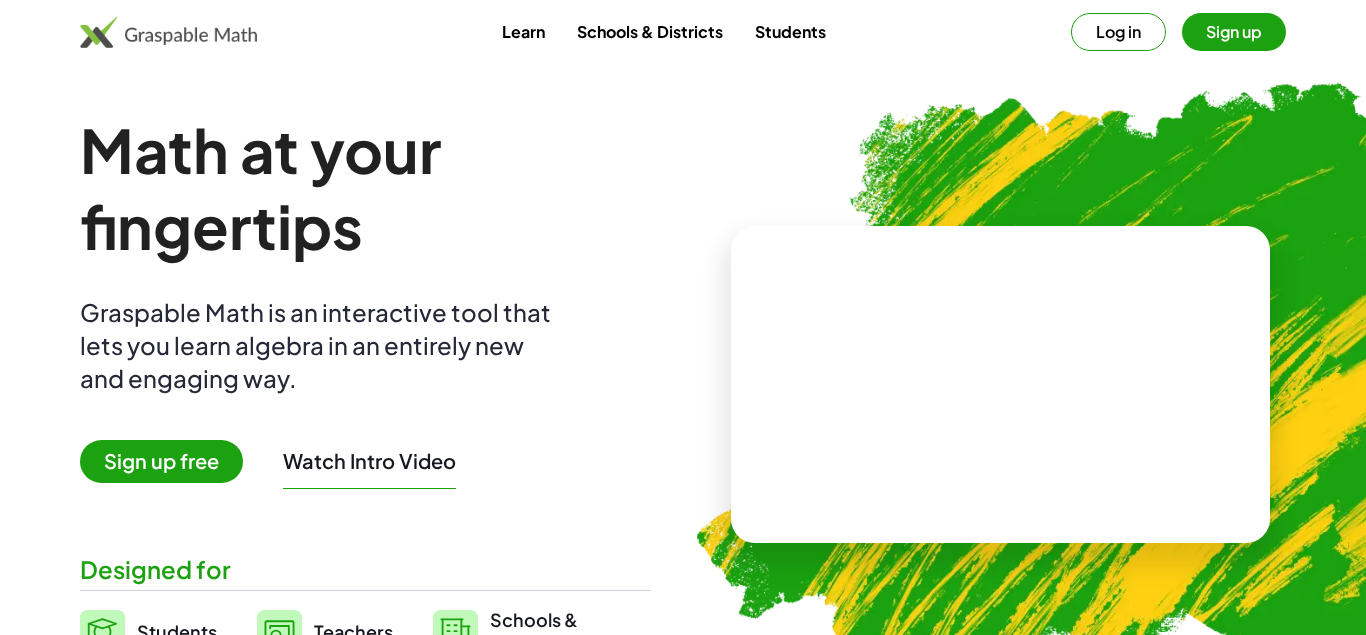 scroll, scrollTop: 0, scrollLeft: 0, axis: both 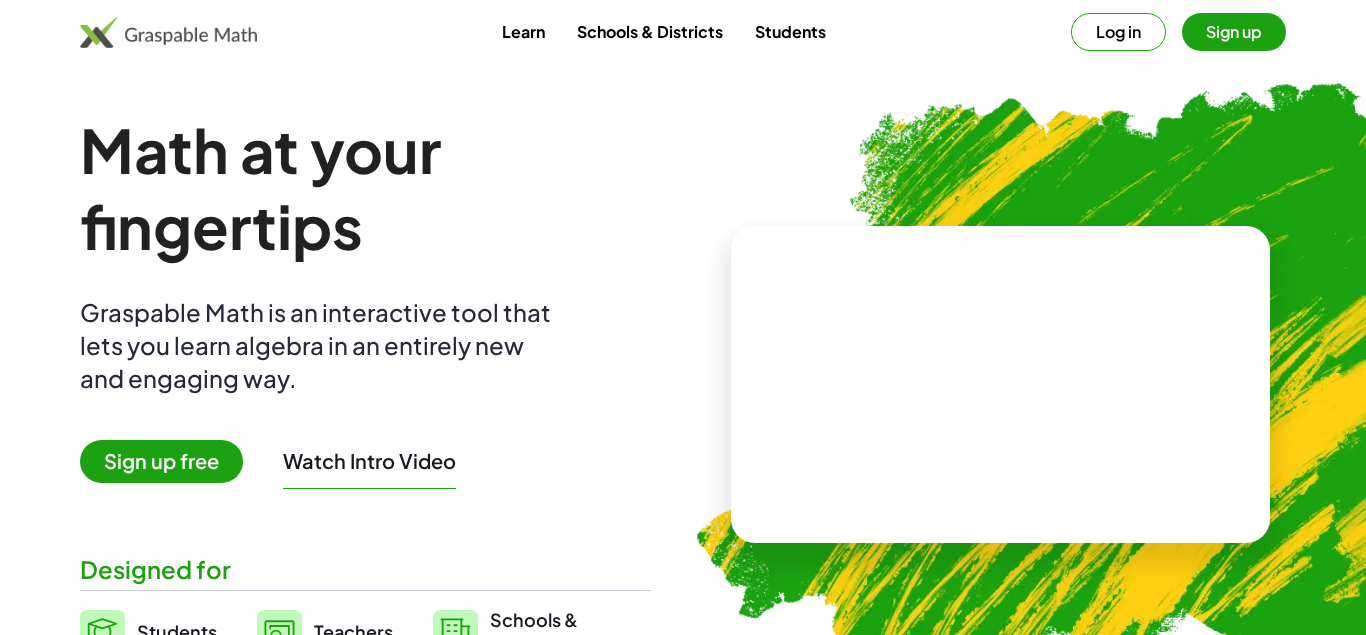 click on "Sign up" at bounding box center (1234, 32) 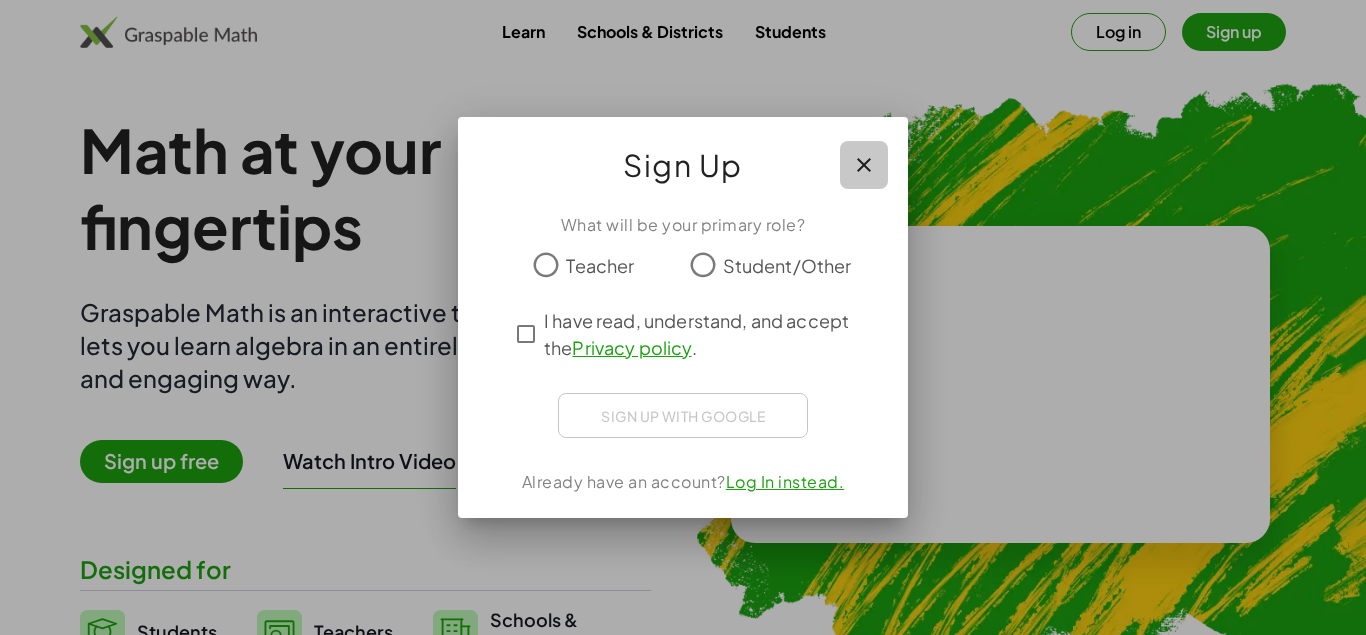 click 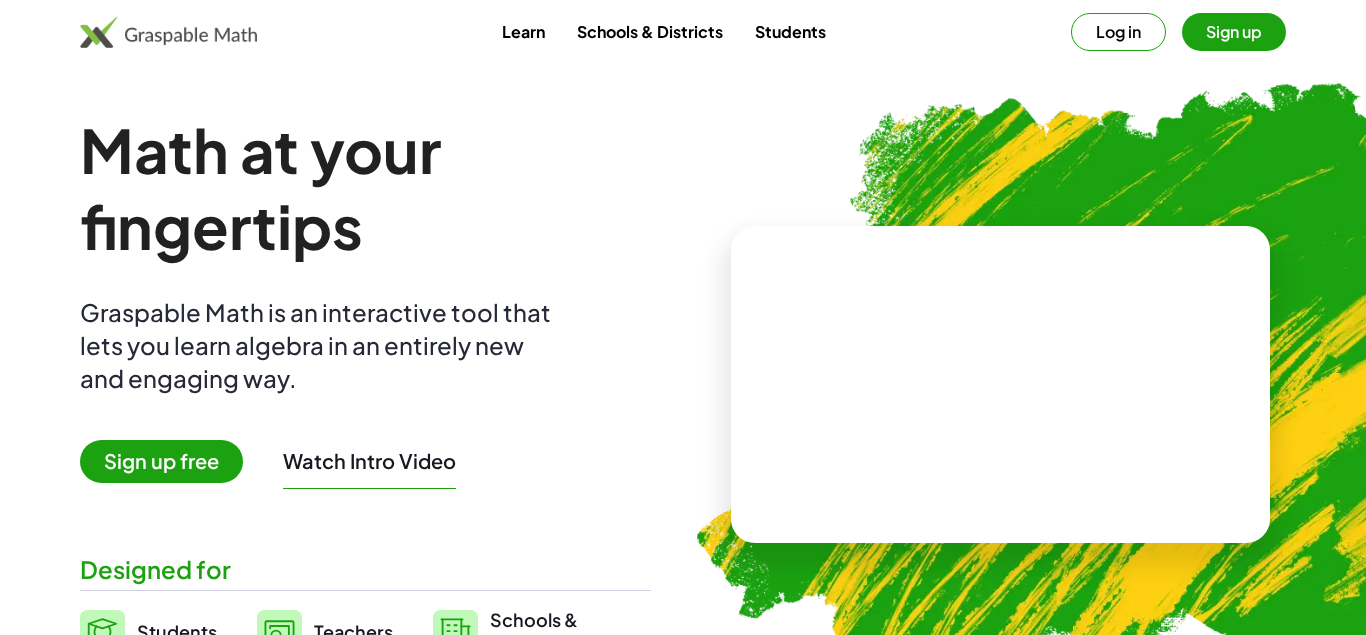 click on "Log in" at bounding box center (1118, 32) 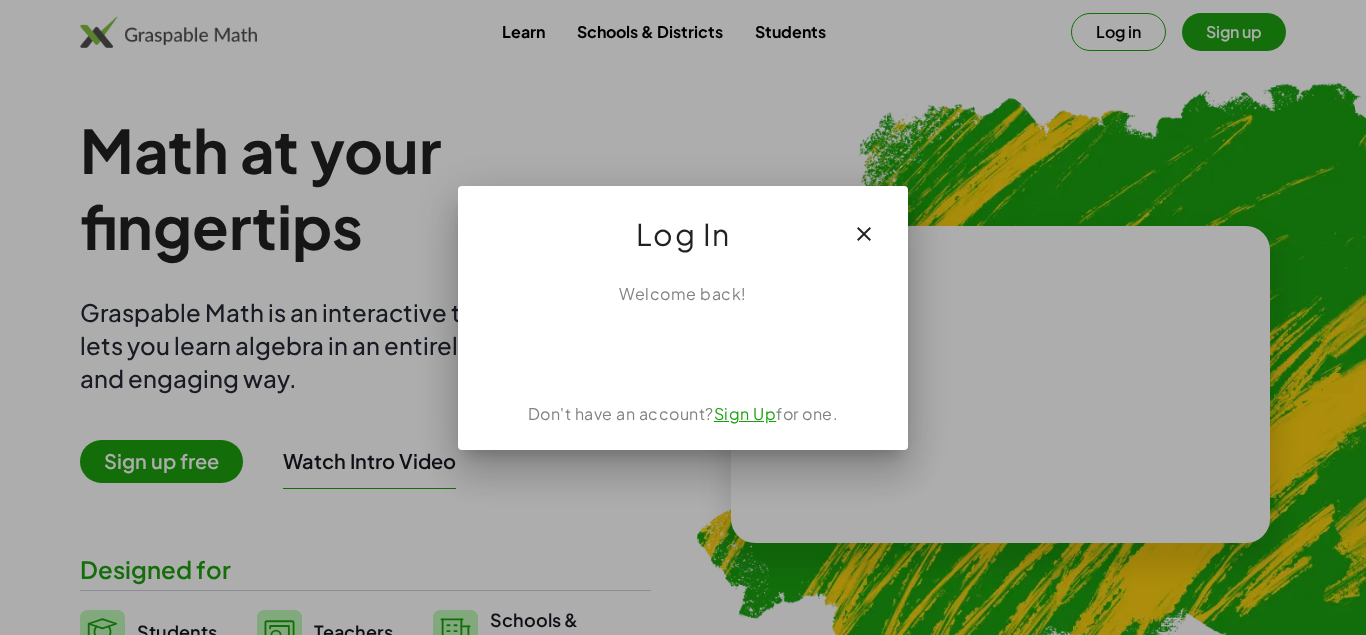 click at bounding box center [683, 350] 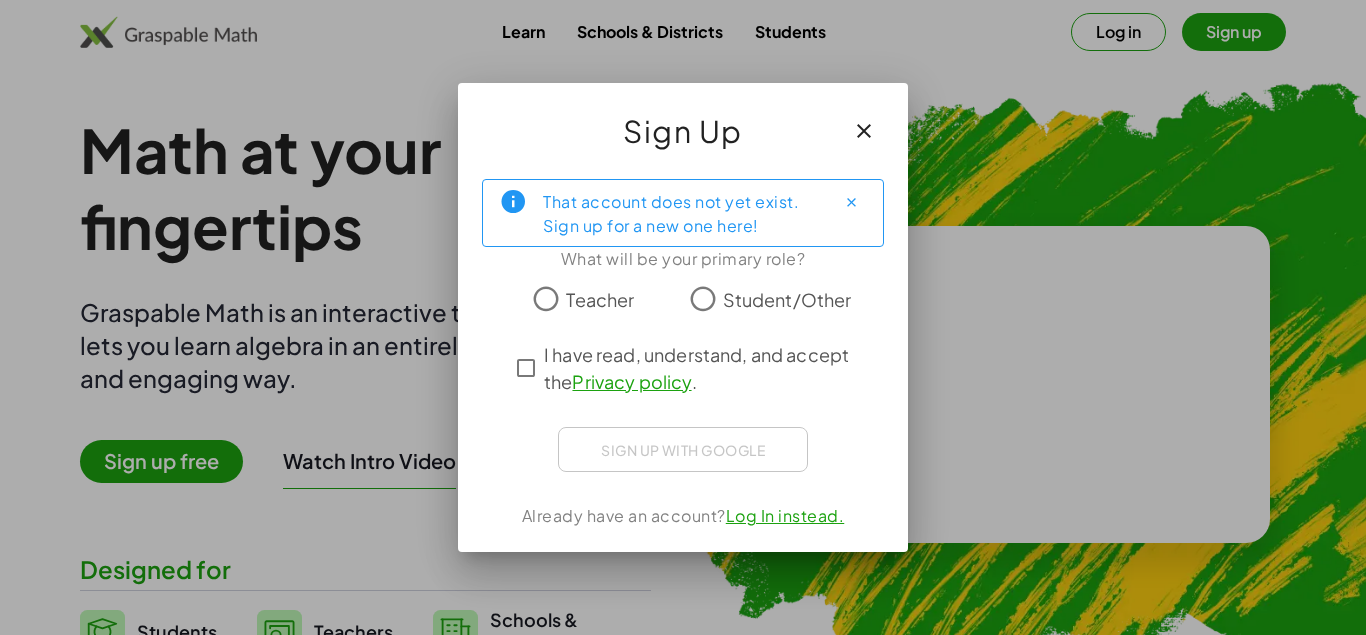 click 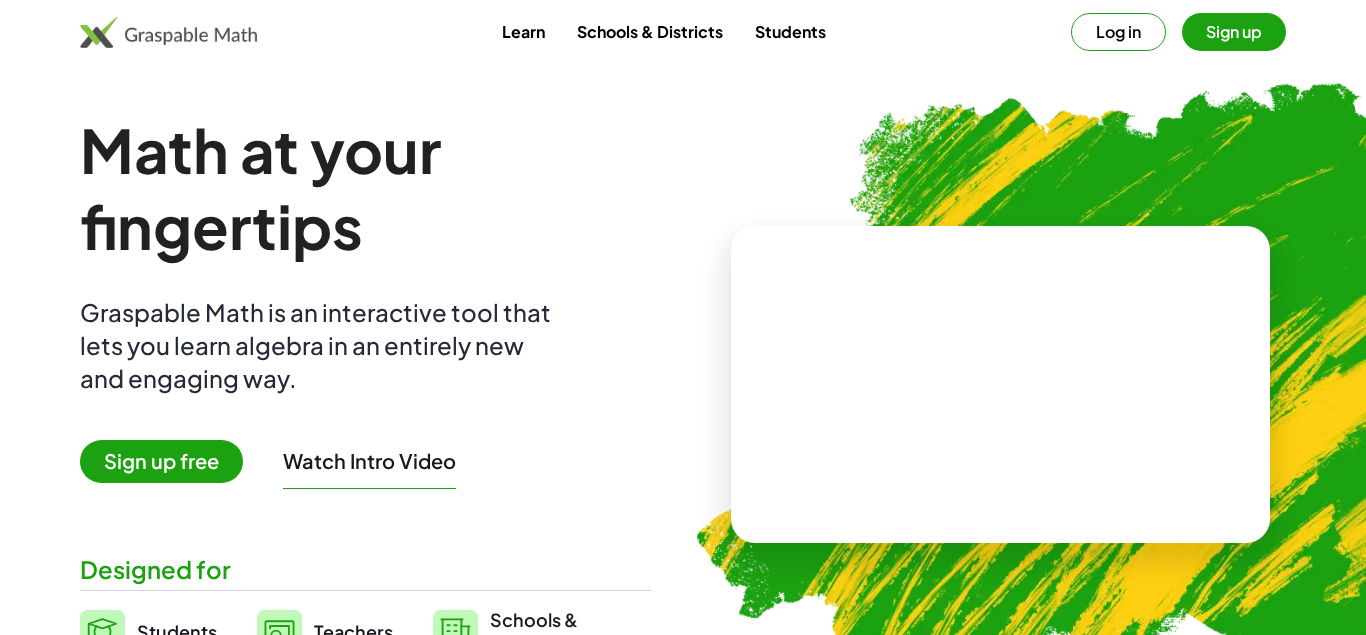 click on "Log in" at bounding box center (1118, 32) 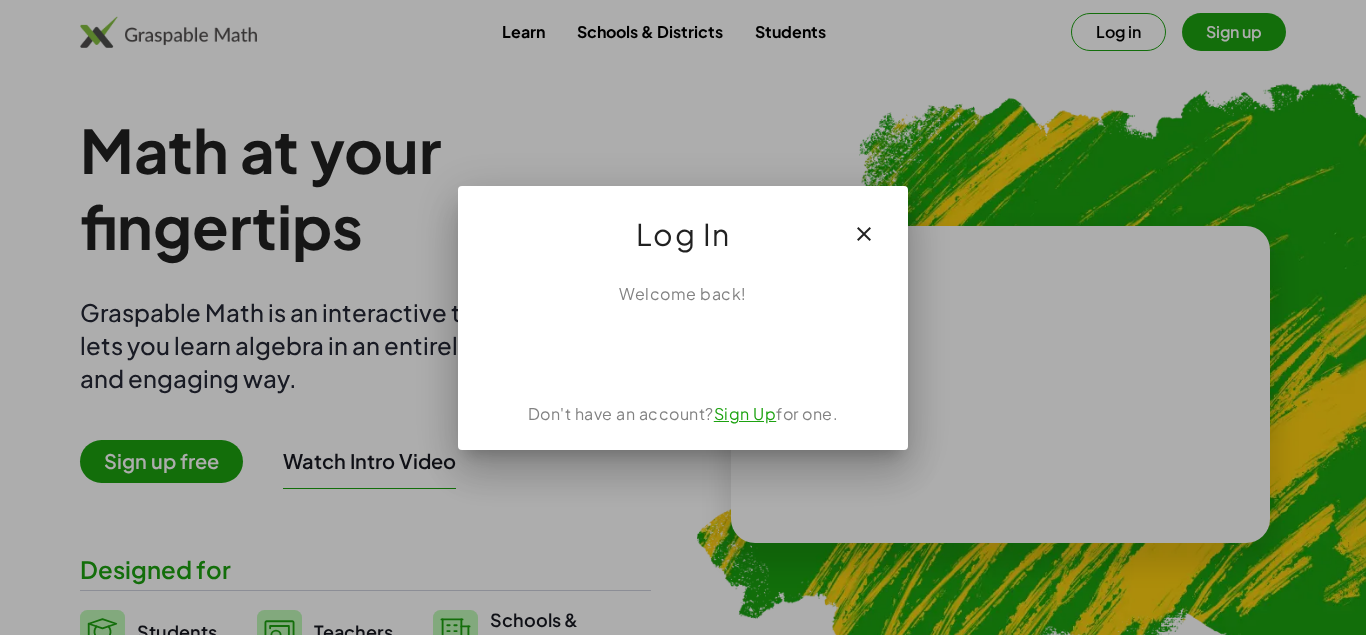 click at bounding box center (683, 350) 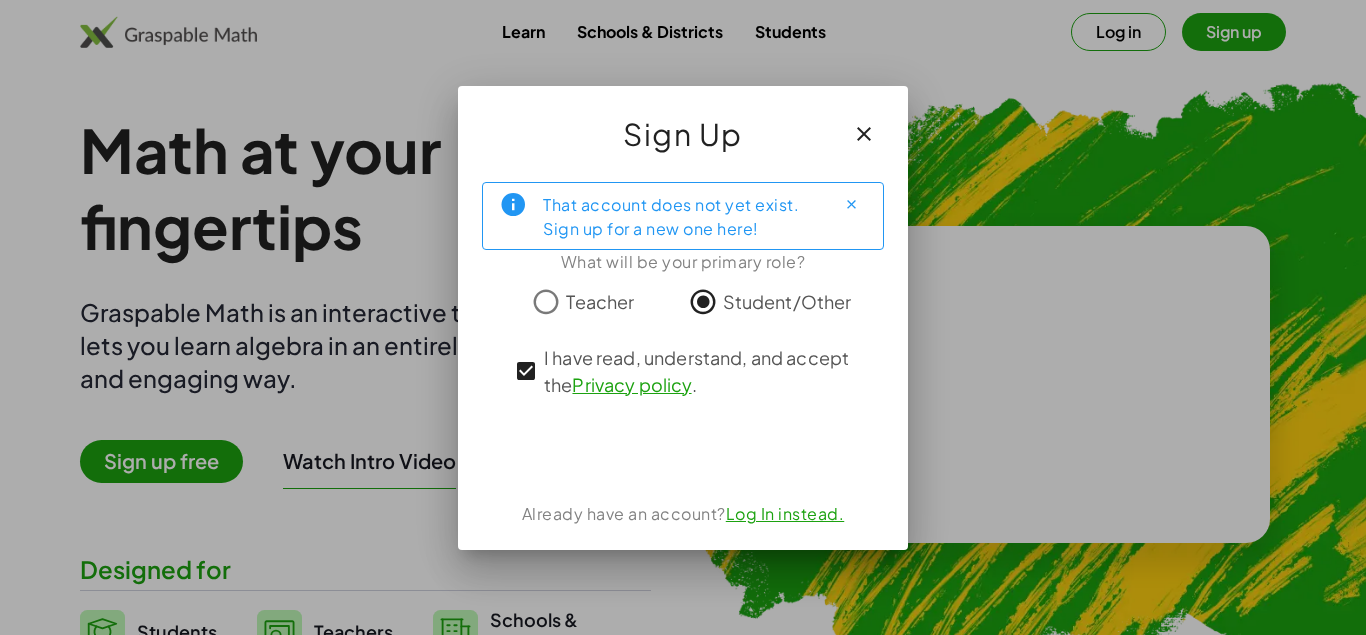 click at bounding box center (683, 450) 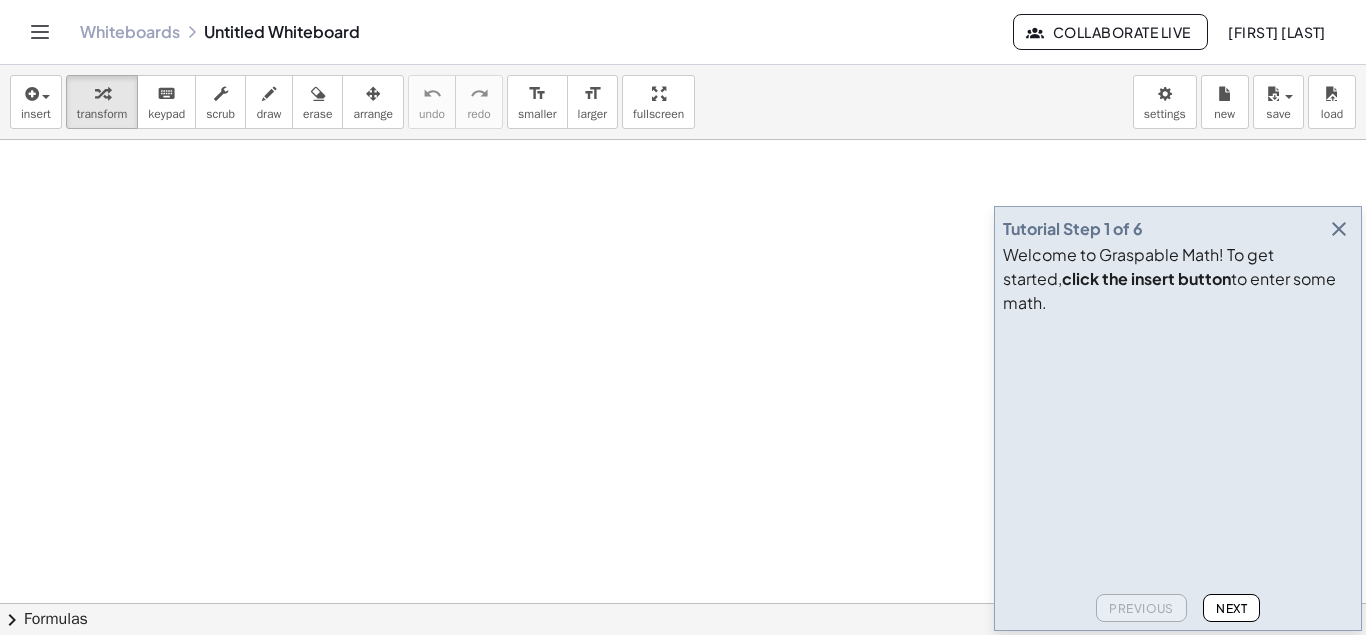 click at bounding box center (1339, 229) 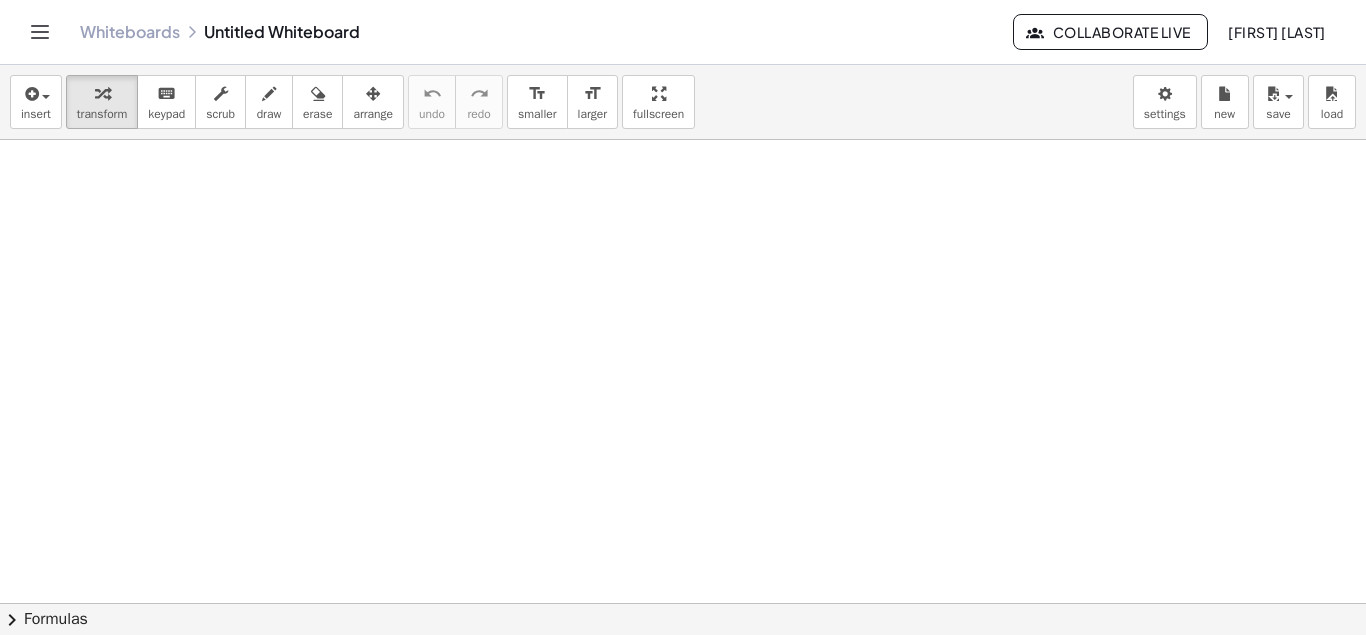 click on "chevron_right  Formulas" 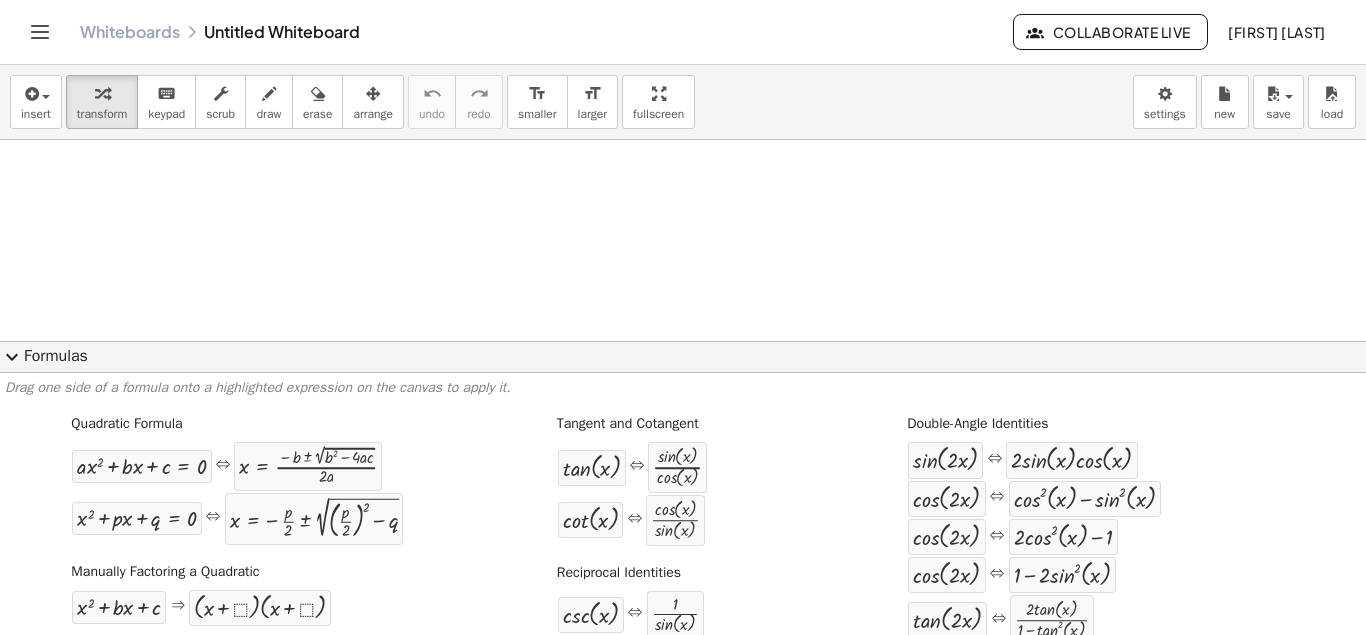 click on "expand_more  Formulas" 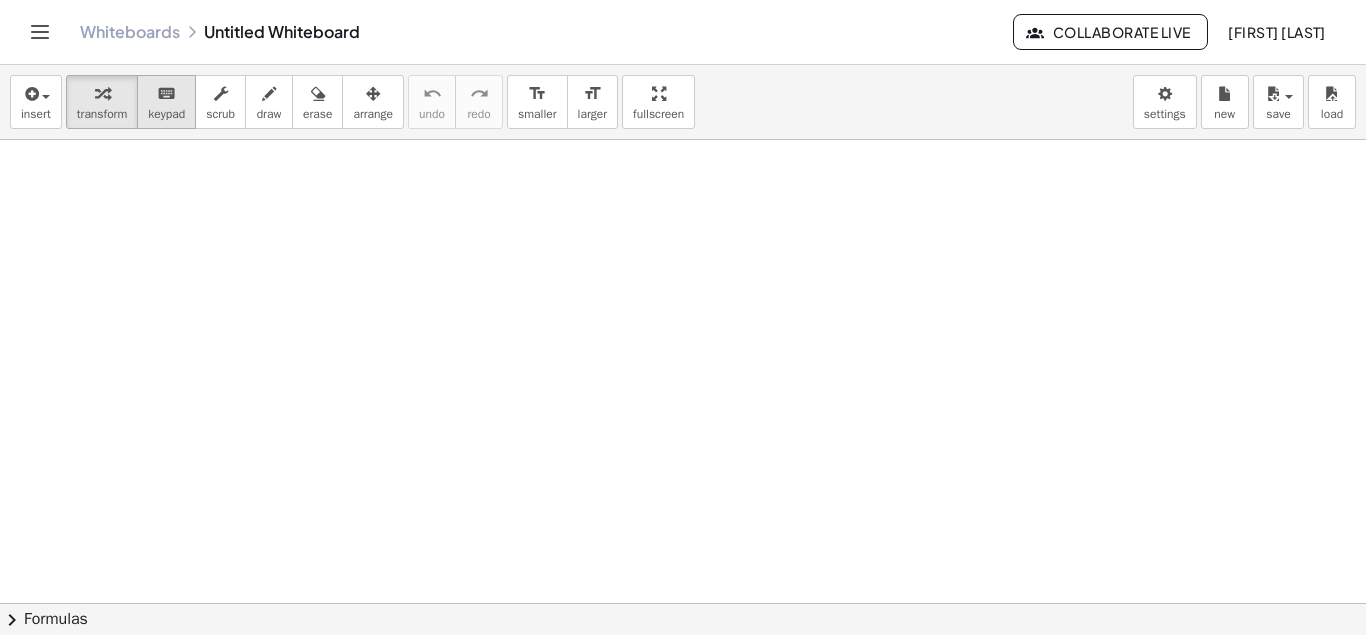 click on "keyboard" at bounding box center [166, 94] 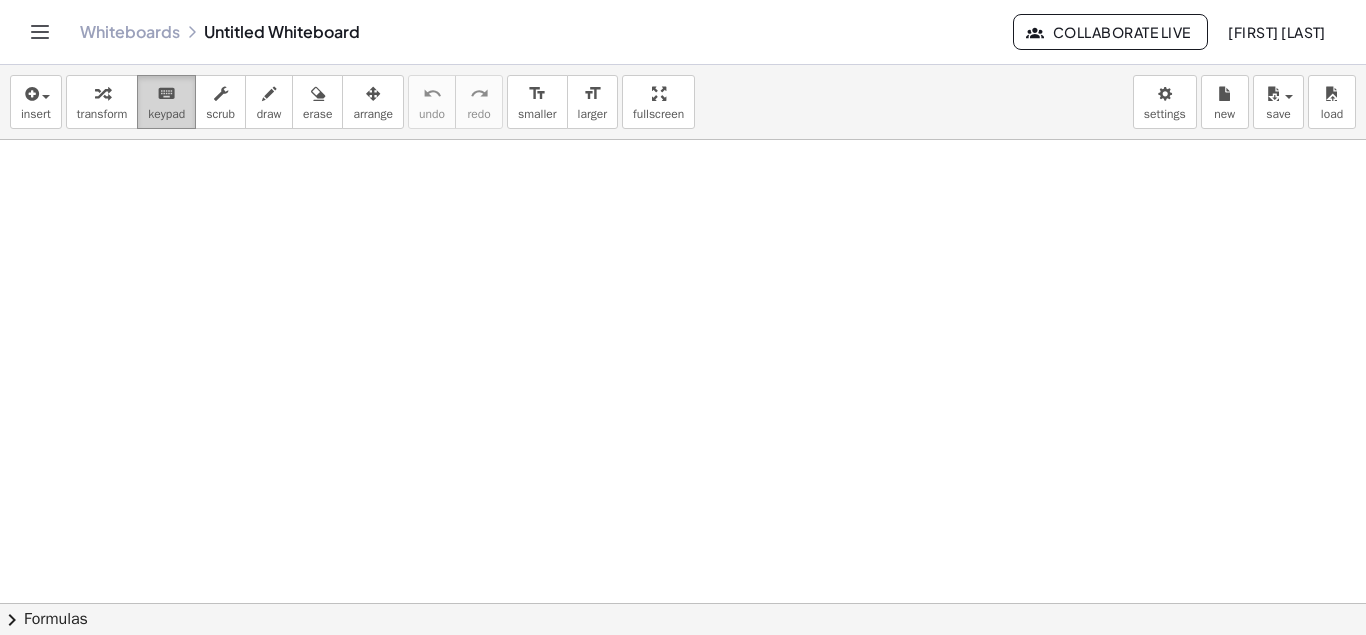 click on "keyboard" at bounding box center [166, 94] 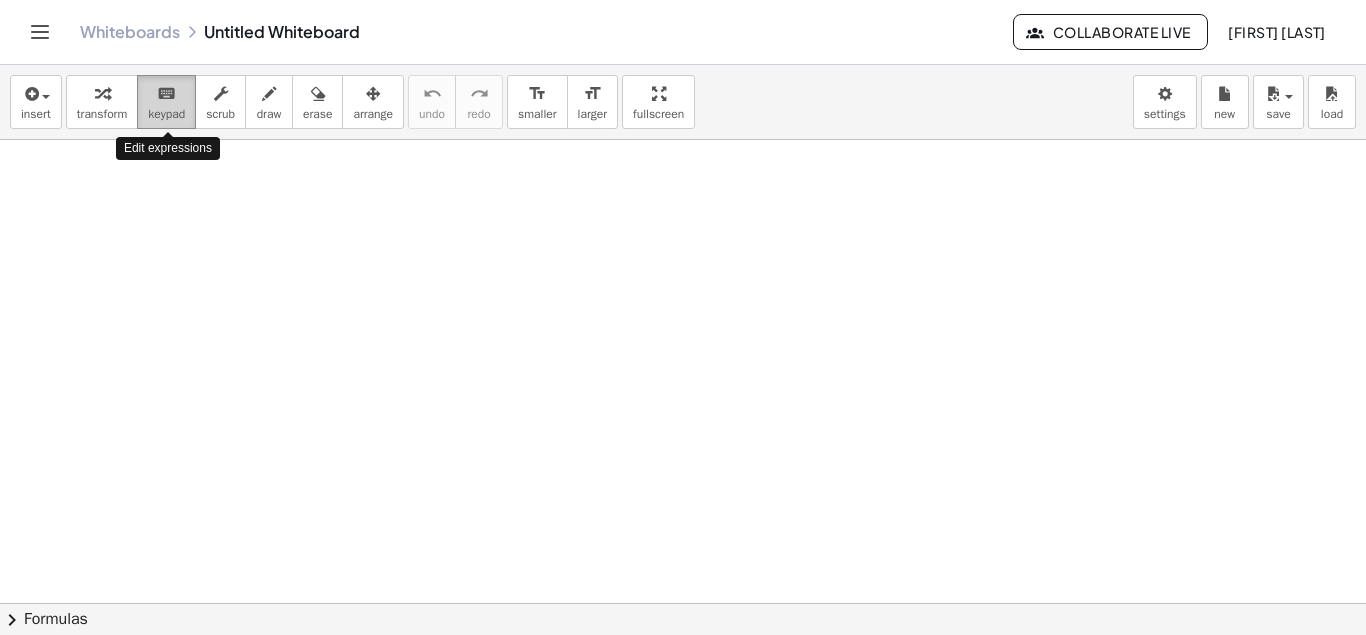 click on "keyboard" at bounding box center (166, 94) 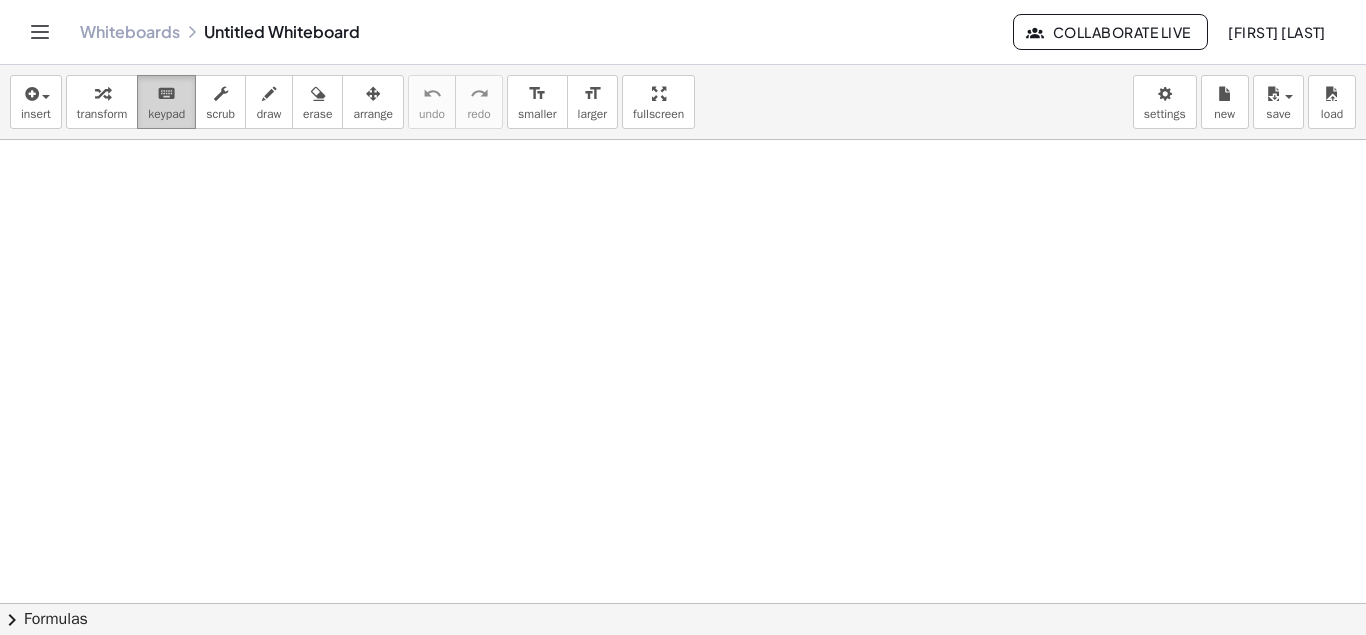 drag, startPoint x: 172, startPoint y: 97, endPoint x: 179, endPoint y: 108, distance: 13.038404 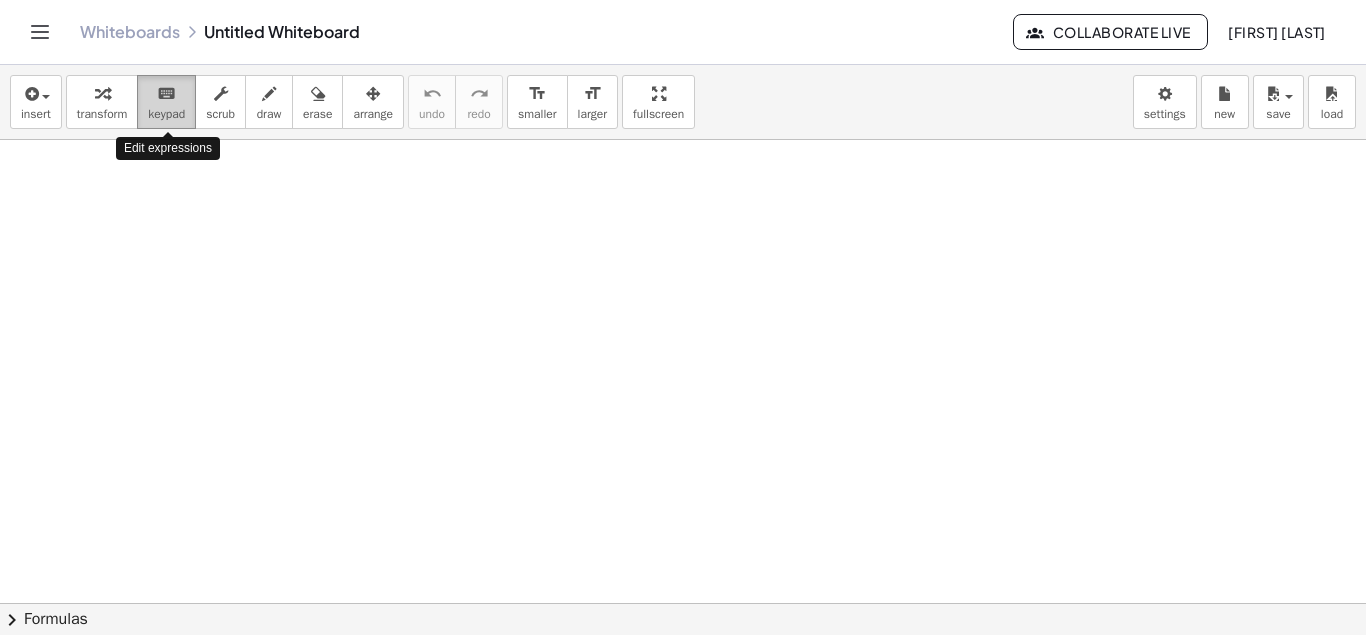 click on "keypad" at bounding box center [166, 114] 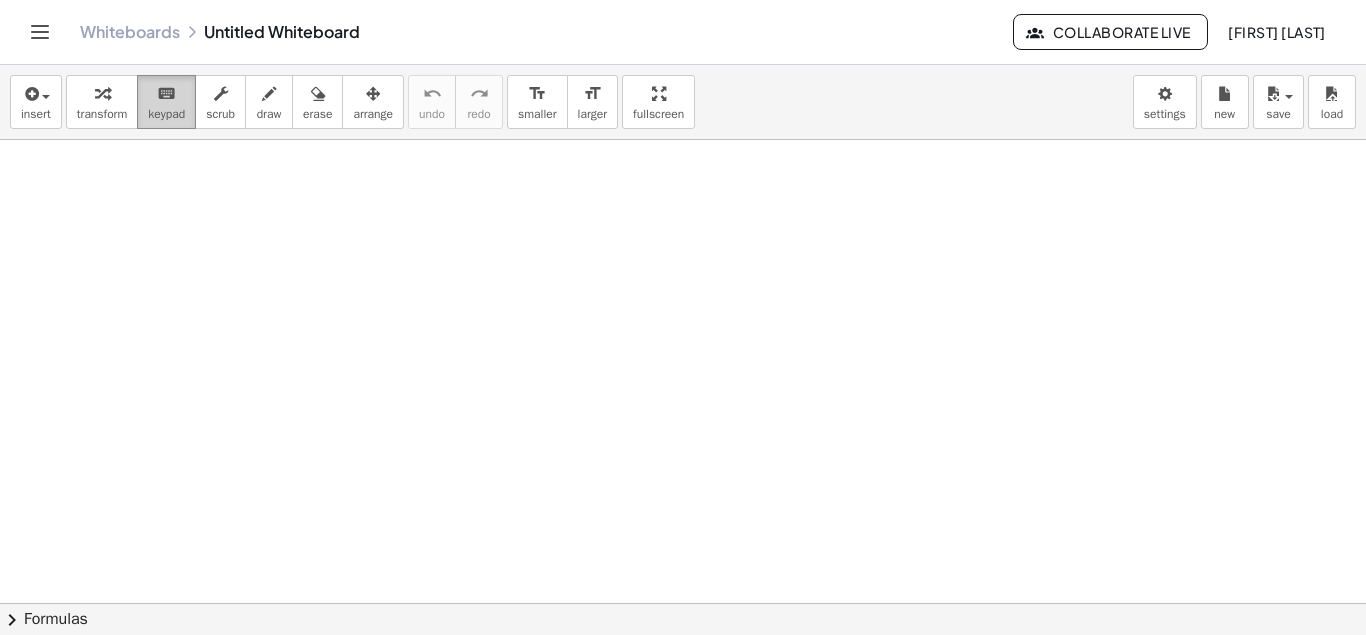 click on "keyboard" at bounding box center (166, 93) 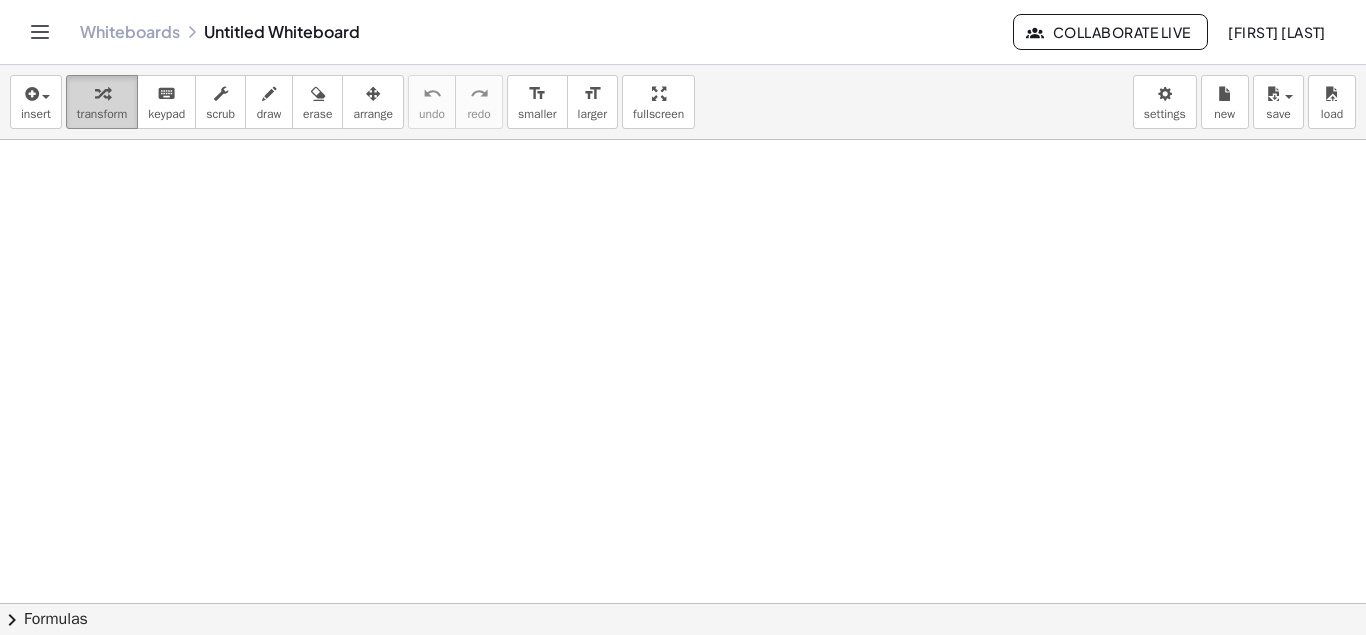 click at bounding box center (102, 94) 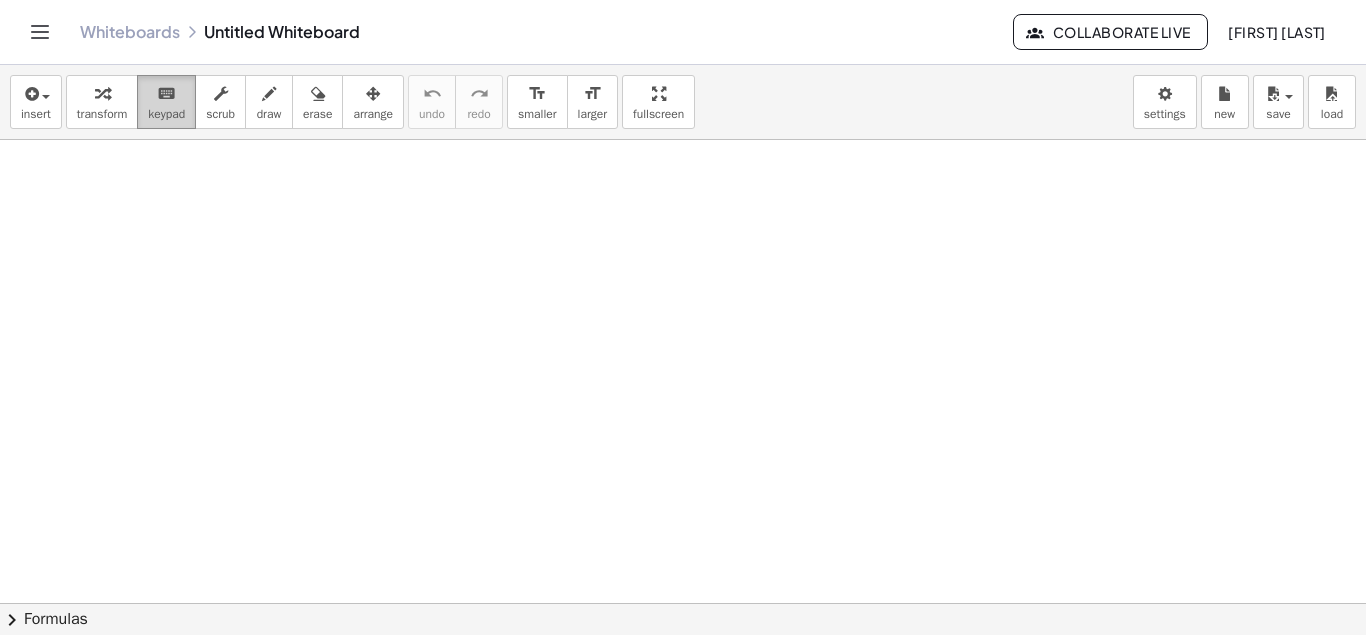 click on "keyboard keypad" at bounding box center (166, 102) 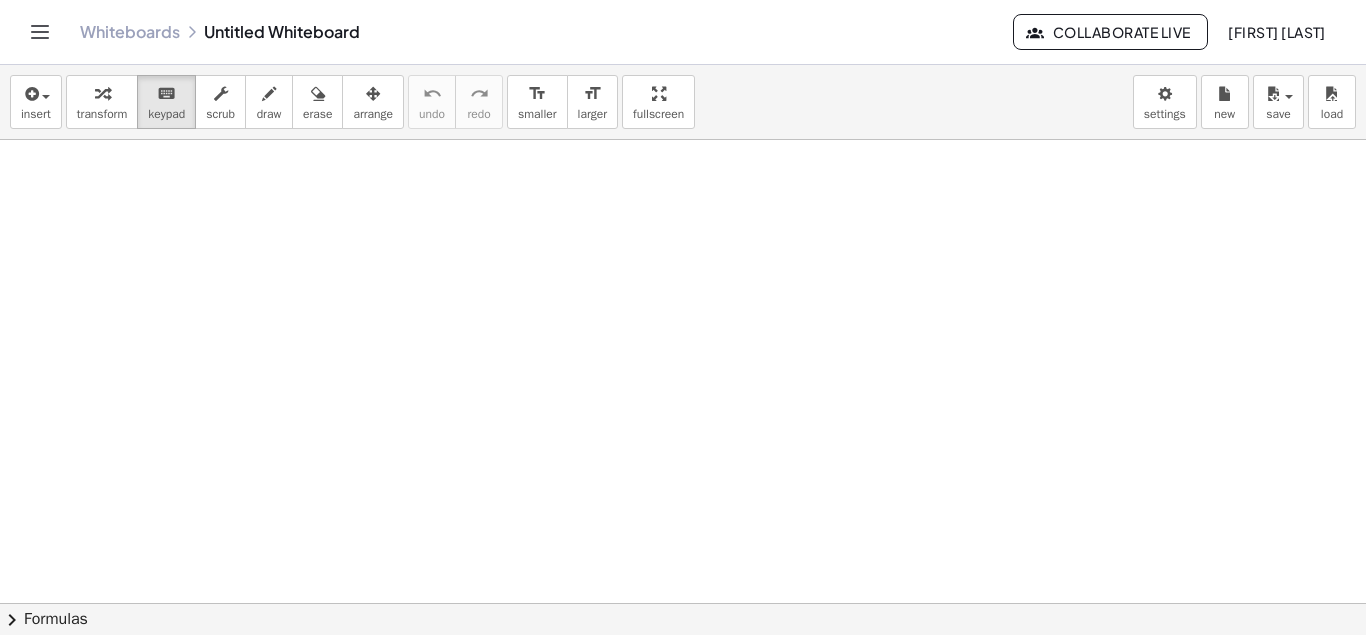 click on "chevron_right  Formulas" 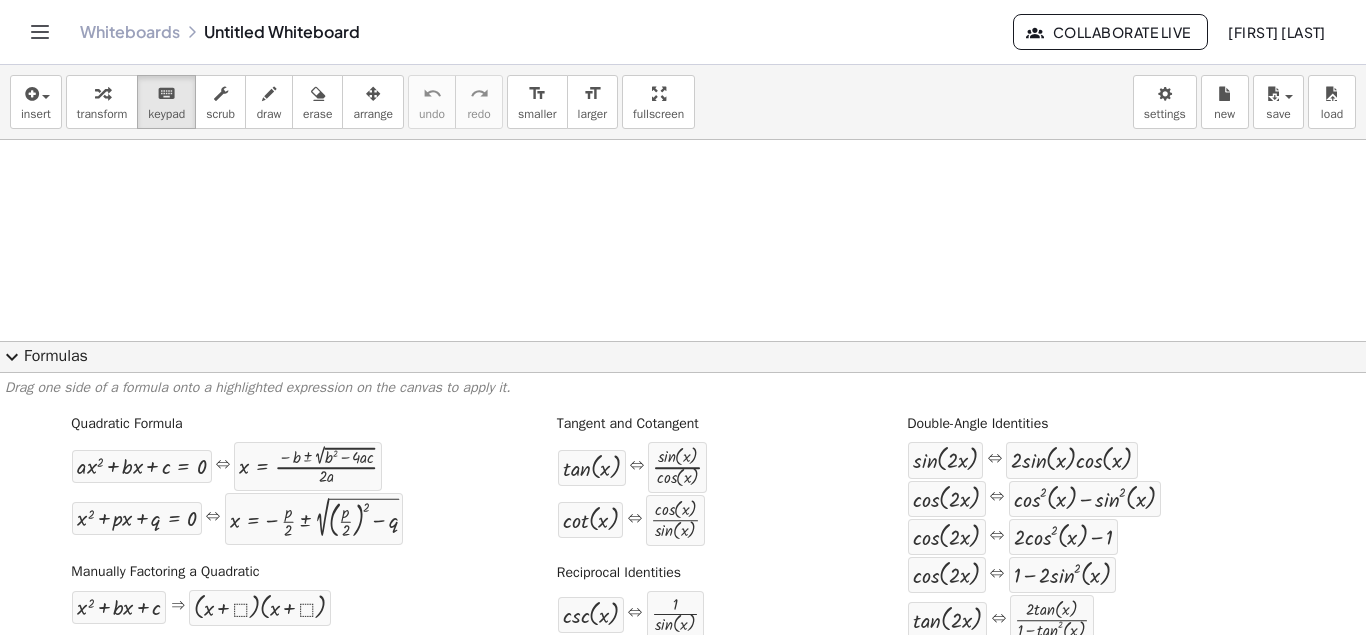 click on "expand_more  Formulas" 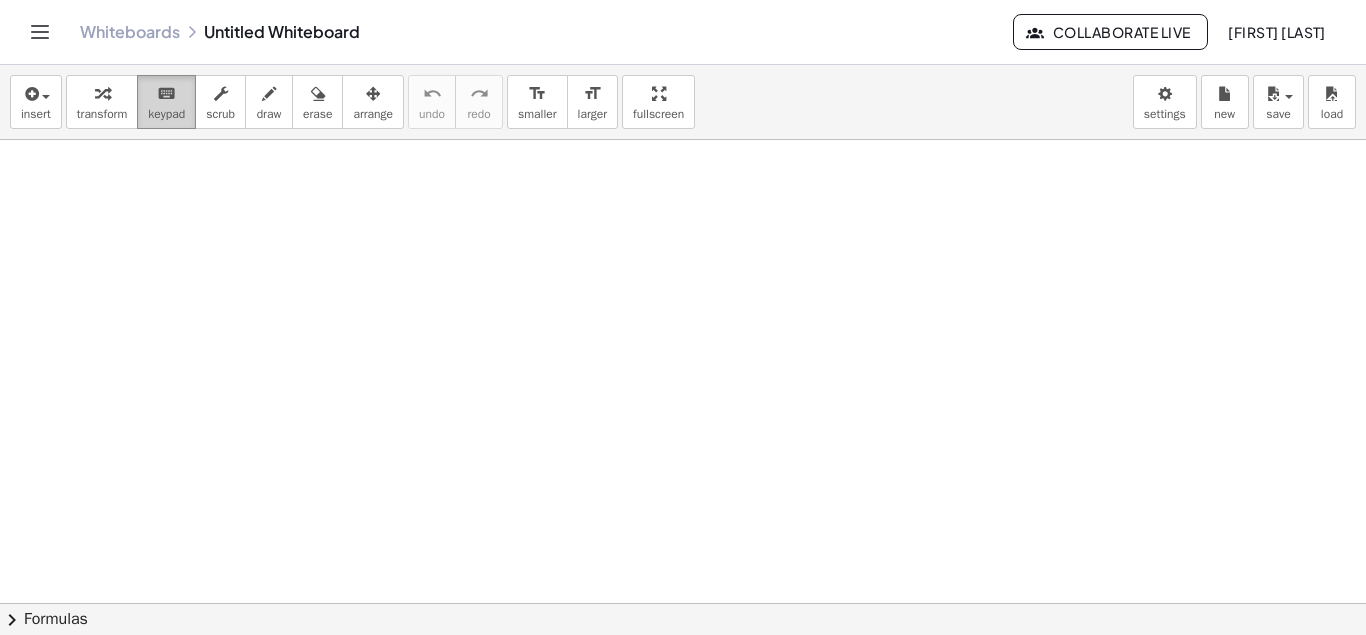 click on "keyboard" at bounding box center (166, 94) 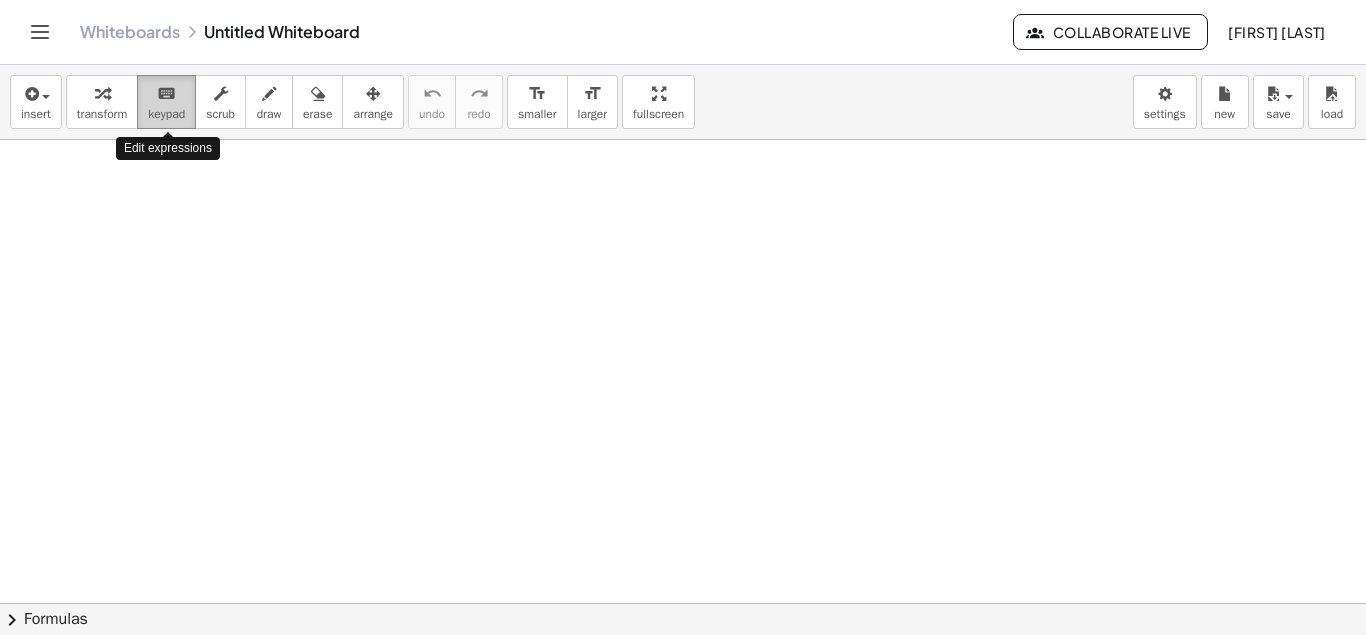 click on "keyboard" at bounding box center [166, 94] 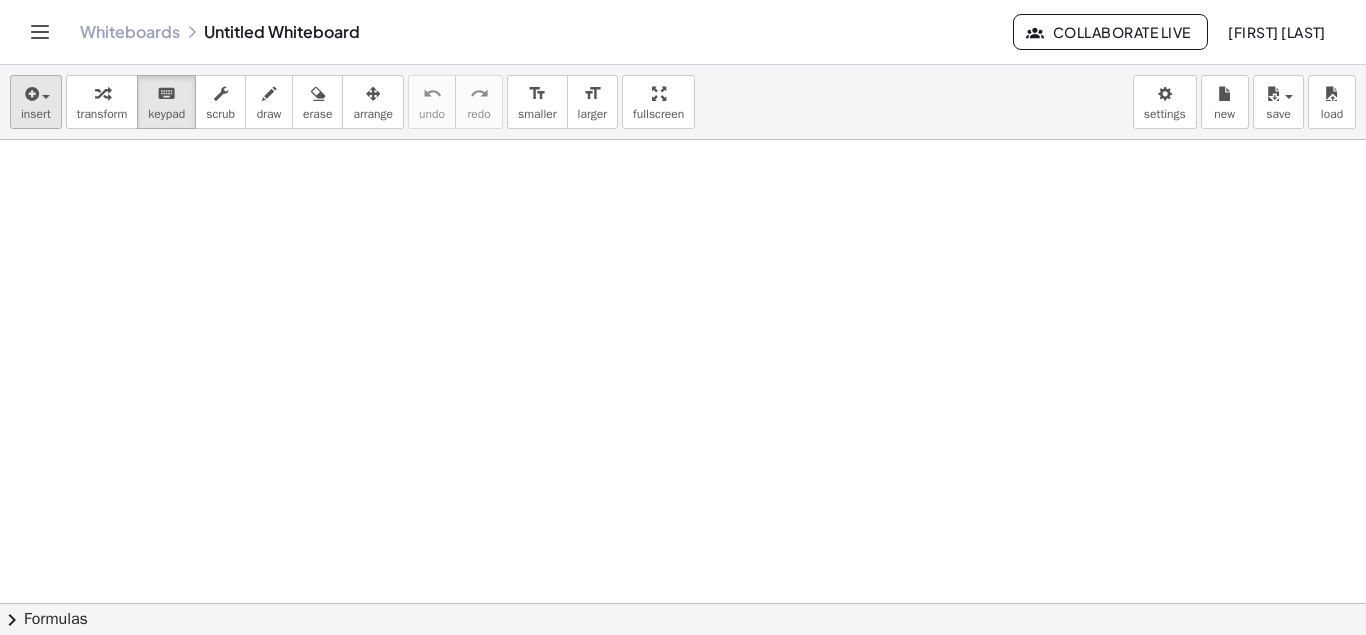 drag, startPoint x: 175, startPoint y: 102, endPoint x: 40, endPoint y: 108, distance: 135.13327 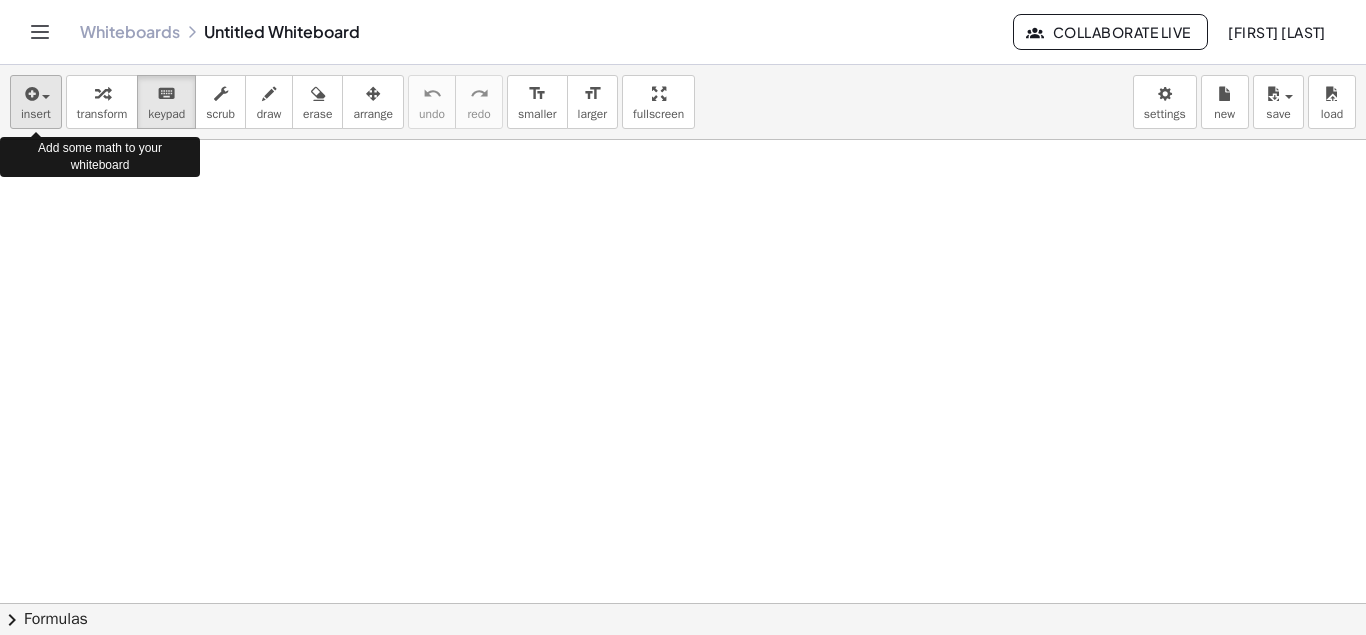 click on "insert" at bounding box center [36, 114] 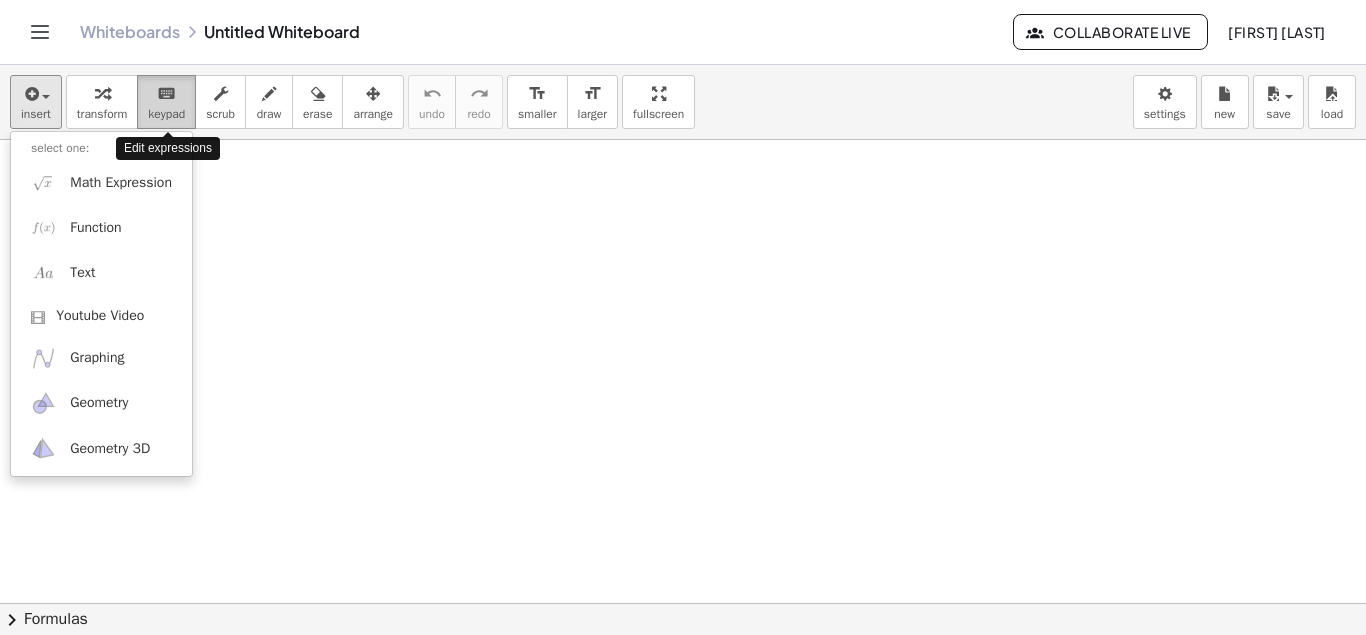 click on "keyboard" at bounding box center (166, 93) 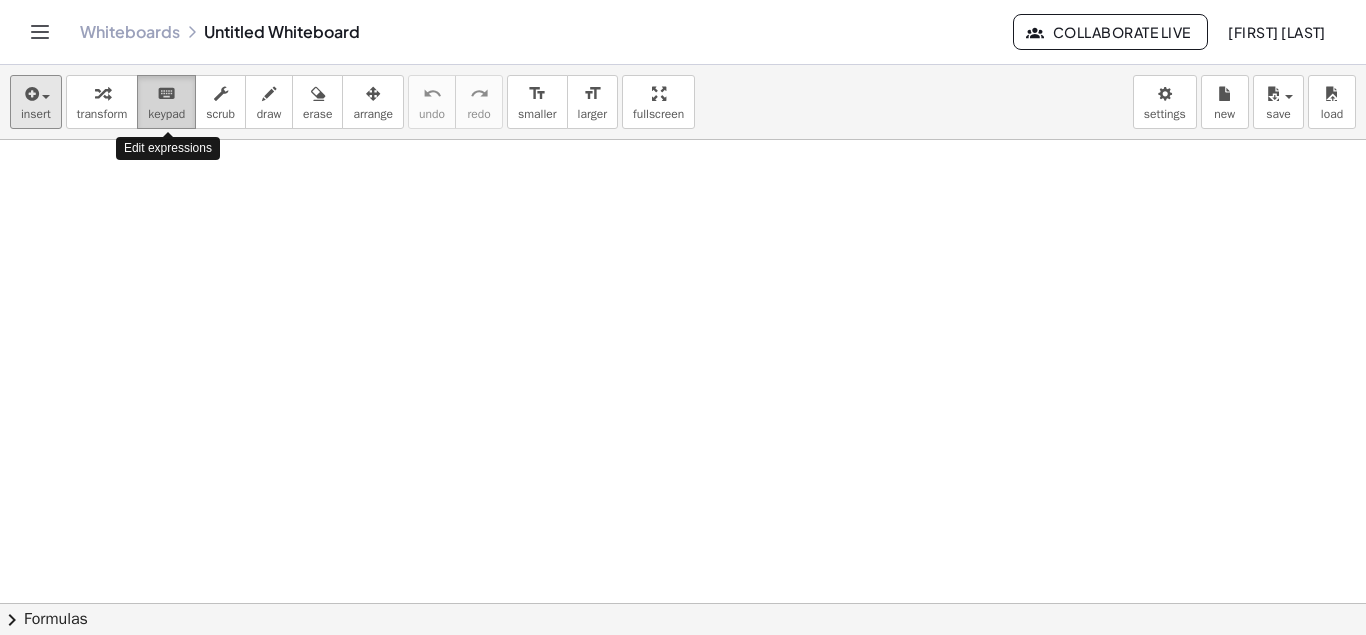 click on "keyboard" at bounding box center (166, 93) 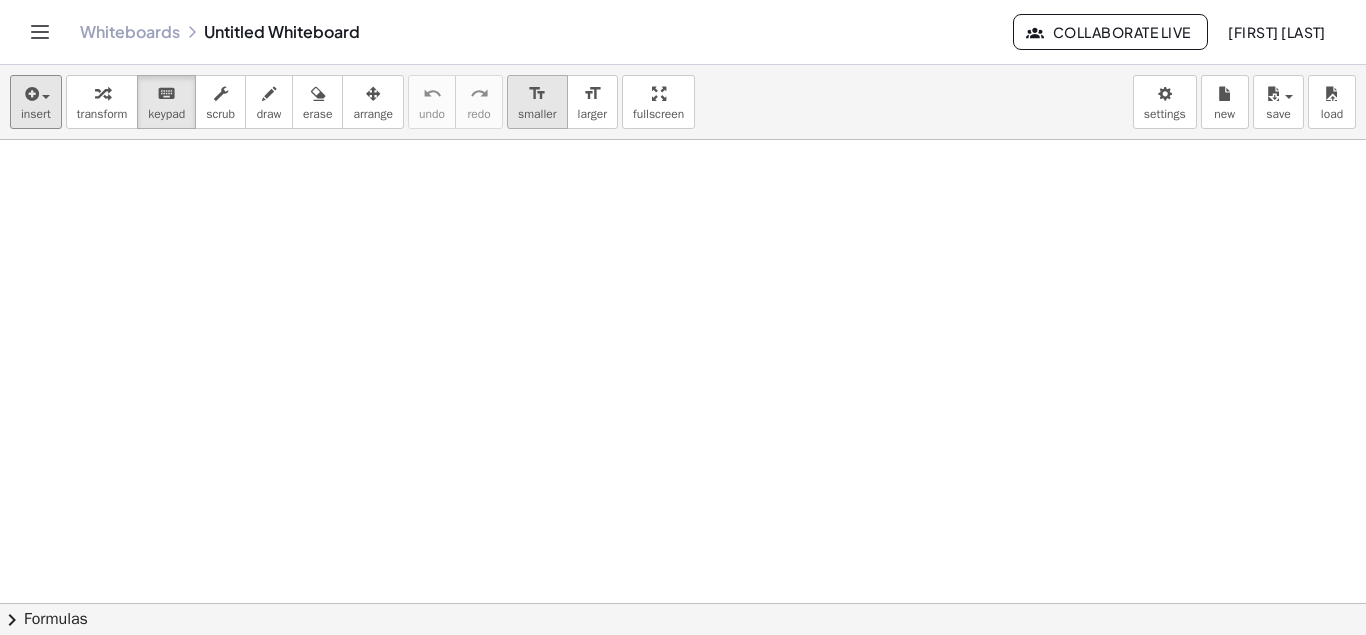 drag, startPoint x: 184, startPoint y: 92, endPoint x: 550, endPoint y: 105, distance: 366.2308 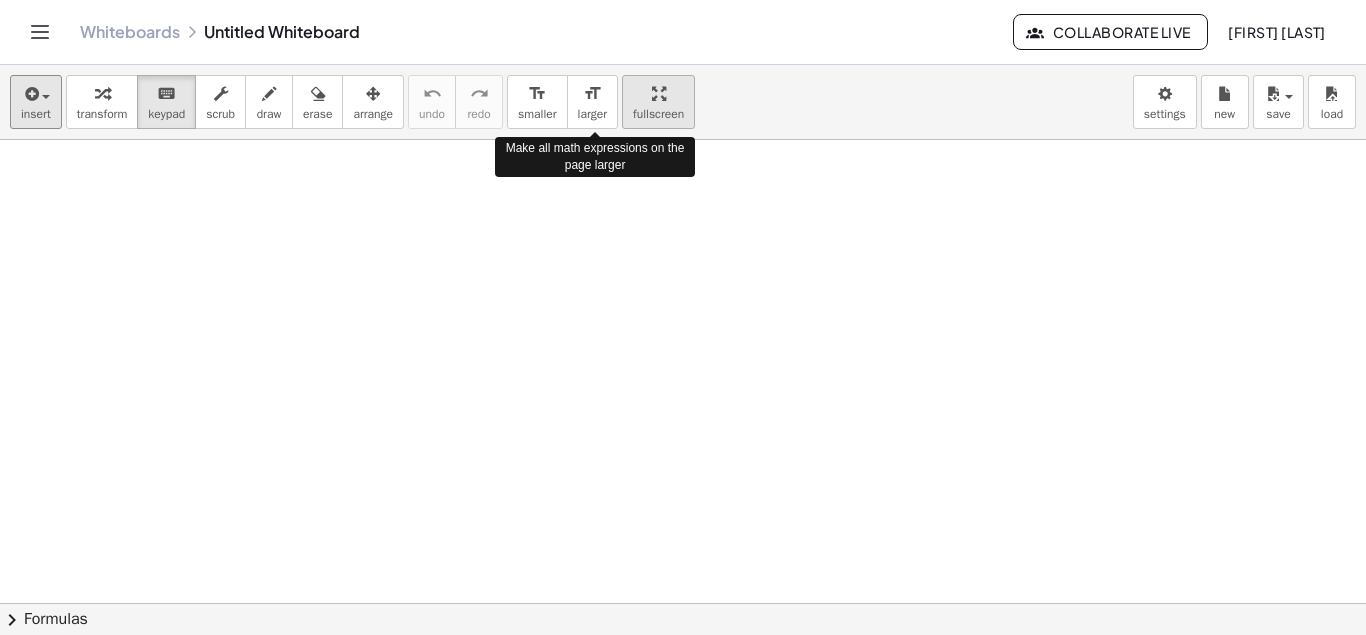 drag, startPoint x: 582, startPoint y: 101, endPoint x: 676, endPoint y: 88, distance: 94.89468 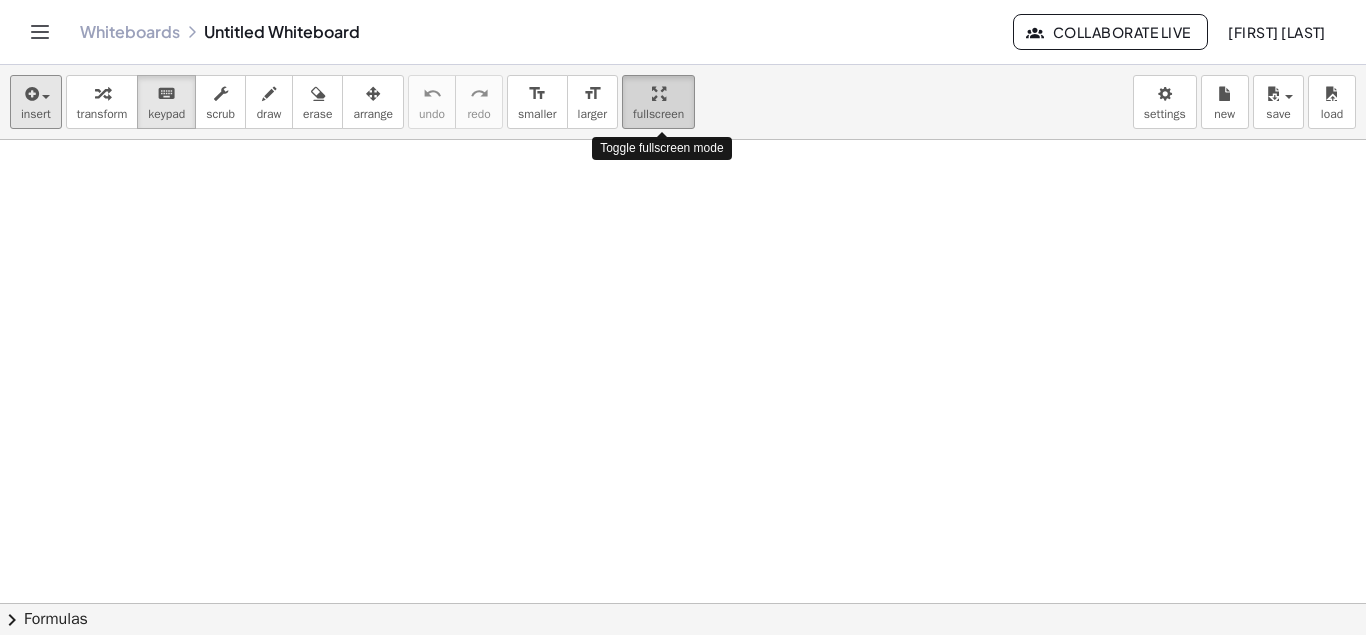click at bounding box center [658, 93] 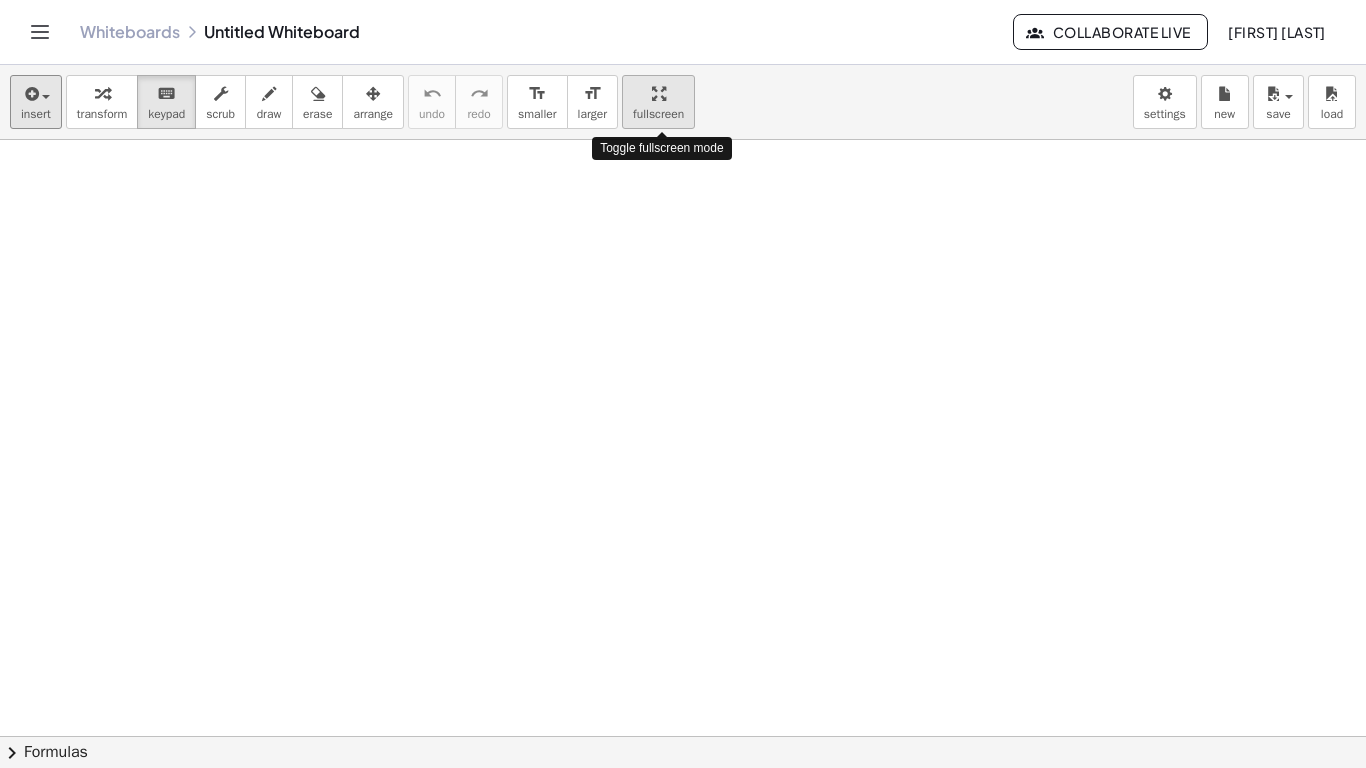 click on "Graspable Math Activities Whiteboards Classes Account v1.28.3 | Privacy policy © 2025 | Graspable, Inc. Whiteboards Untitled Whiteboard Collaborate Live  Jennifer Reasco   insert select one: Math Expression Function Text Youtube Video Graphing Geometry Geometry 3D transform keyboard keypad scrub draw erase arrange undo undo redo redo format_size smaller format_size larger fullscreen load   save new settings Toggle fullscreen mode × chevron_right  Formulas
Drag one side of a formula onto a highlighted expression on the canvas to apply it.
Quadratic Formula
+ · a · x 2 + · b · x + c = 0
⇔
x = · ( − b ± 2 √ ( + b 2 − · 4 · a · c ) ) · 2 · a
+ x 2 + · p · x + q = 0
⇔
x = − · p · 2 ± 2 √ ( + ( p" at bounding box center [683, 384] 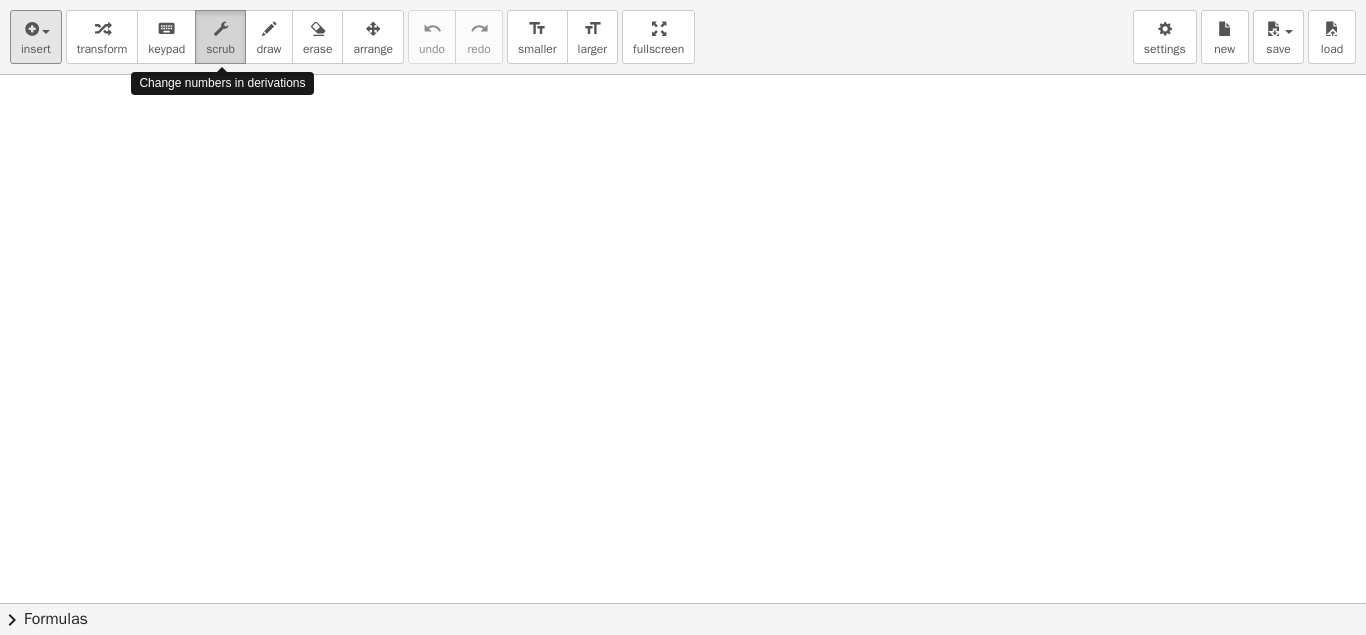 click at bounding box center [220, 28] 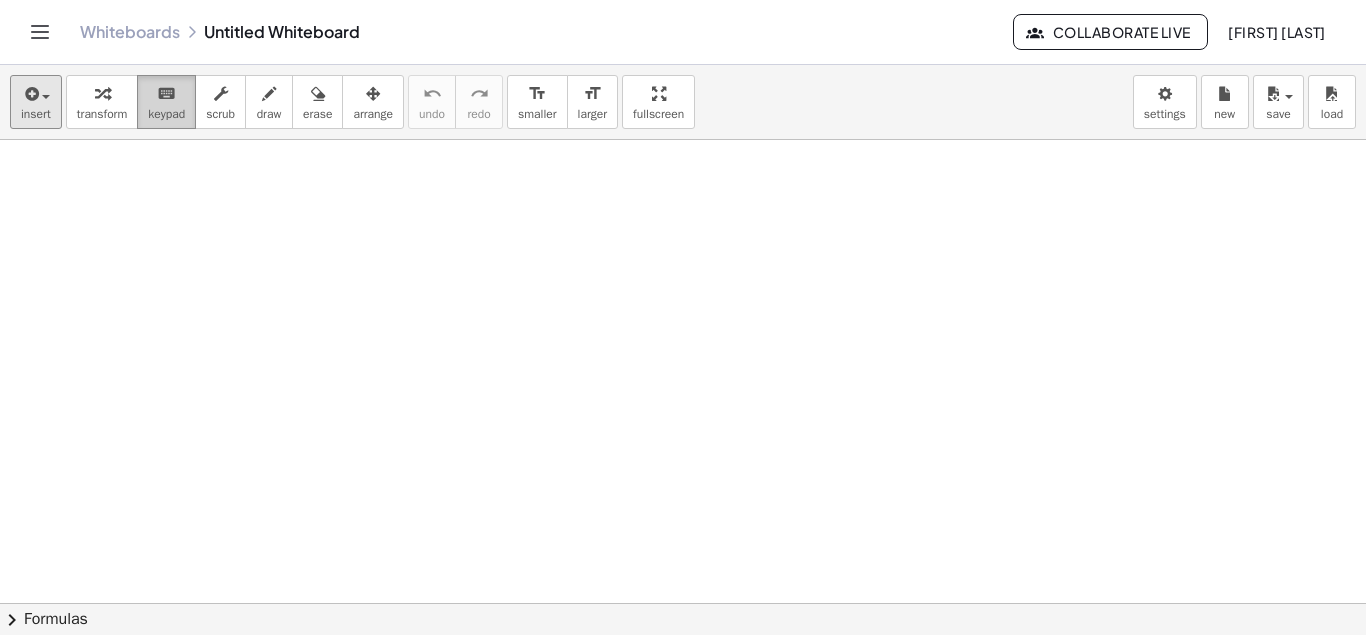 click on "keyboard" at bounding box center (166, 94) 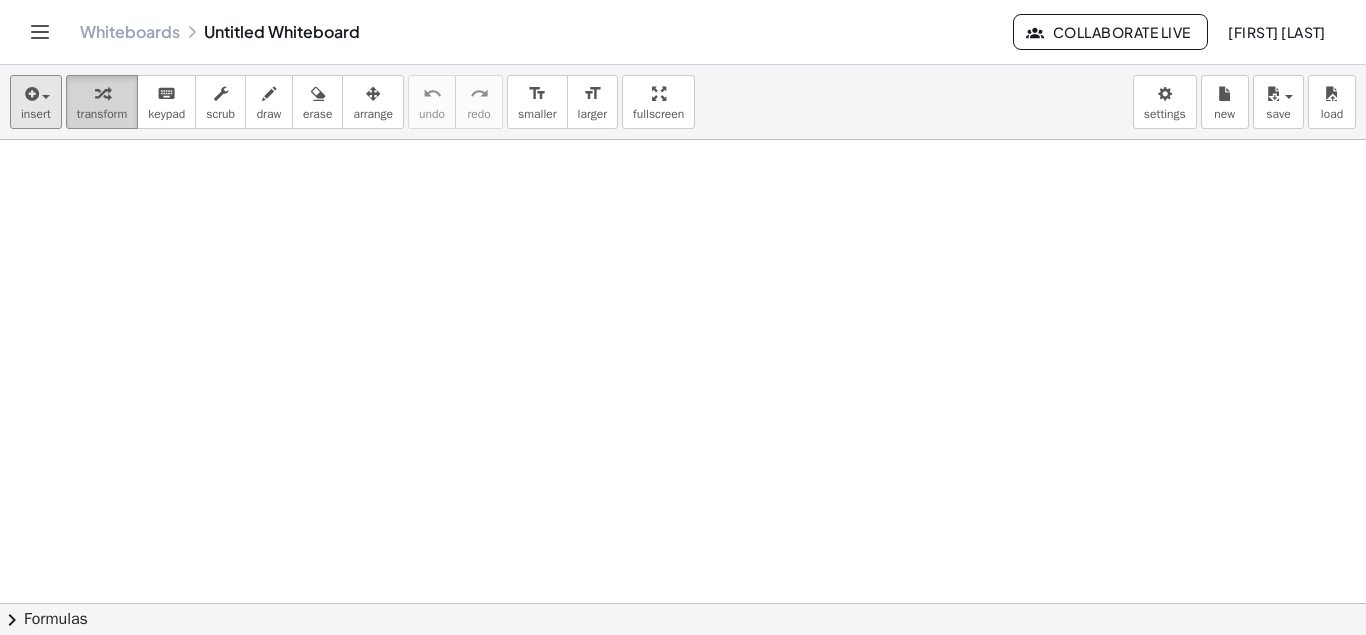 click at bounding box center [102, 93] 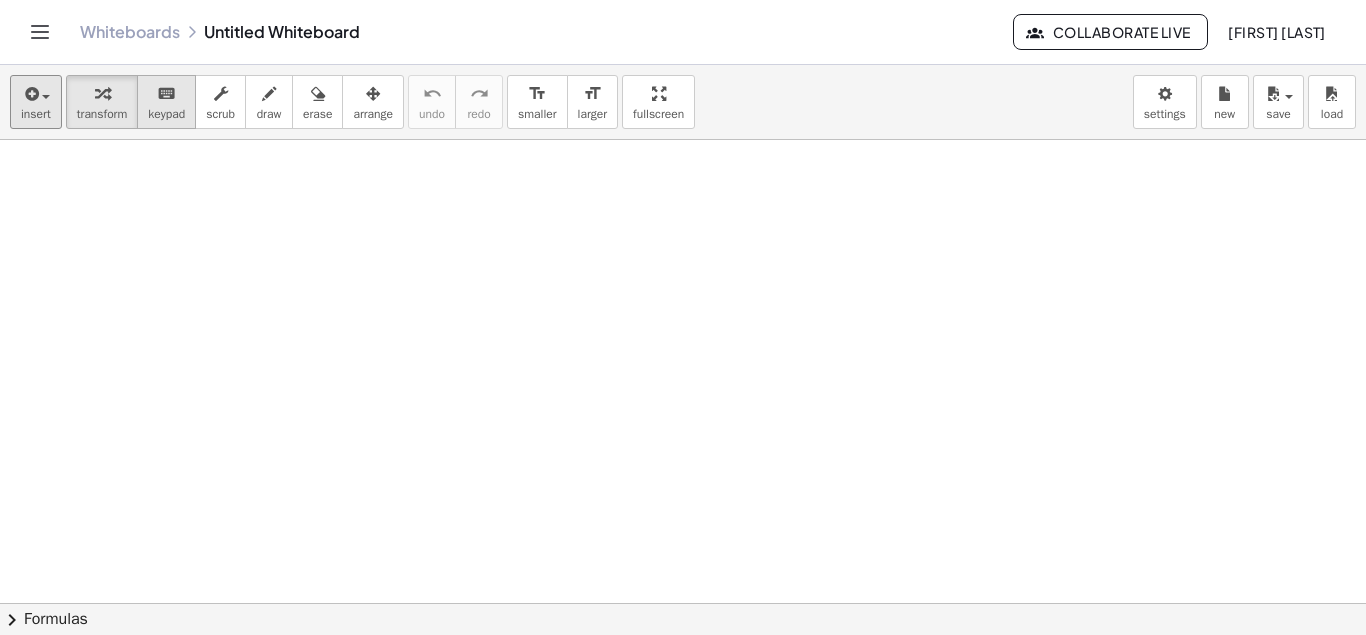 click on "keyboard" at bounding box center (166, 94) 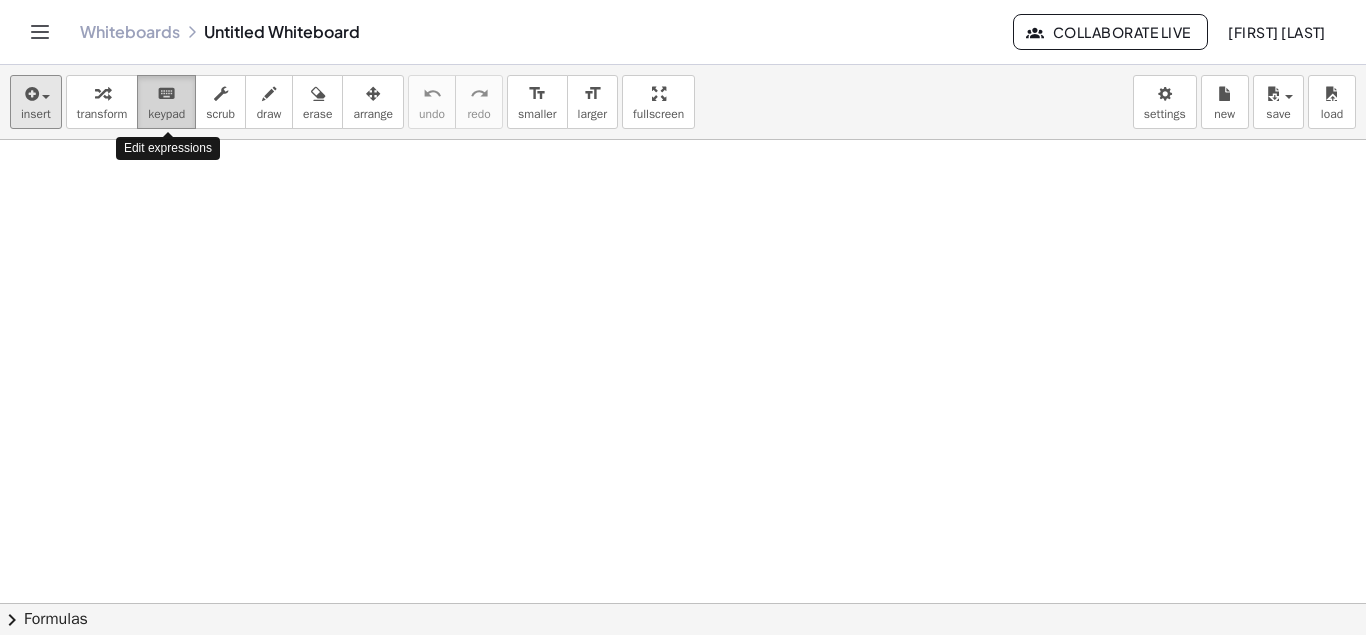 click on "keyboard" at bounding box center (166, 94) 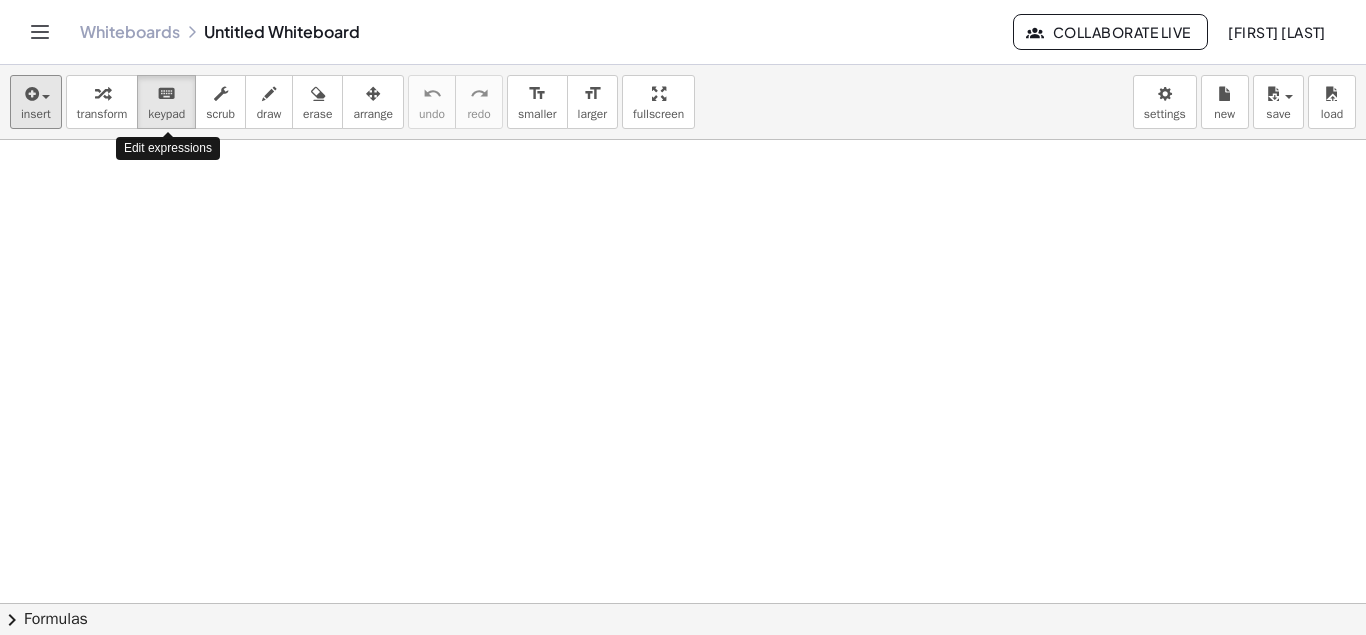 drag, startPoint x: 172, startPoint y: 105, endPoint x: 538, endPoint y: 574, distance: 594.90924 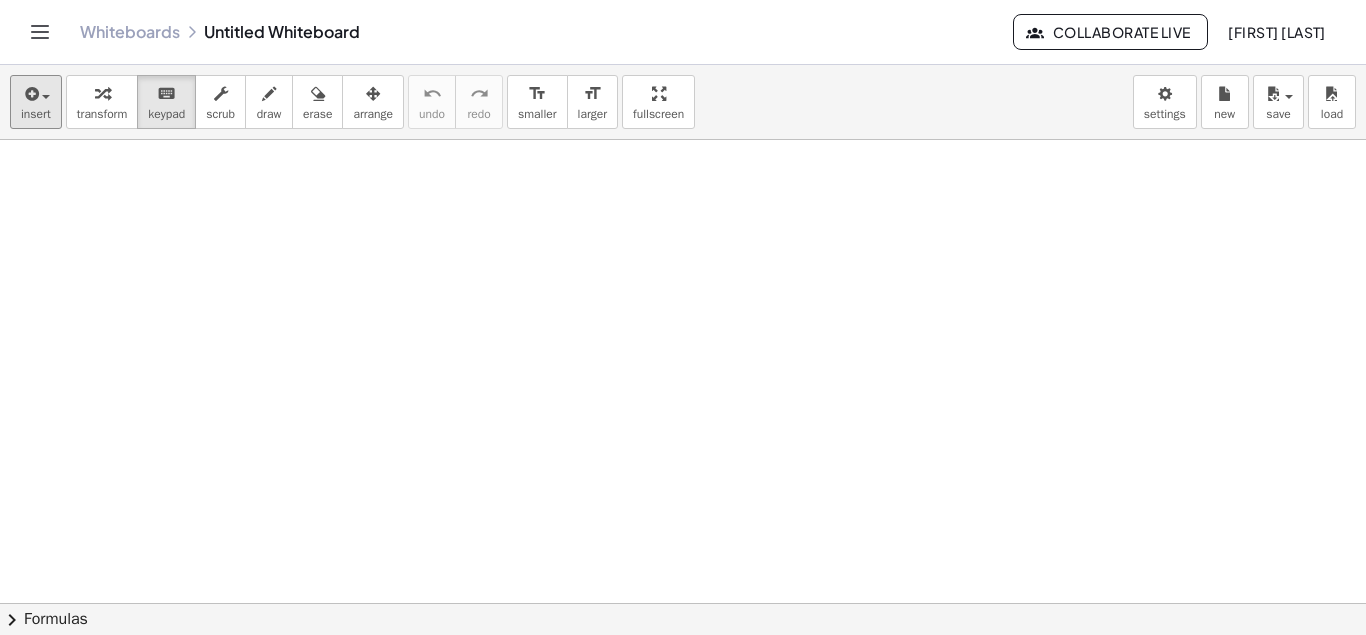 click at bounding box center [683, 668] 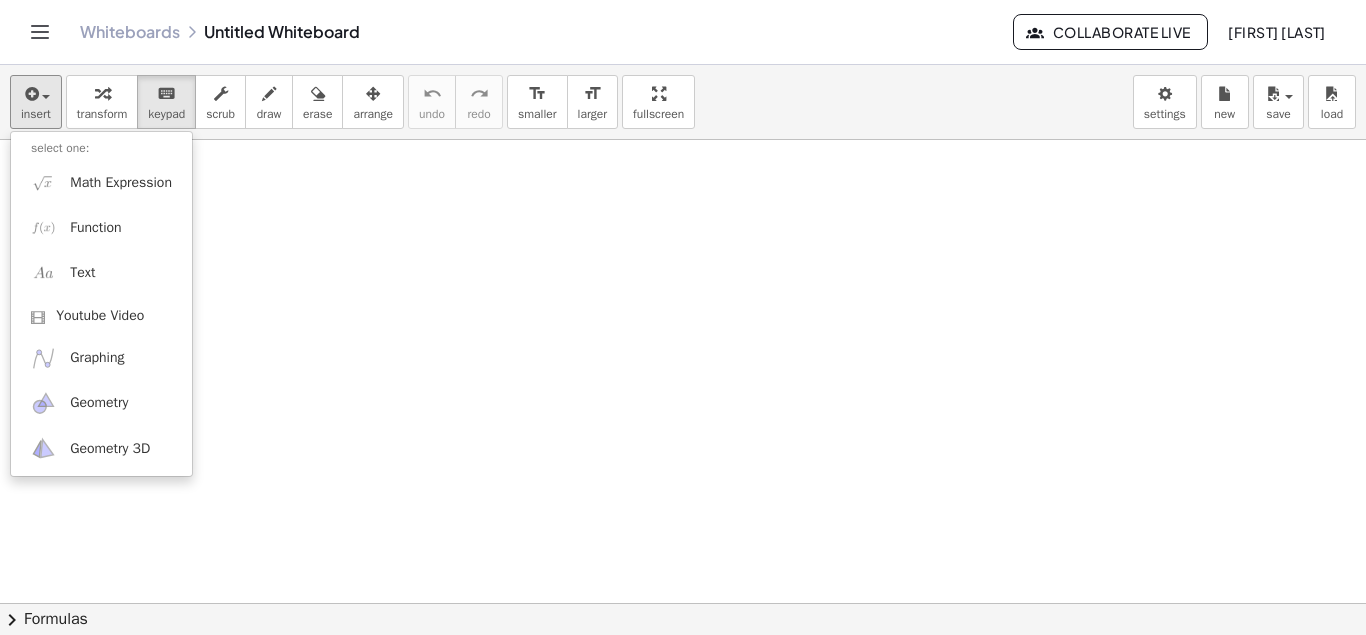 click at bounding box center [683, 668] 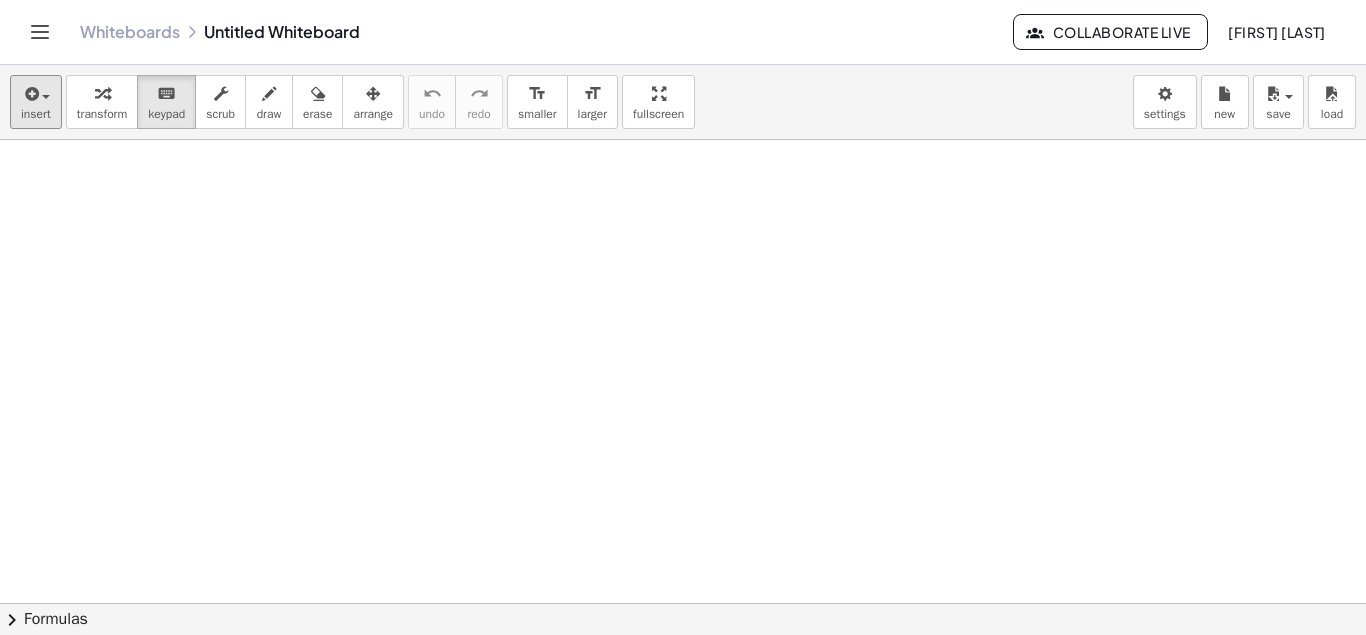 click at bounding box center [683, 668] 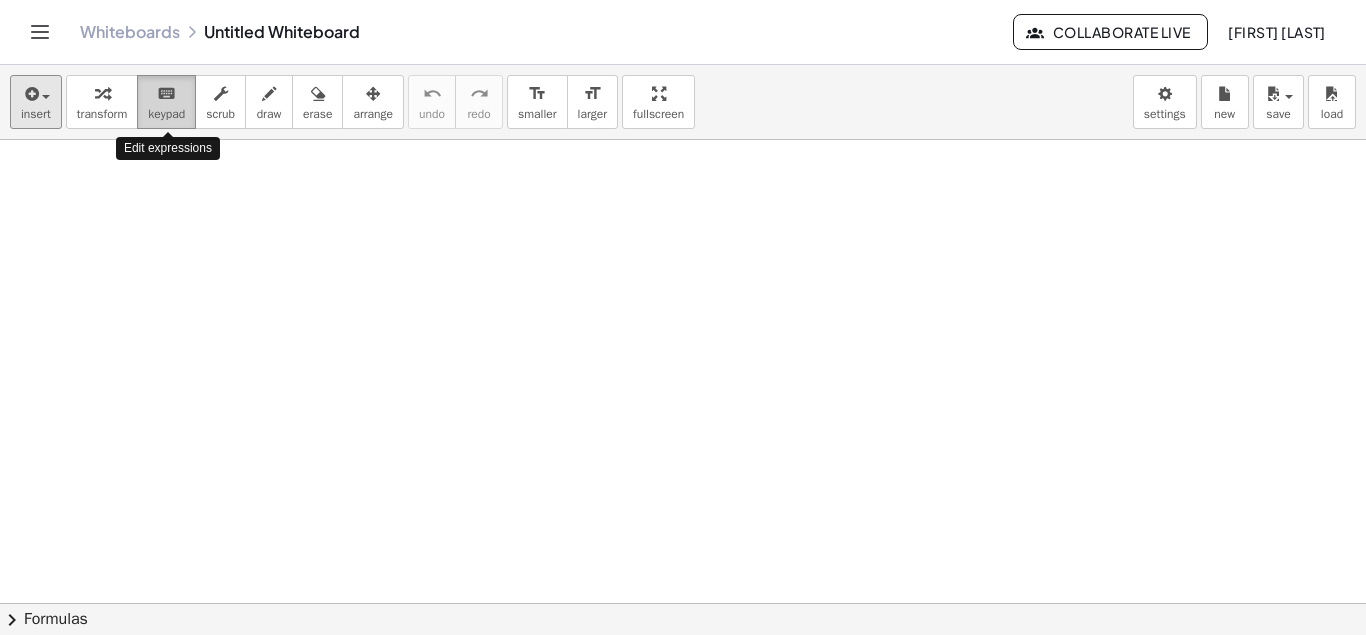 click on "keyboard" at bounding box center [166, 94] 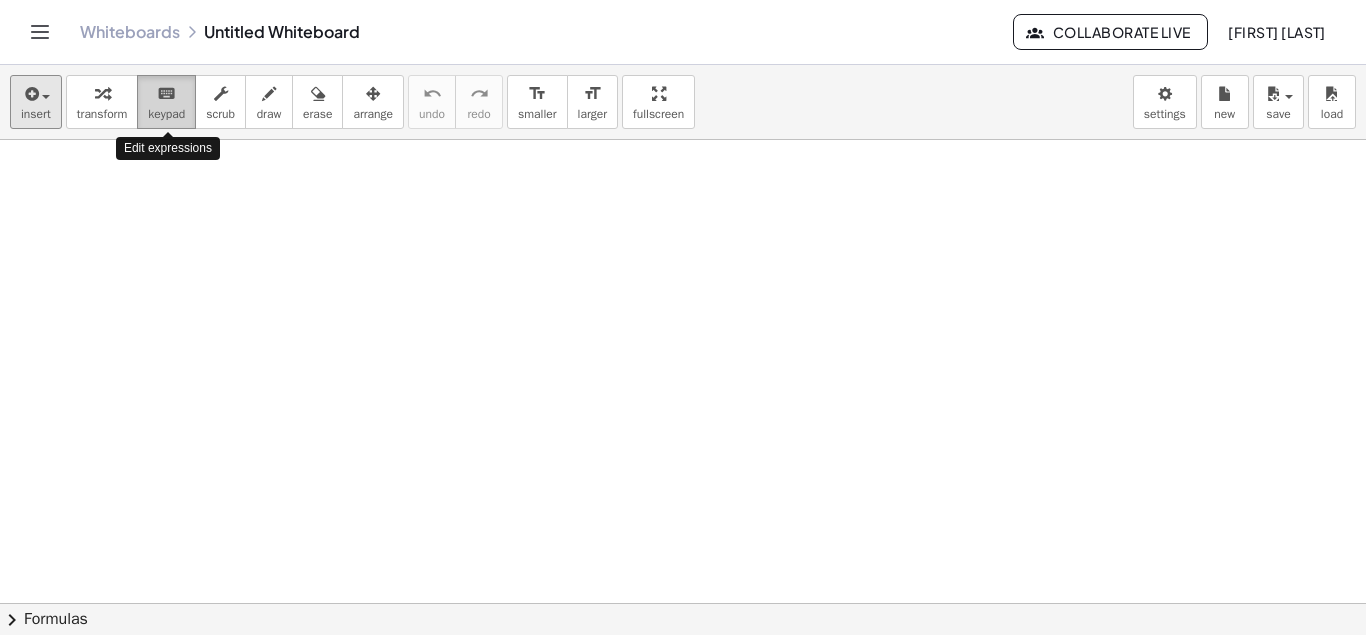 click on "keyboard" at bounding box center (166, 94) 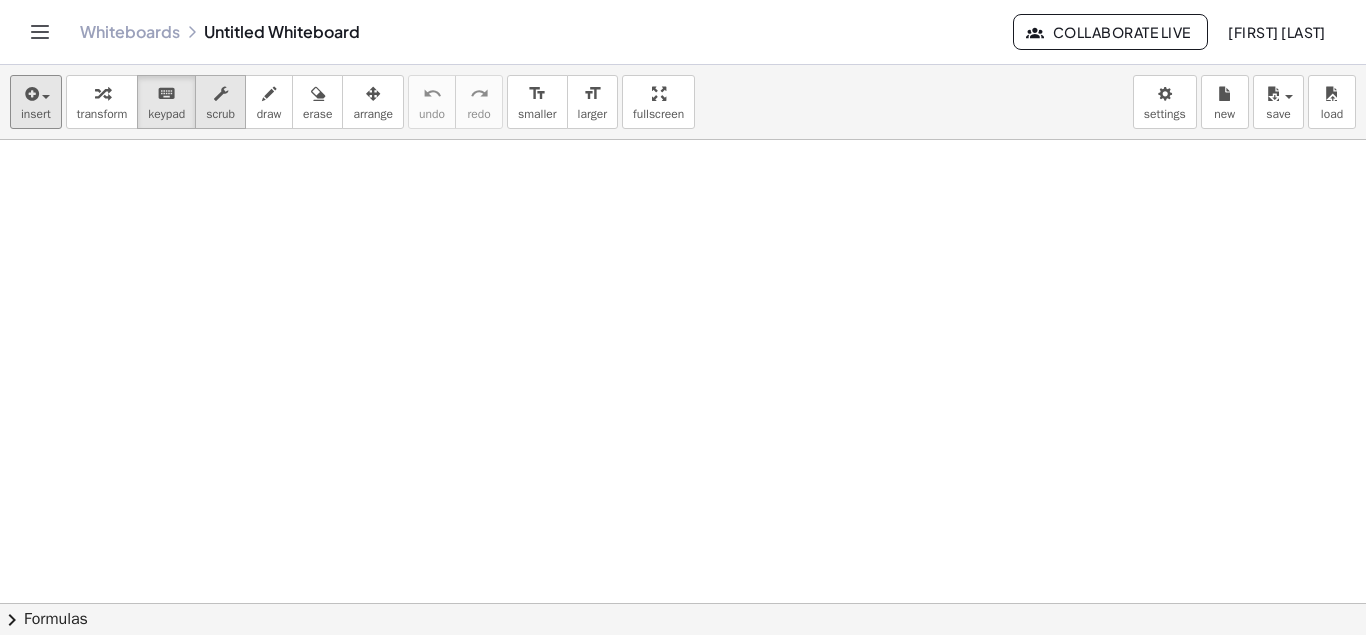 drag, startPoint x: 163, startPoint y: 98, endPoint x: 226, endPoint y: 117, distance: 65.802734 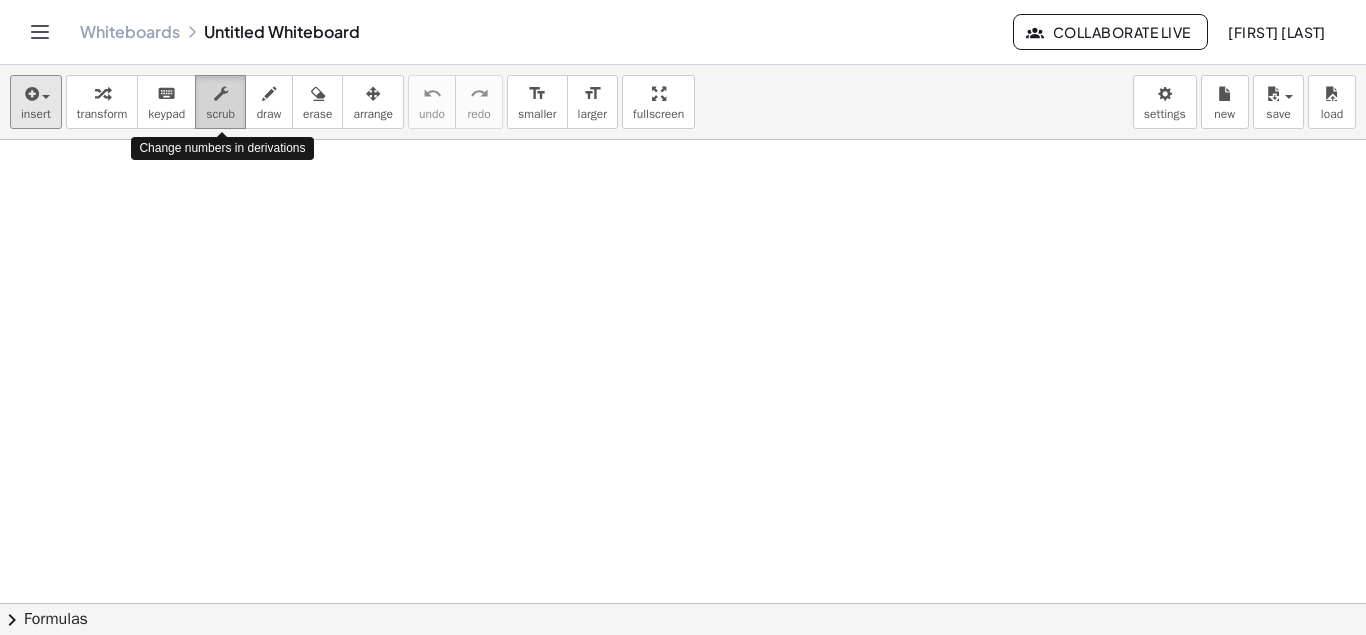click on "scrub" at bounding box center [220, 114] 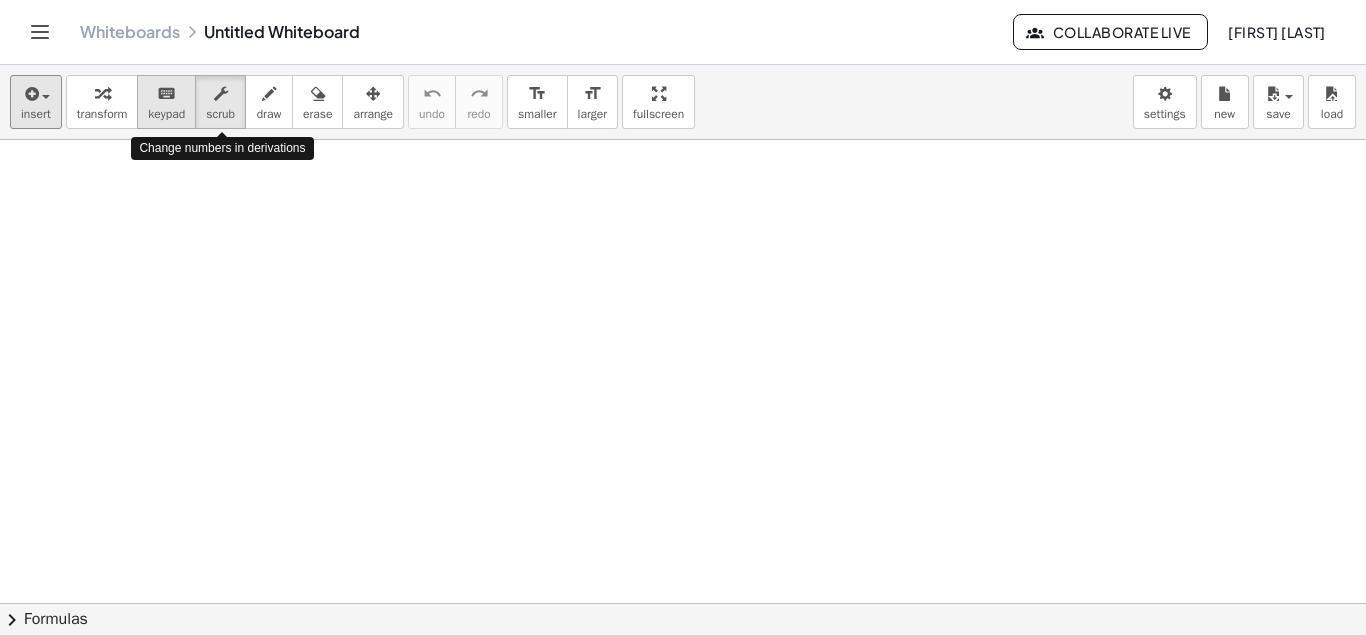 drag, startPoint x: 226, startPoint y: 117, endPoint x: 153, endPoint y: 102, distance: 74.52516 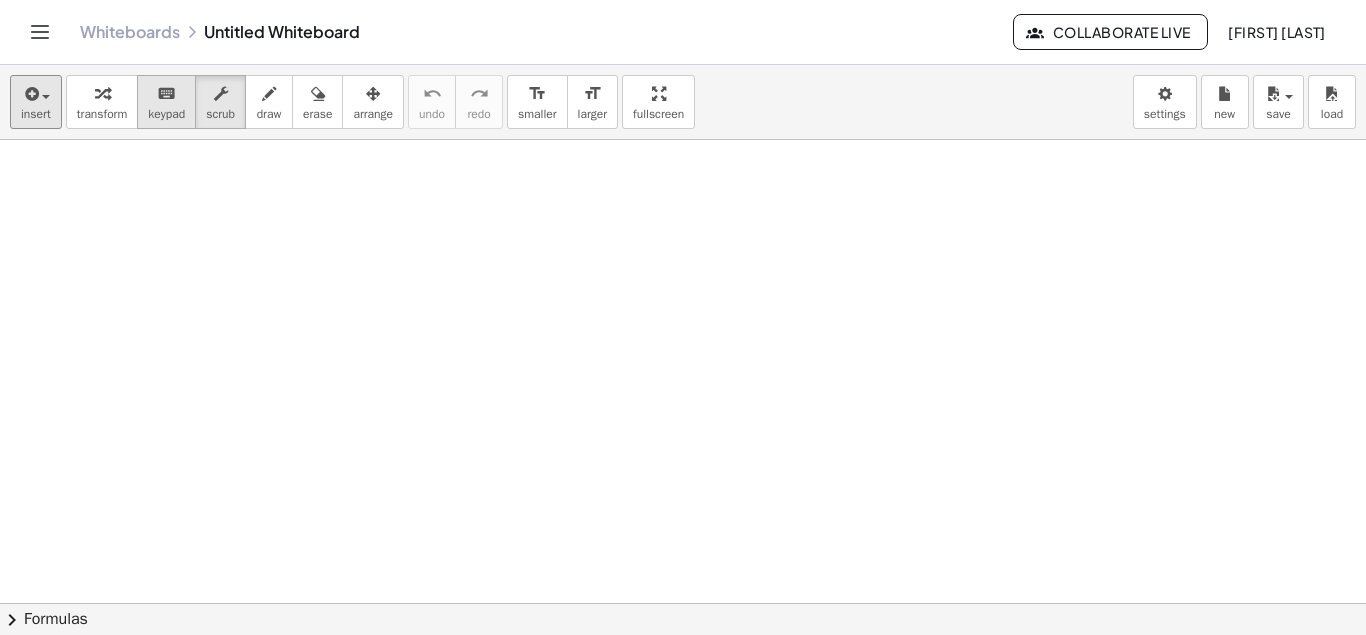 click on "keyboard" at bounding box center (166, 93) 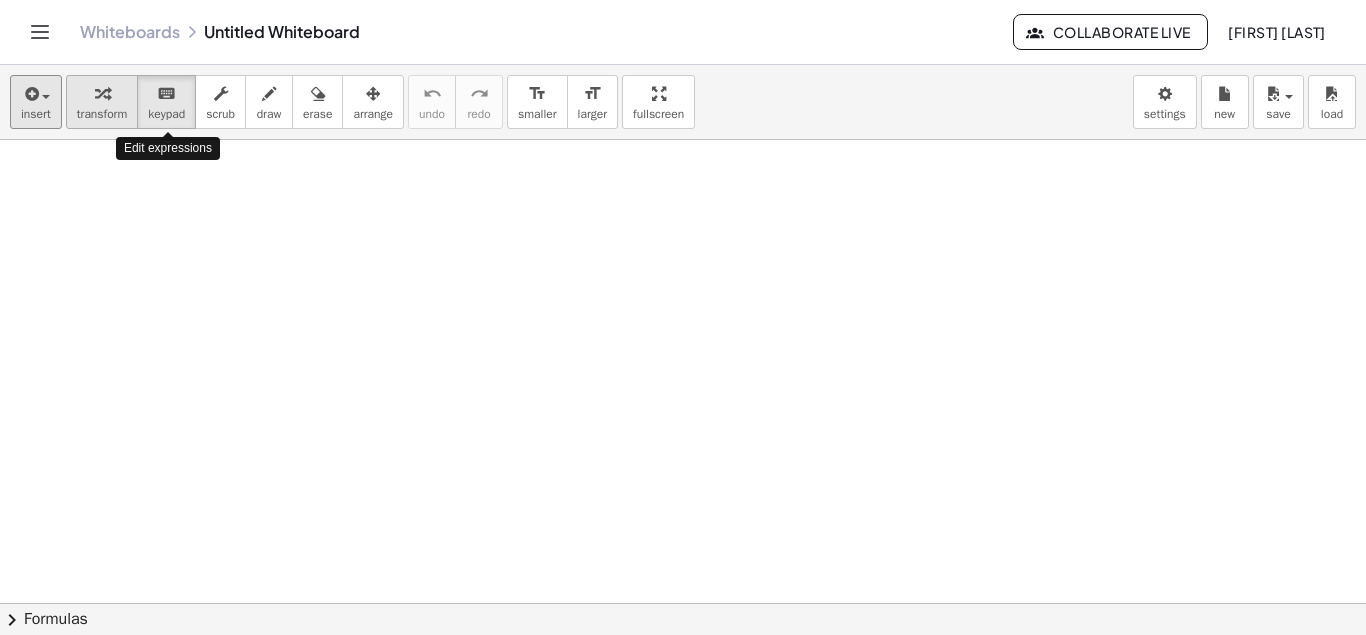 drag, startPoint x: 153, startPoint y: 102, endPoint x: 115, endPoint y: 95, distance: 38.63936 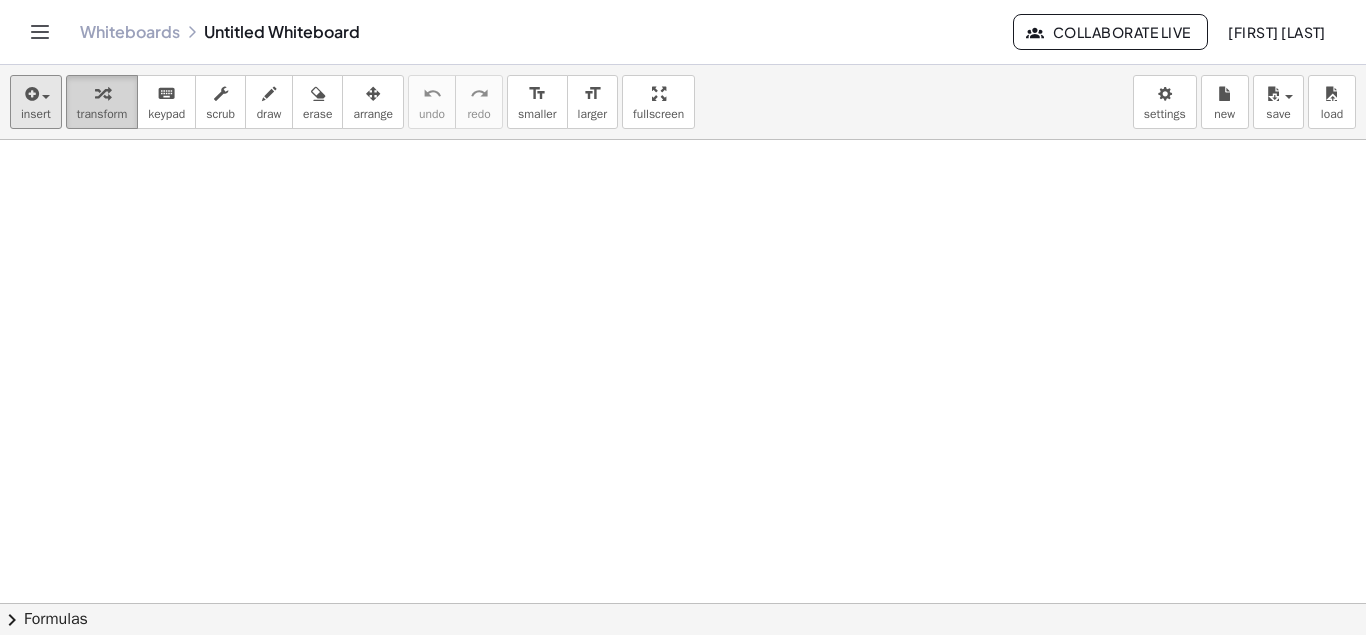 click at bounding box center [102, 93] 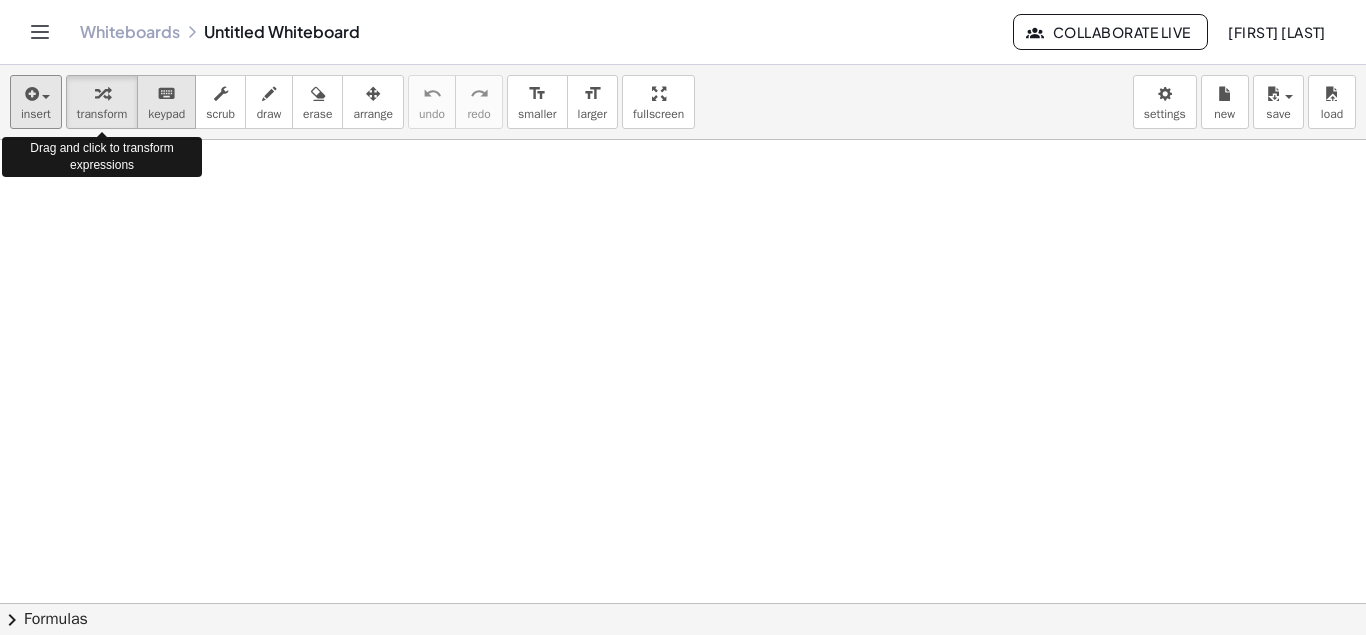 drag, startPoint x: 115, startPoint y: 95, endPoint x: 161, endPoint y: 97, distance: 46.043457 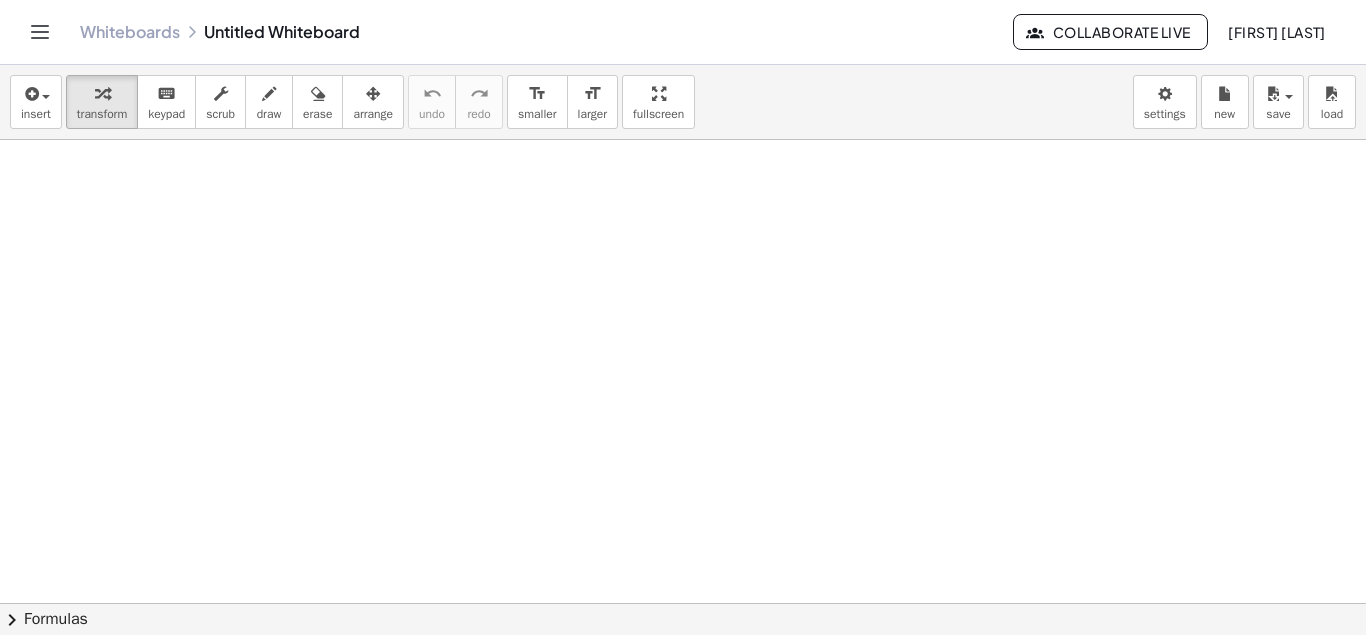 click on "chevron_right  Formulas" 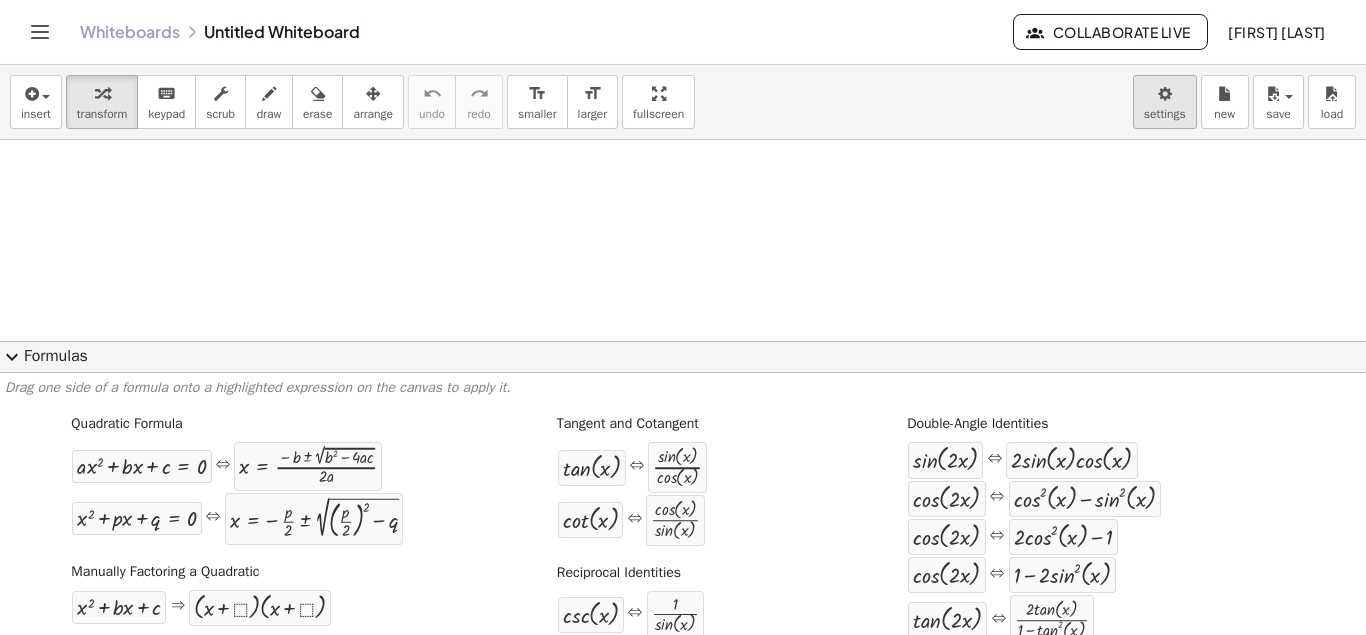 click on "Graspable Math Activities Whiteboards Classes Account v1.28.3 | Privacy policy © 2025 | Graspable, Inc. Whiteboards Untitled Whiteboard Collaborate Live  Jennifer Reasco   insert select one: Math Expression Function Text Youtube Video Graphing Geometry Geometry 3D transform keyboard keypad scrub draw erase arrange undo undo redo redo format_size smaller format_size larger fullscreen load   save new settings × expand_more  Formulas
Drag one side of a formula onto a highlighted expression on the canvas to apply it.
Quadratic Formula
+ · a · x 2 + · b · x + c = 0
⇔
x = · ( − b ± 2 √ ( + b 2 − · 4 · a · c ) ) · 2 · a
+ x 2 + · p · x + q = 0
⇔
x = − · p · 2 ± 2 √ ( + ( · p · 2 ) 2" at bounding box center [683, 317] 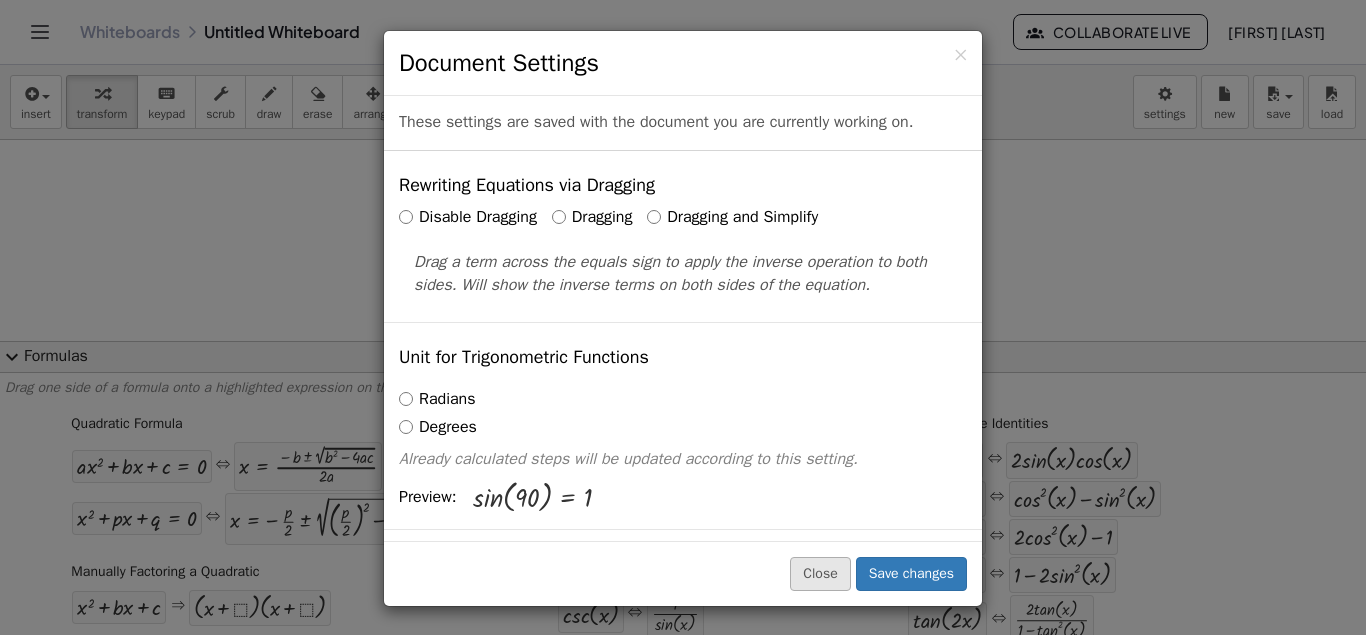 click on "Close" at bounding box center [820, 574] 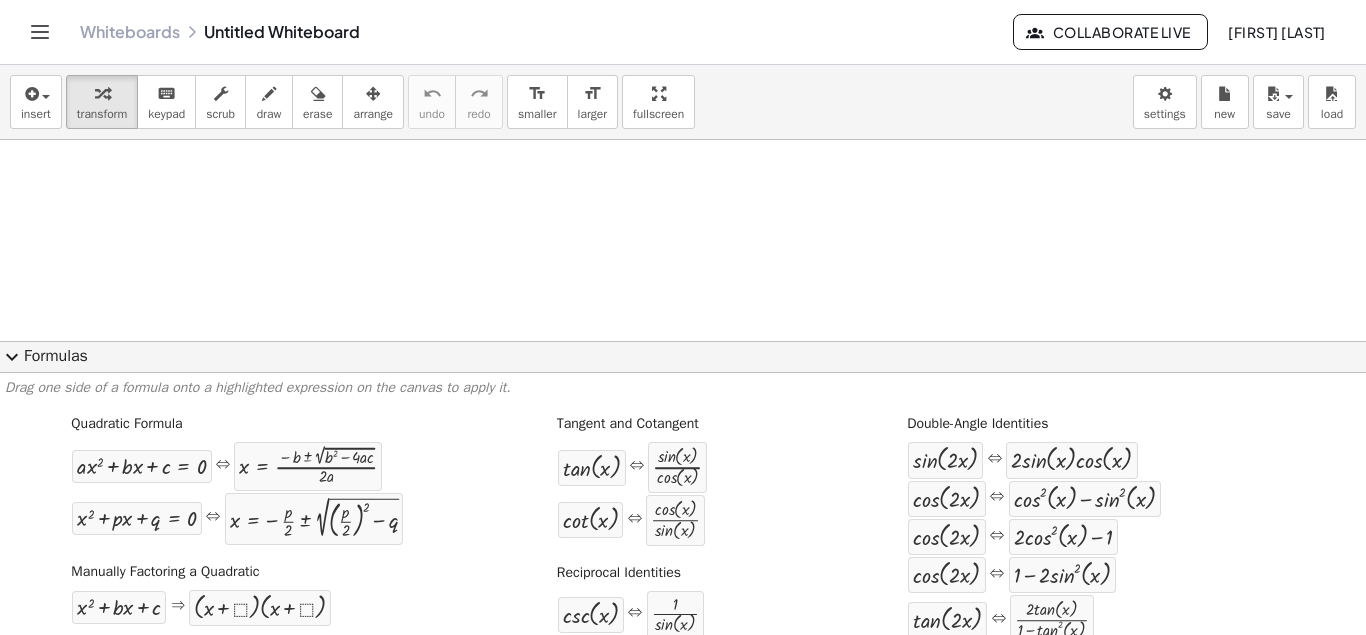 click at bounding box center (683, 668) 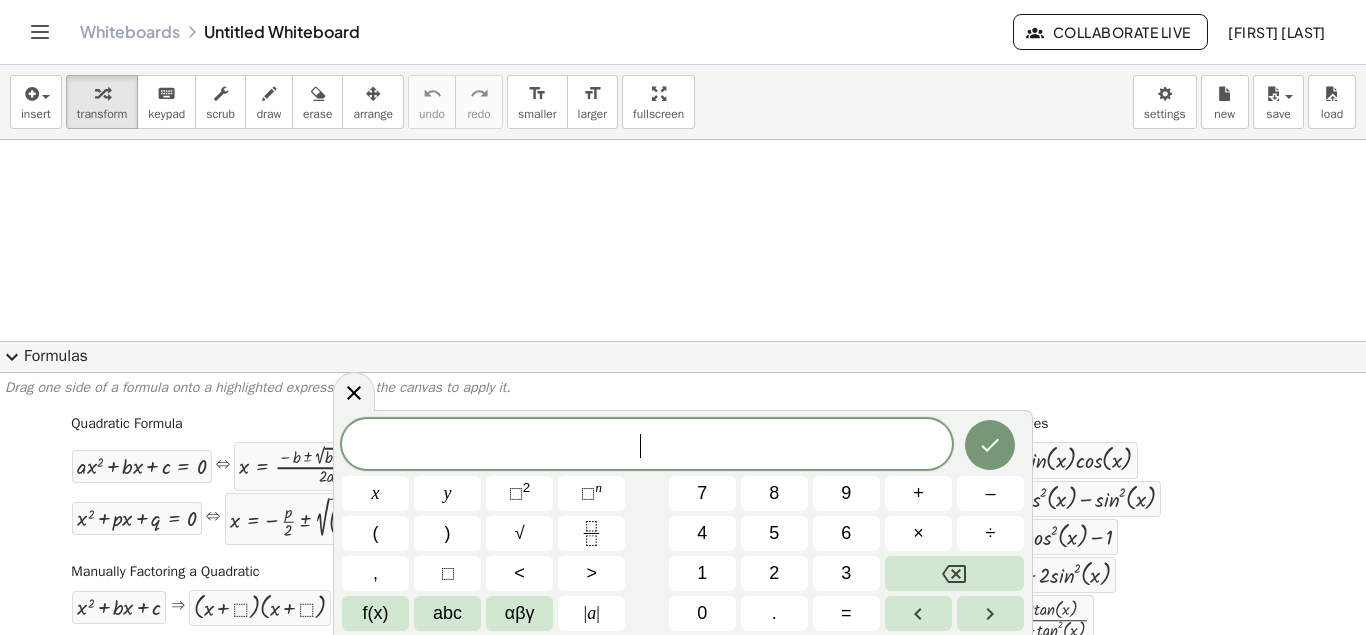scroll, scrollTop: 18, scrollLeft: 0, axis: vertical 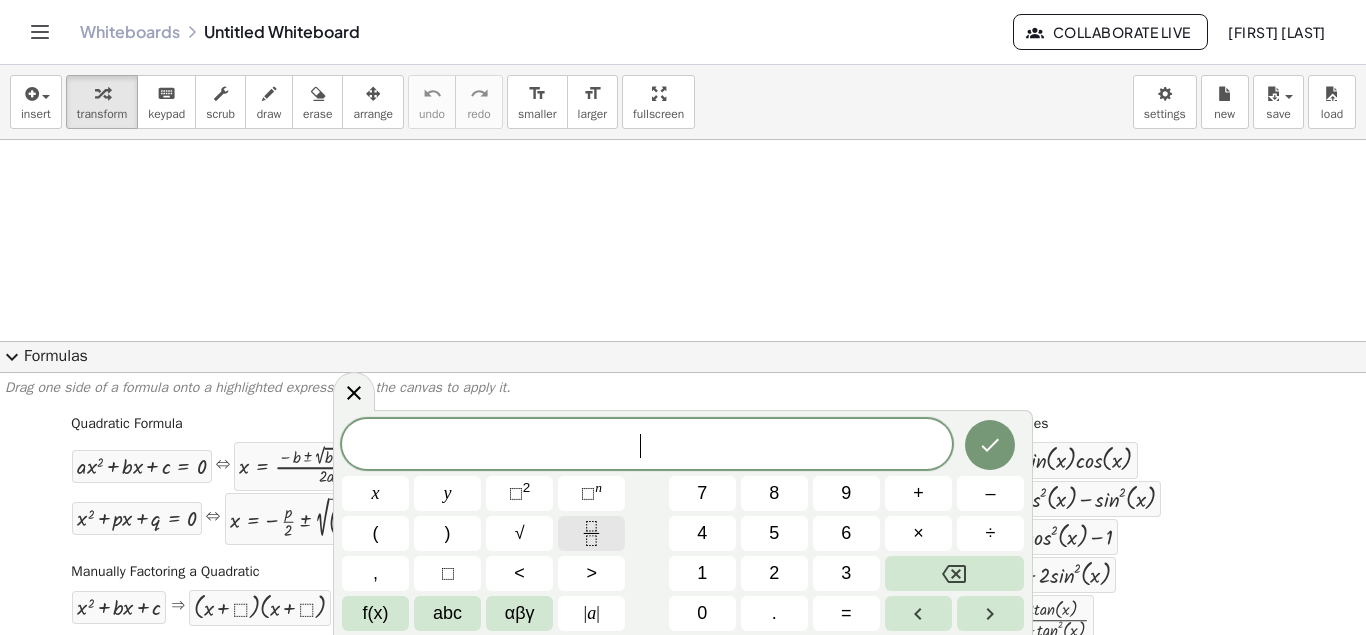 click 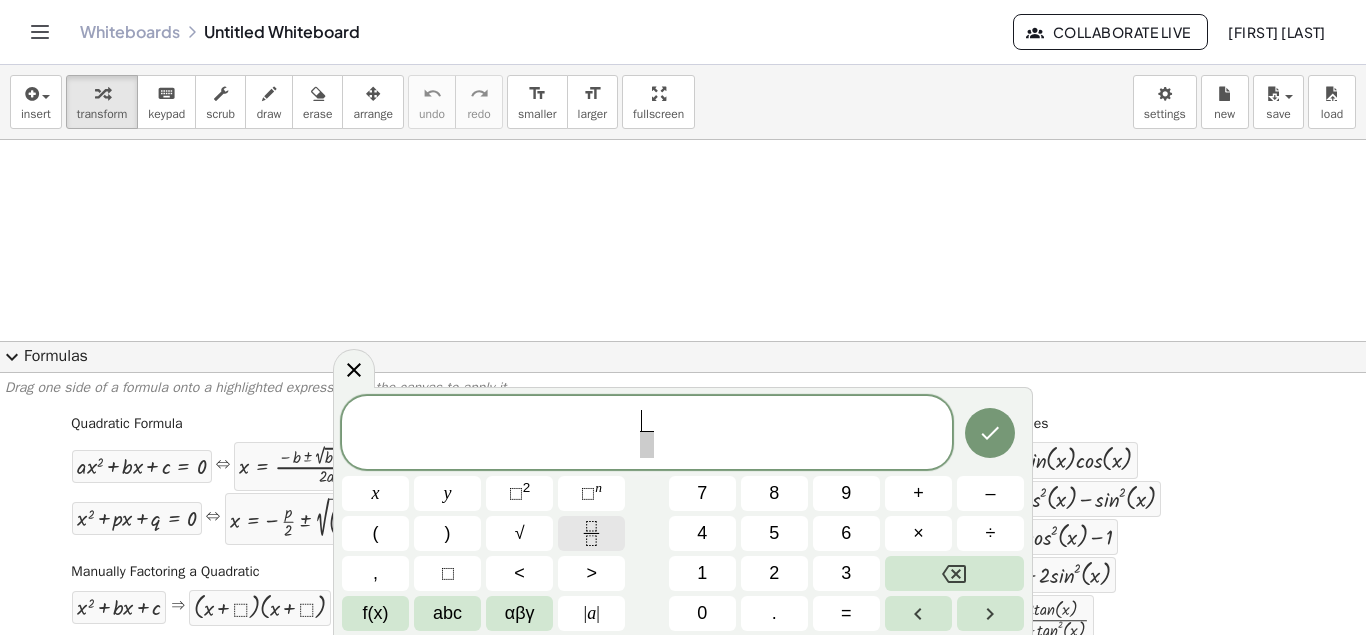 click 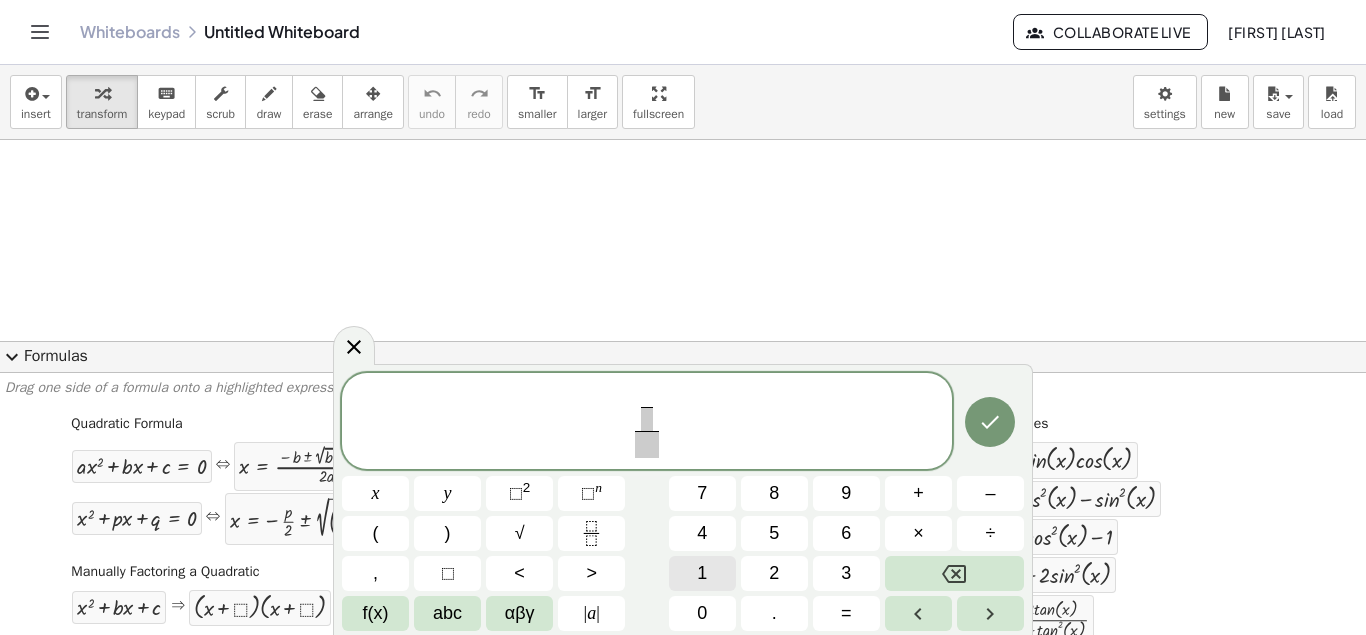 click on "1" at bounding box center [702, 573] 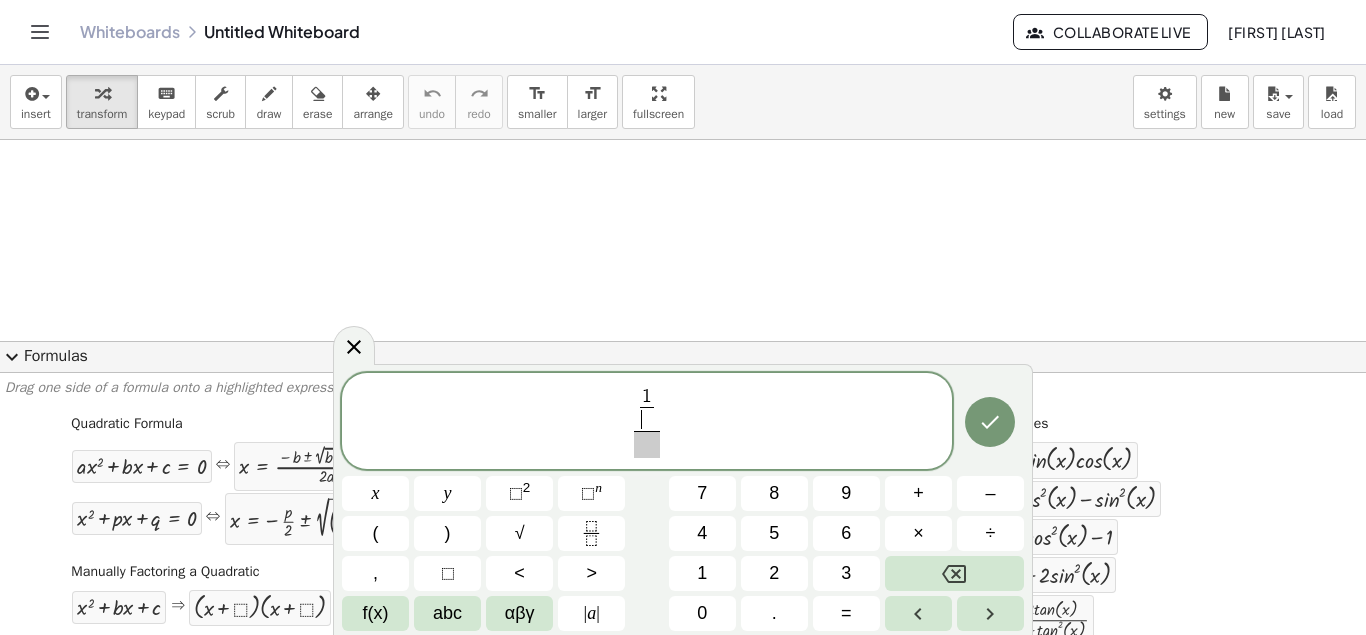 click on "​" at bounding box center [647, 419] 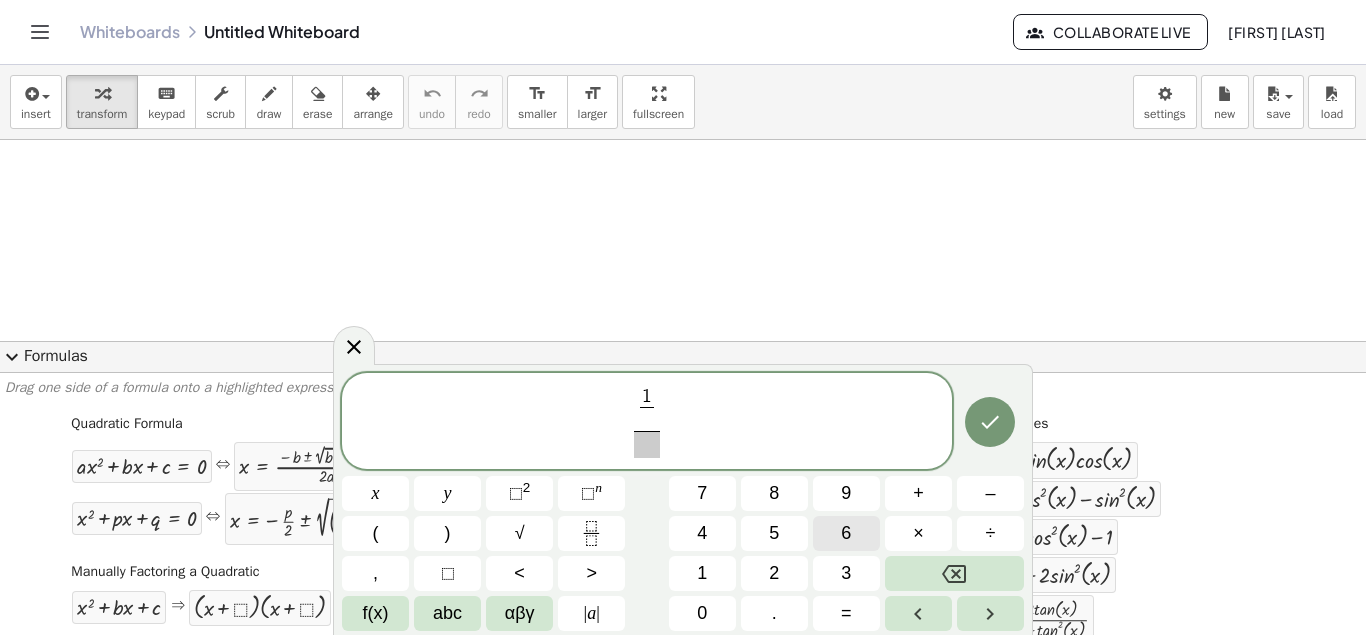 click on "6" at bounding box center (846, 533) 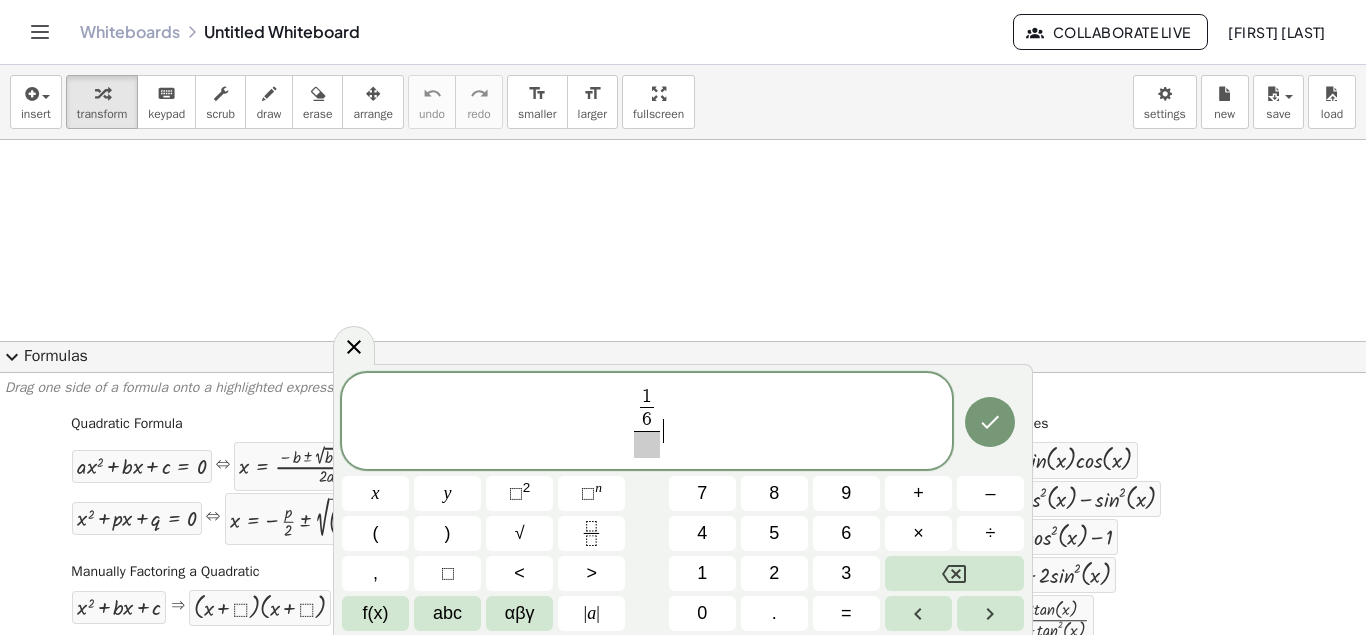 click on "1 6 ​ ​ ​" at bounding box center (647, 422) 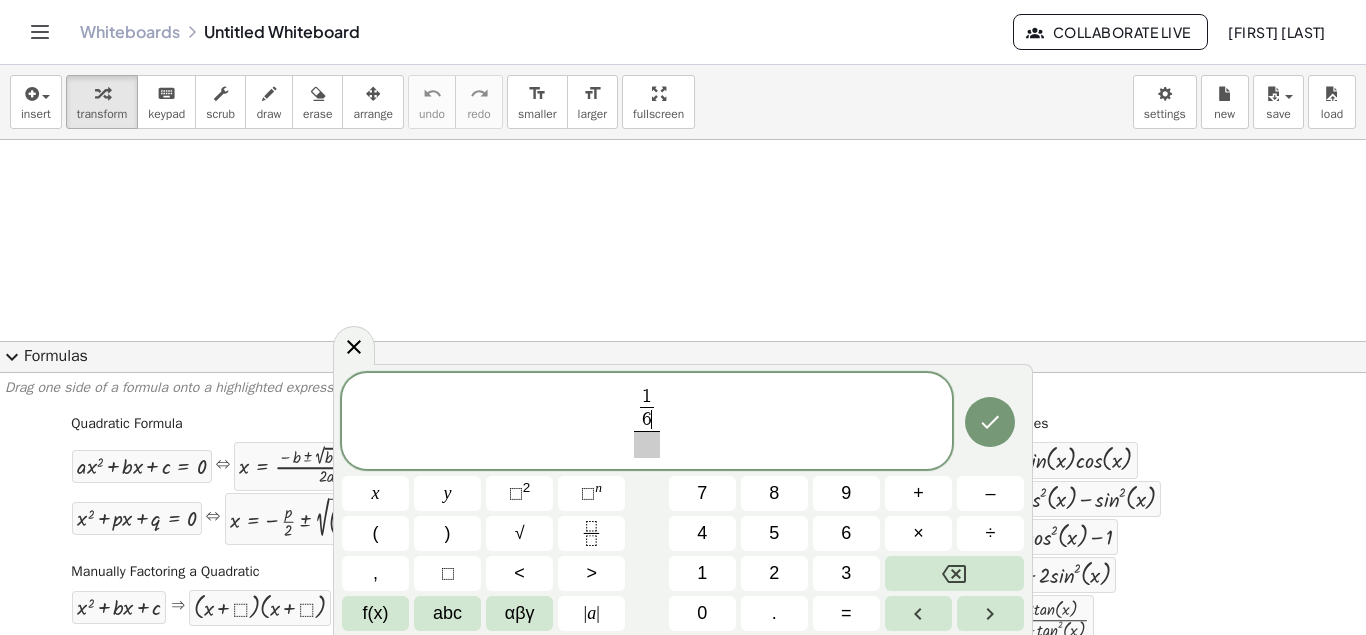 click on "1 6 ​ ​" at bounding box center (647, 409) 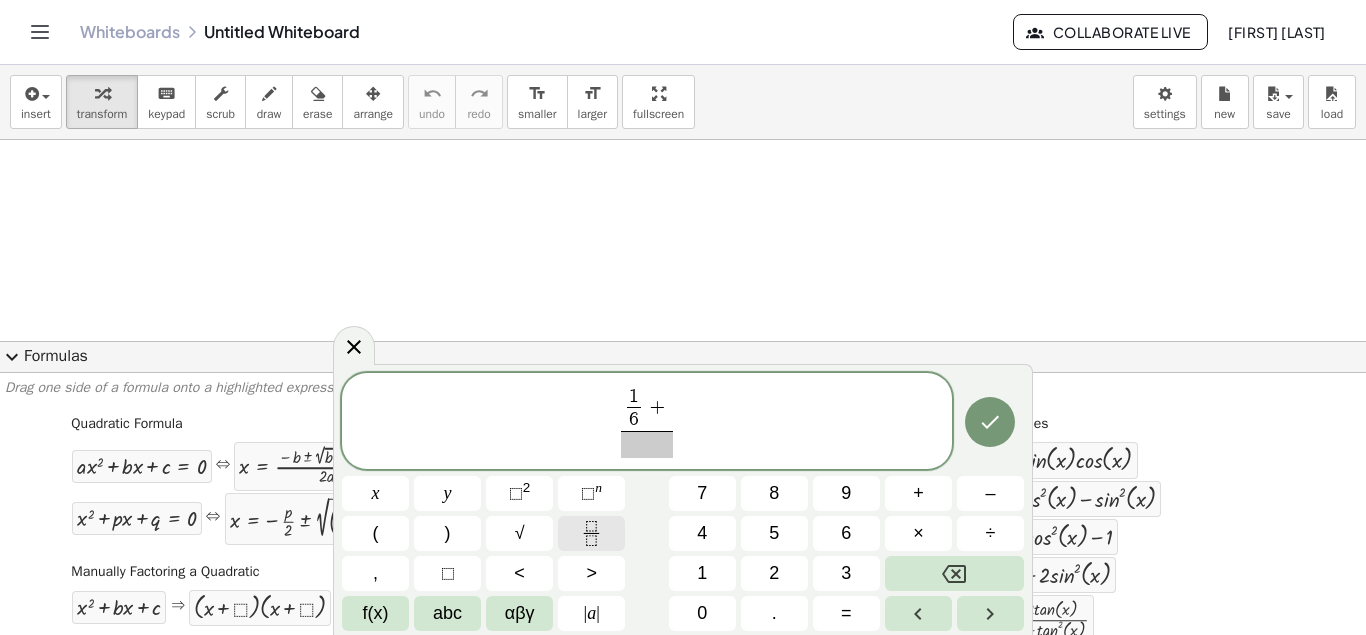 click 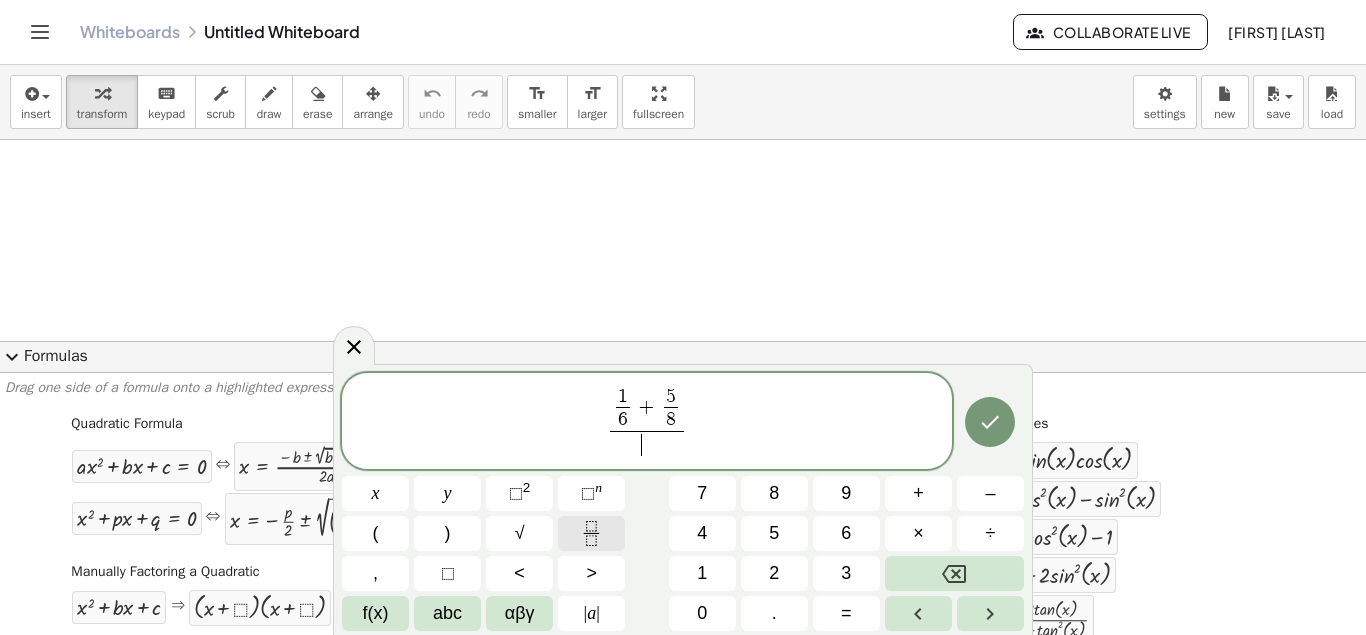 click 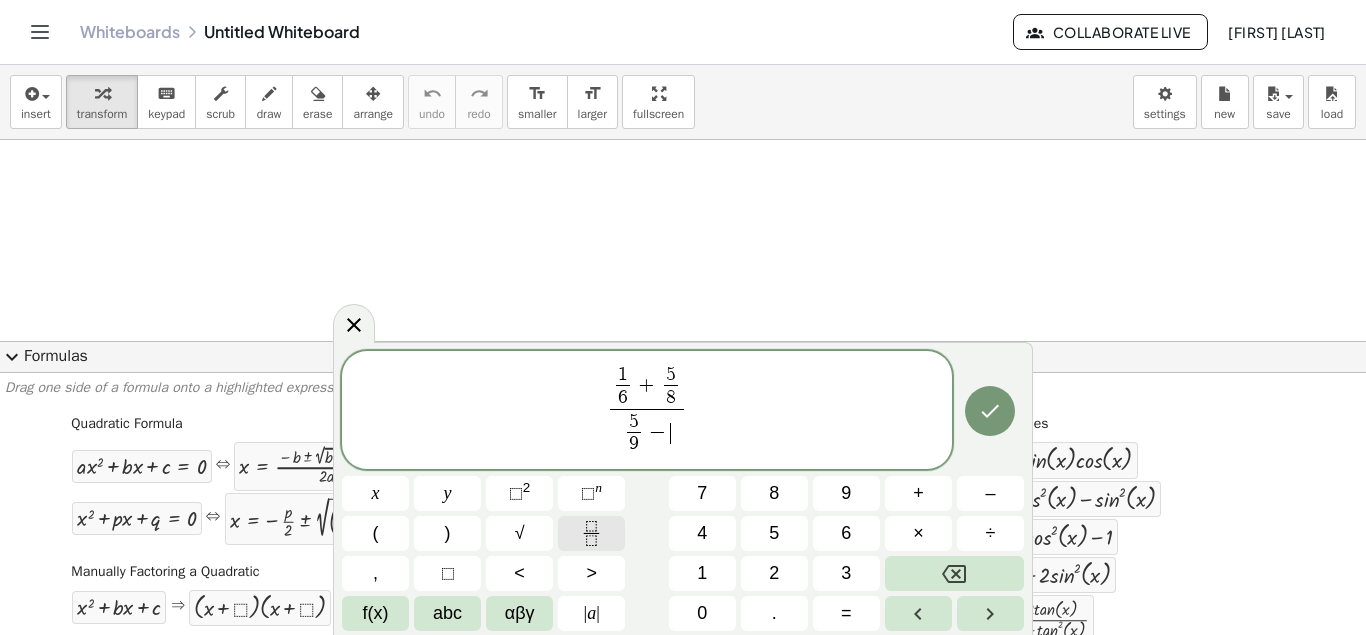 click 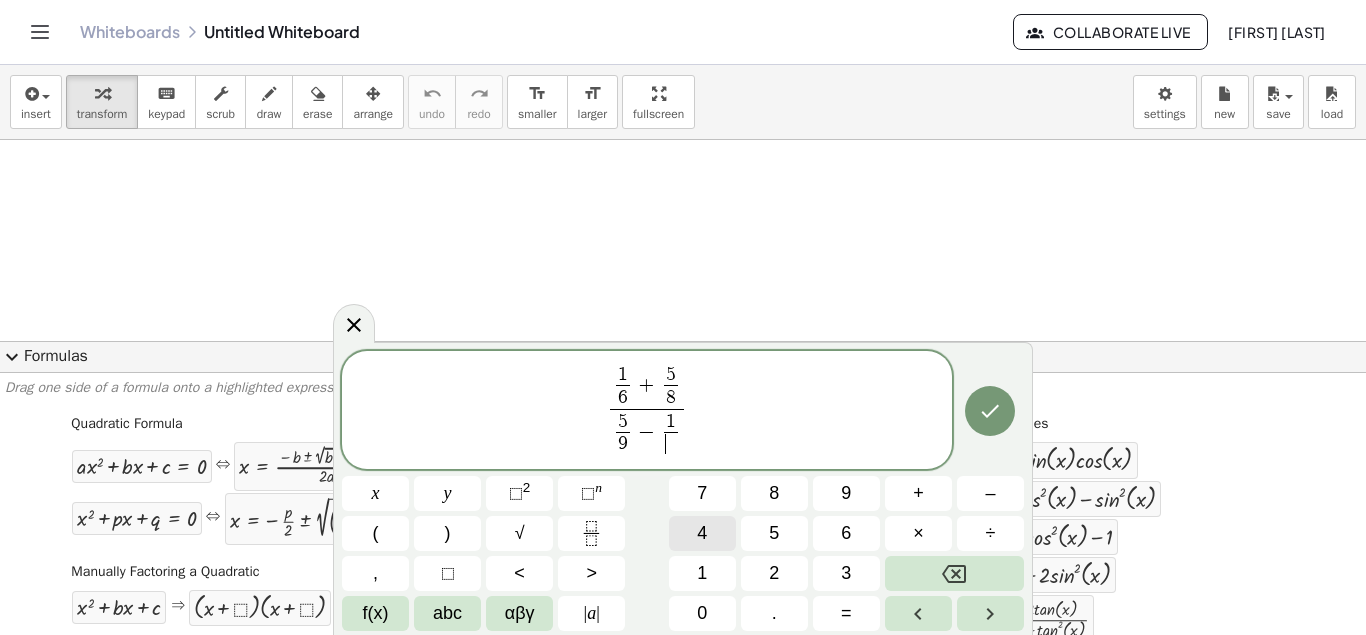 click on "4" at bounding box center [702, 533] 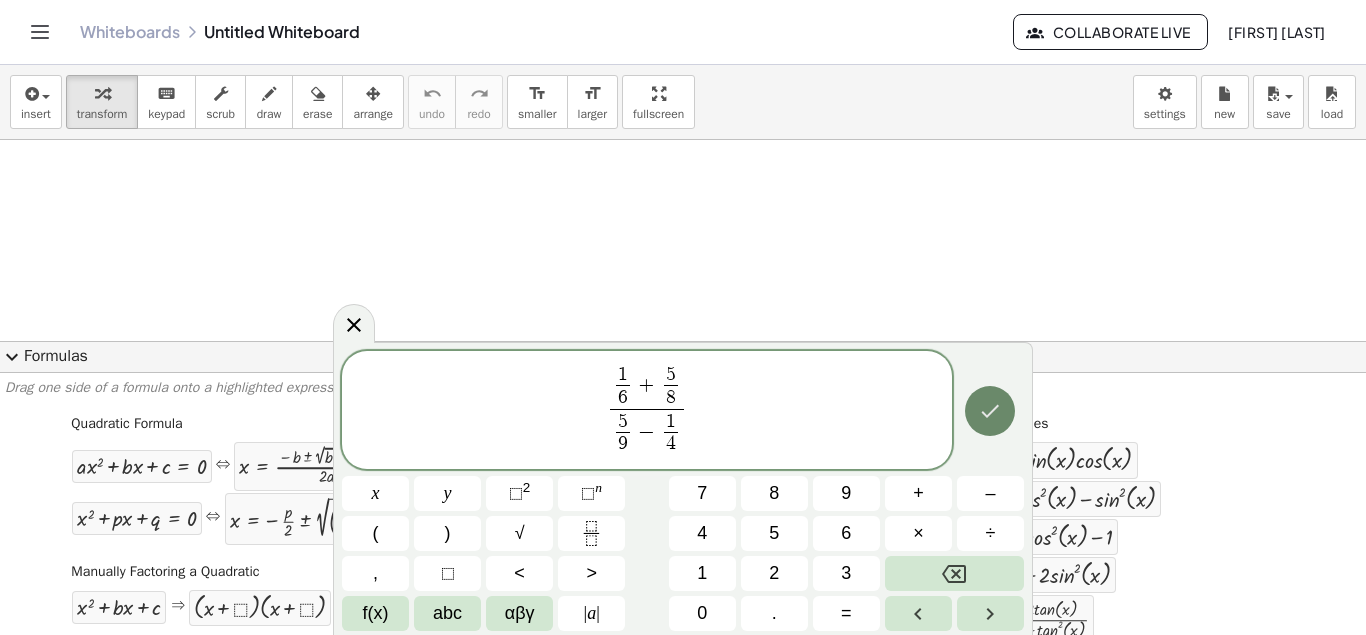 click at bounding box center [990, 411] 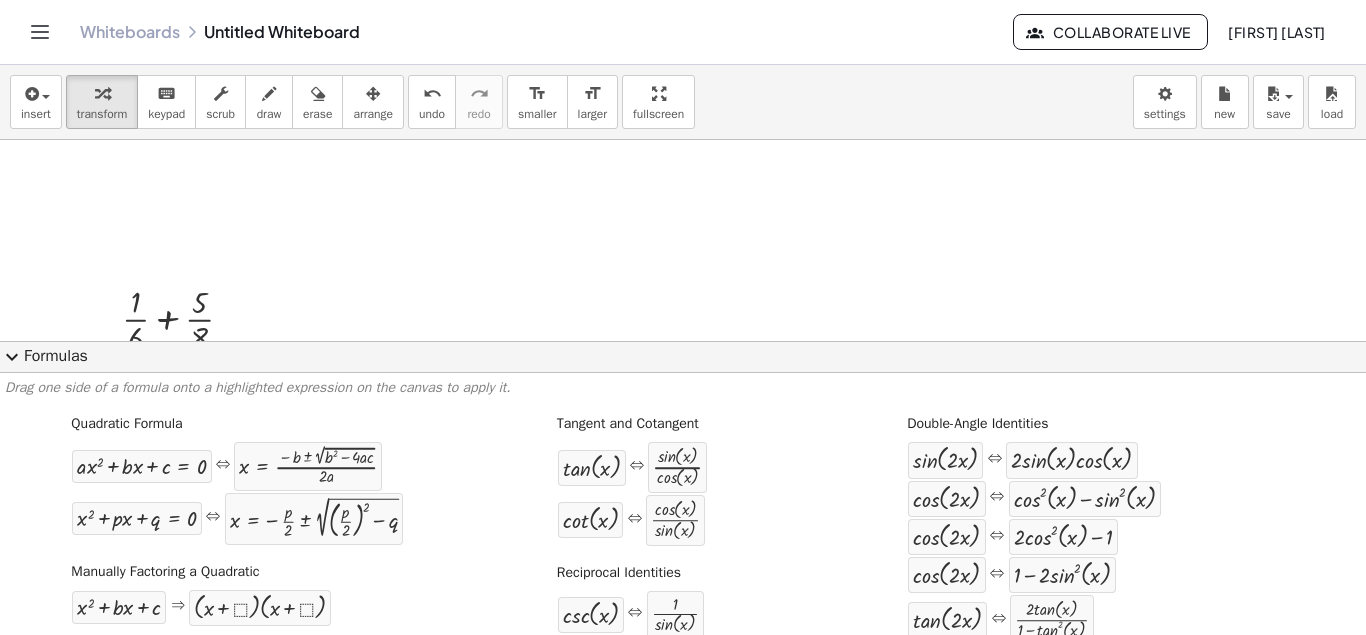 click on "expand_more" at bounding box center (12, 357) 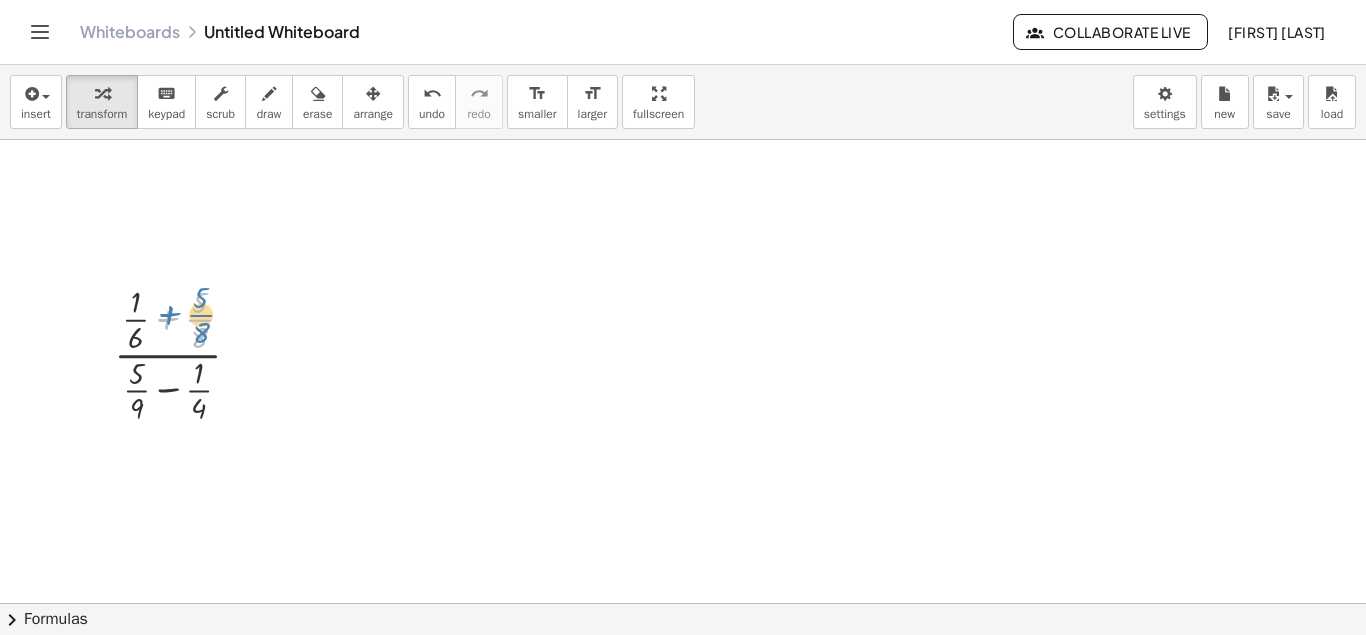 drag, startPoint x: 170, startPoint y: 334, endPoint x: 161, endPoint y: 339, distance: 10.29563 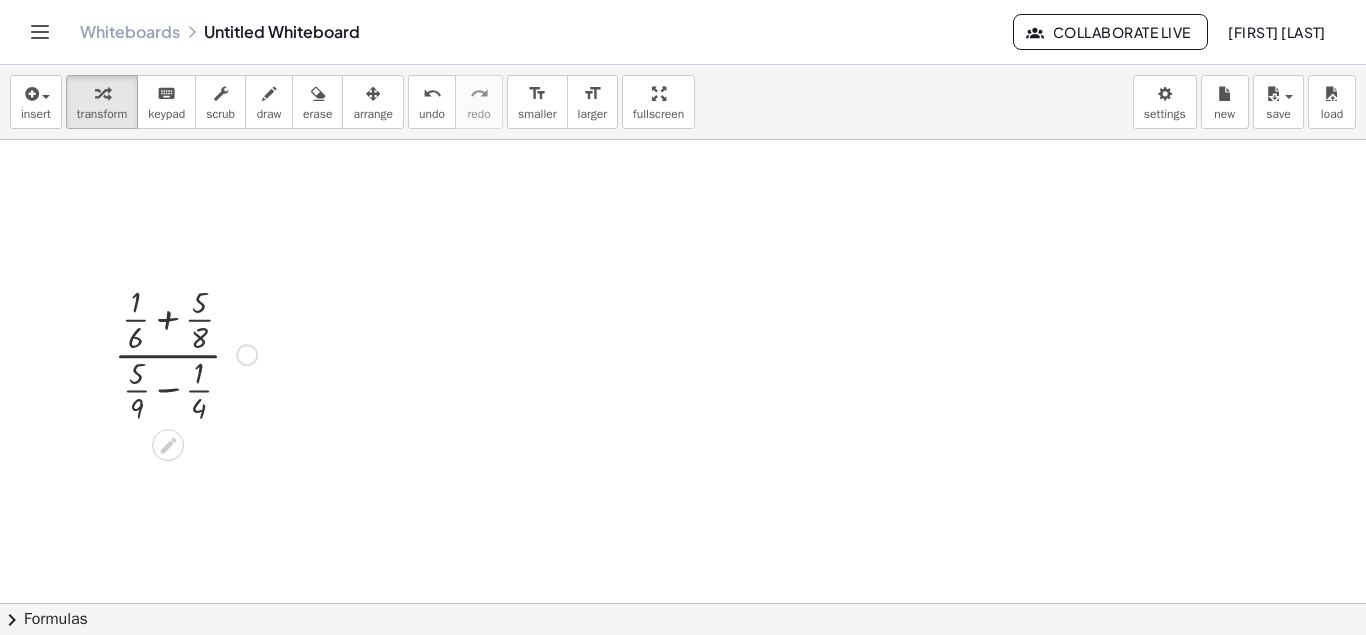 click at bounding box center (185, 353) 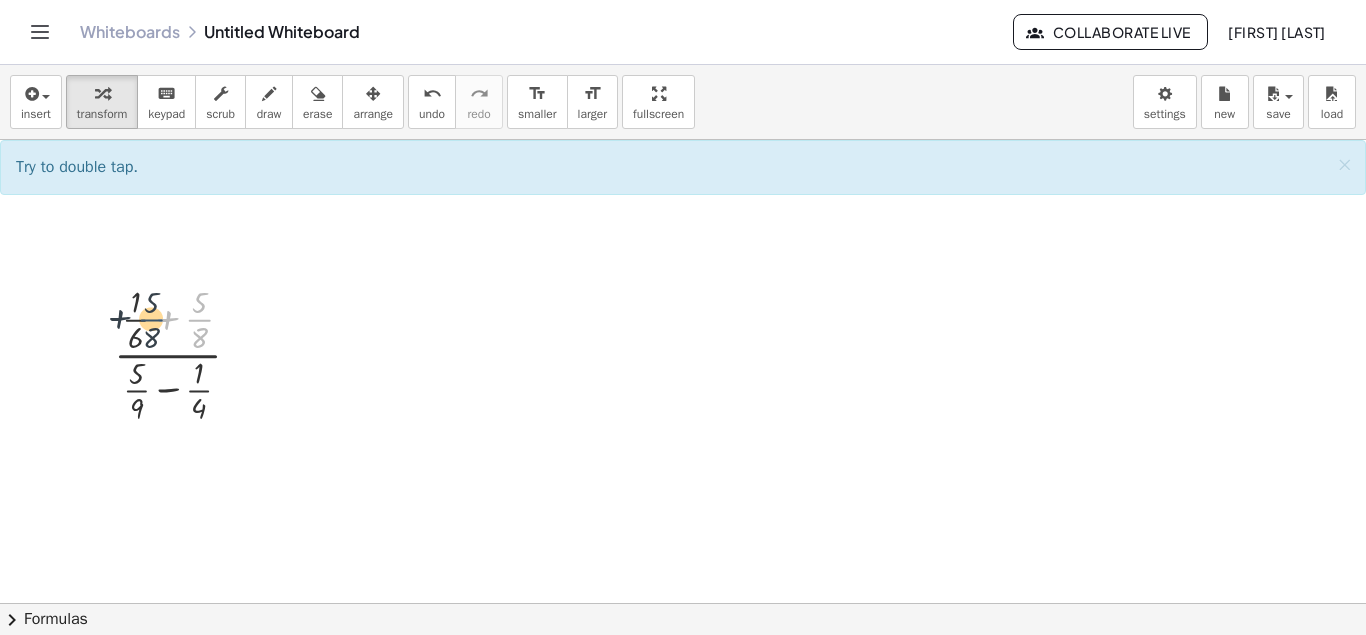 drag, startPoint x: 189, startPoint y: 321, endPoint x: 137, endPoint y: 321, distance: 52 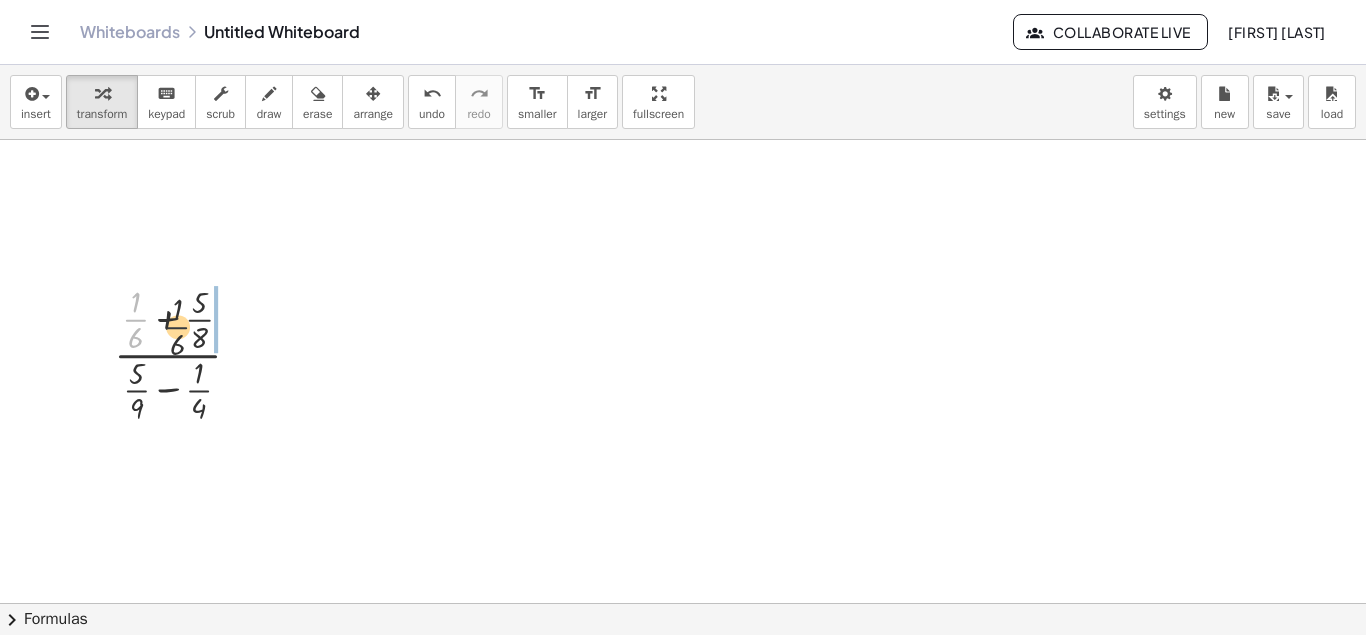 drag, startPoint x: 133, startPoint y: 319, endPoint x: 220, endPoint y: 330, distance: 87.69264 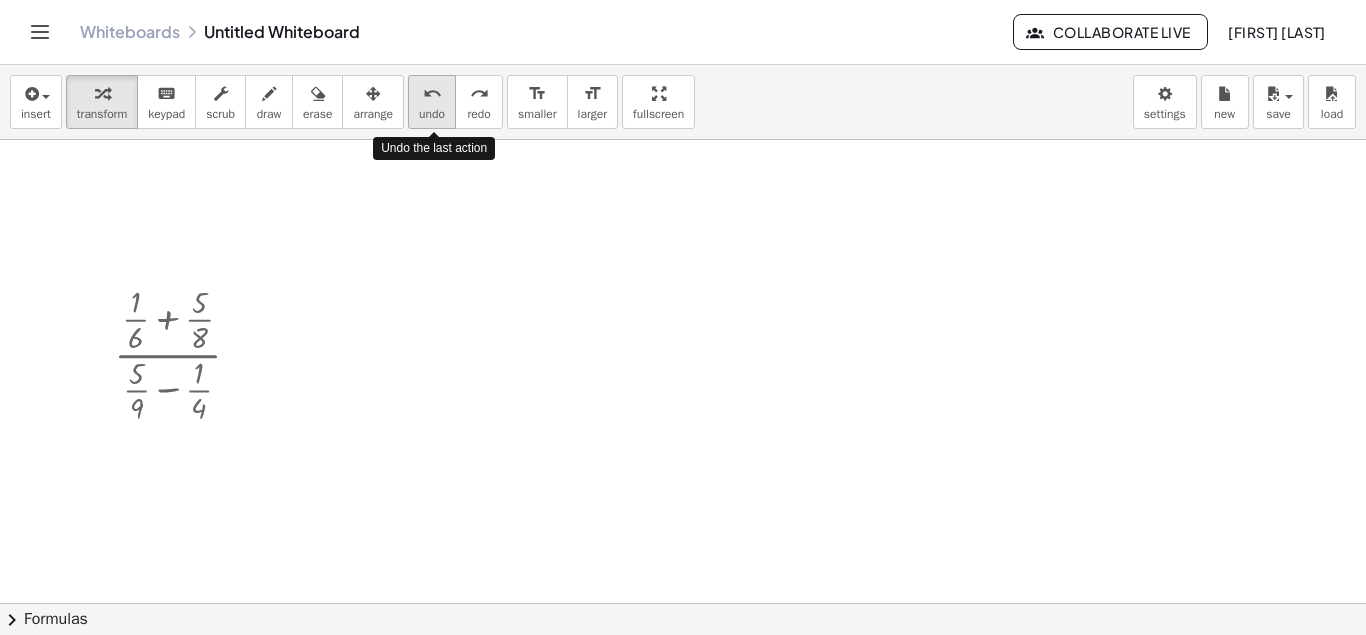 click on "undo undo" at bounding box center [432, 102] 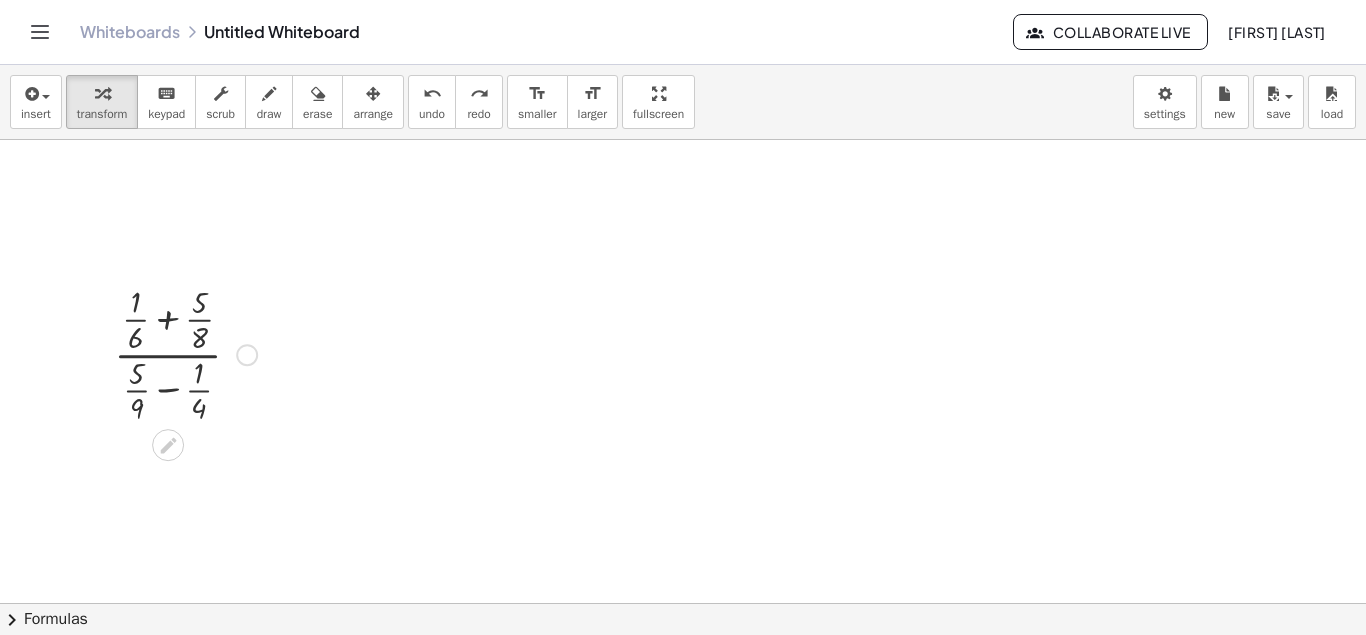 click at bounding box center (185, 353) 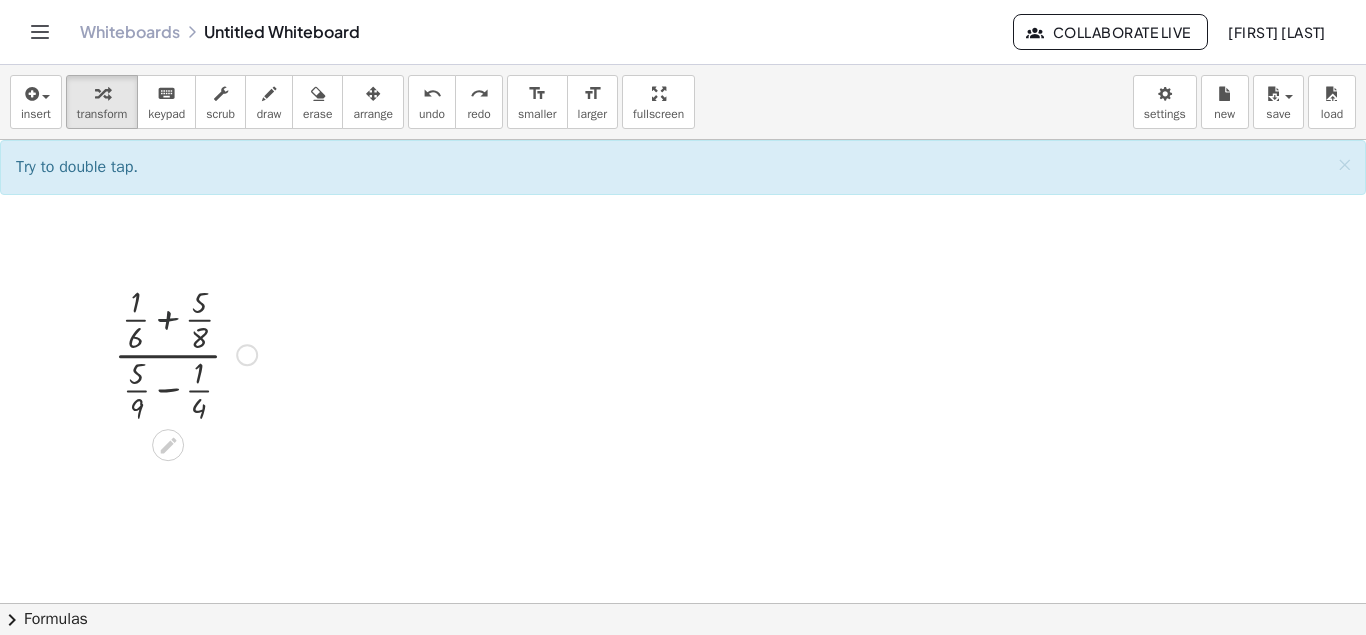 click at bounding box center (185, 353) 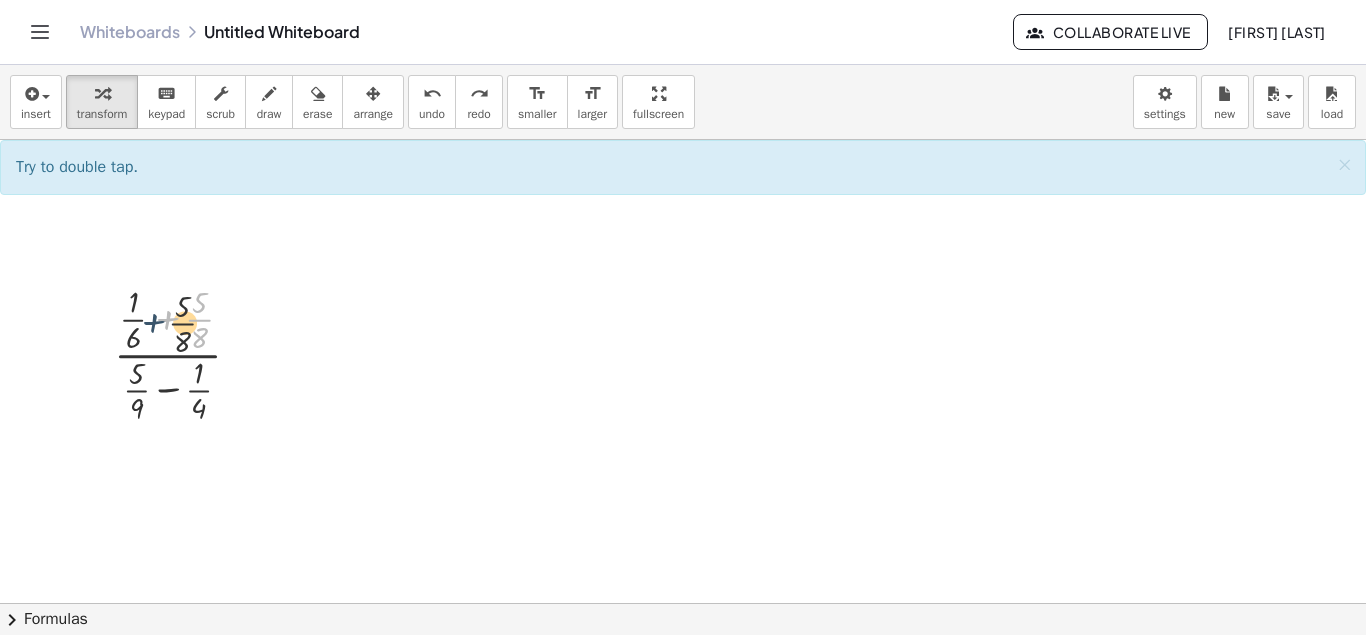 drag, startPoint x: 165, startPoint y: 317, endPoint x: 139, endPoint y: 326, distance: 27.513634 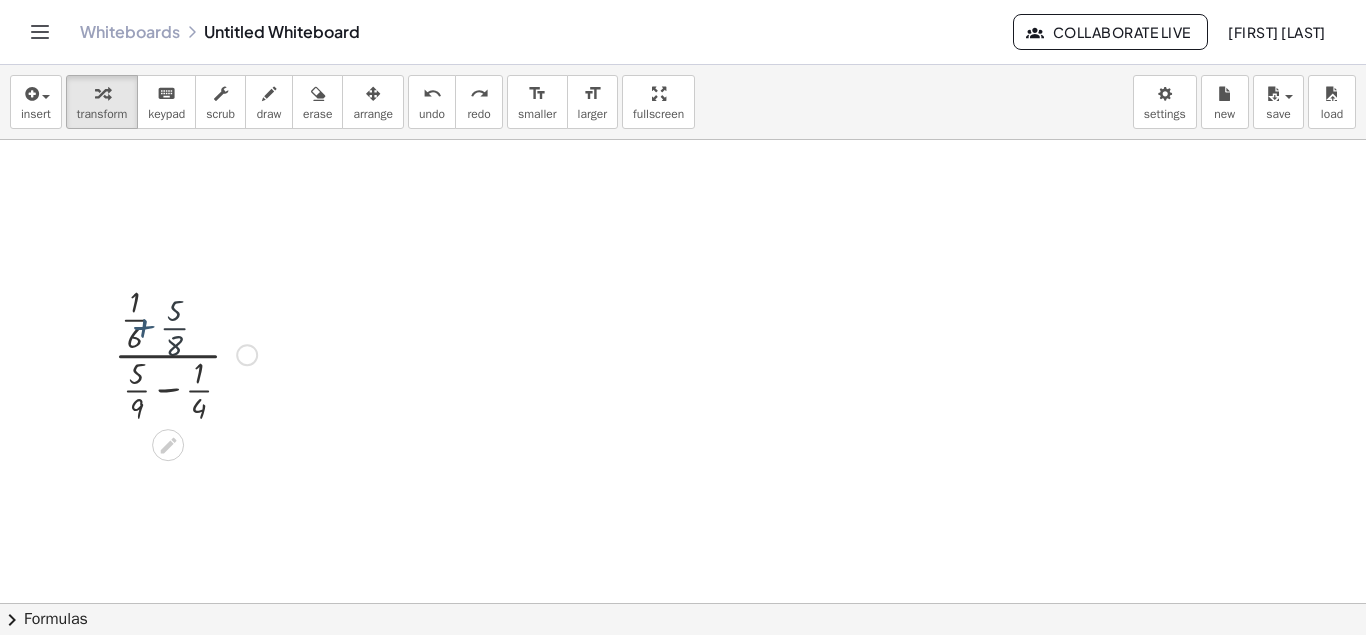click at bounding box center (185, 353) 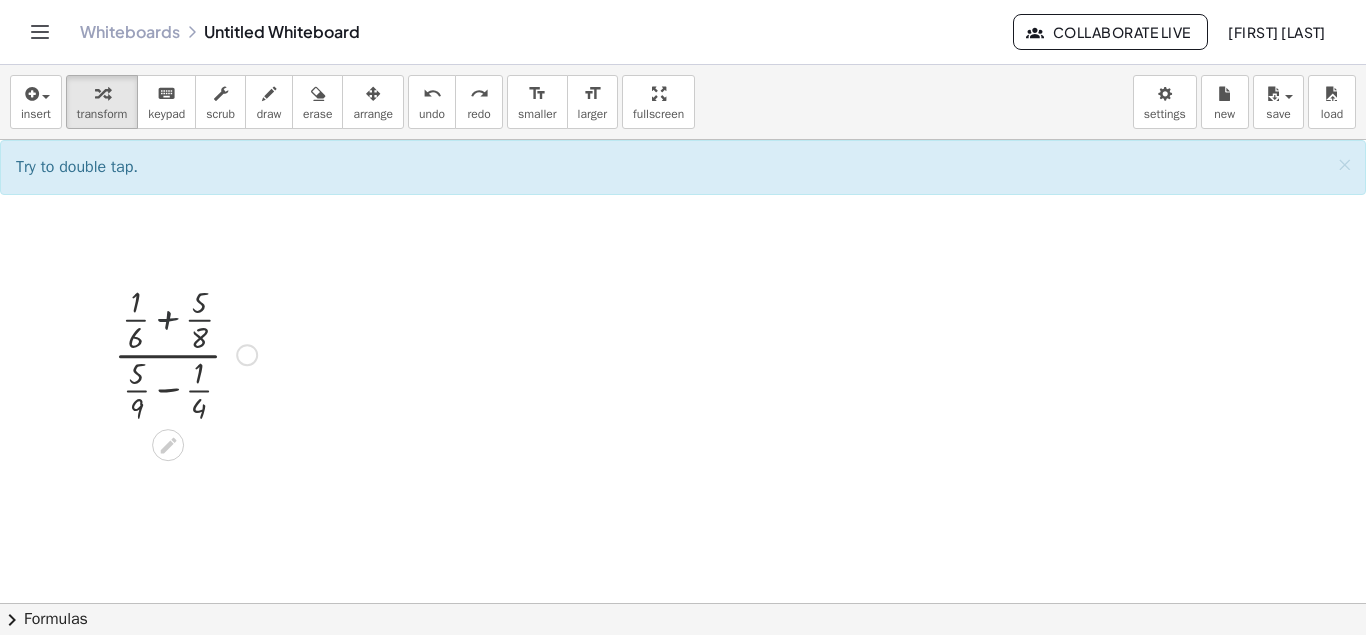 click at bounding box center [185, 353] 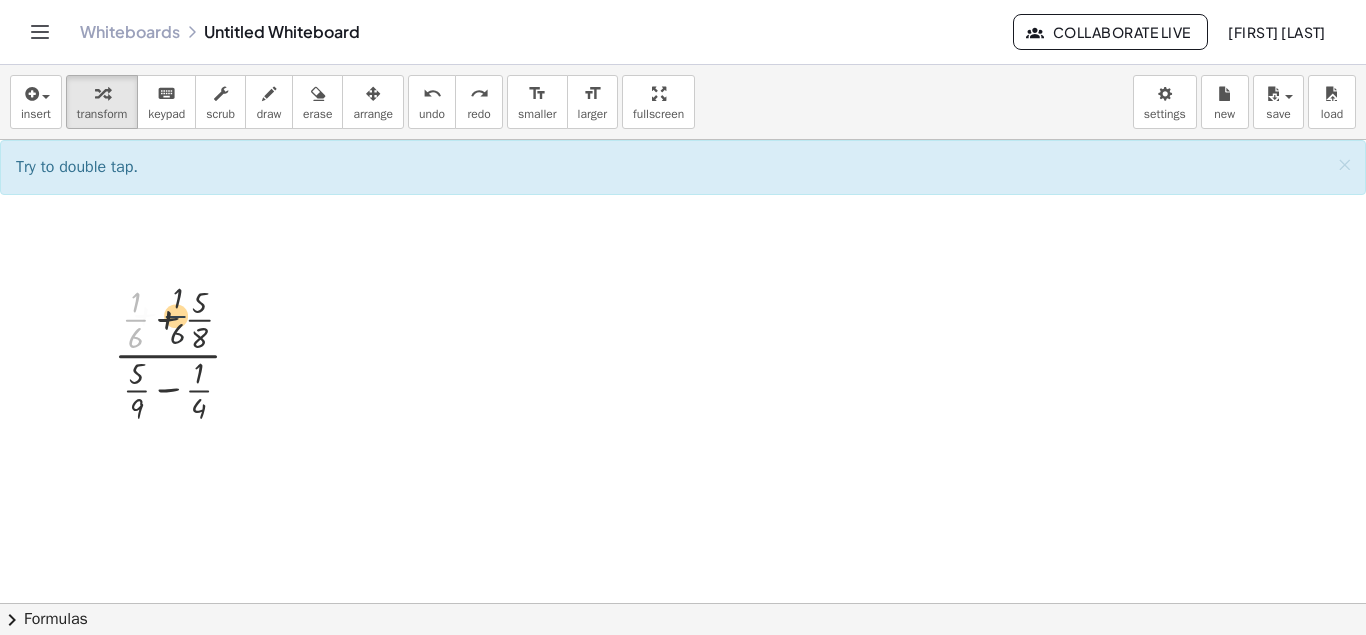 drag, startPoint x: 139, startPoint y: 326, endPoint x: 201, endPoint y: 322, distance: 62.1289 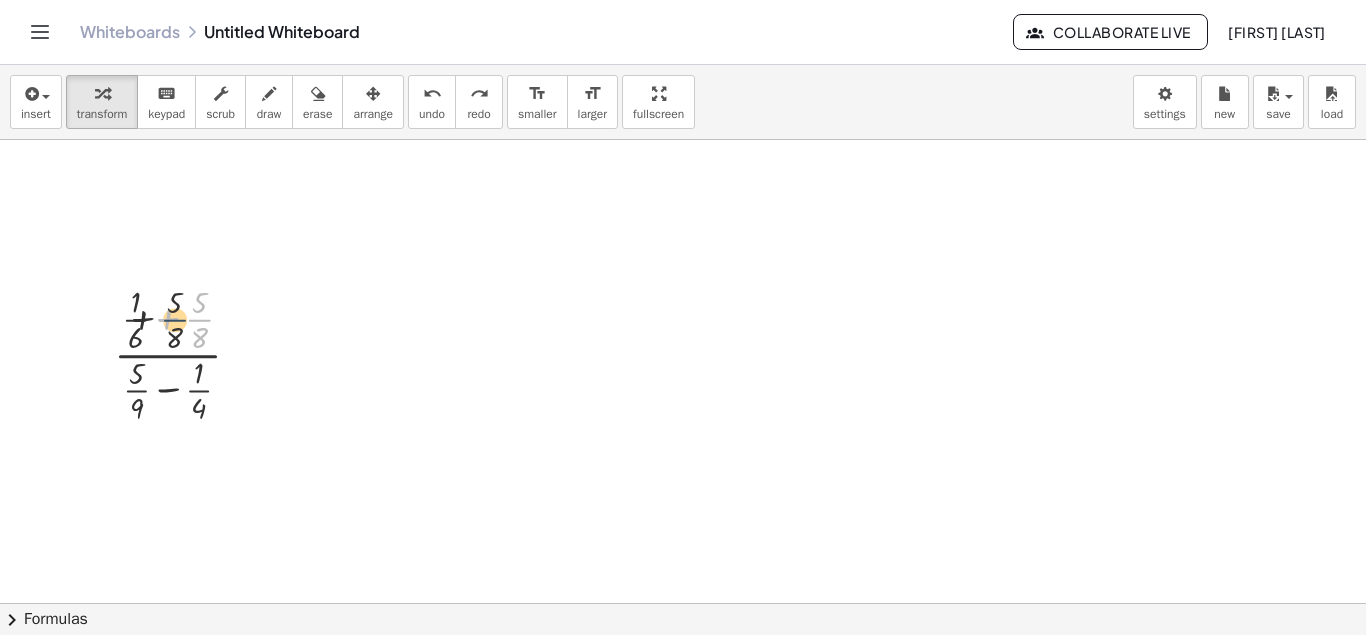 drag, startPoint x: 201, startPoint y: 322, endPoint x: 97, endPoint y: 327, distance: 104.120125 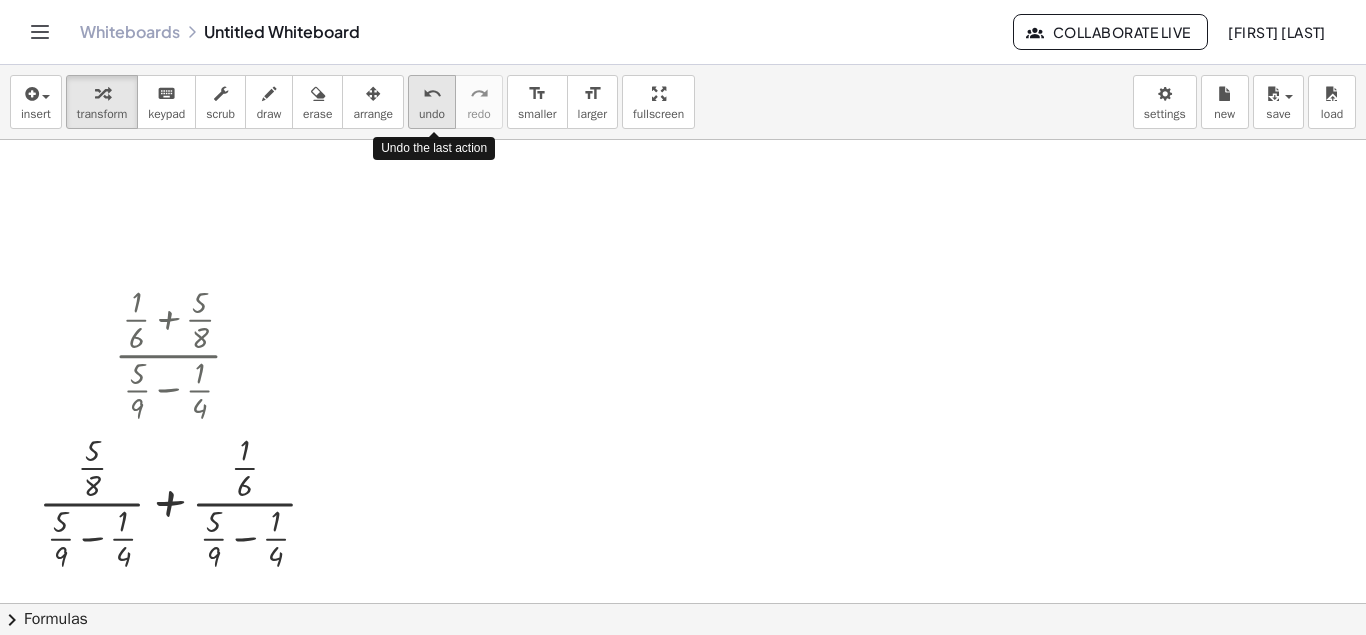 click on "undo undo" at bounding box center [432, 102] 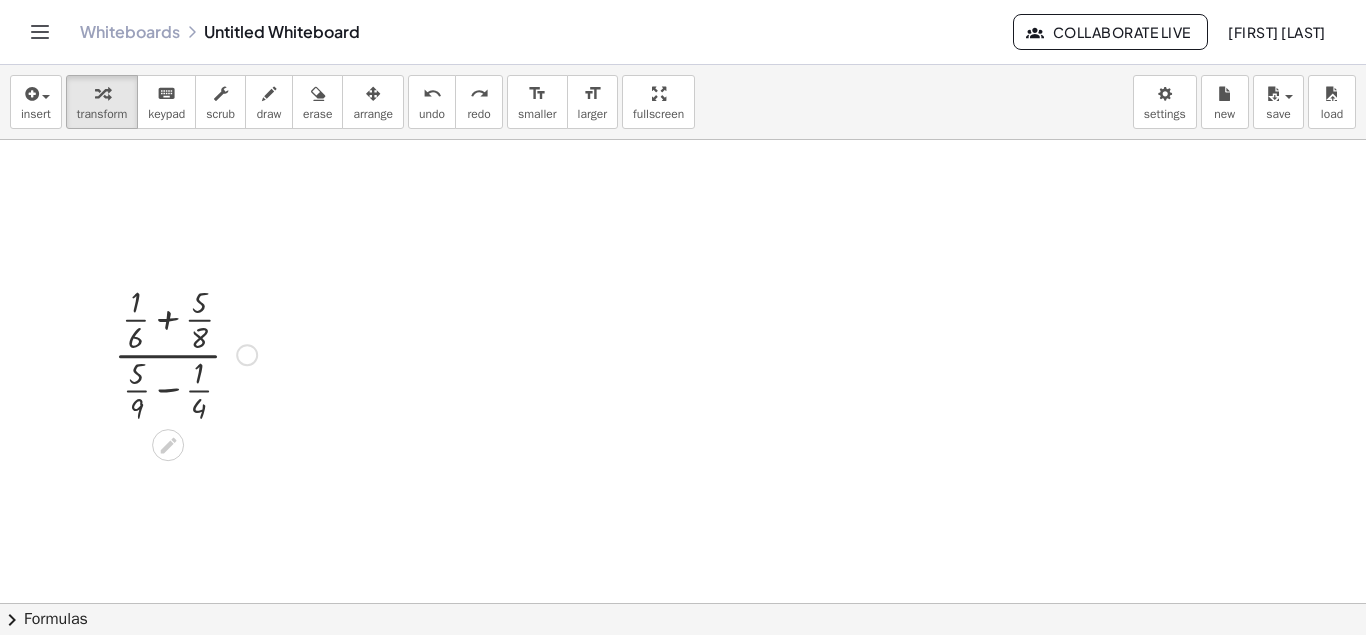 click at bounding box center (185, 353) 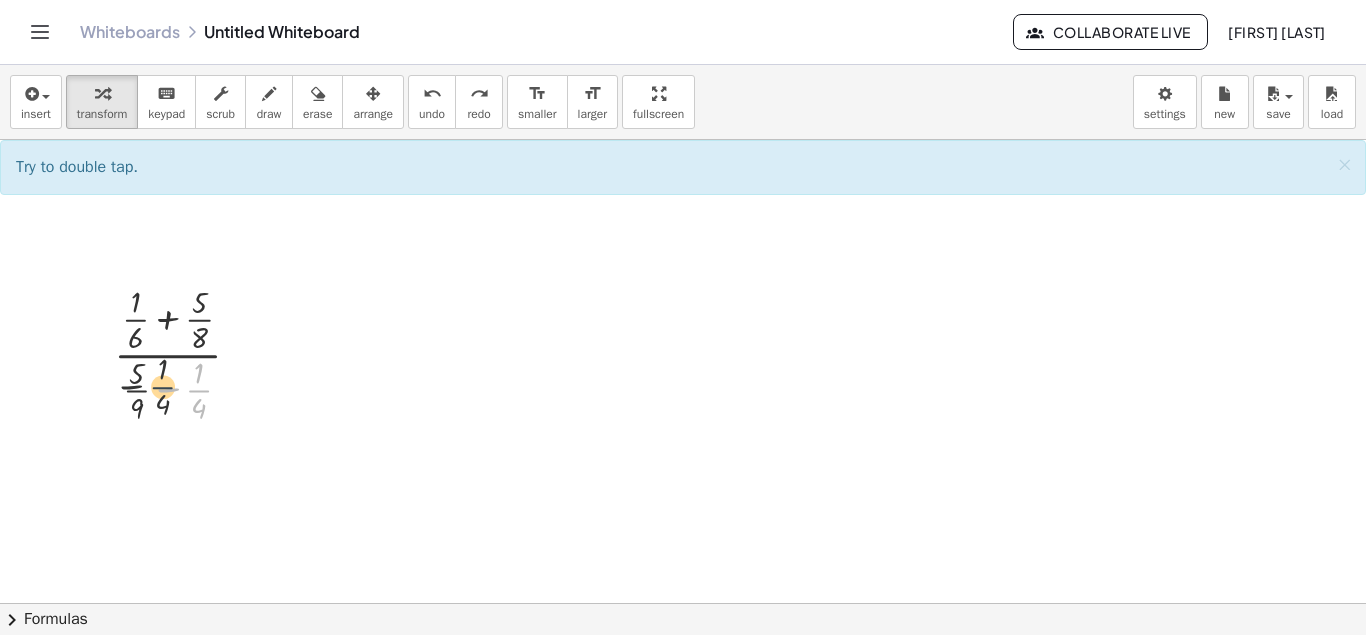 drag, startPoint x: 201, startPoint y: 389, endPoint x: 140, endPoint y: 384, distance: 61.204575 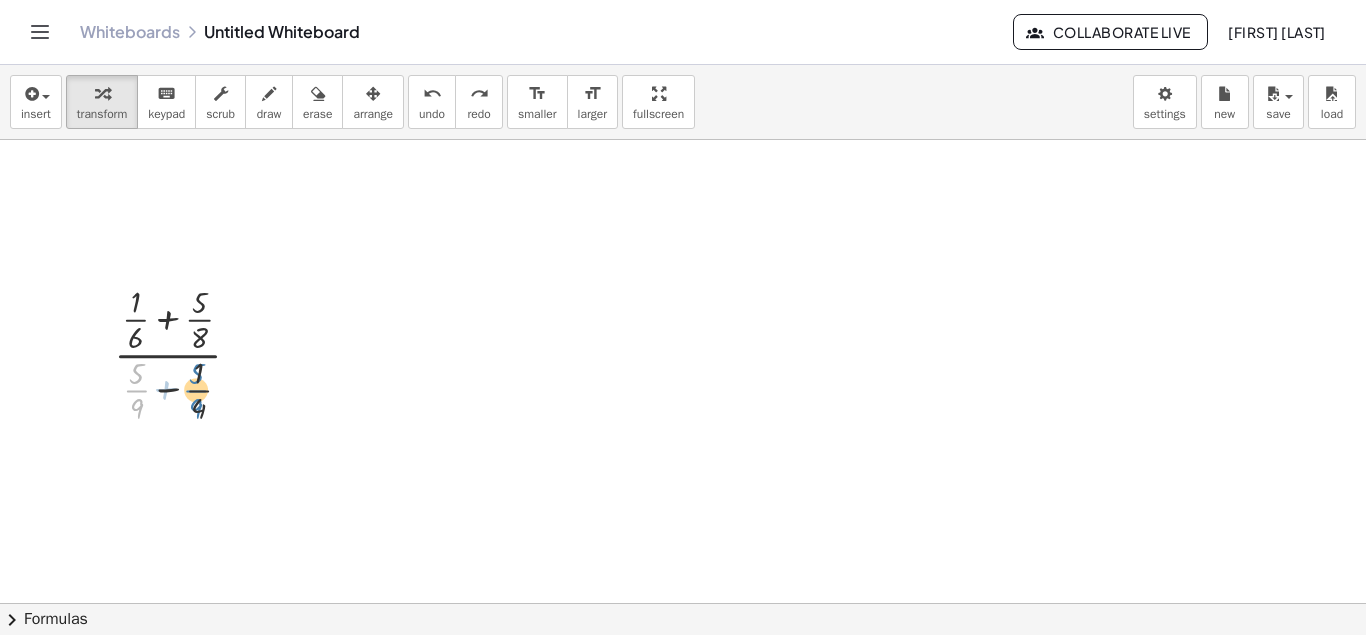 drag, startPoint x: 140, startPoint y: 384, endPoint x: 204, endPoint y: 383, distance: 64.00781 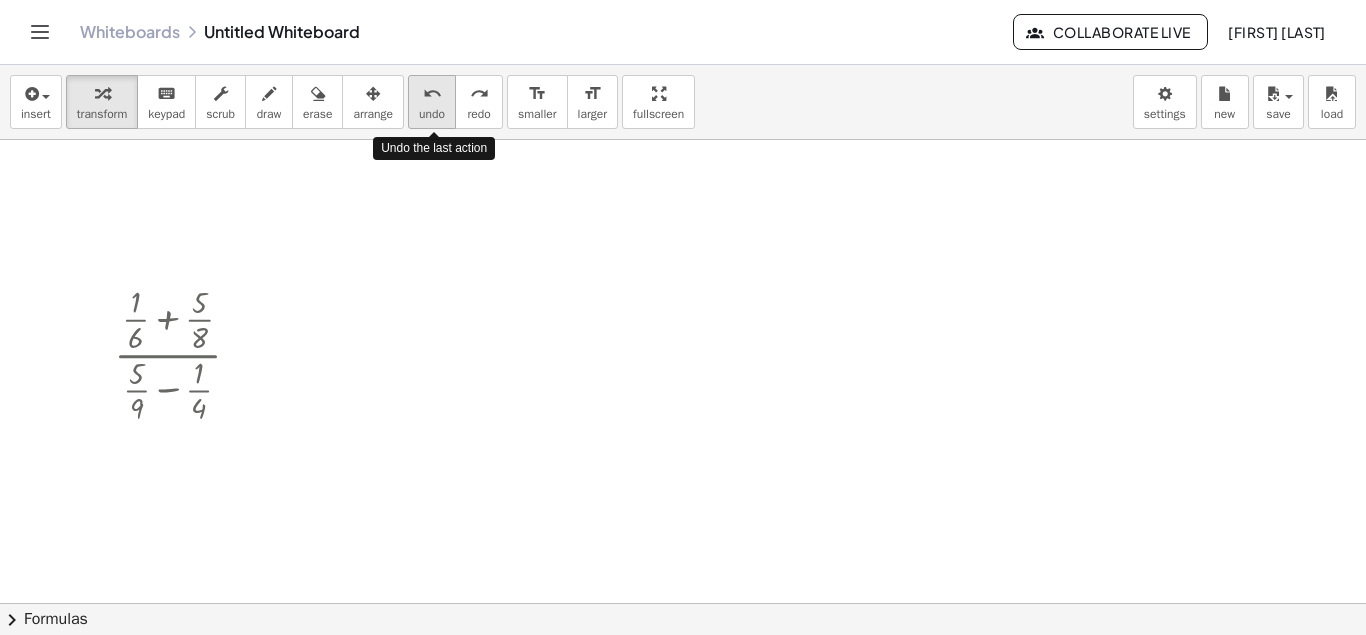 click on "undo undo" at bounding box center [432, 102] 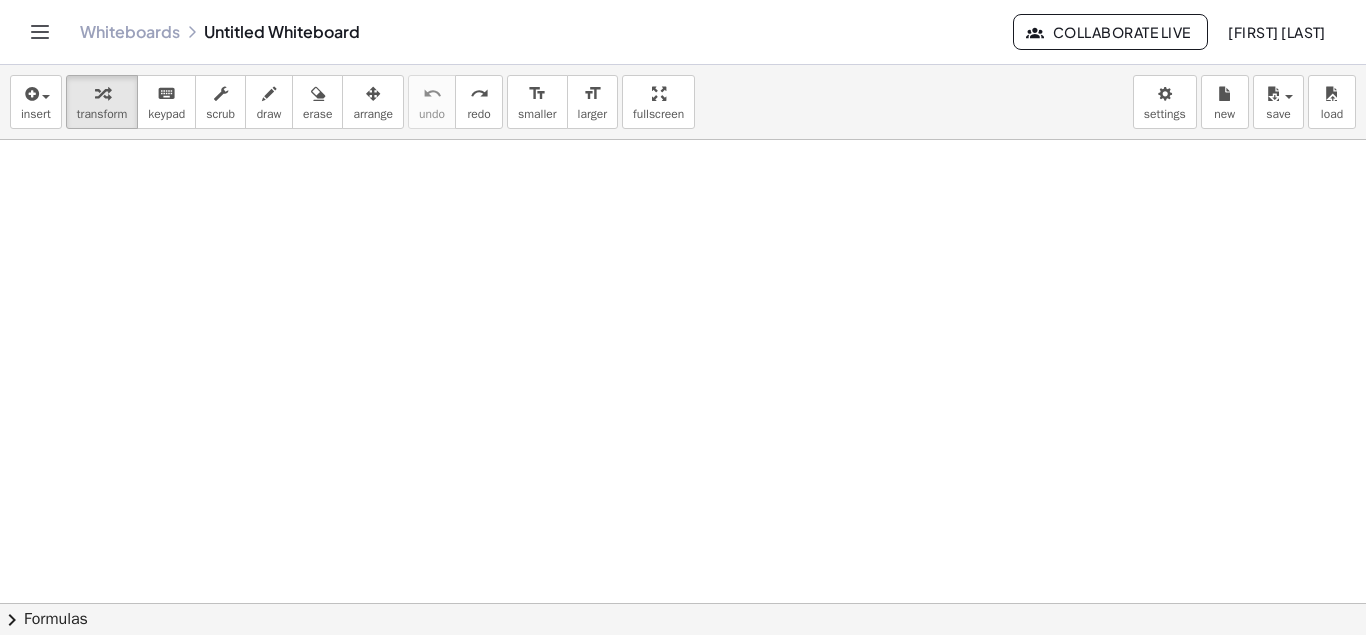click at bounding box center (683, 668) 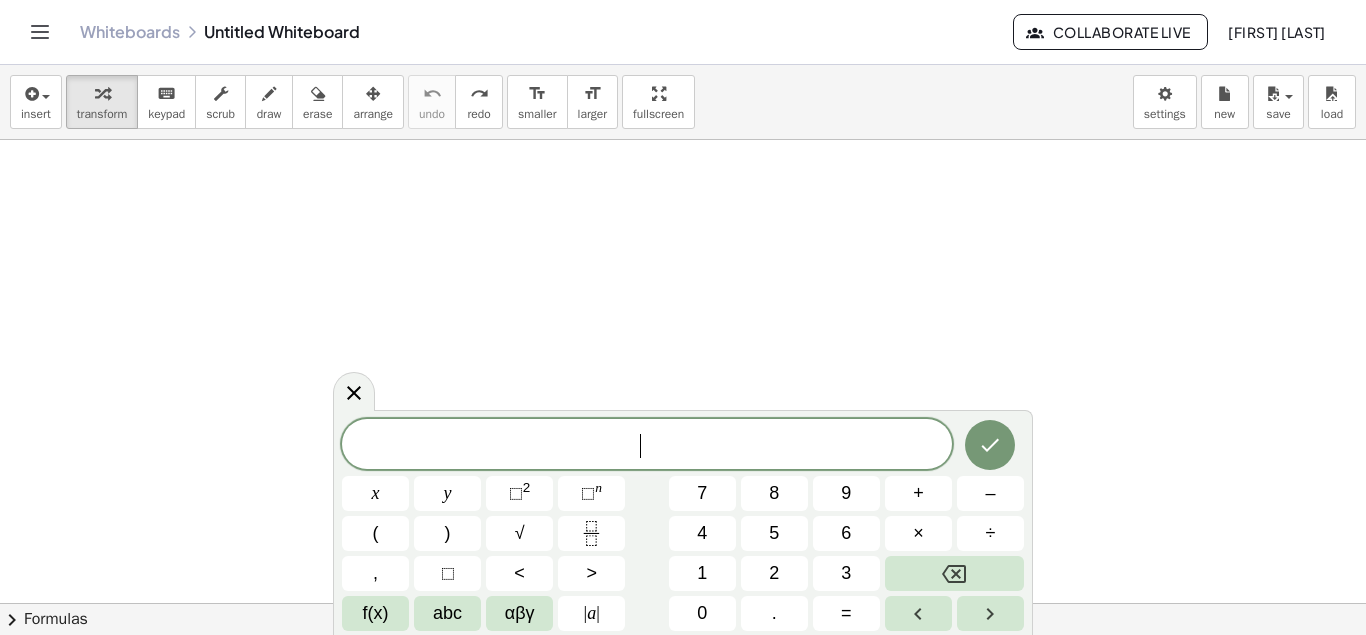 scroll, scrollTop: 18, scrollLeft: 0, axis: vertical 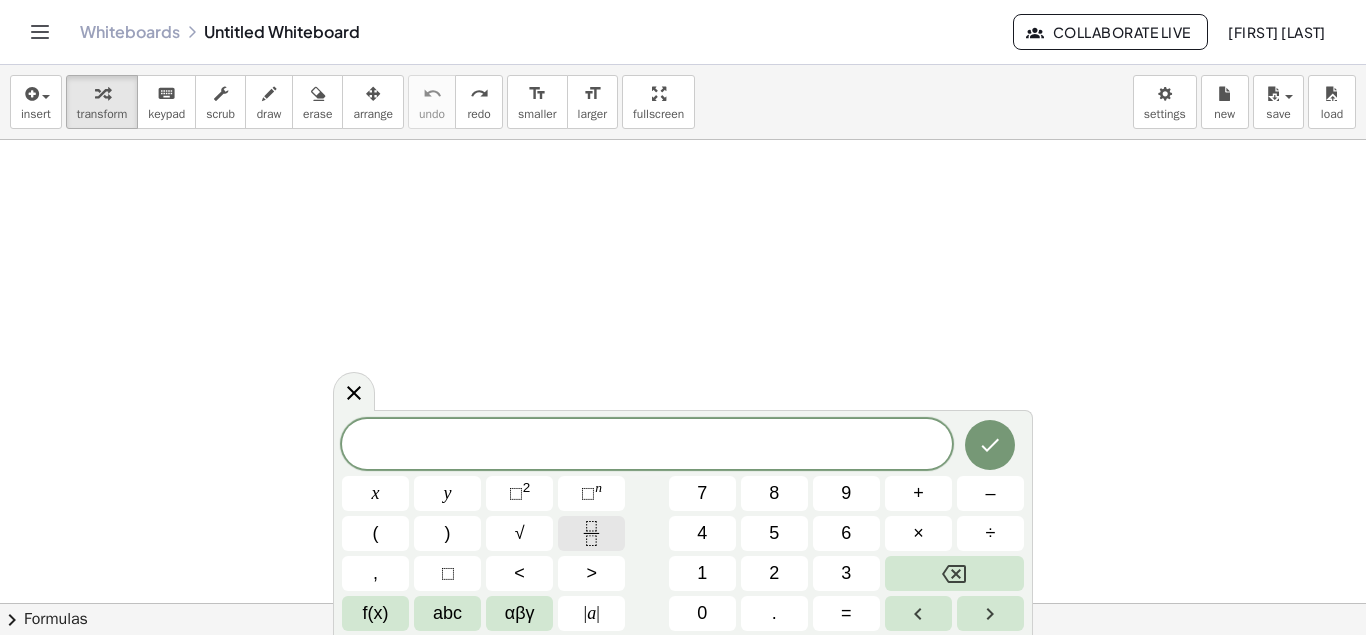 click 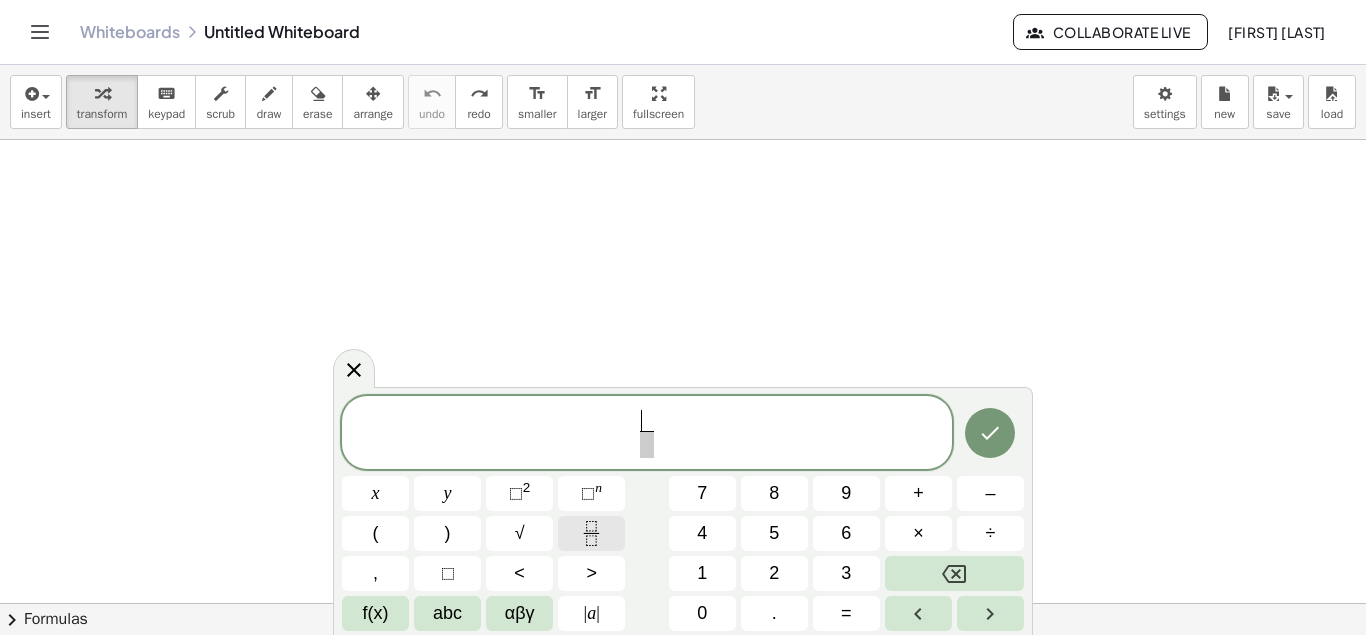 click 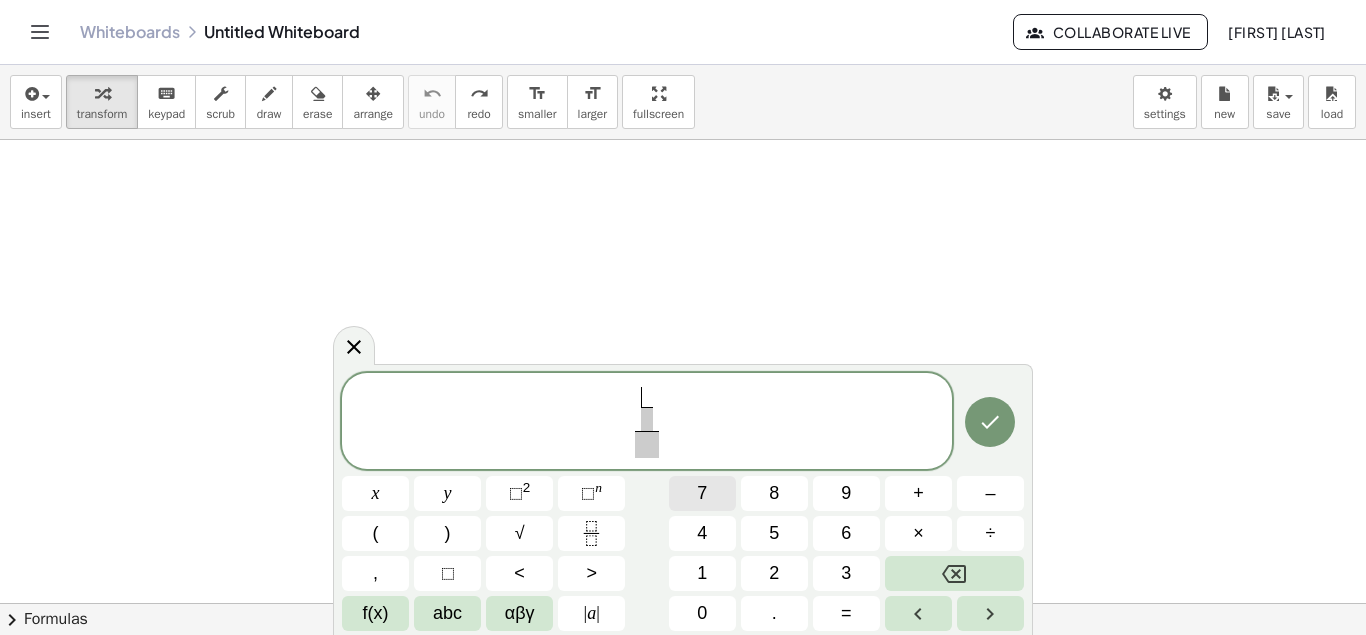 click on "7" at bounding box center [702, 493] 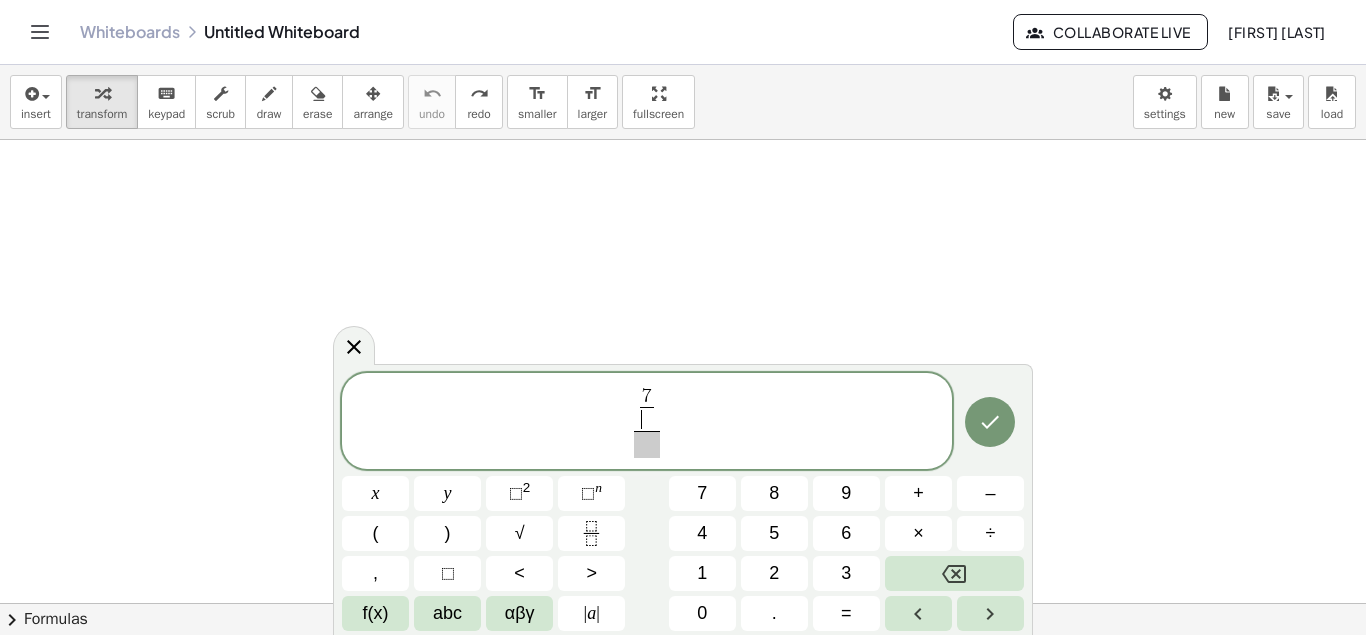 click on "​" at bounding box center (647, 419) 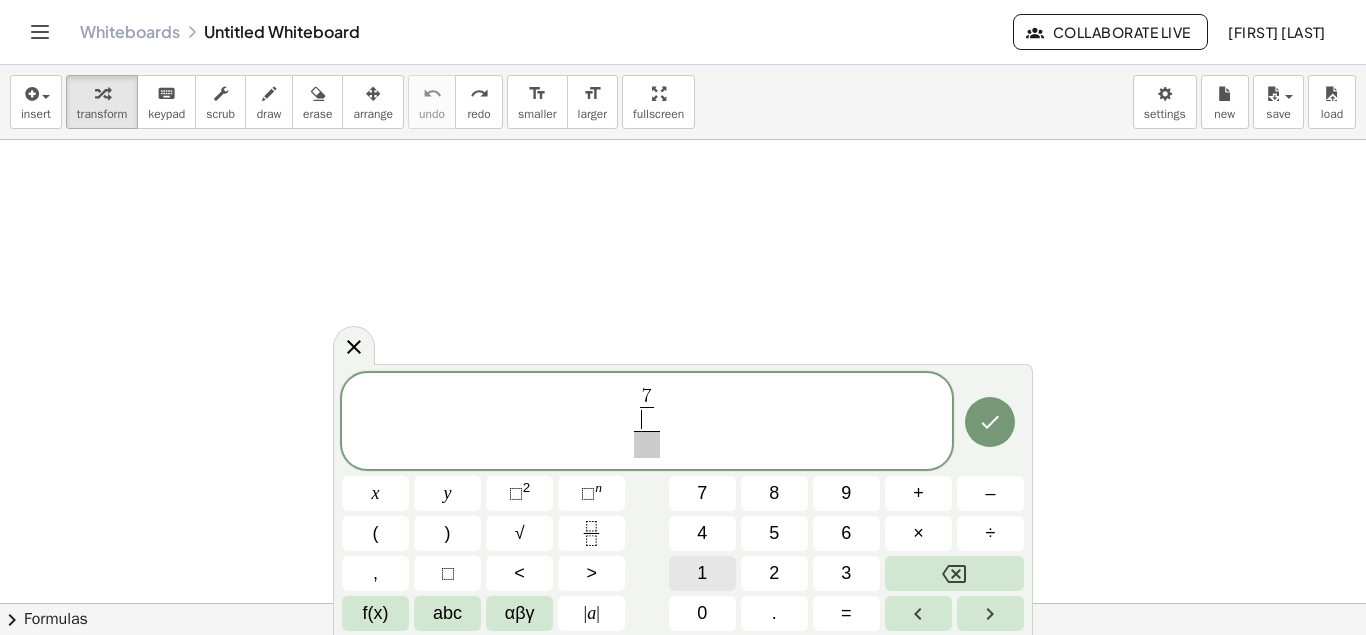 click on "1" at bounding box center (702, 573) 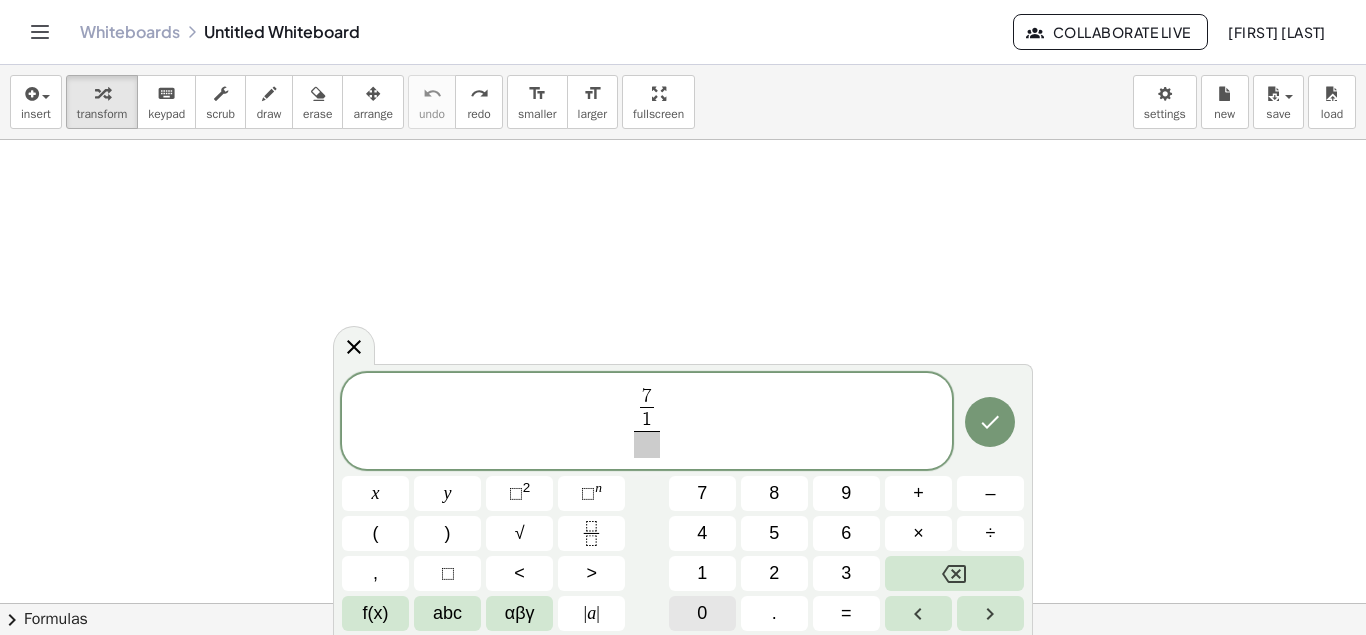 click on "0" at bounding box center (702, 613) 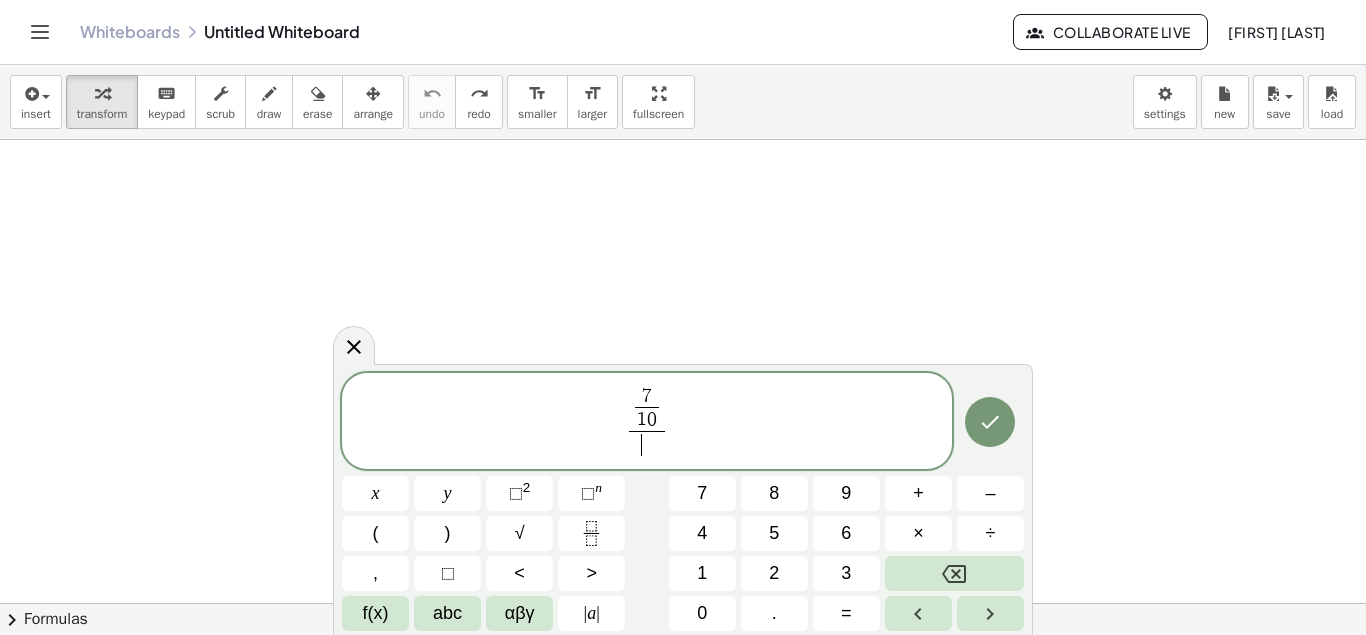 click on "​" at bounding box center (647, 444) 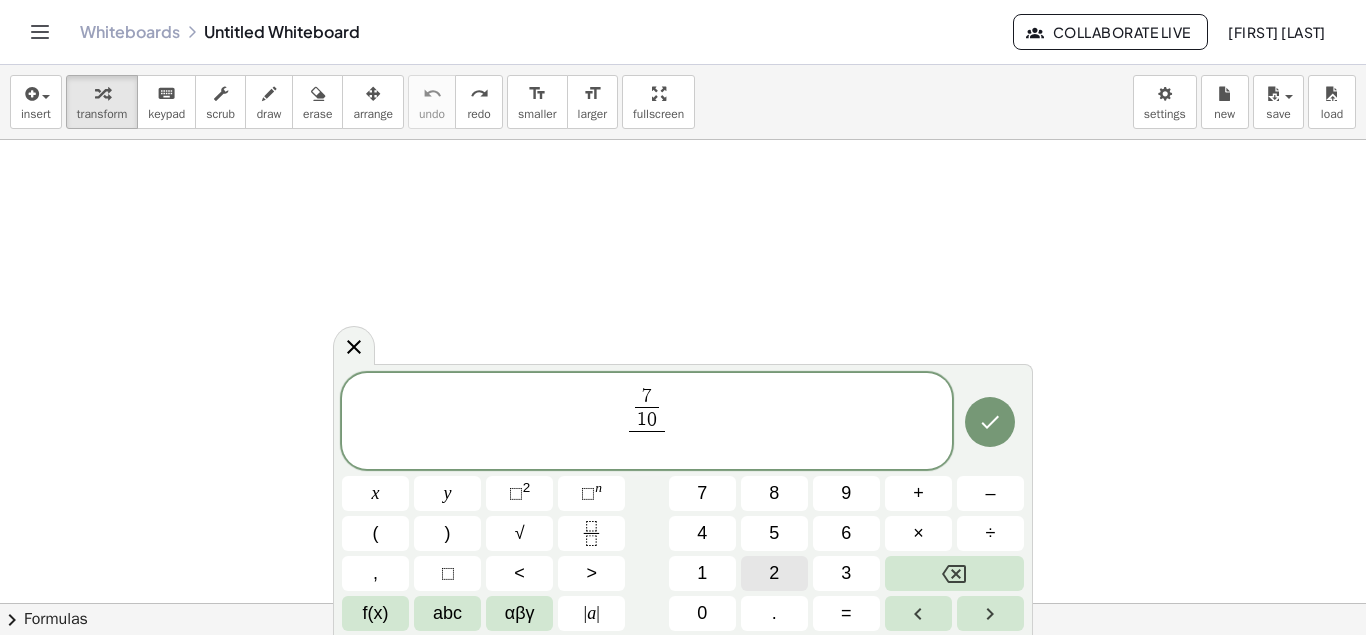 click on "2" at bounding box center (774, 573) 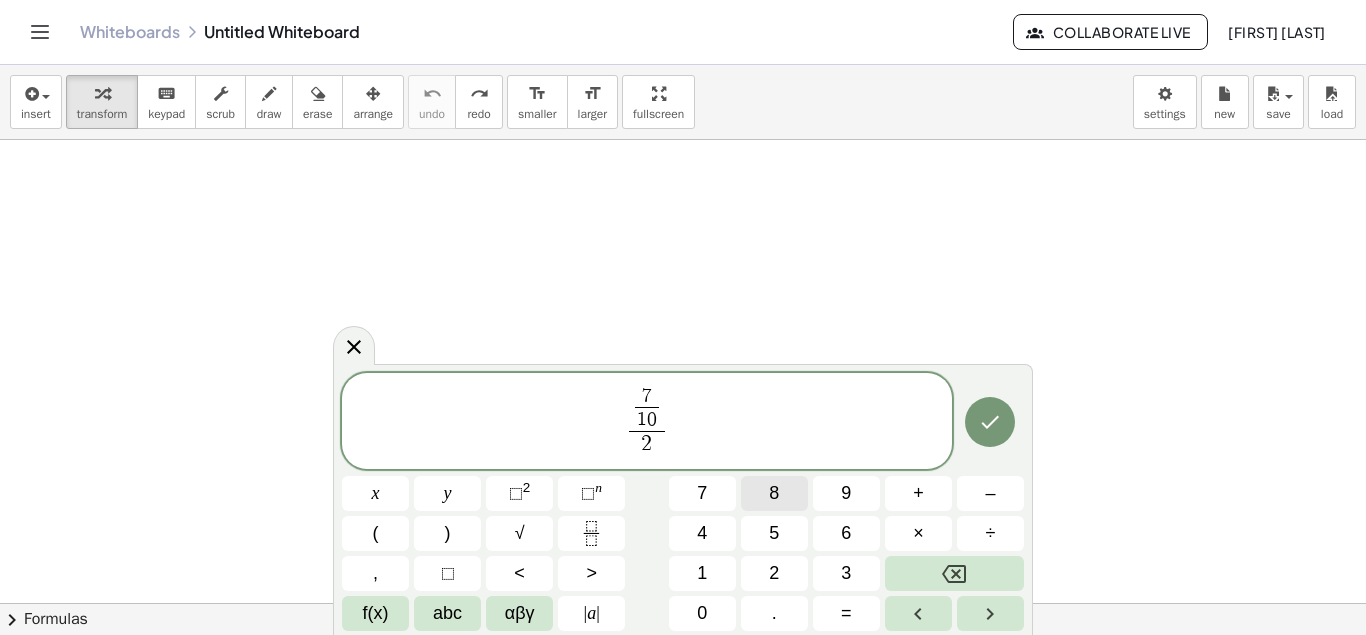 click on "8" at bounding box center (774, 493) 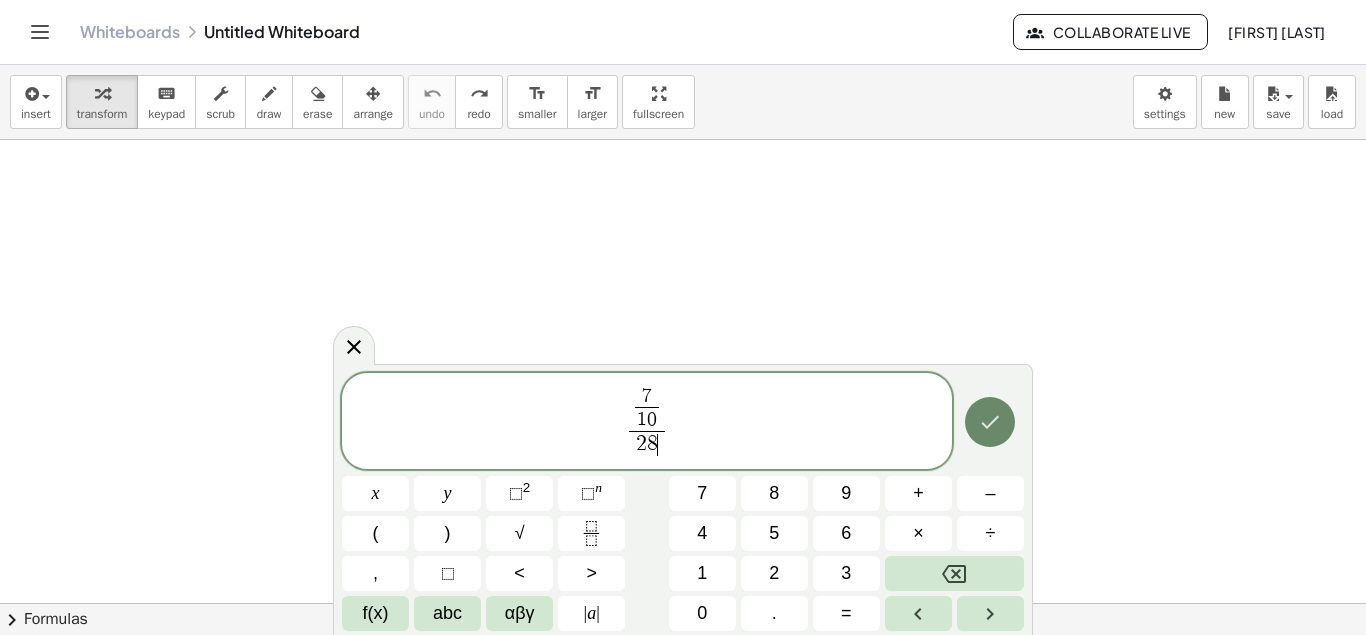 click 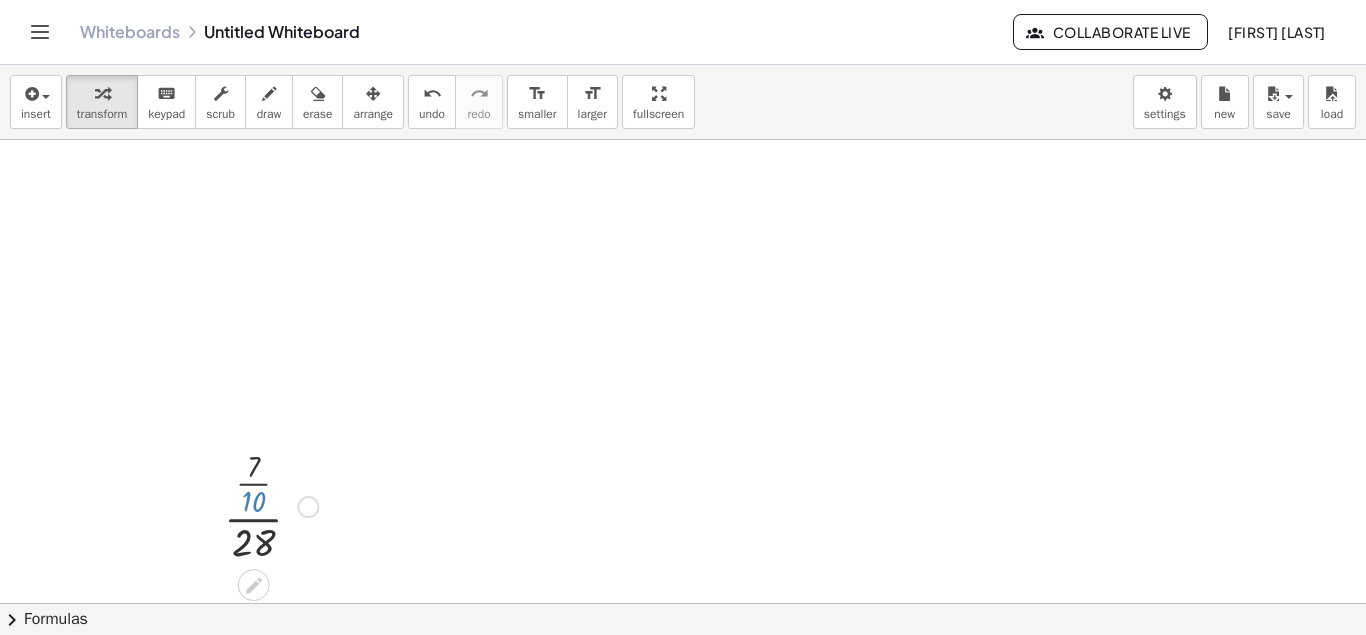 click at bounding box center [271, 505] 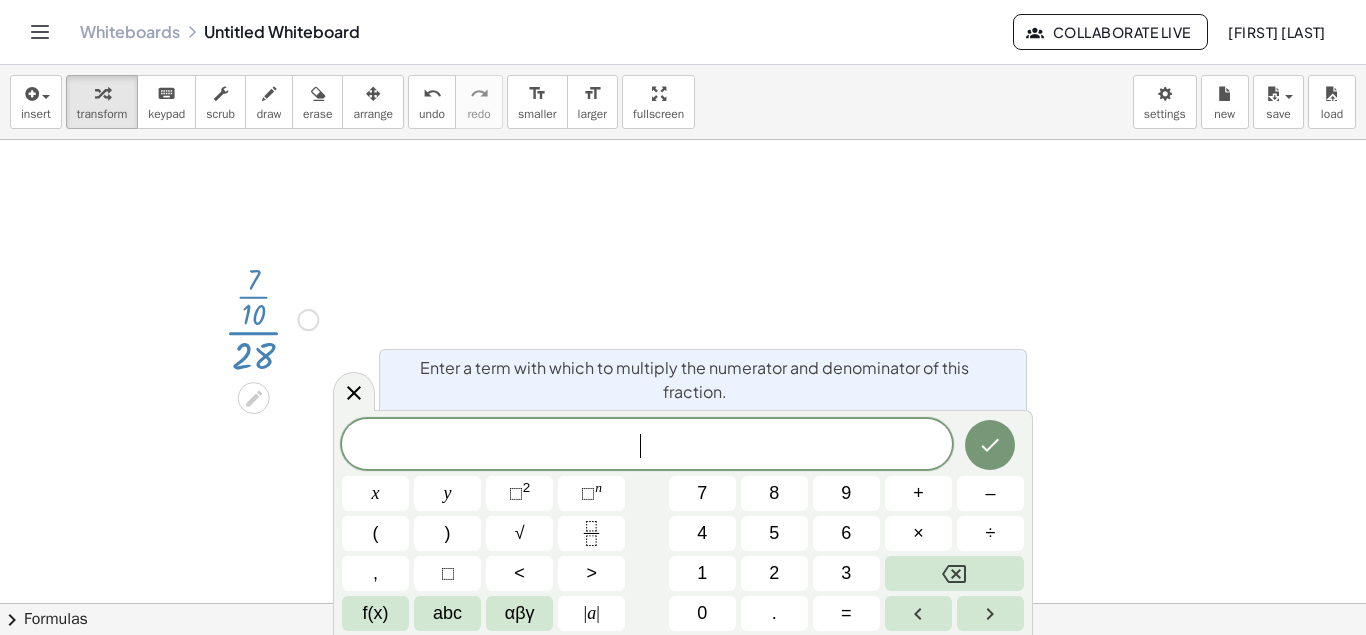 scroll, scrollTop: 212, scrollLeft: 0, axis: vertical 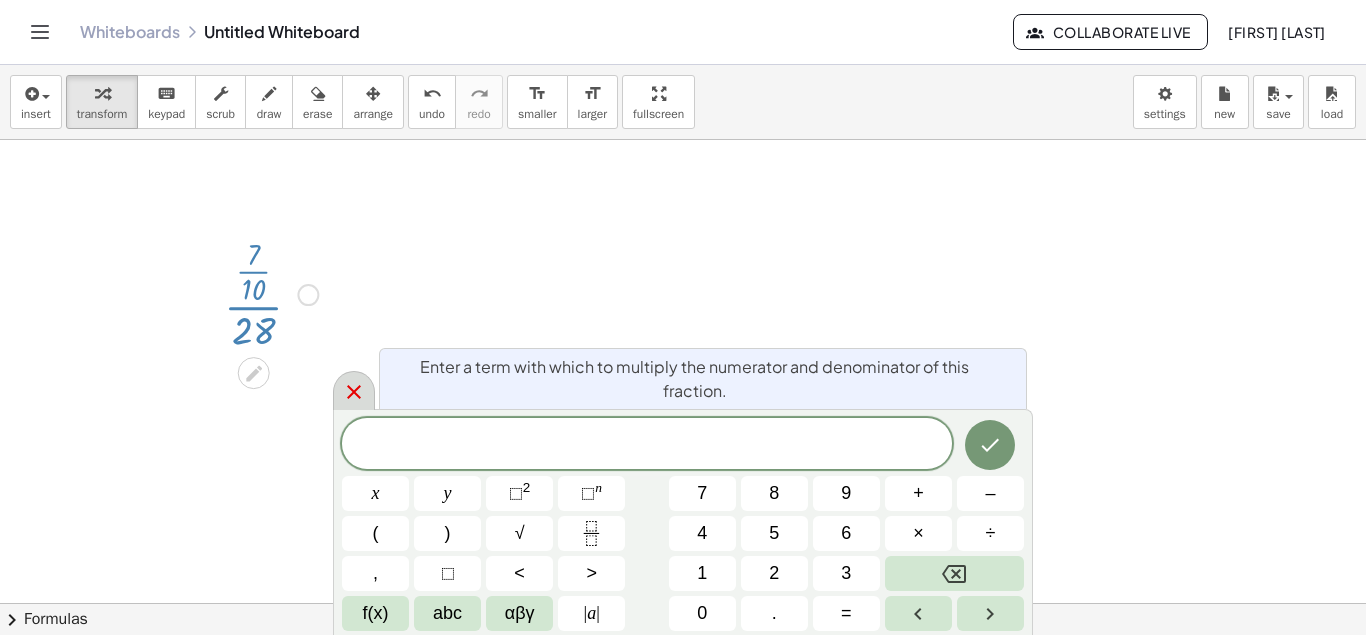 click 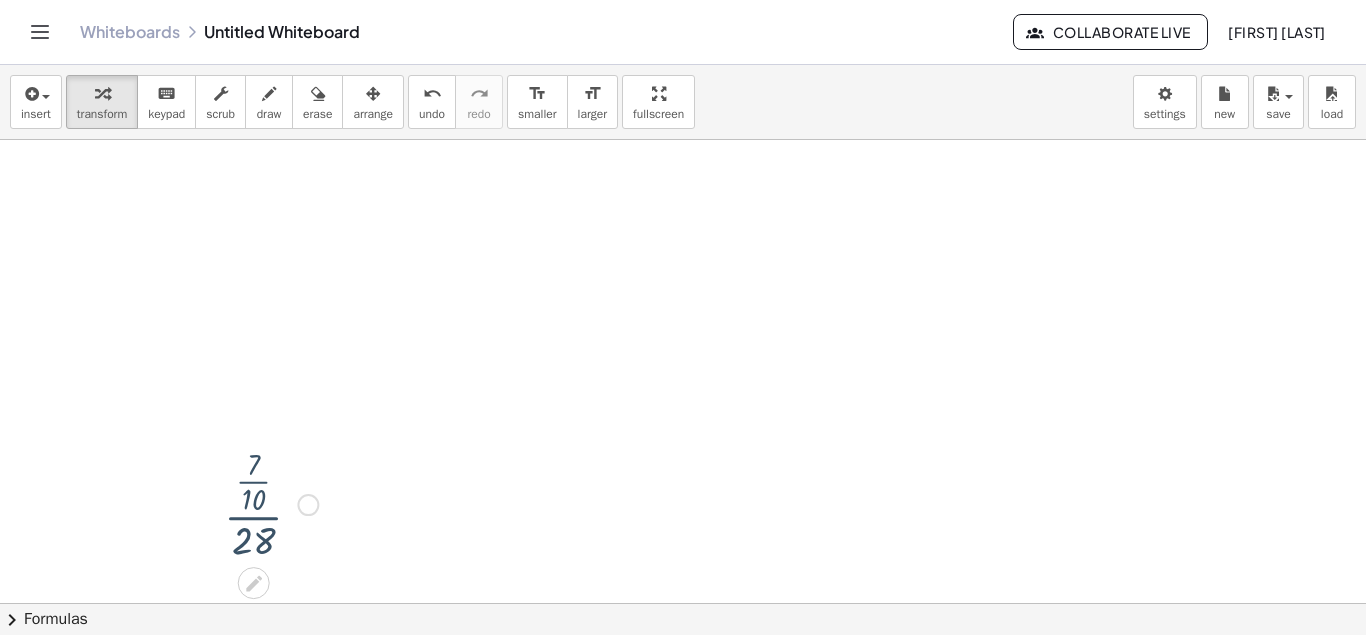 scroll, scrollTop: 0, scrollLeft: 0, axis: both 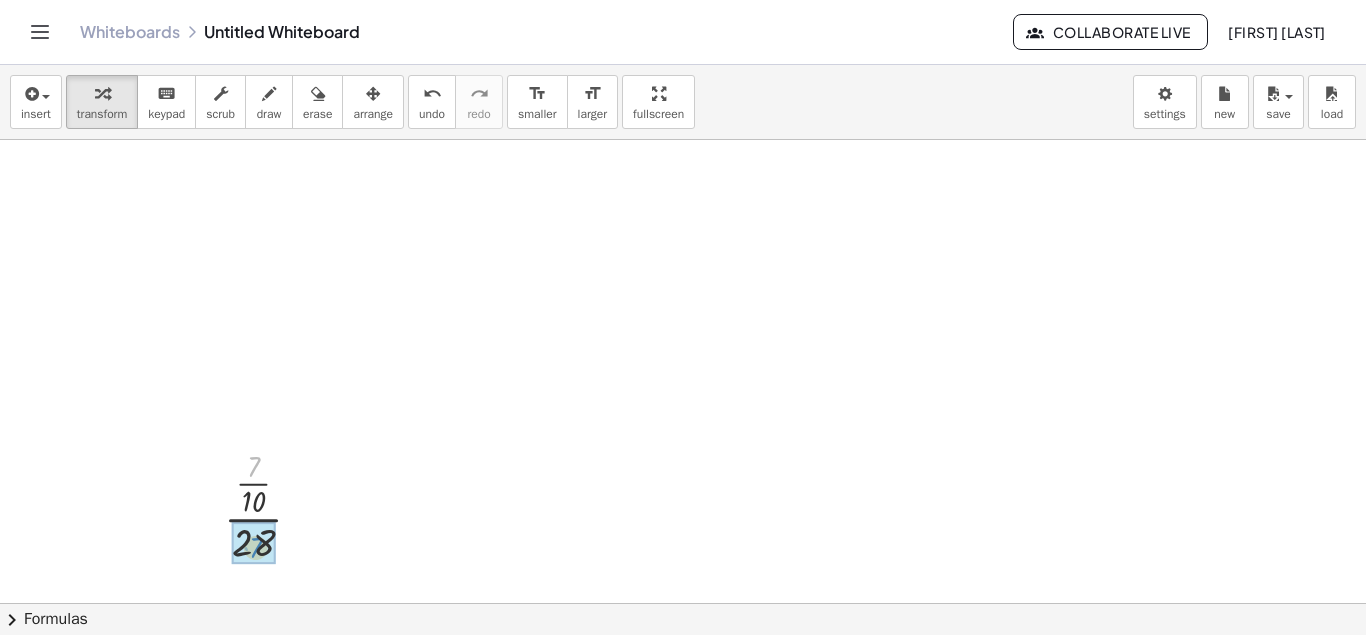 drag, startPoint x: 256, startPoint y: 465, endPoint x: 258, endPoint y: 544, distance: 79.025314 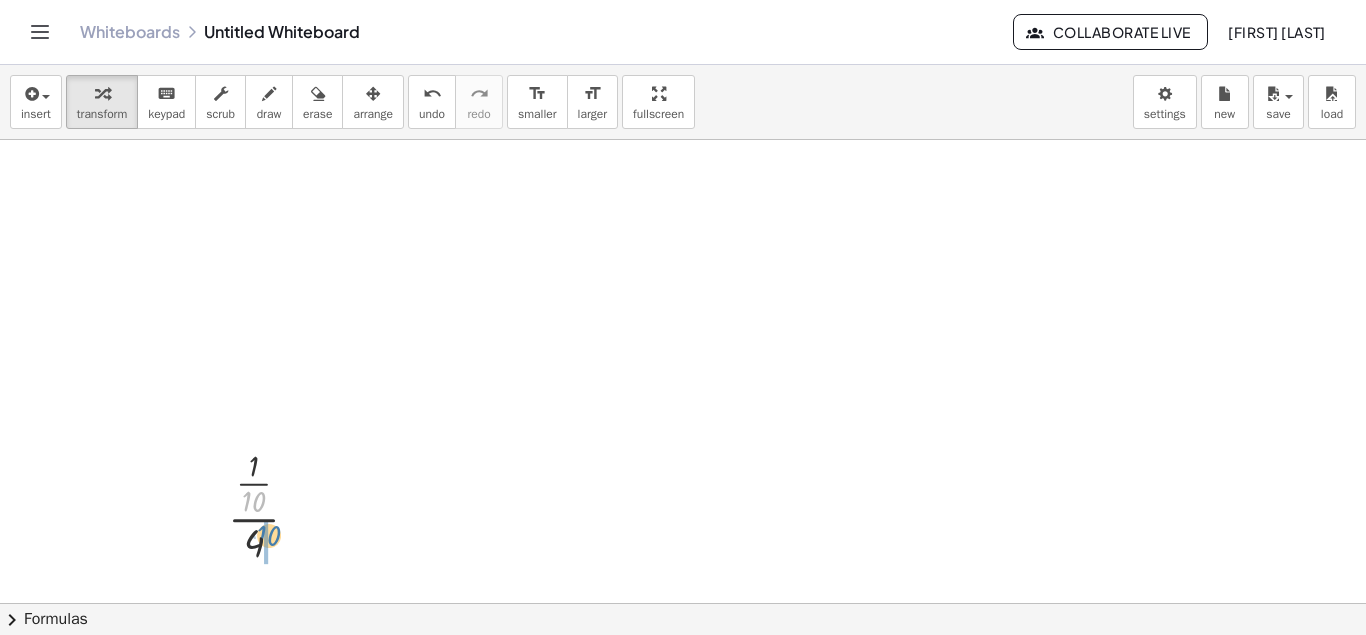 drag, startPoint x: 249, startPoint y: 498, endPoint x: 259, endPoint y: 545, distance: 48.052055 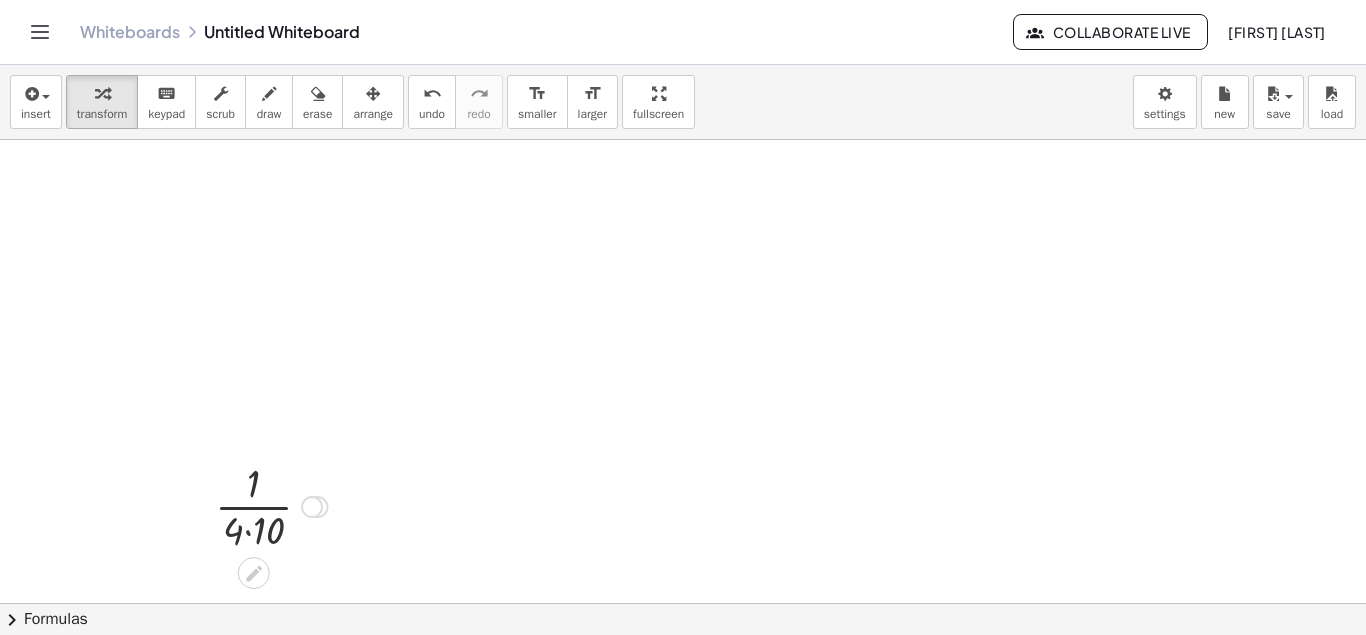 click at bounding box center [271, 505] 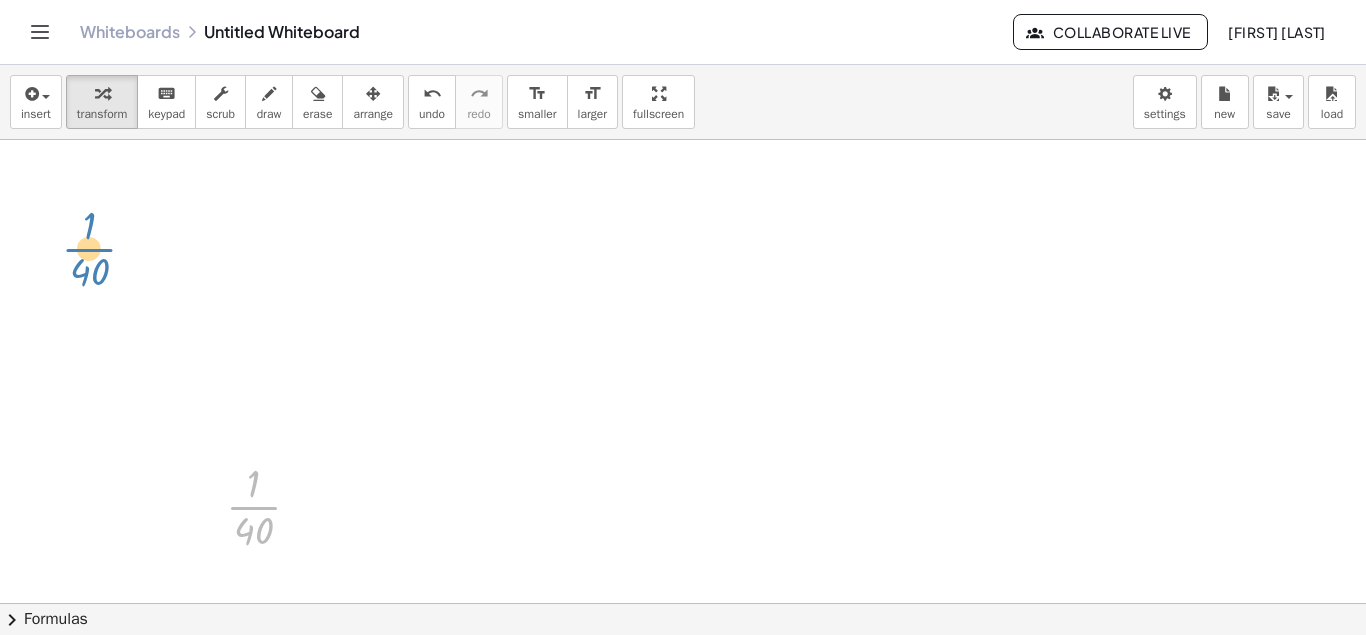 drag, startPoint x: 270, startPoint y: 507, endPoint x: 105, endPoint y: 251, distance: 304.5669 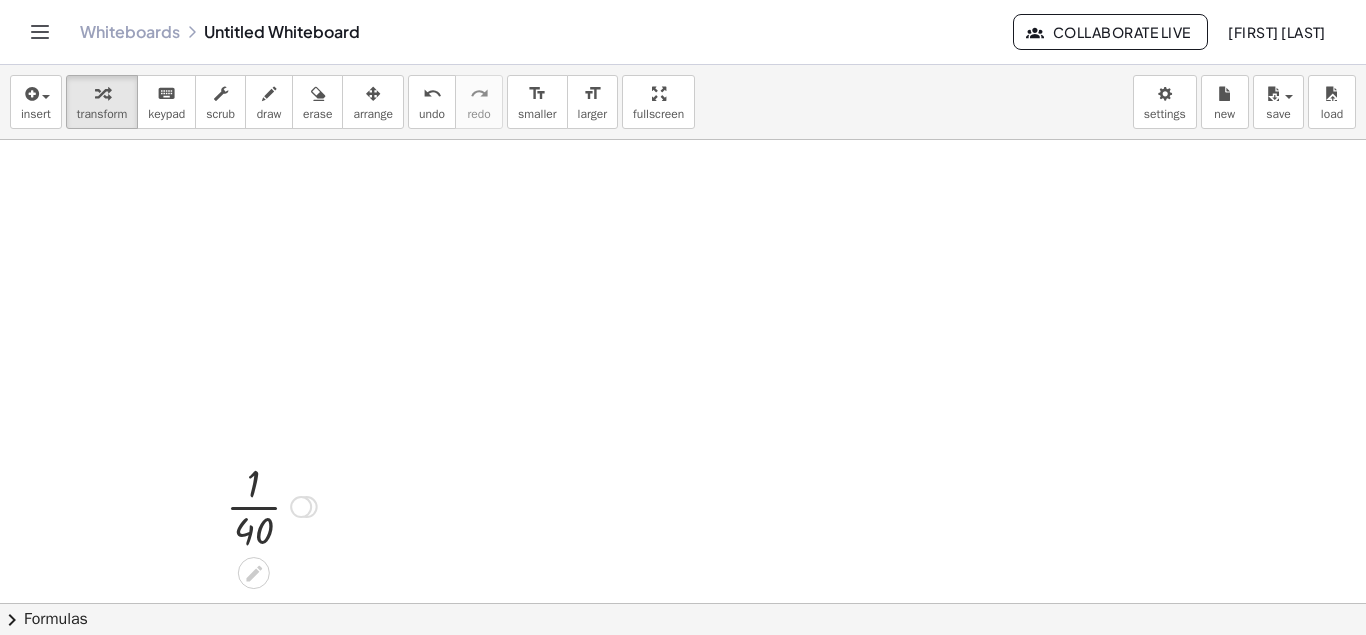 click at bounding box center [307, 507] 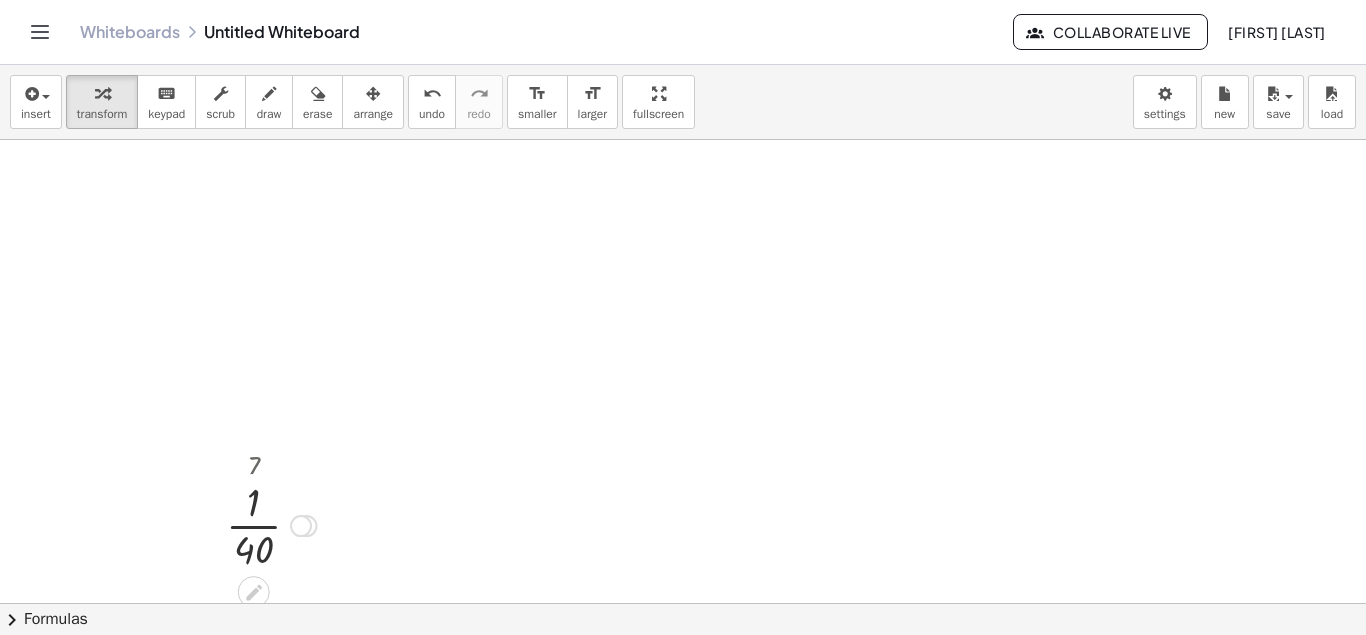 drag, startPoint x: 307, startPoint y: 508, endPoint x: 266, endPoint y: 500, distance: 41.773197 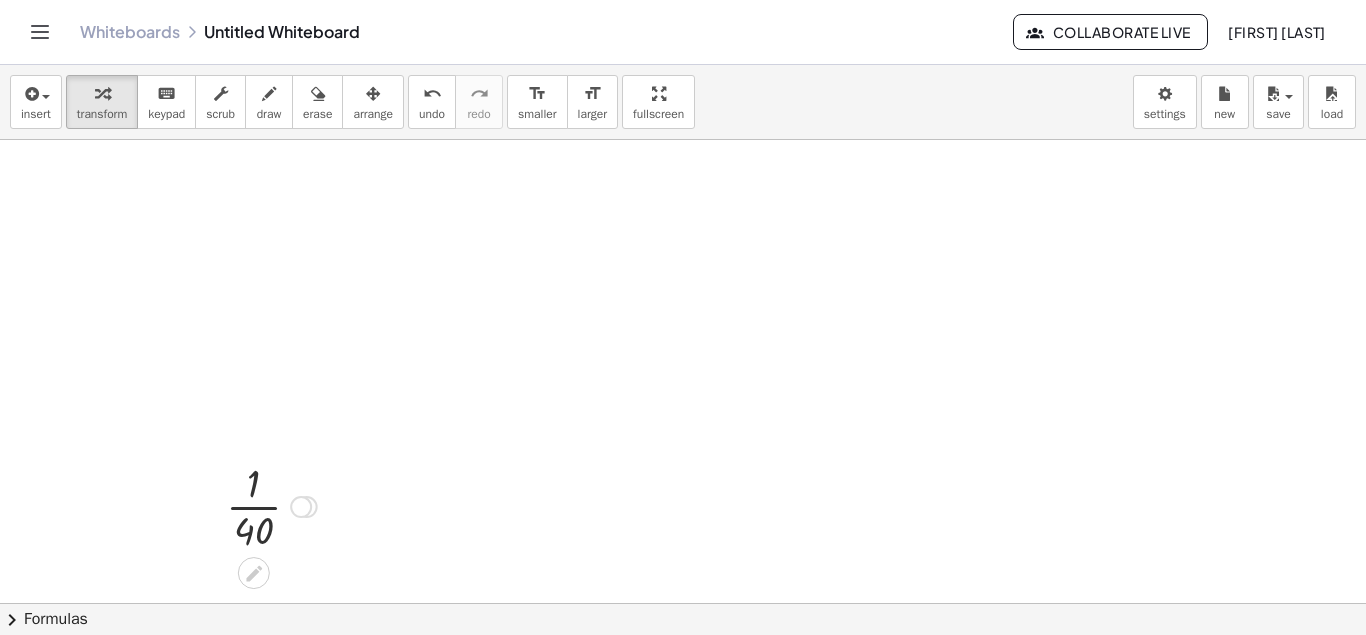 click at bounding box center [271, 505] 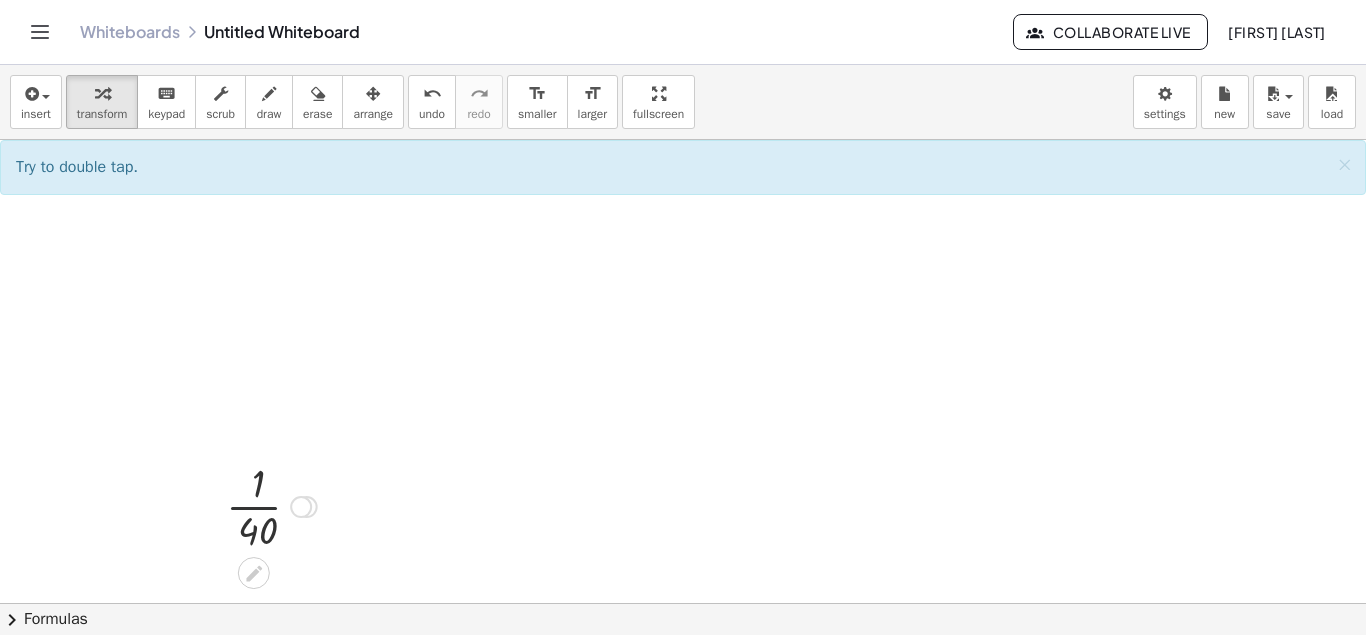 click at bounding box center (271, 505) 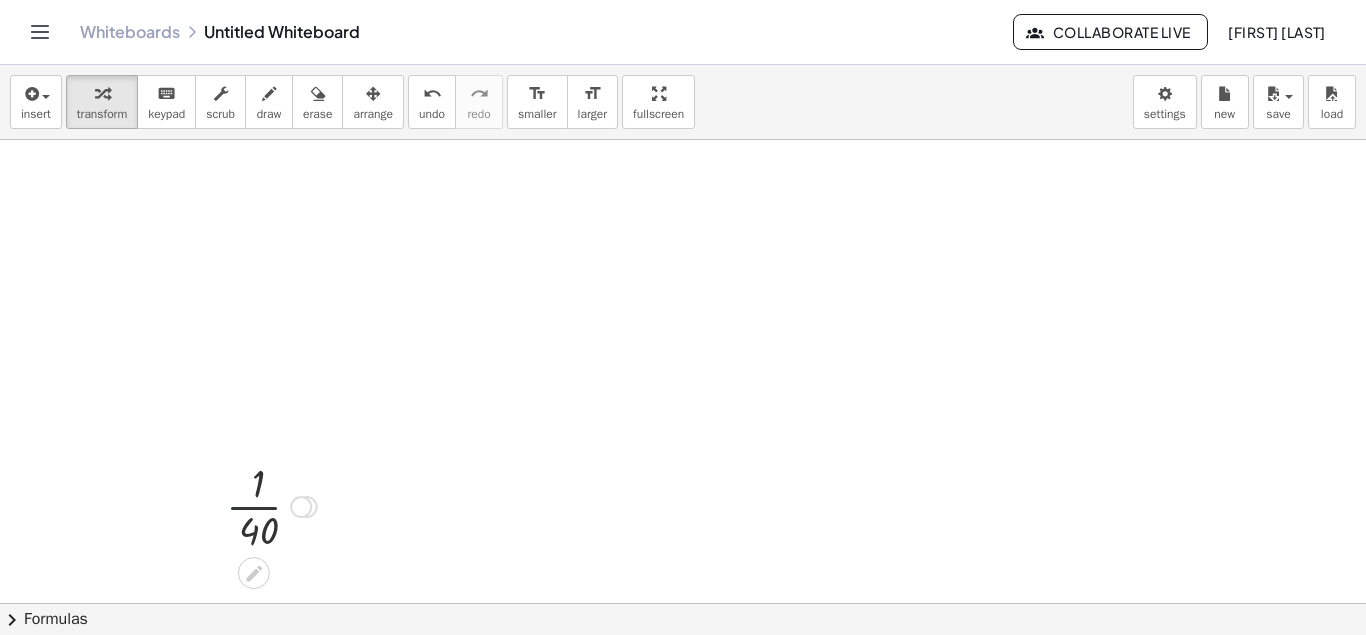 click at bounding box center (271, 505) 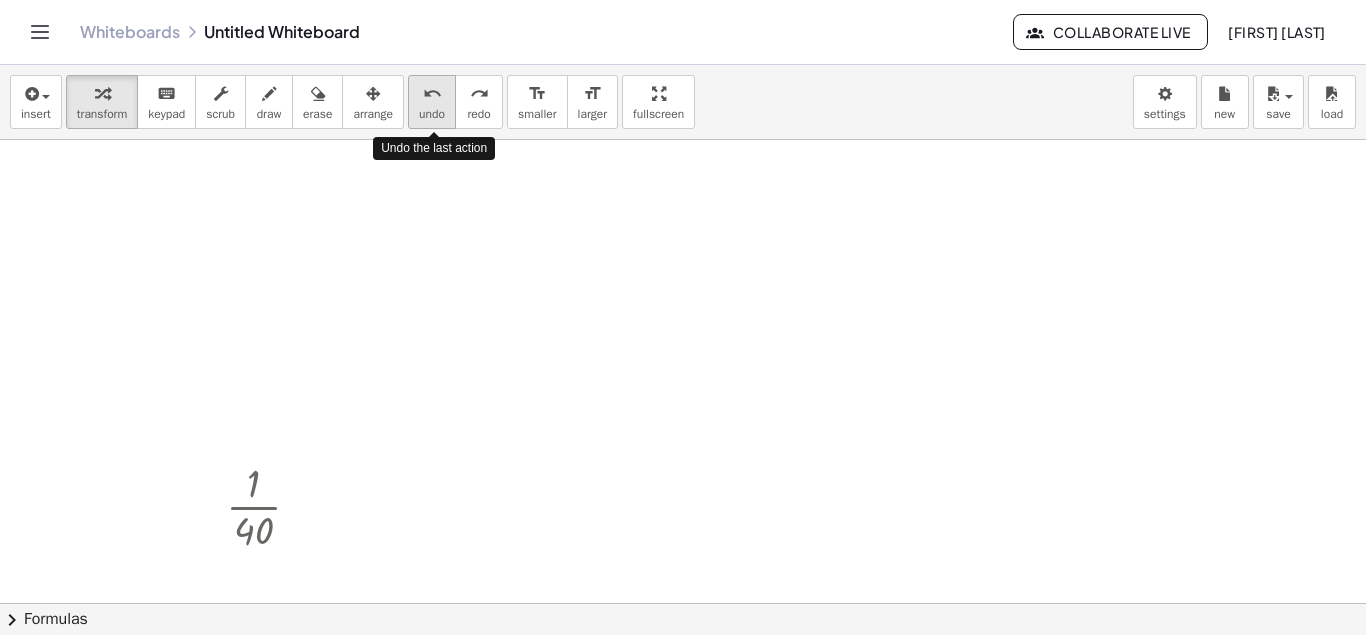 click on "undo" at bounding box center [432, 114] 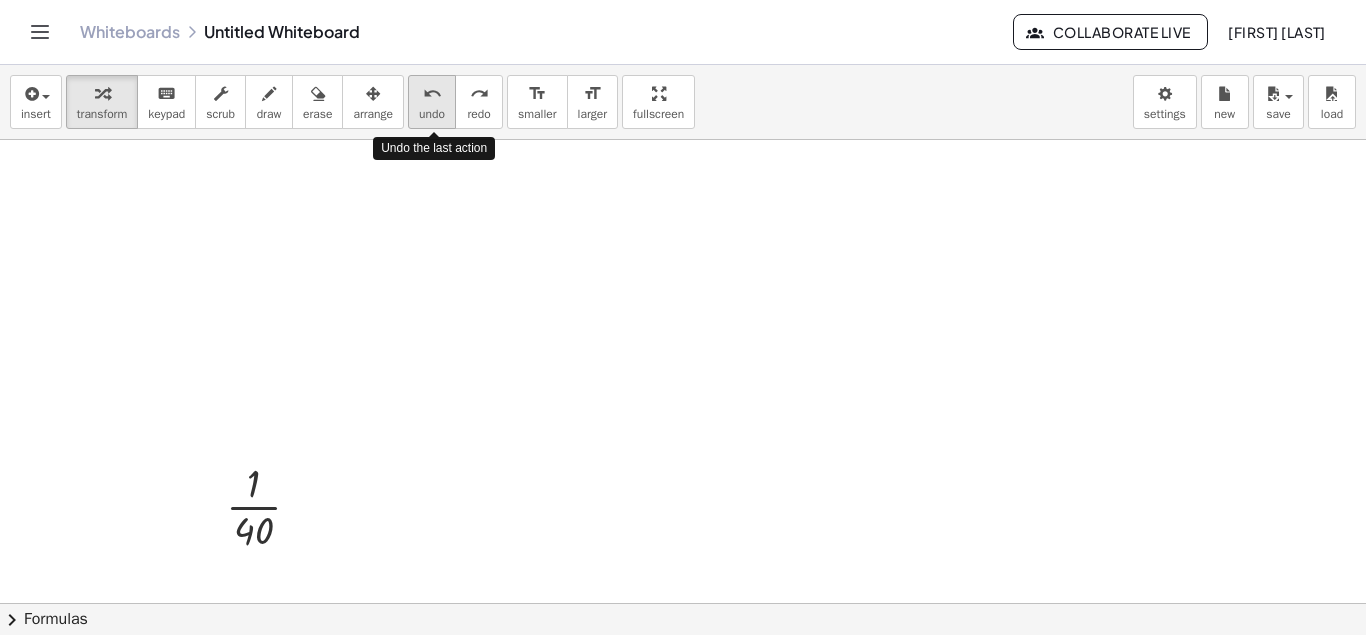click on "undo" at bounding box center [432, 114] 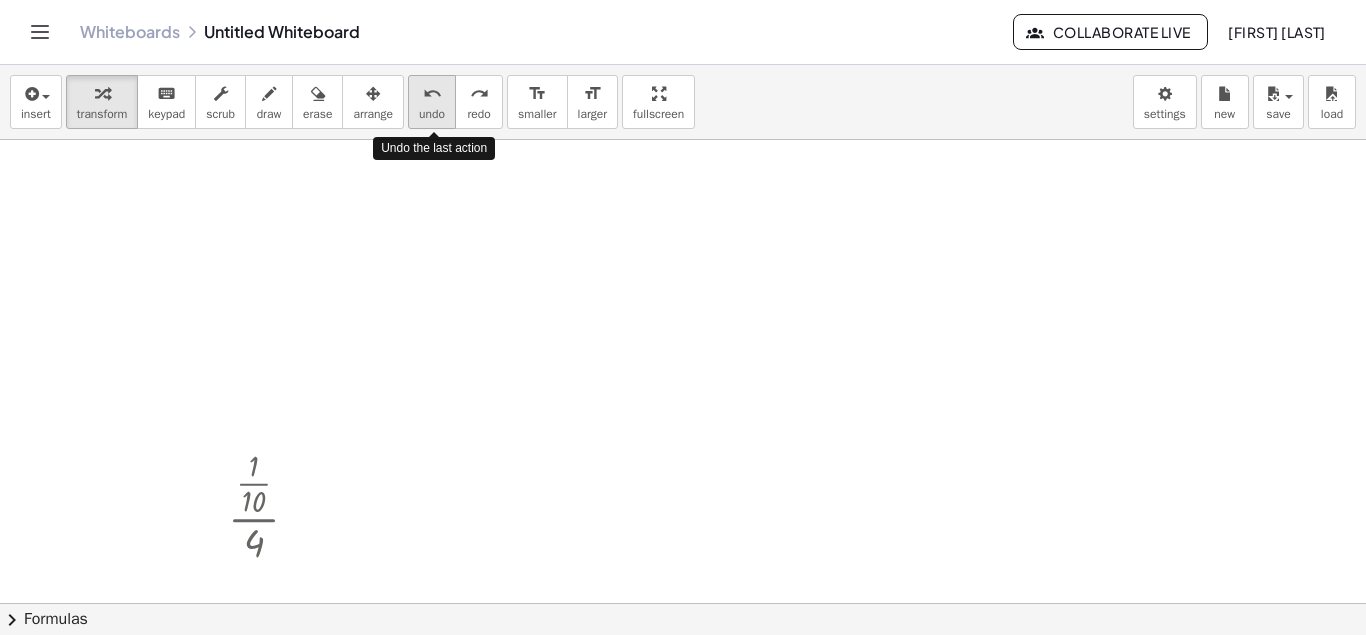 click on "undo" at bounding box center [432, 114] 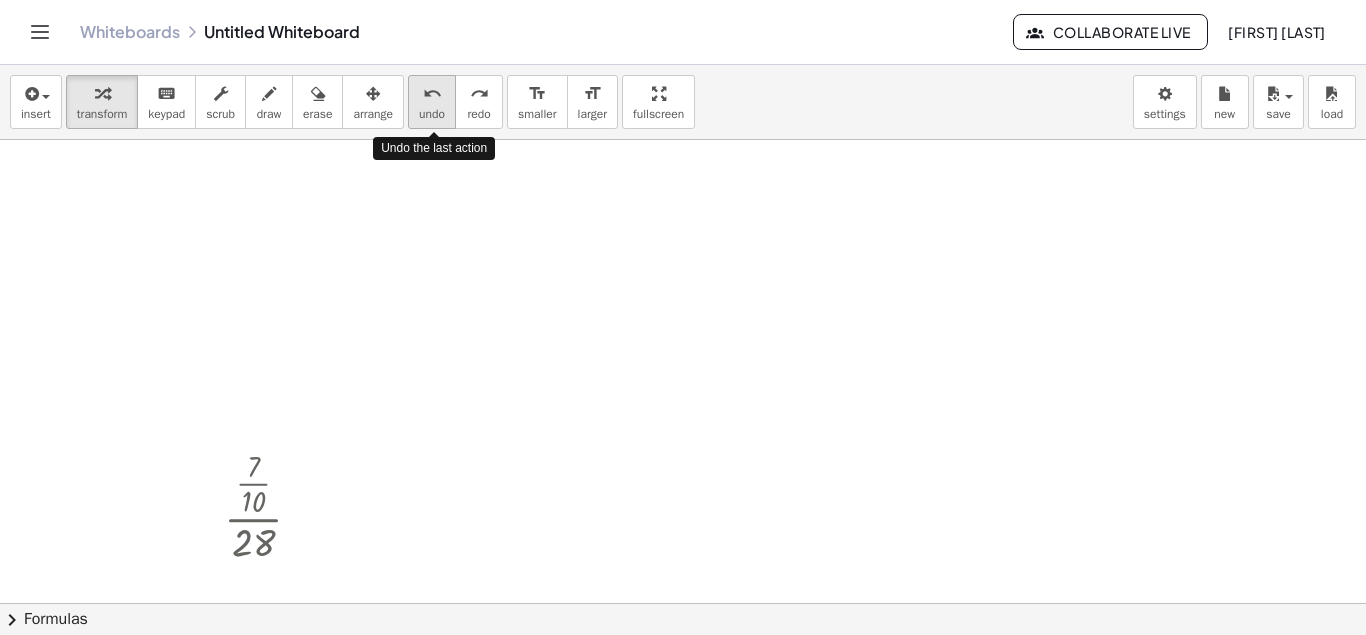 click on "undo" at bounding box center [432, 114] 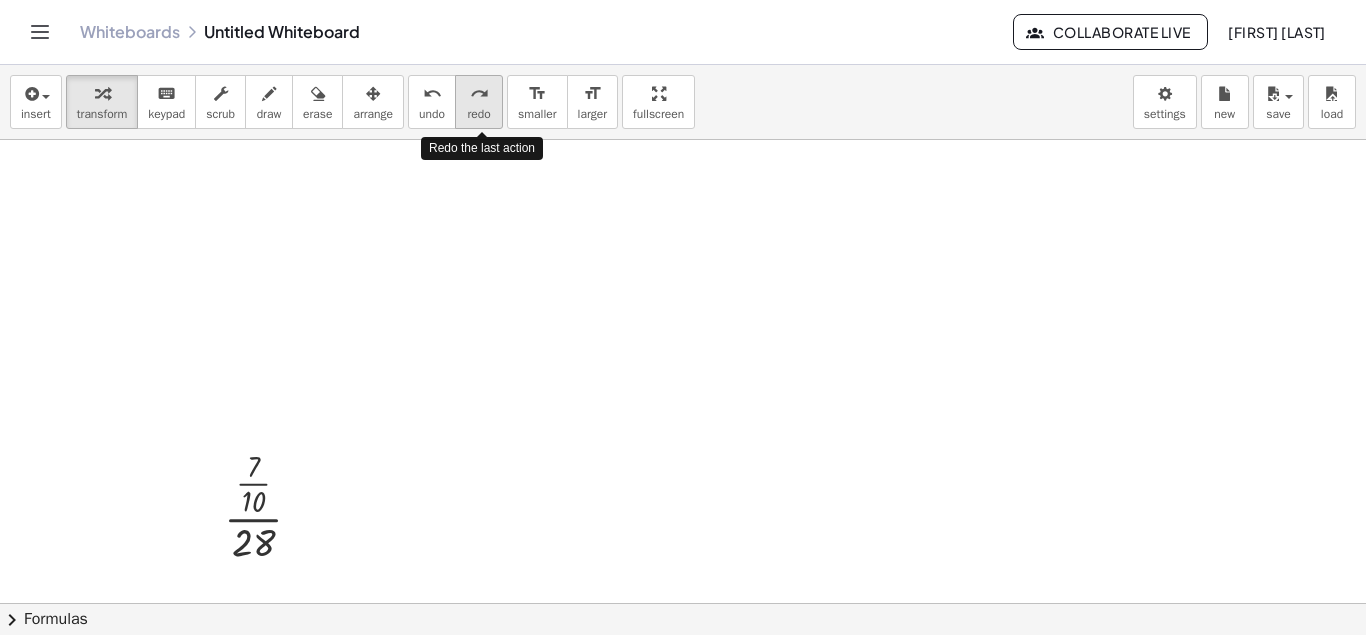 click on "redo" at bounding box center (478, 114) 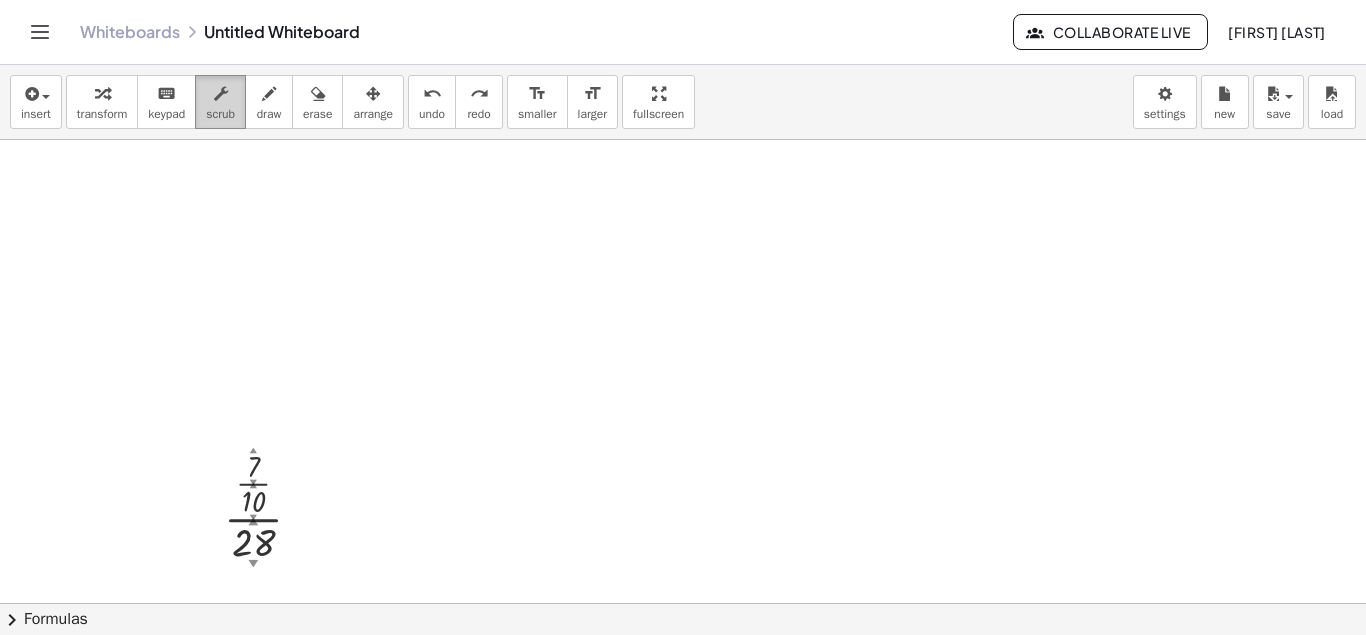 click on "scrub" at bounding box center [220, 114] 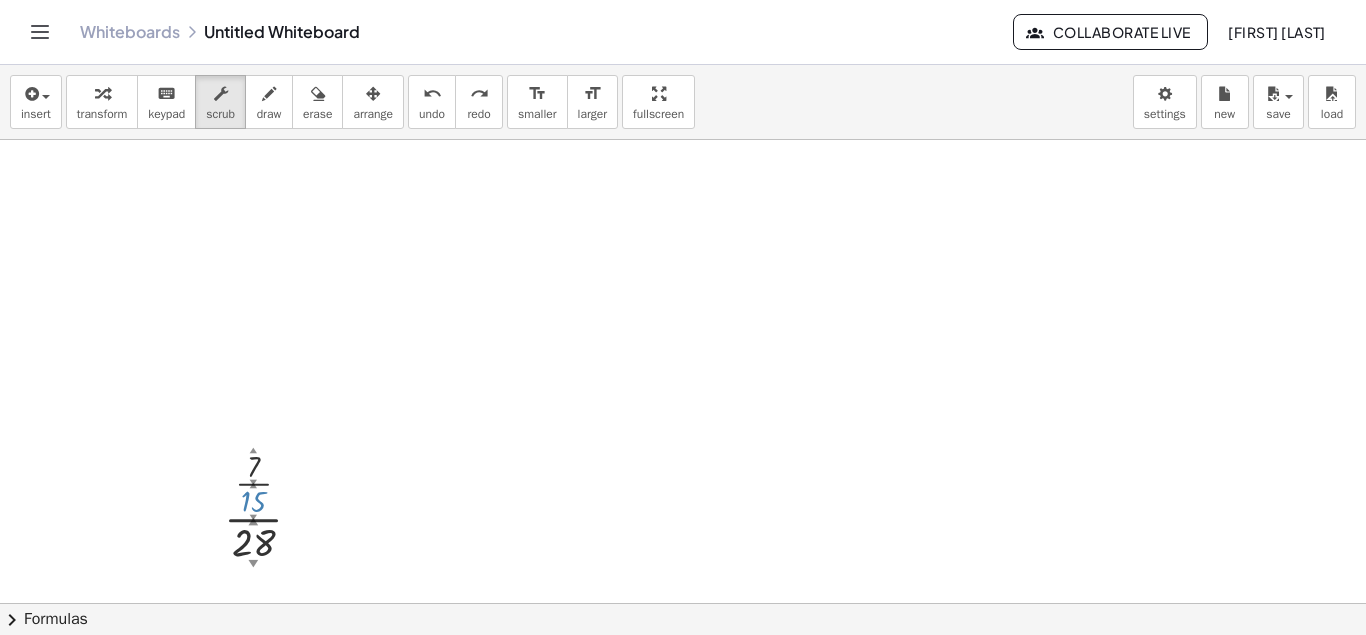 drag, startPoint x: 261, startPoint y: 501, endPoint x: 235, endPoint y: 449, distance: 58.137768 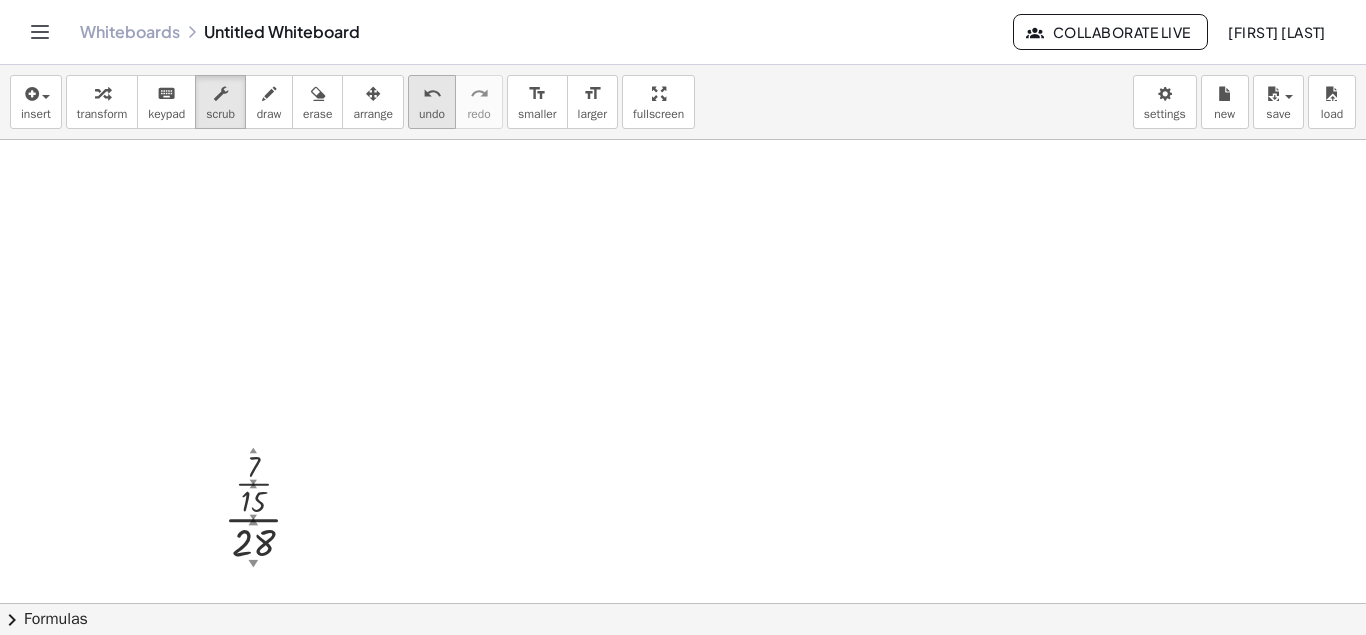 click on "undo" at bounding box center (432, 114) 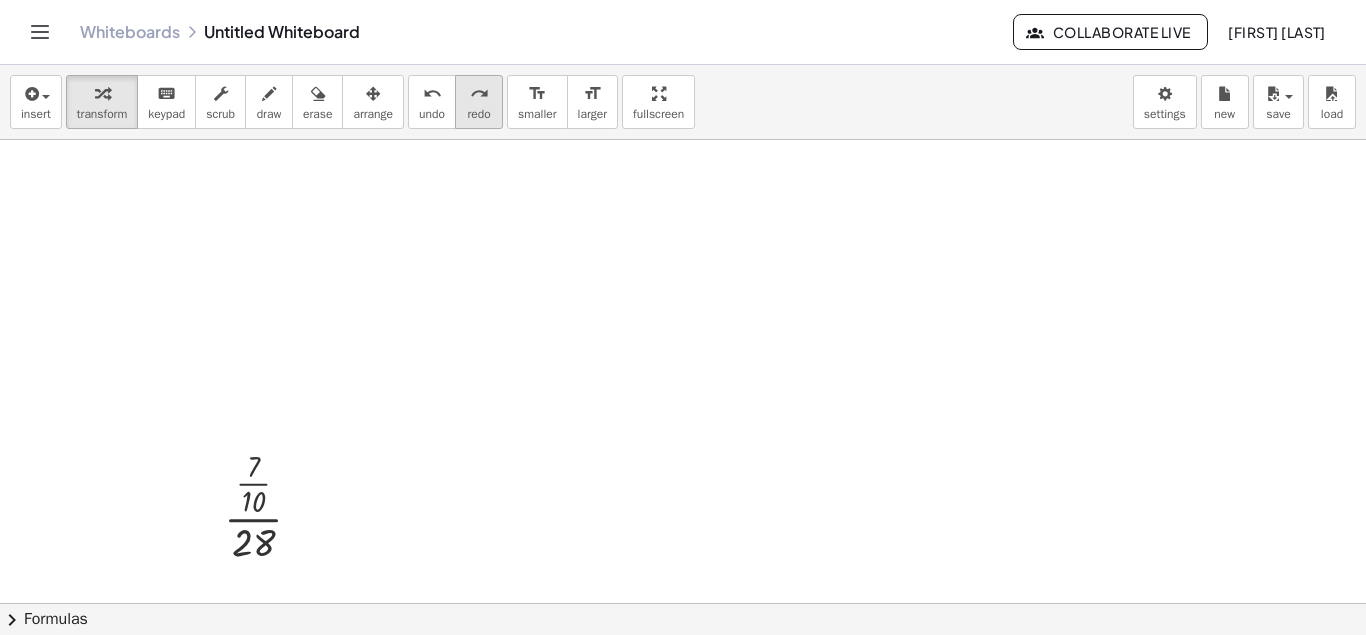 click on "redo redo" at bounding box center [479, 102] 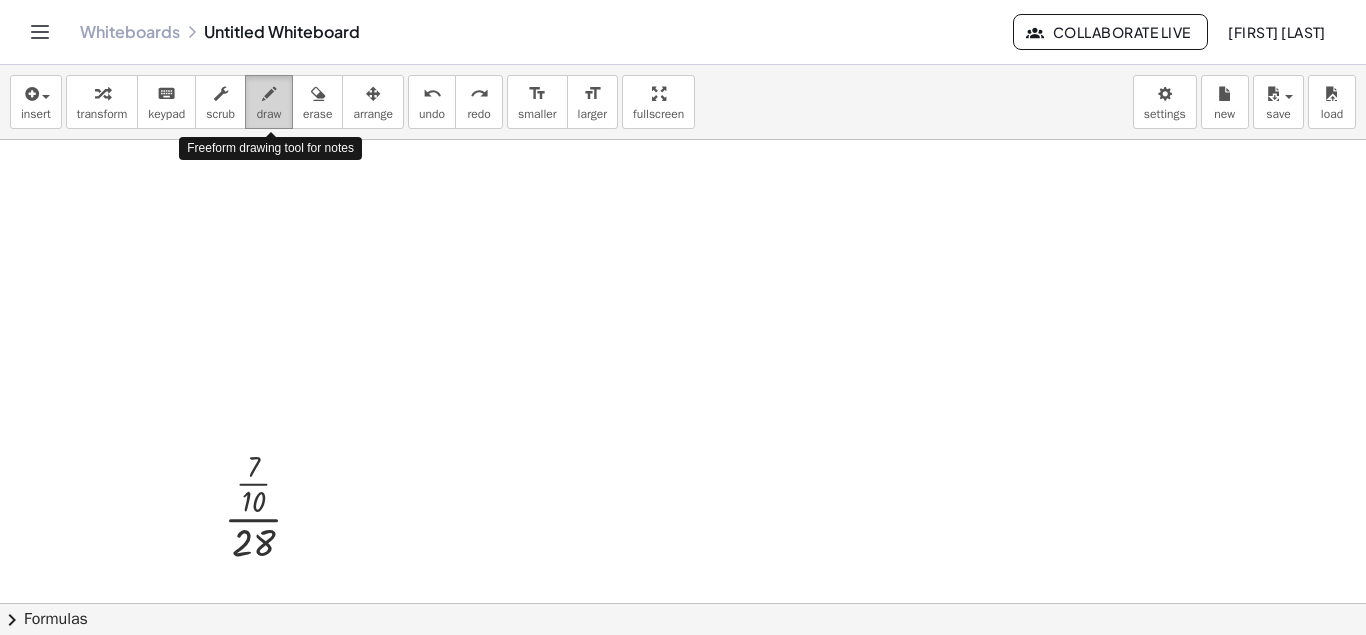 click at bounding box center [269, 93] 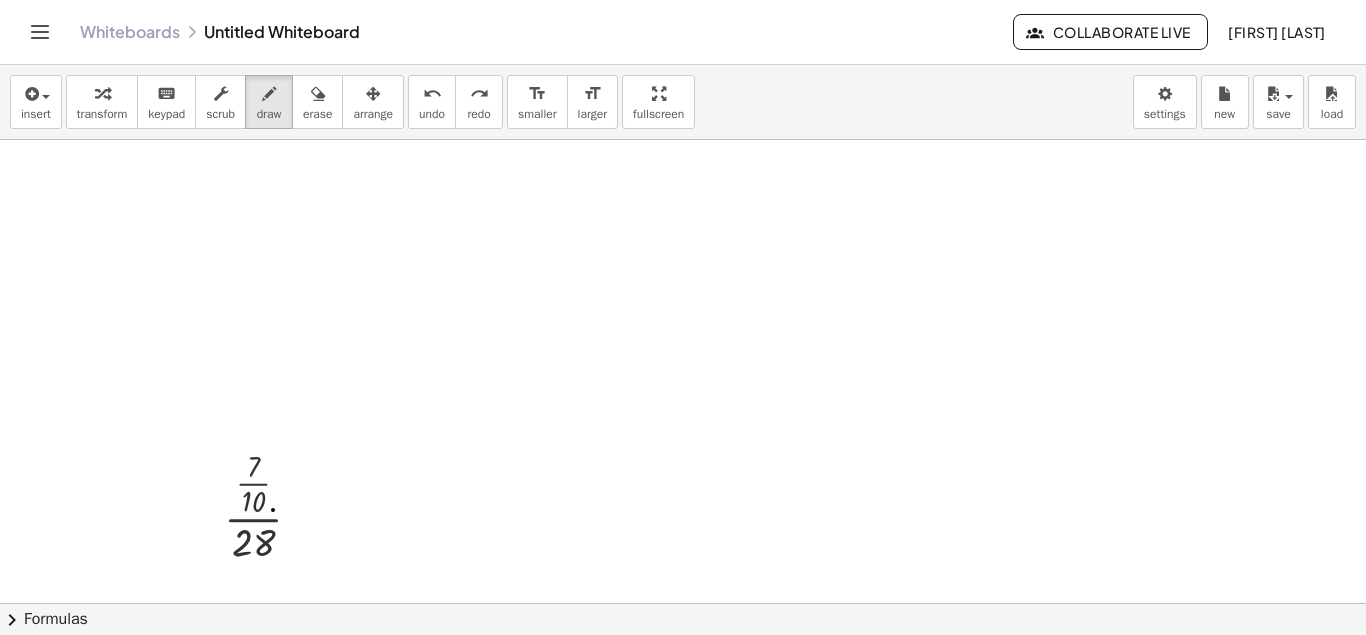 click at bounding box center (683, 668) 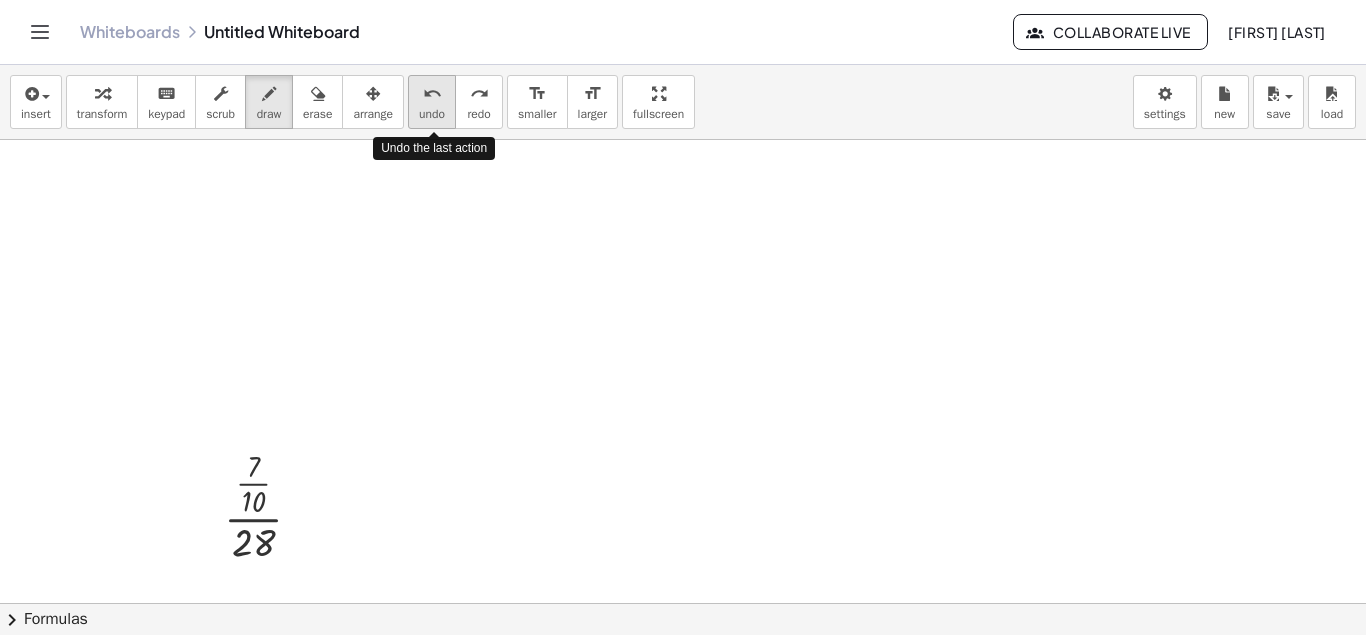 click on "undo undo" at bounding box center (432, 102) 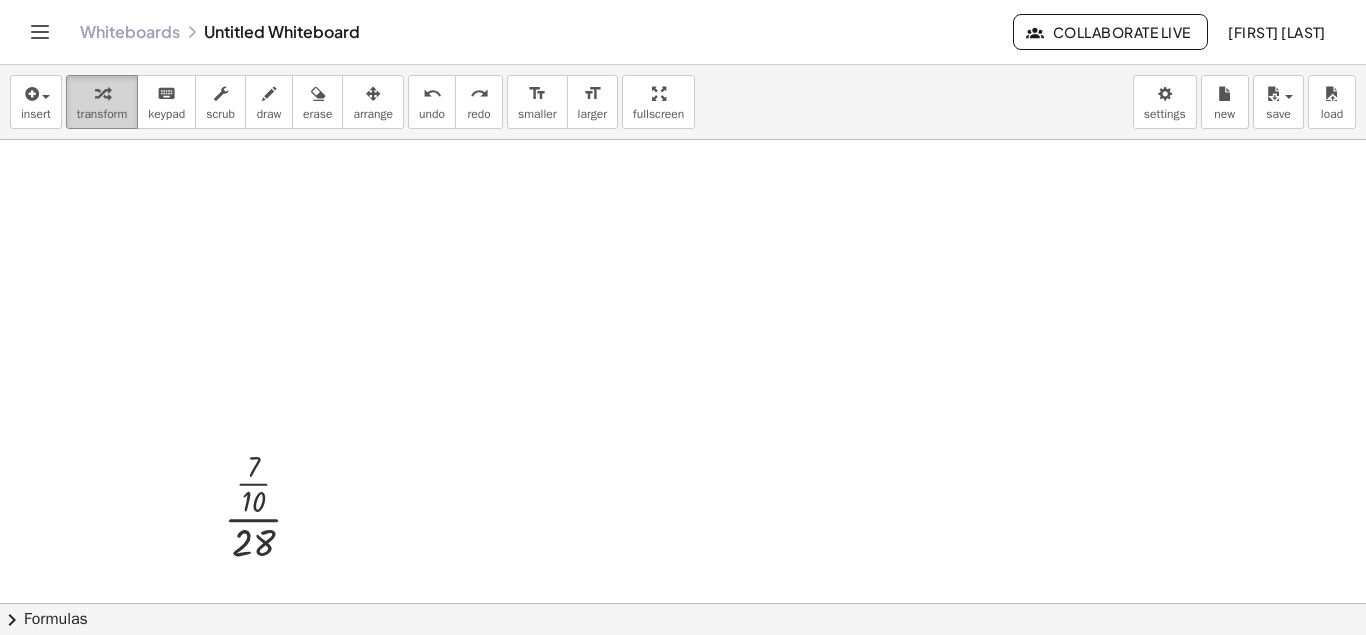 click on "transform" at bounding box center [102, 102] 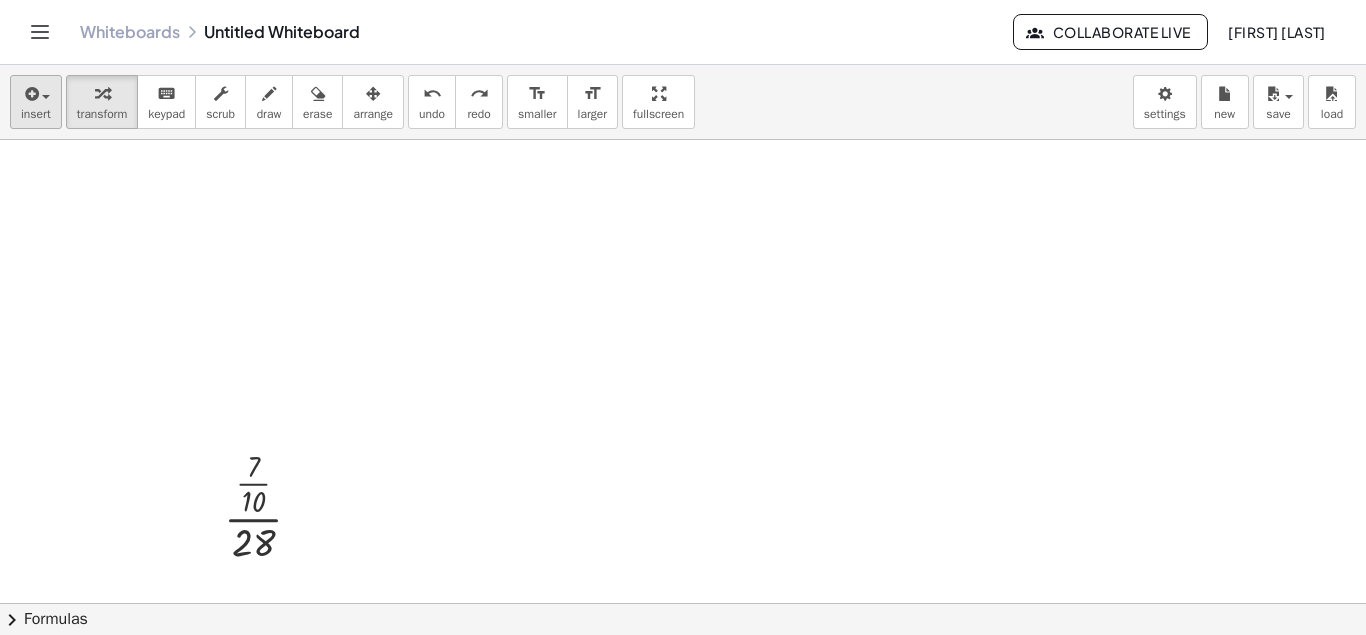 click at bounding box center [36, 93] 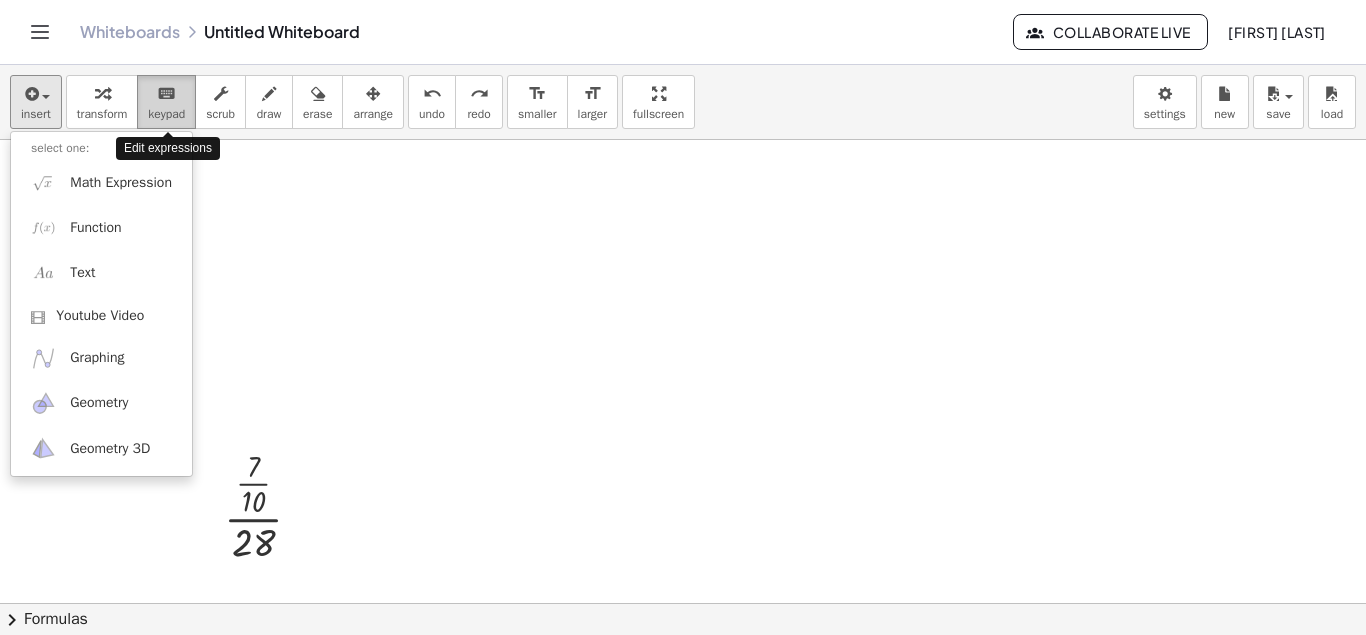 click on "keyboard" at bounding box center (166, 93) 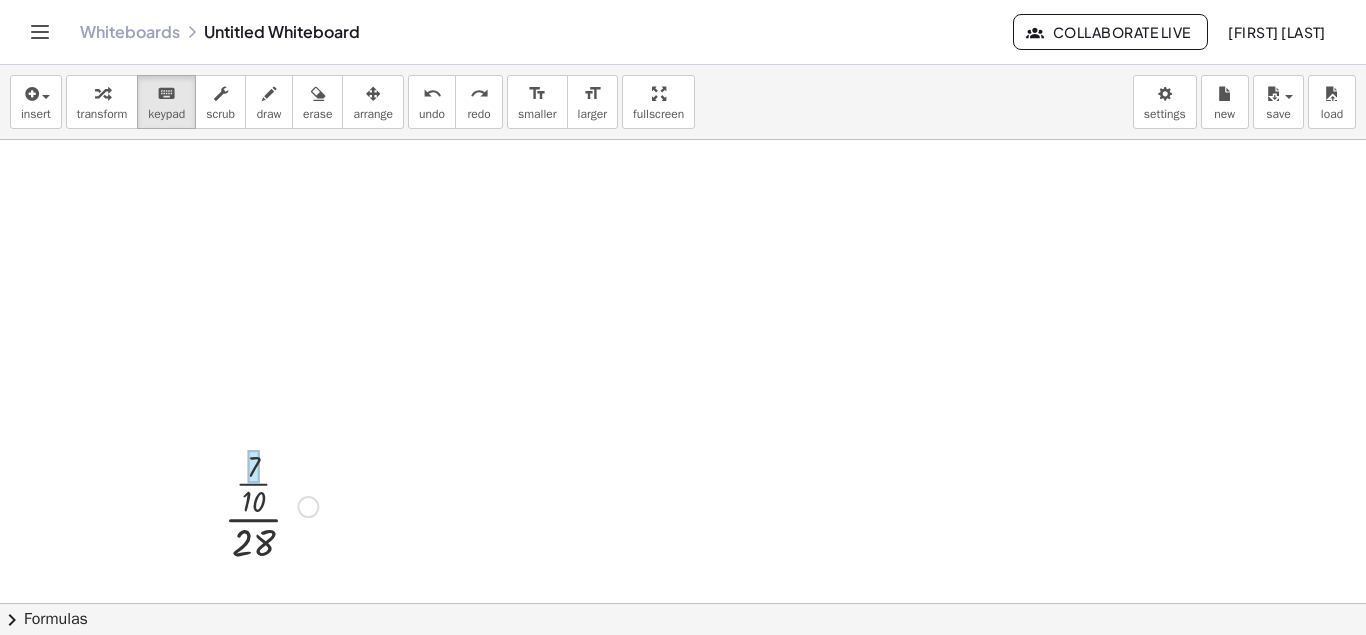 drag, startPoint x: 261, startPoint y: 485, endPoint x: 248, endPoint y: 463, distance: 25.553865 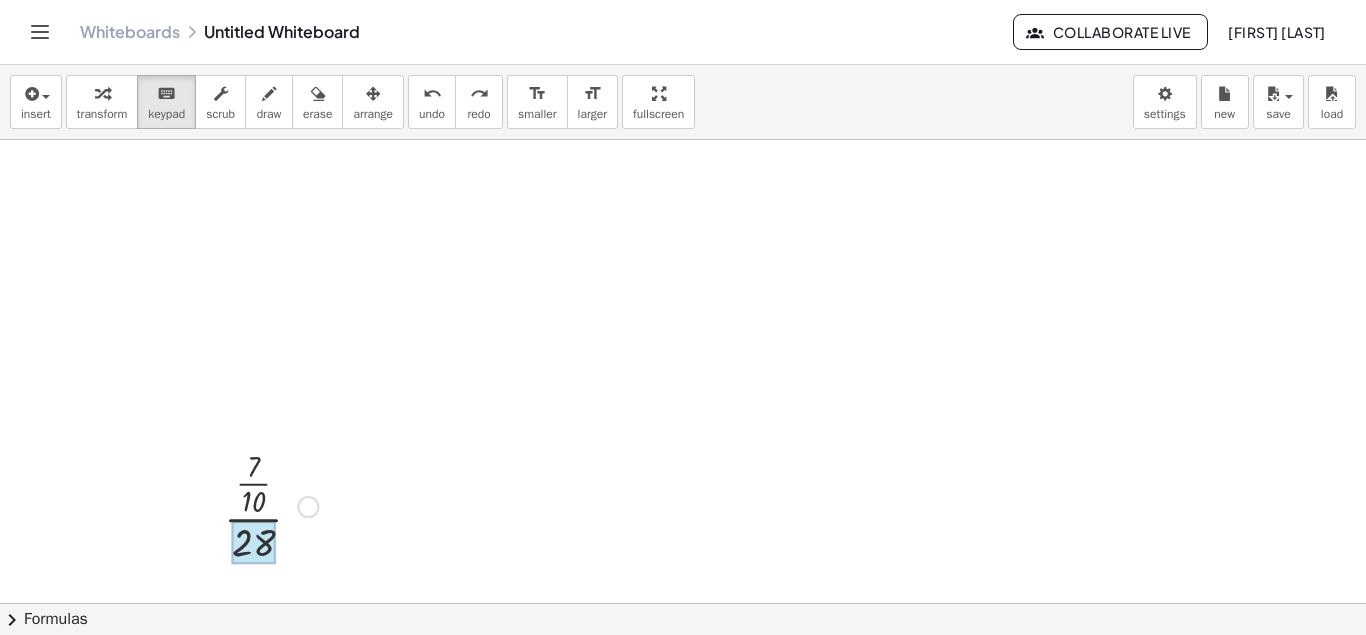 drag, startPoint x: 260, startPoint y: 469, endPoint x: 263, endPoint y: 548, distance: 79.05694 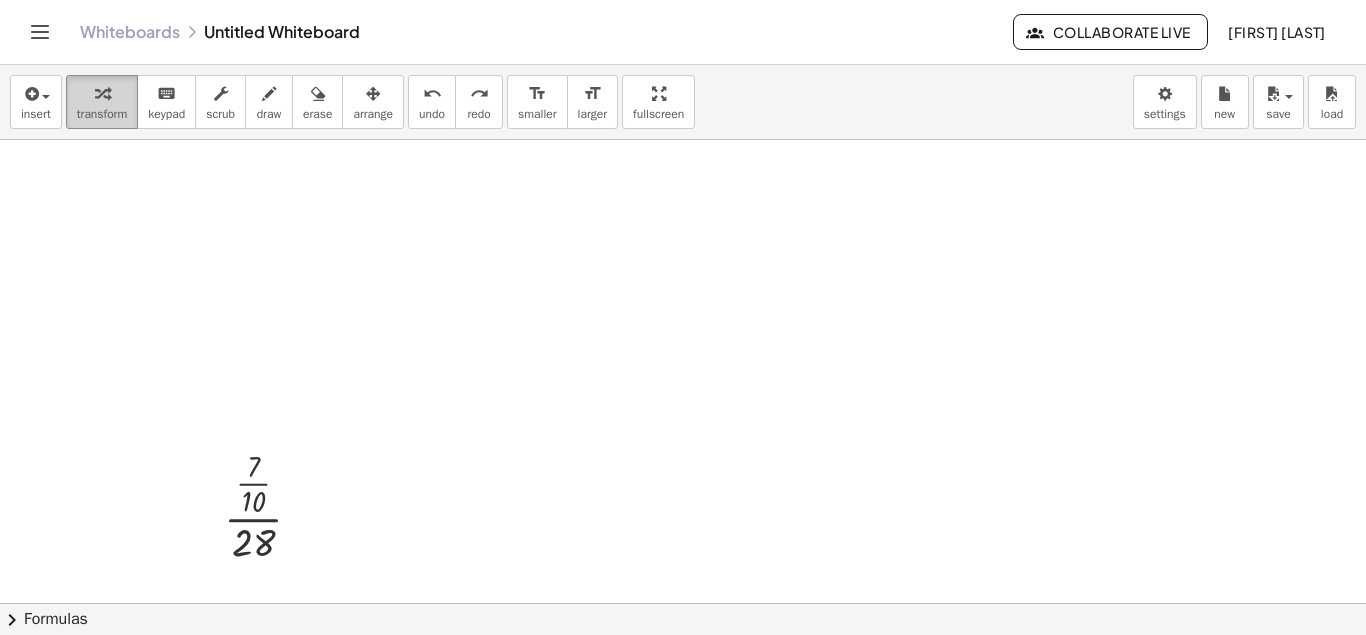 click on "transform" at bounding box center (102, 114) 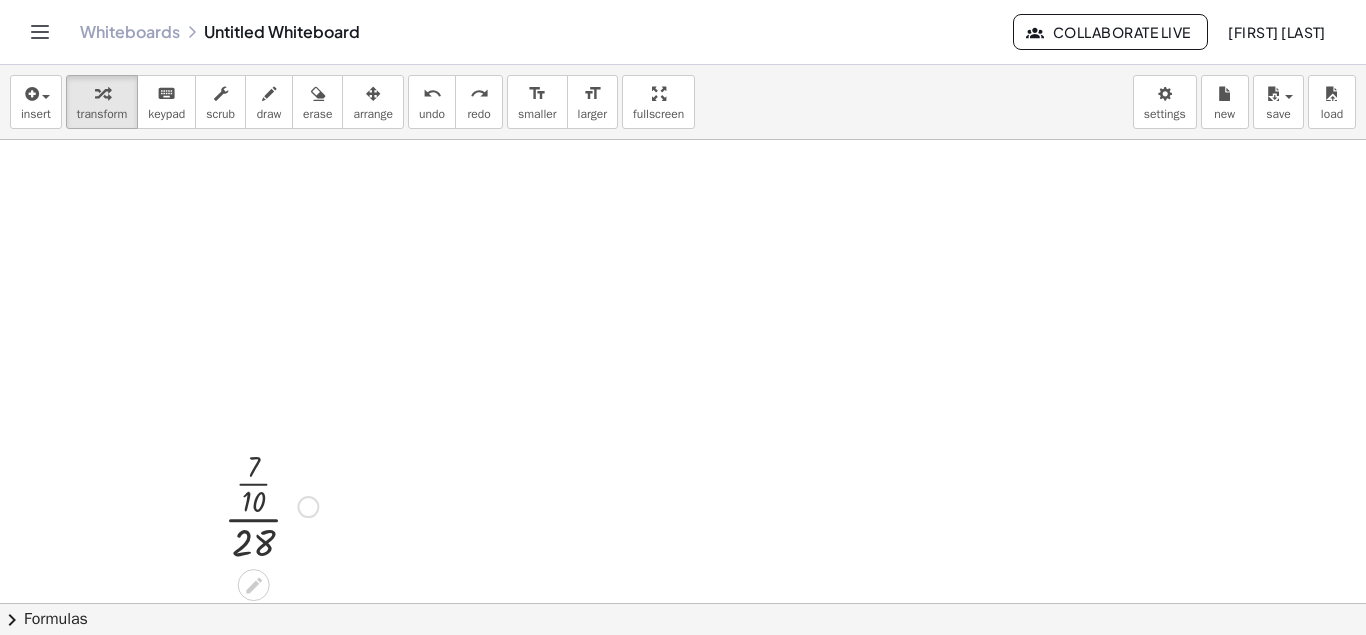 click at bounding box center [308, 507] 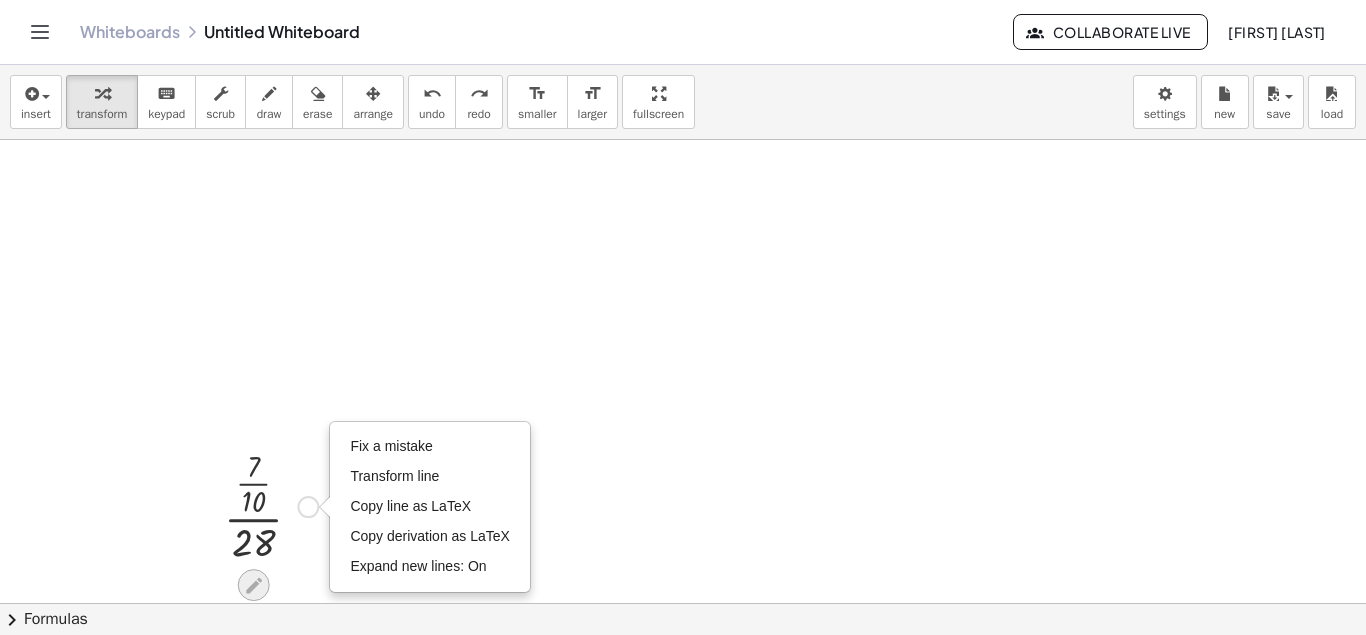 click 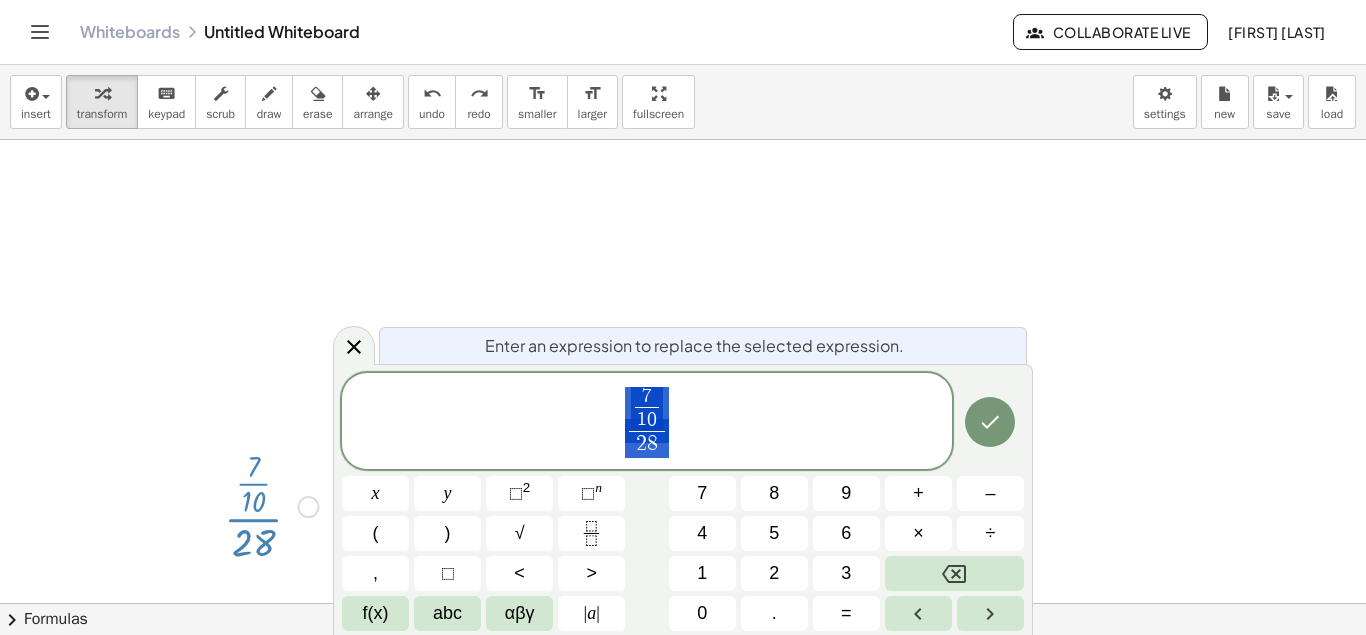 scroll, scrollTop: 528, scrollLeft: 10, axis: both 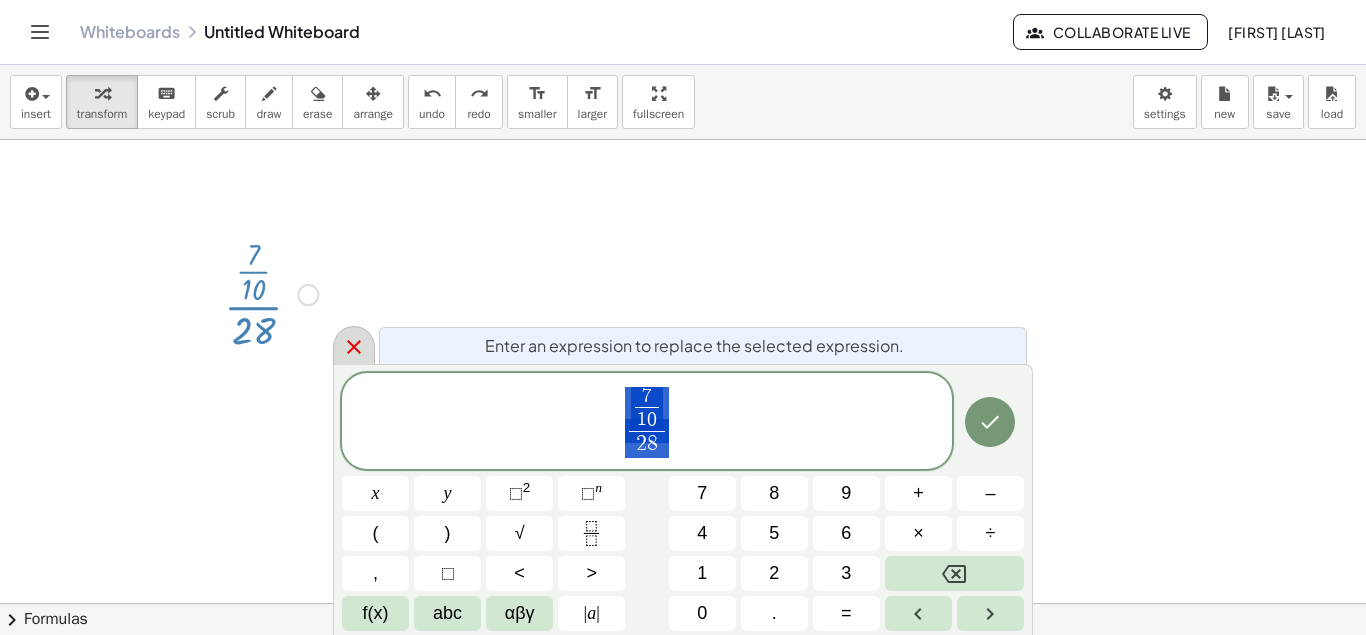 click 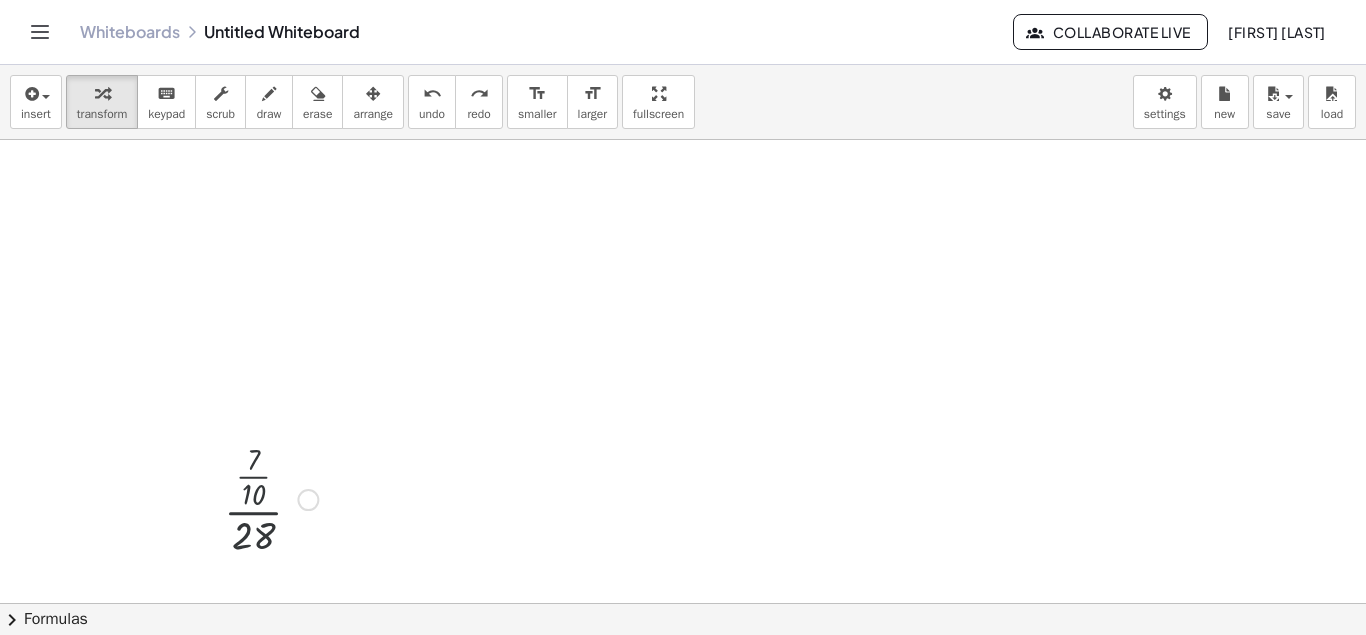 scroll, scrollTop: 0, scrollLeft: 0, axis: both 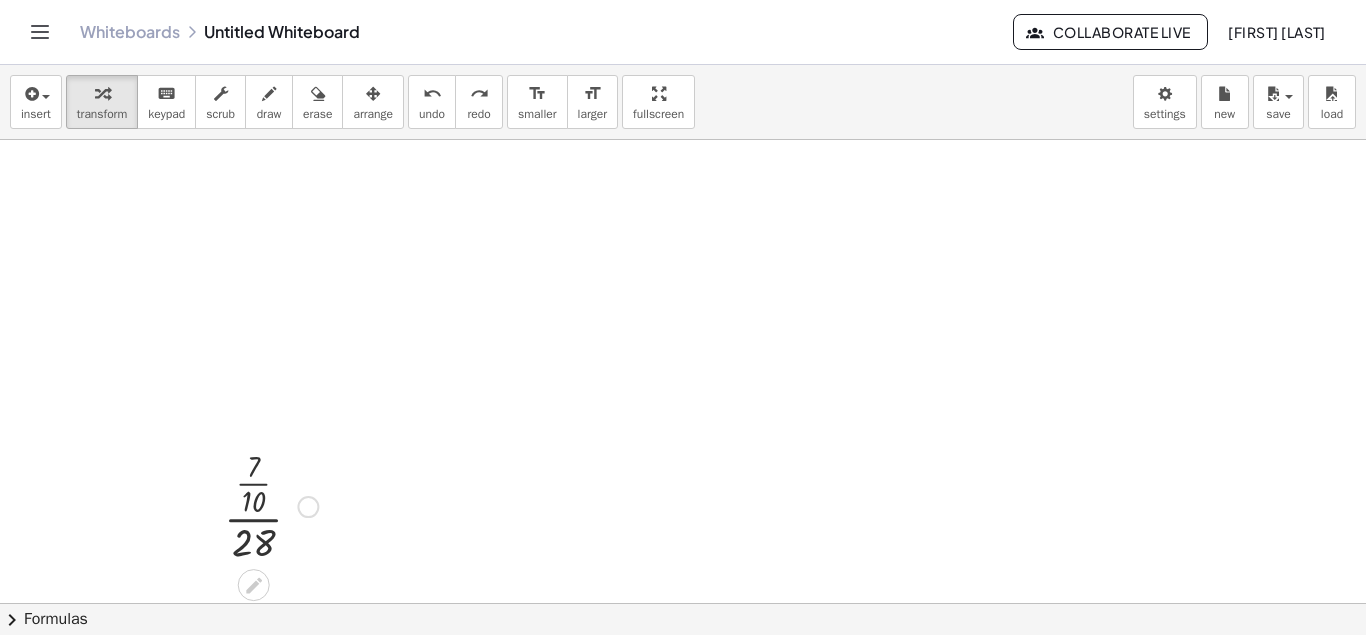 click at bounding box center (271, 505) 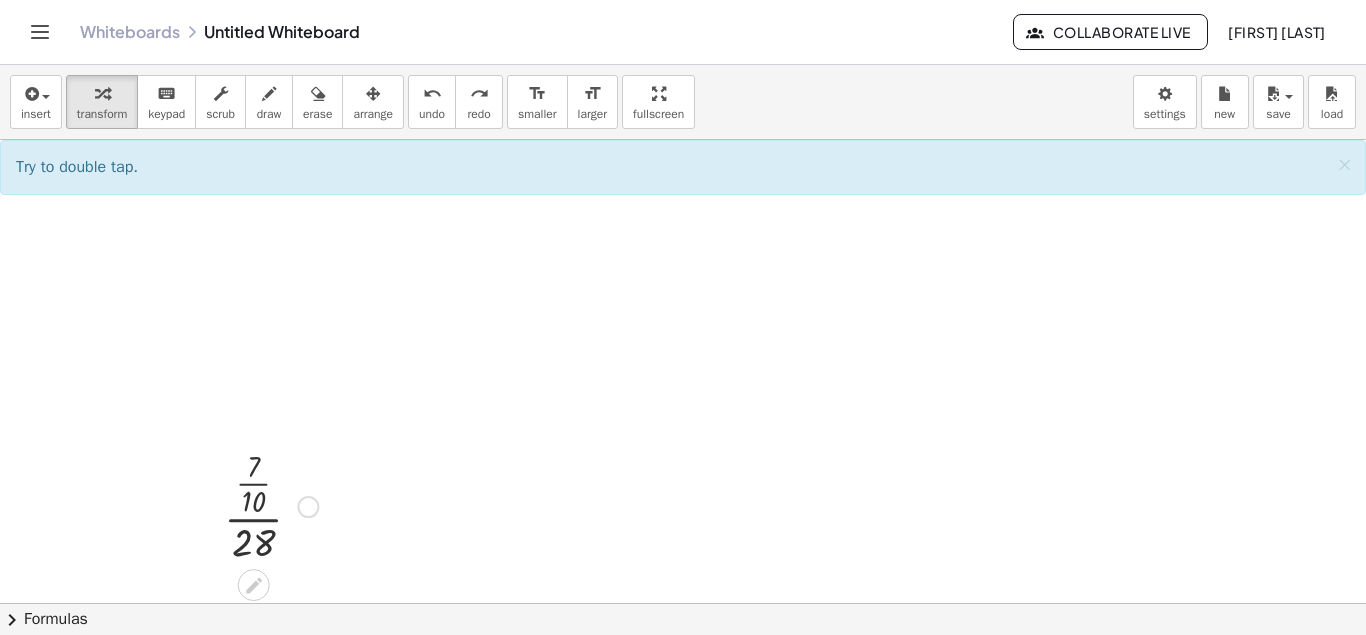 click on "Fix a mistake Transform line Copy line as LaTeX Copy derivation as LaTeX Expand new lines: On" at bounding box center (308, 507) 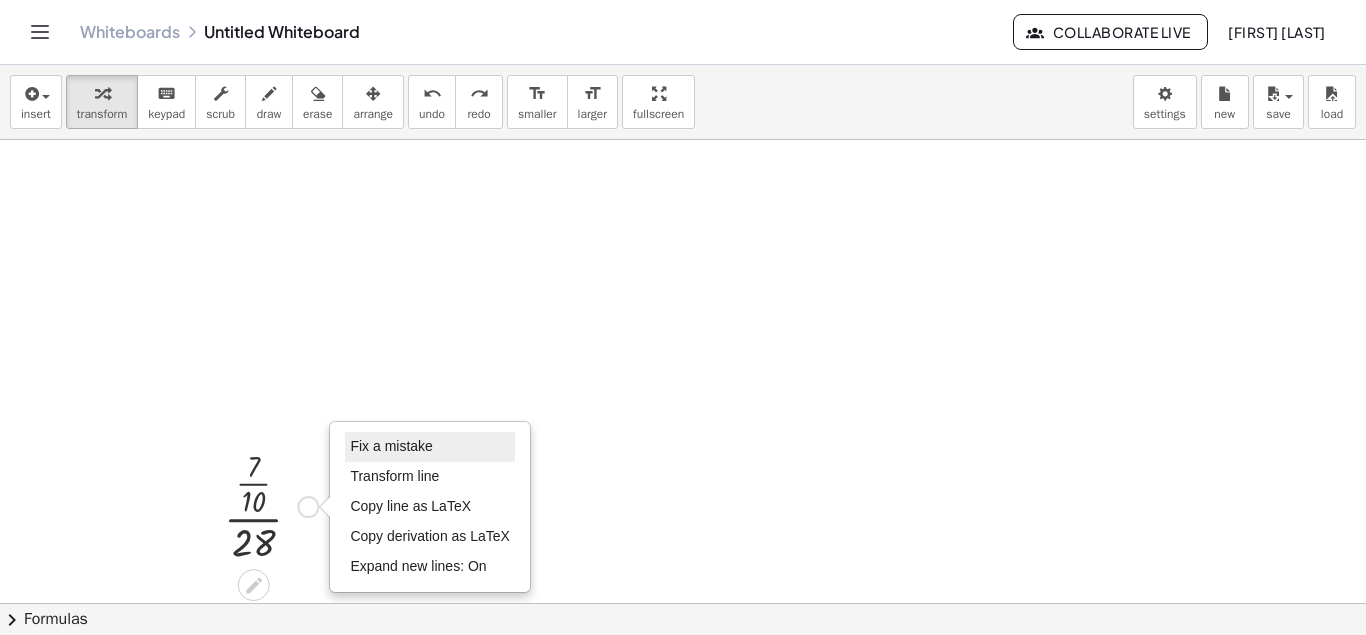 click on "Fix a mistake" at bounding box center (391, 446) 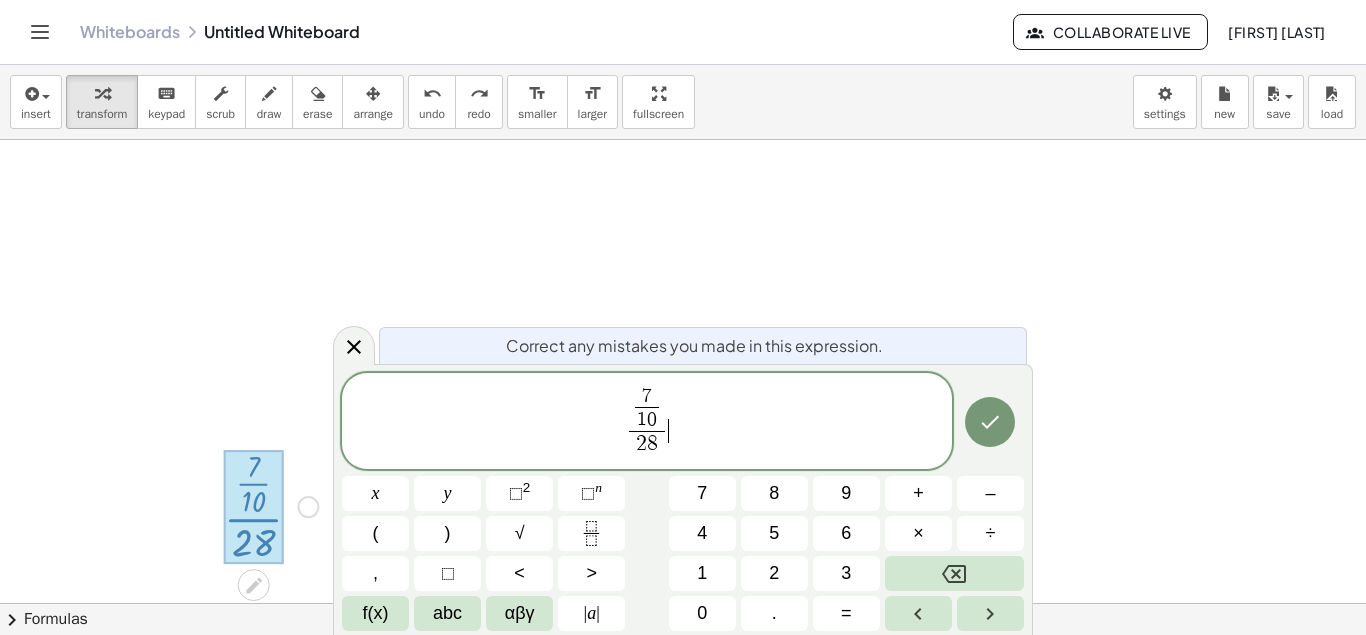 scroll, scrollTop: 18, scrollLeft: 0, axis: vertical 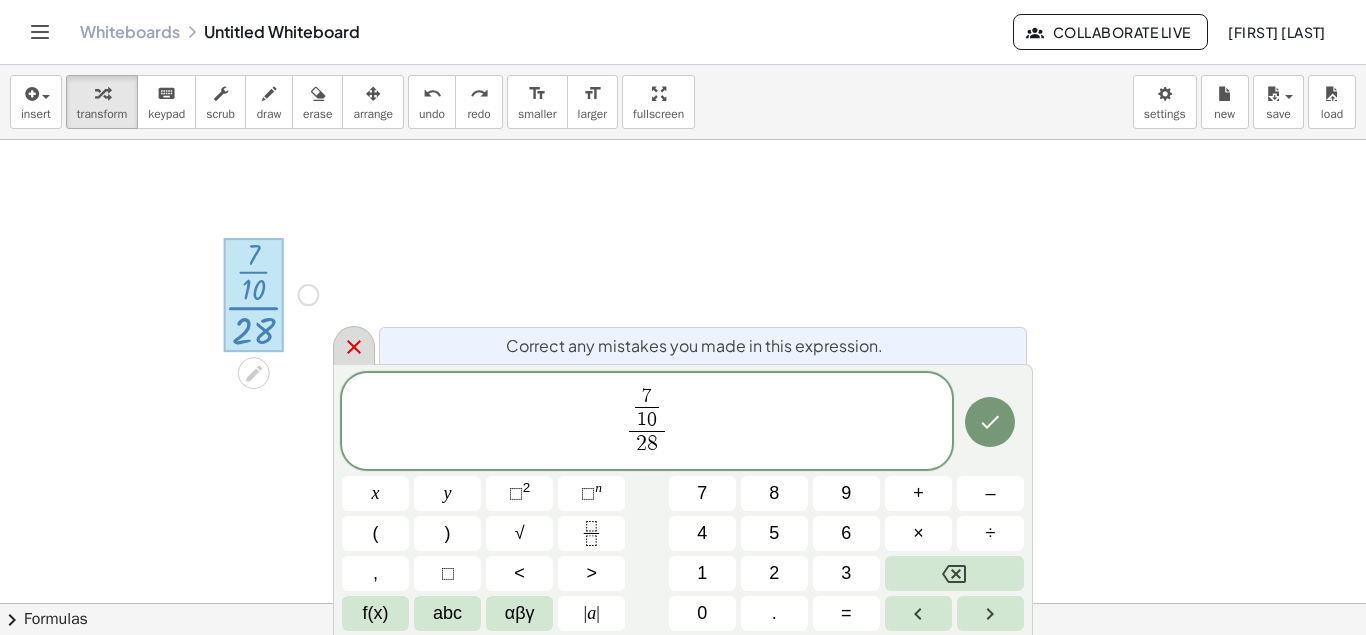click 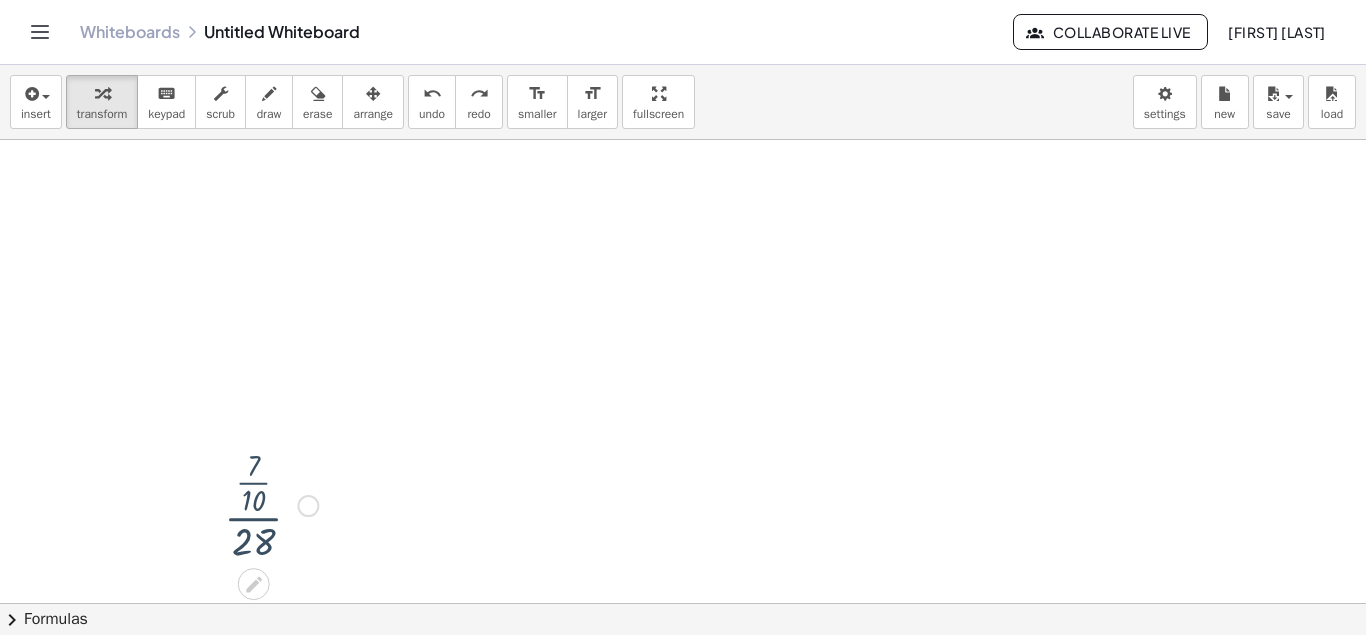 scroll, scrollTop: 0, scrollLeft: 0, axis: both 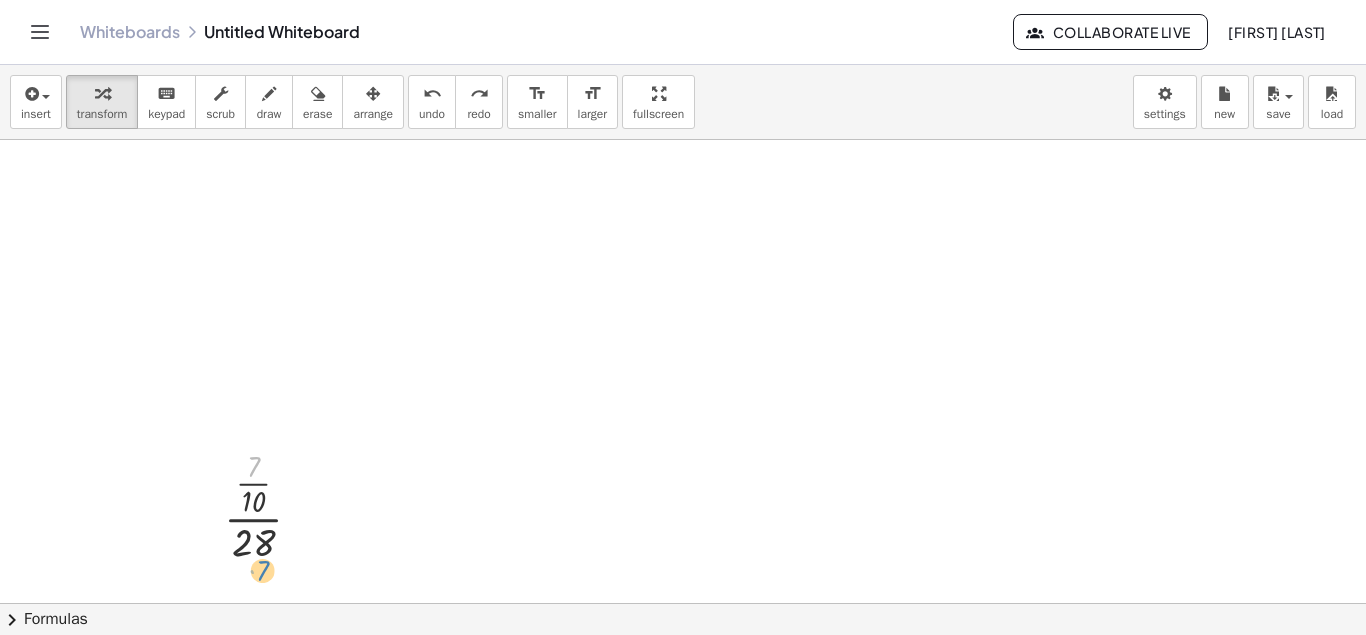 drag, startPoint x: 252, startPoint y: 467, endPoint x: 252, endPoint y: 587, distance: 120 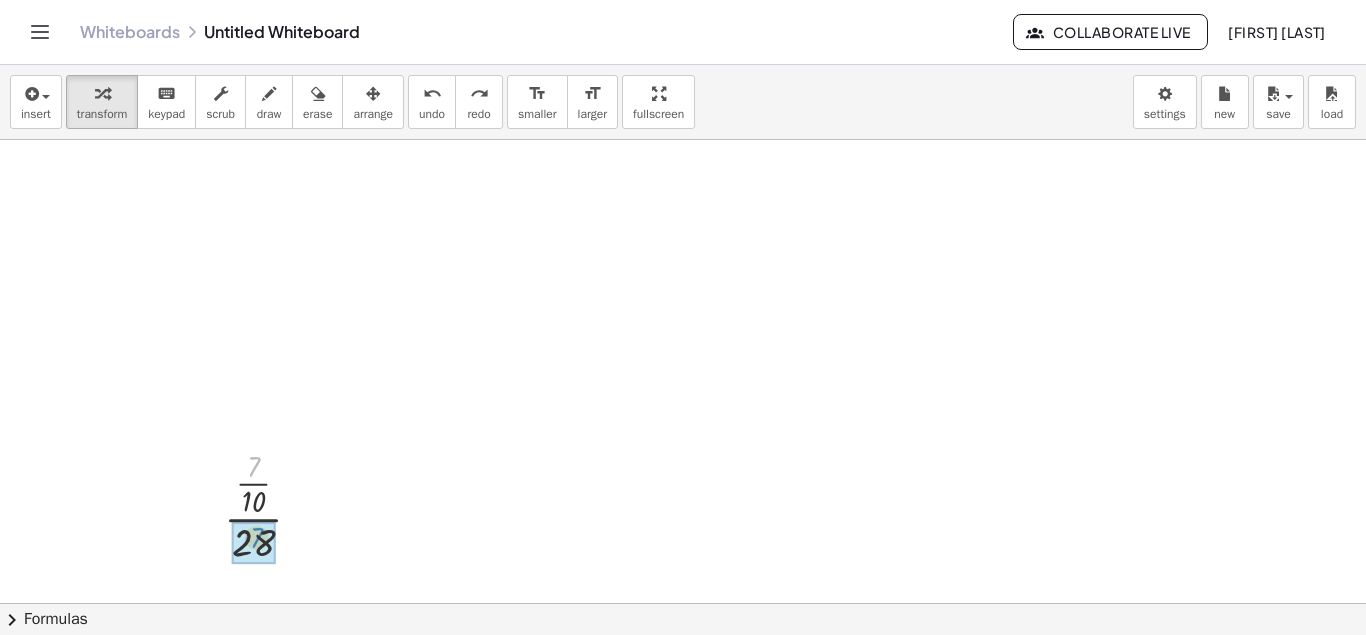 drag, startPoint x: 252, startPoint y: 464, endPoint x: 255, endPoint y: 541, distance: 77.05842 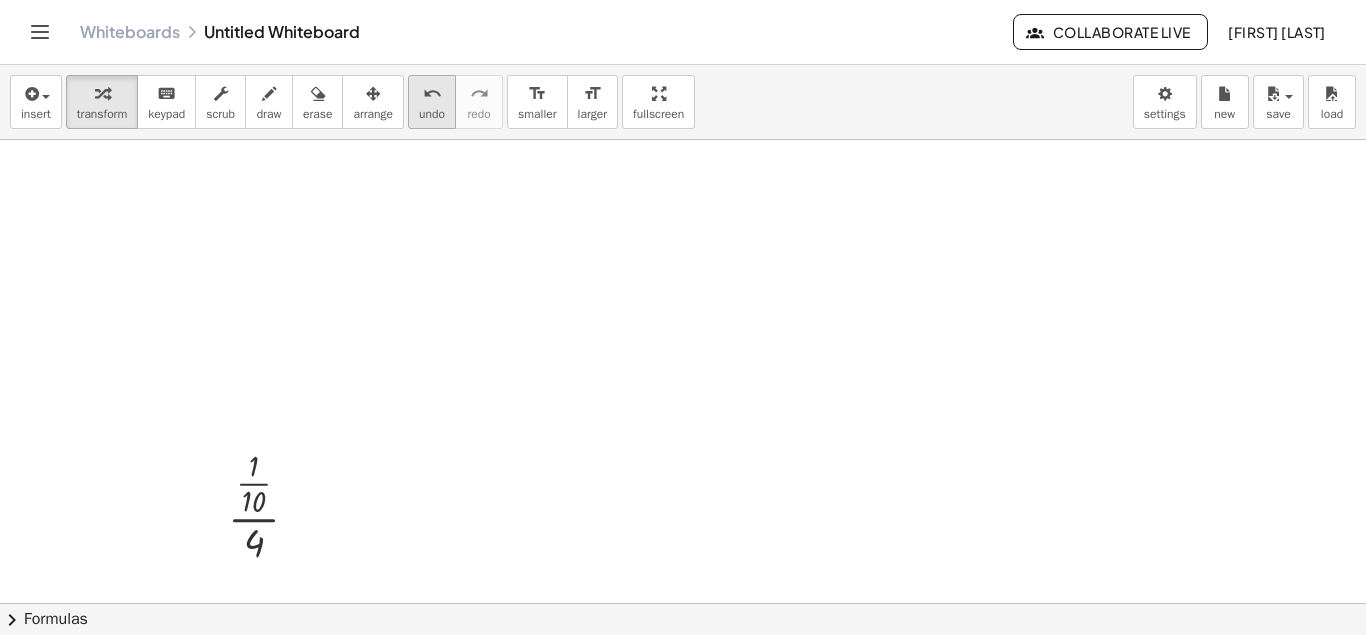 click on "undo" at bounding box center (432, 94) 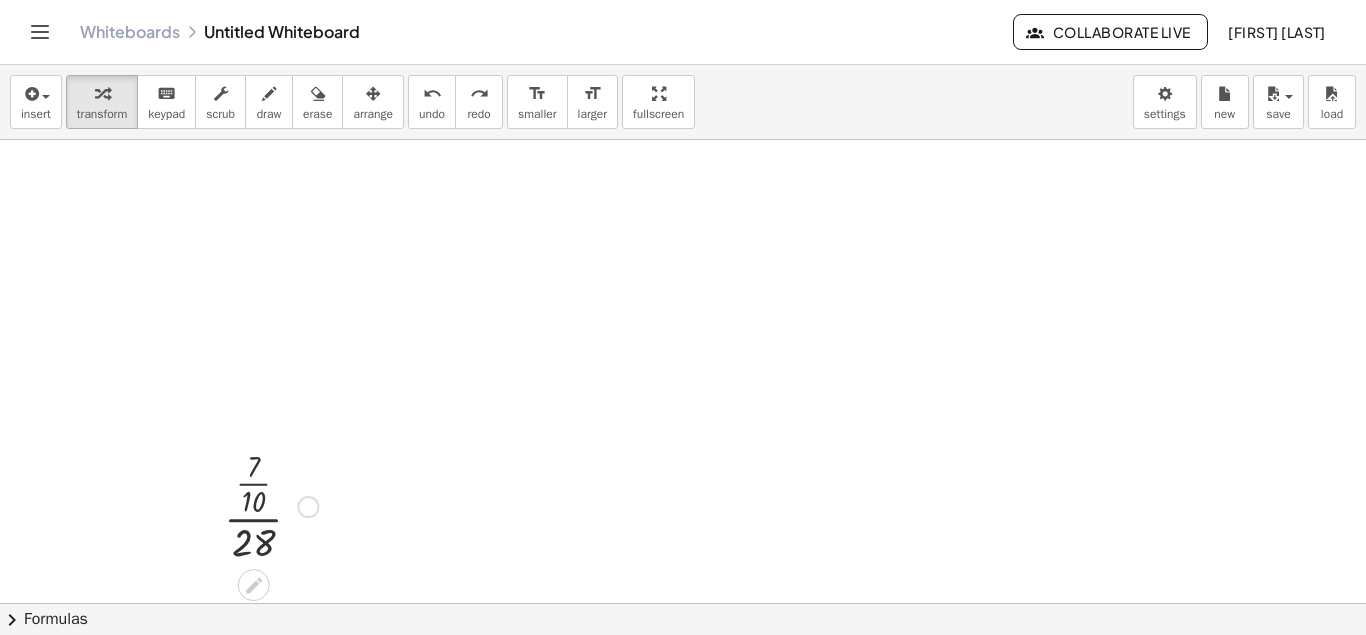 click at bounding box center [308, 507] 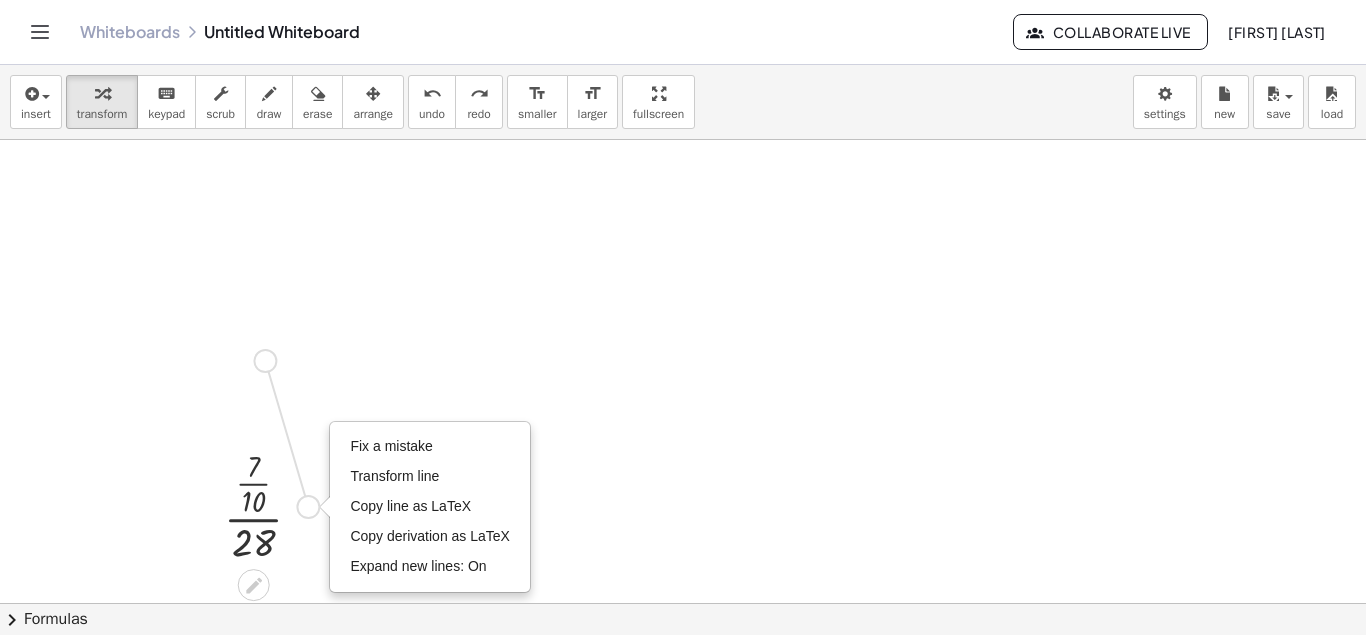 drag, startPoint x: 311, startPoint y: 506, endPoint x: 264, endPoint y: 352, distance: 161.01242 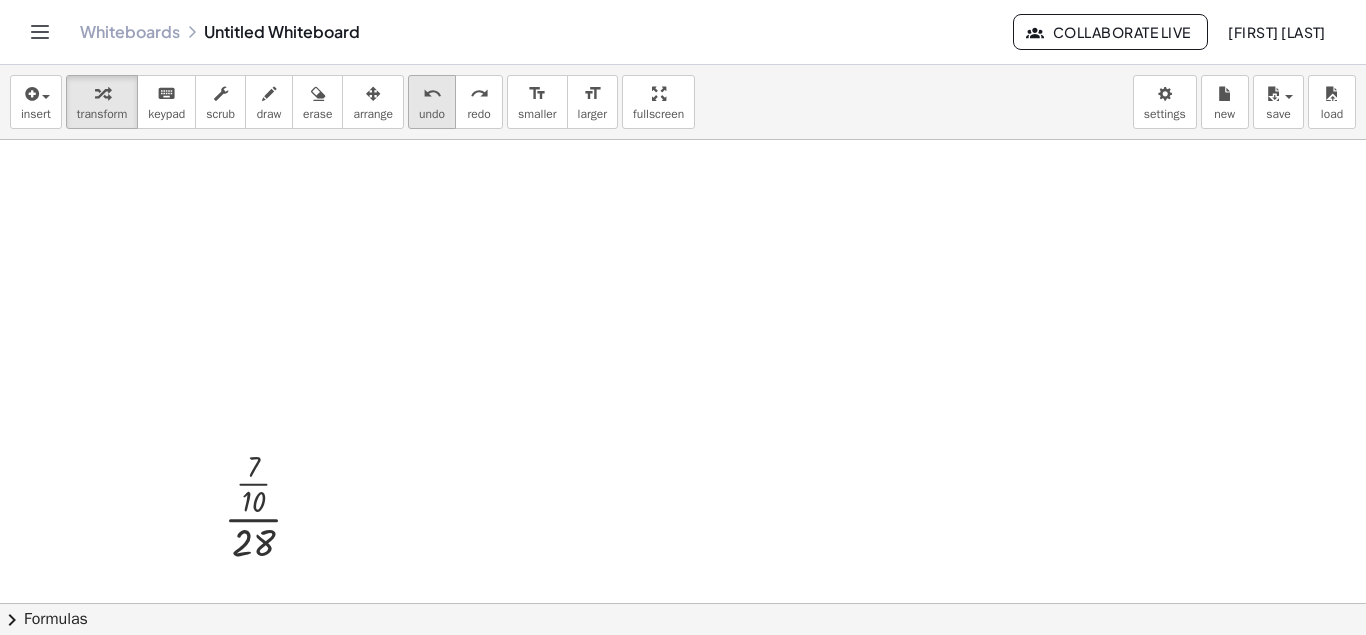 click on "undo undo" at bounding box center [432, 102] 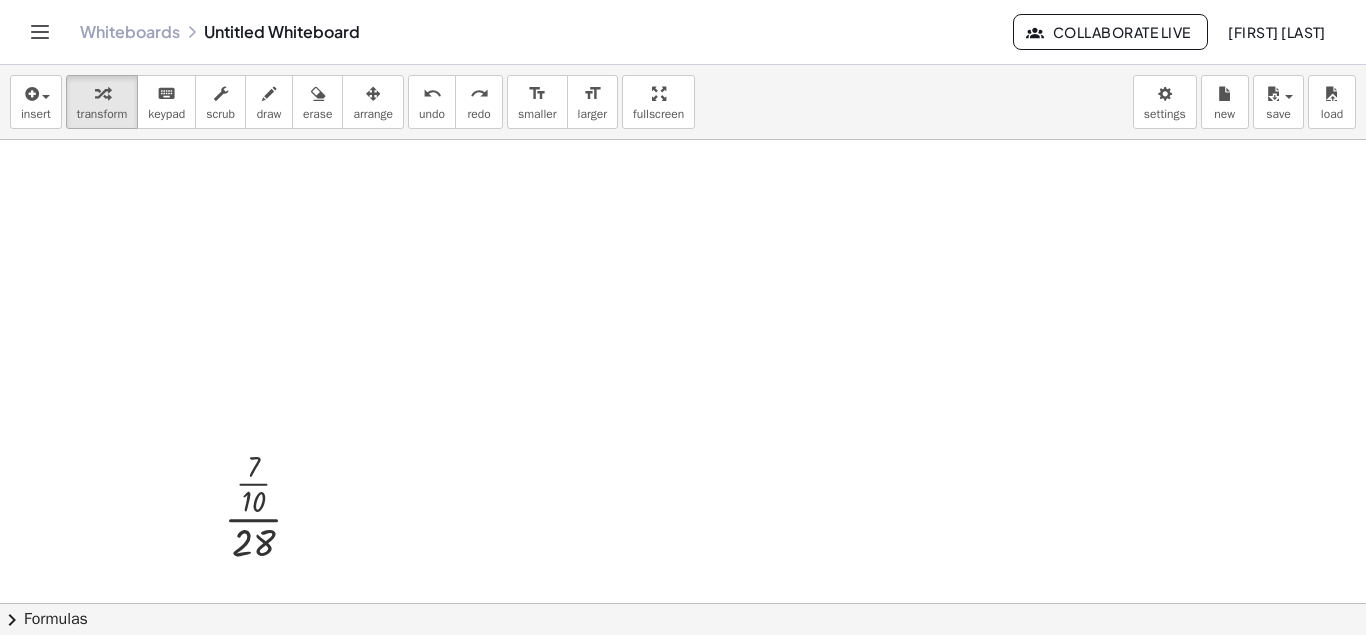 drag, startPoint x: 543, startPoint y: 457, endPoint x: 1169, endPoint y: 333, distance: 638.16296 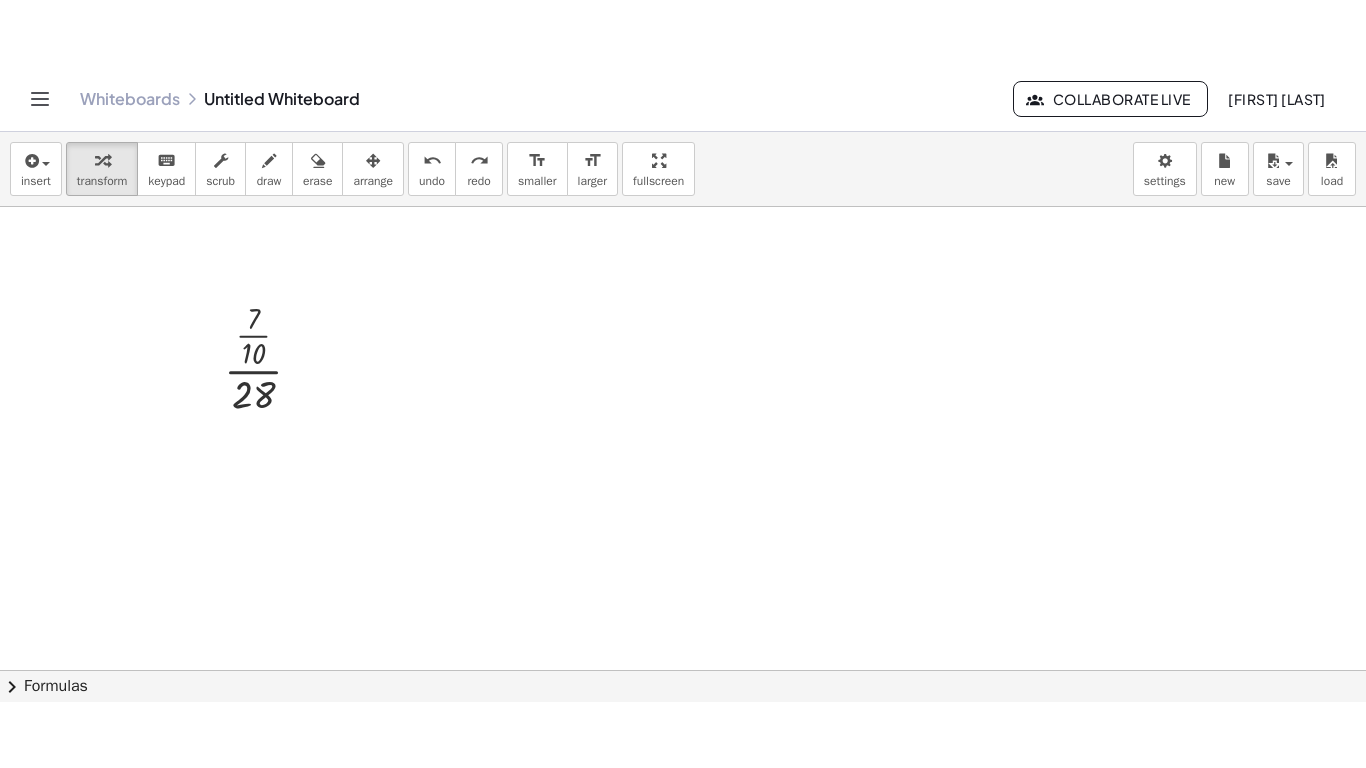scroll, scrollTop: 224, scrollLeft: 0, axis: vertical 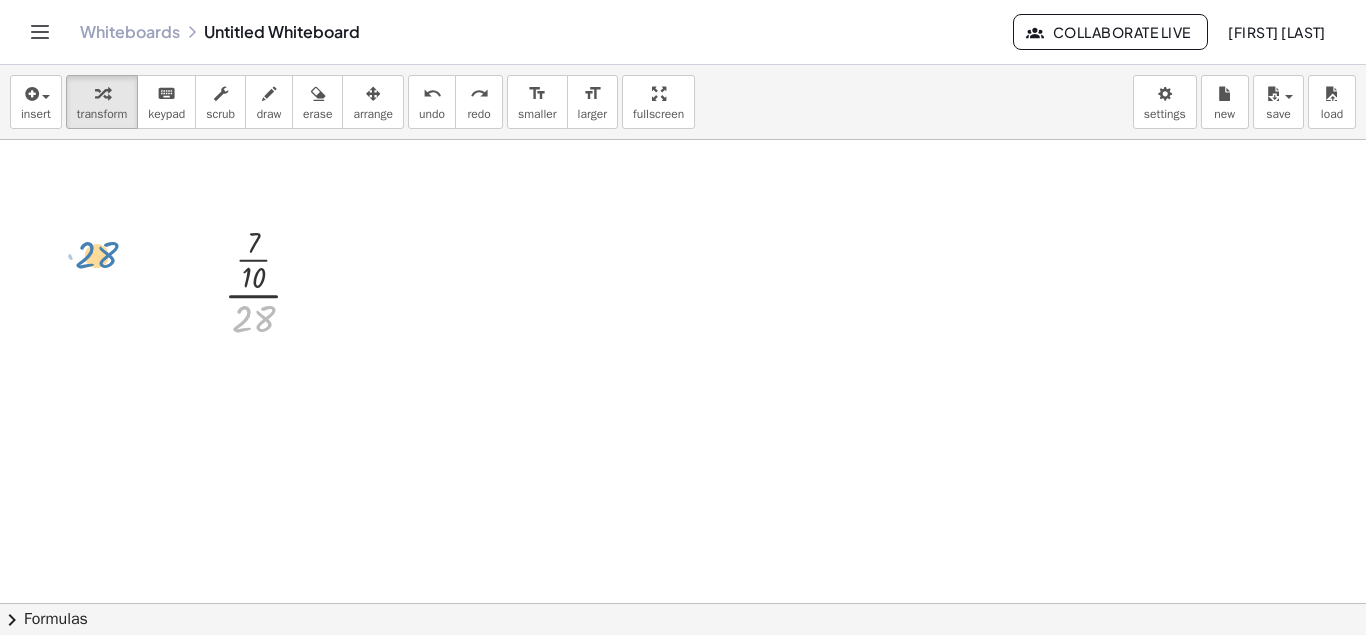 drag, startPoint x: 289, startPoint y: 309, endPoint x: 130, endPoint y: 245, distance: 171.3972 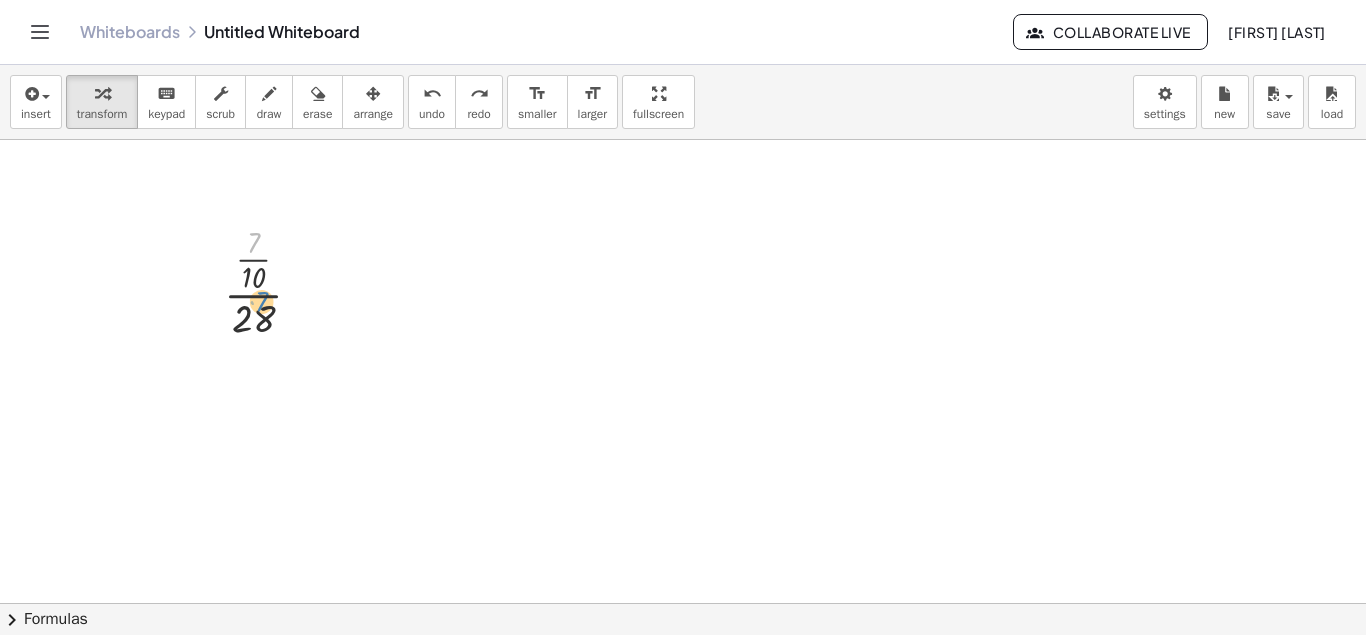 click at bounding box center (271, 281) 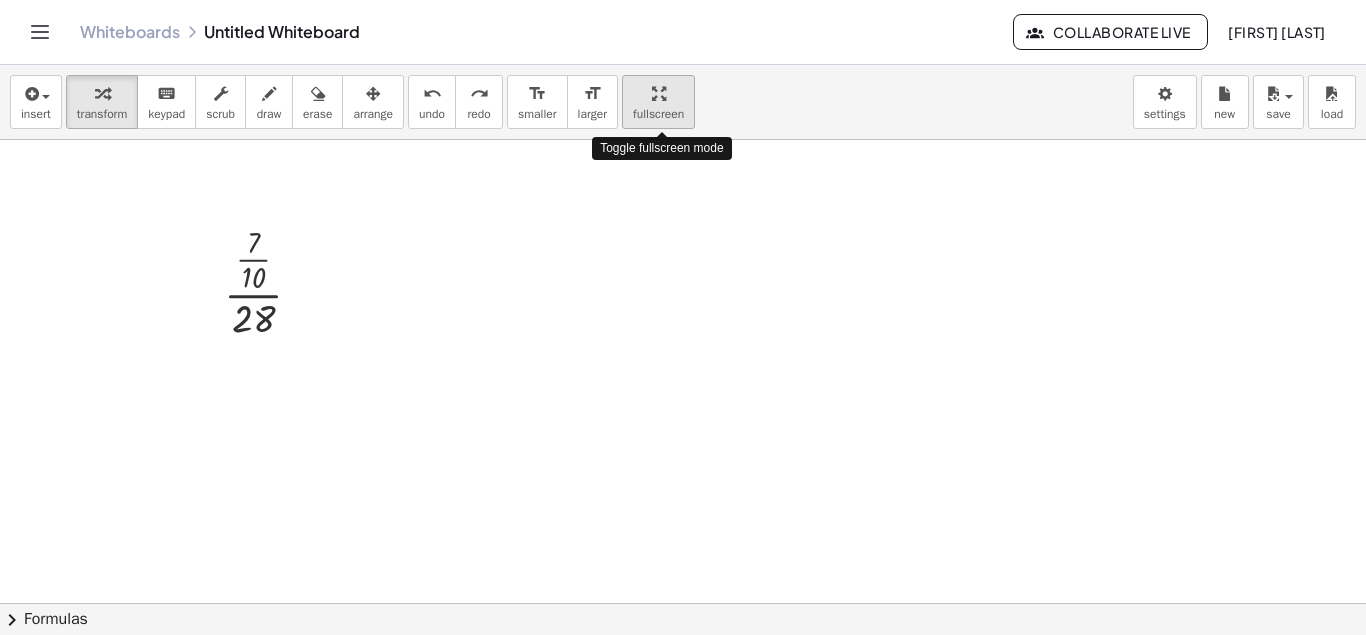 click on "fullscreen" at bounding box center [658, 114] 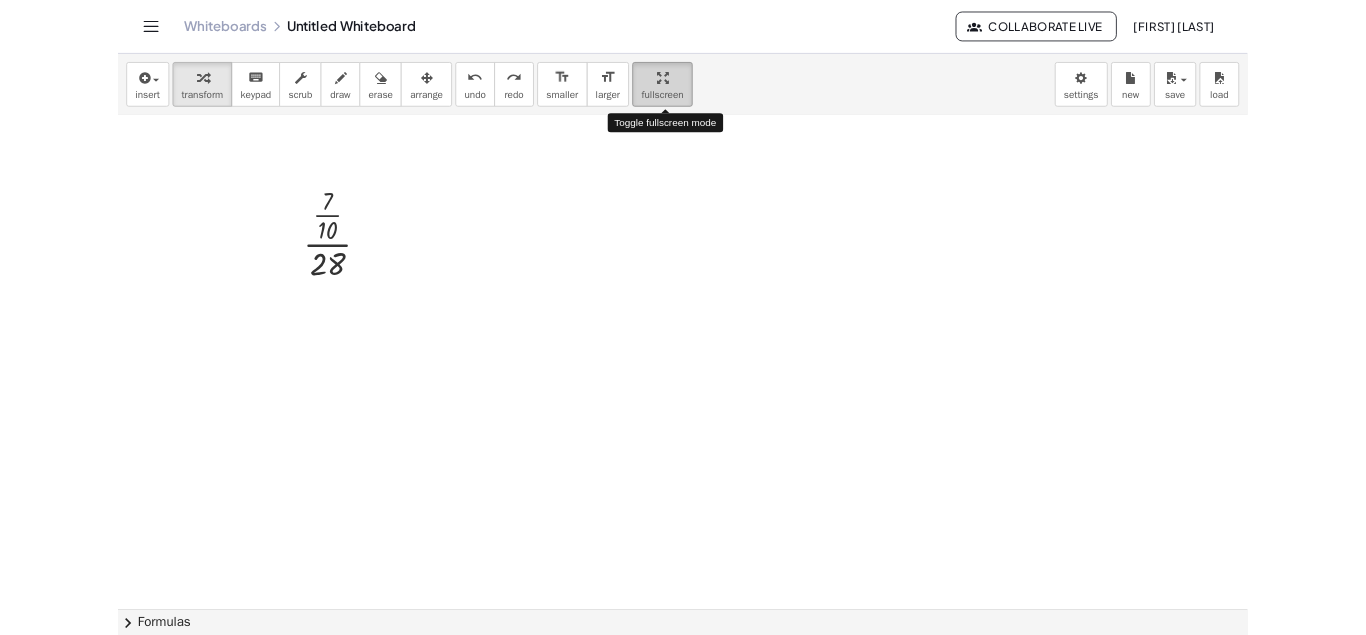 scroll, scrollTop: 224, scrollLeft: 0, axis: vertical 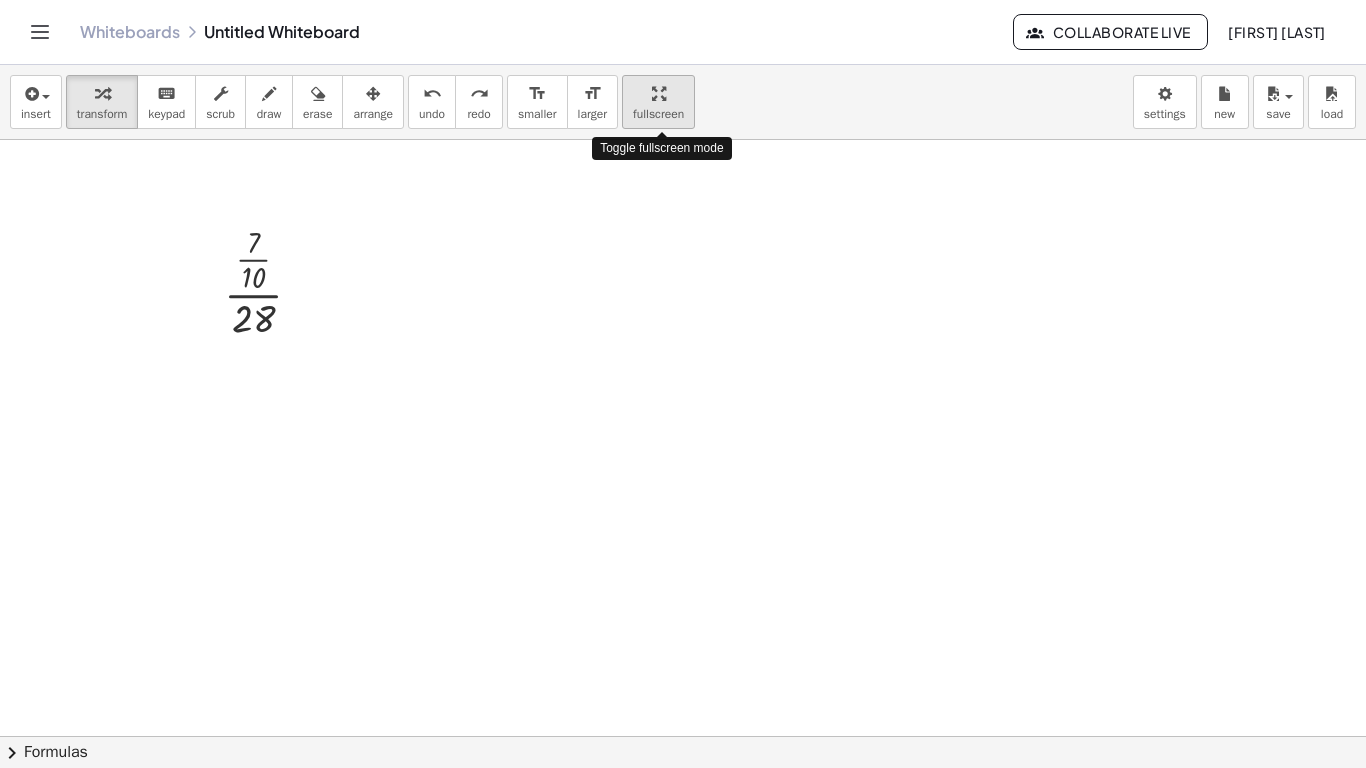 click on "Graspable Math Activities Whiteboards Classes Account v1.28.3 | Privacy policy © 2025 | Graspable, Inc. Whiteboards Untitled Whiteboard Collaborate Live  Jennifer Reasco   insert select one: Math Expression Function Text Youtube Video Graphing Geometry Geometry 3D transform keyboard keypad scrub draw erase arrange undo undo redo redo format_size smaller format_size larger fullscreen load   save new settings Toggle fullscreen mode · · 7 · 10 · 28 Fix a mistake Transform line Copy line as LaTeX Copy derivation as LaTeX Expand new lines: On Try to double tap. × chevron_right  Formulas
Drag one side of a formula onto a highlighted expression on the canvas to apply it.
Quadratic Formula
+ · a · x 2 + · b · x + c = 0
⇔
x = · ( − b ± 2 √ ( + b 2 − · 4 · a · c ) ) · 2 · a
+ x 2 + · p · x + q = 0 x =" at bounding box center [683, 384] 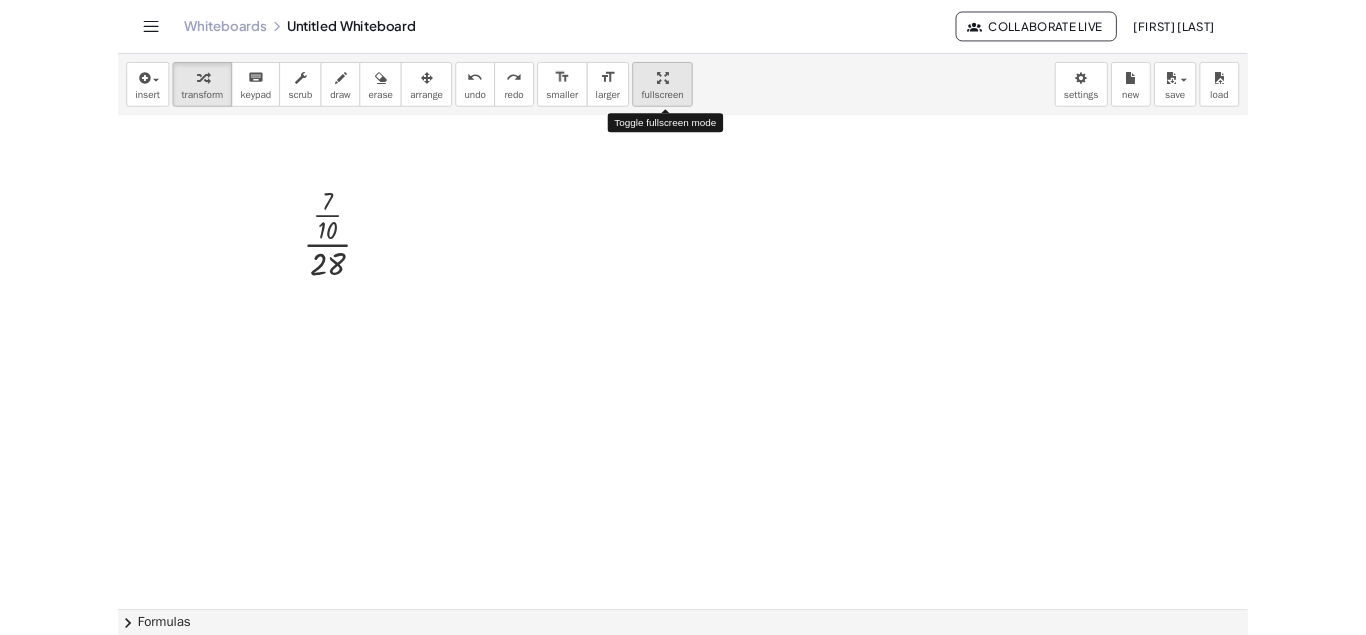 scroll, scrollTop: 224, scrollLeft: 0, axis: vertical 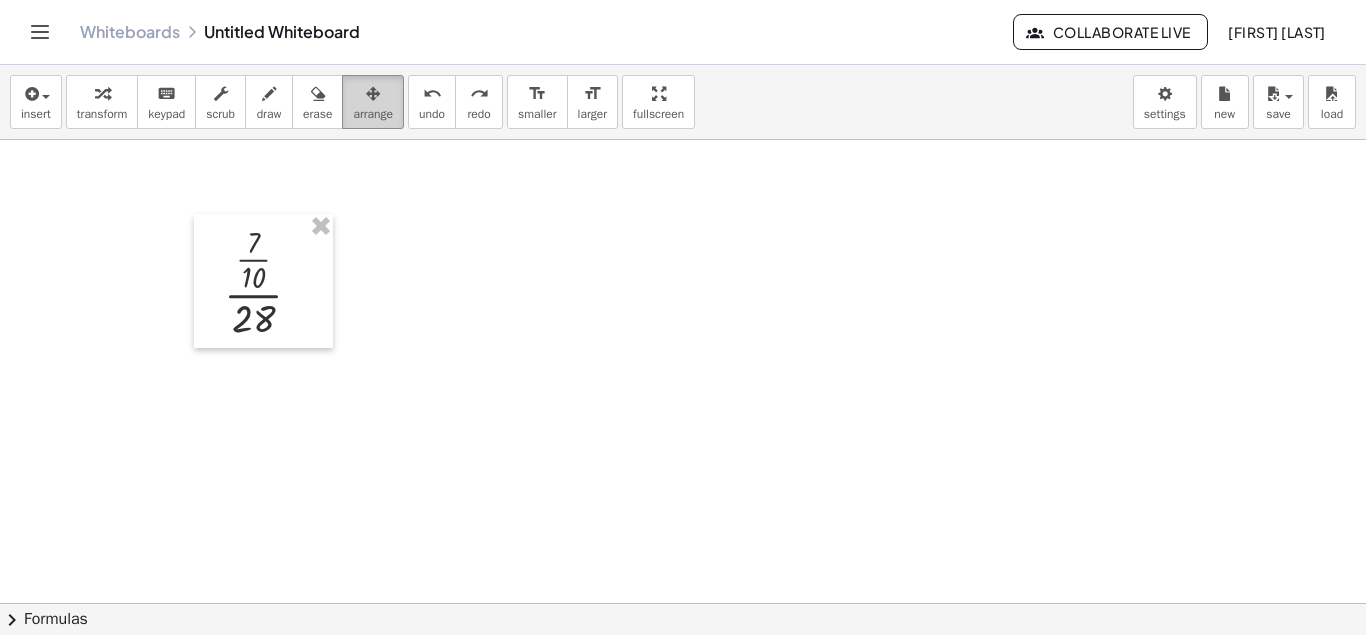 click at bounding box center [373, 93] 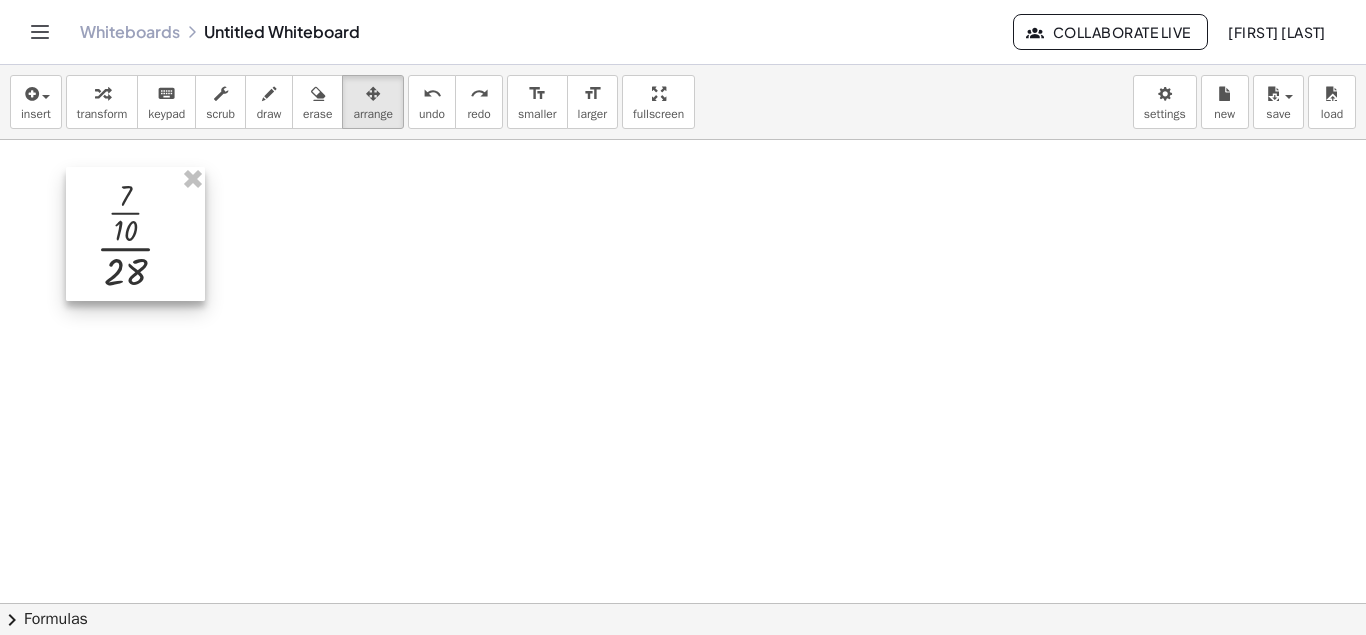 drag, startPoint x: 321, startPoint y: 314, endPoint x: 189, endPoint y: 265, distance: 140.80128 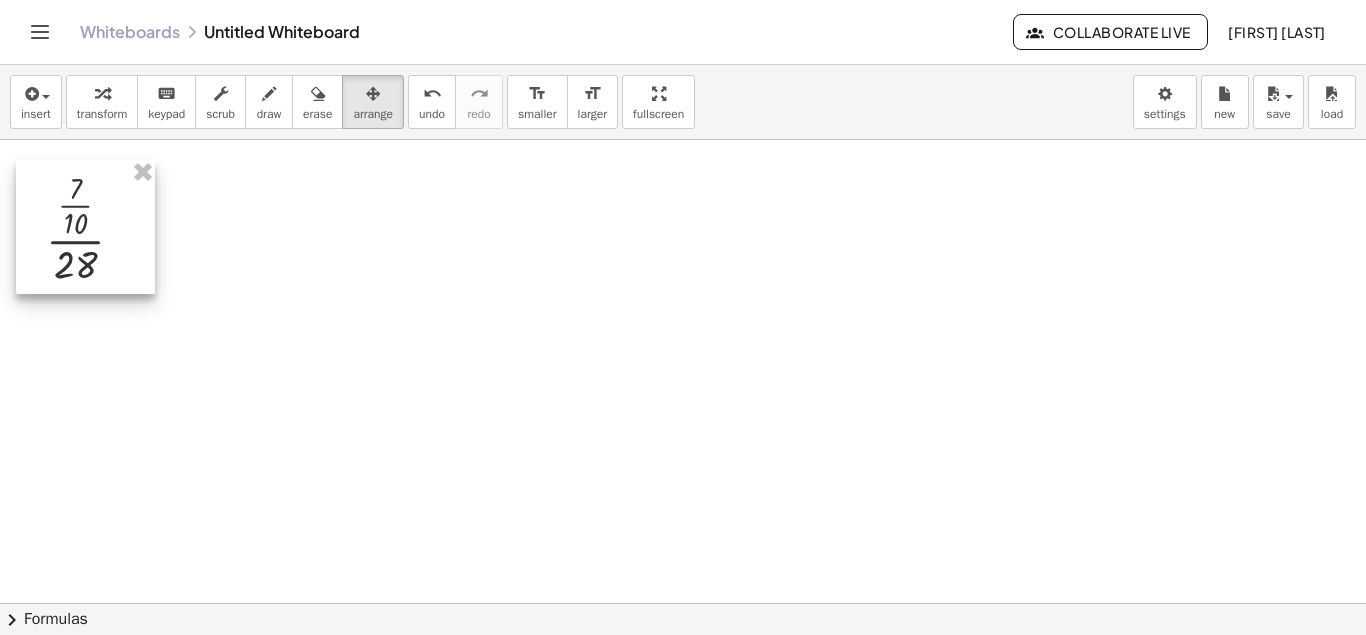 drag, startPoint x: 159, startPoint y: 275, endPoint x: 112, endPoint y: 272, distance: 47.095646 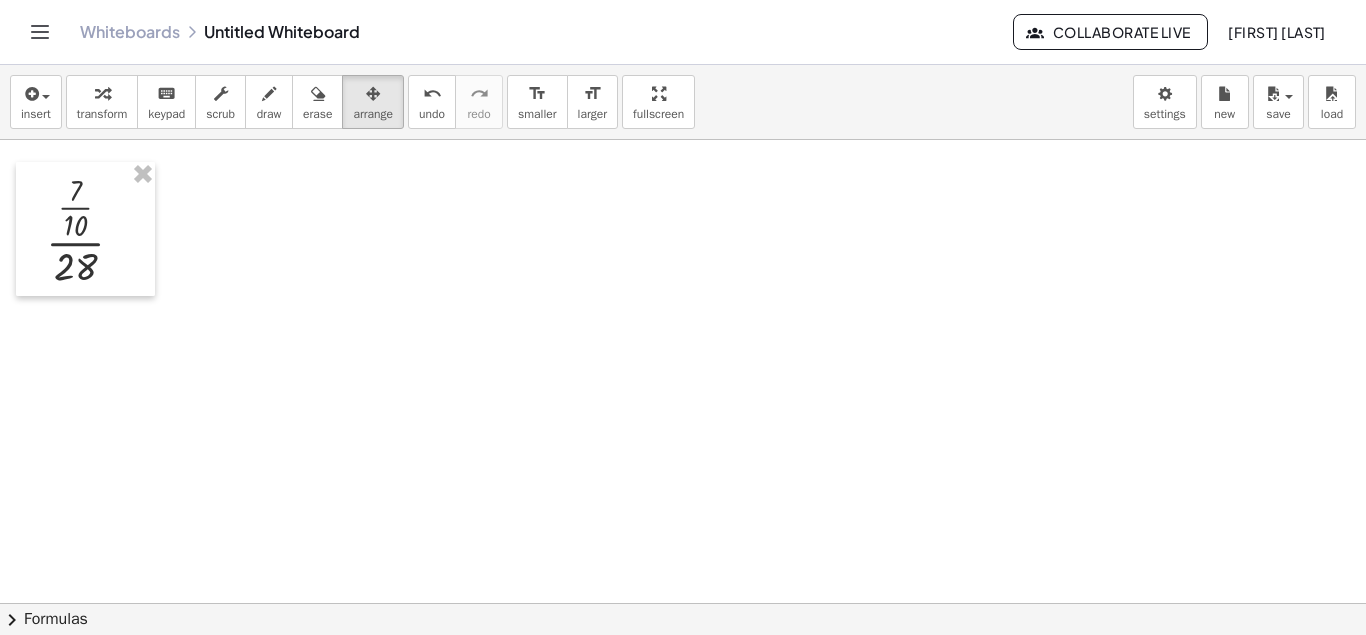 click at bounding box center (683, 444) 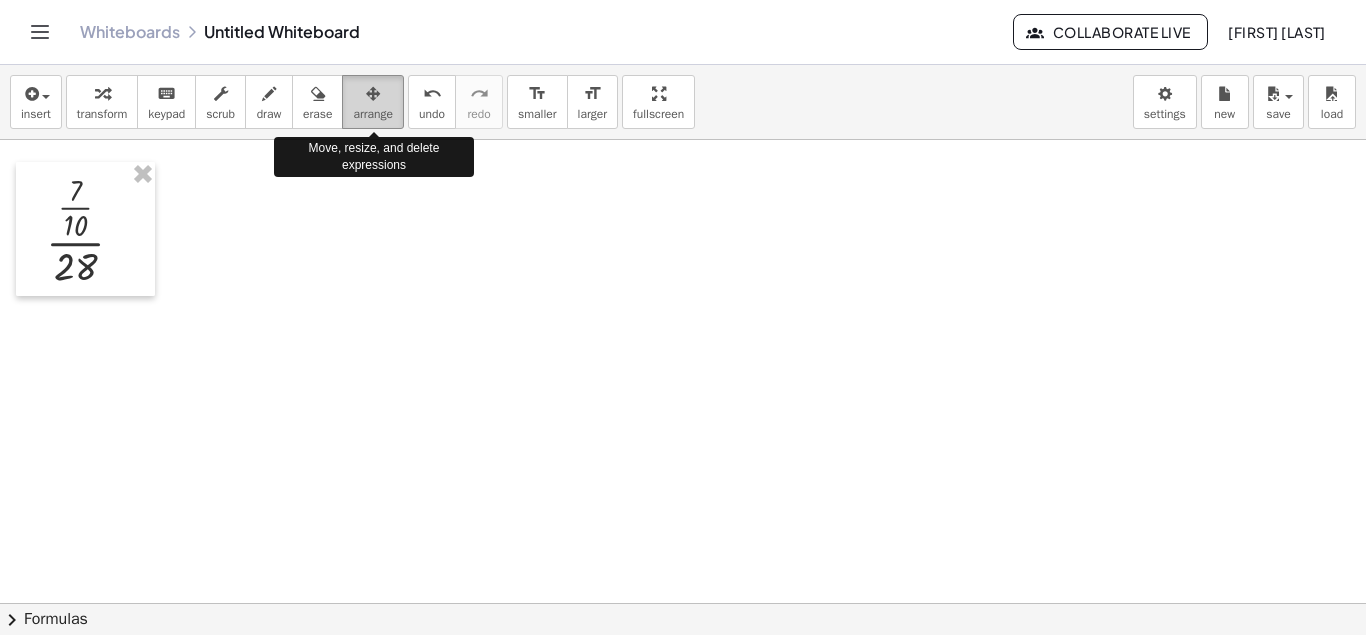click at bounding box center (373, 94) 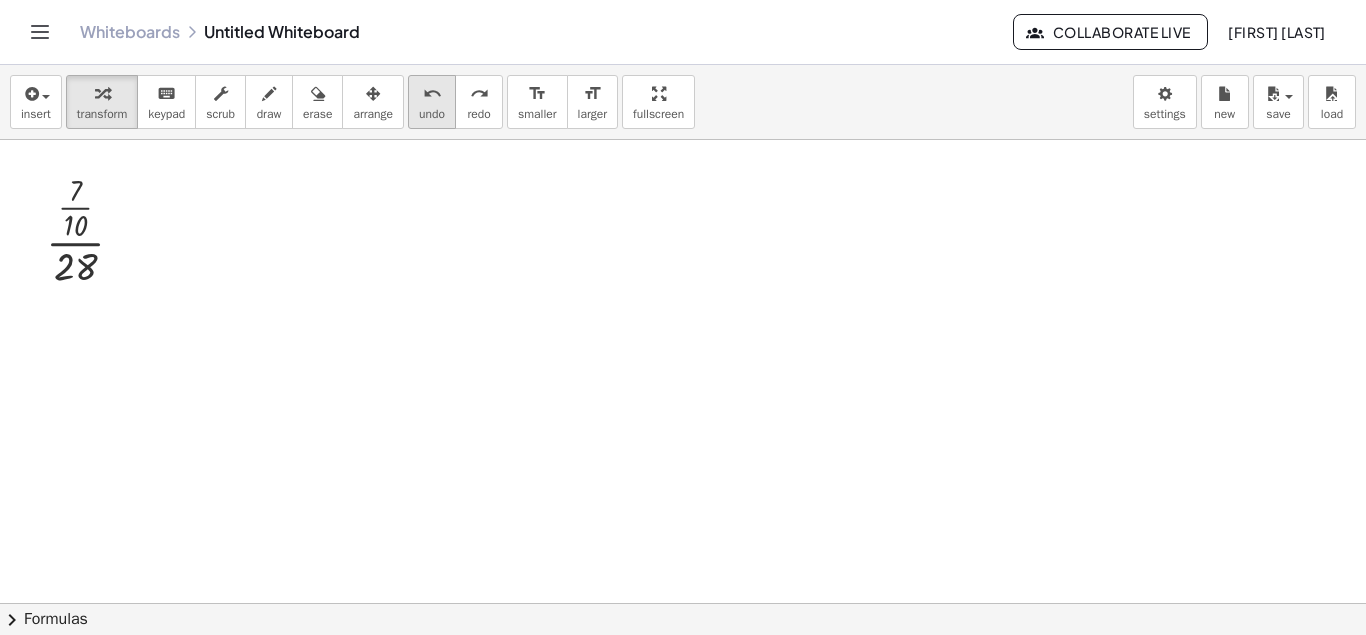 click on "undo" at bounding box center [432, 94] 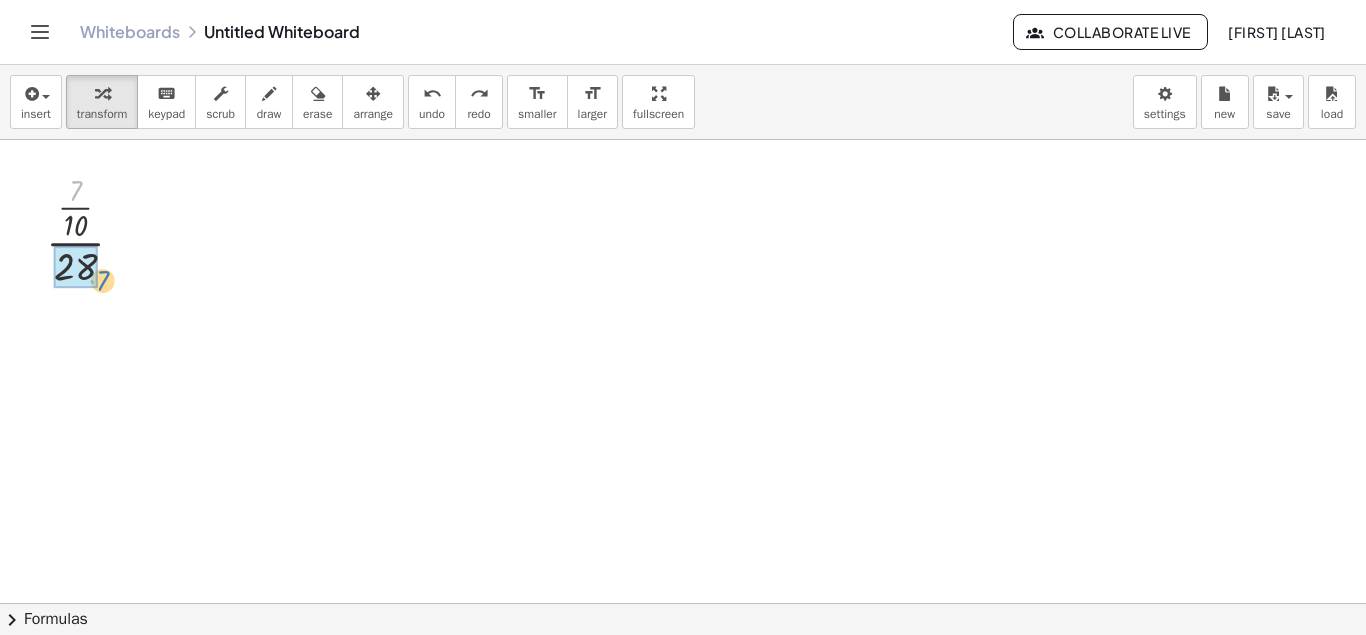 drag, startPoint x: 81, startPoint y: 191, endPoint x: 93, endPoint y: 278, distance: 87.823685 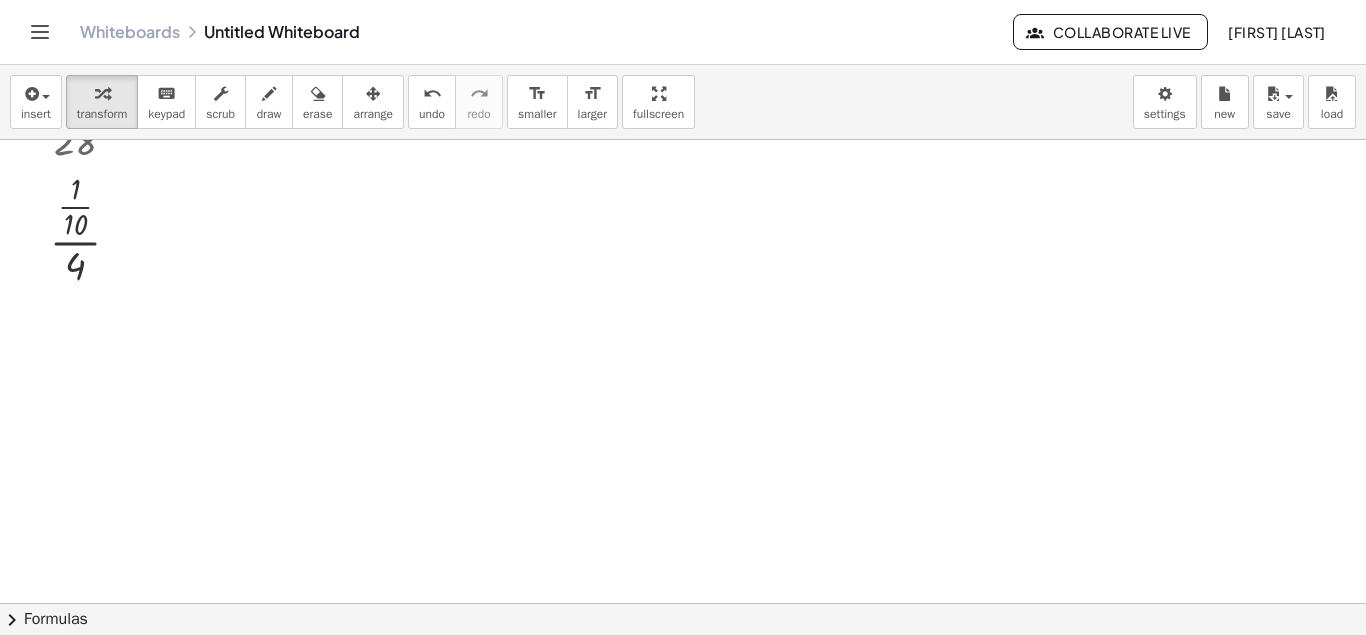 scroll, scrollTop: 353, scrollLeft: 0, axis: vertical 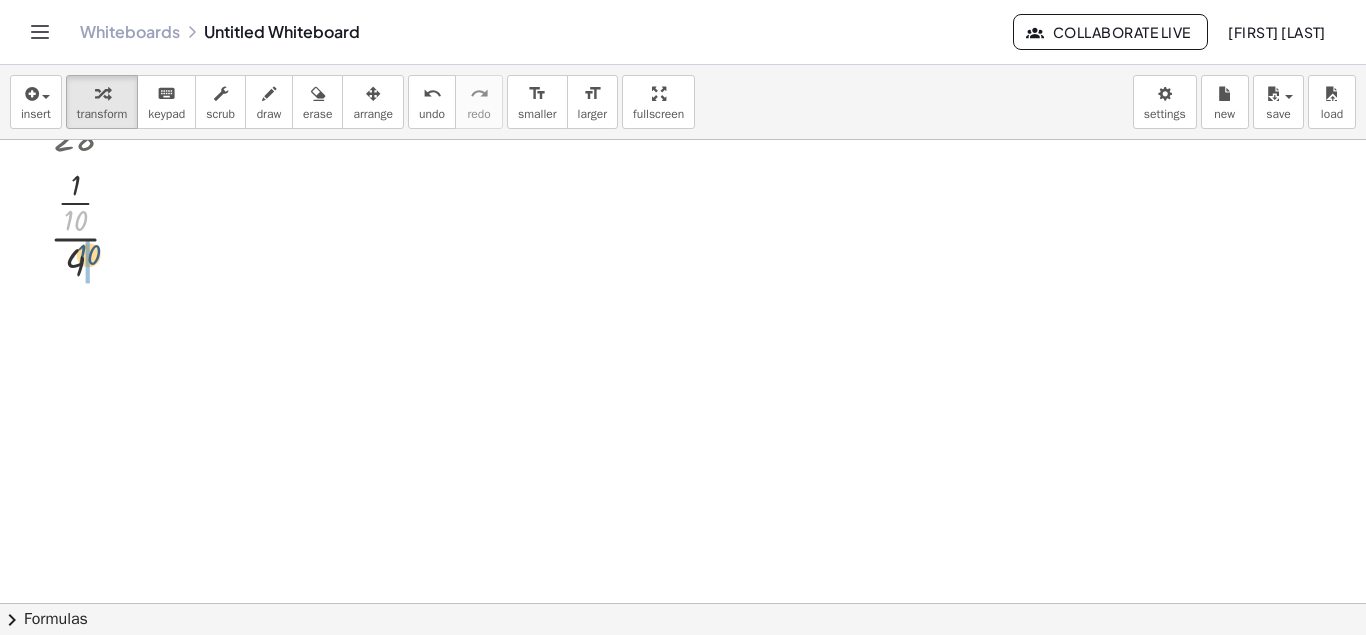drag, startPoint x: 75, startPoint y: 219, endPoint x: 88, endPoint y: 262, distance: 44.922153 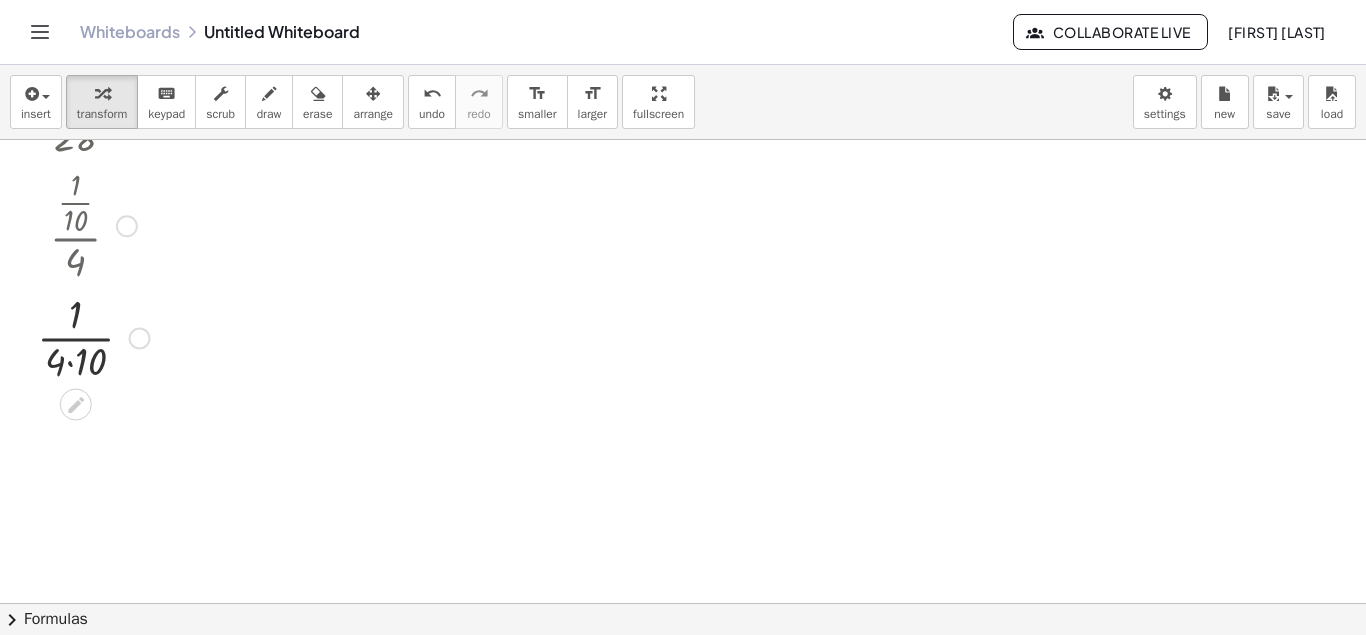 click at bounding box center (93, 336) 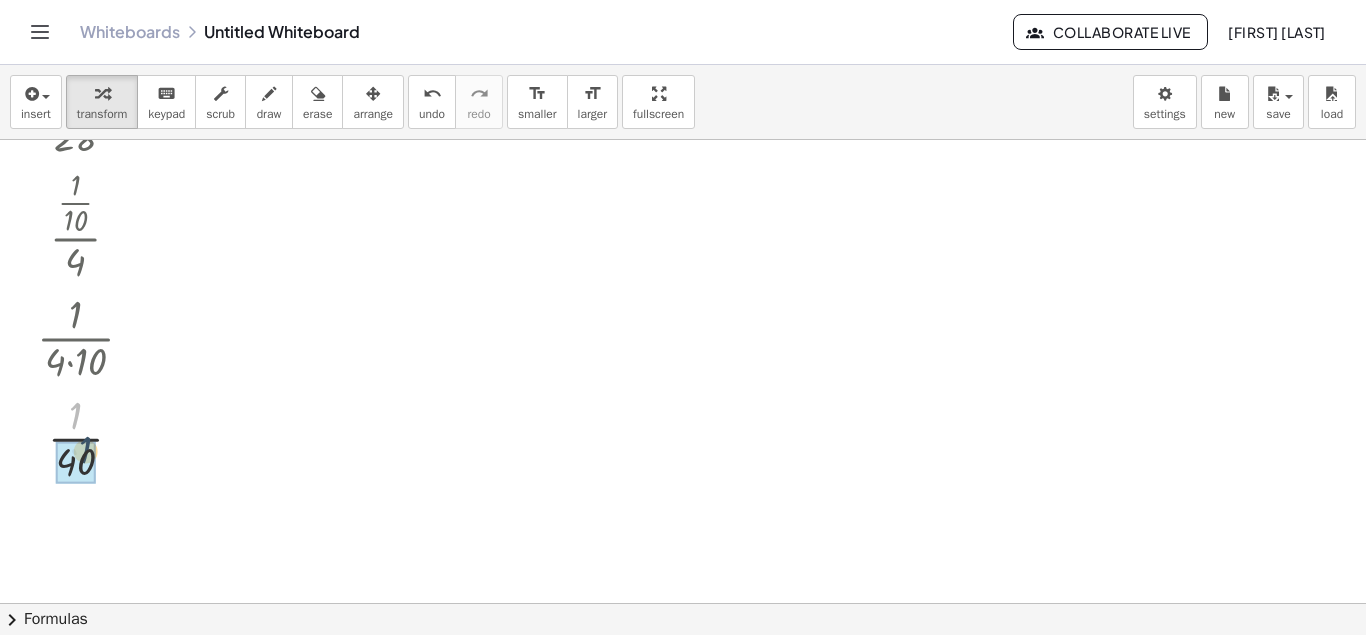 drag, startPoint x: 78, startPoint y: 424, endPoint x: 88, endPoint y: 467, distance: 44.14748 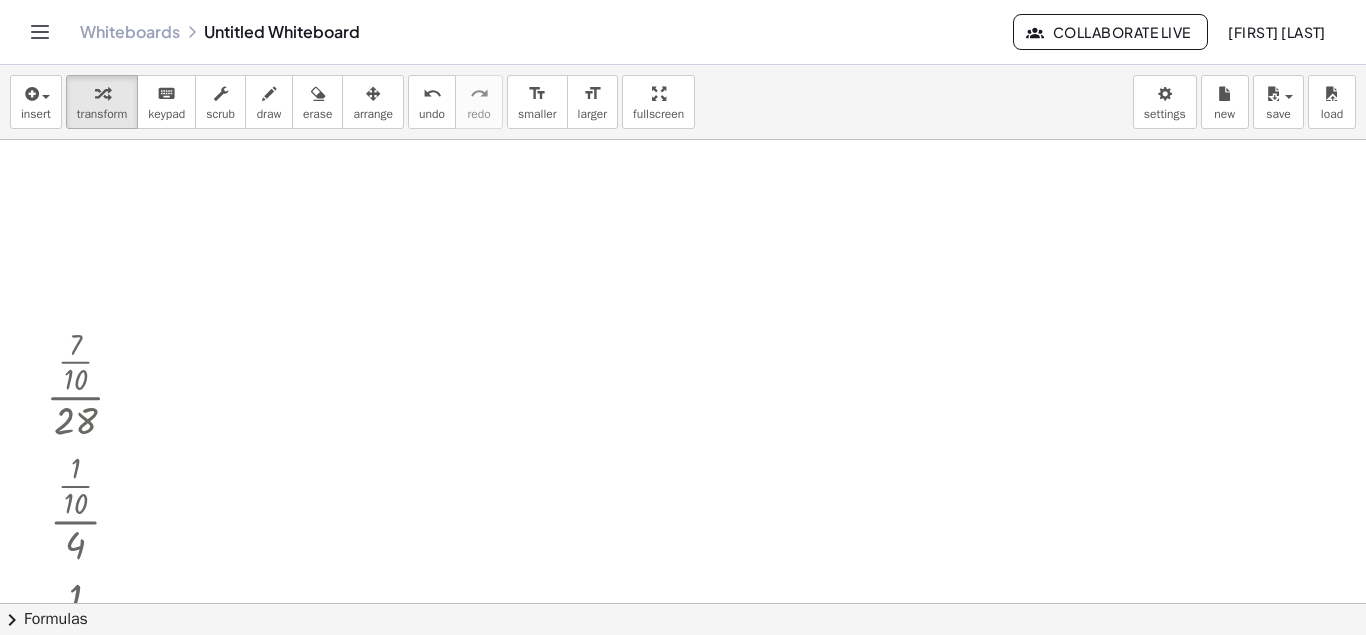 scroll, scrollTop: 0, scrollLeft: 0, axis: both 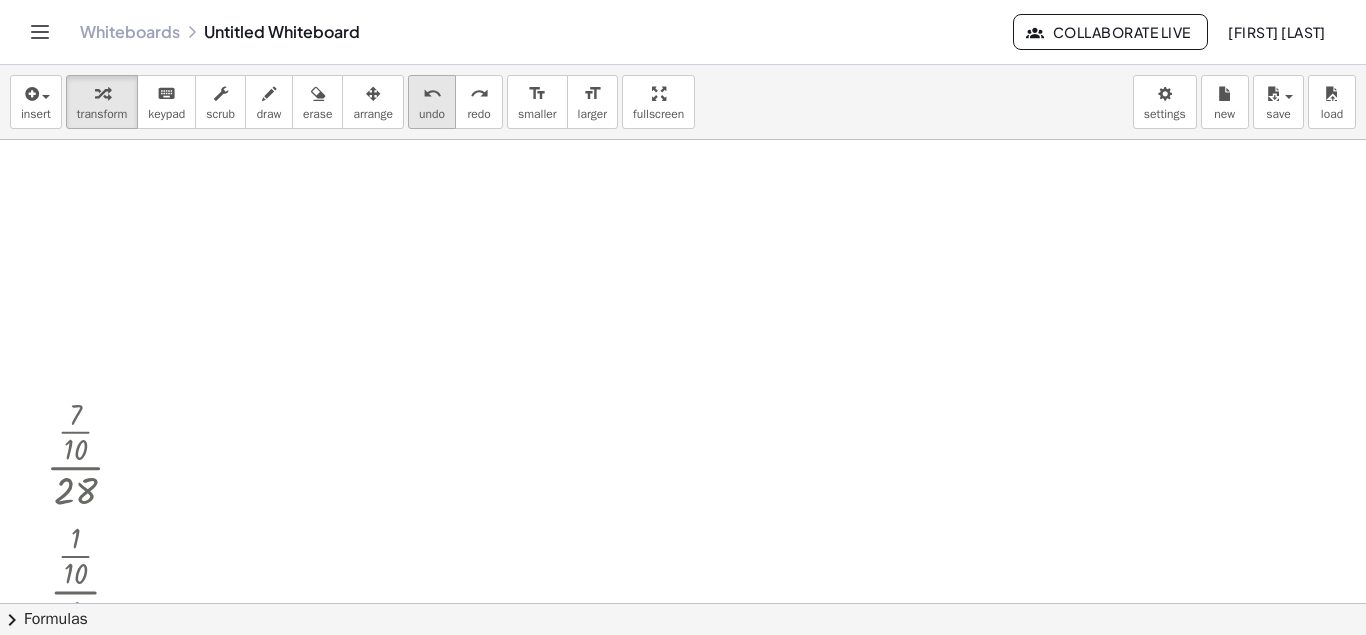 click on "undo undo" at bounding box center (432, 102) 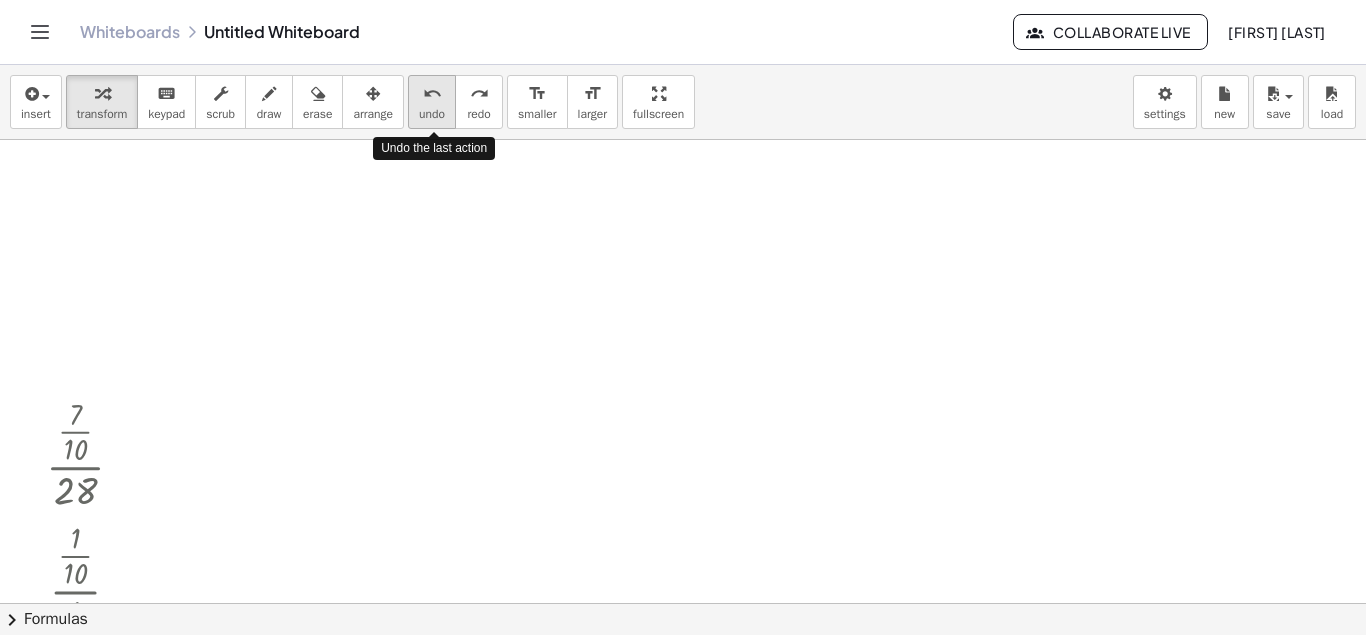 click on "undo undo" at bounding box center [432, 102] 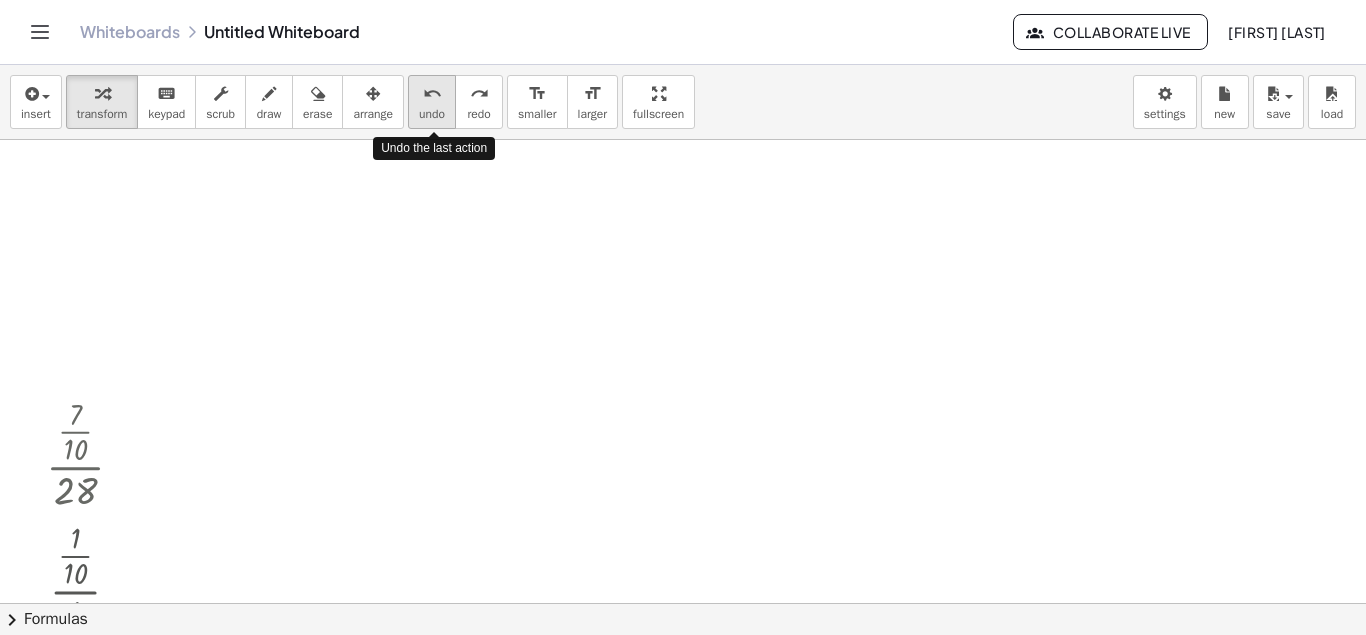 click on "undo undo" at bounding box center (432, 102) 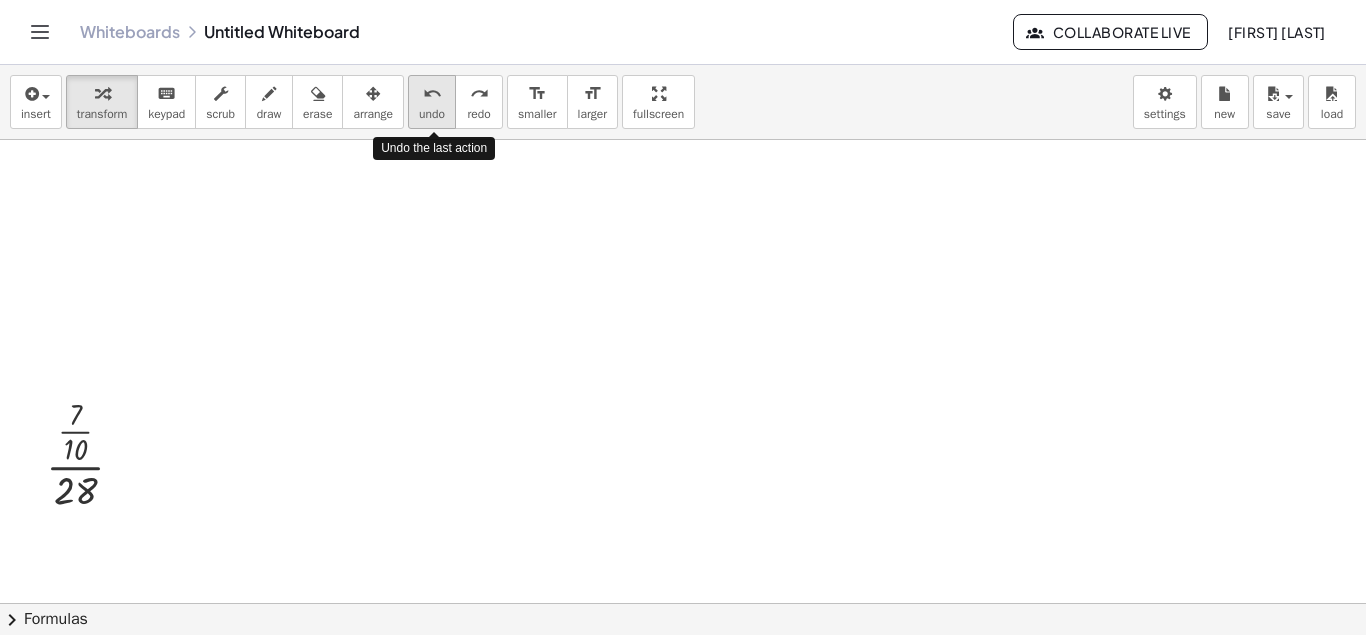 click on "undo undo" at bounding box center [432, 102] 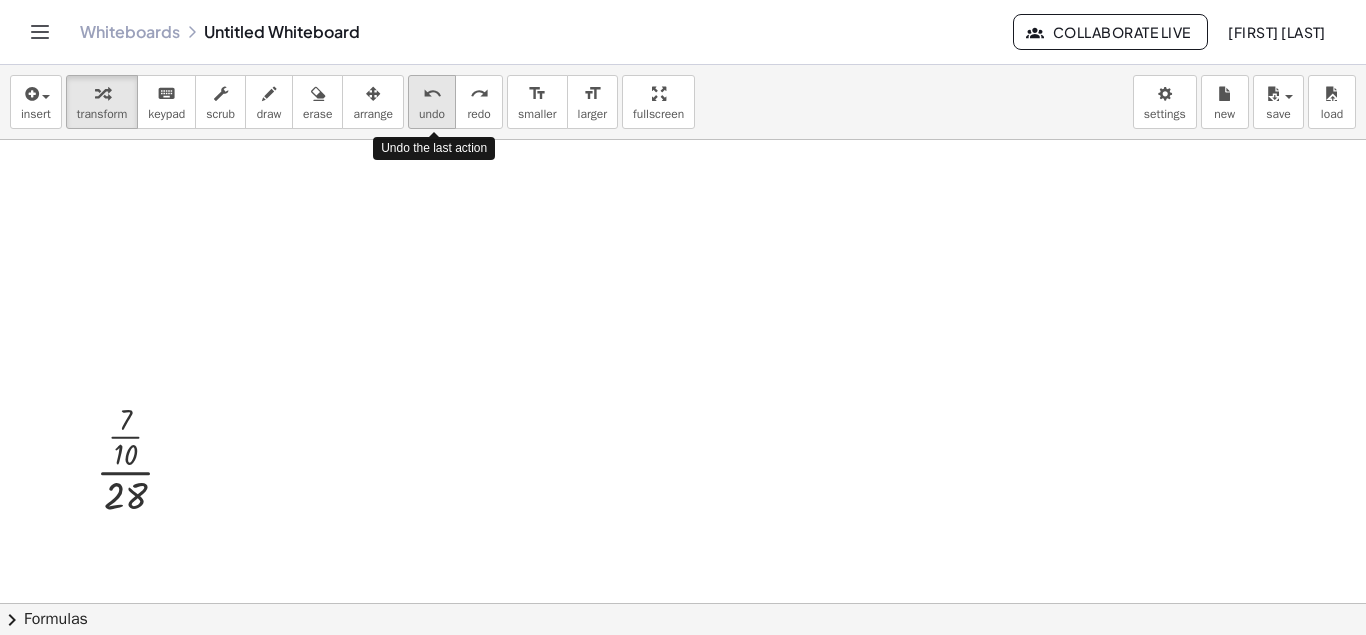 click on "undo undo" at bounding box center [432, 102] 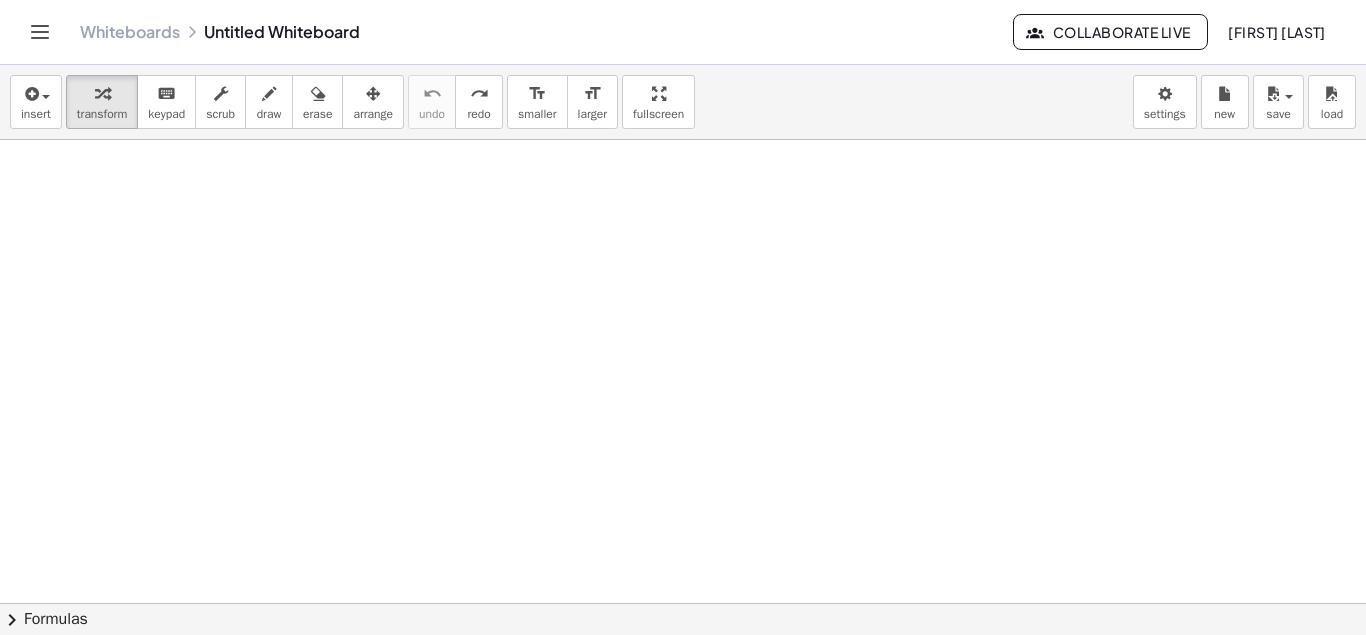click at bounding box center (683, 668) 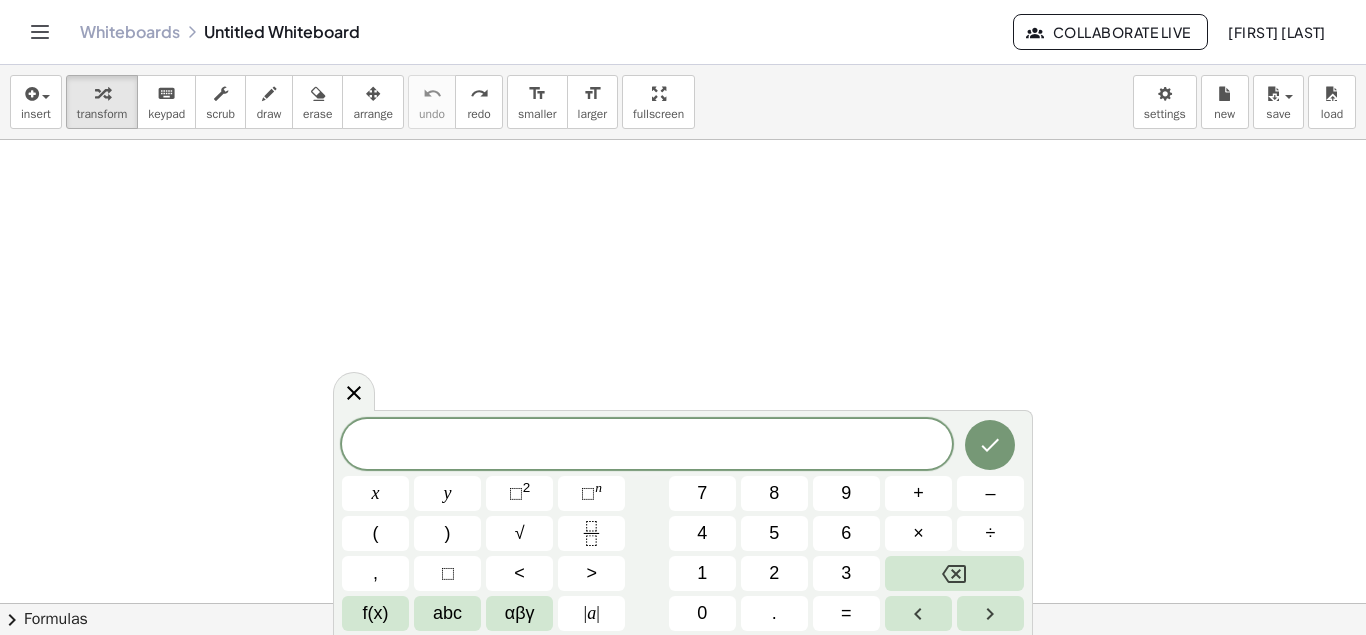 scroll, scrollTop: 115, scrollLeft: 0, axis: vertical 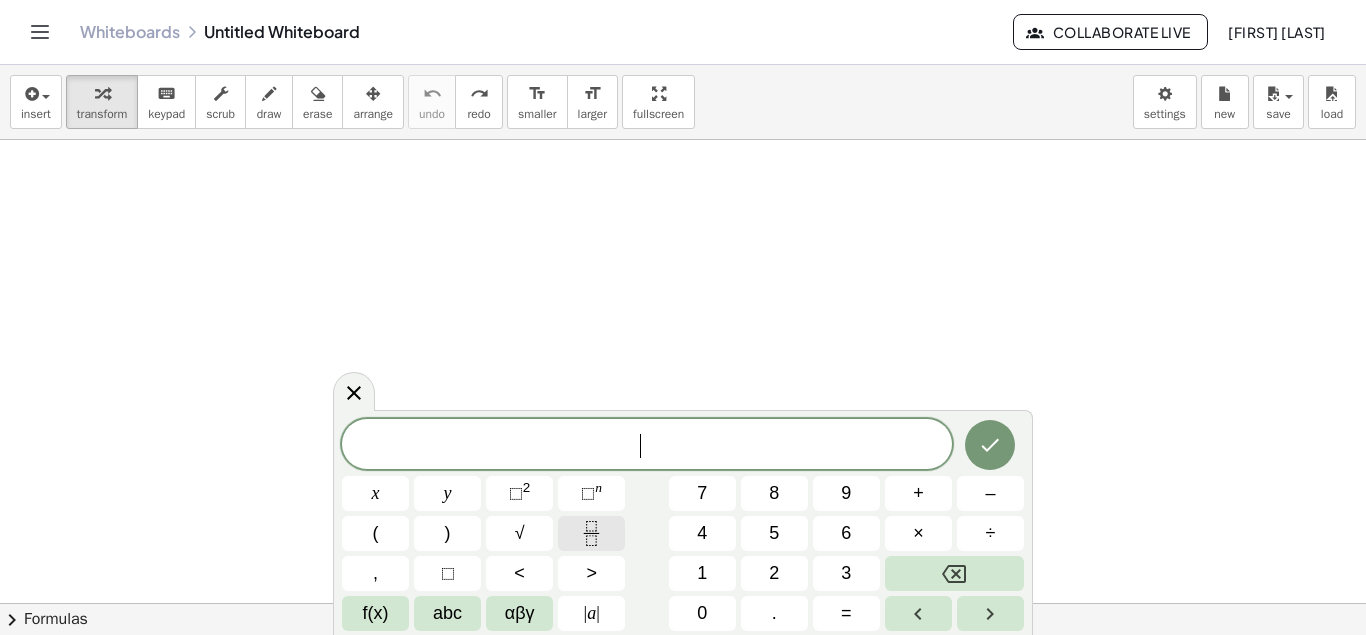 click 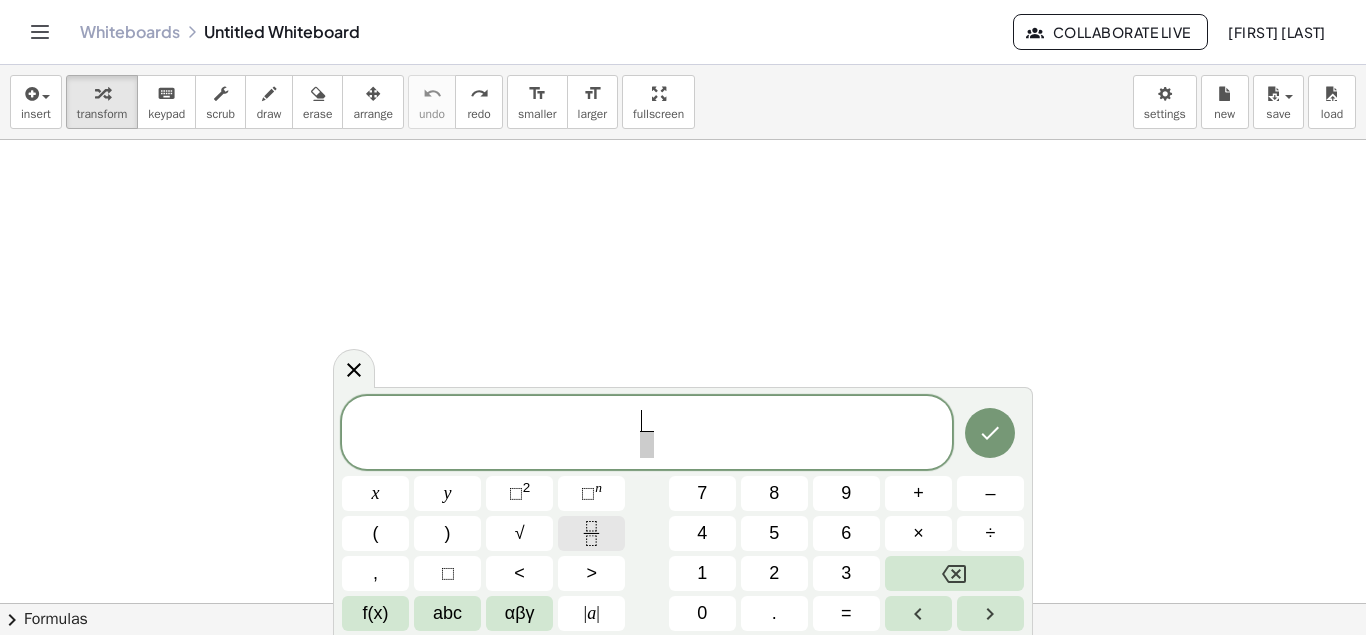 click 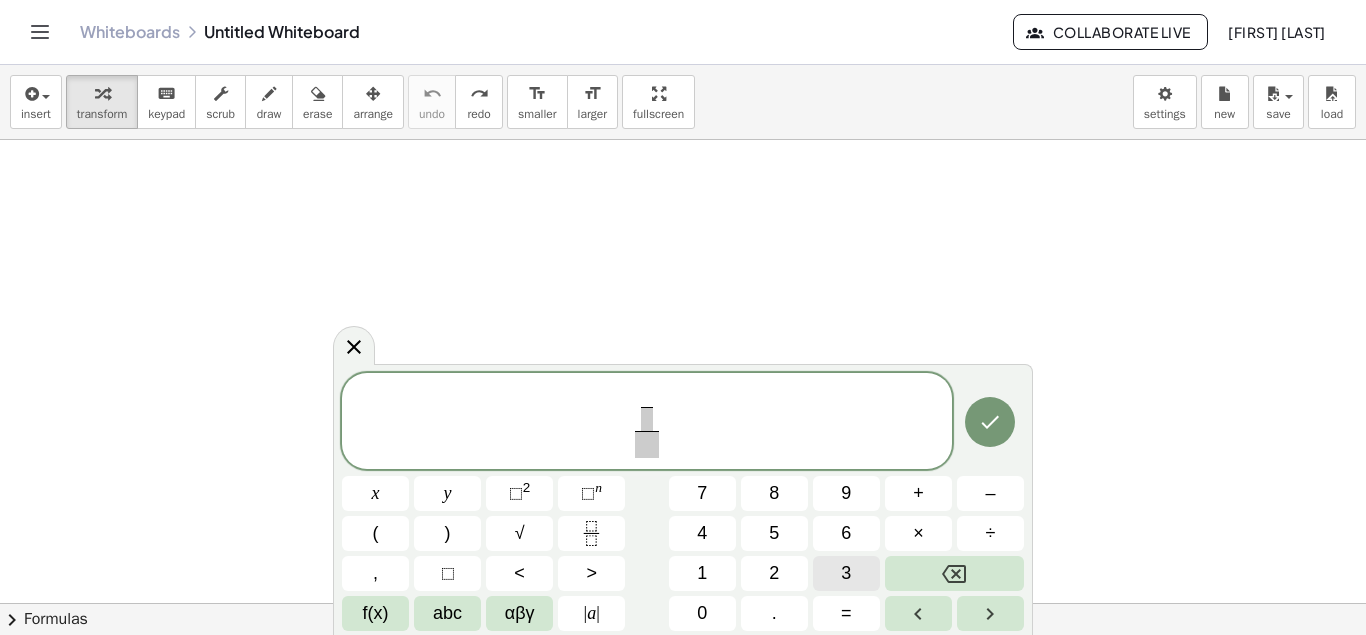 click on "3" at bounding box center (846, 573) 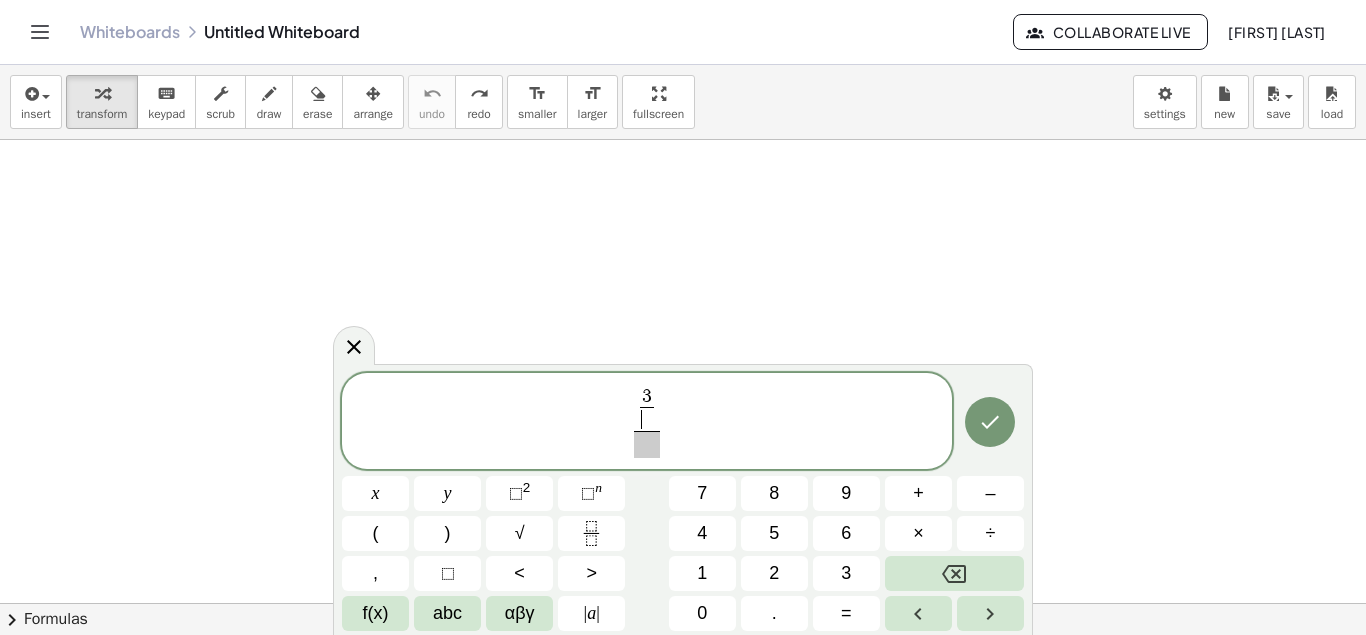 click on "​" at bounding box center (647, 419) 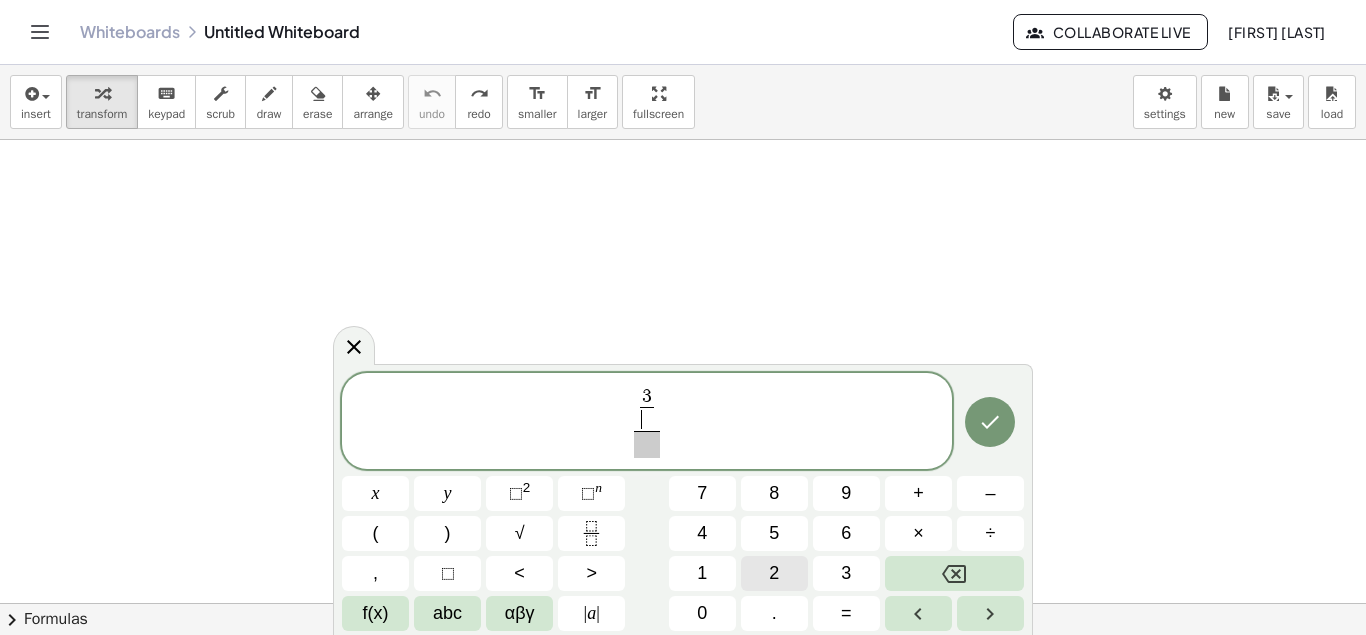 click on "2" at bounding box center [774, 573] 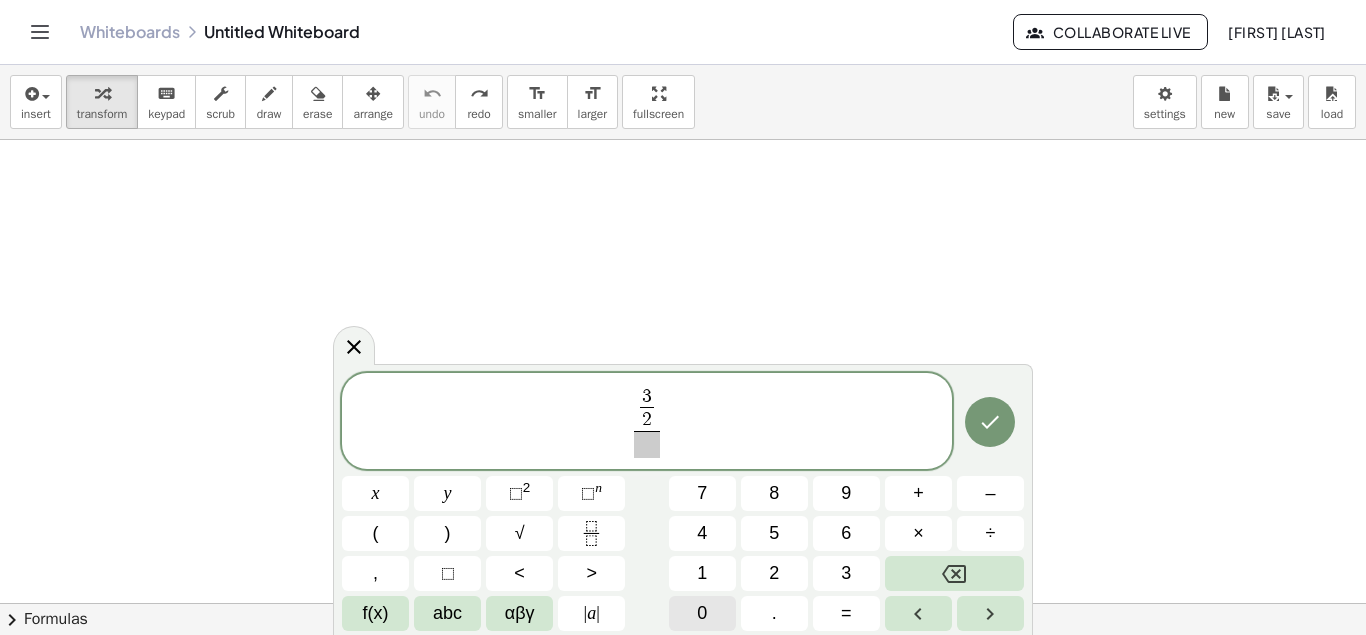 click on "0" at bounding box center (702, 613) 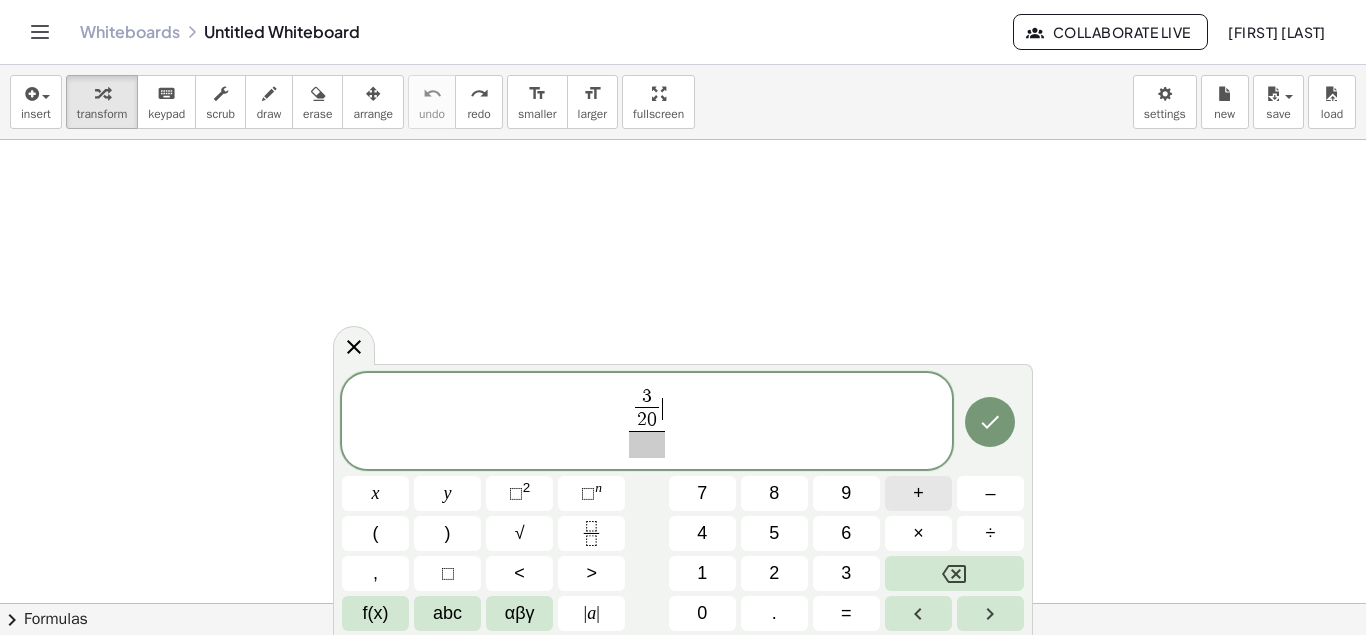 click on "+" at bounding box center (918, 493) 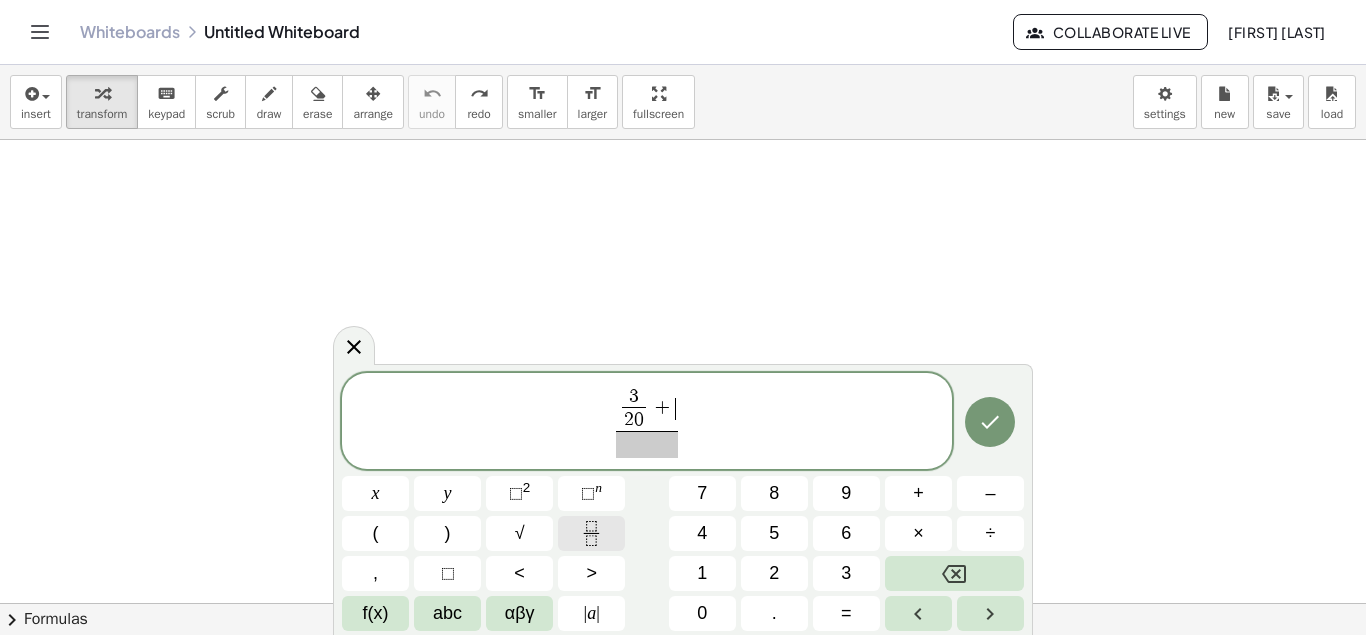 click 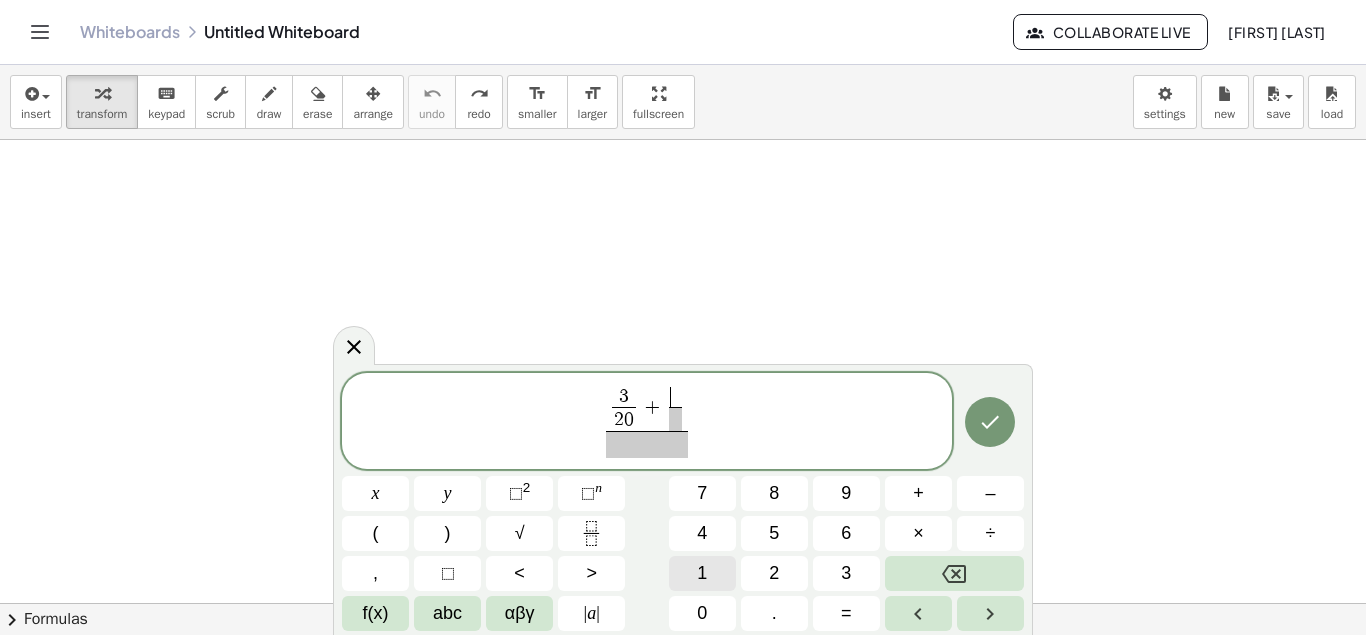 click on "1" at bounding box center [702, 573] 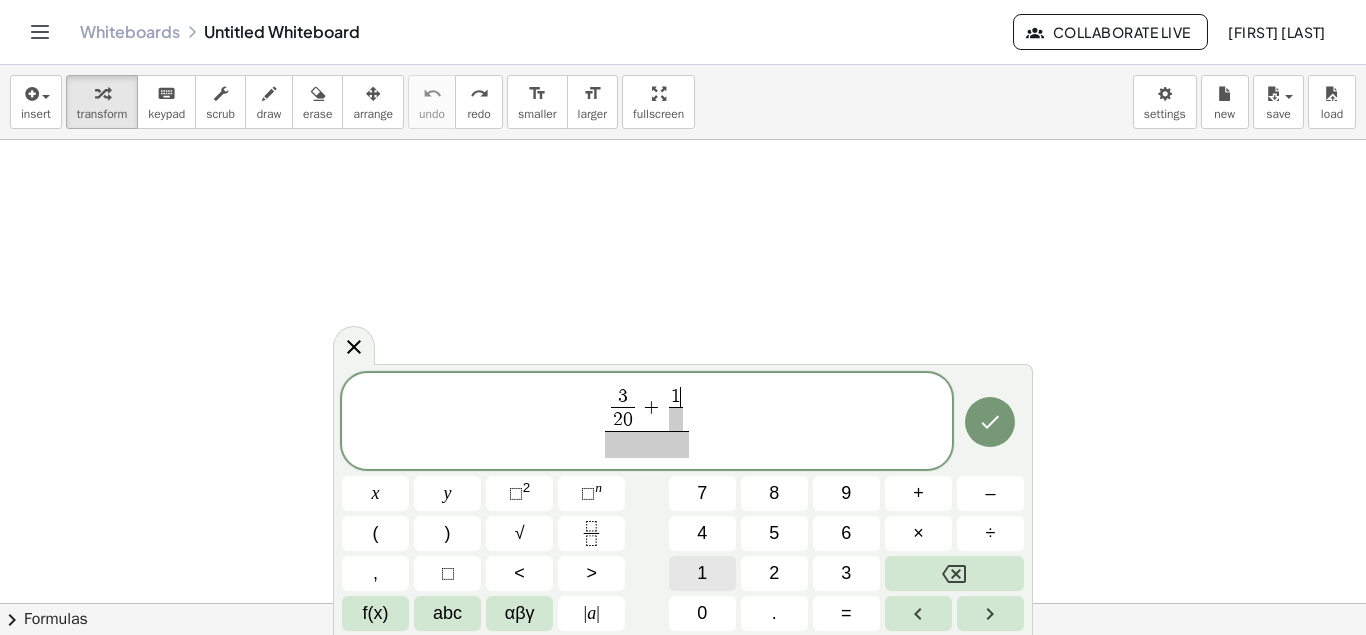 click on "1" at bounding box center (702, 573) 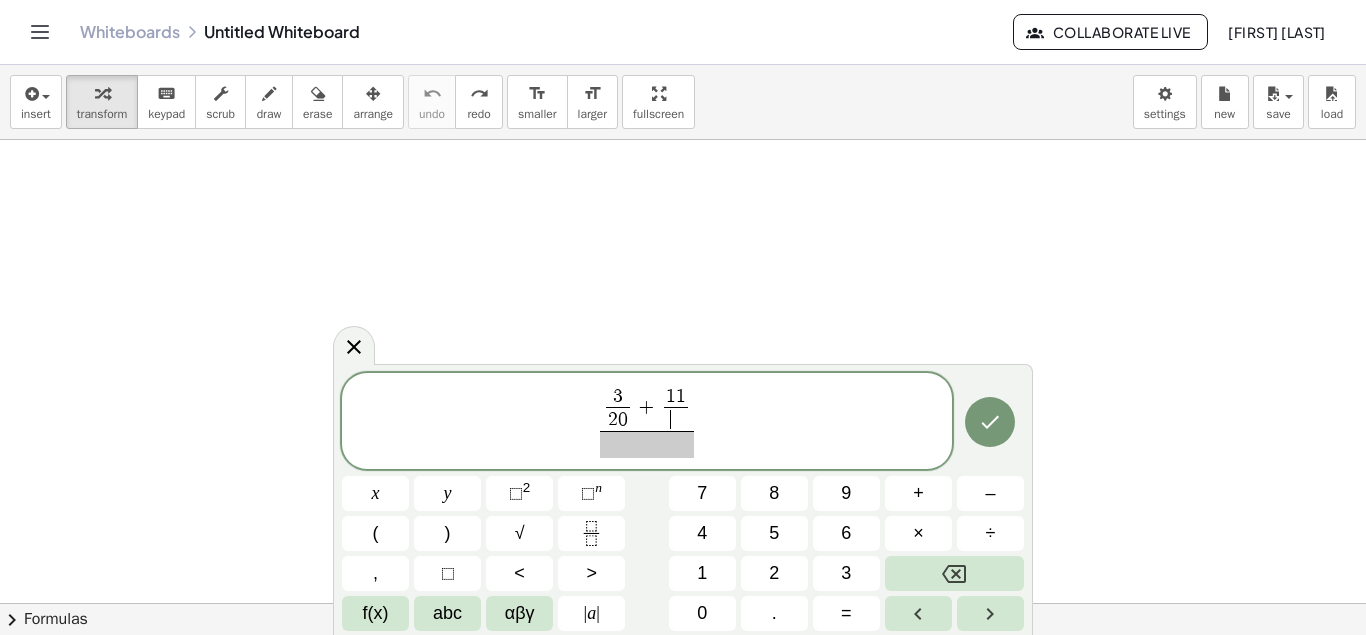 click on "​" at bounding box center [676, 419] 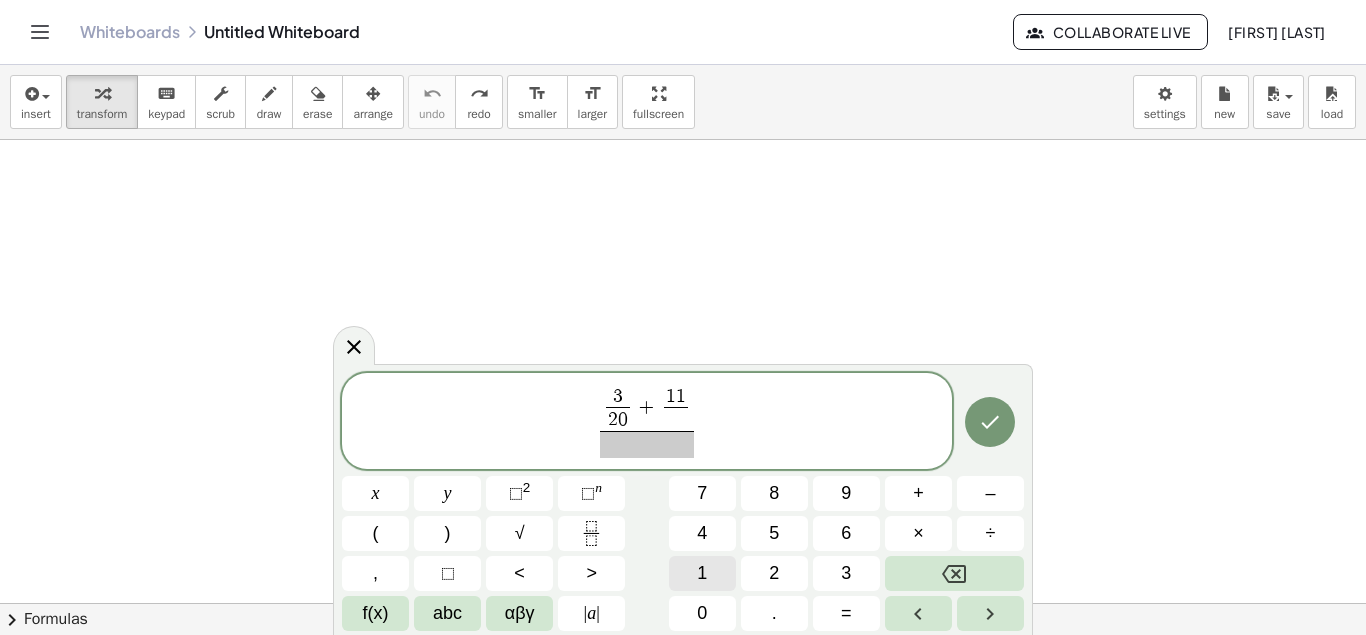 click on "1" at bounding box center [702, 573] 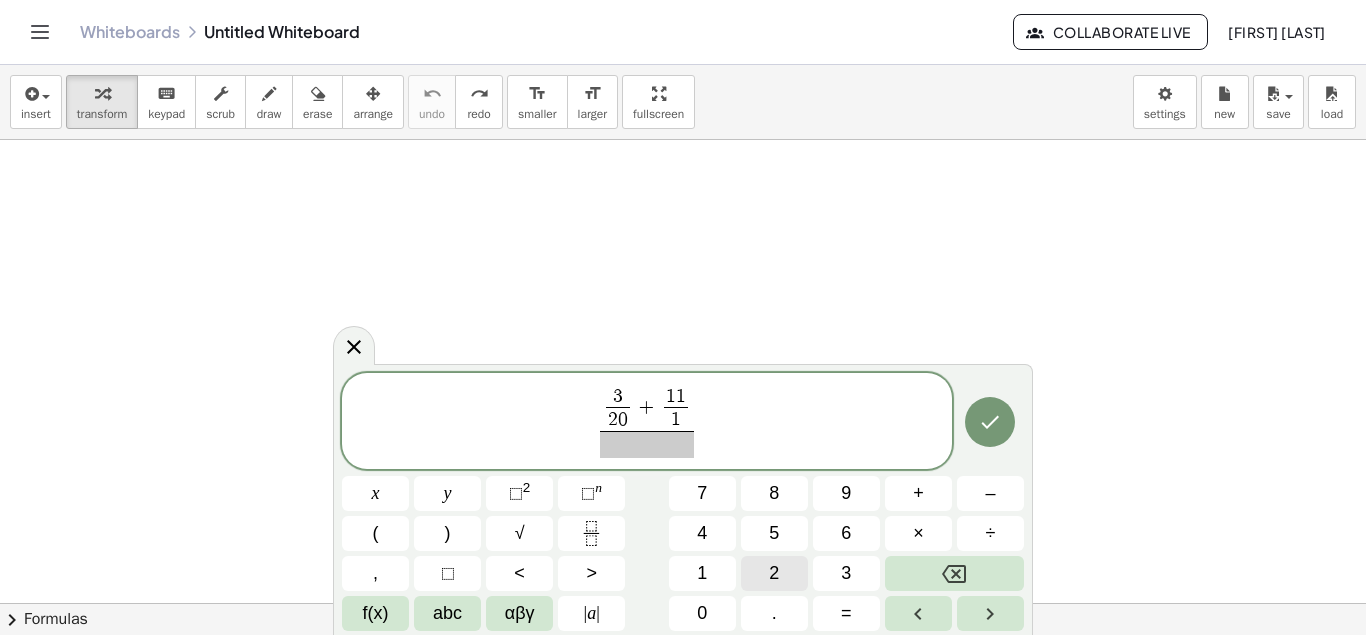 click on "2" at bounding box center (774, 573) 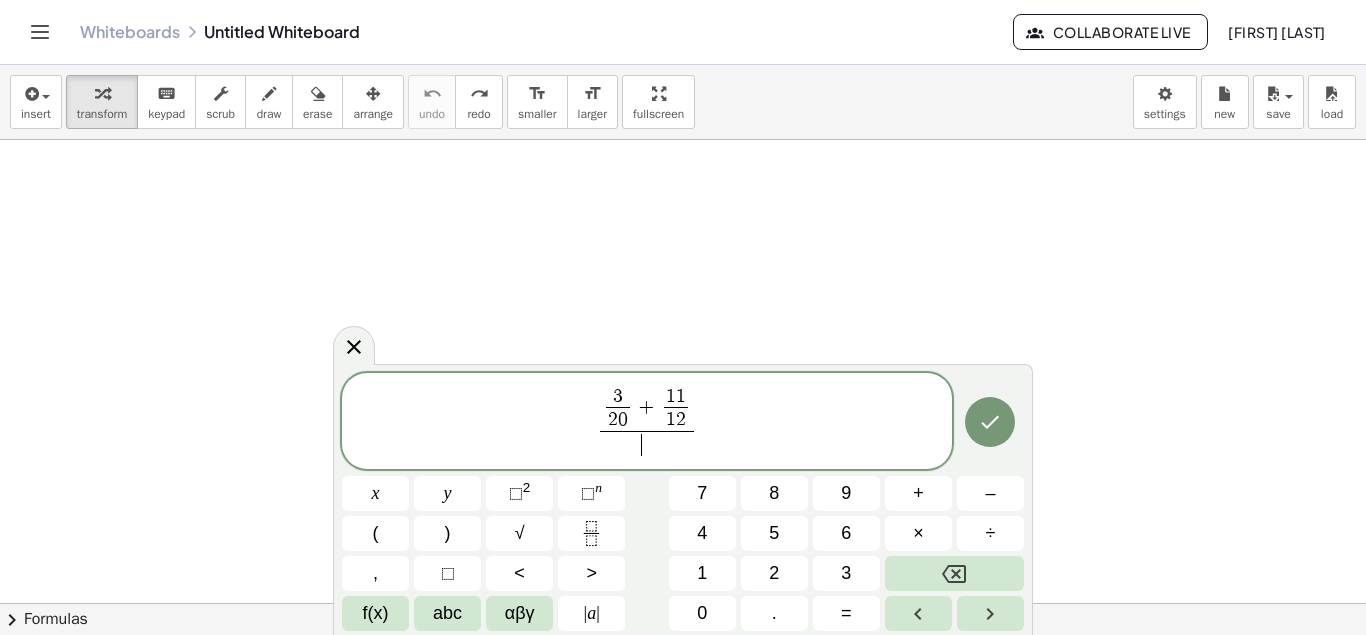 click on "​" at bounding box center (646, 444) 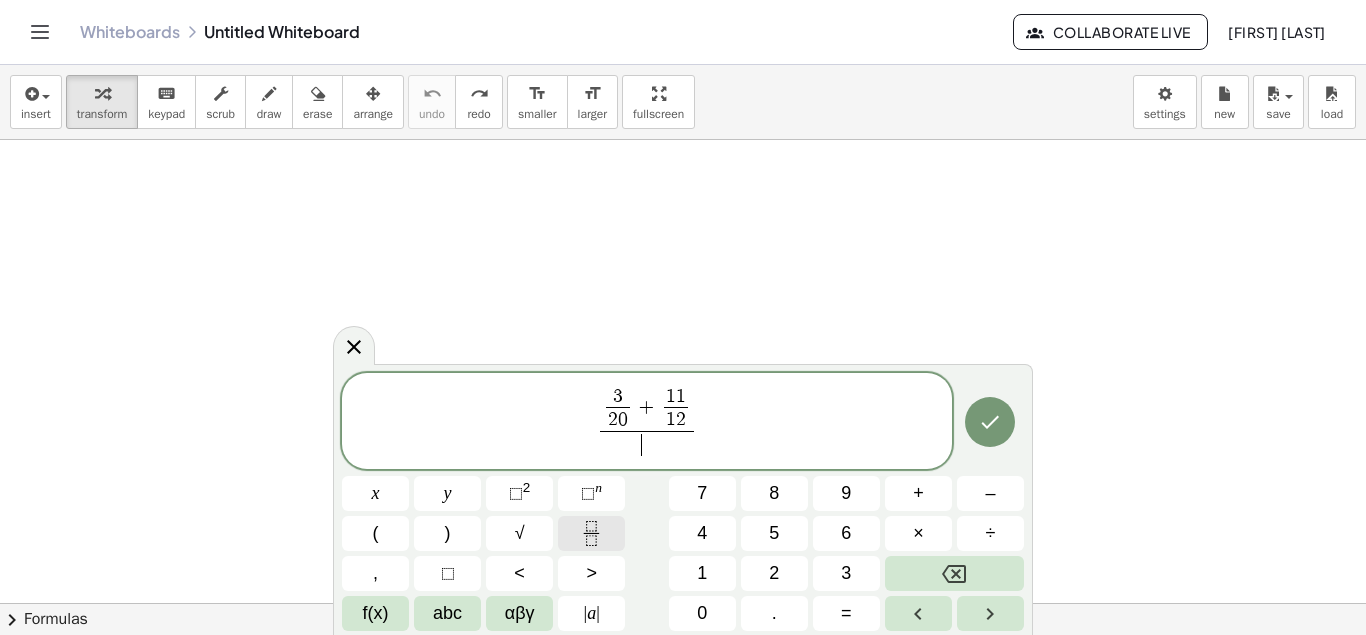 click 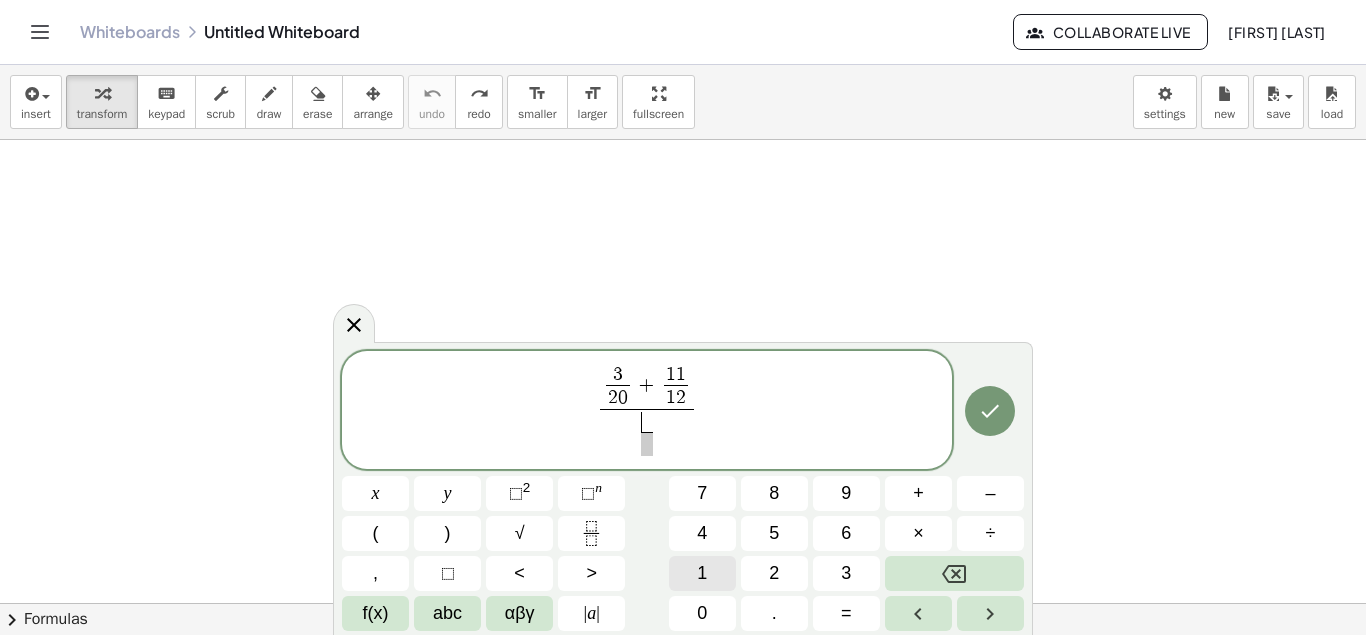 click on "1" at bounding box center (702, 573) 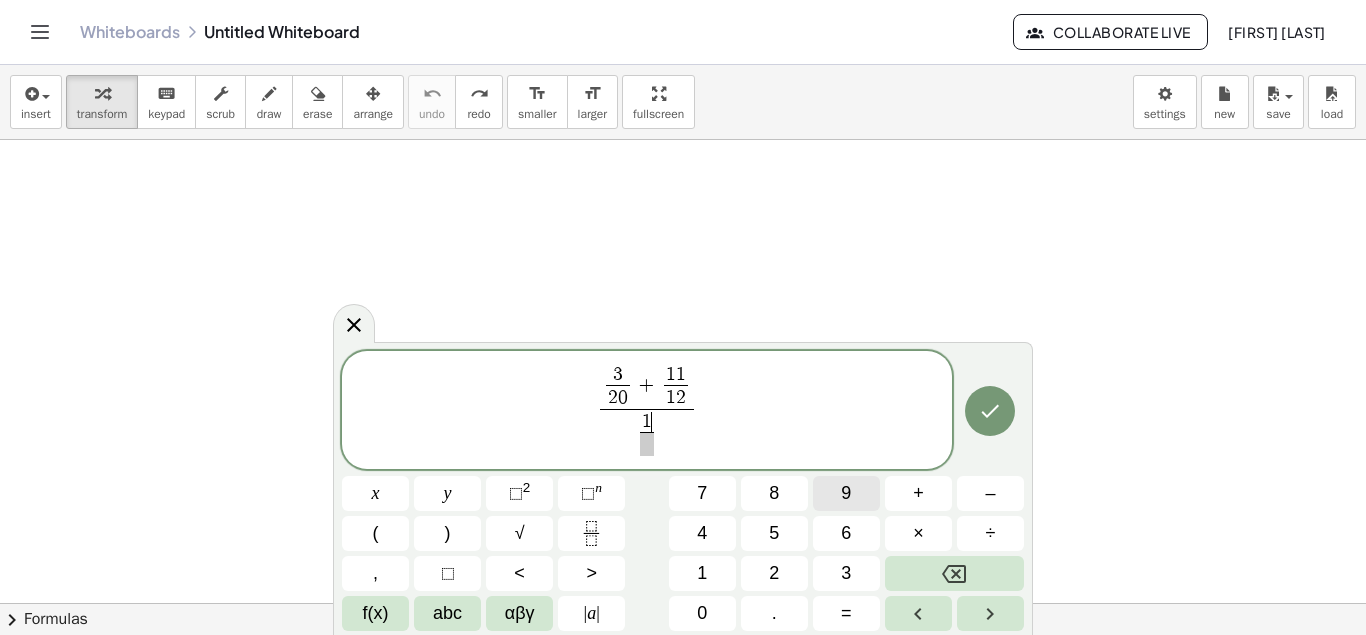 click on "9" at bounding box center (846, 493) 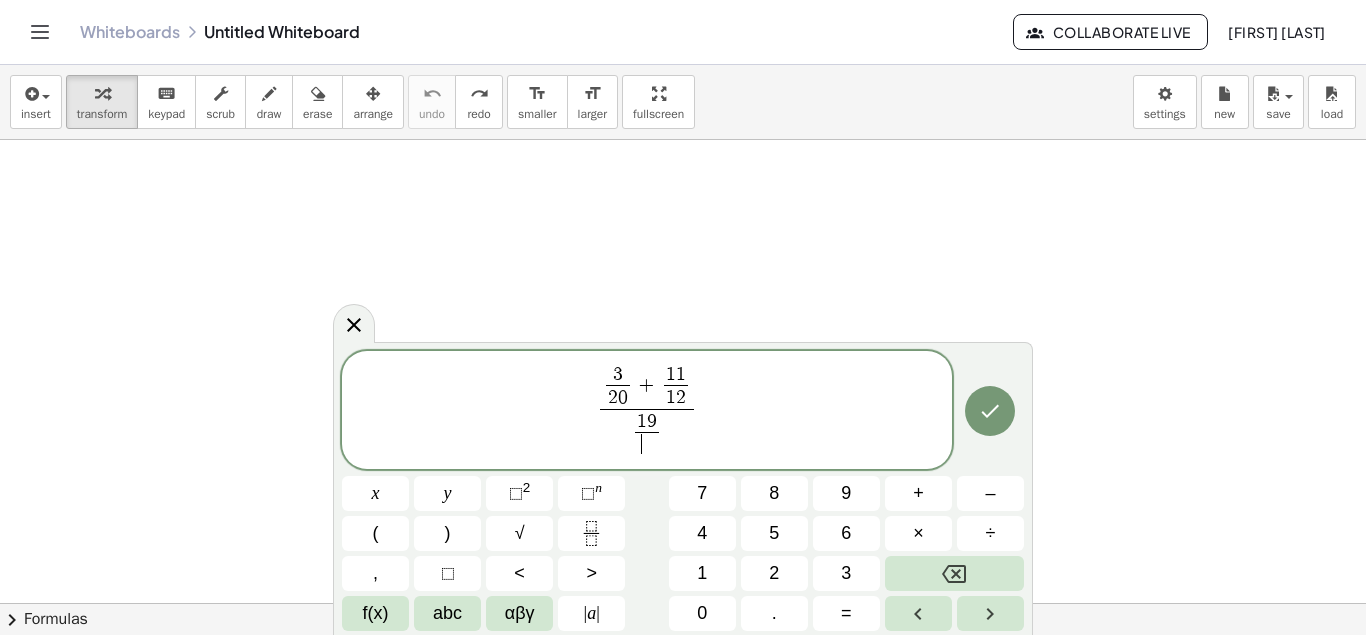 click on "​" at bounding box center (647, 444) 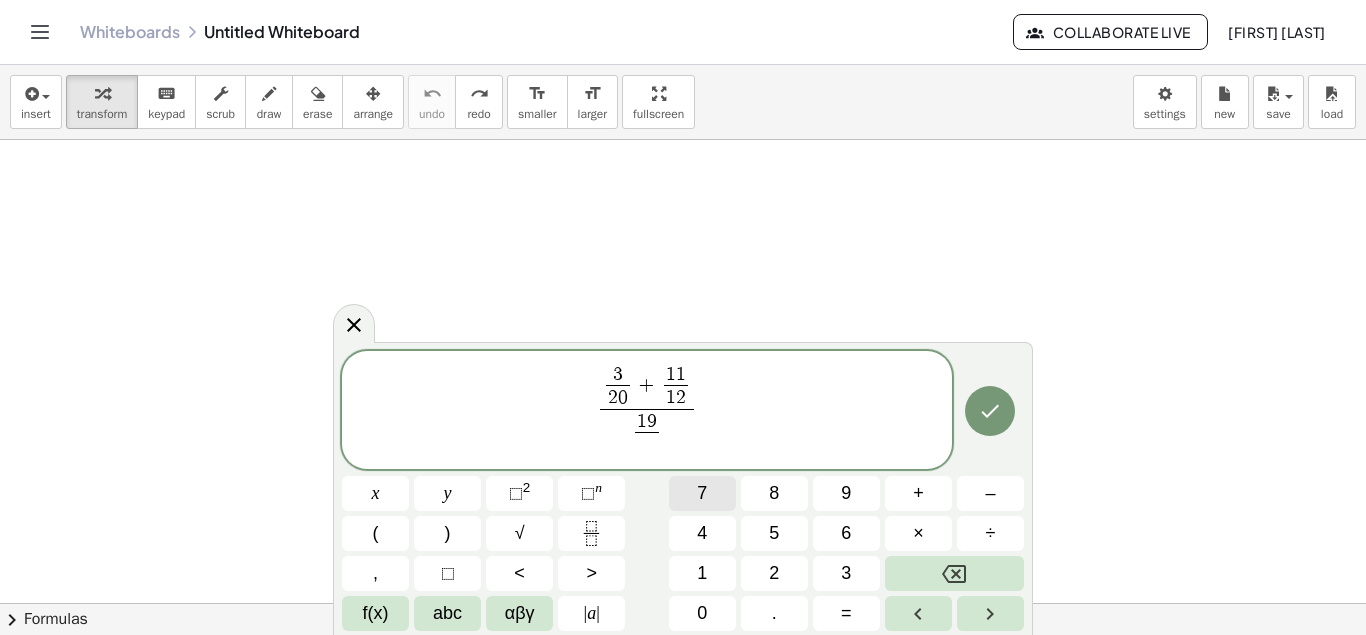 click on "7" at bounding box center (702, 493) 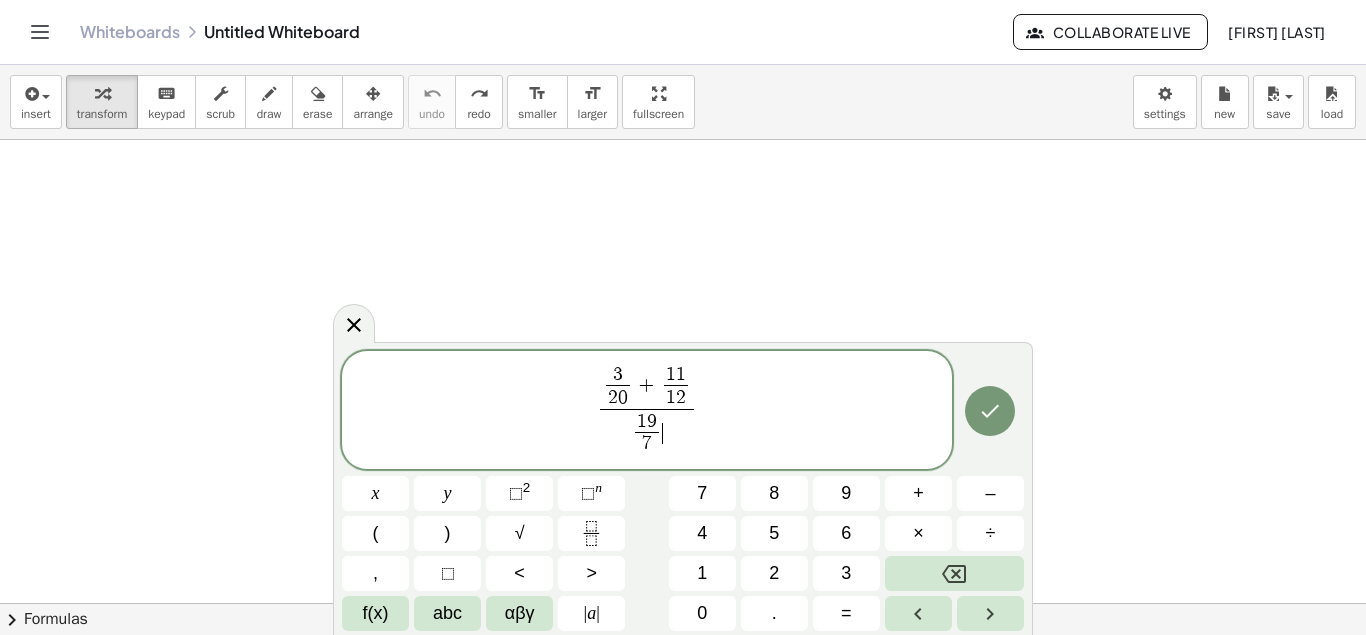 click on "1 9 7 ​ ​" at bounding box center [646, 433] 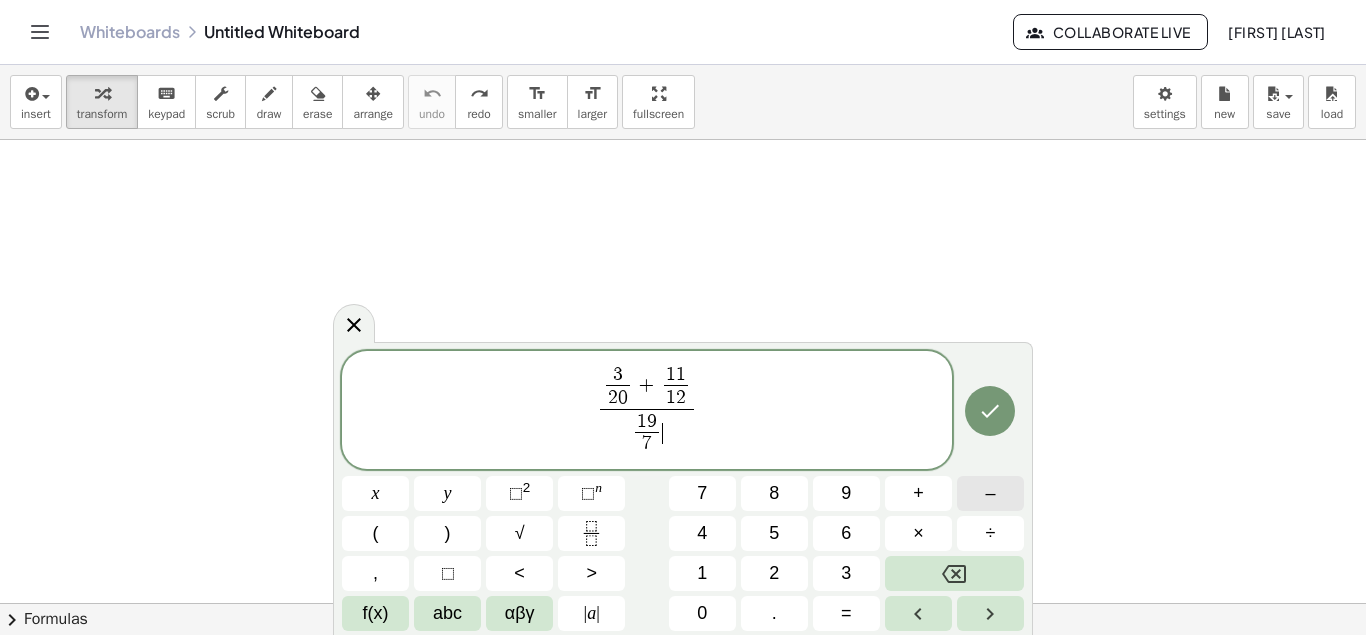 click on "–" at bounding box center [990, 493] 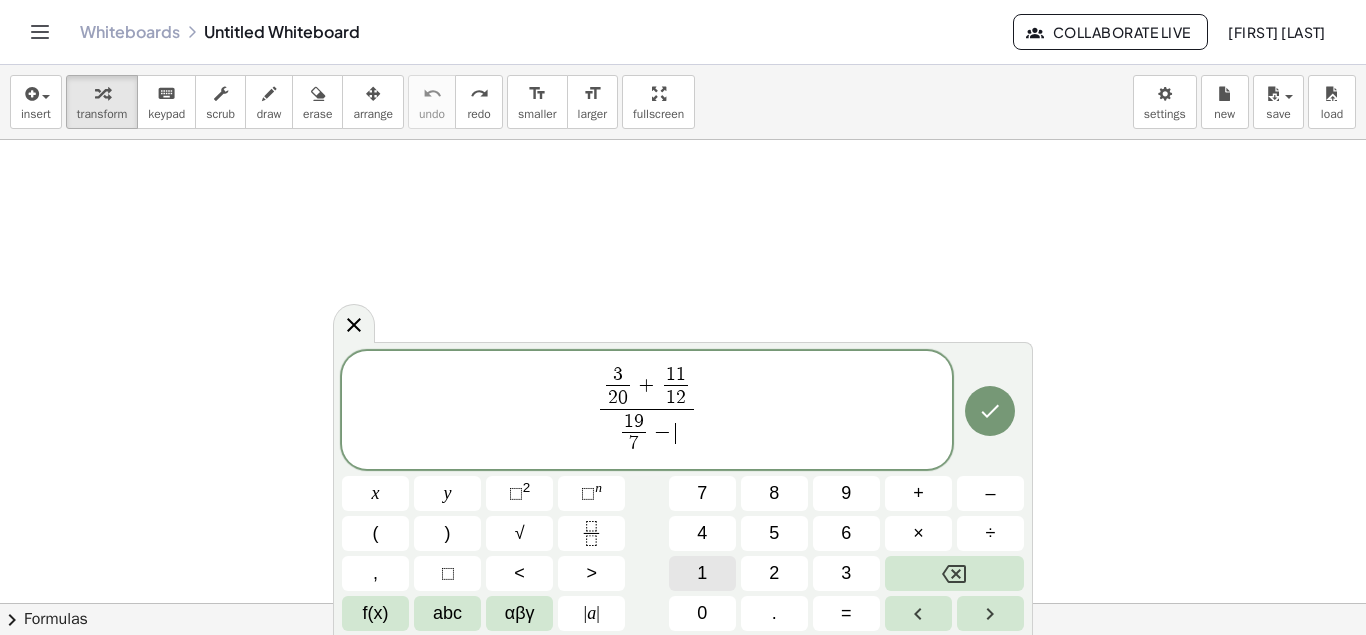 click on "1" at bounding box center (702, 573) 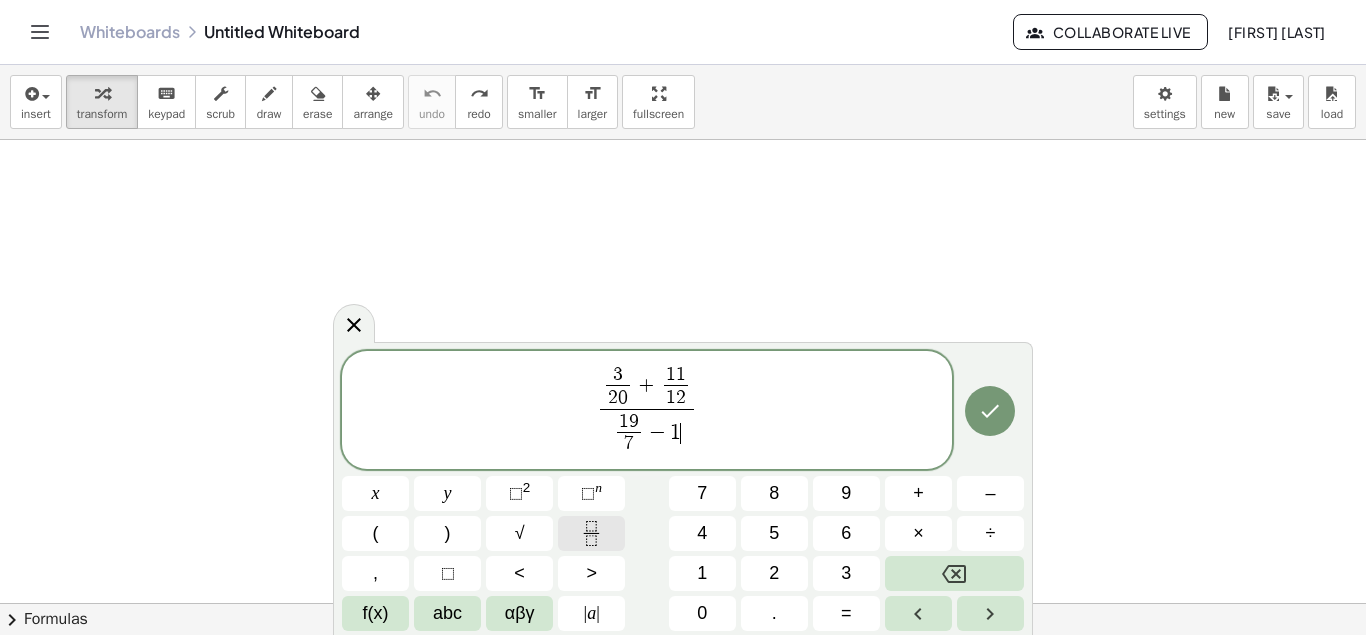 click 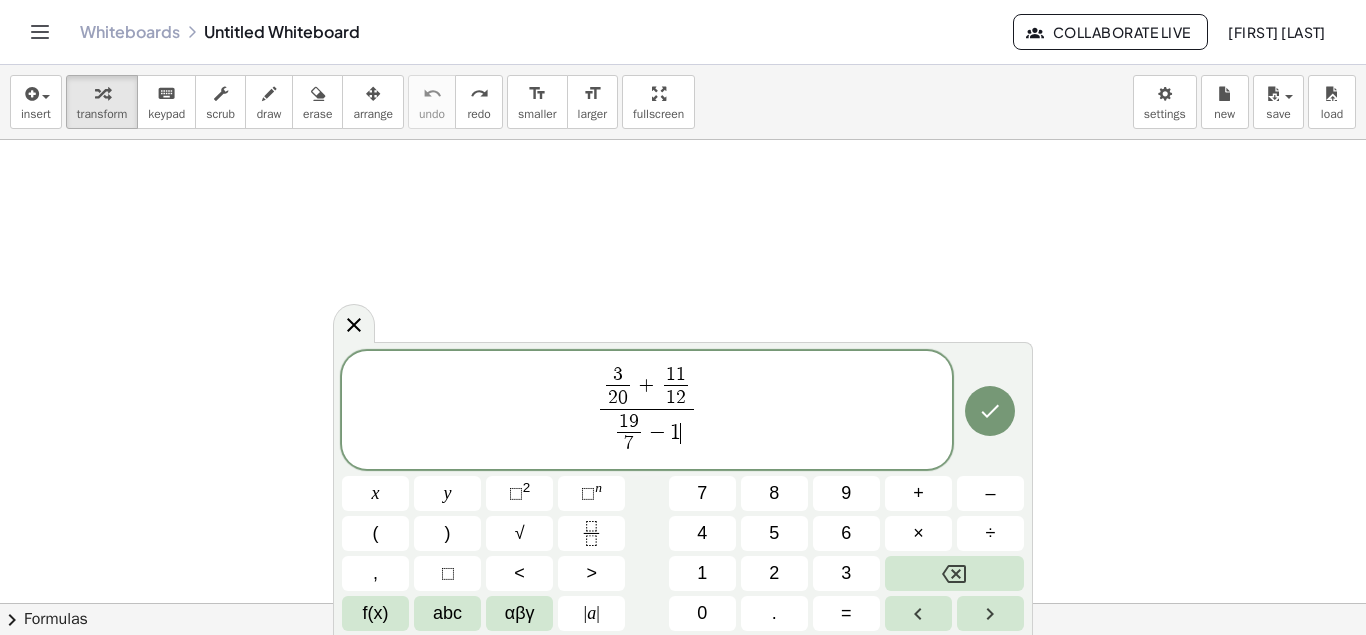 click on "1 9 7 ​ − 1 ​" at bounding box center [646, 433] 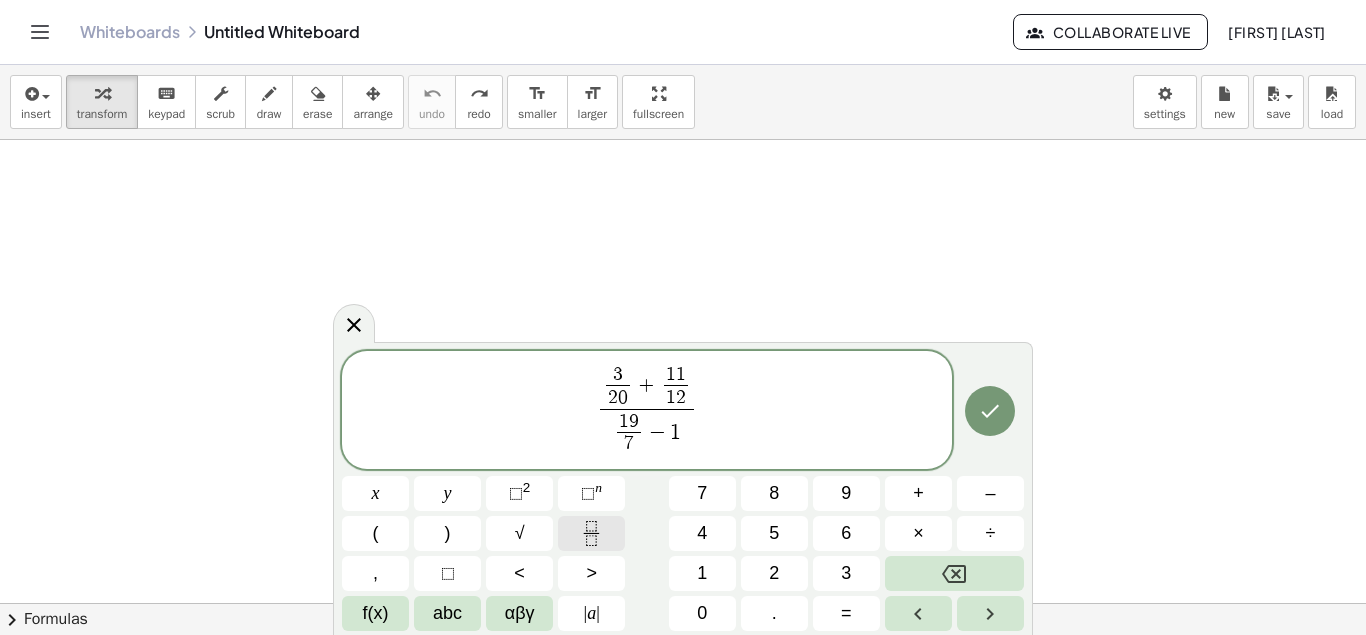 click 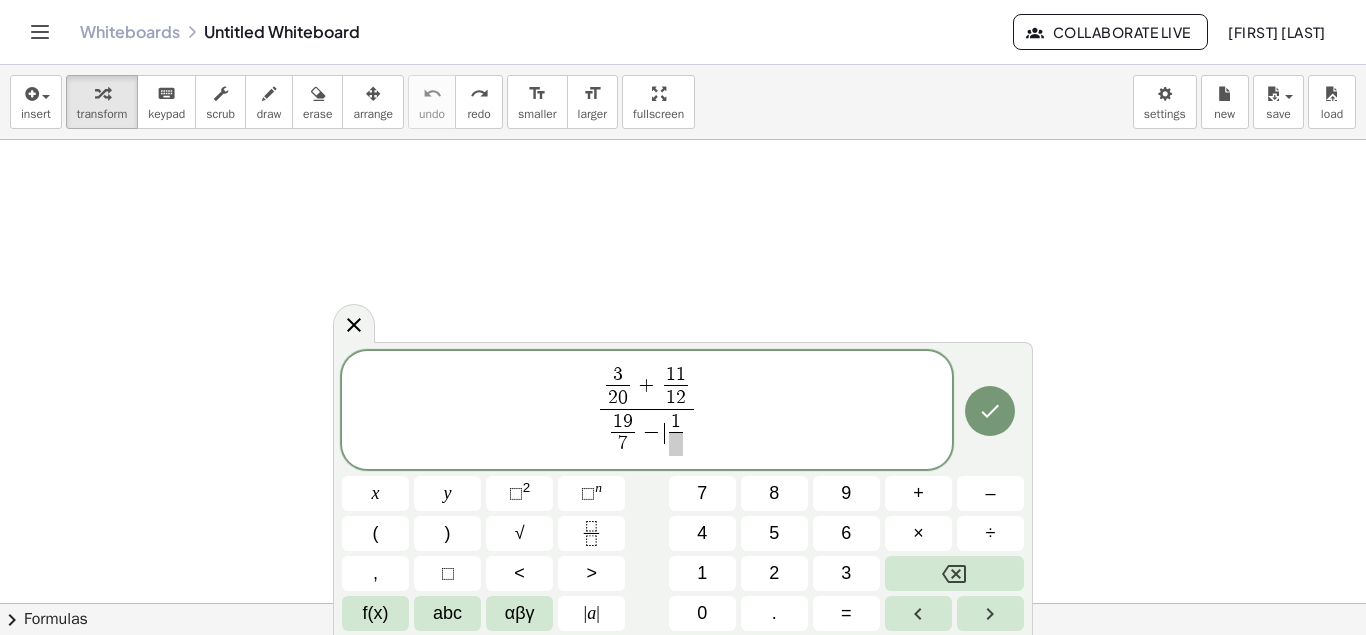 click on "−" at bounding box center (652, 434) 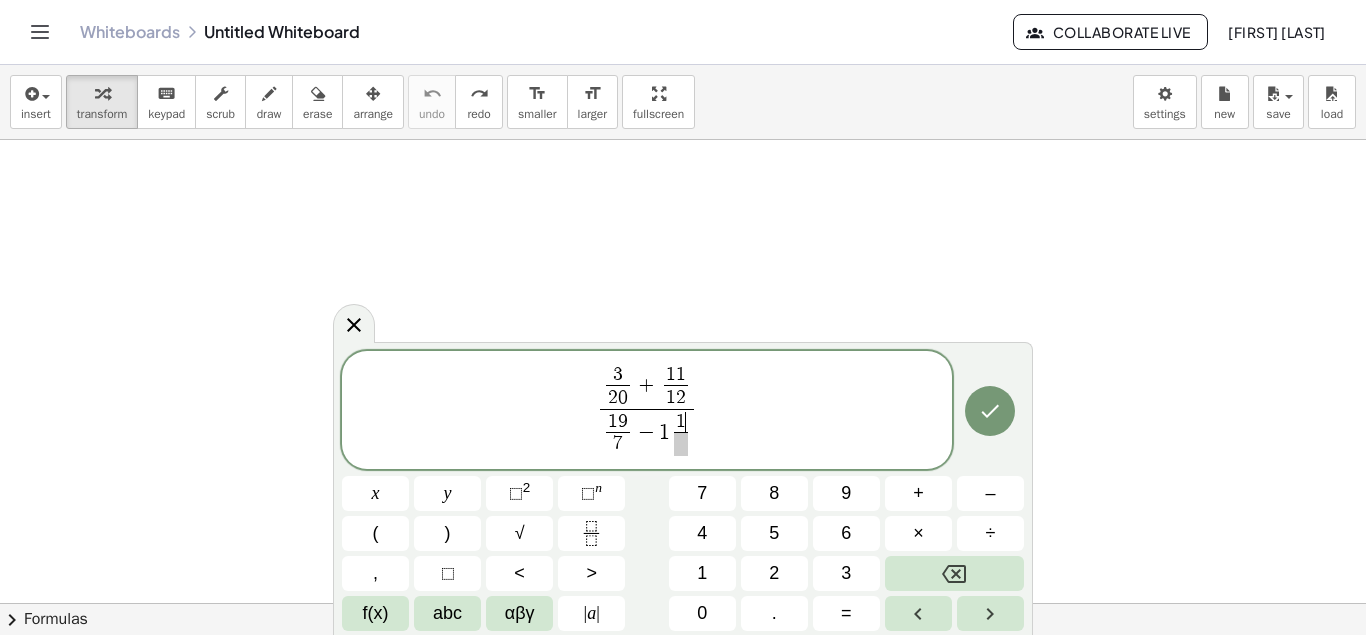 click on "1" at bounding box center [681, 421] 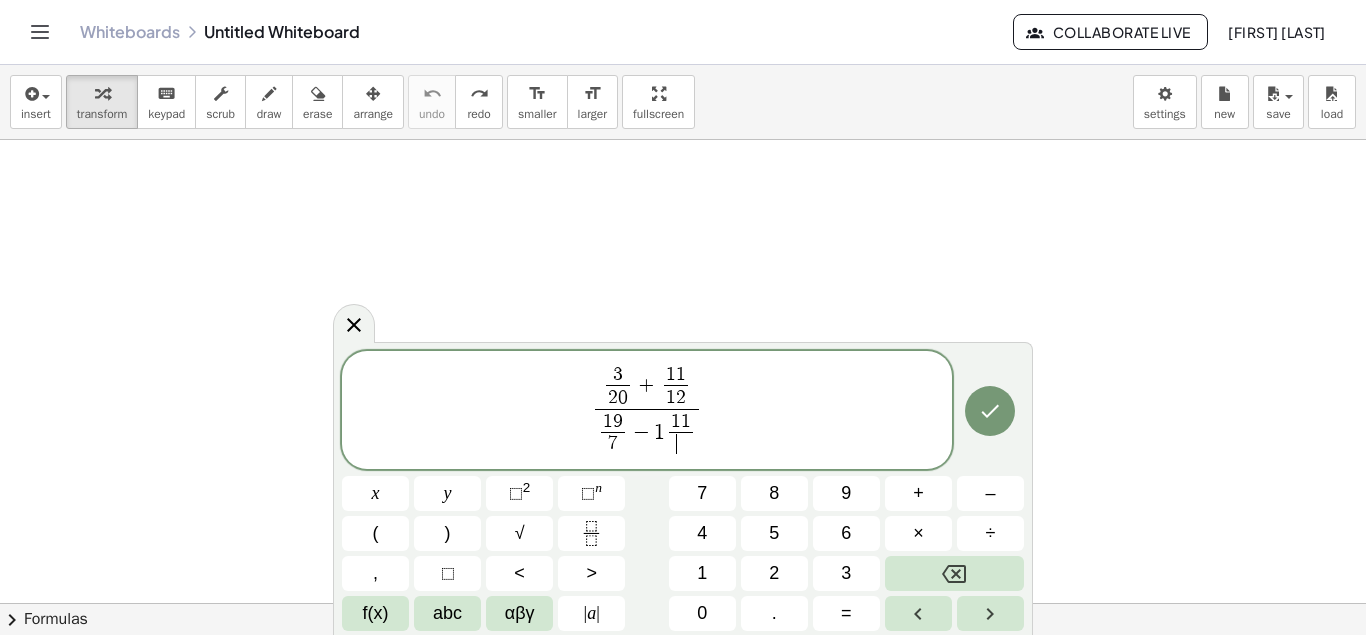 click on "​" at bounding box center [681, 444] 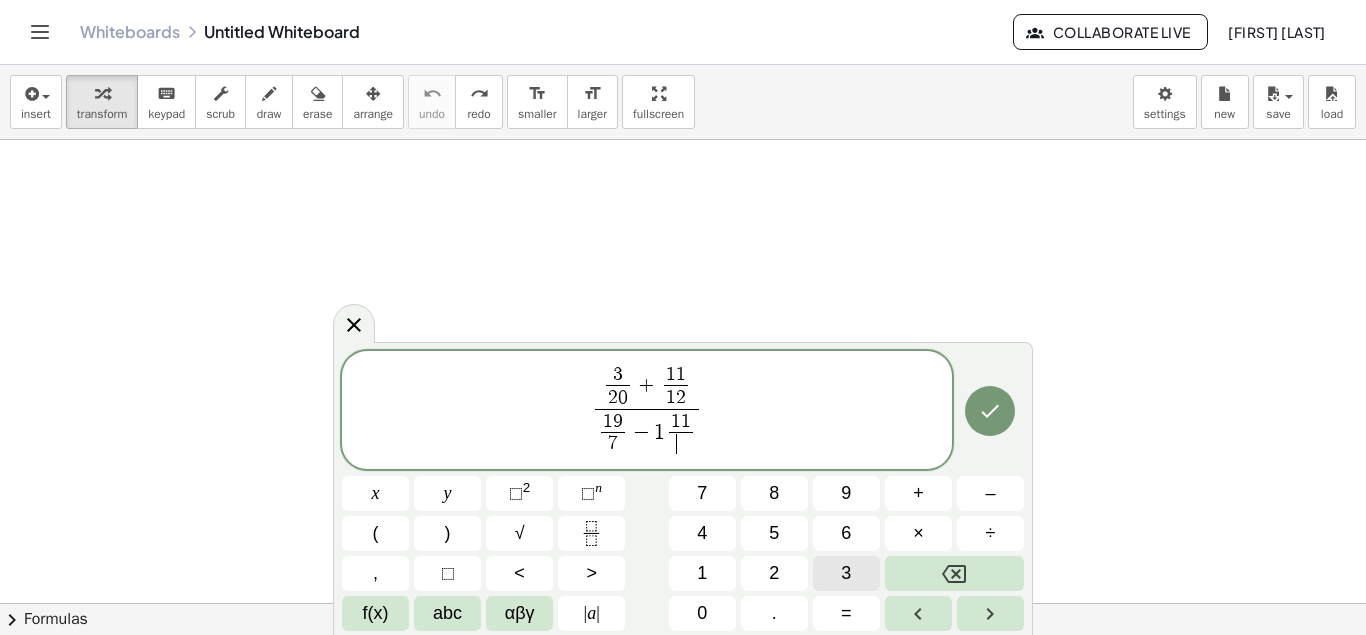 click on "3" at bounding box center (846, 573) 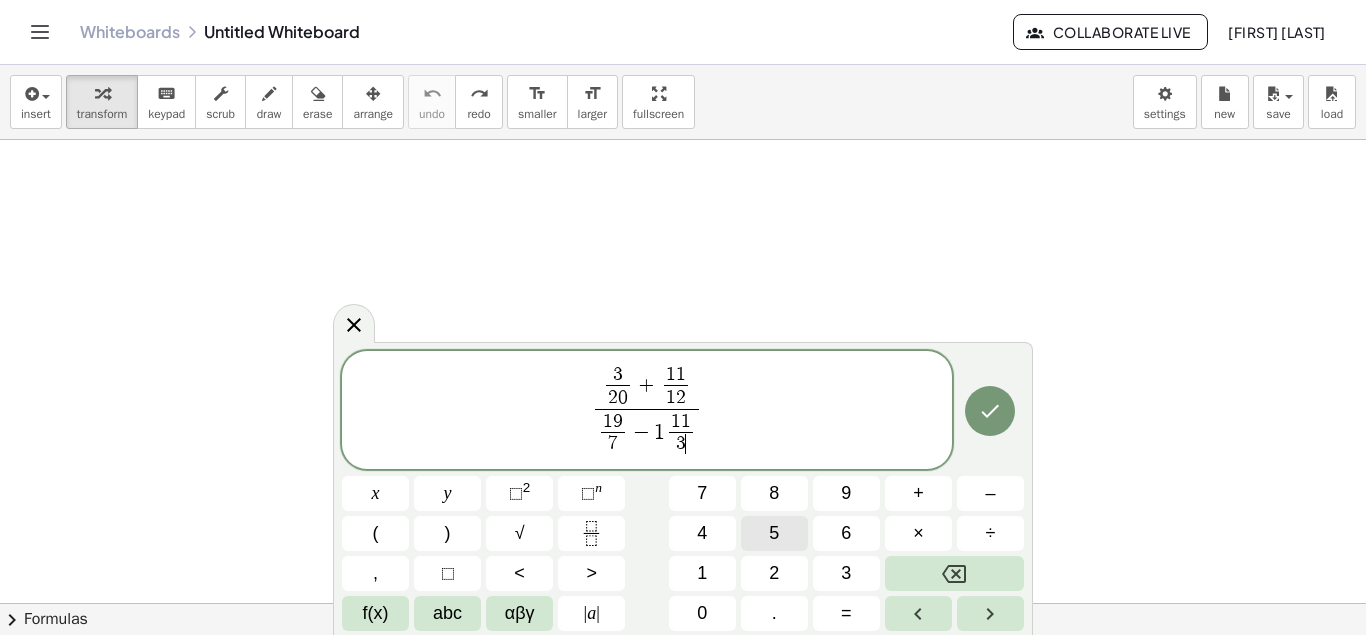 click on "5" at bounding box center (774, 533) 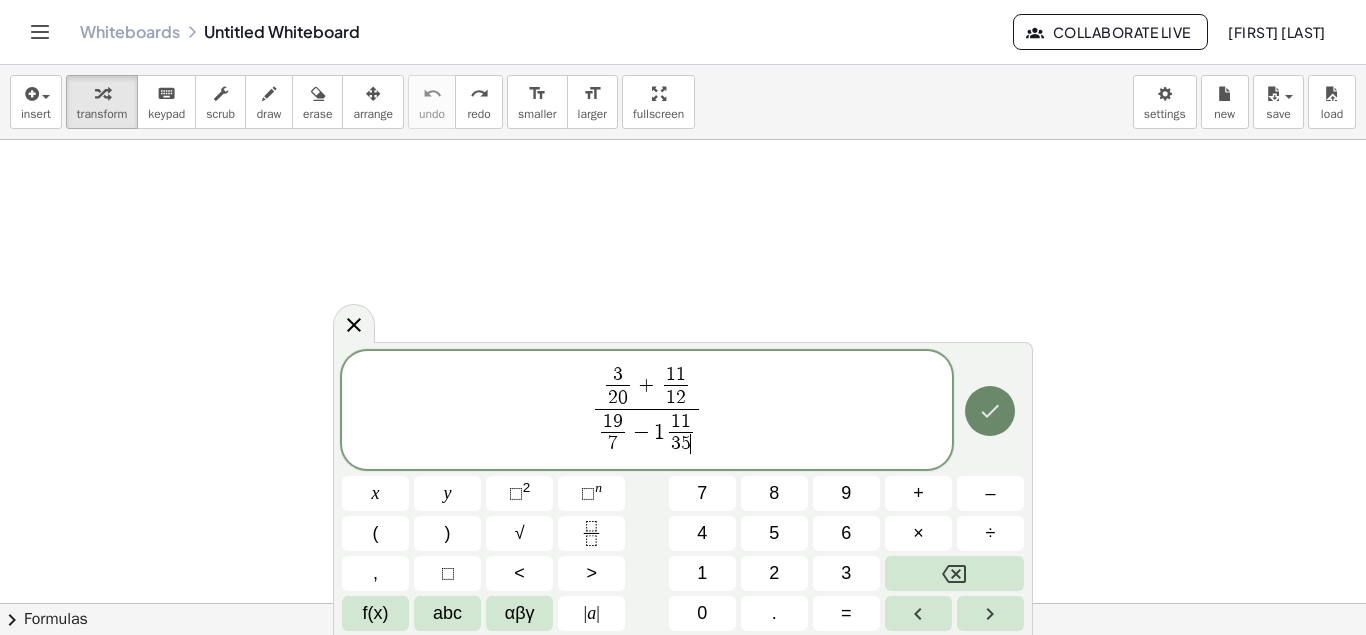 click 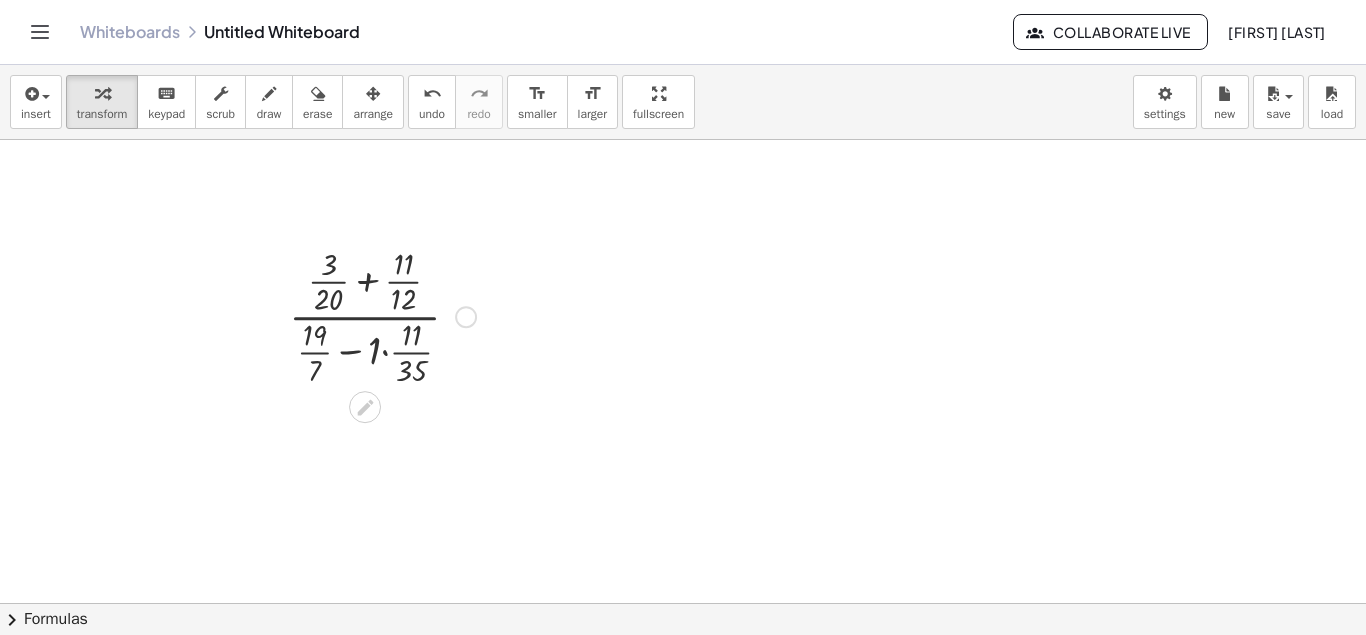 click at bounding box center [382, 315] 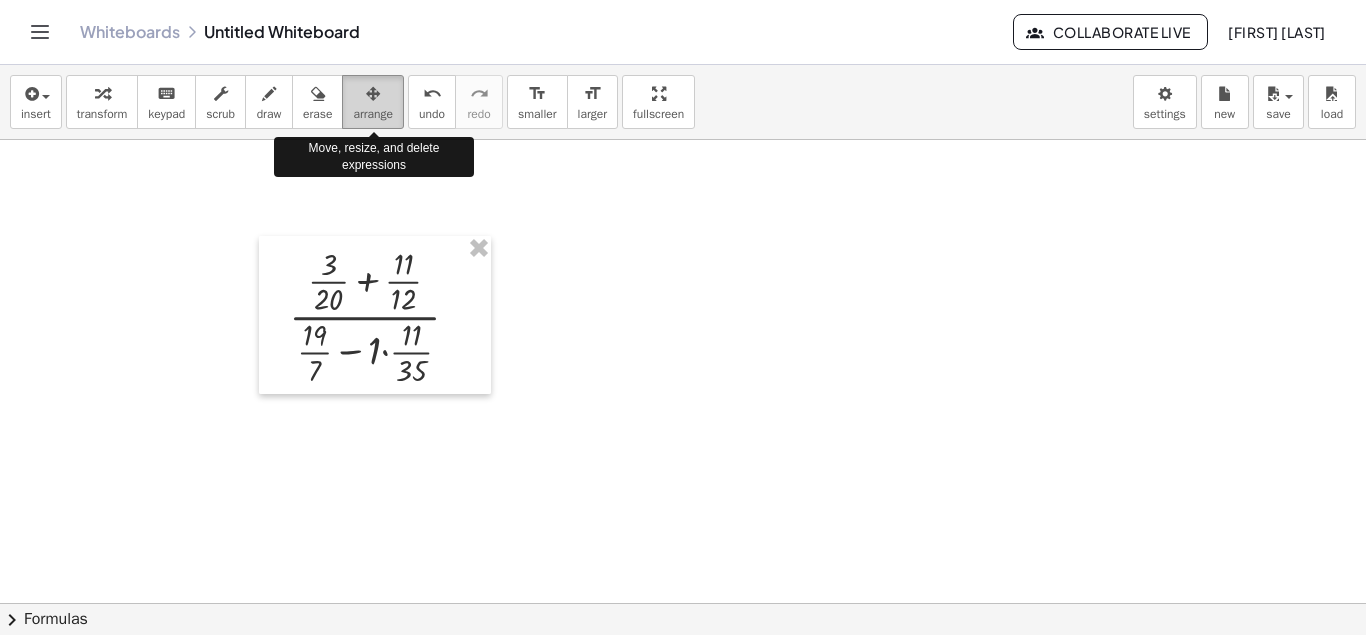click on "arrange" at bounding box center [373, 114] 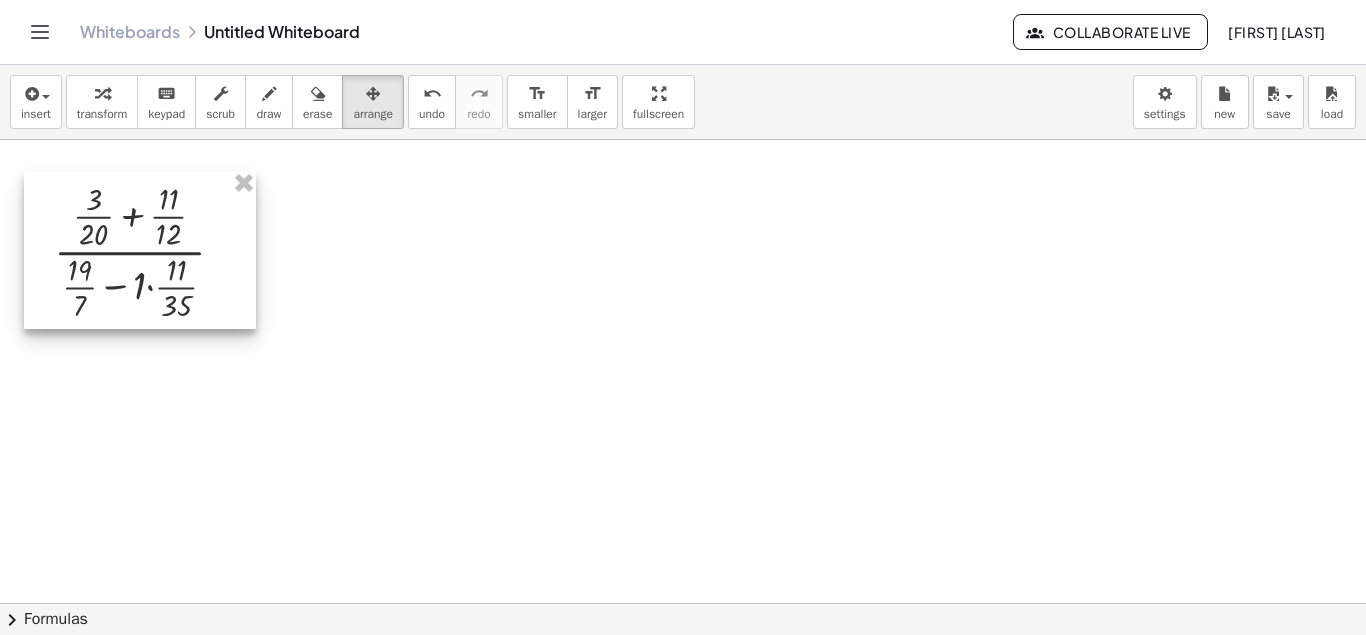 drag, startPoint x: 473, startPoint y: 327, endPoint x: 238, endPoint y: 262, distance: 243.8237 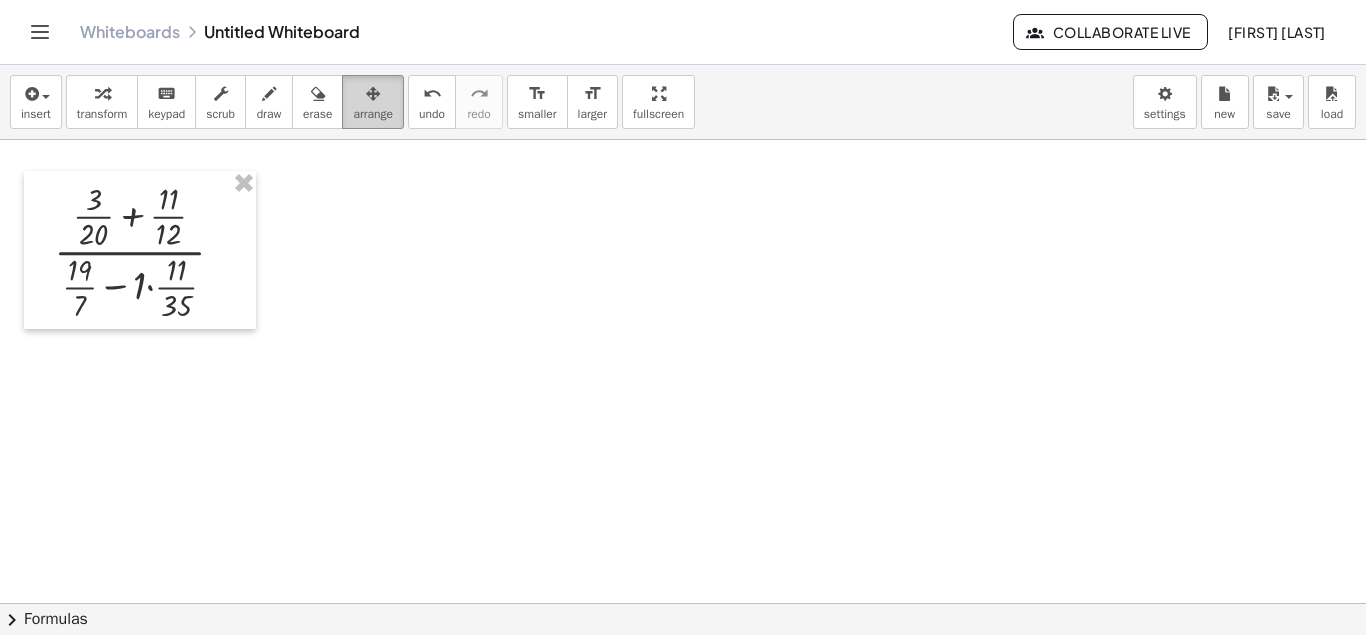 click at bounding box center [373, 94] 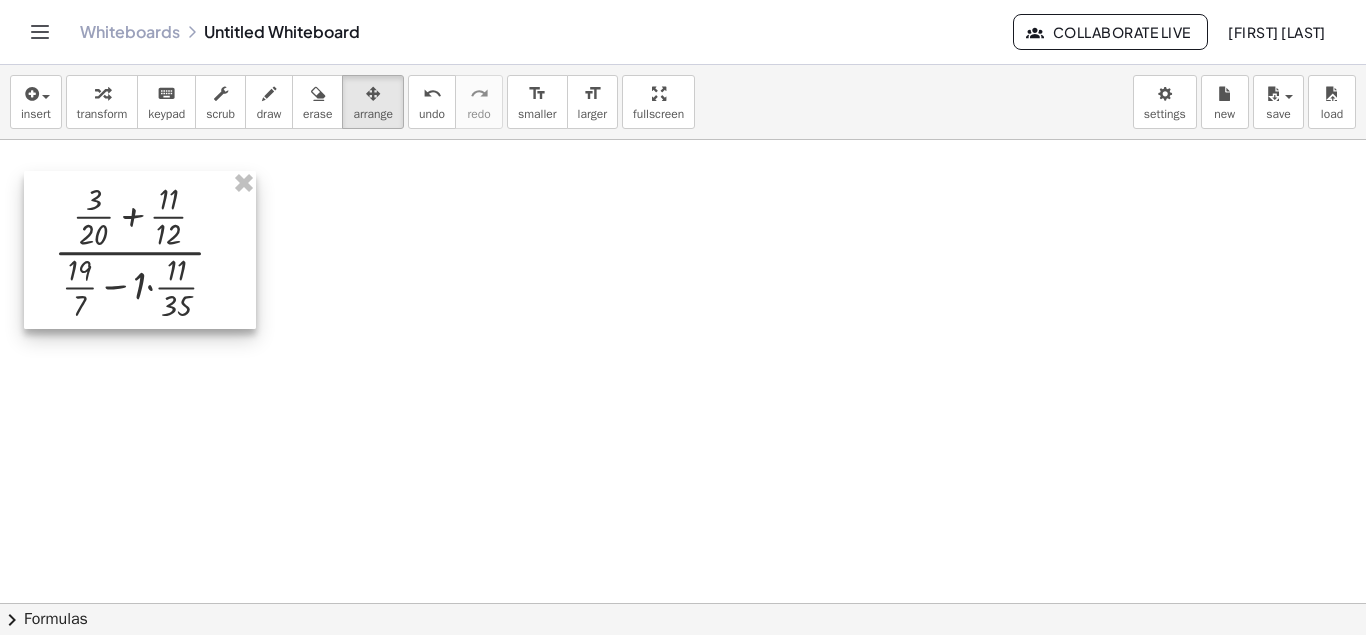 click at bounding box center [140, 250] 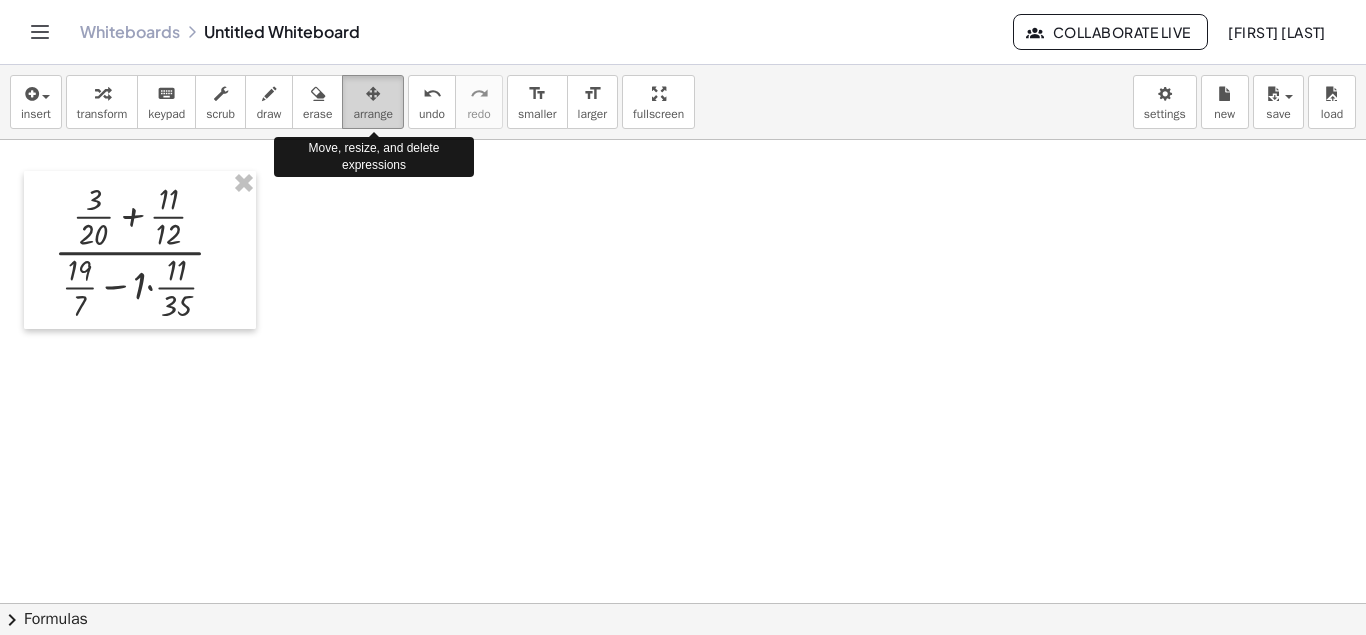 click at bounding box center [373, 94] 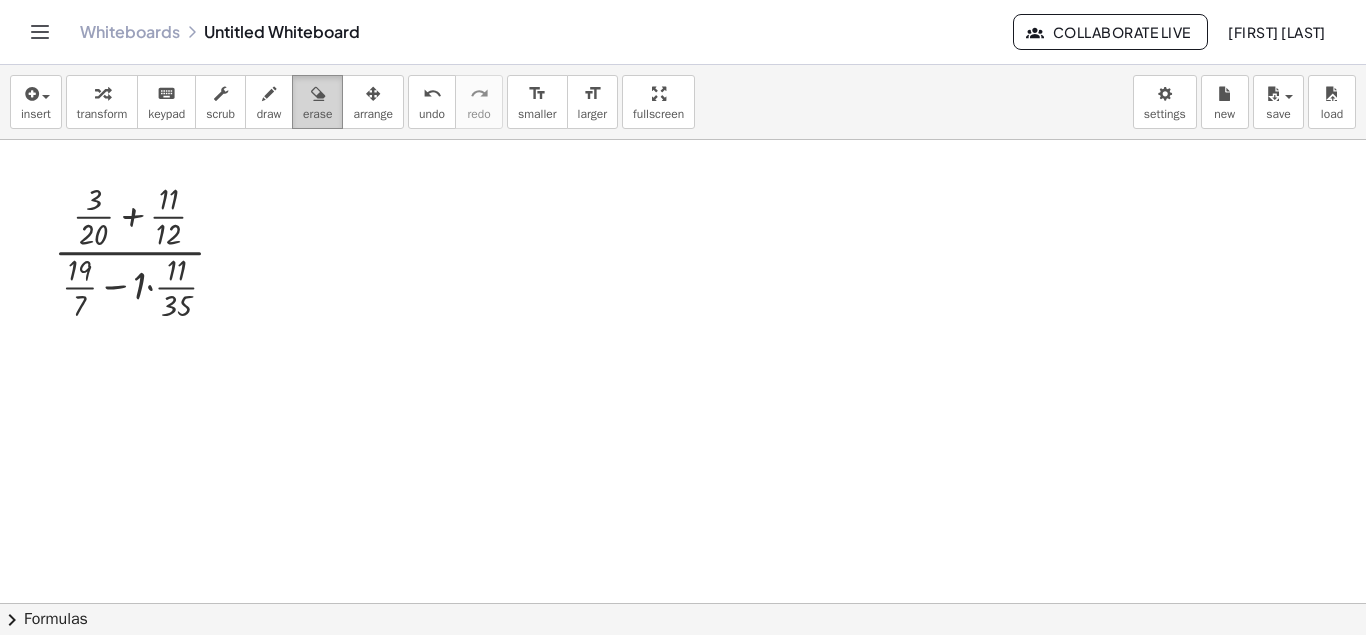 click at bounding box center (318, 94) 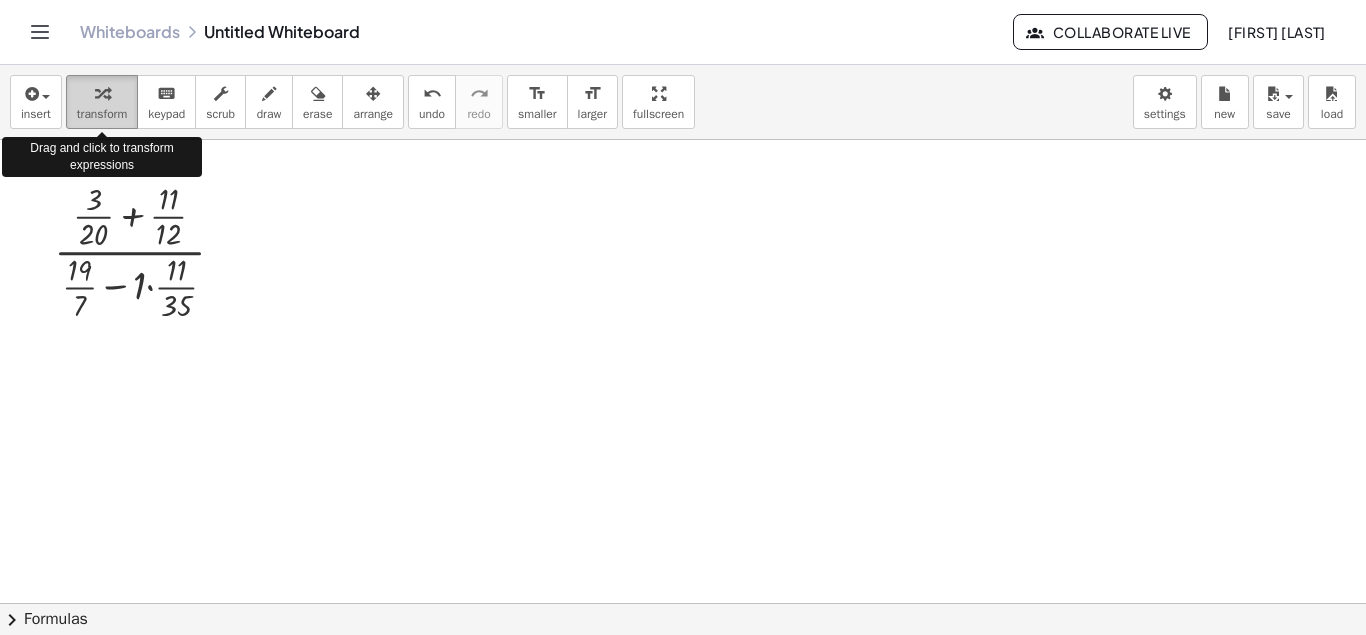 click on "transform" at bounding box center [102, 114] 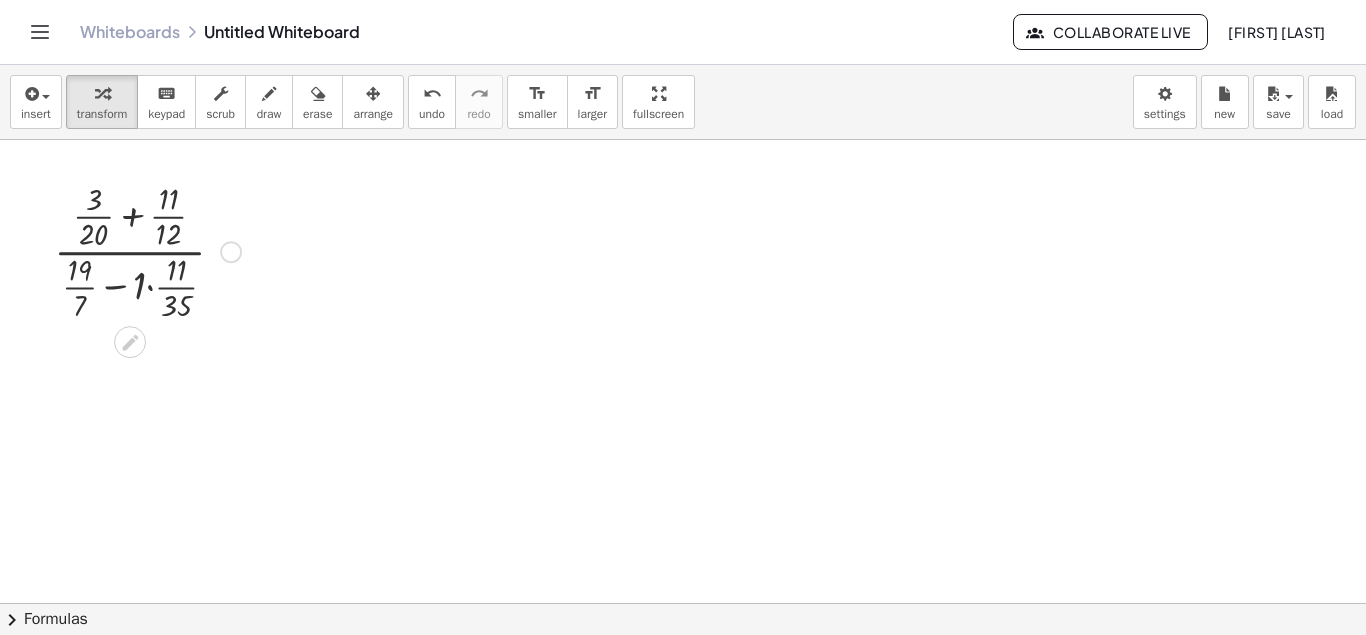 click at bounding box center [147, 250] 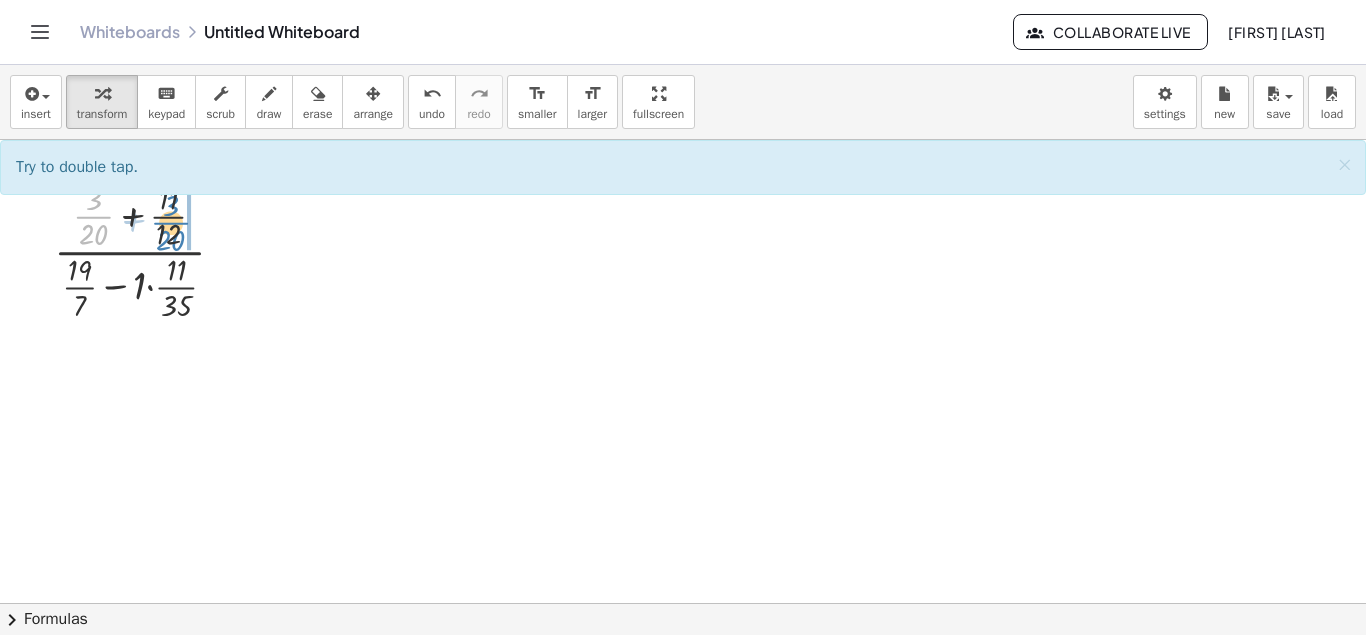 drag, startPoint x: 99, startPoint y: 221, endPoint x: 184, endPoint y: 226, distance: 85.146935 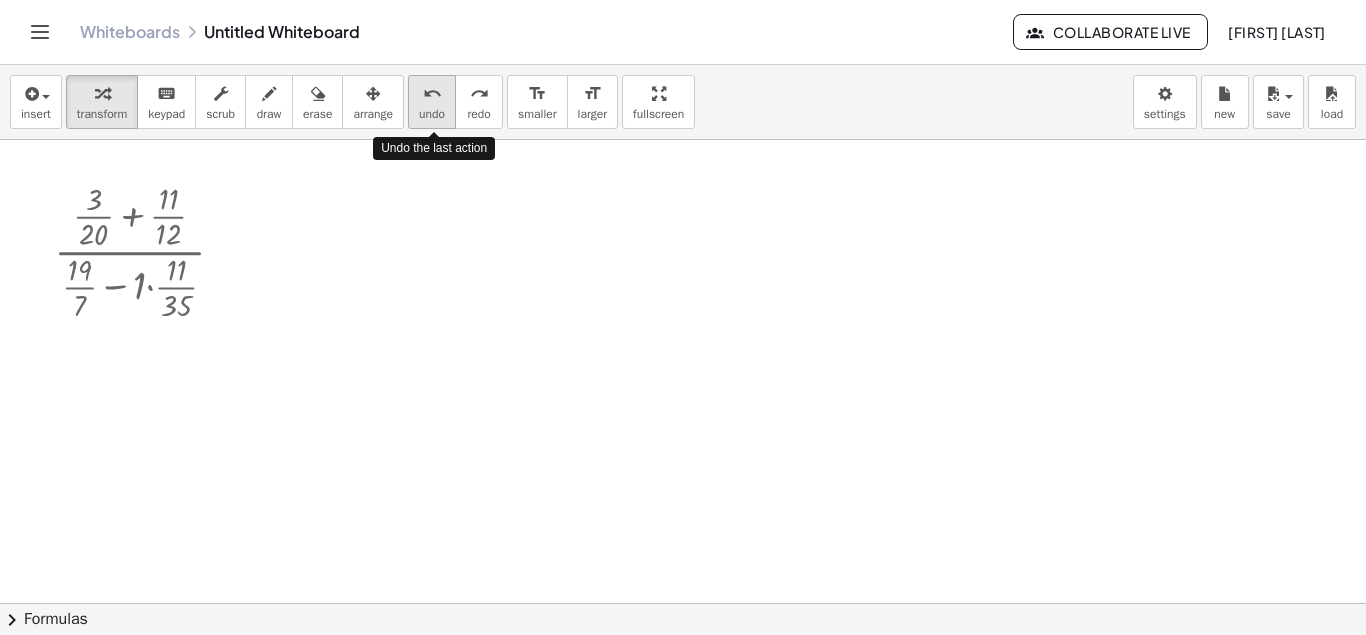 click on "undo" at bounding box center [432, 94] 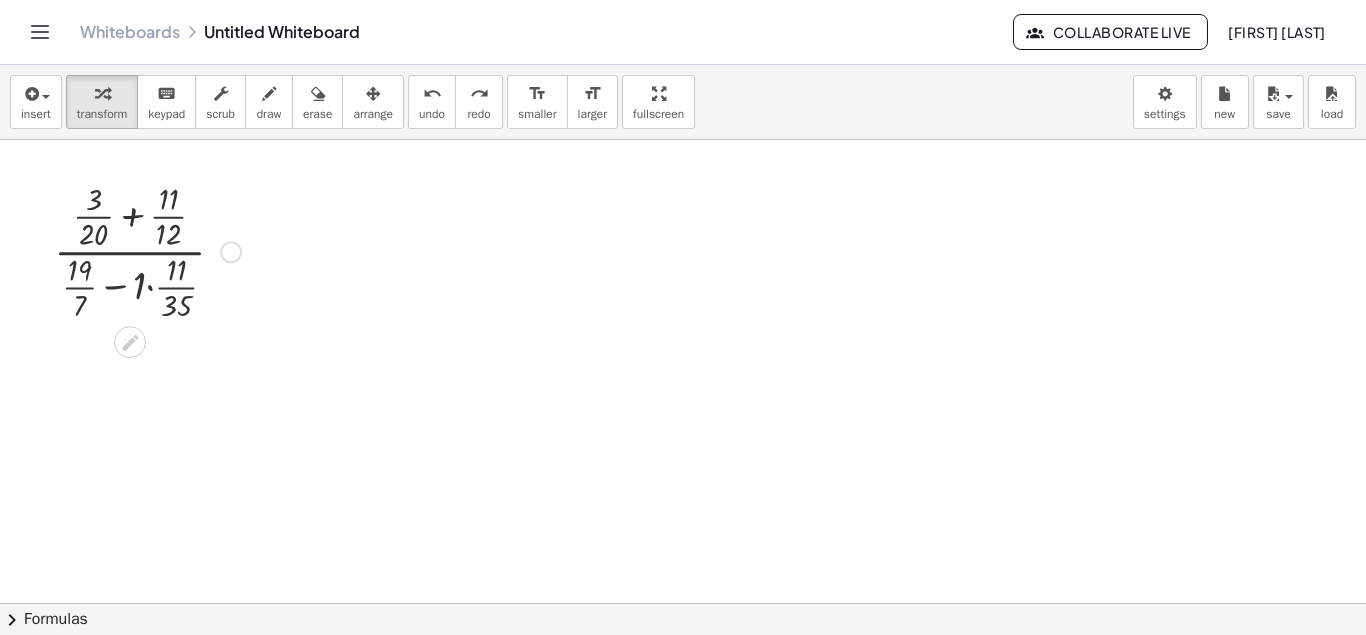 click at bounding box center [147, 250] 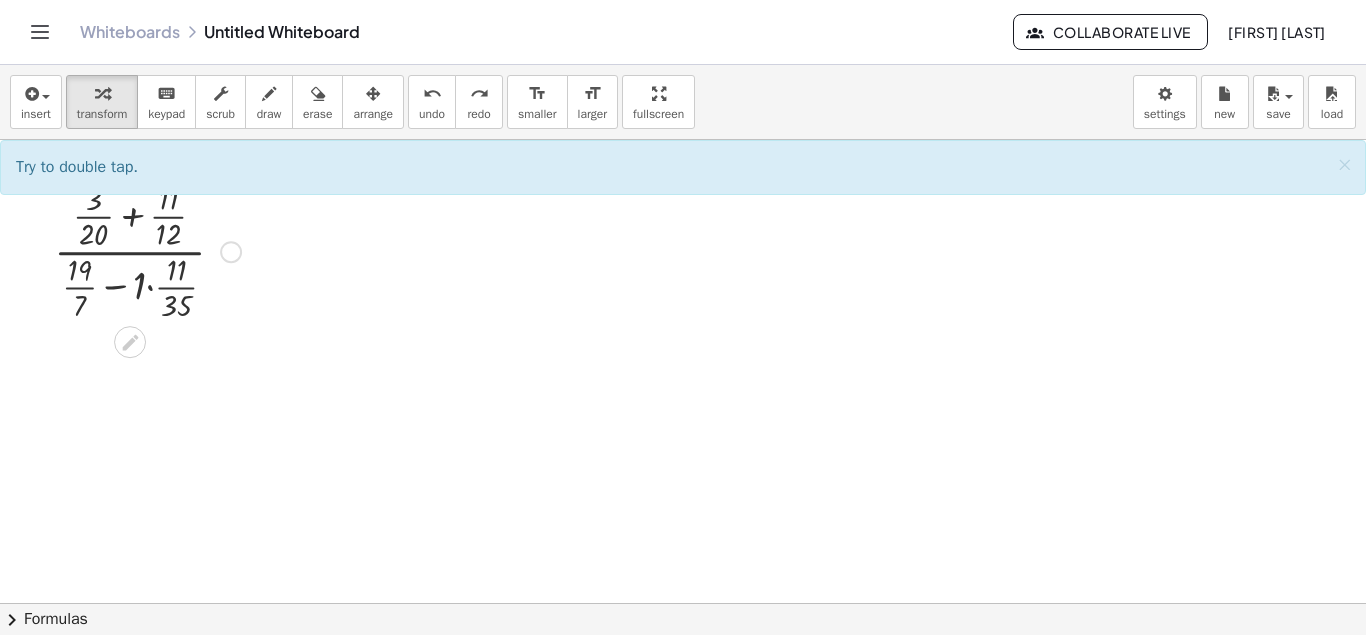 click at bounding box center (147, 250) 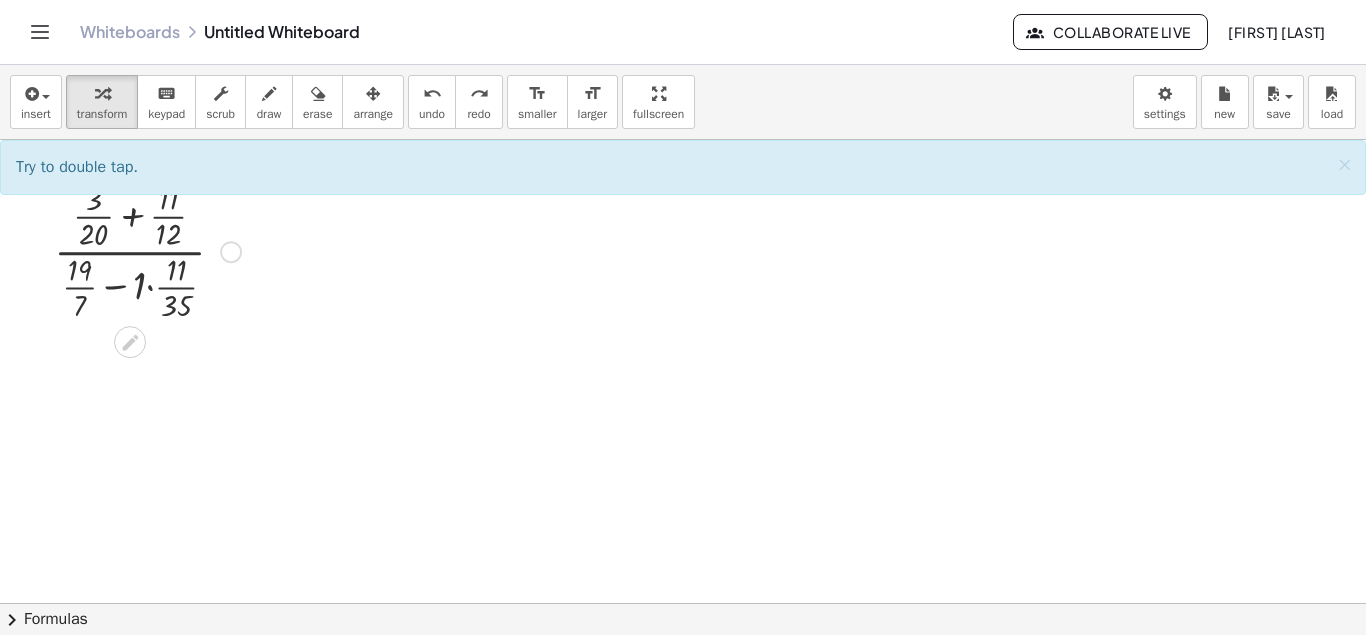 click at bounding box center (147, 250) 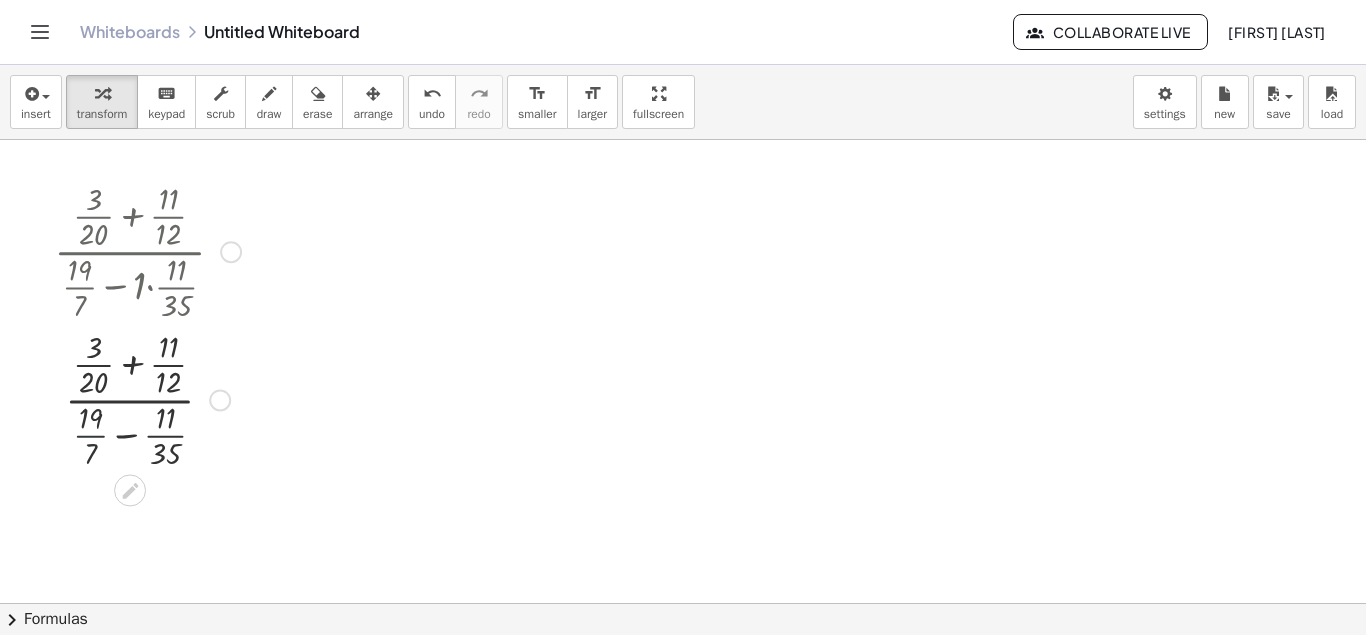 click at bounding box center (147, 398) 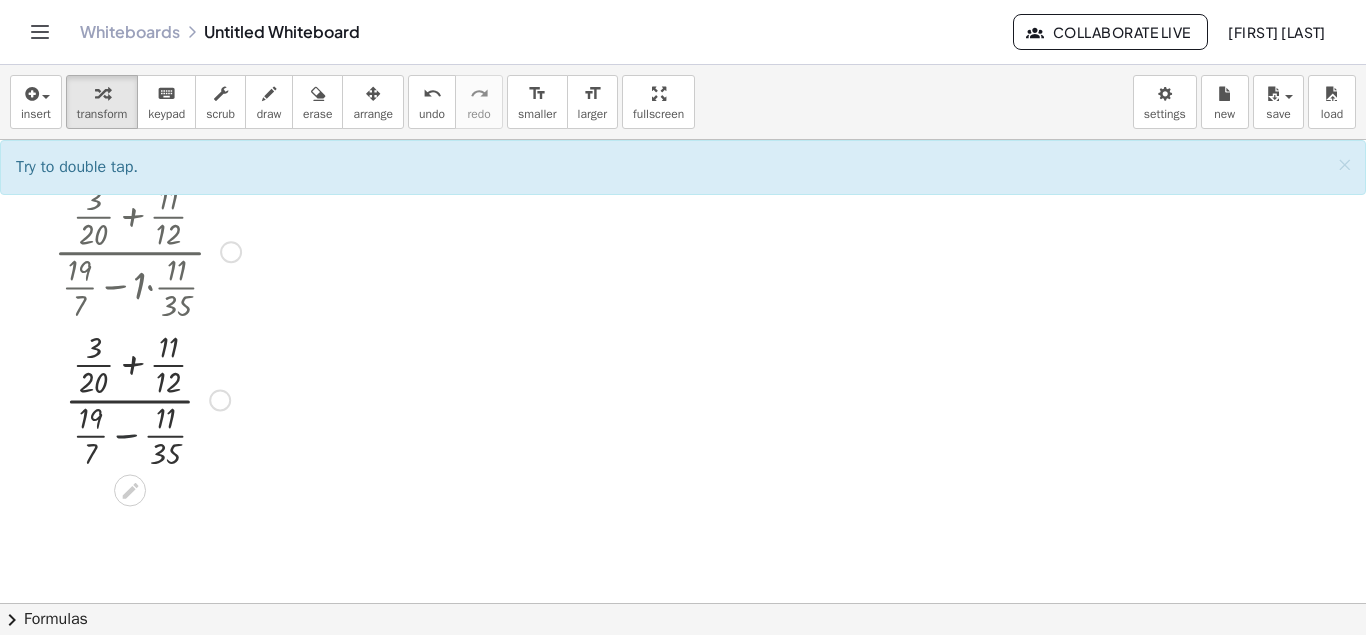 click at bounding box center (147, 398) 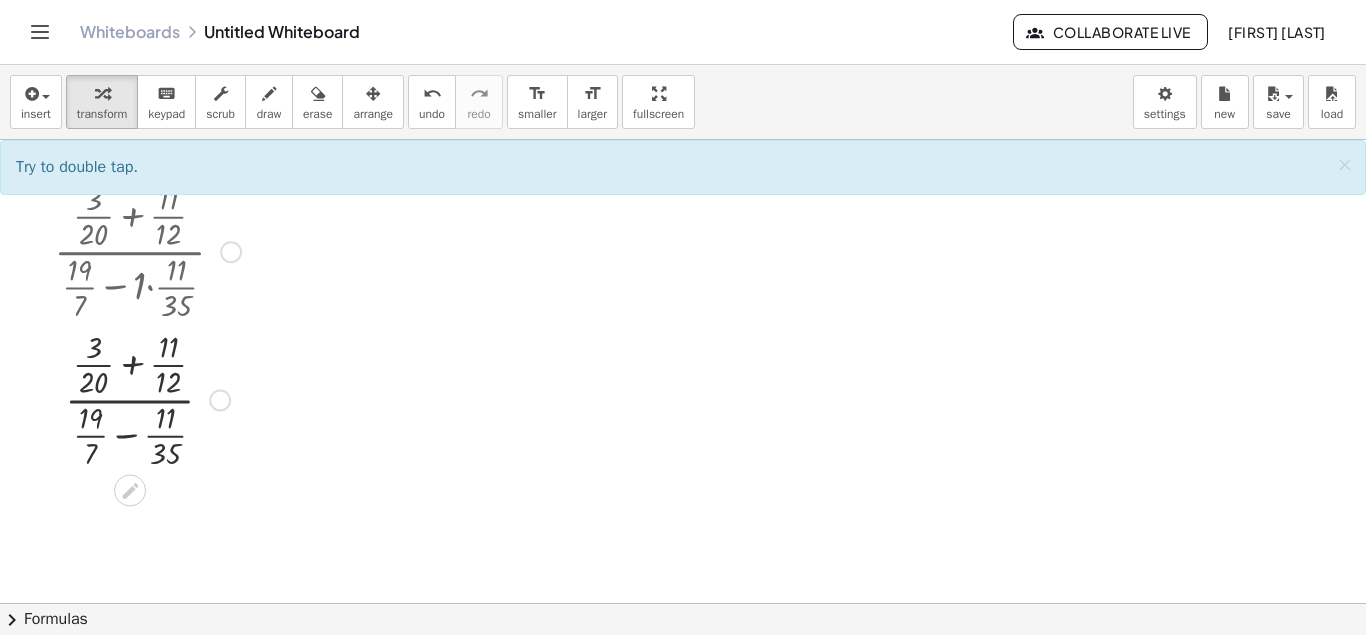 click at bounding box center [147, 398] 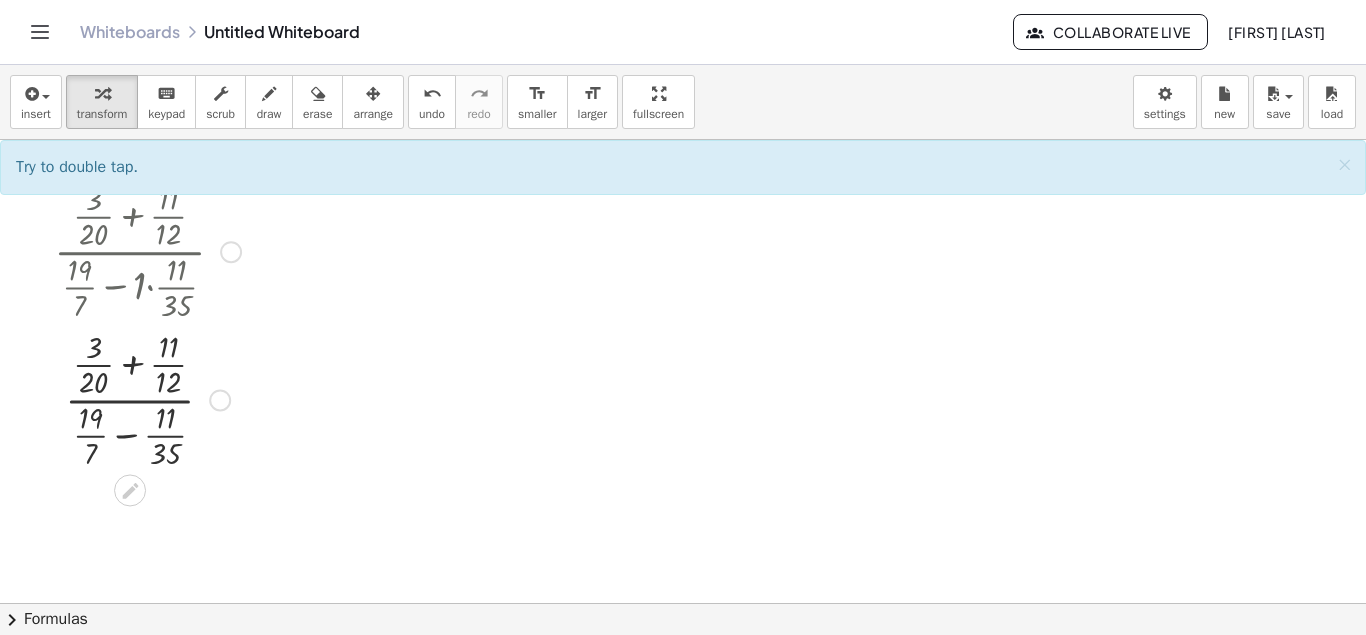 click at bounding box center (147, 398) 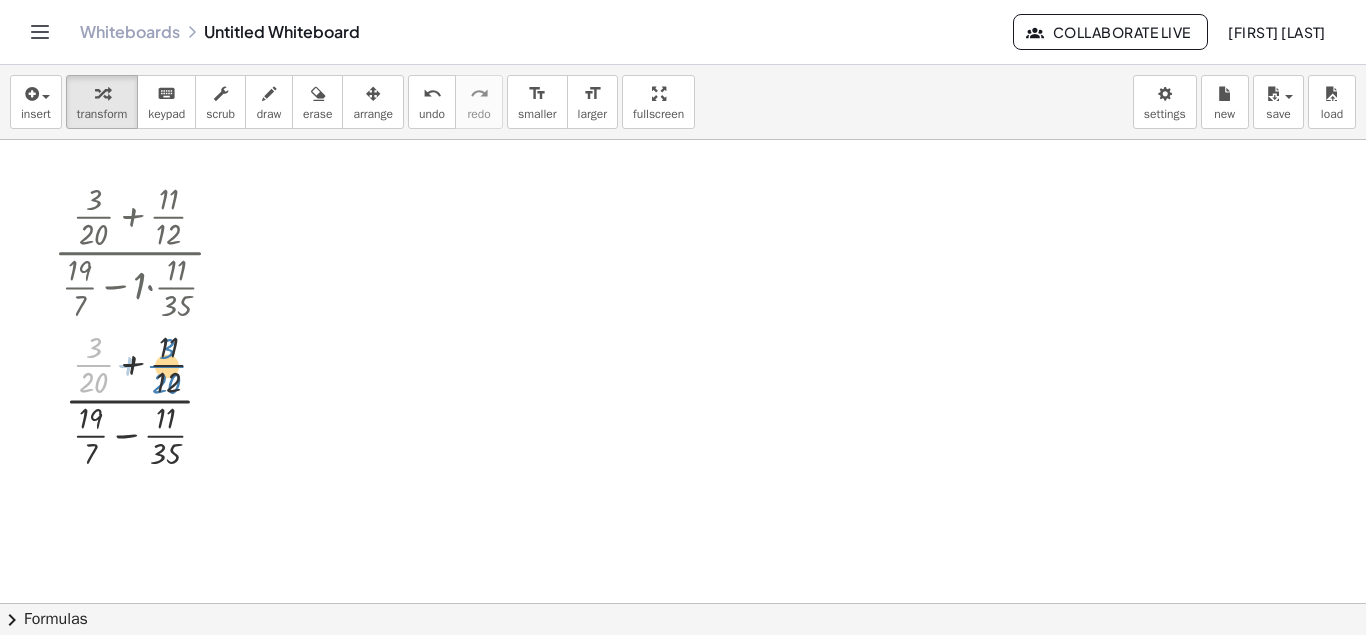 drag, startPoint x: 94, startPoint y: 362, endPoint x: 167, endPoint y: 363, distance: 73.00685 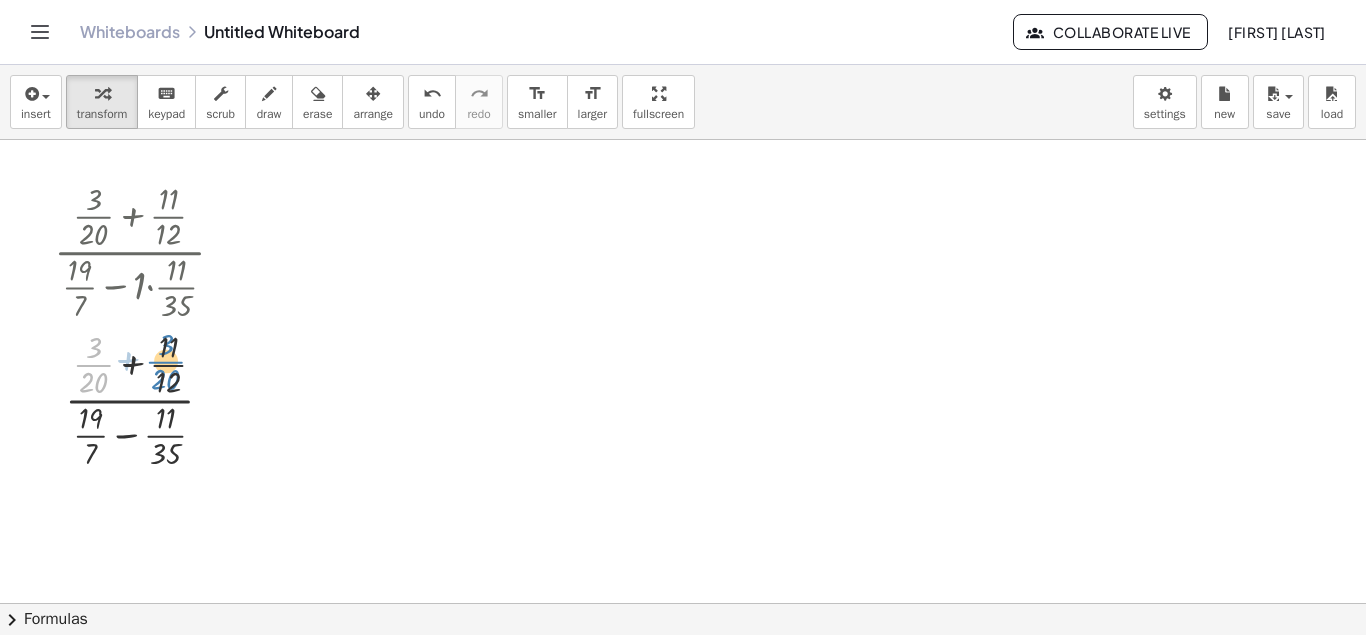 drag, startPoint x: 82, startPoint y: 362, endPoint x: 154, endPoint y: 358, distance: 72.11102 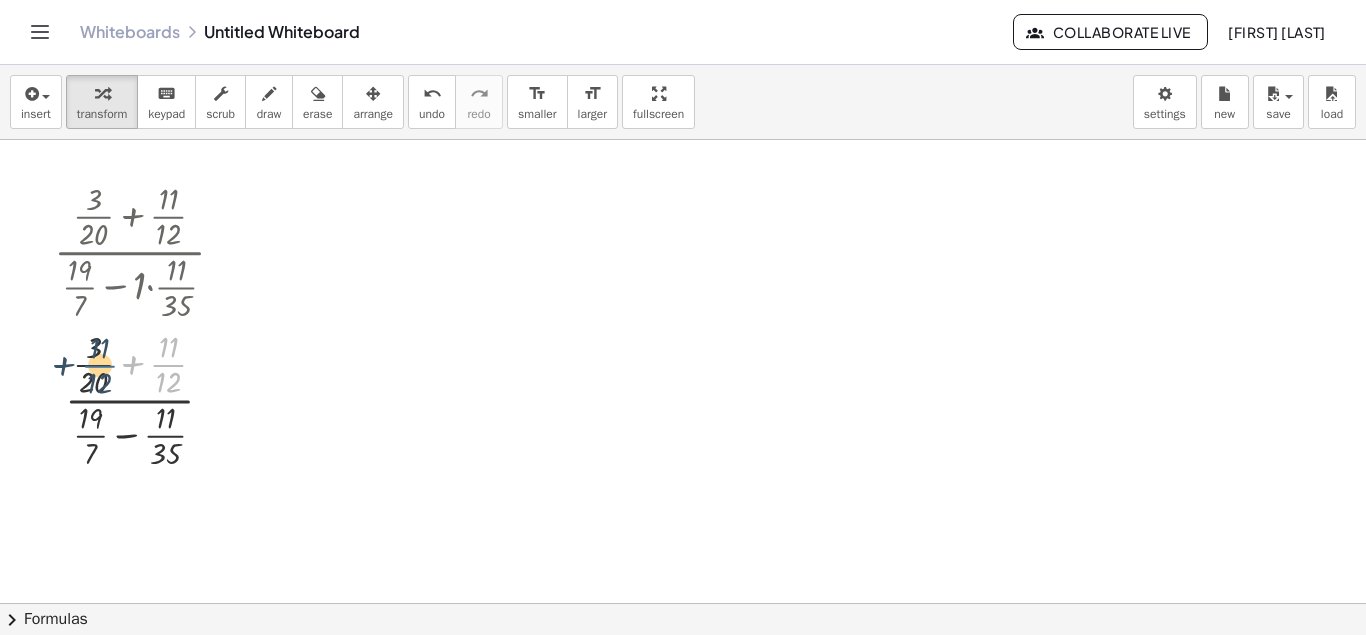 drag, startPoint x: 165, startPoint y: 373, endPoint x: 91, endPoint y: 372, distance: 74.00676 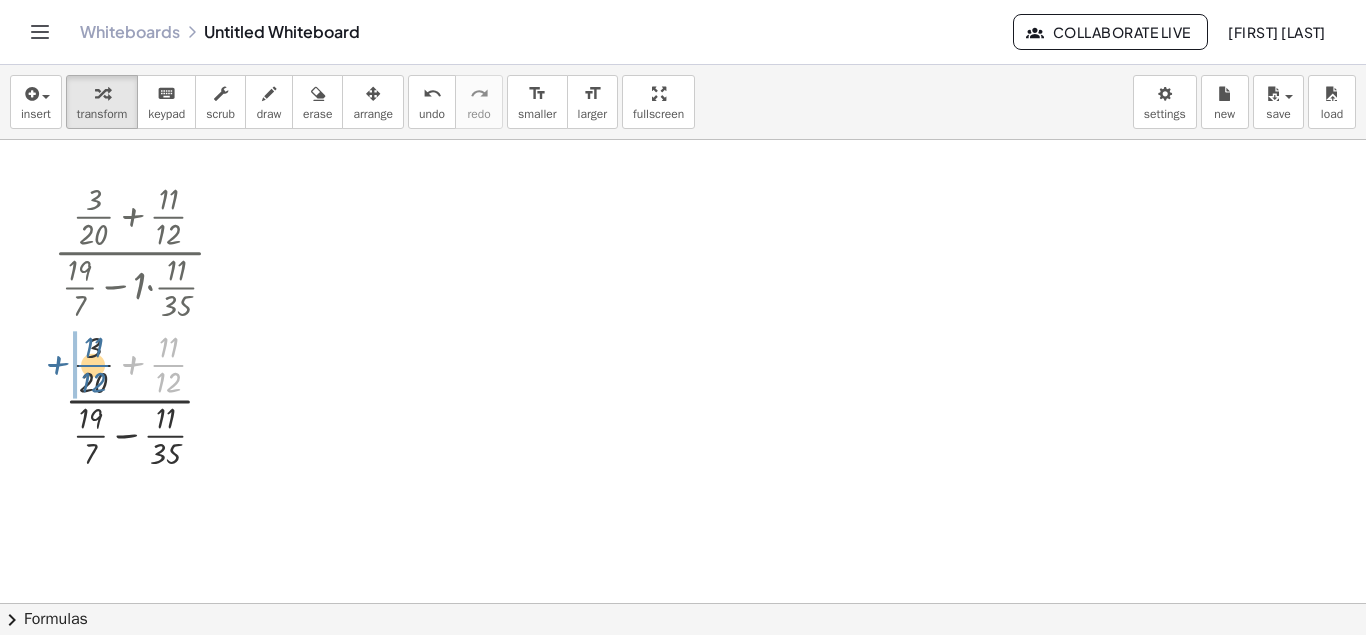 drag, startPoint x: 177, startPoint y: 360, endPoint x: 88, endPoint y: 360, distance: 89 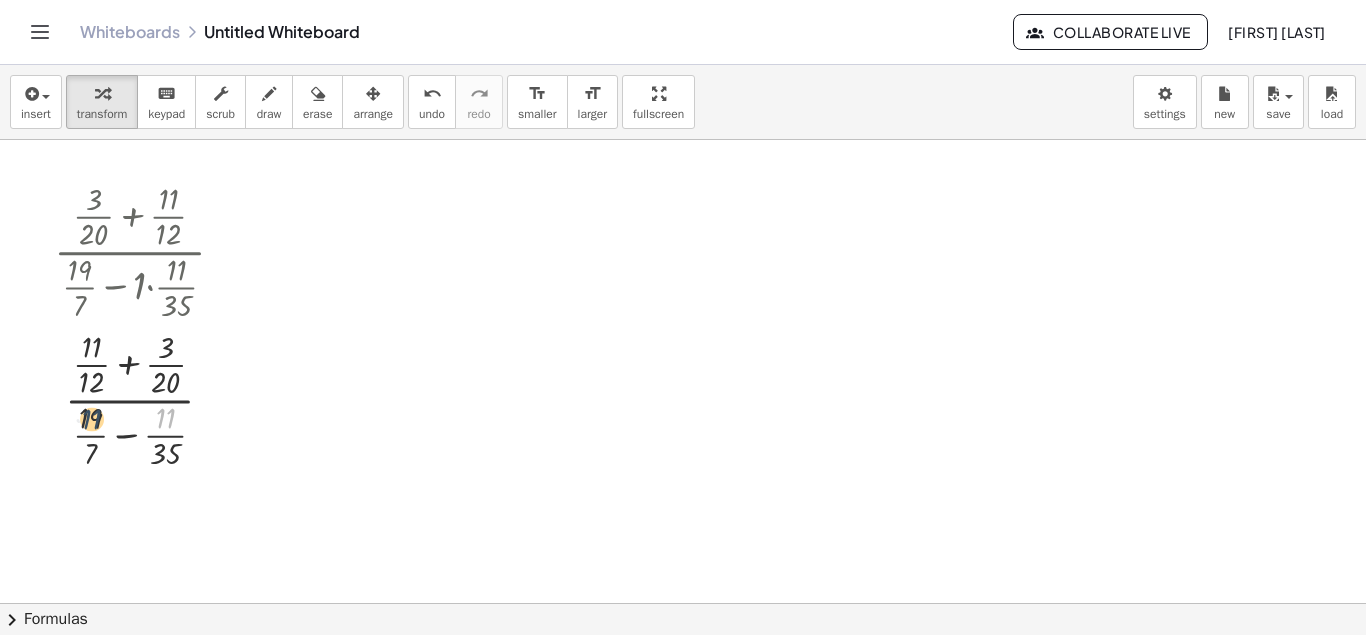 drag, startPoint x: 161, startPoint y: 425, endPoint x: 70, endPoint y: 425, distance: 91 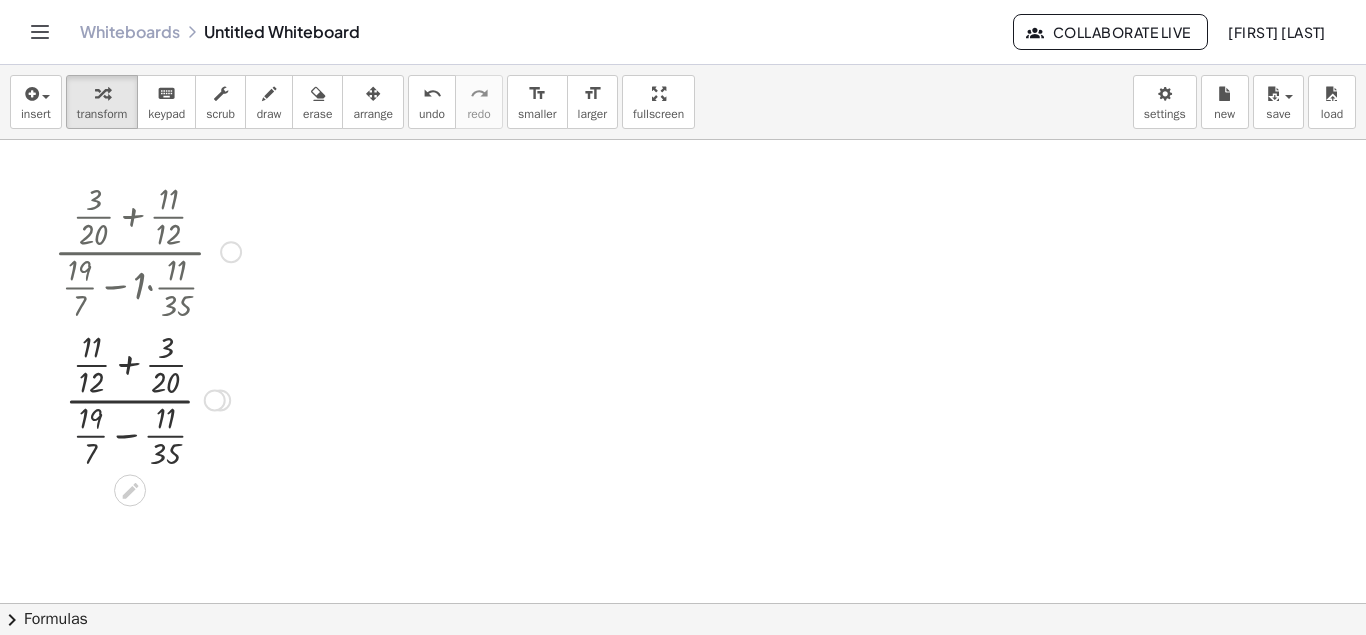 click at bounding box center (147, 398) 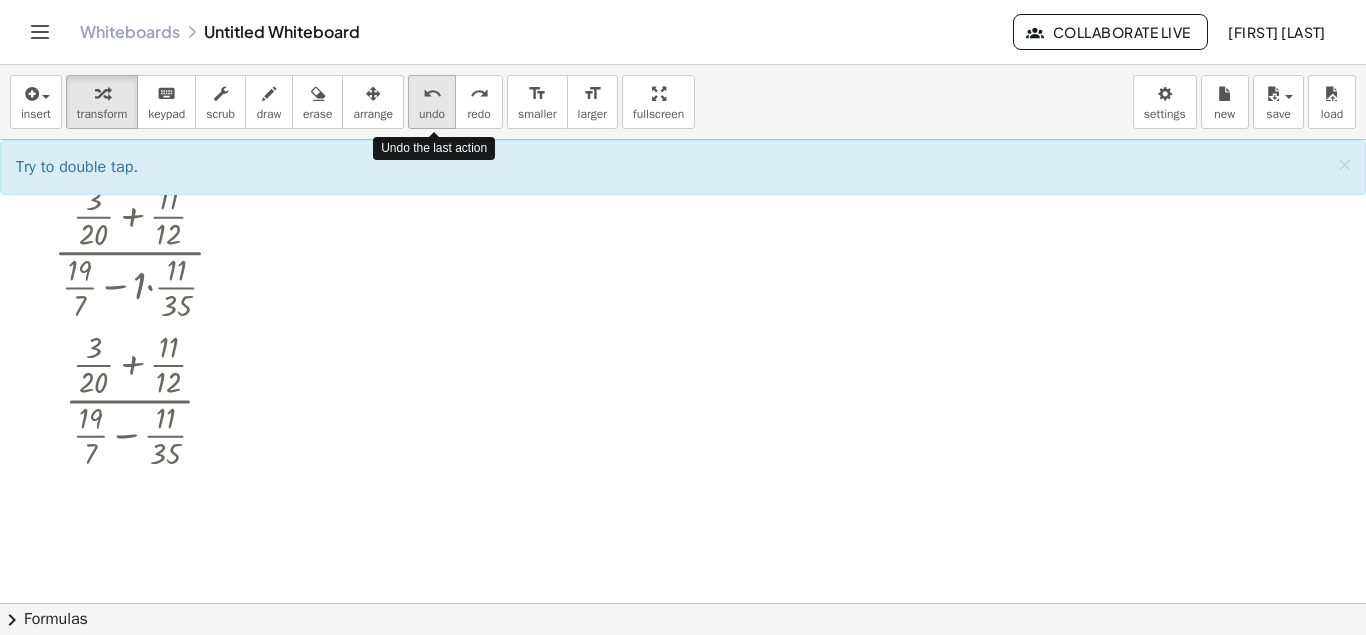 click on "undo" at bounding box center [432, 94] 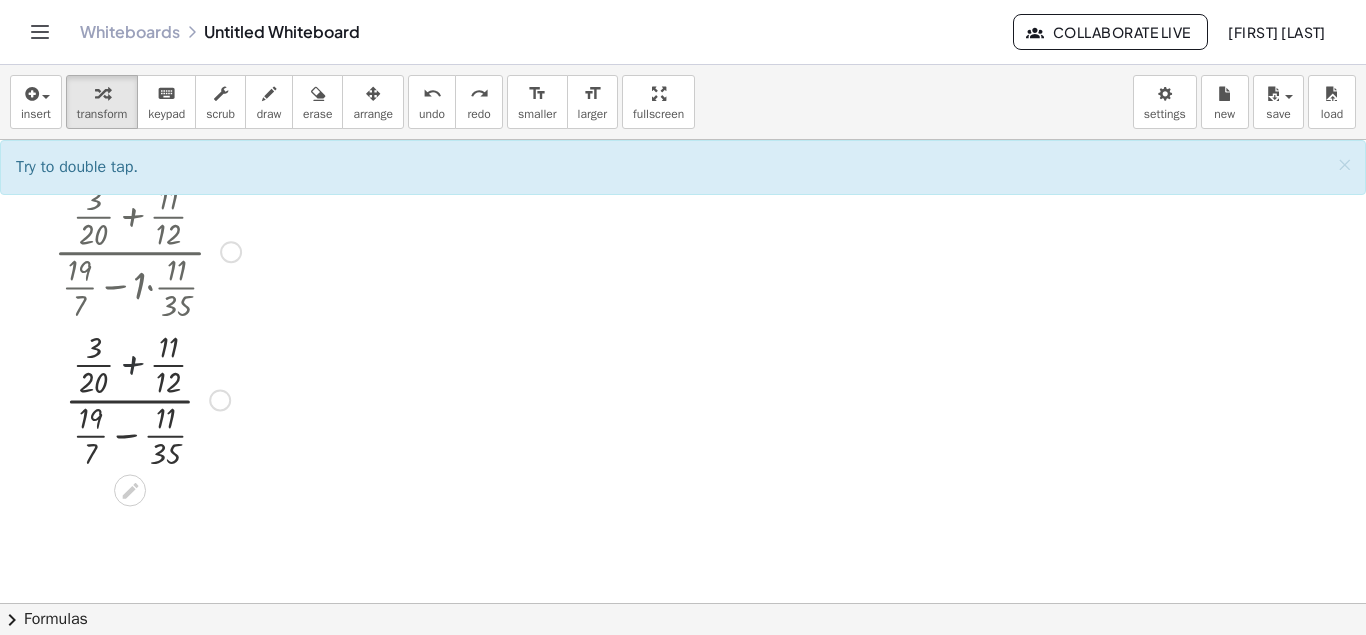 click at bounding box center [147, 398] 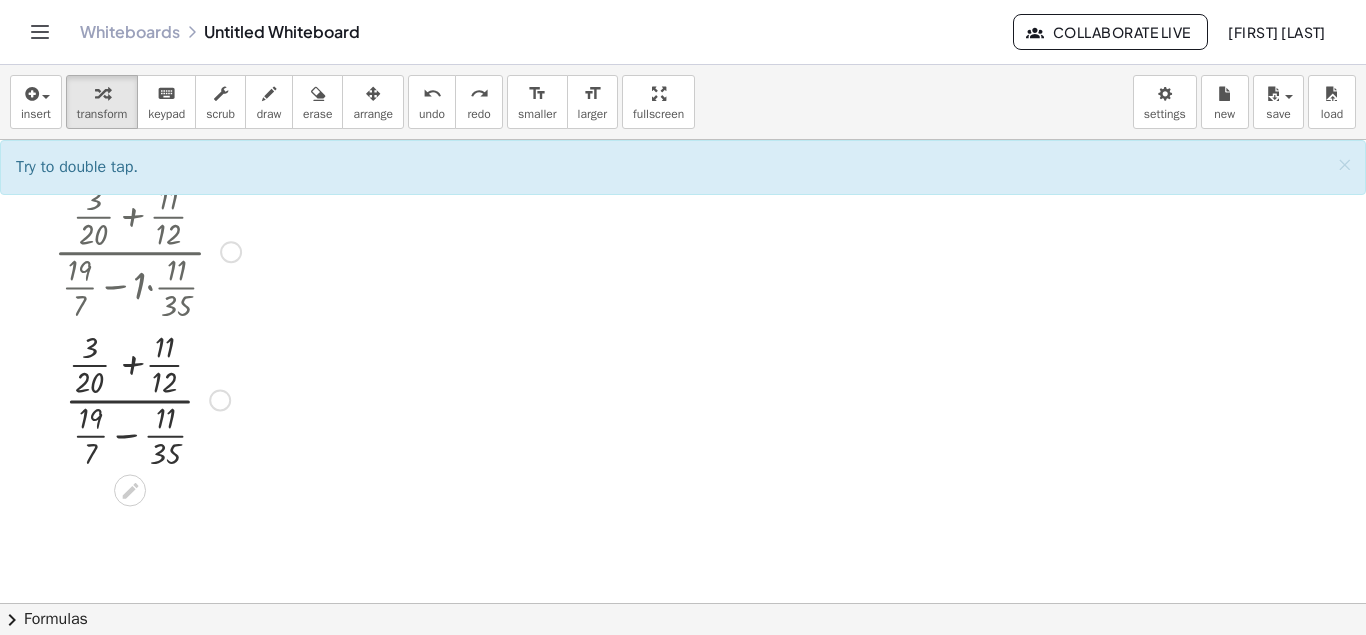 click at bounding box center (147, 398) 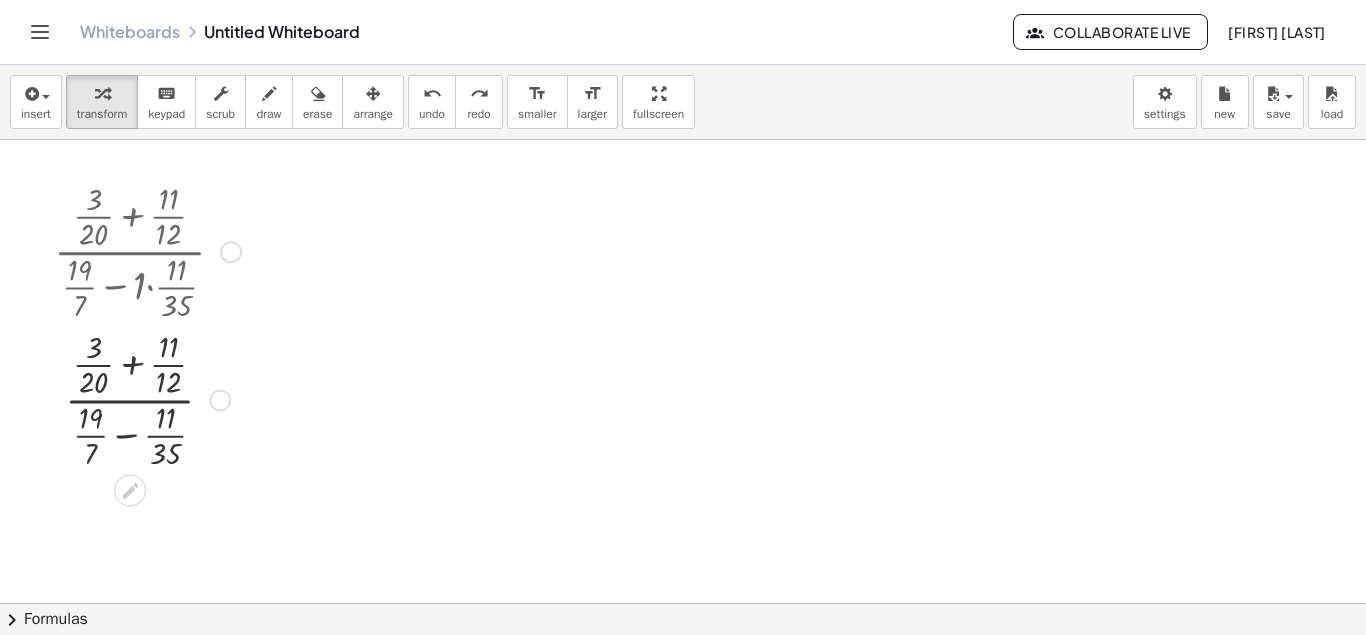 click at bounding box center [147, 398] 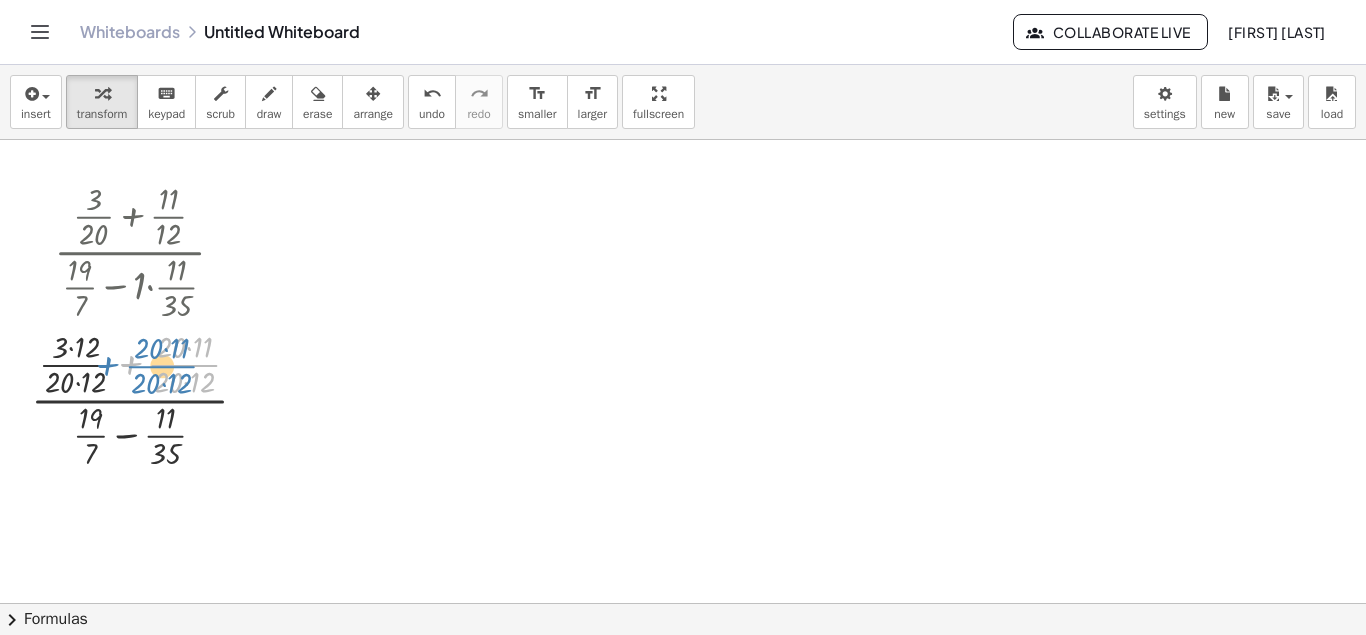 click at bounding box center (147, 398) 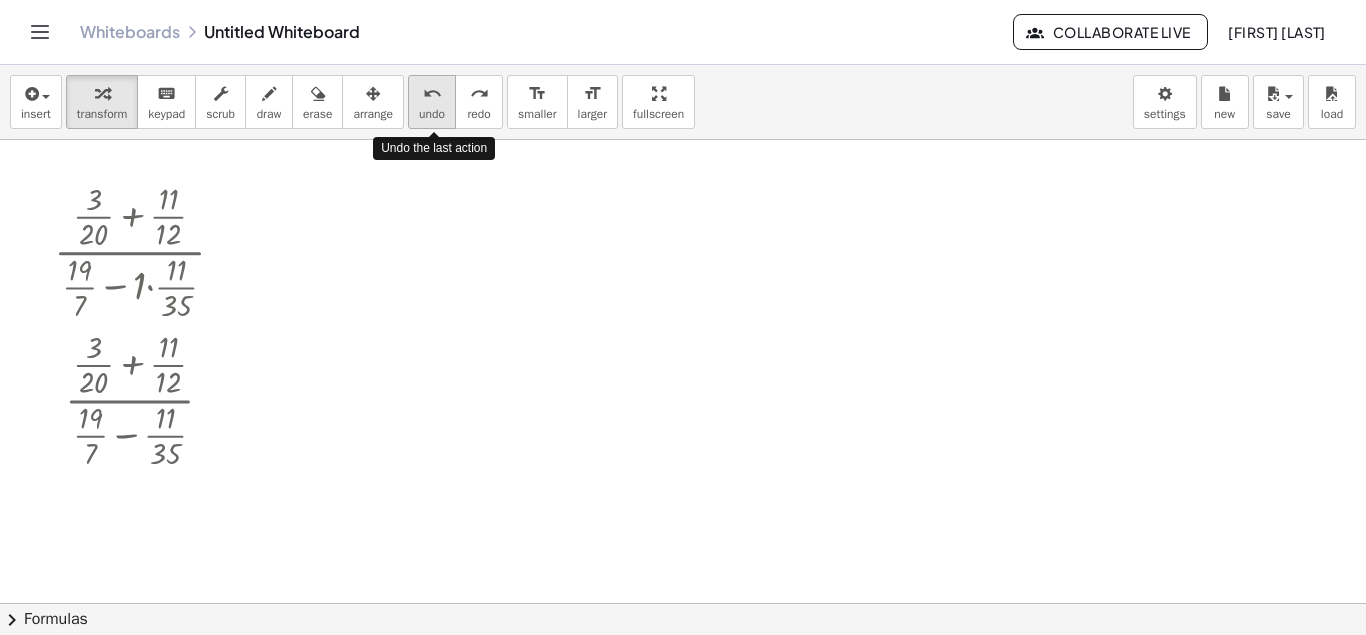 click on "undo" at bounding box center [432, 93] 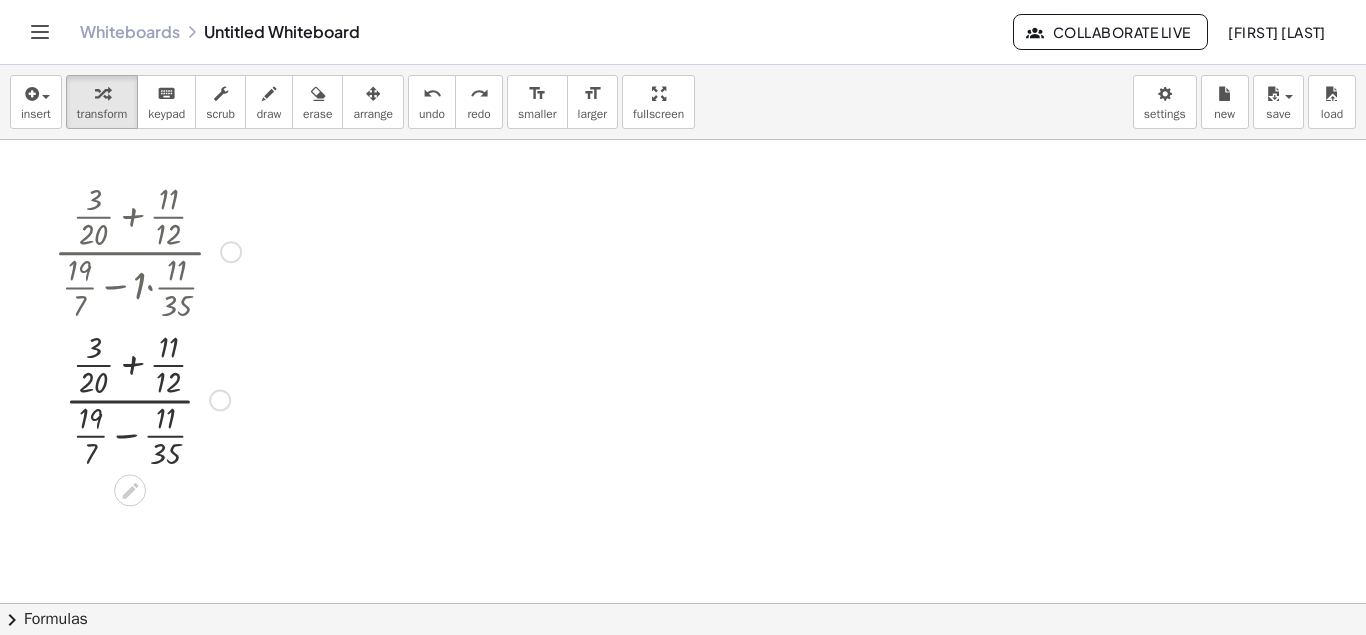 click at bounding box center [147, 398] 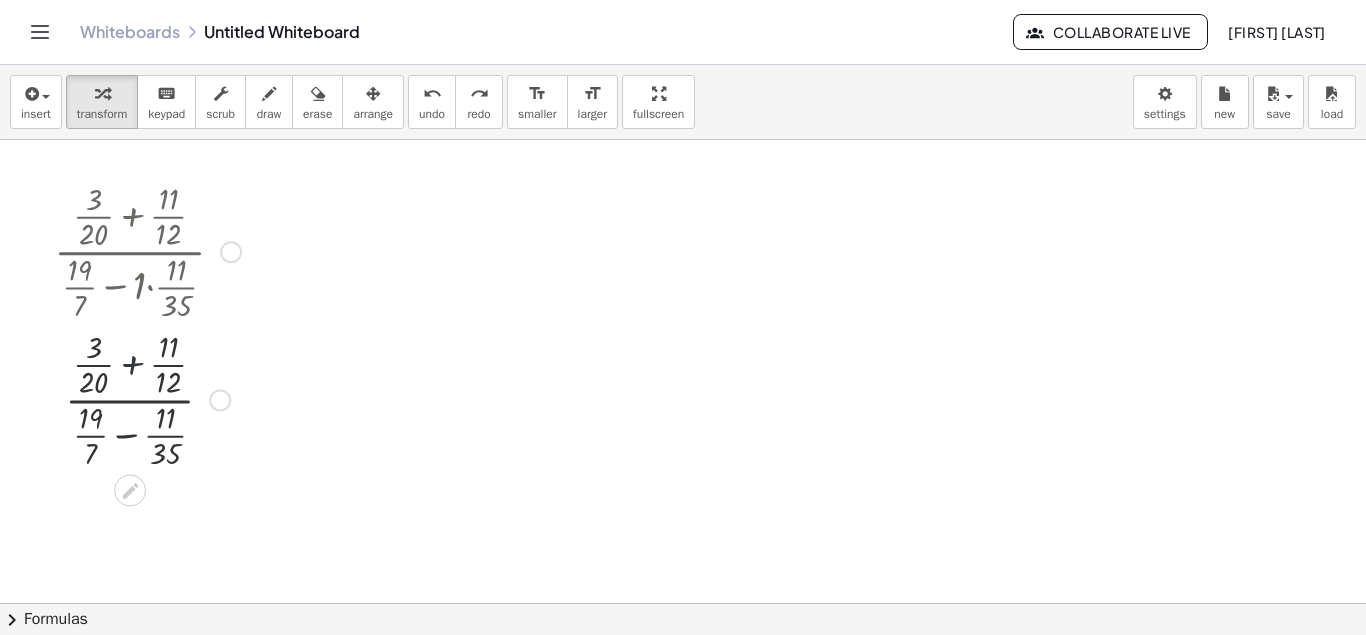 click at bounding box center [147, 398] 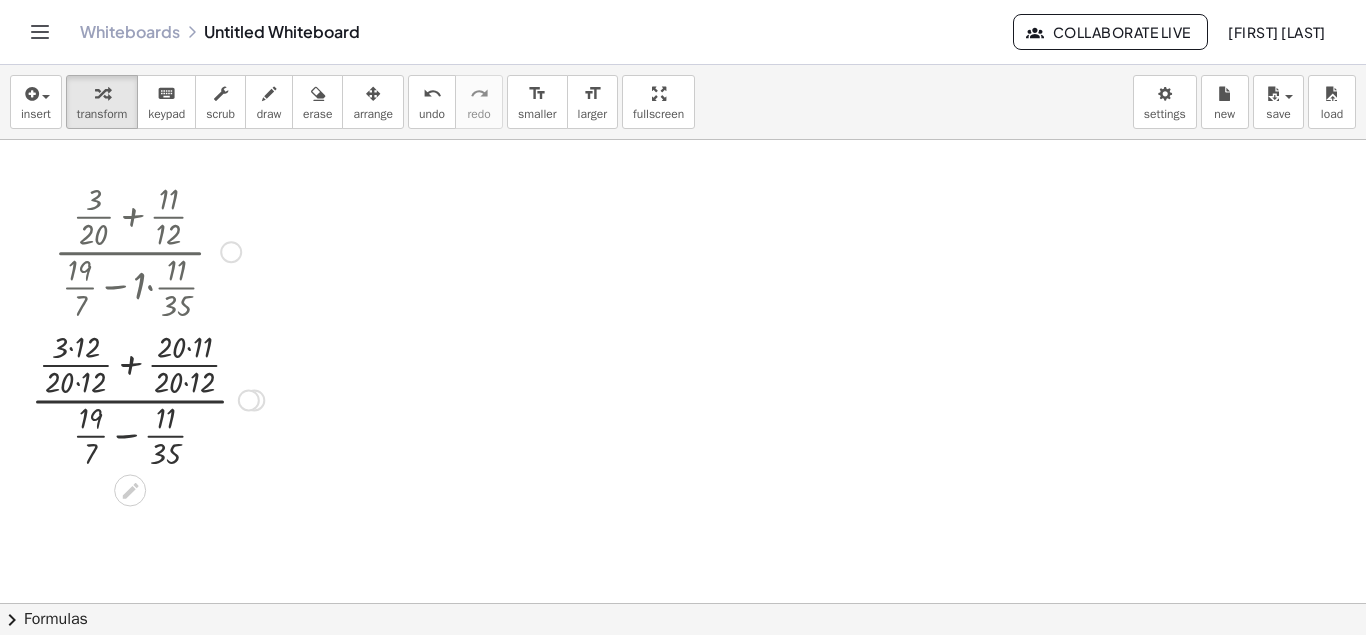 click at bounding box center (147, 398) 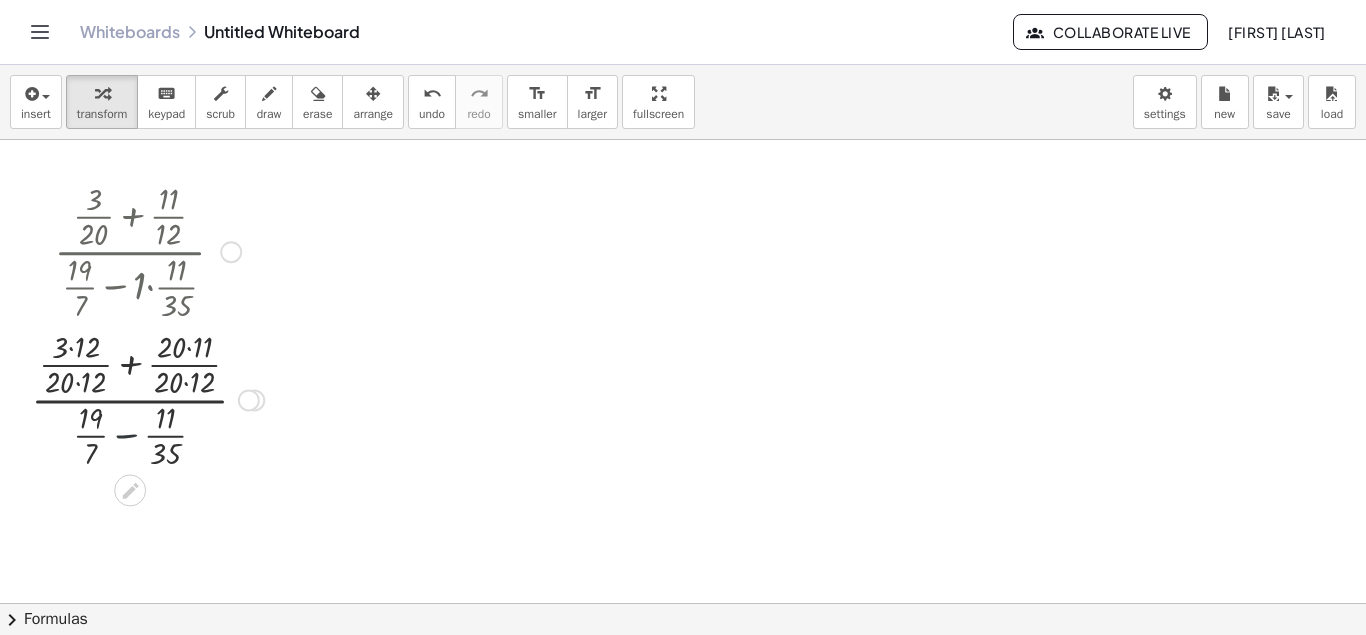 click at bounding box center (147, 398) 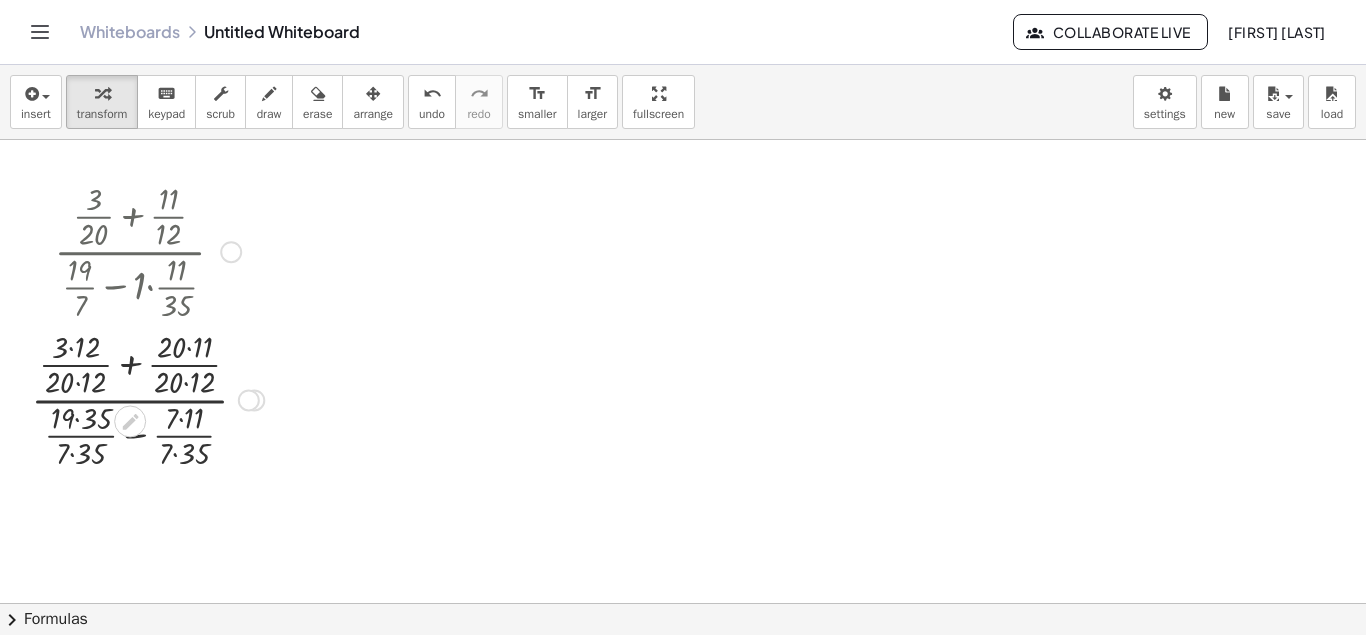 click at bounding box center [147, 398] 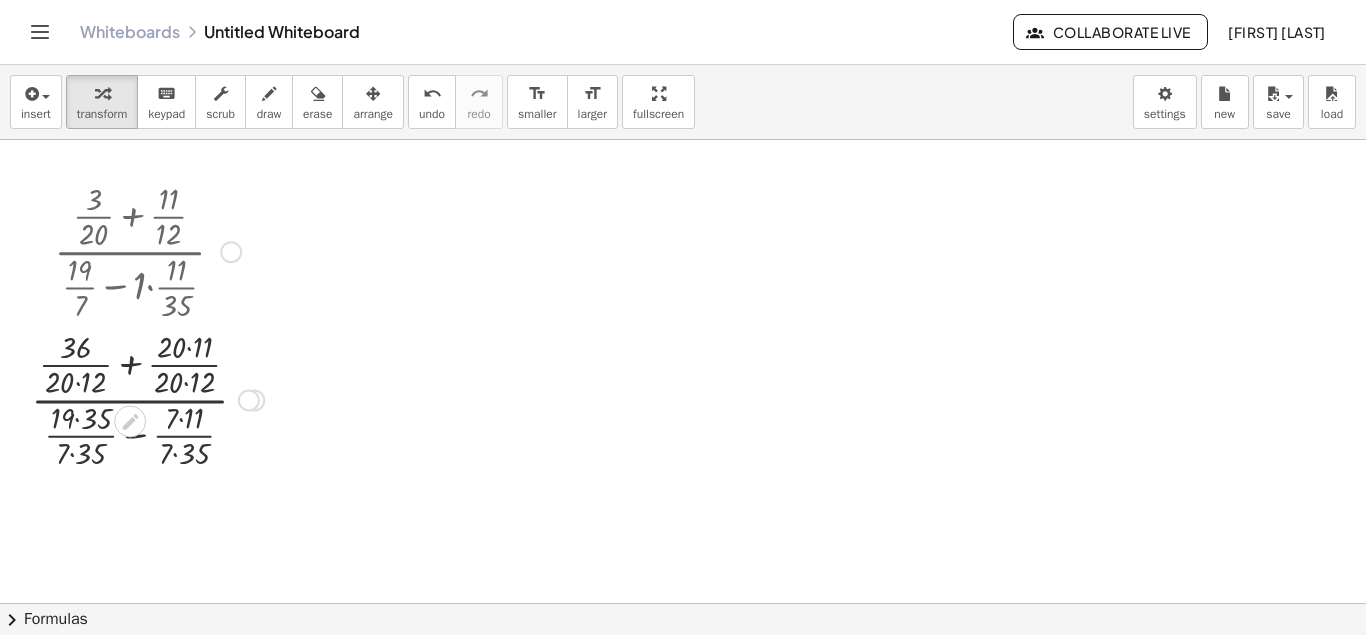click at bounding box center [147, 398] 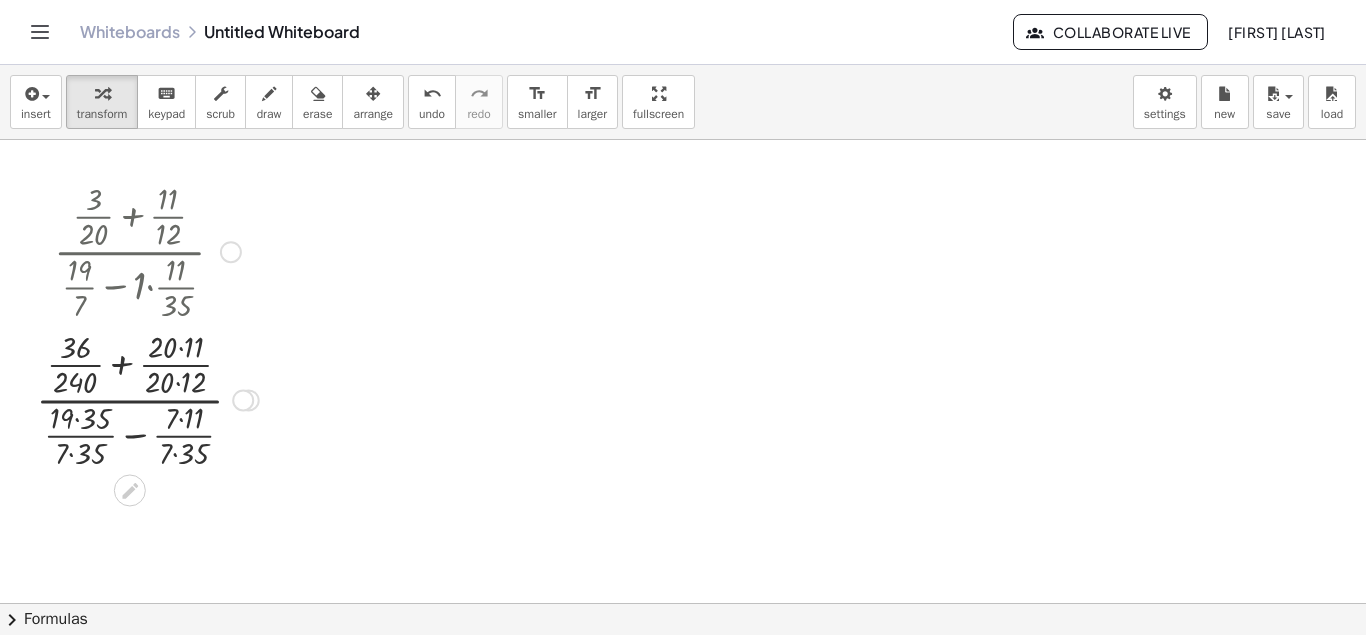 click at bounding box center [147, 398] 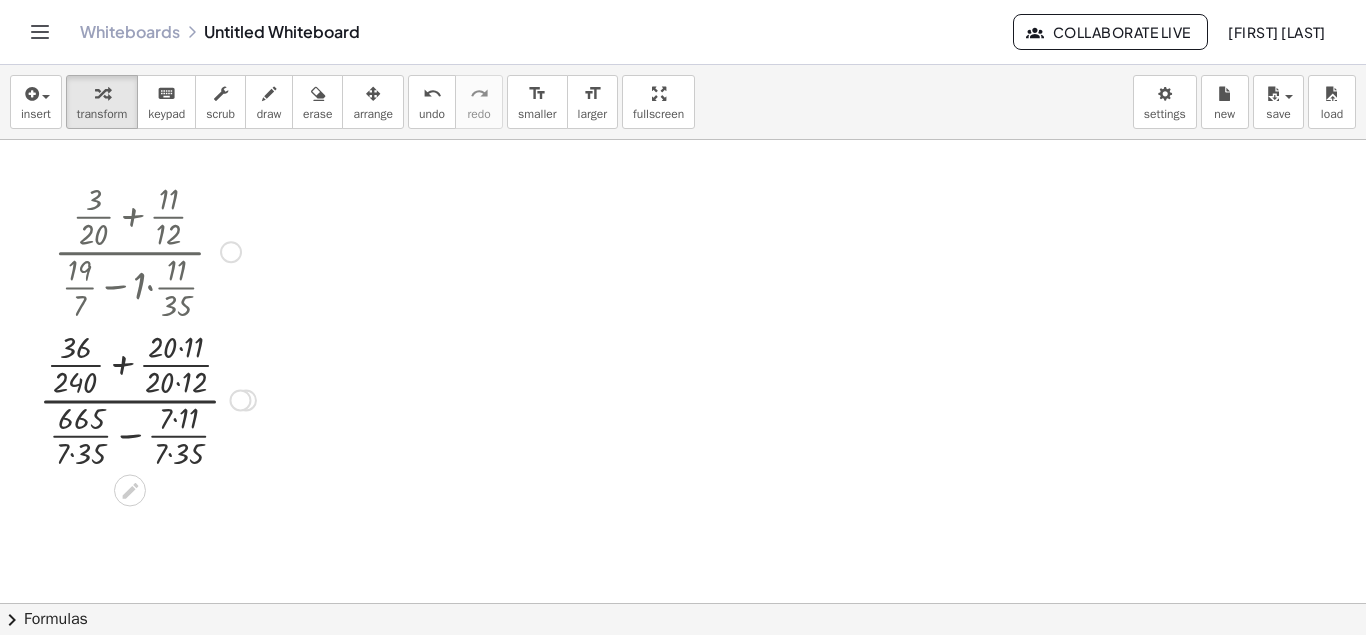 click at bounding box center [147, 398] 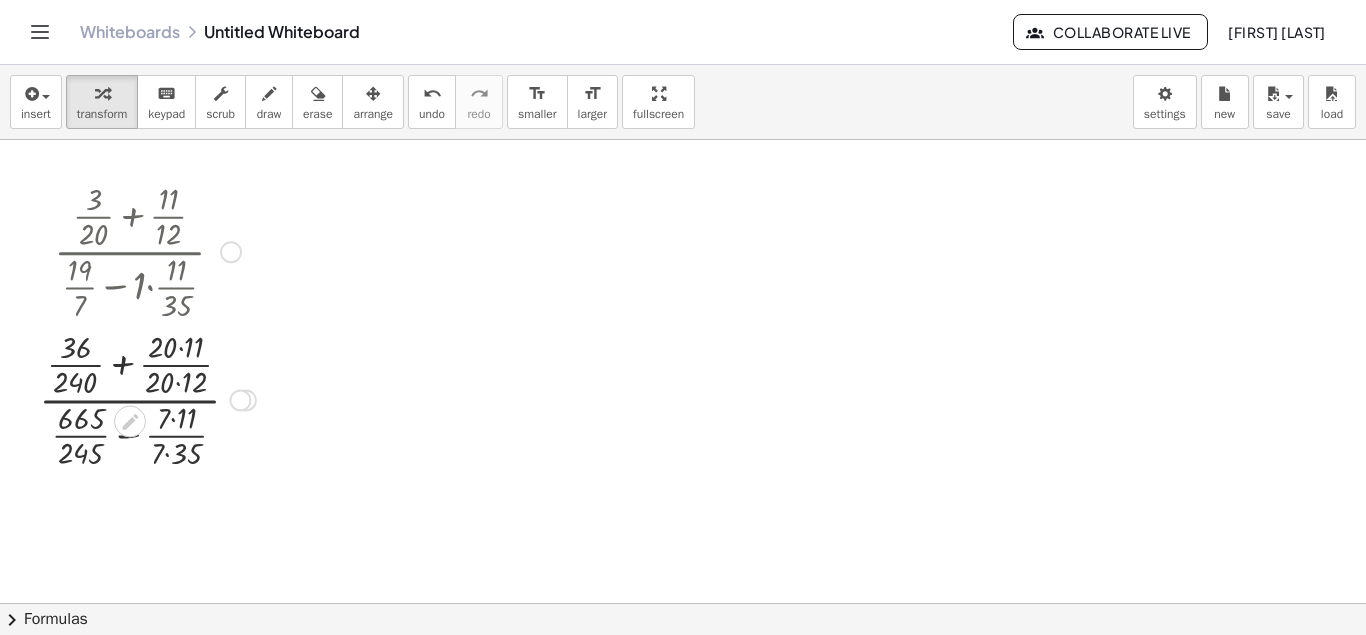 click at bounding box center (147, 398) 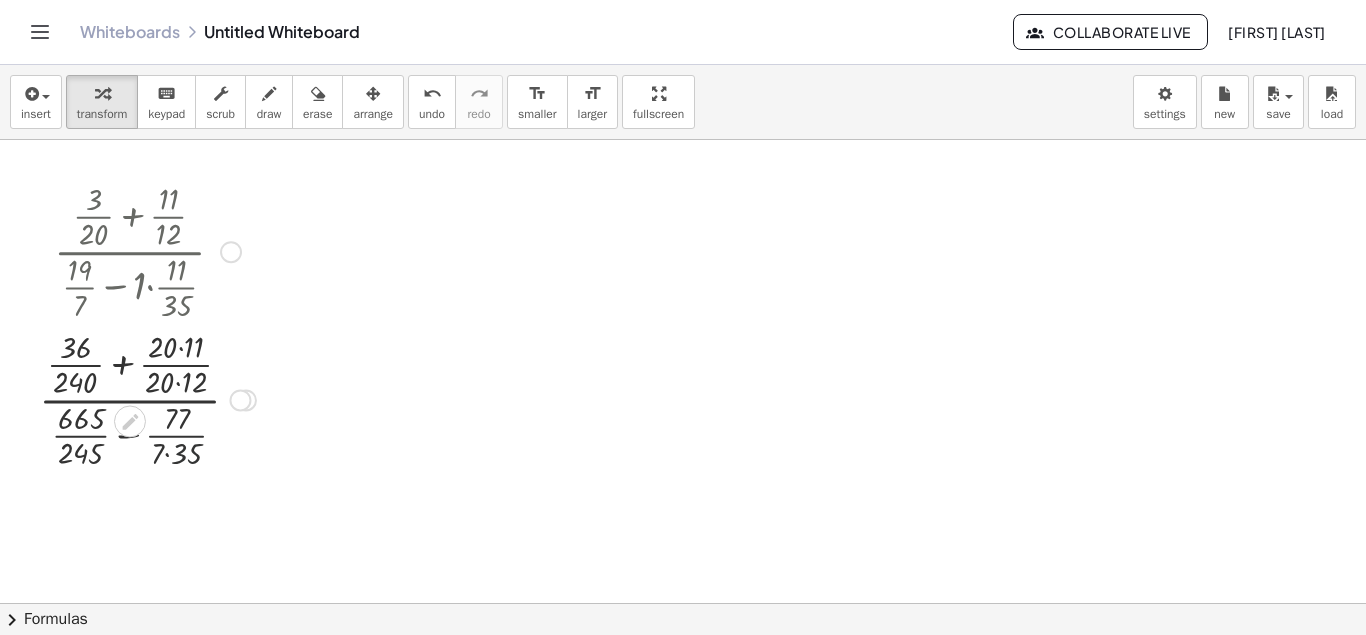 click at bounding box center [147, 398] 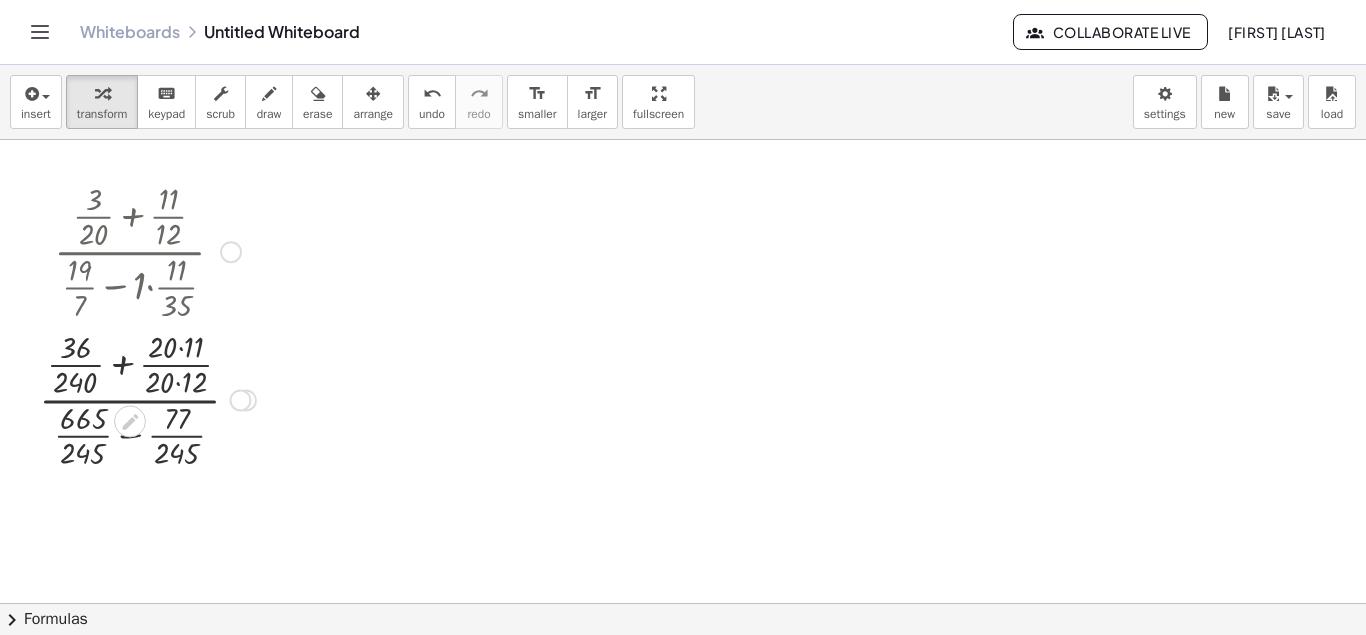 click at bounding box center [147, 398] 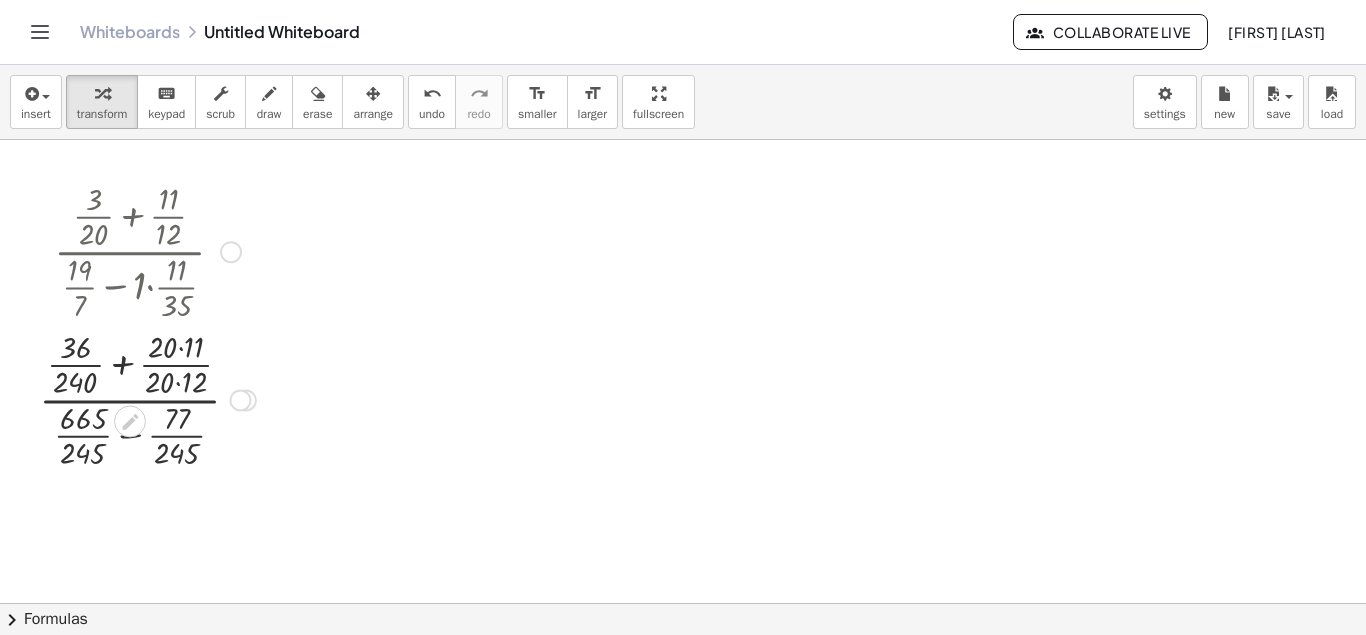click at bounding box center [147, 398] 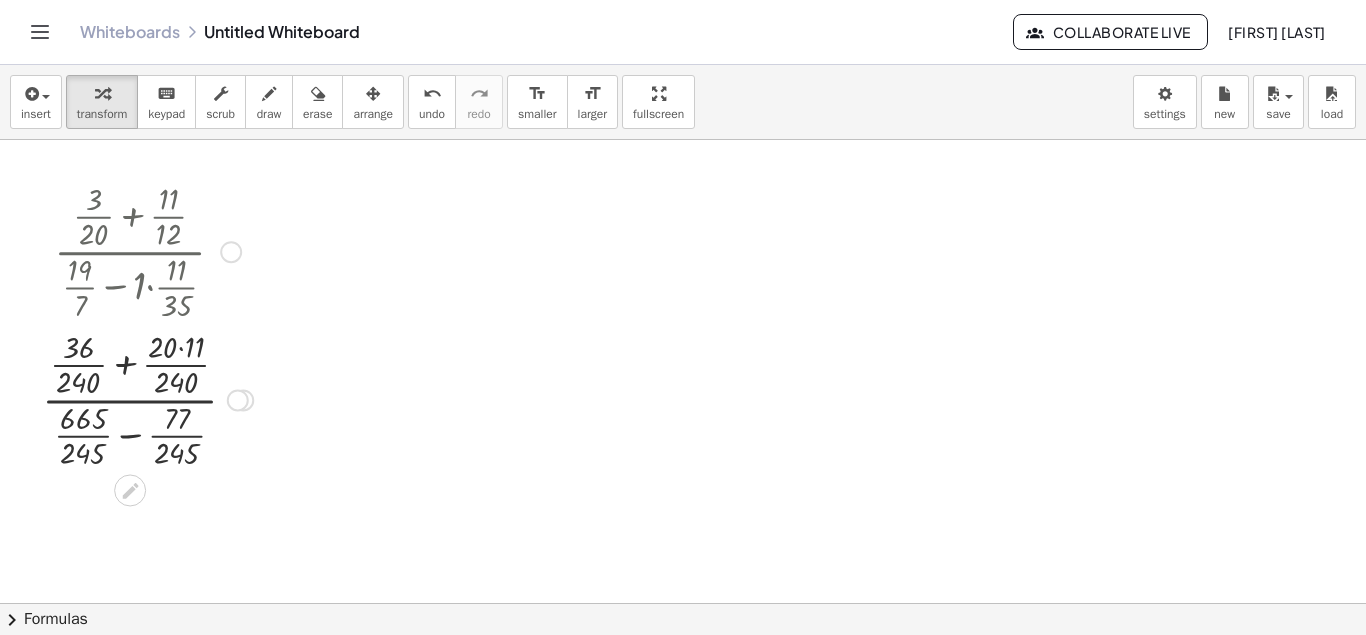click at bounding box center (147, 398) 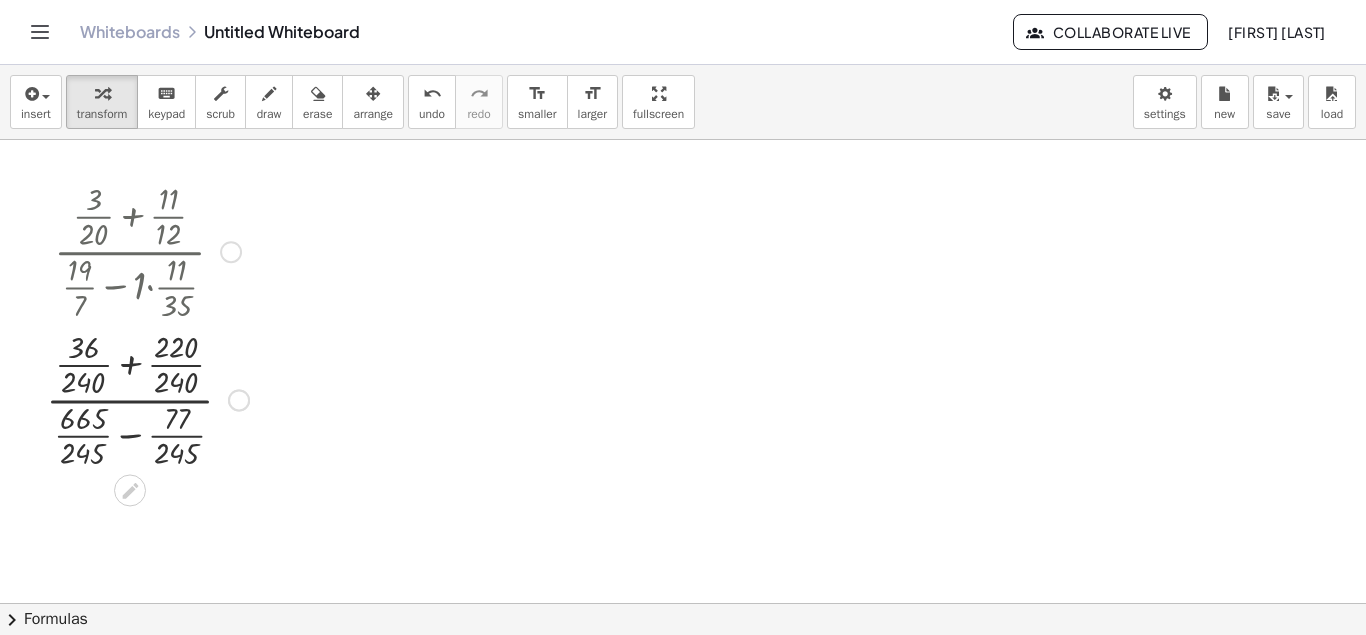 click at bounding box center (147, 398) 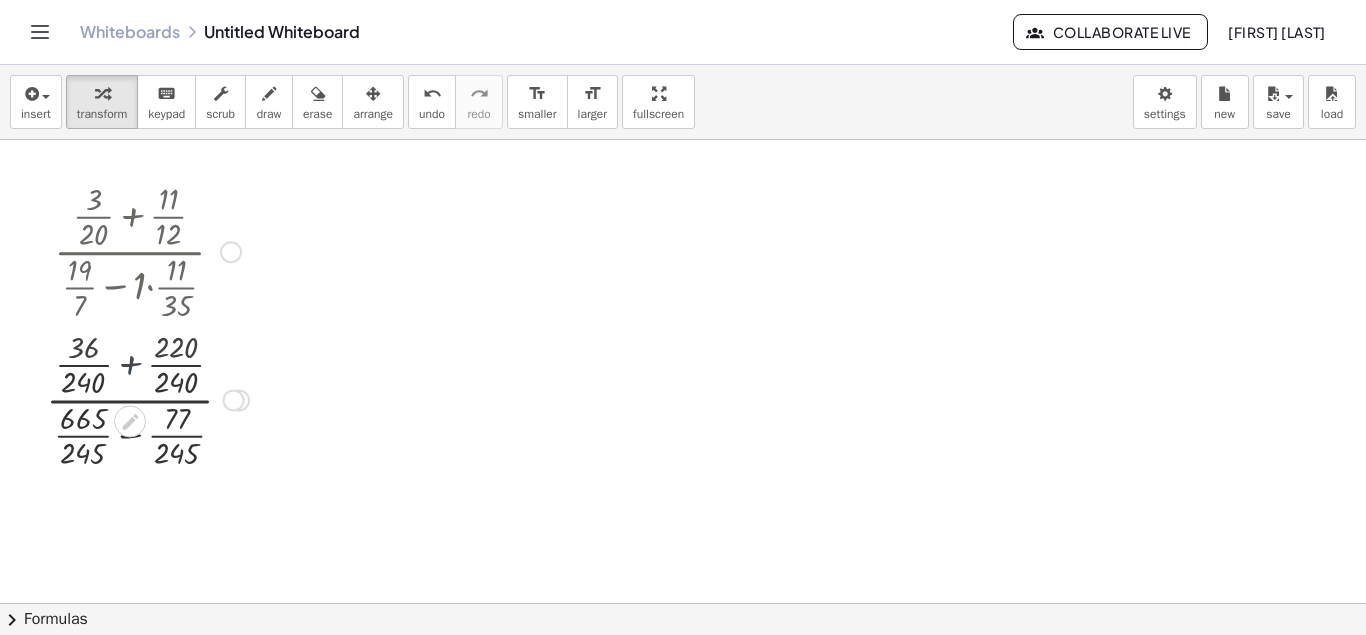 click at bounding box center (147, 398) 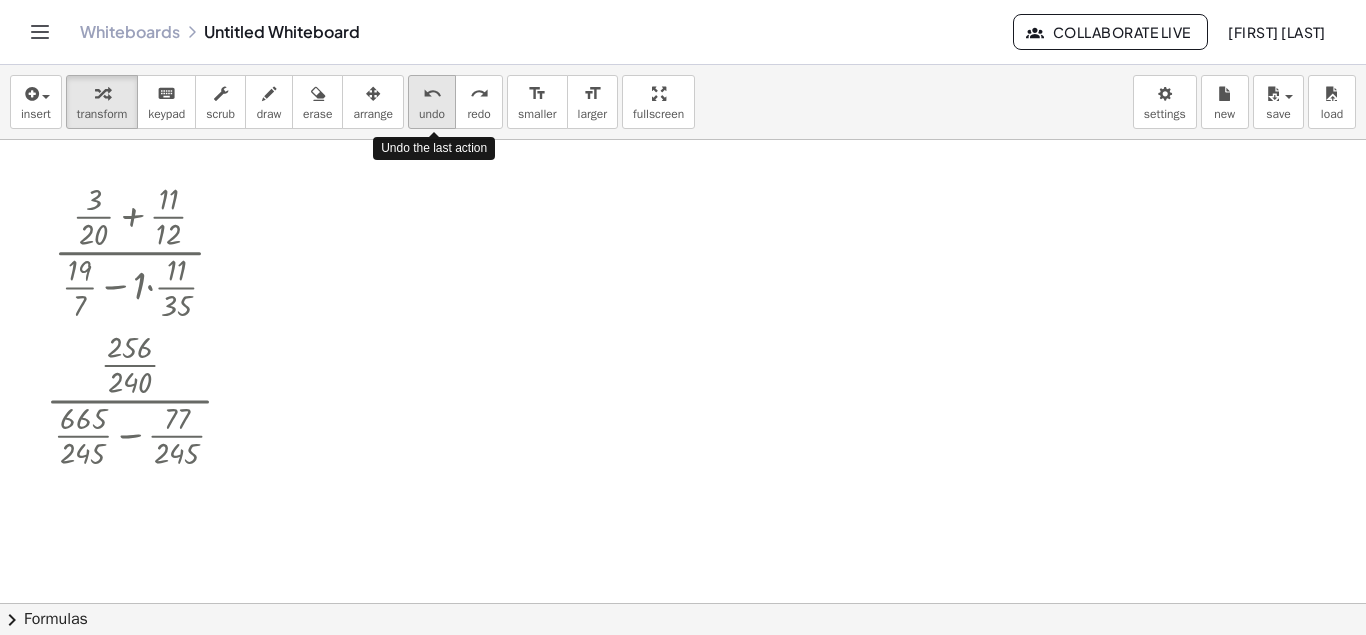click on "undo undo" at bounding box center [432, 102] 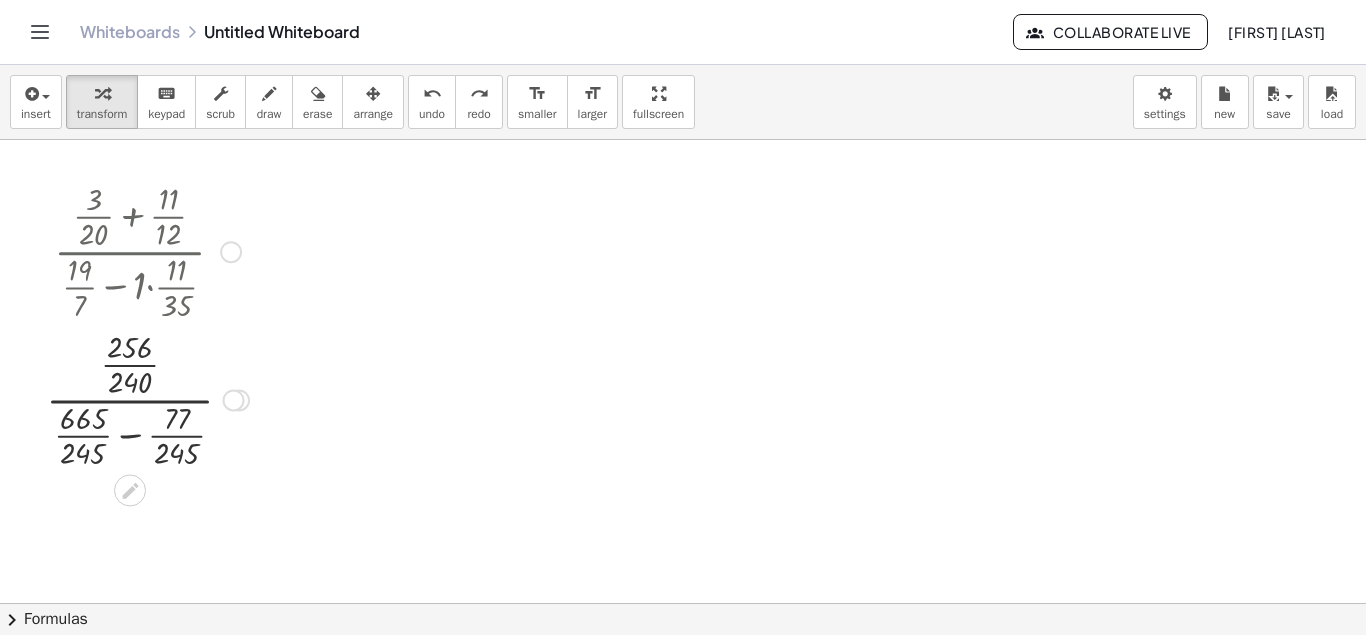 click at bounding box center [147, 398] 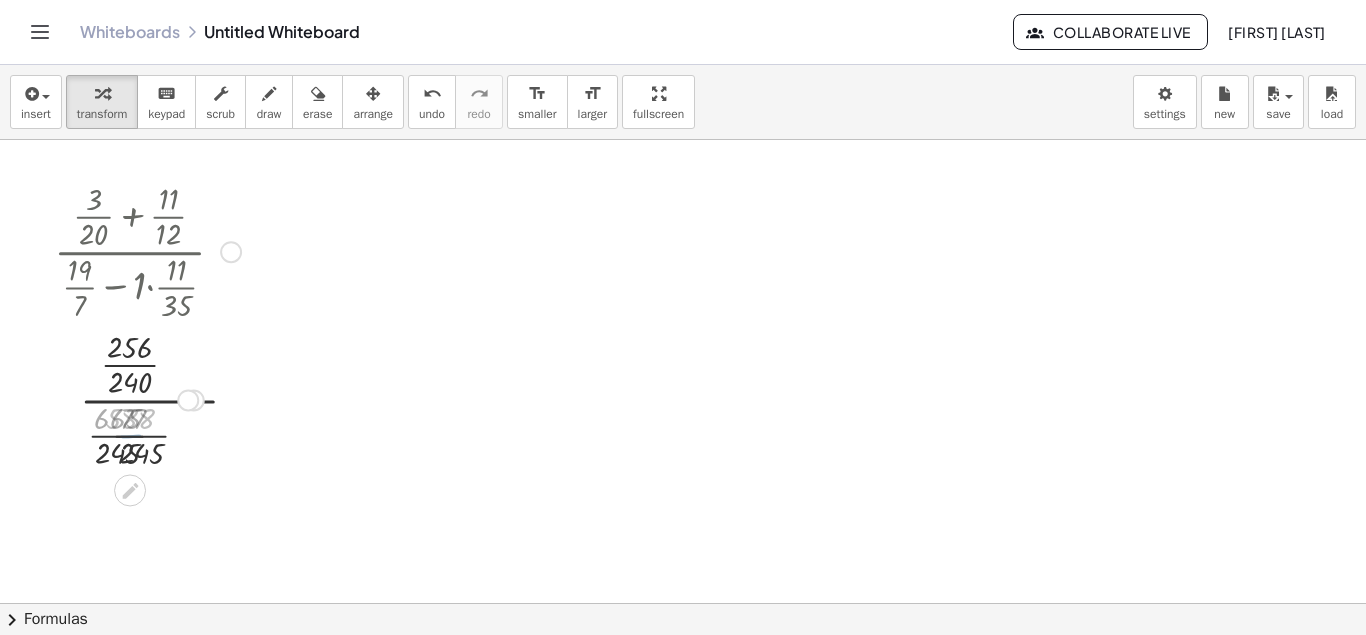 click at bounding box center (147, 398) 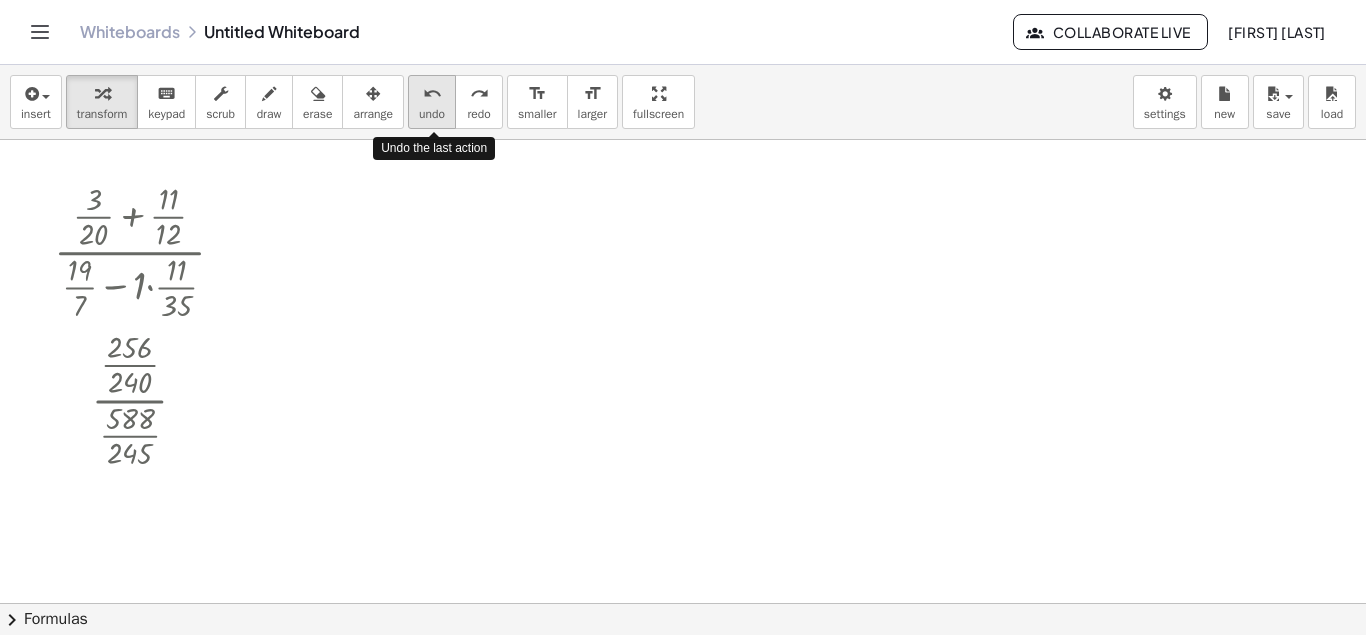click on "undo" at bounding box center [432, 94] 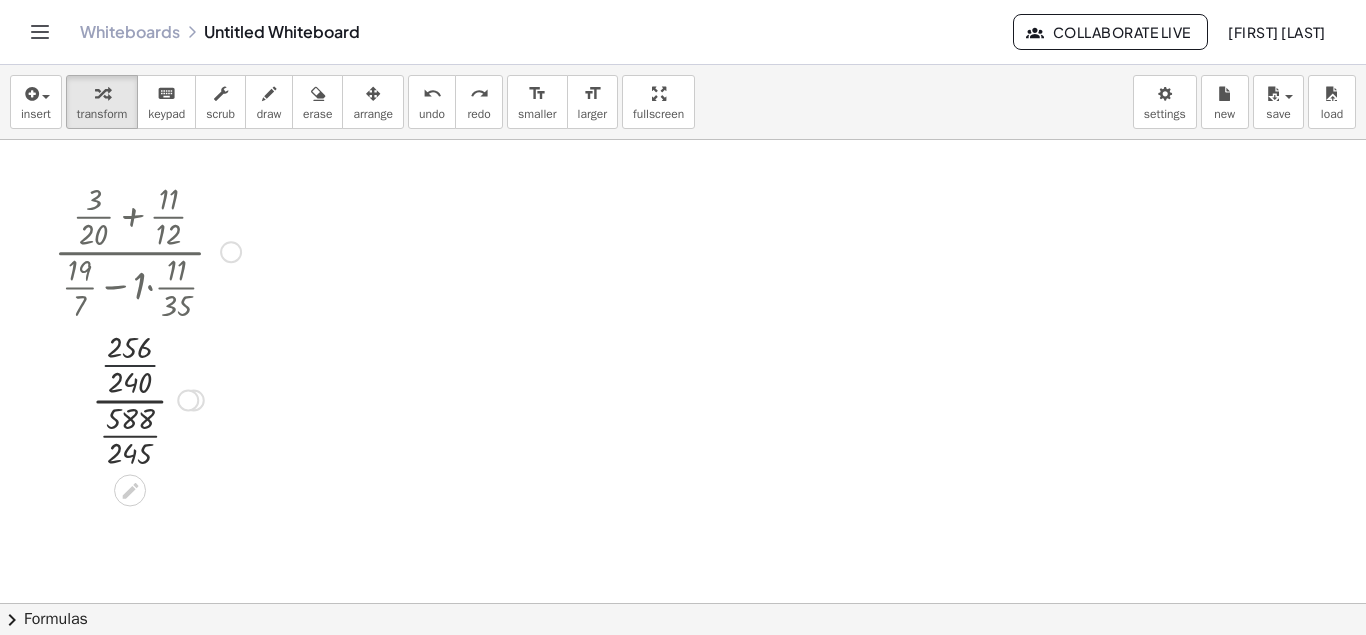 click at bounding box center (147, 398) 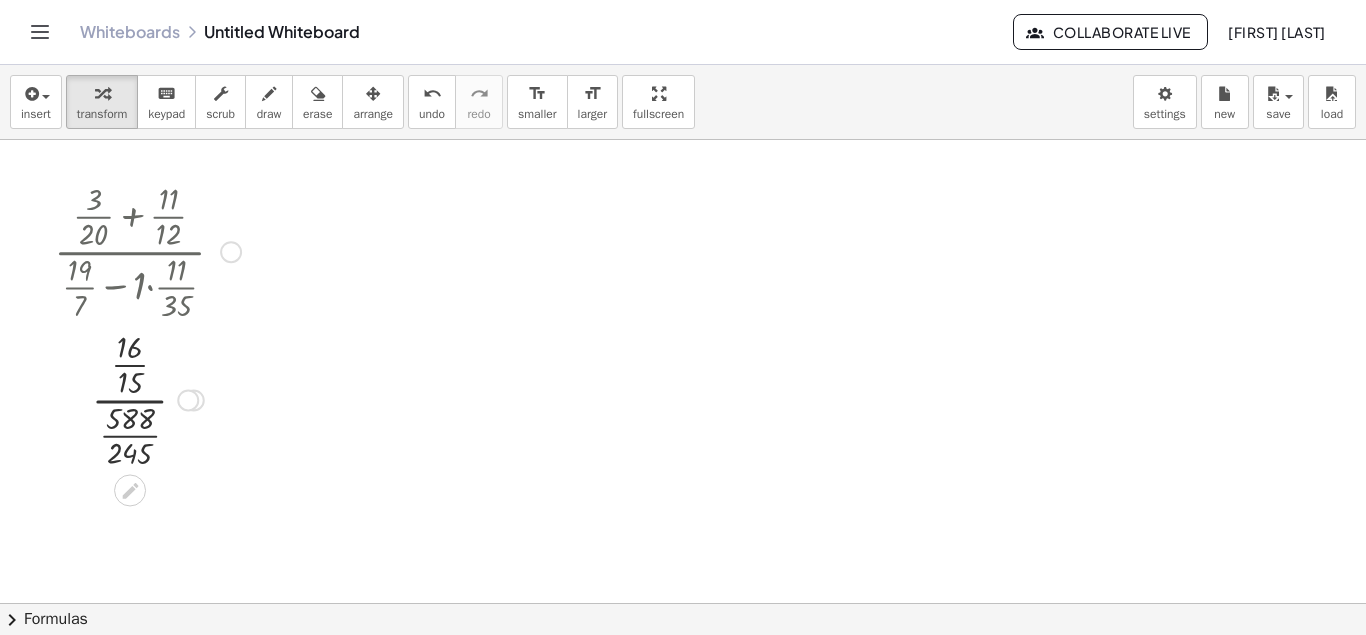 click at bounding box center (147, 398) 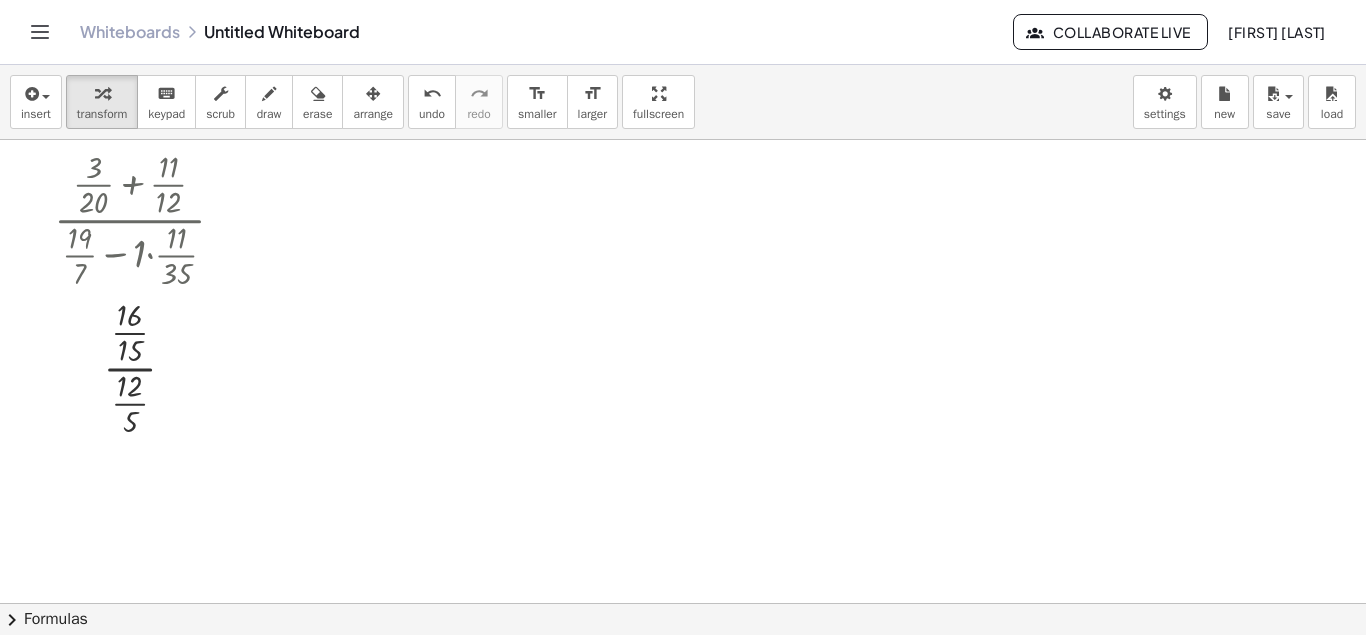 scroll, scrollTop: 149, scrollLeft: 0, axis: vertical 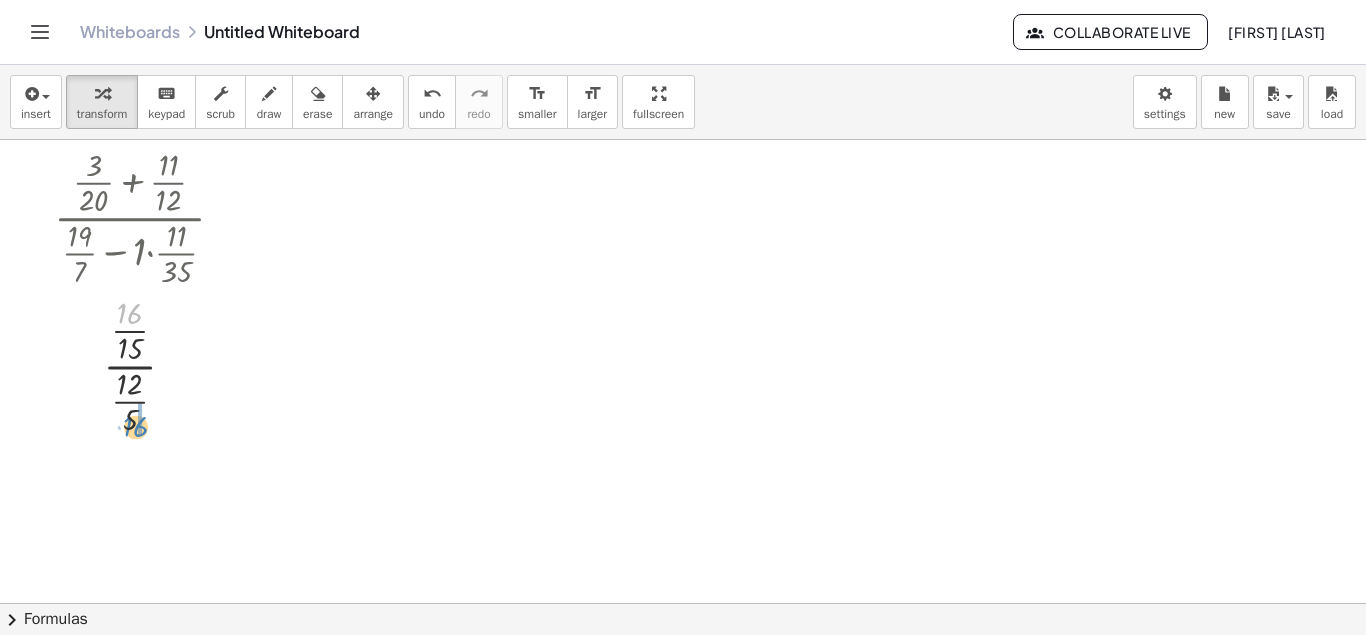 drag, startPoint x: 136, startPoint y: 317, endPoint x: 136, endPoint y: 429, distance: 112 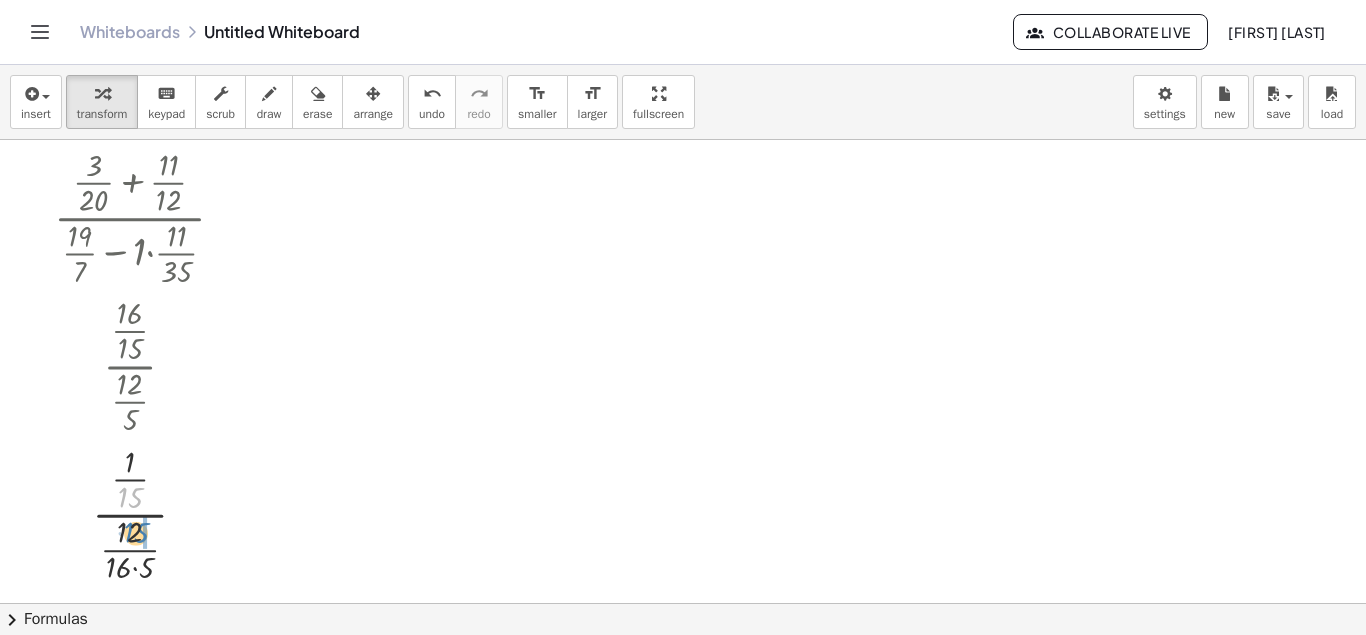 drag, startPoint x: 132, startPoint y: 493, endPoint x: 128, endPoint y: 530, distance: 37.215588 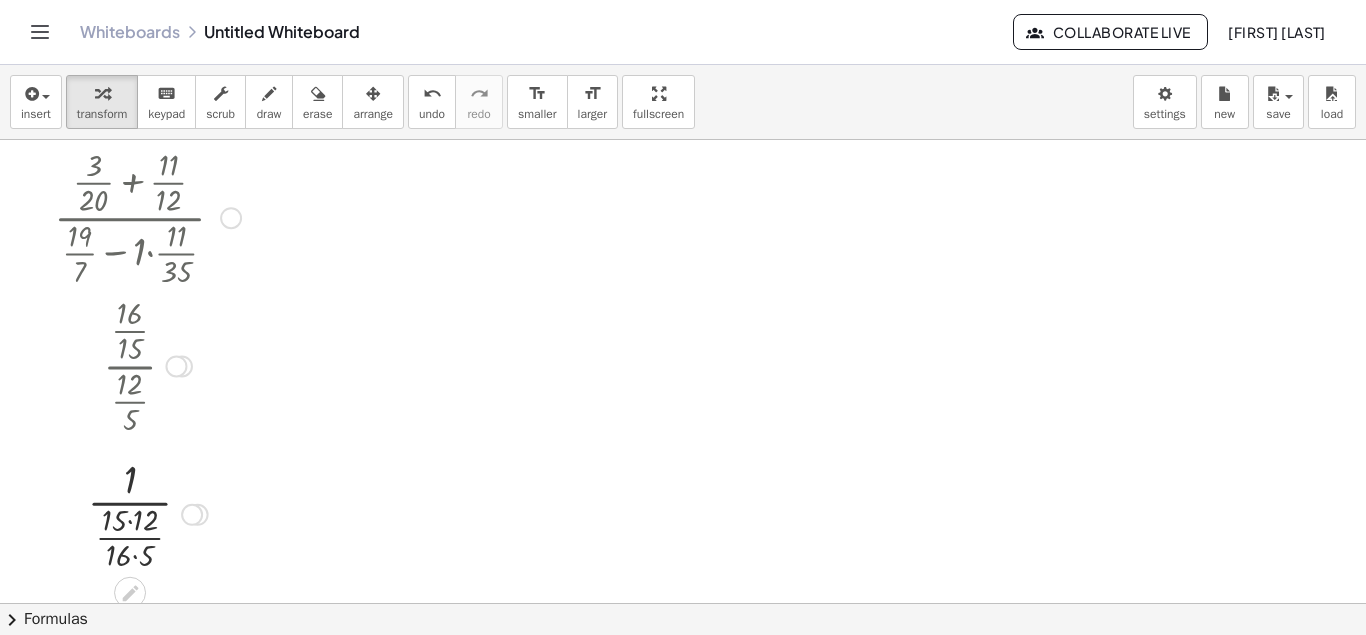 click at bounding box center (147, 513) 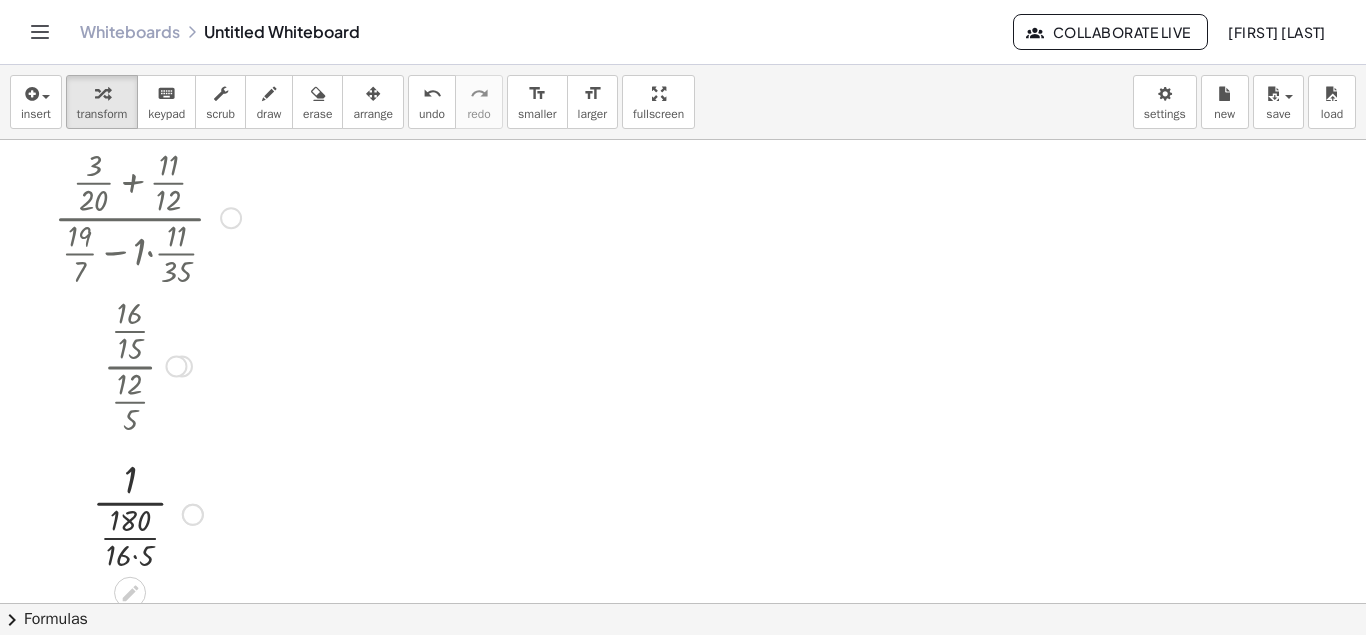click at bounding box center (147, 513) 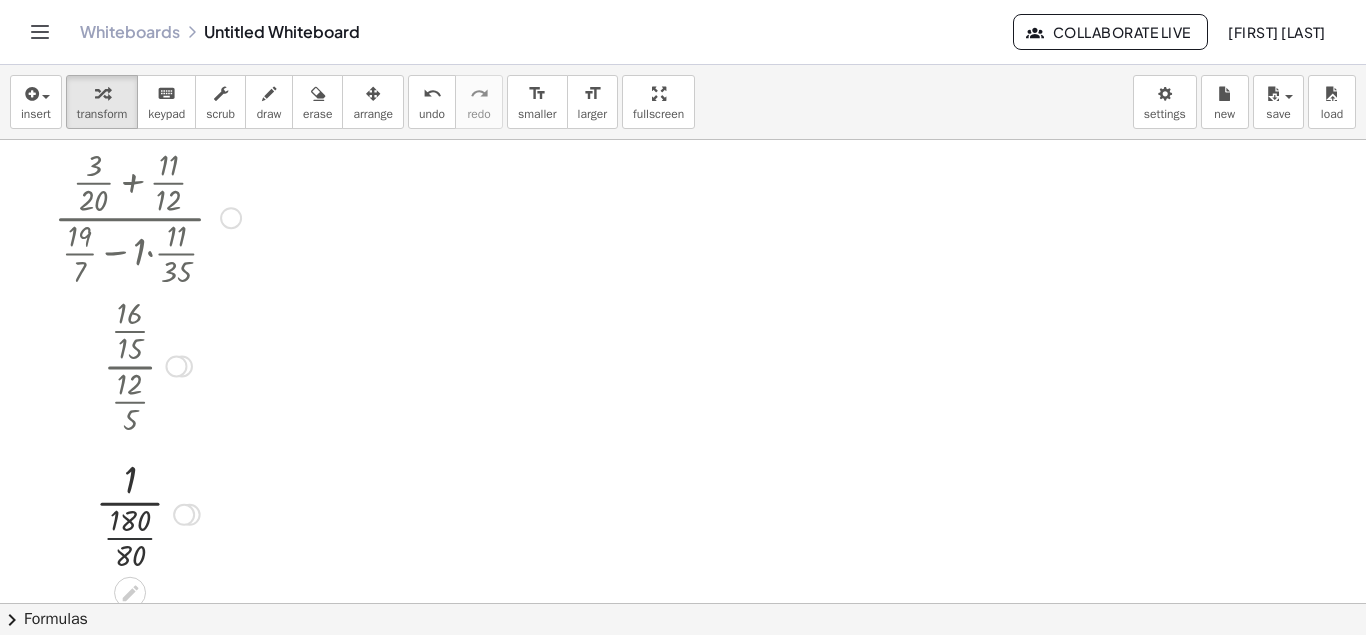 click at bounding box center (147, 513) 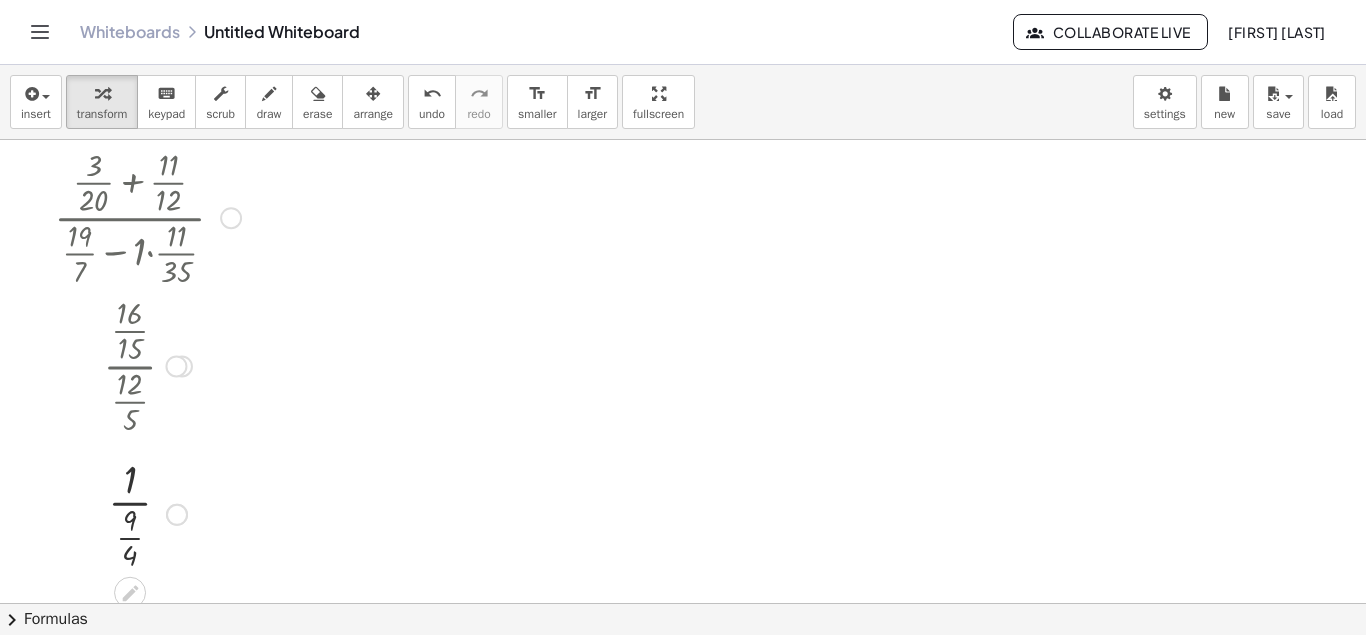 click at bounding box center [147, 513] 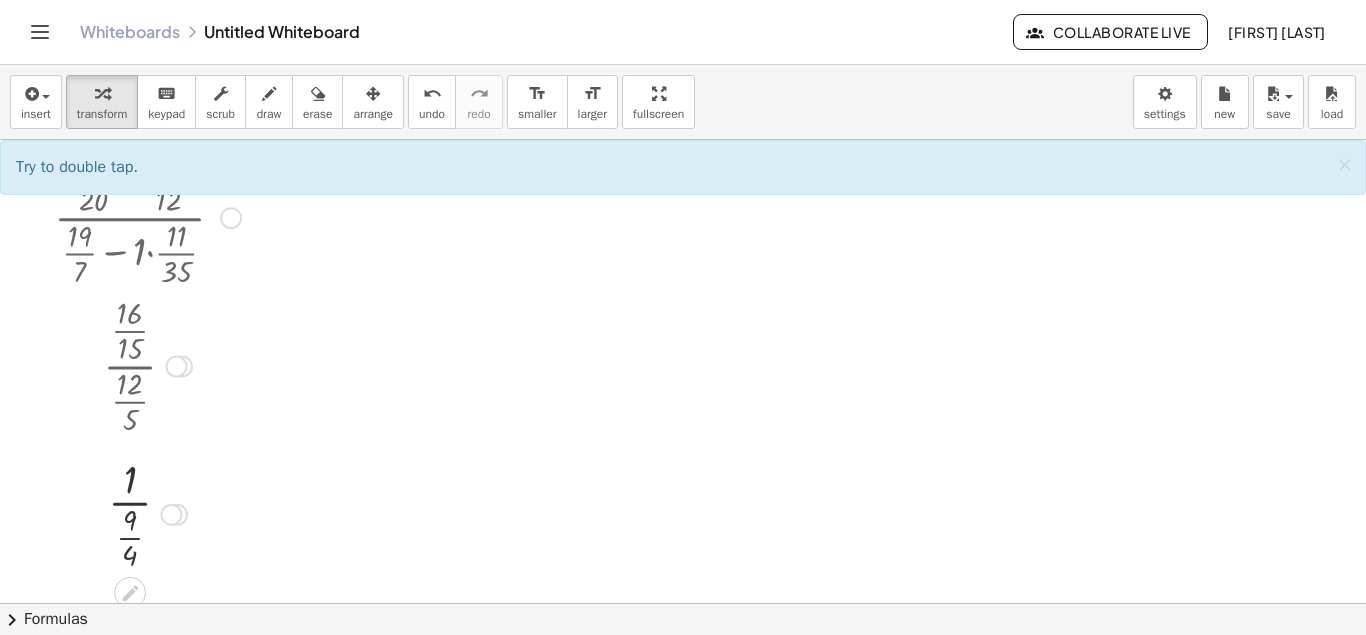 click at bounding box center [147, 513] 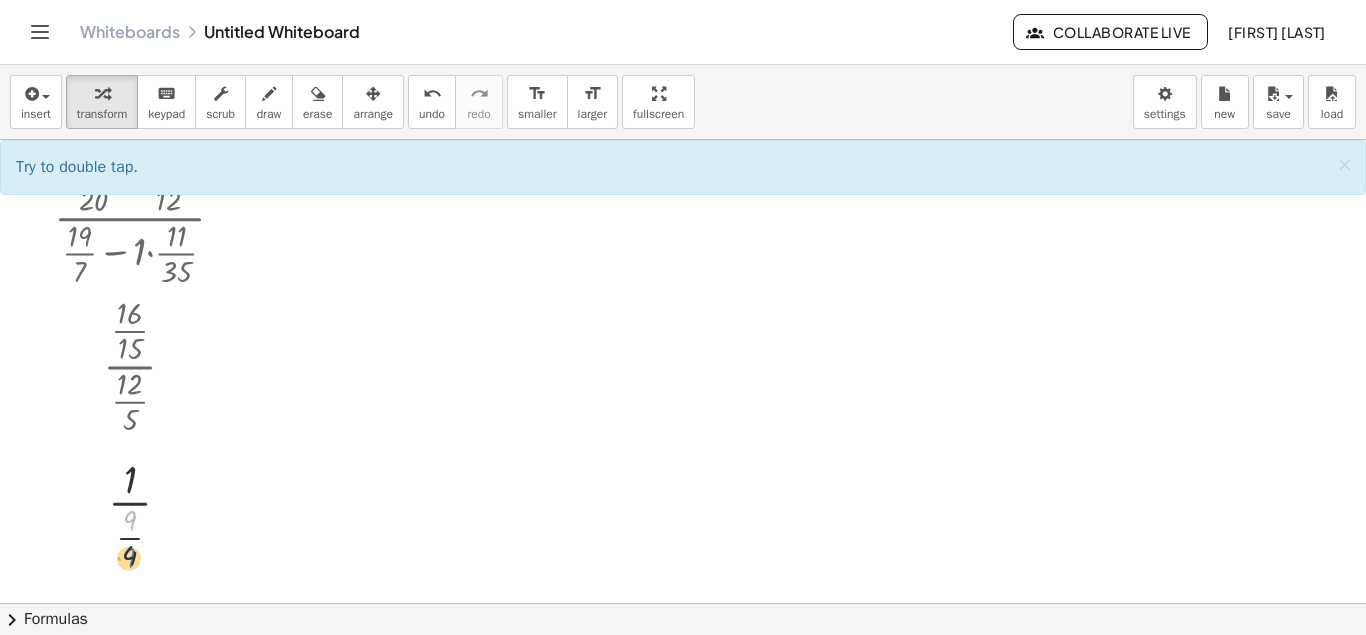 drag, startPoint x: 131, startPoint y: 523, endPoint x: 126, endPoint y: 560, distance: 37.336308 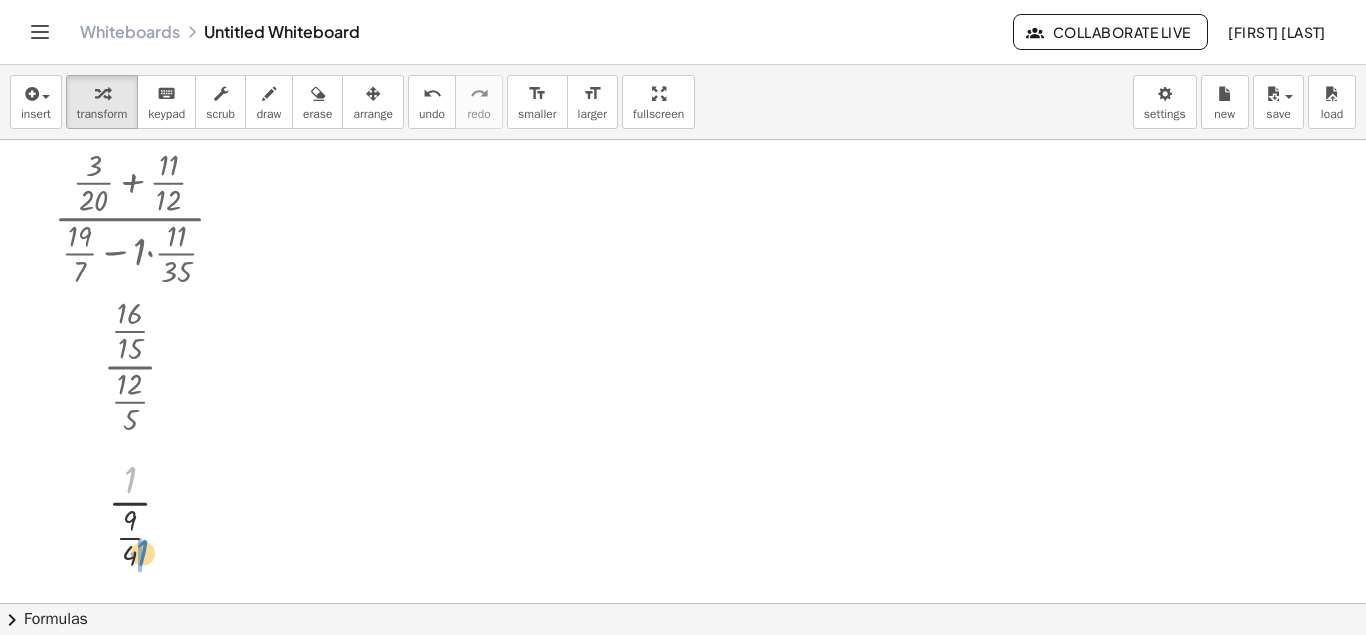 drag, startPoint x: 132, startPoint y: 481, endPoint x: 138, endPoint y: 561, distance: 80.224686 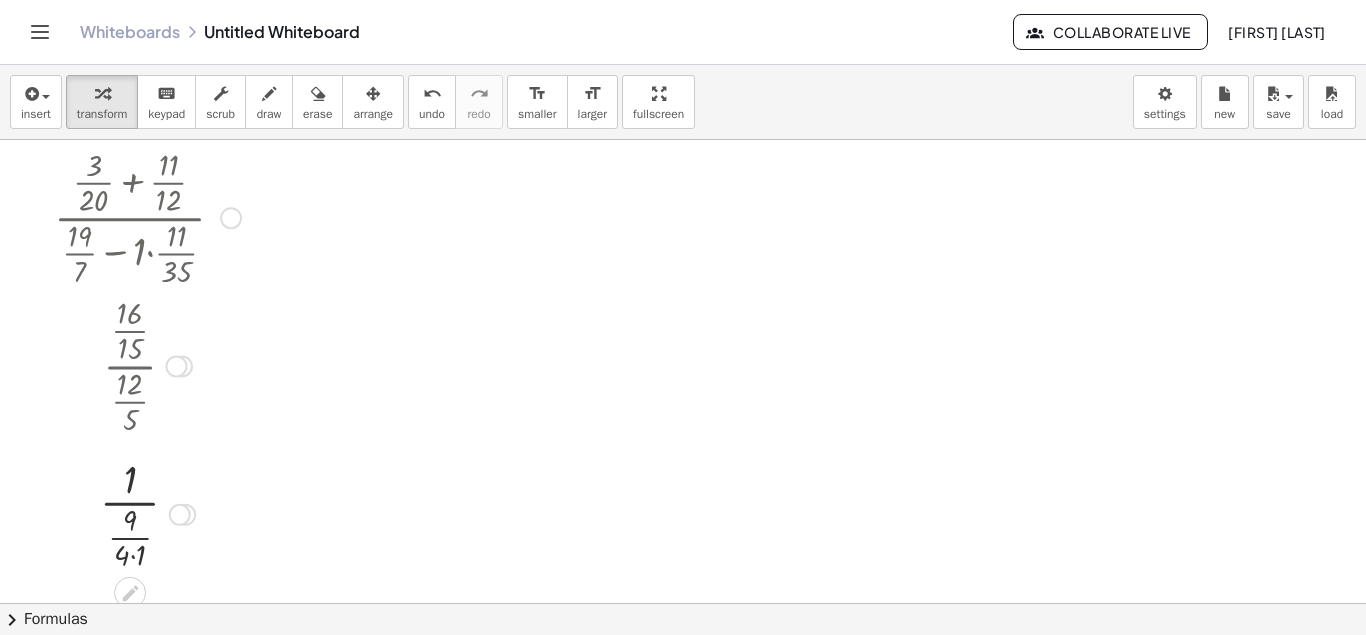 click at bounding box center [147, 513] 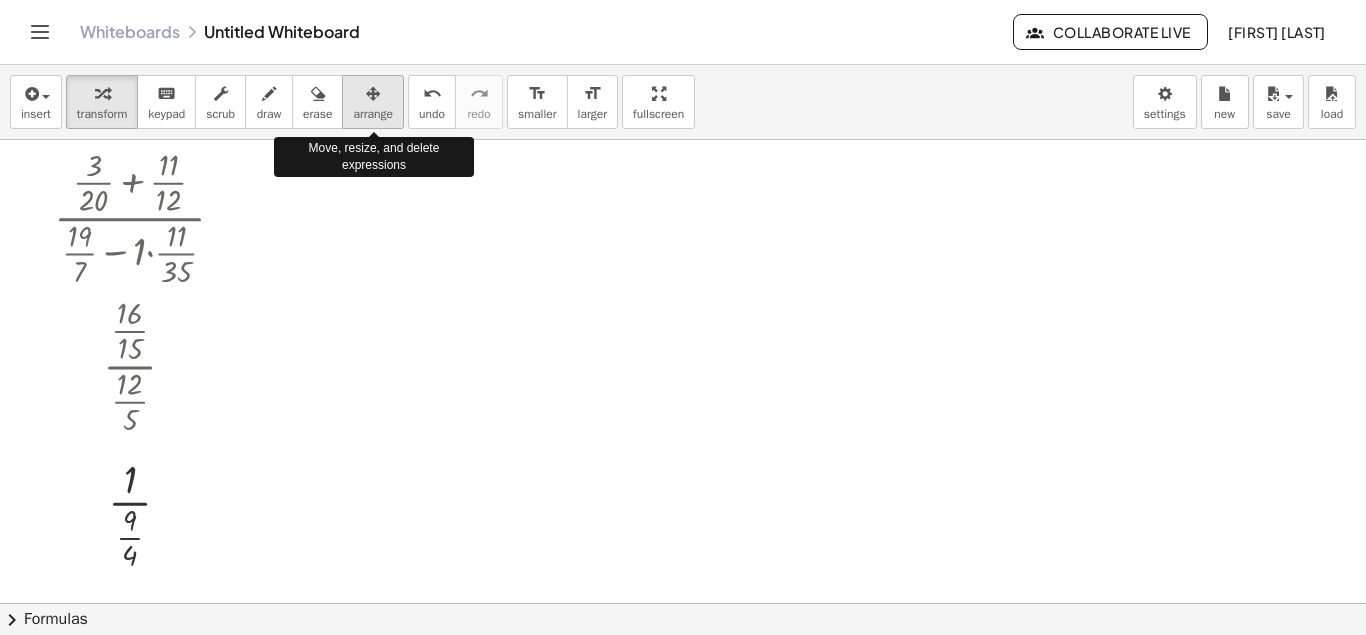 click on "arrange" at bounding box center (373, 102) 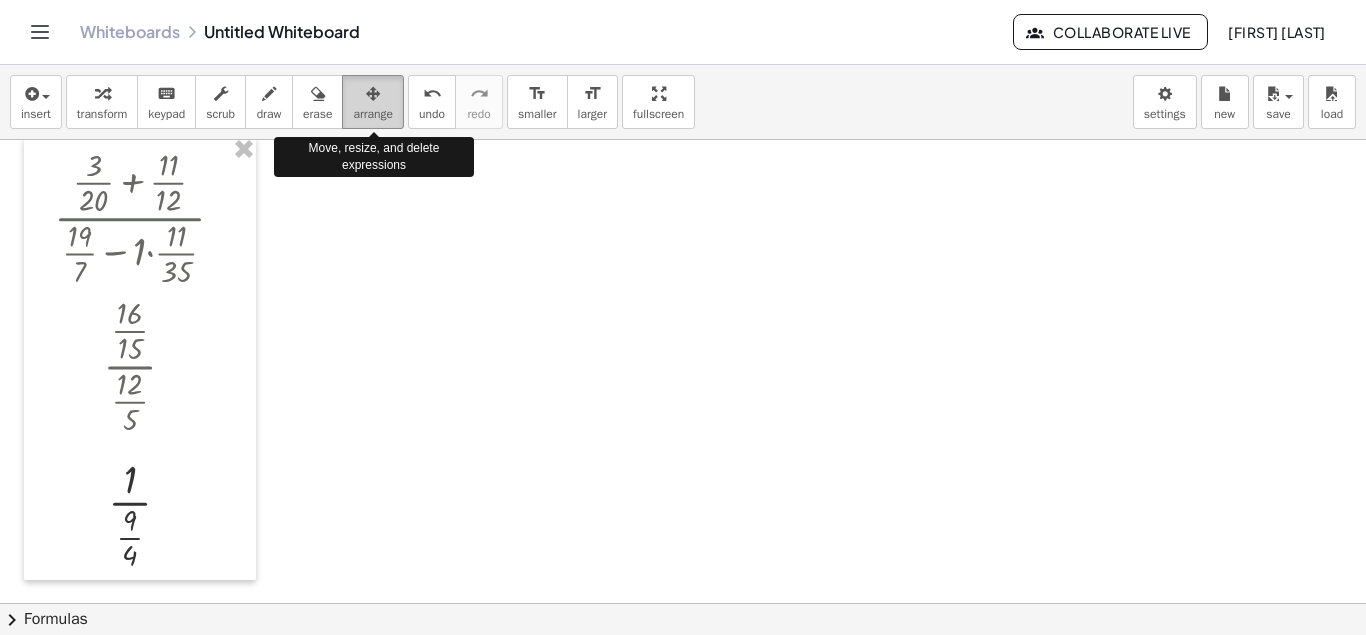 click on "arrange" at bounding box center [373, 102] 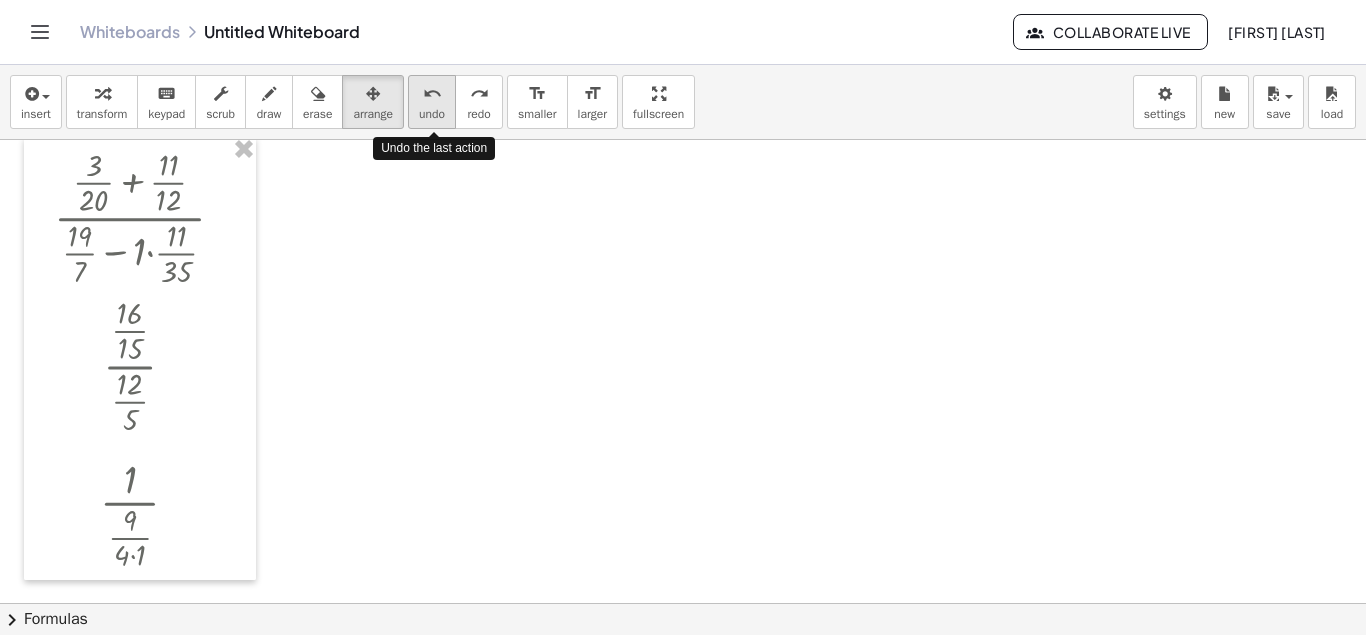 click on "undo" at bounding box center (432, 93) 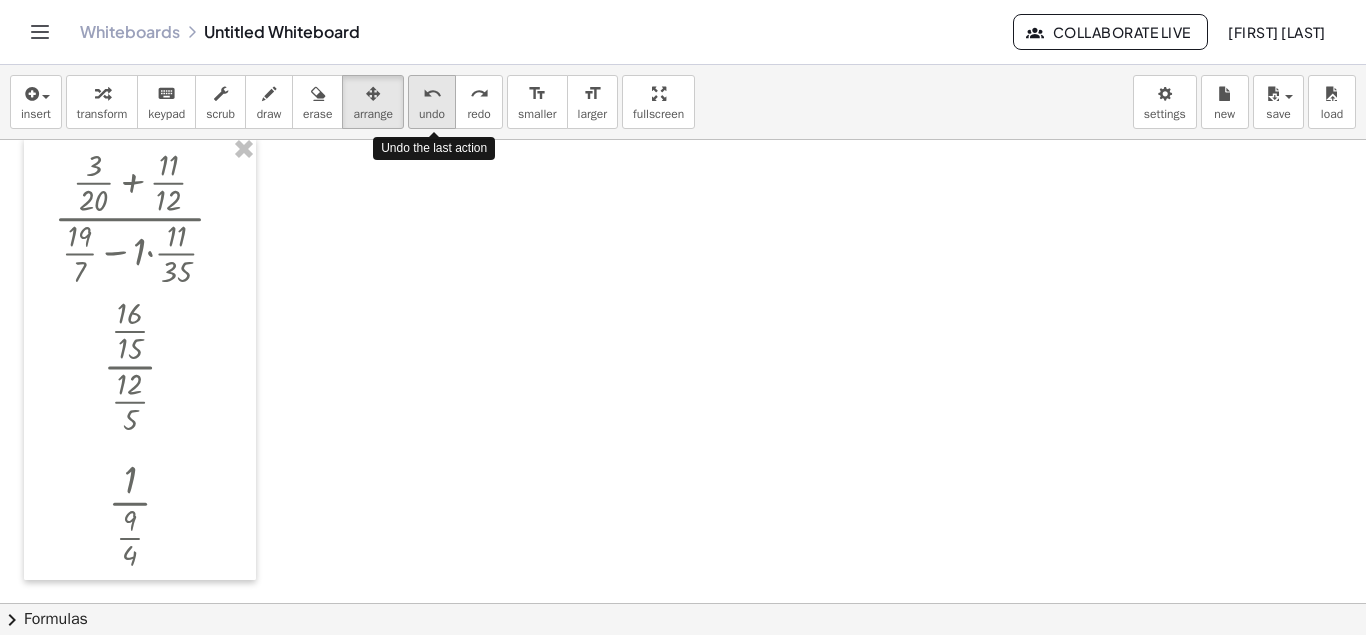 click on "undo" at bounding box center [432, 93] 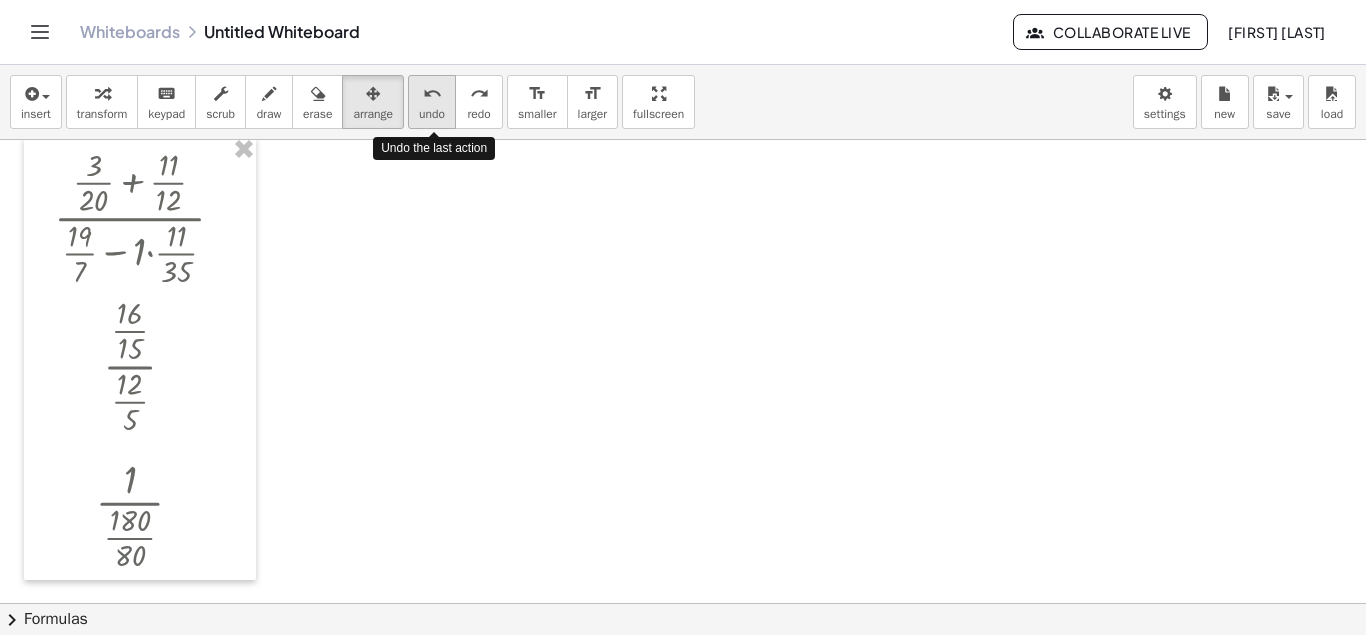 click on "undo" at bounding box center (432, 93) 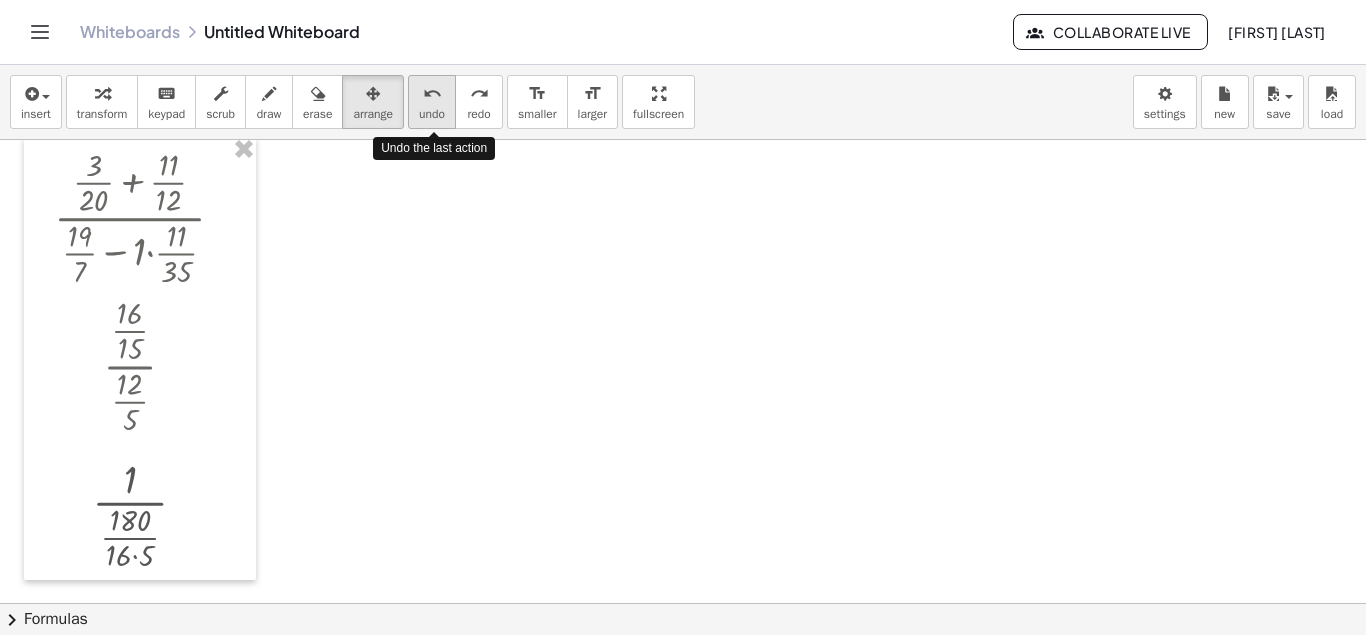 click on "undo" at bounding box center (432, 93) 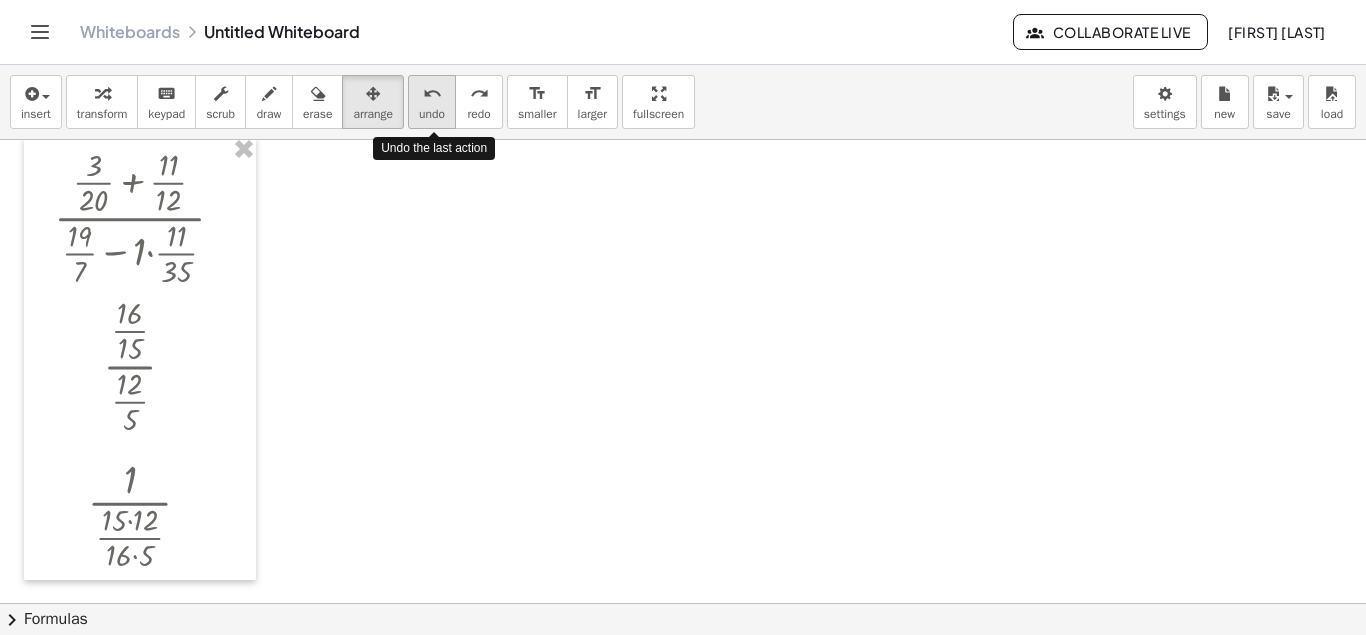 click on "undo" at bounding box center (432, 93) 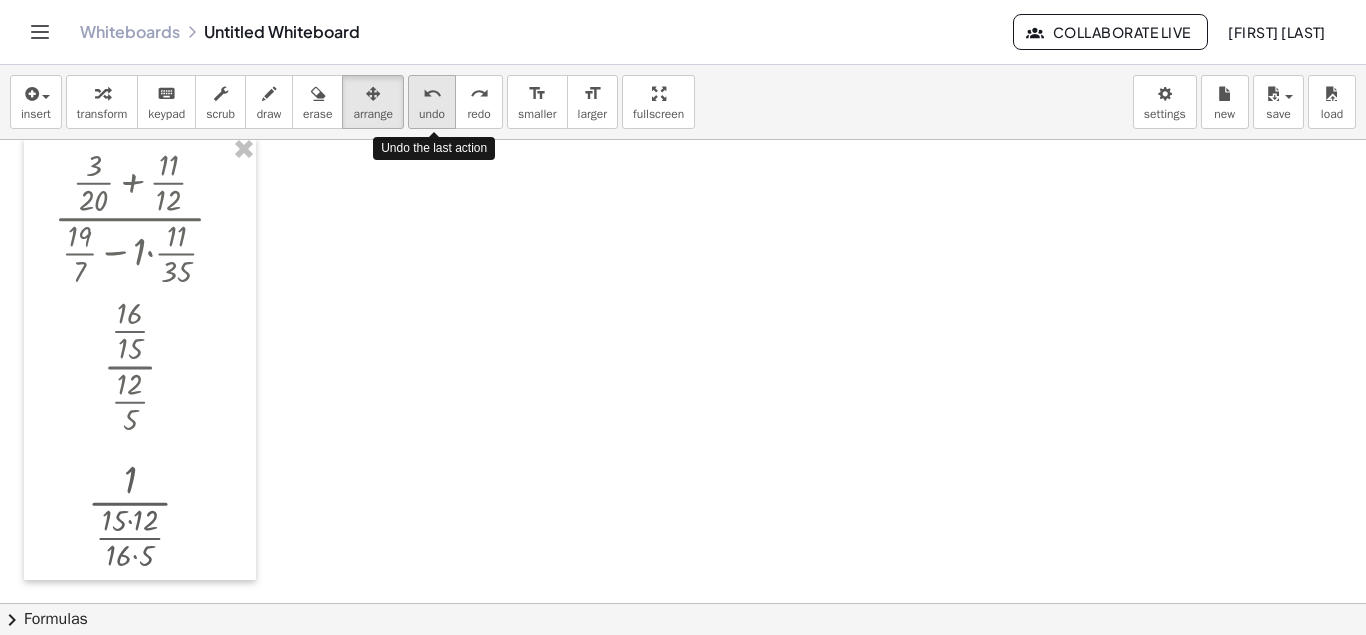 click on "undo" at bounding box center [432, 93] 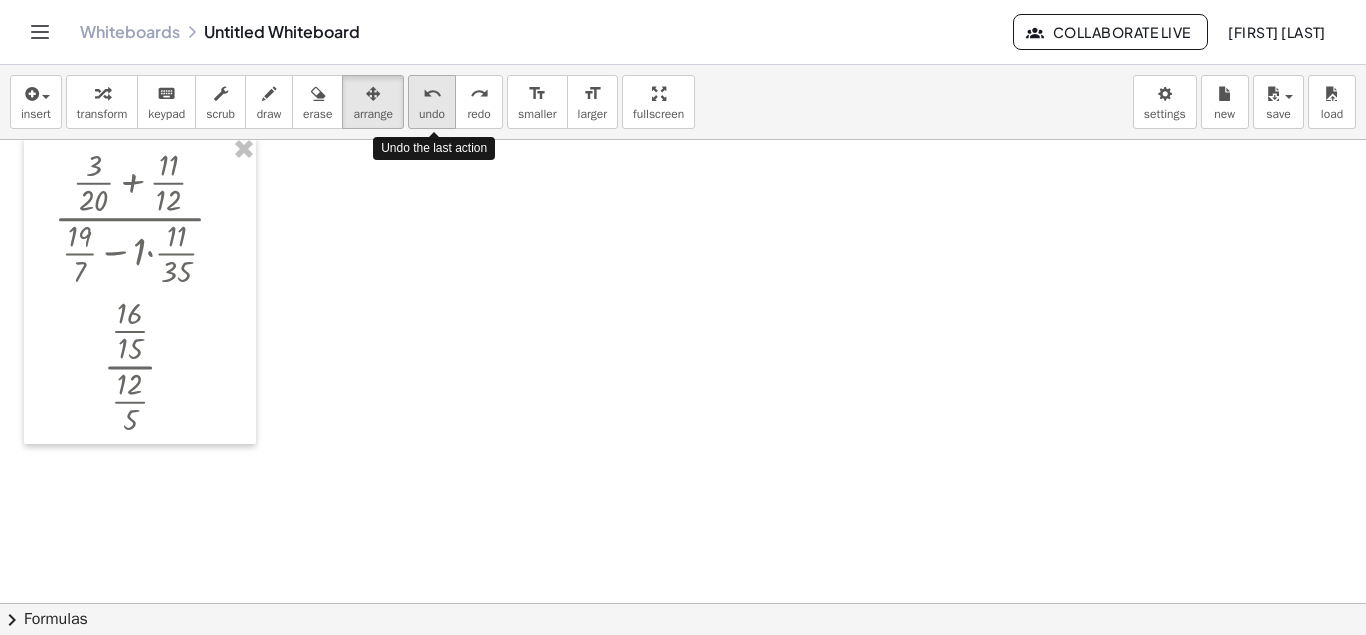 click on "undo" at bounding box center [432, 93] 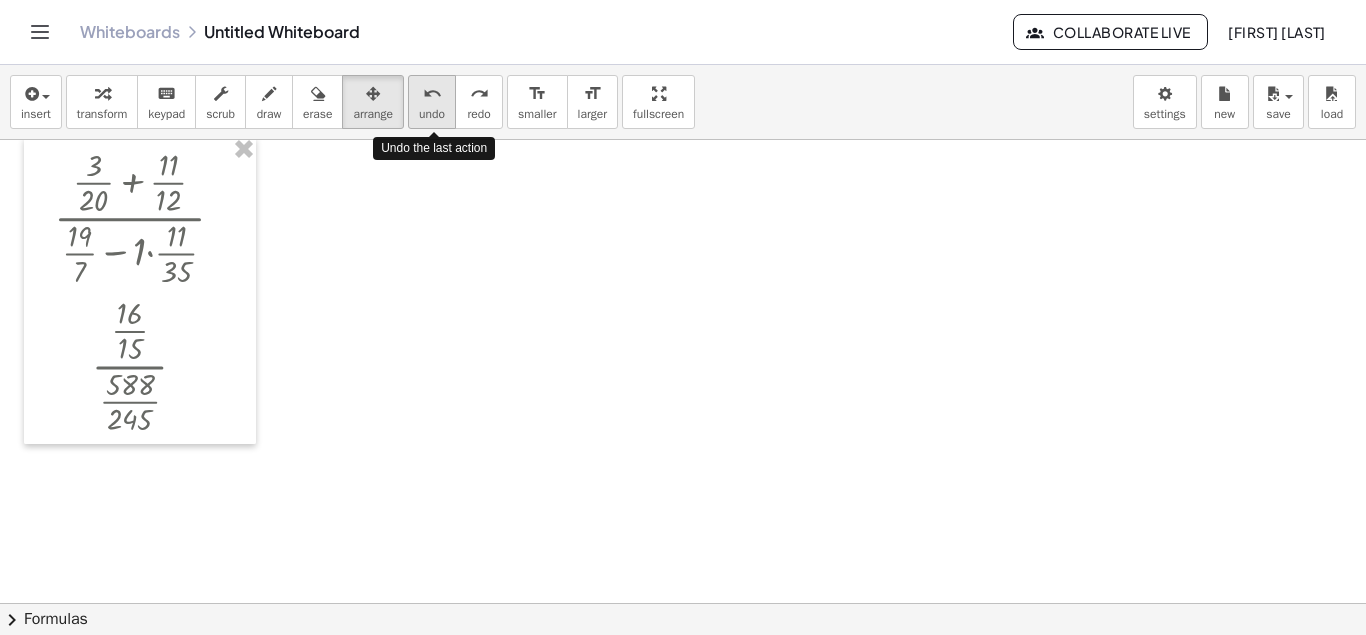 click on "undo undo" at bounding box center [432, 102] 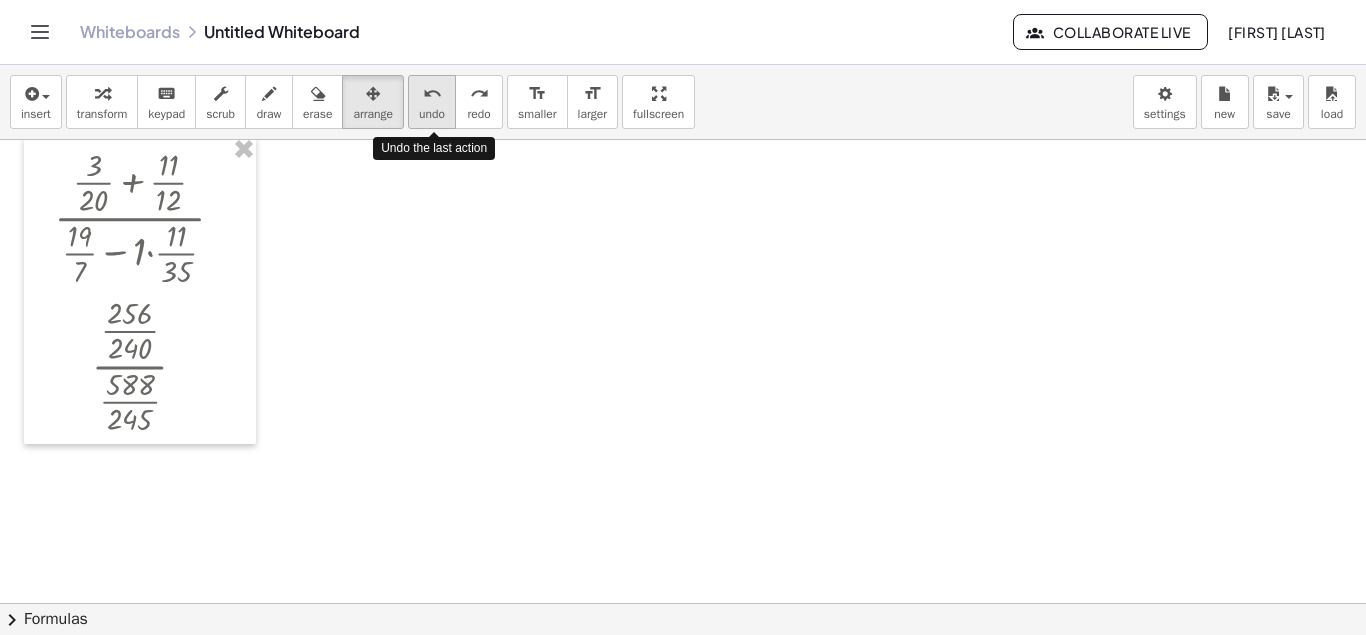 click on "undo undo" at bounding box center [432, 102] 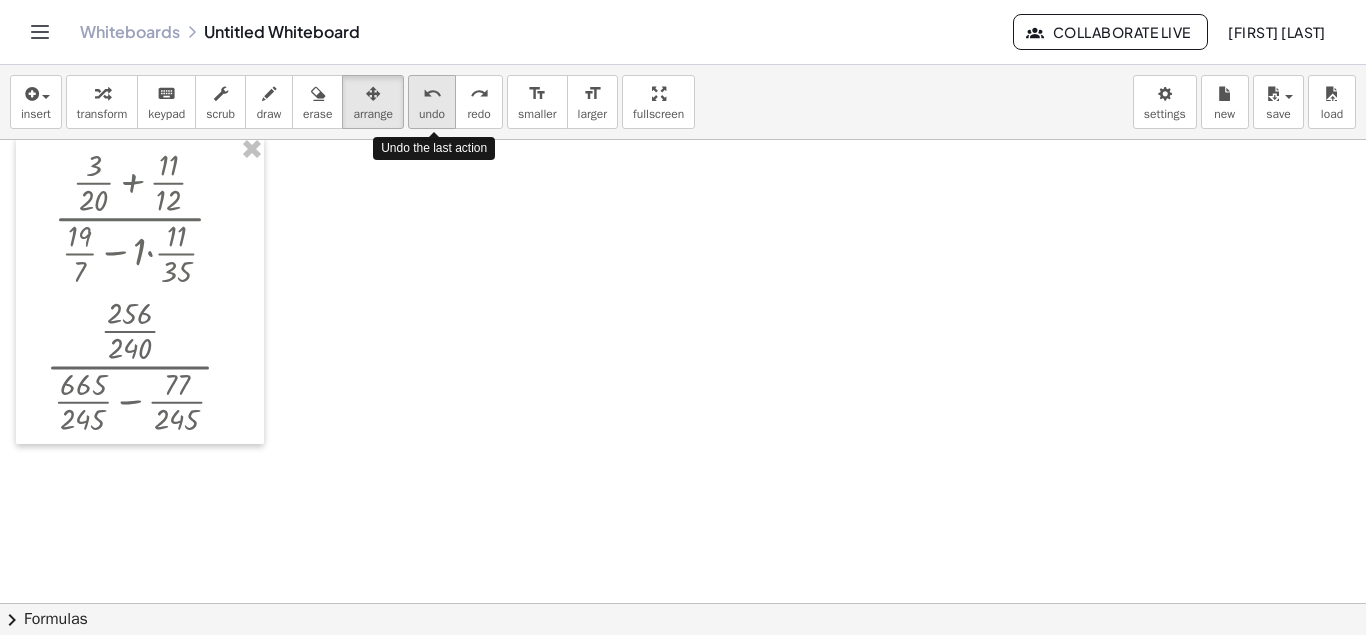 click on "undo undo" at bounding box center (432, 102) 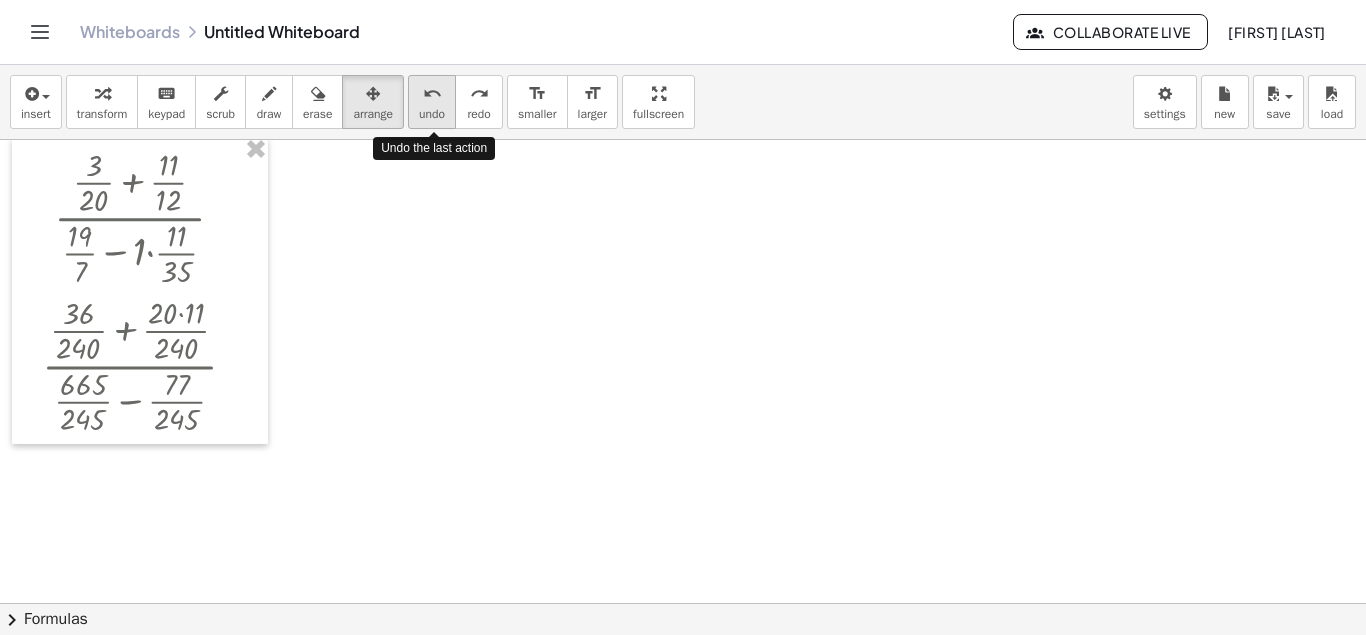 click on "undo undo" at bounding box center [432, 102] 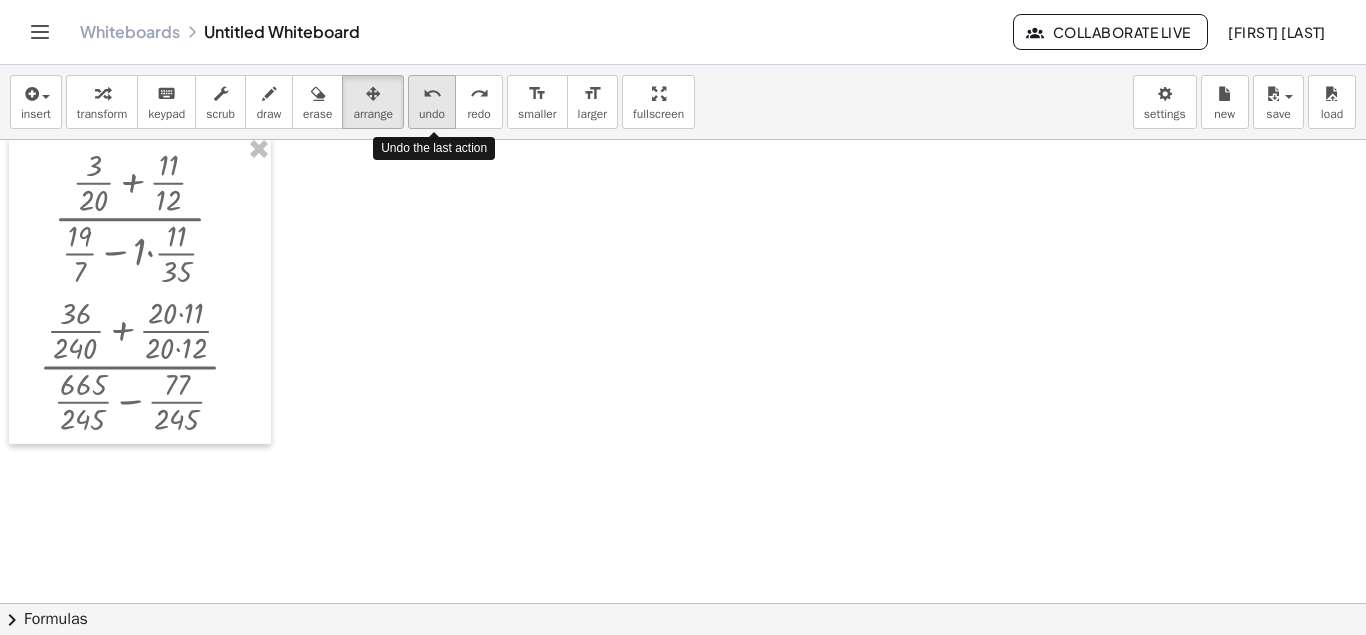 click on "undo undo" at bounding box center [432, 102] 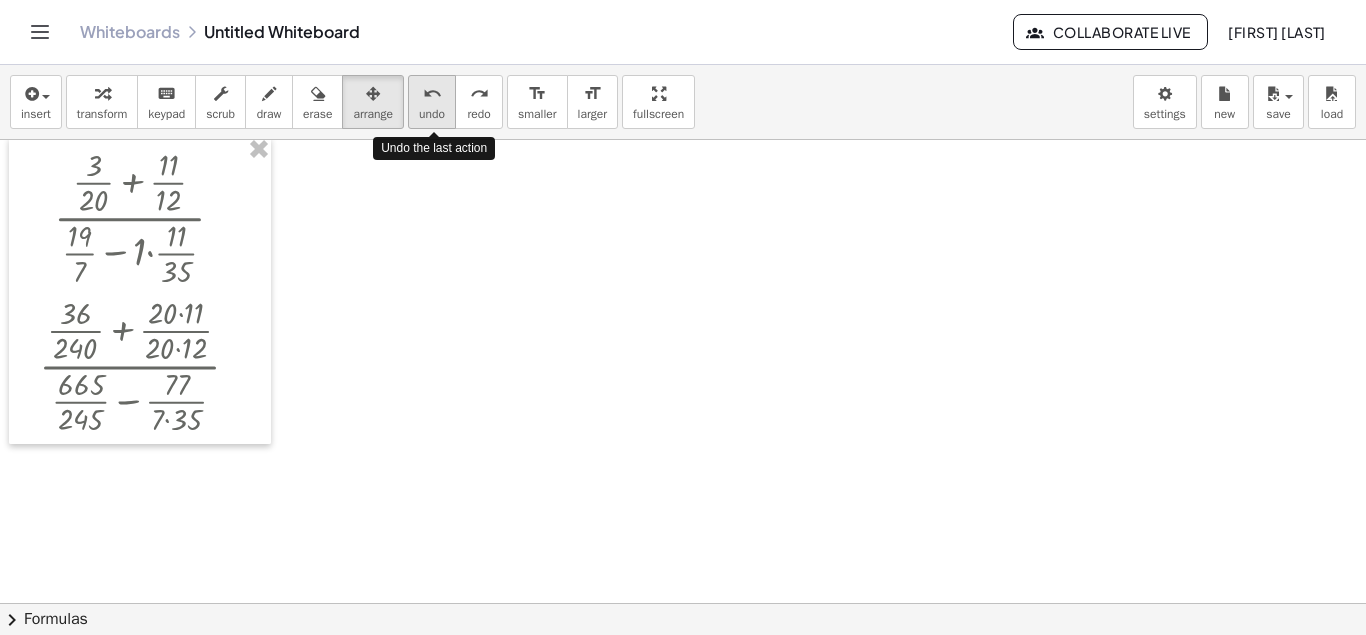 click on "undo undo" at bounding box center [432, 102] 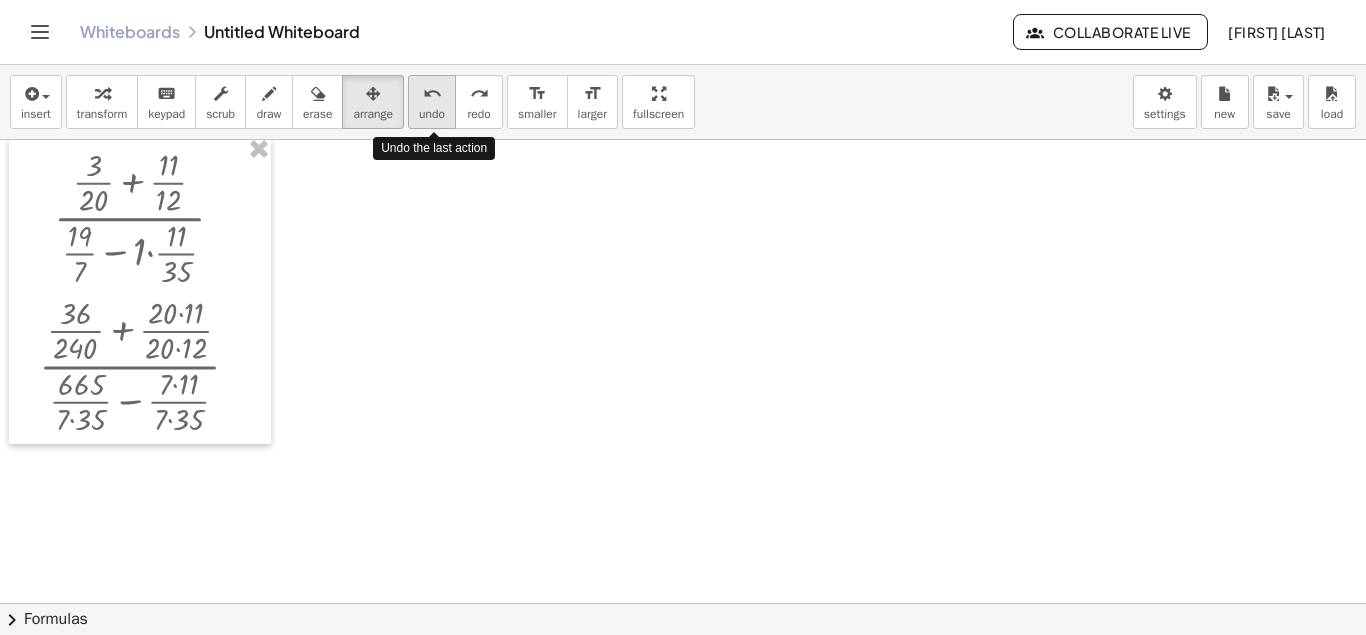 click on "undo undo" at bounding box center [432, 102] 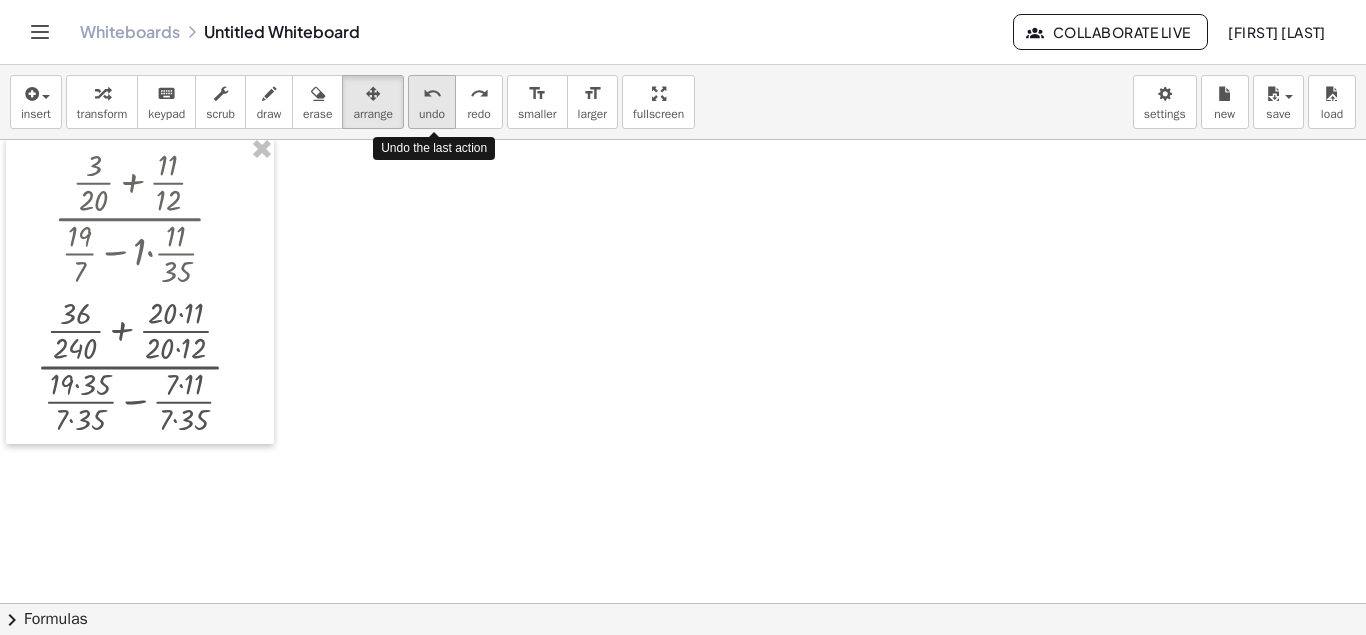 click on "undo undo" at bounding box center (432, 102) 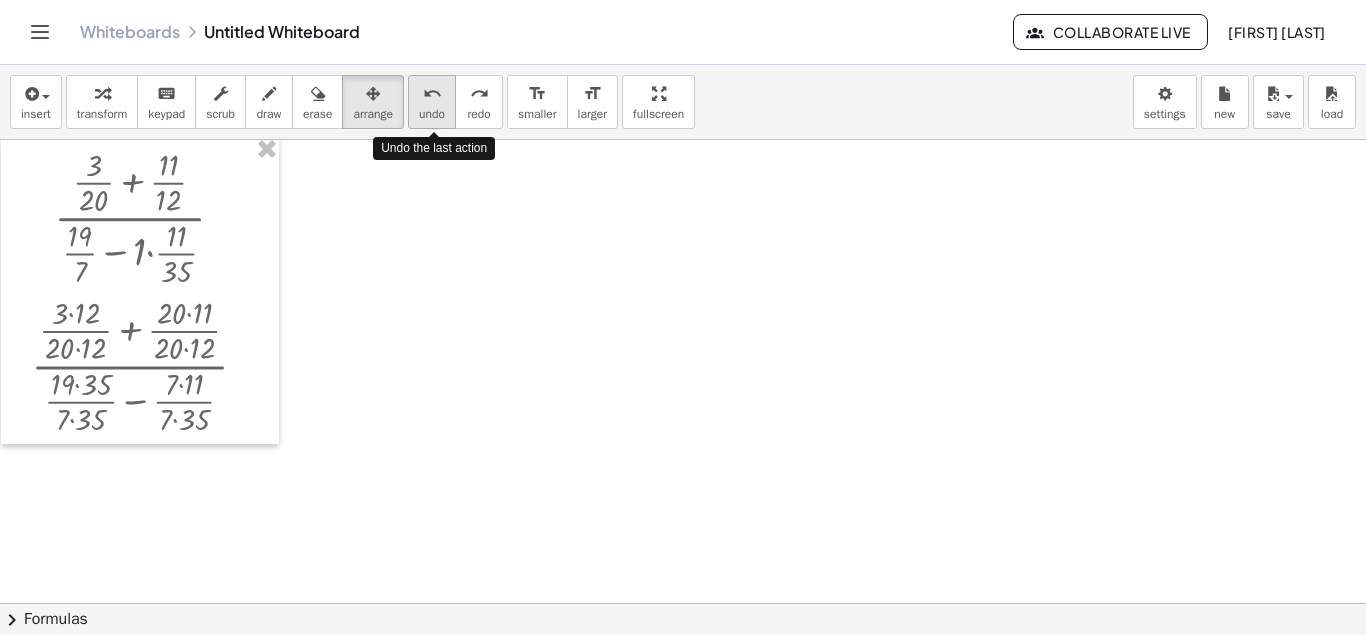 click on "undo undo" at bounding box center (432, 102) 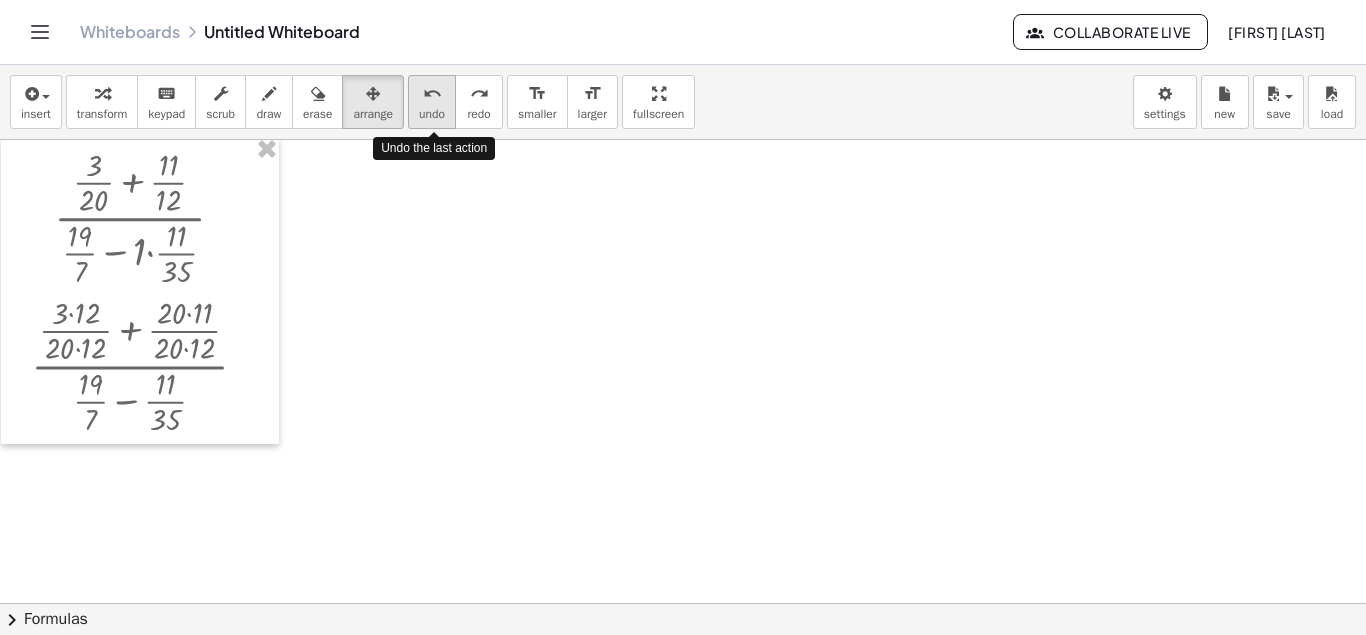 click on "undo undo" at bounding box center (432, 102) 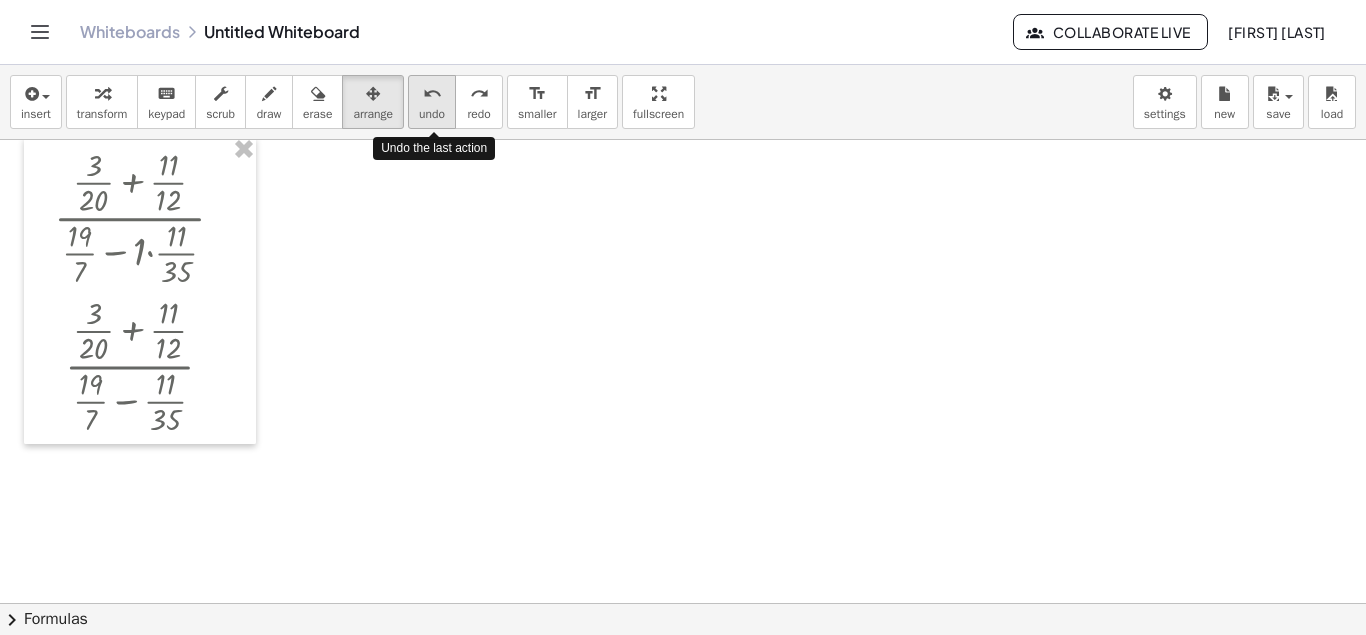 click on "undo undo" at bounding box center (432, 102) 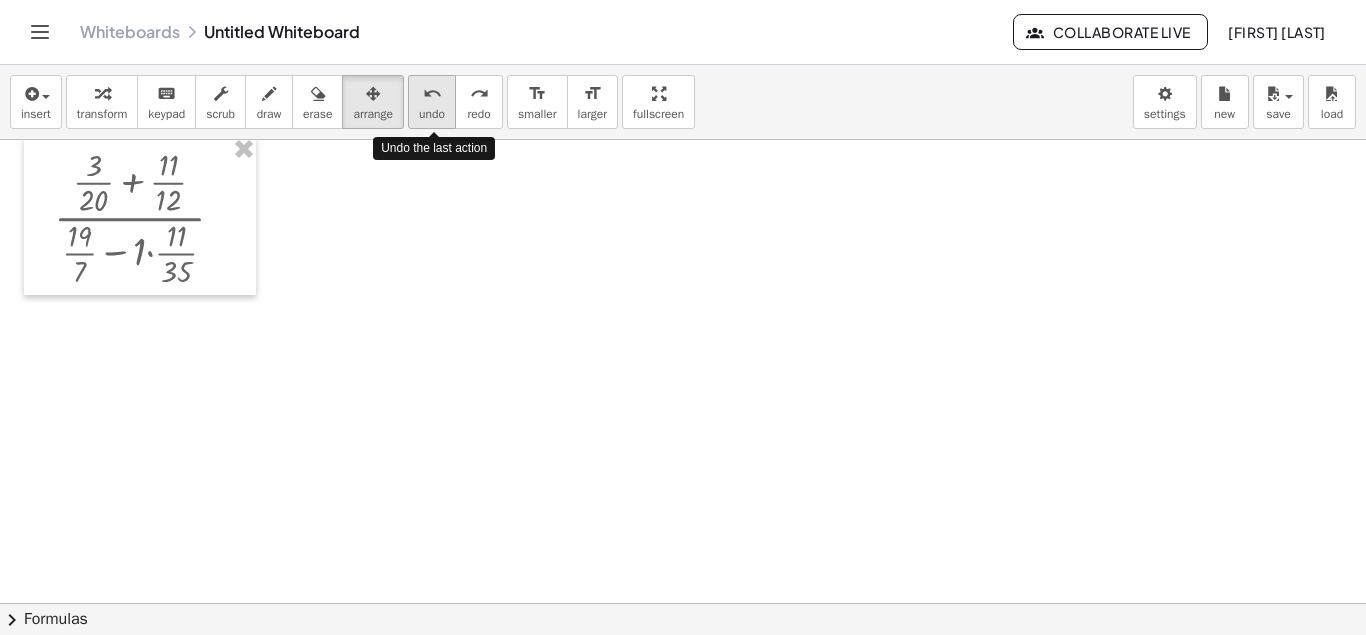 click on "undo undo" at bounding box center [432, 102] 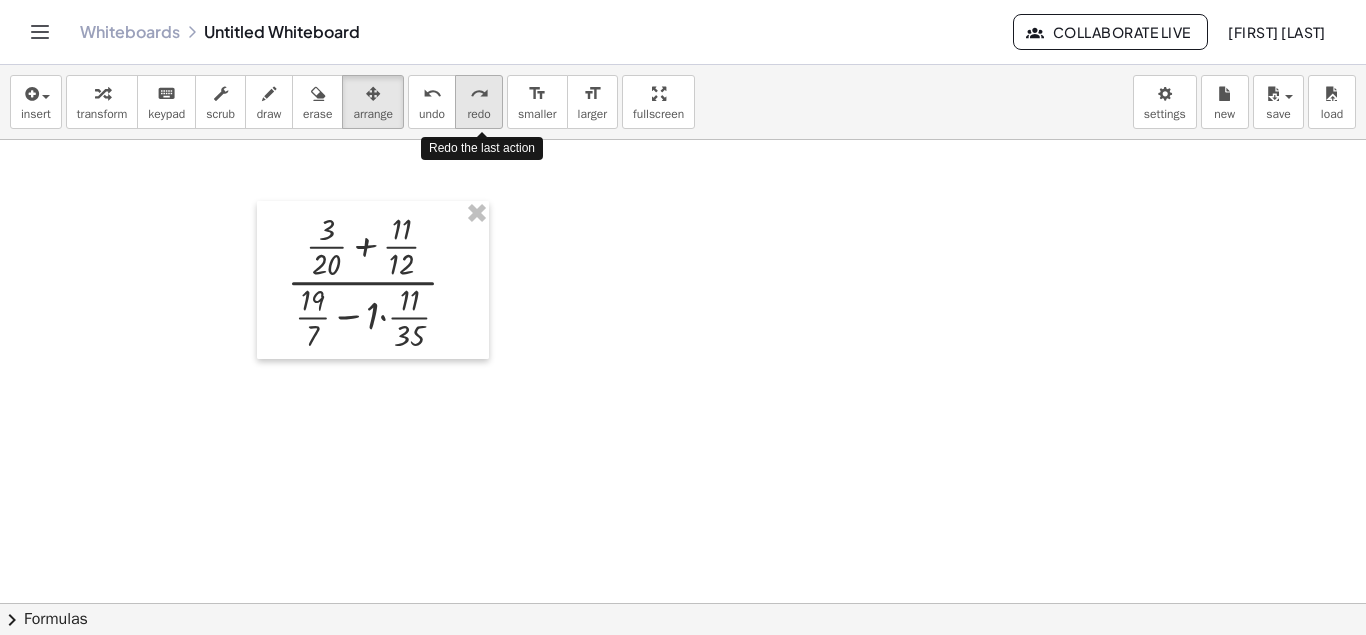 click on "redo redo" at bounding box center [479, 102] 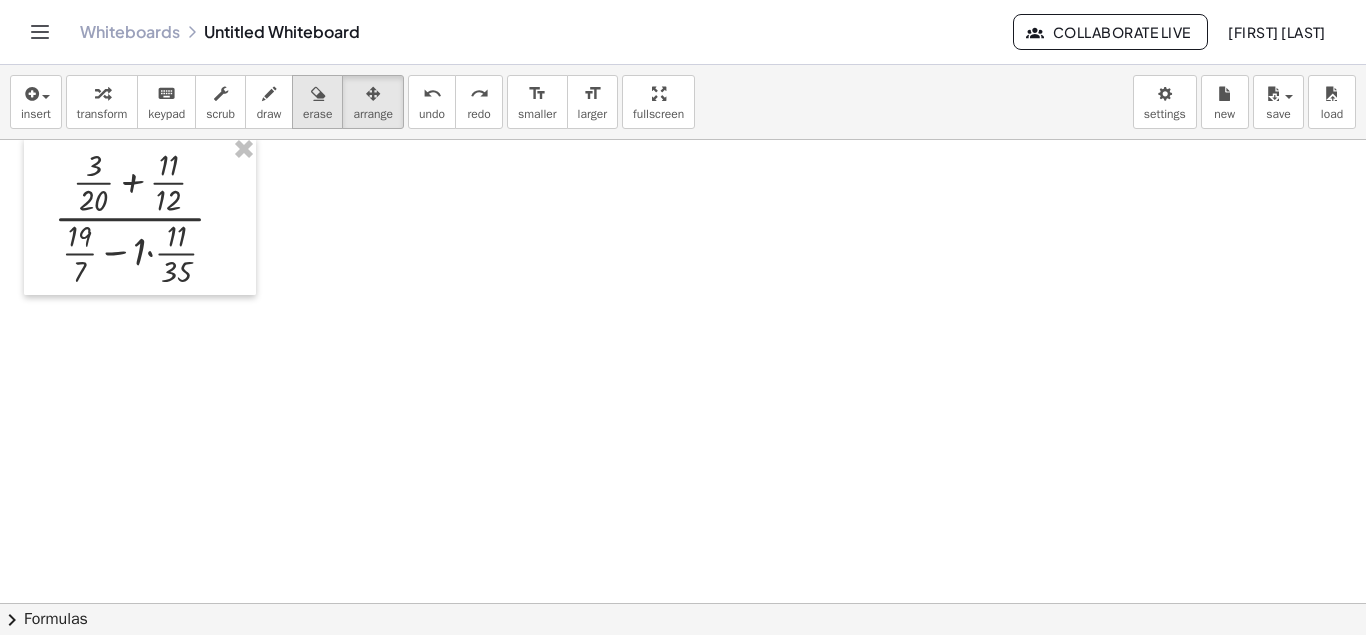 click on "erase" at bounding box center [317, 102] 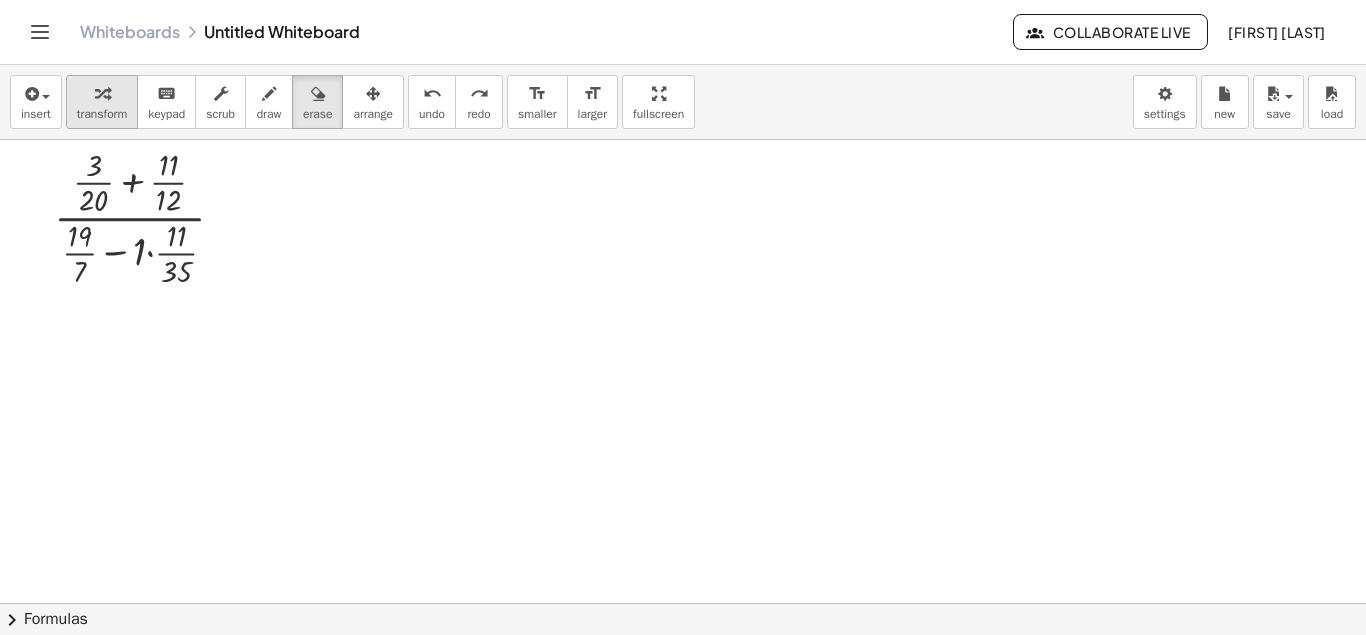 click on "transform" at bounding box center (102, 114) 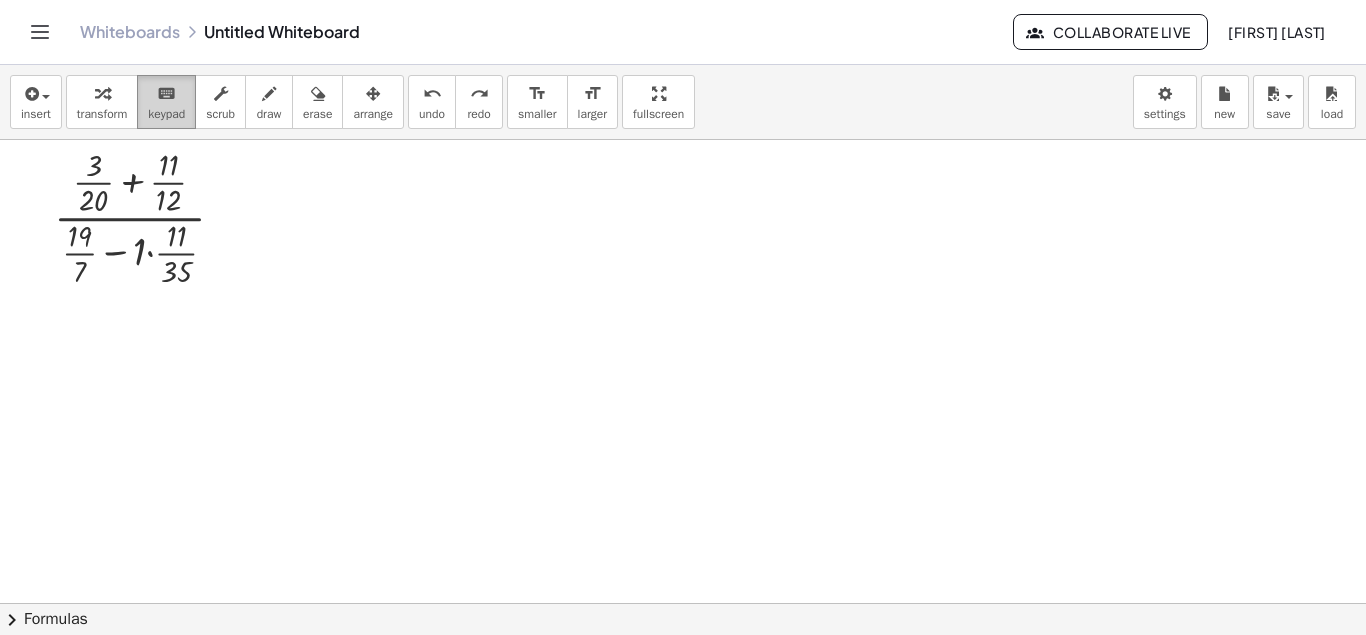 click on "keyboard keypad" at bounding box center [166, 102] 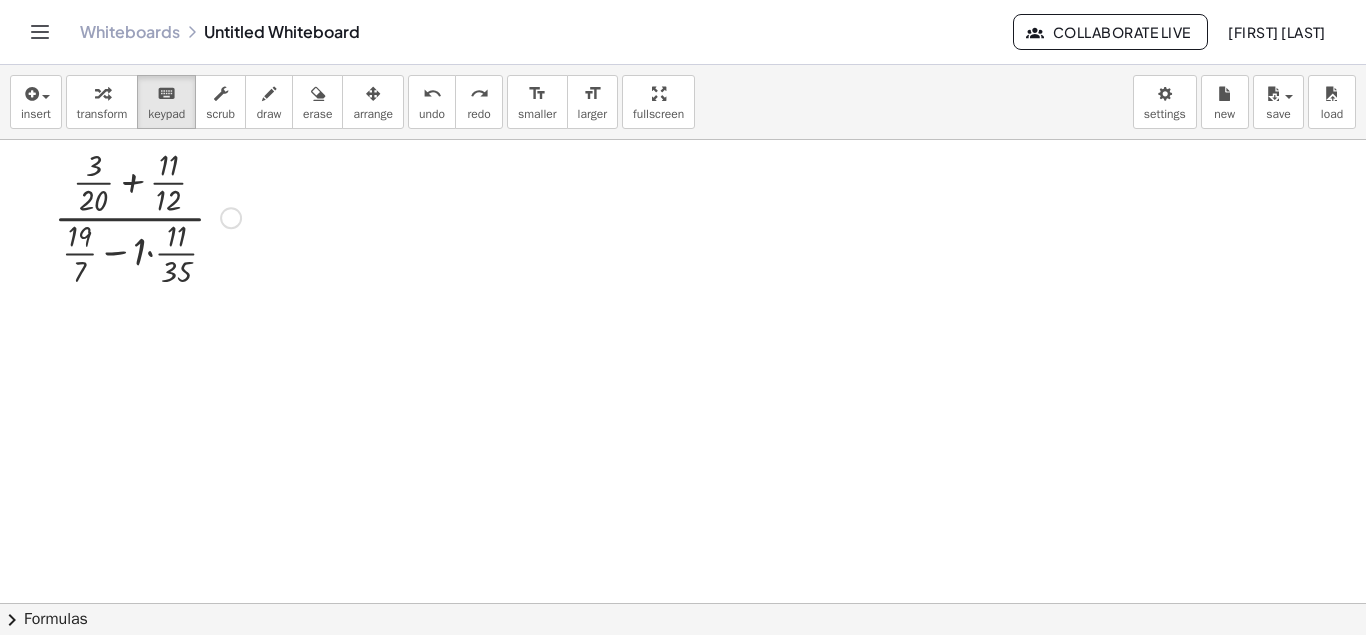 click at bounding box center (147, 216) 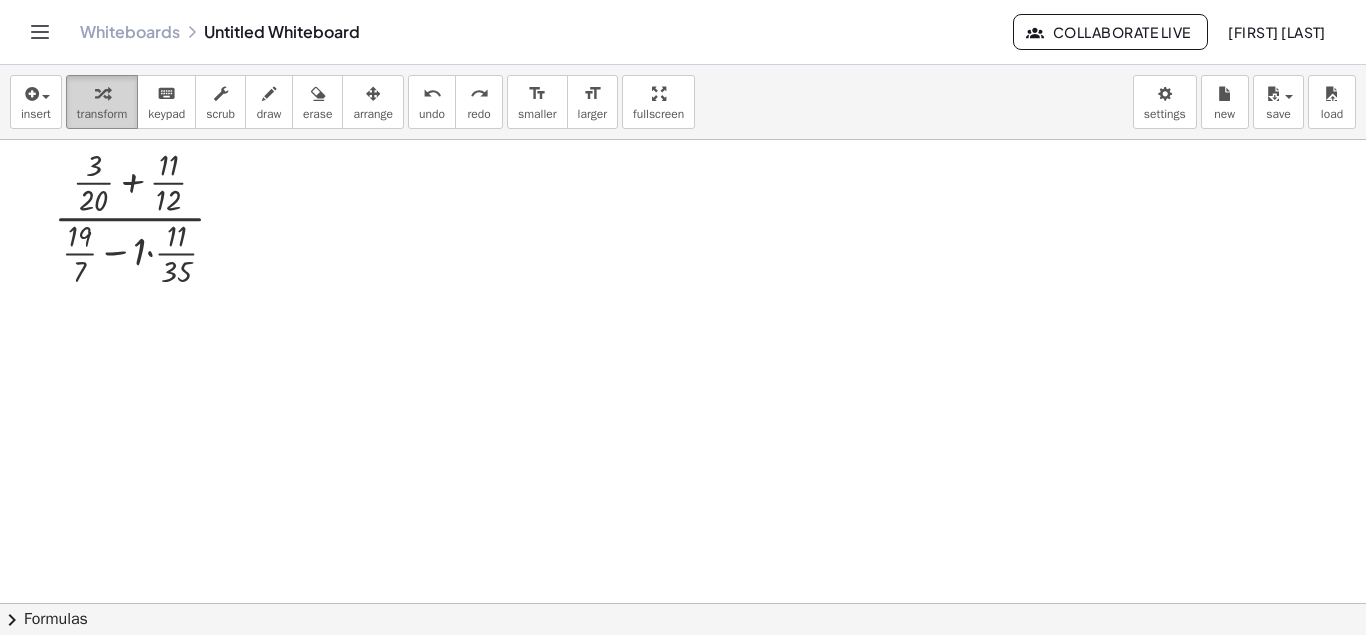 click at bounding box center [102, 93] 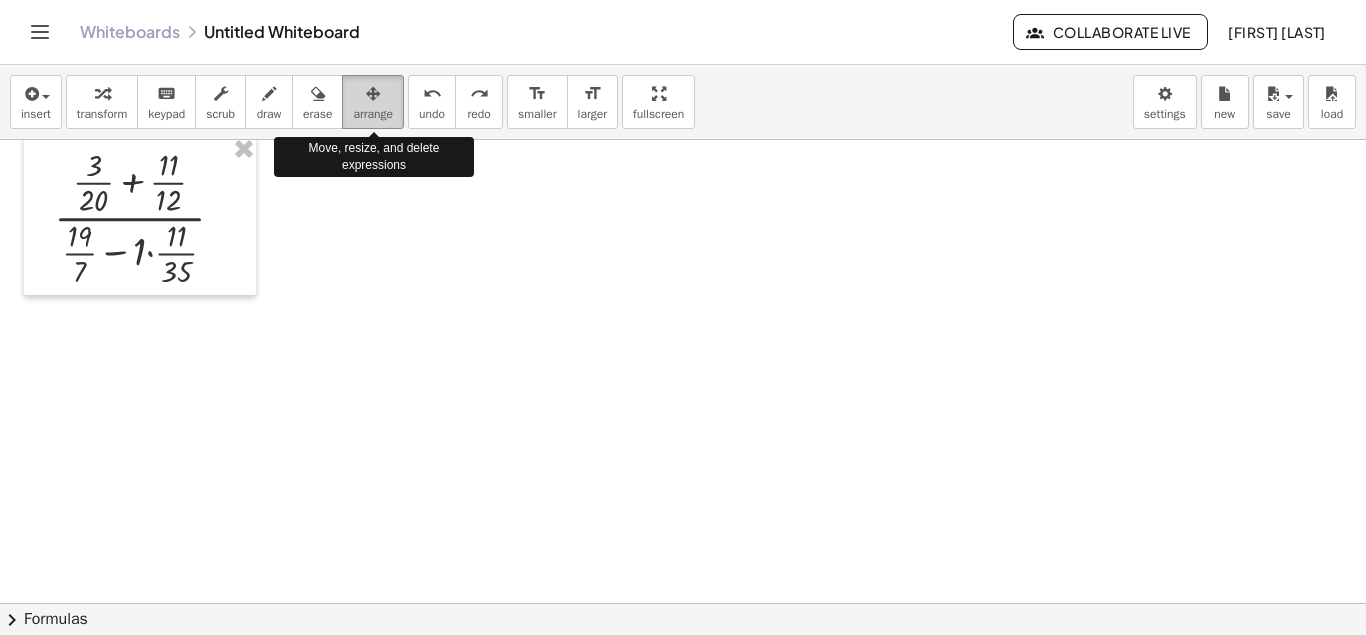 click on "arrange" at bounding box center [373, 114] 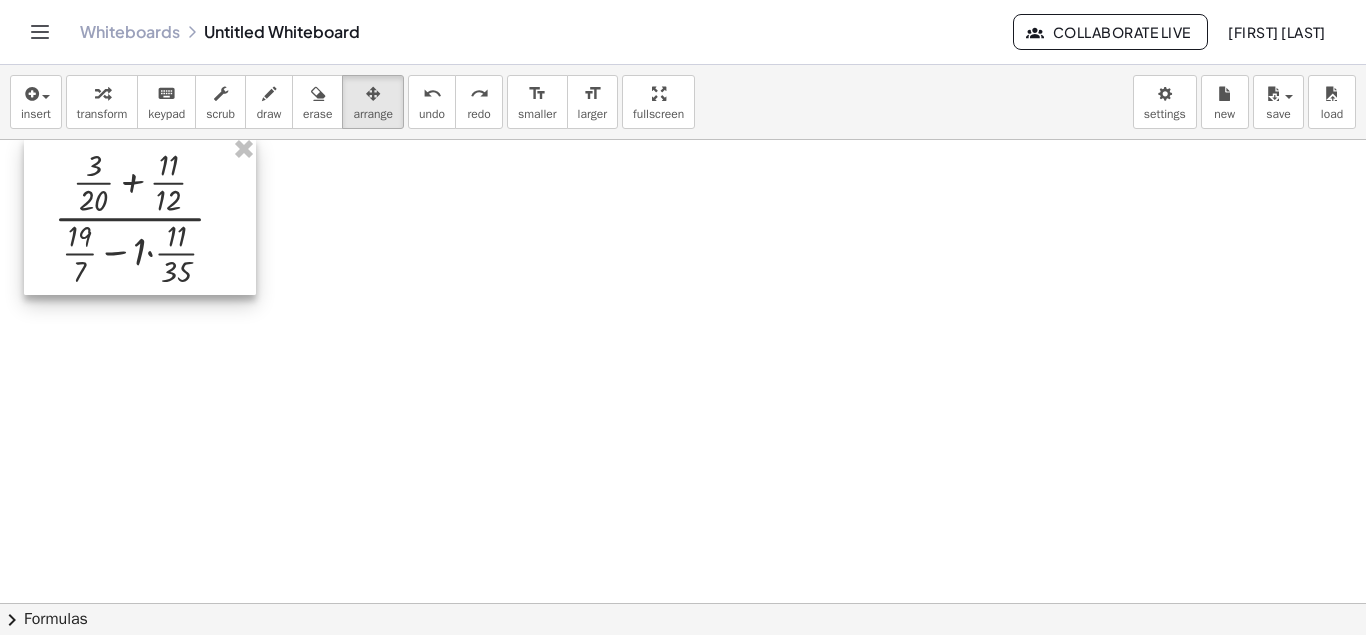 click at bounding box center (140, 216) 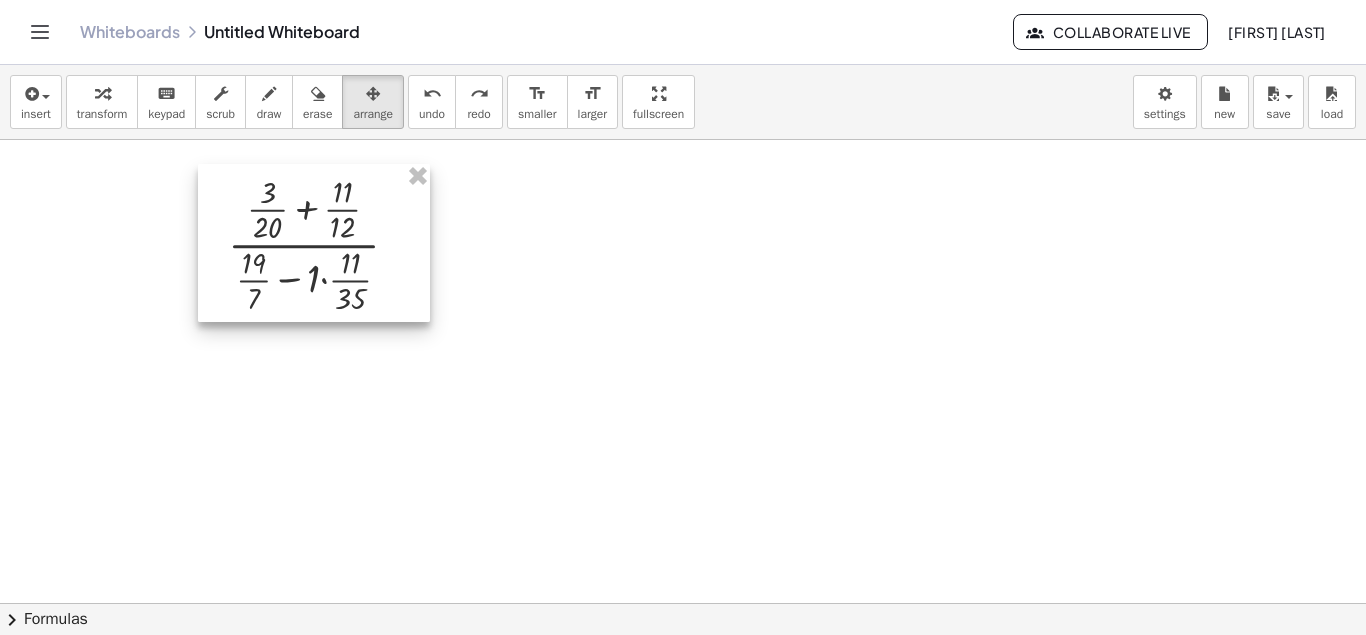 drag, startPoint x: 202, startPoint y: 207, endPoint x: 390, endPoint y: 233, distance: 189.78935 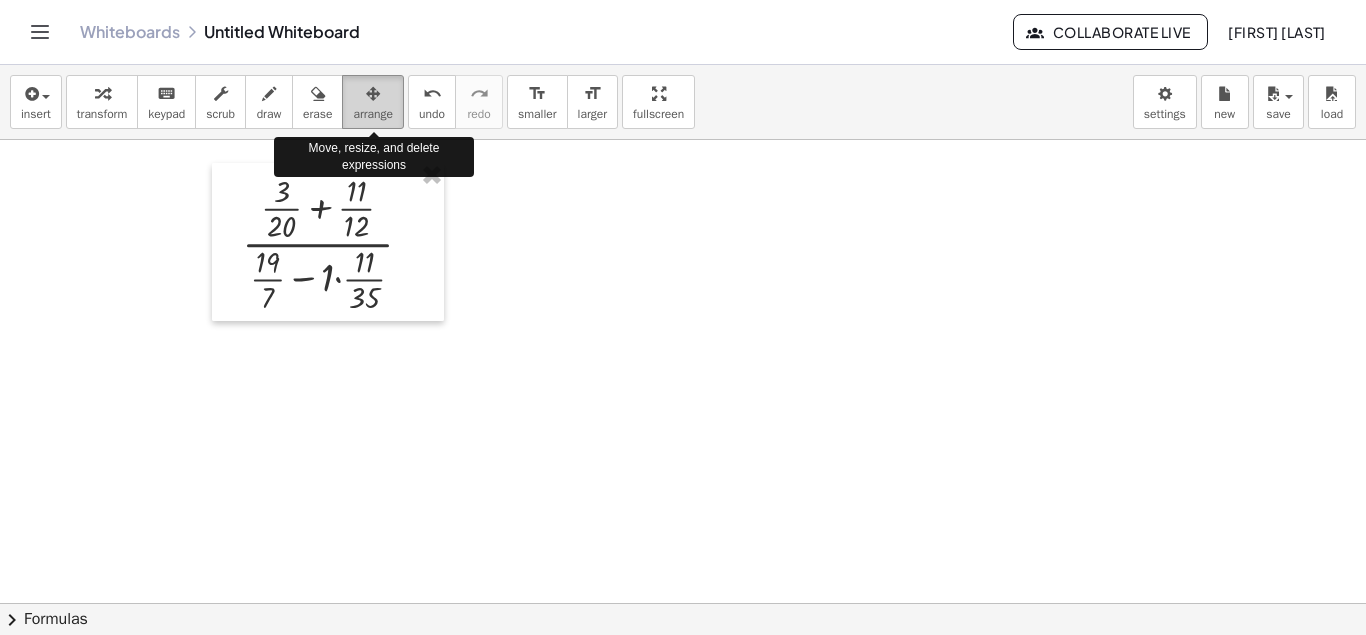 click on "arrange" at bounding box center [373, 114] 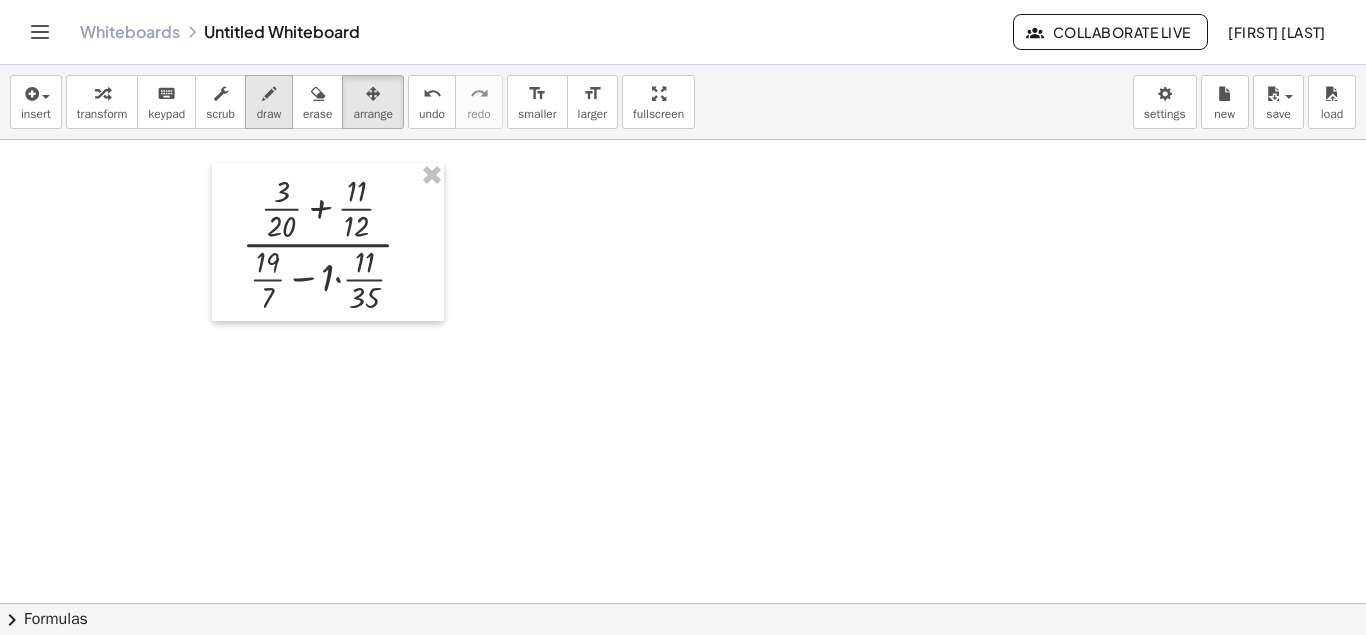 click at bounding box center (269, 94) 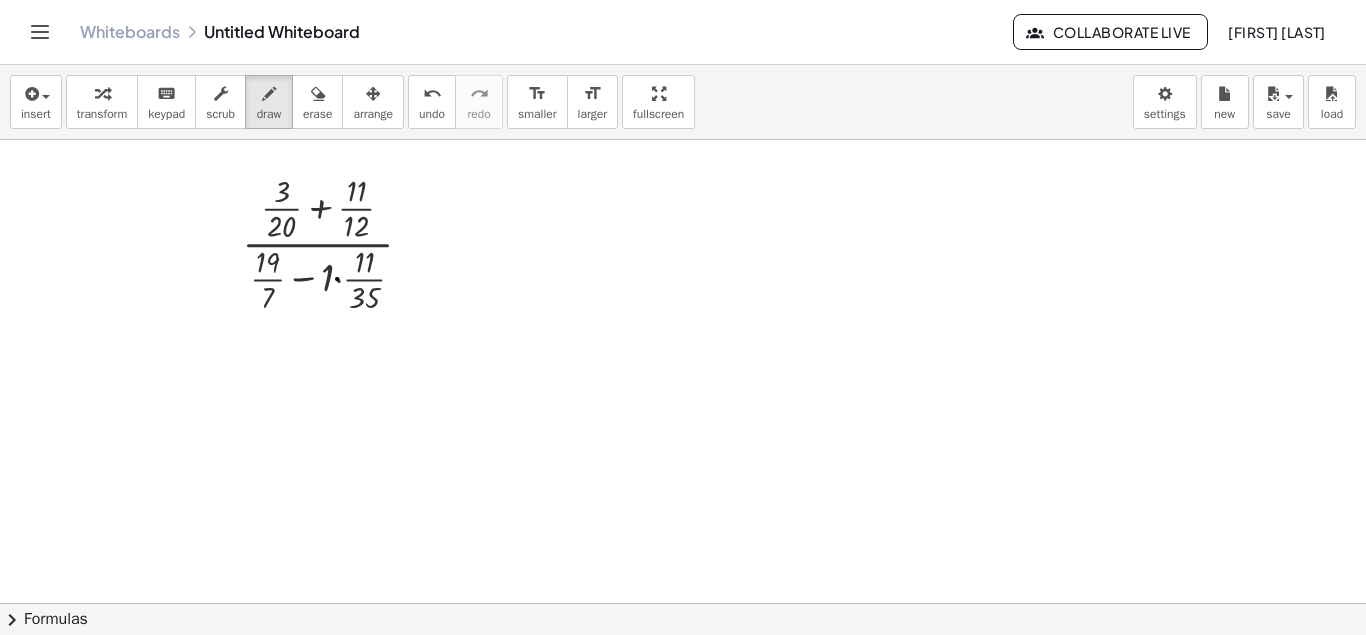 click at bounding box center (683, 519) 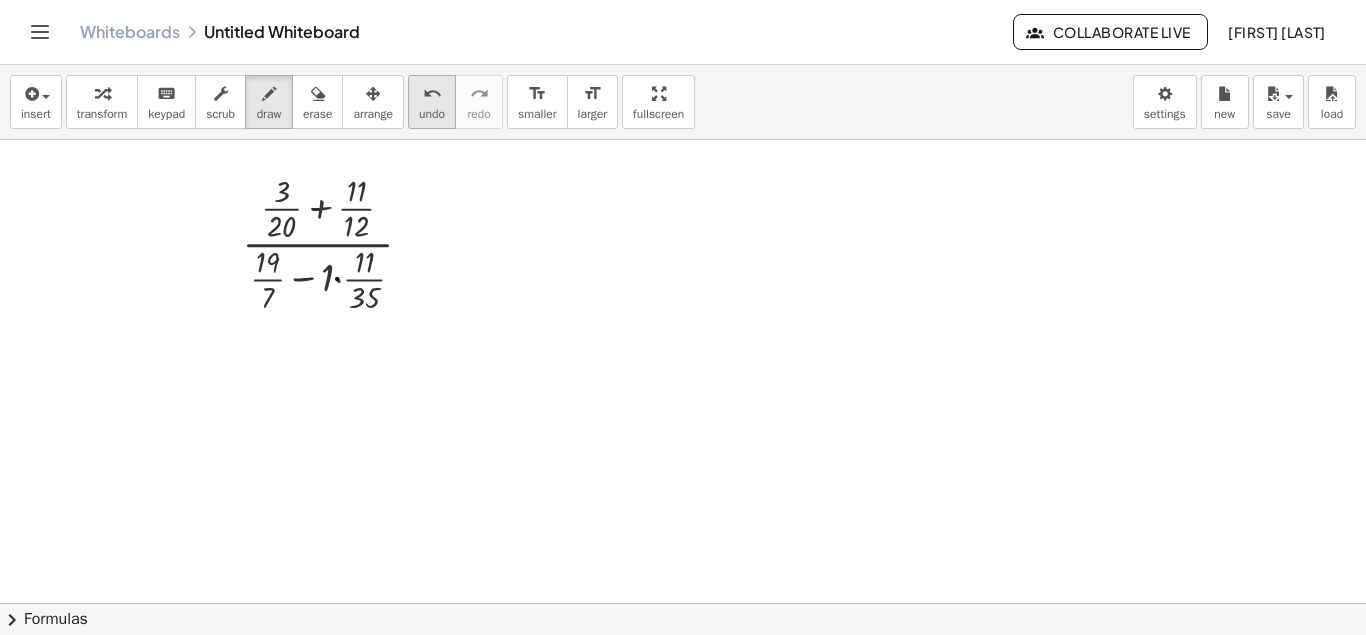 click on "undo undo" at bounding box center (432, 102) 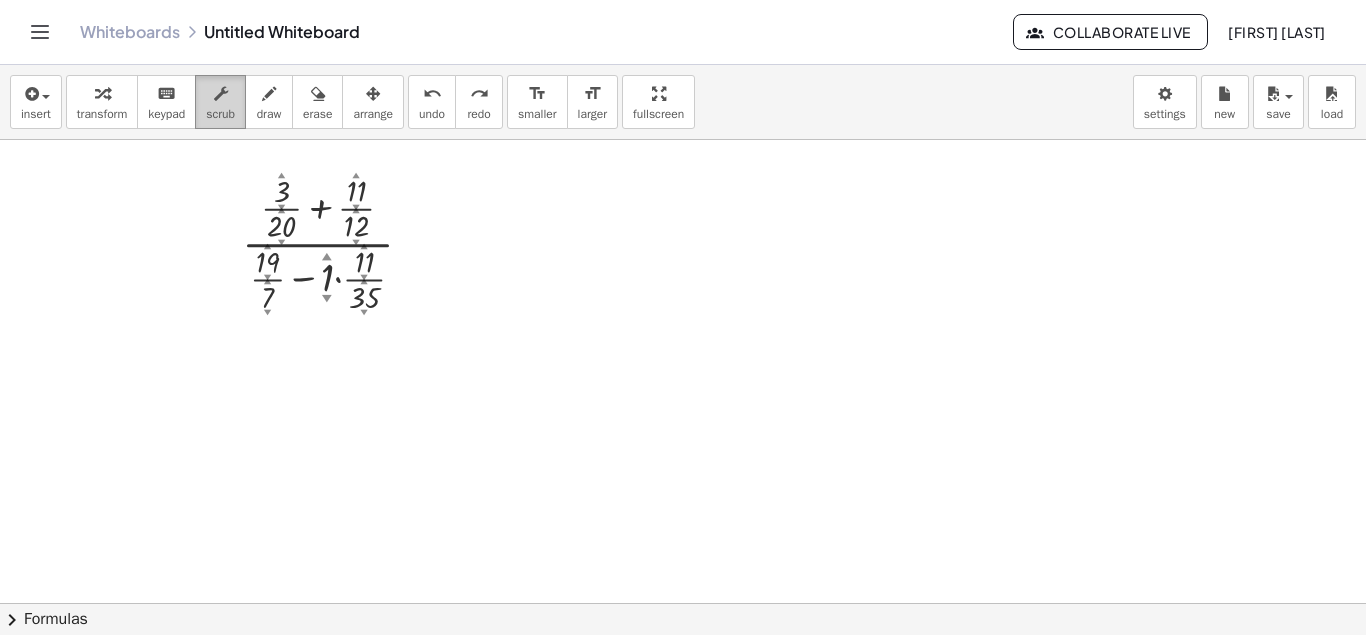 click on "scrub" at bounding box center (220, 102) 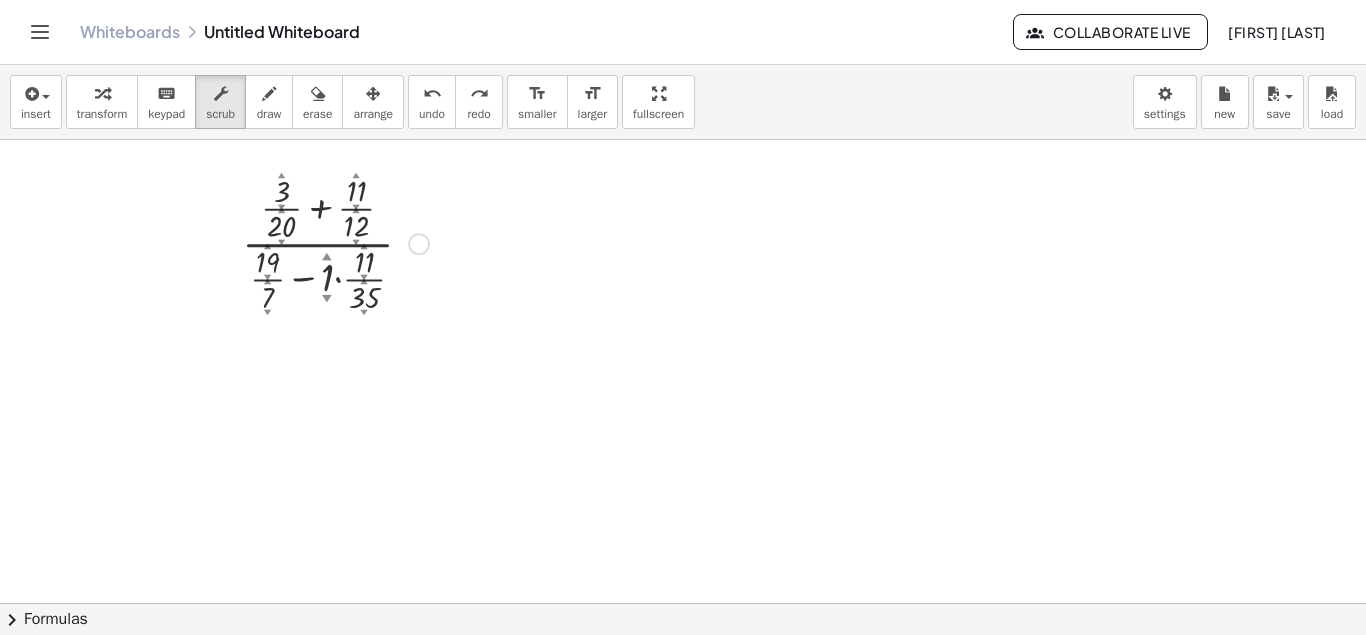 click at bounding box center [335, 242] 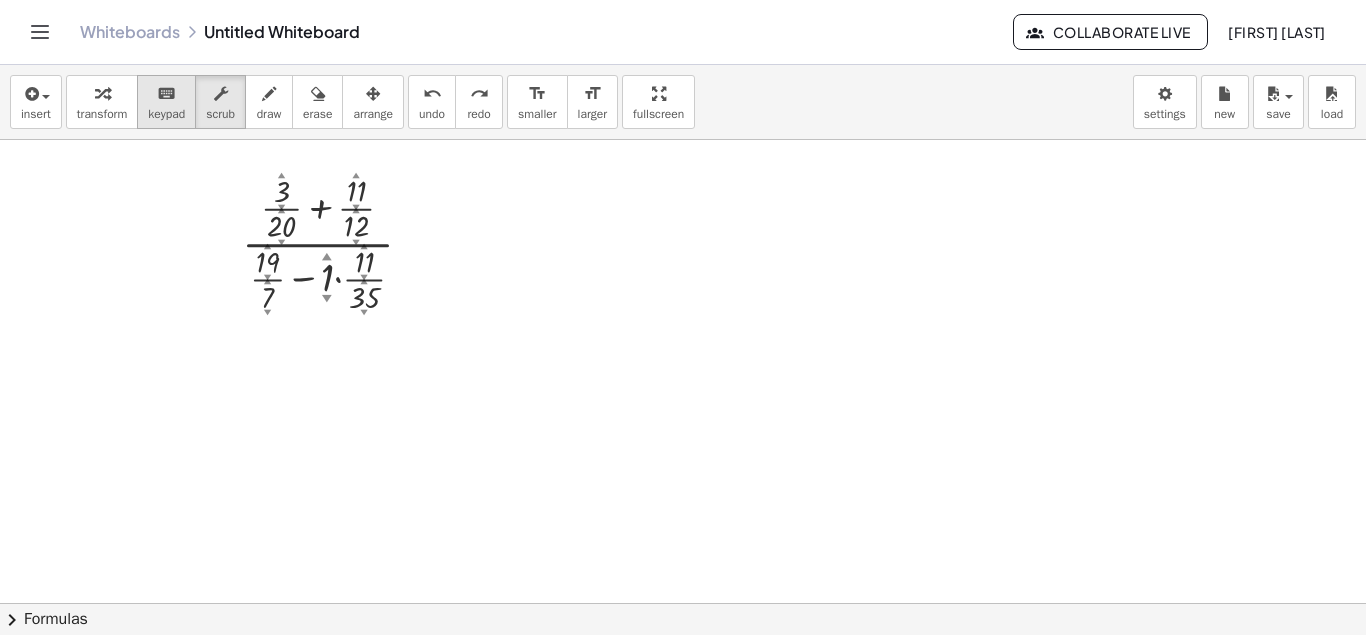 click on "keyboard" at bounding box center [166, 94] 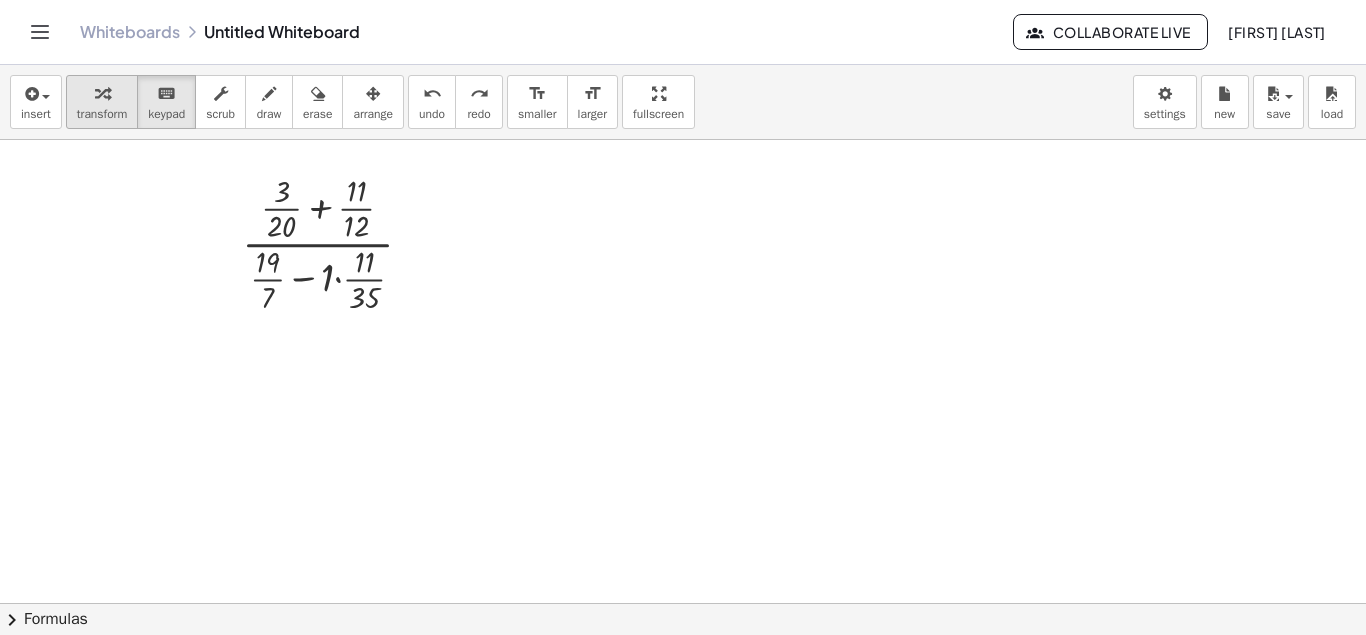 click at bounding box center (102, 93) 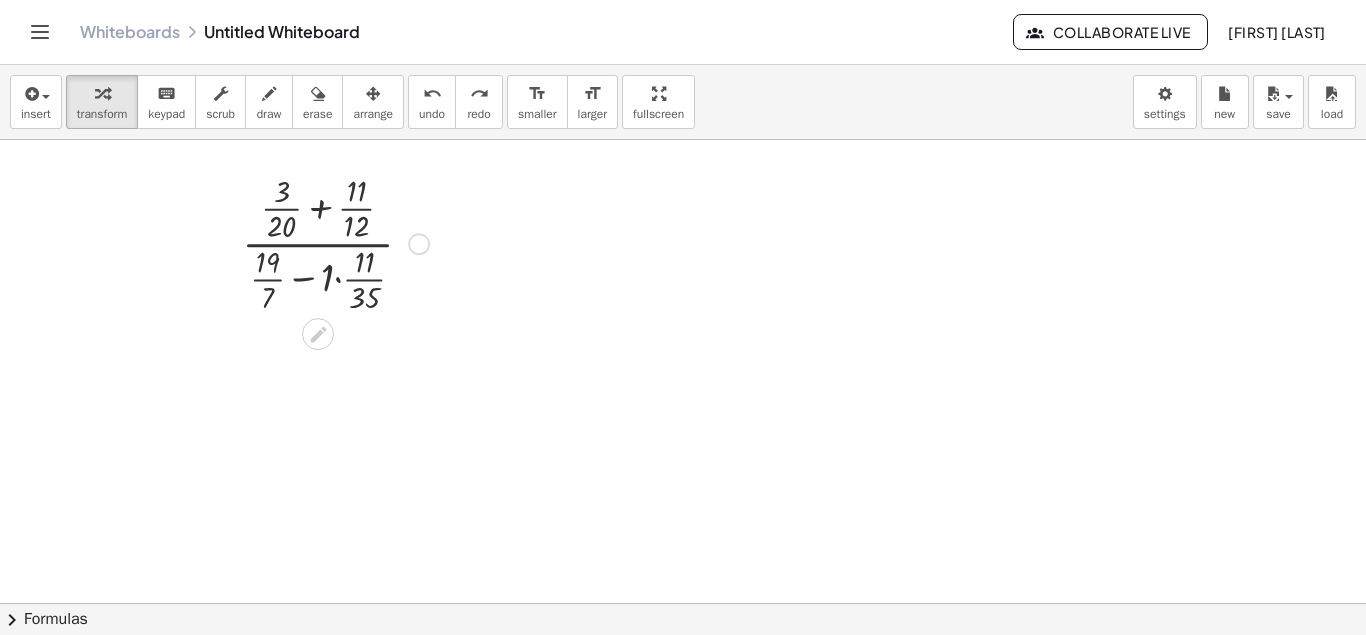 click at bounding box center (335, 242) 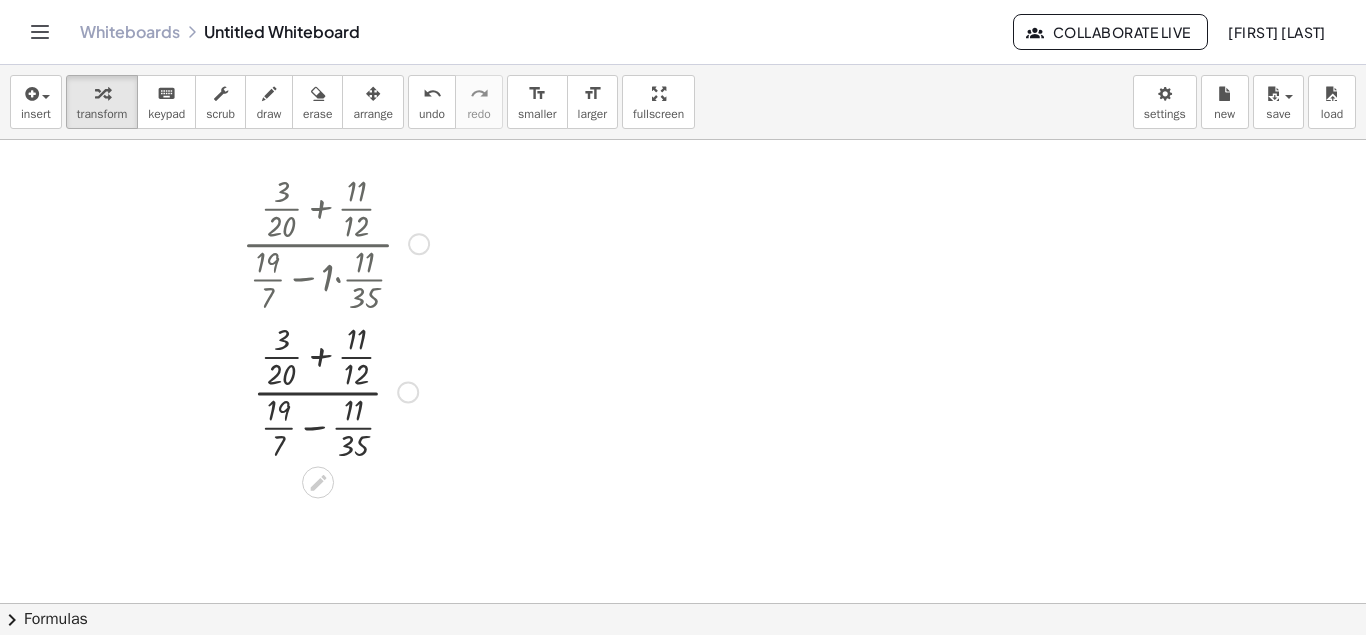 click on "· ( + · 3 · 20 + · 11 · 12 ) · ( + · 19 · 7 − · 1 · · 11 · 35 ) · ( + · 3 · 20 + · 11 · 12 ) · ( + · 19 · 7 − · 11 · 35 )" at bounding box center [328, 316] 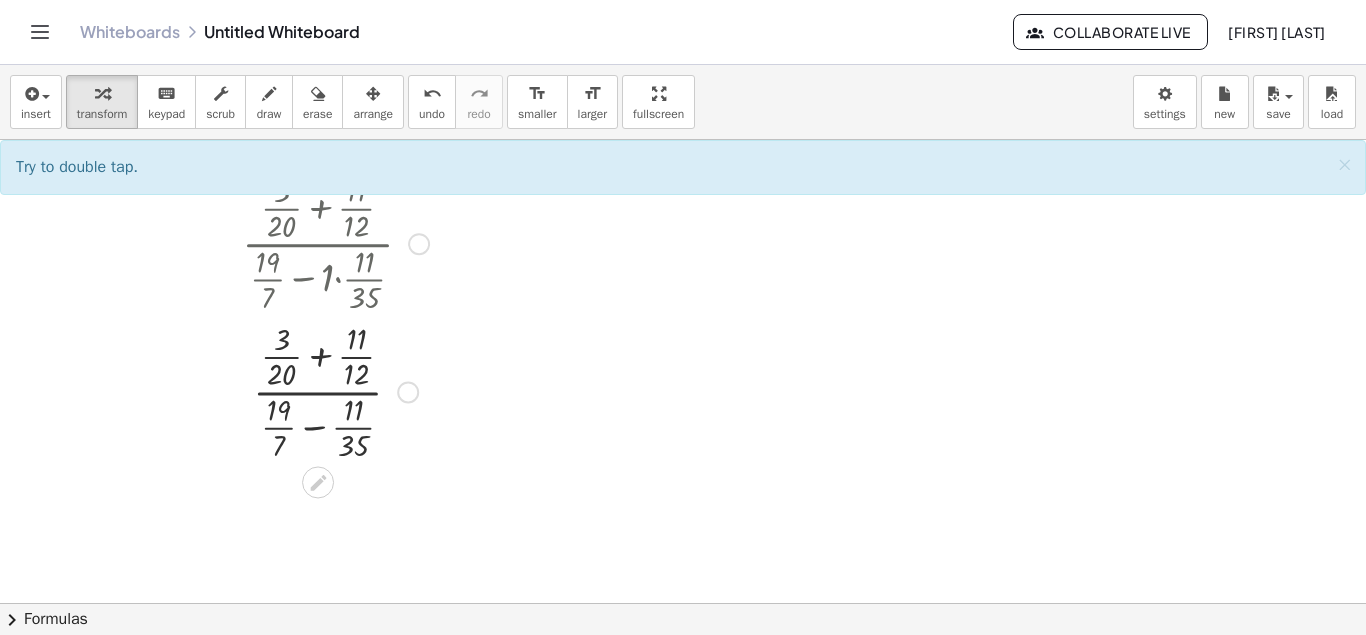 click at bounding box center [335, 390] 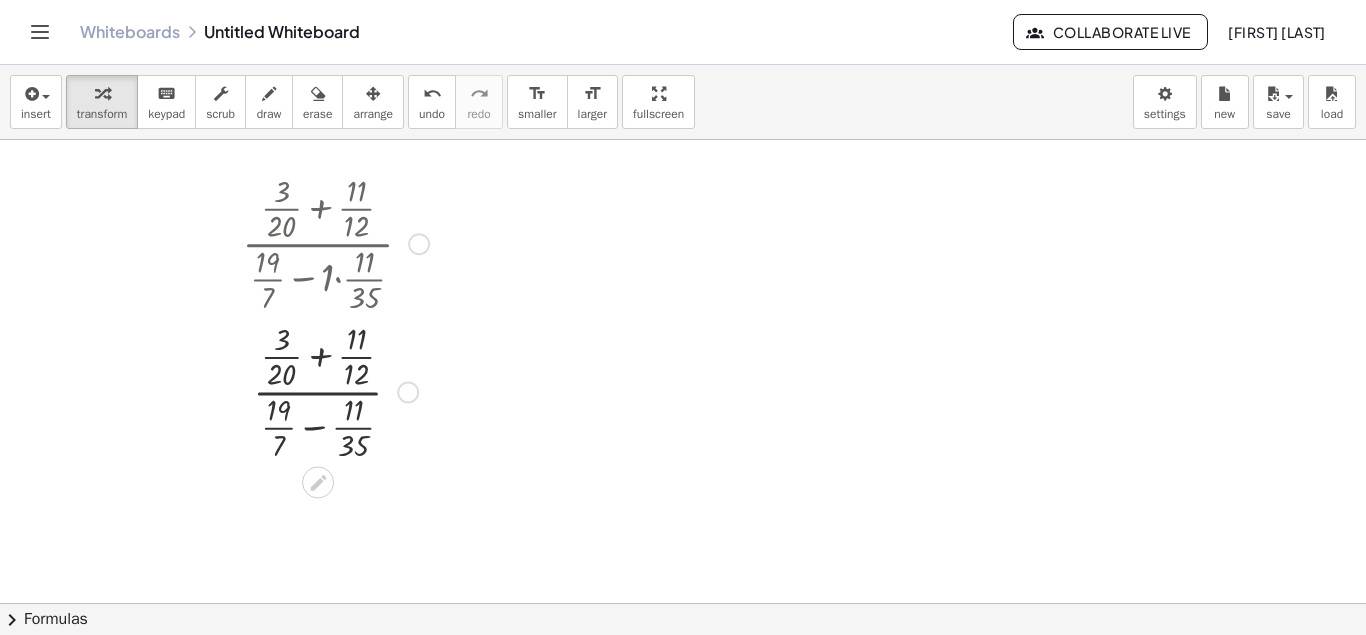 click at bounding box center (335, 390) 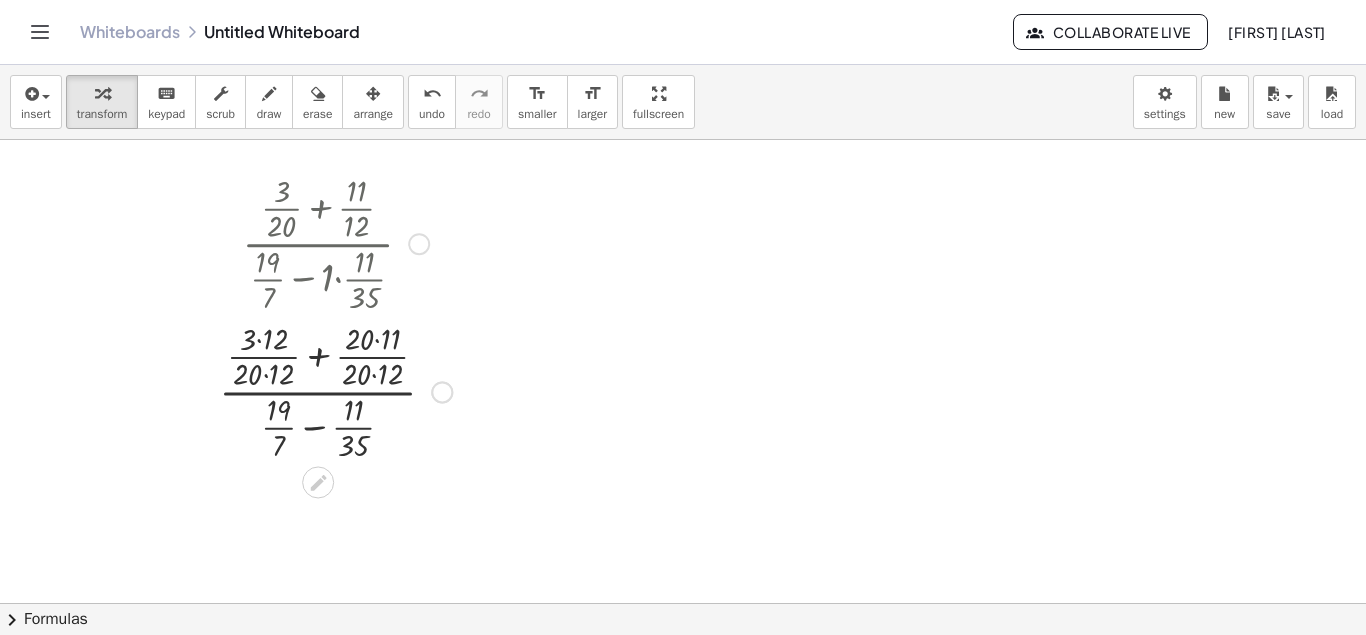 click at bounding box center (335, 390) 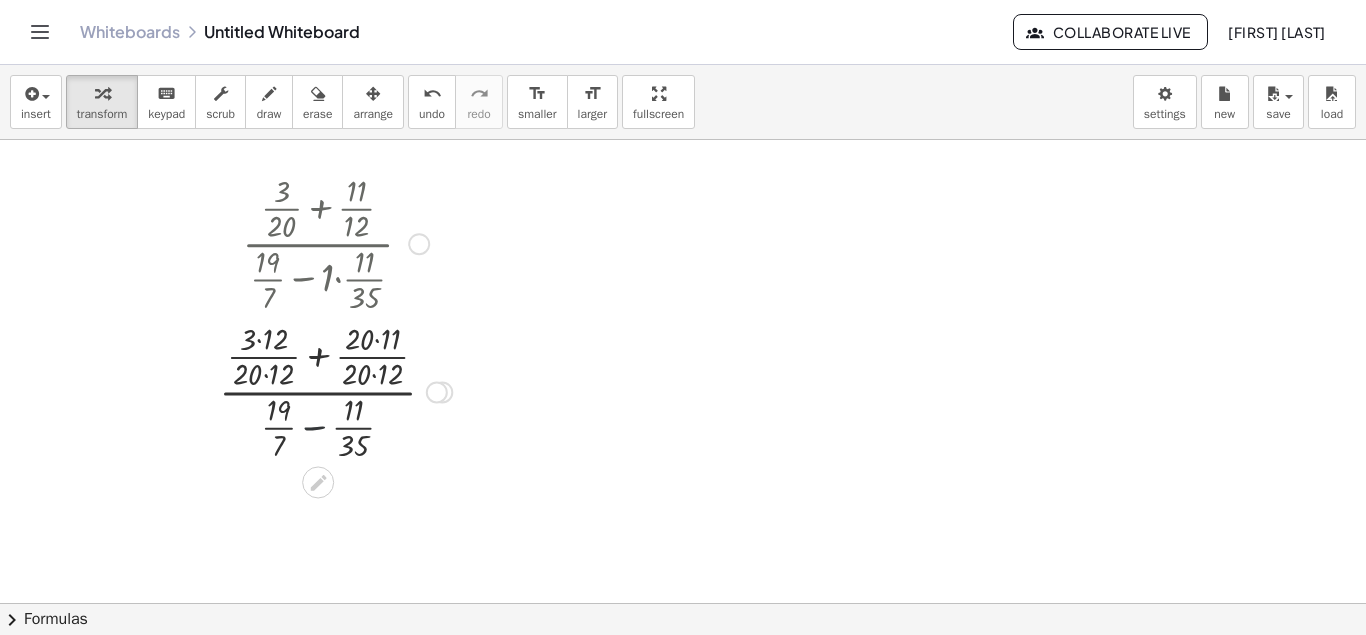 click at bounding box center [335, 390] 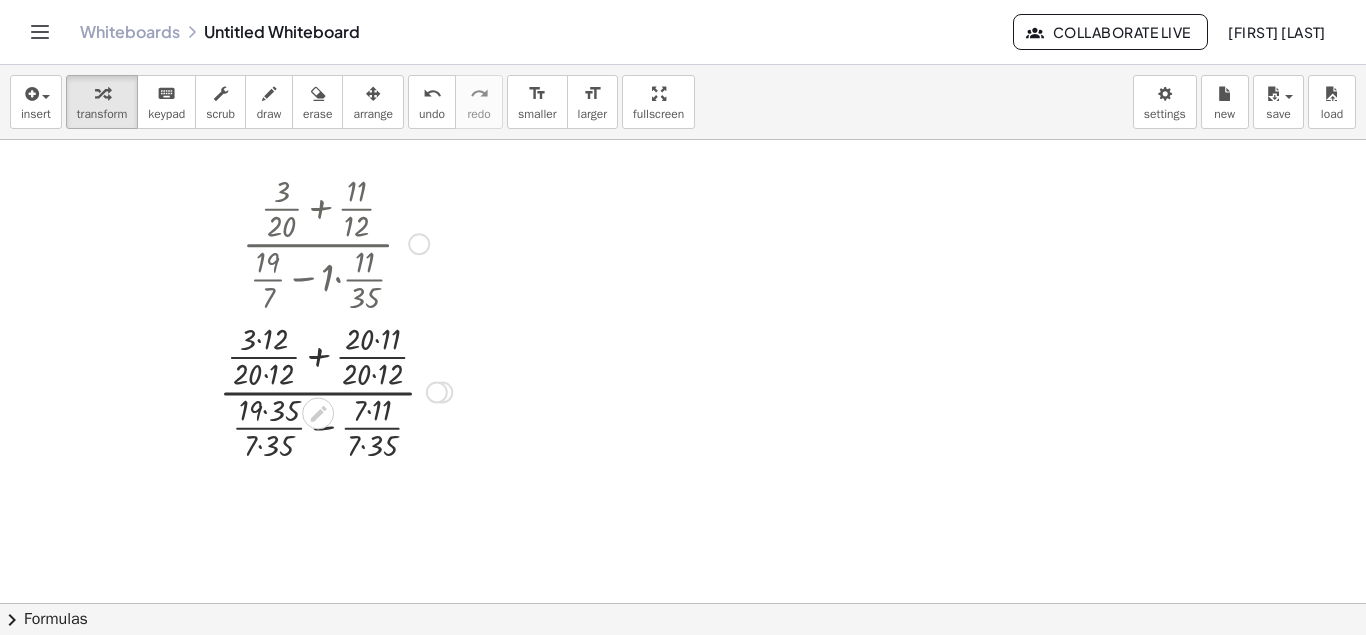 click at bounding box center (335, 390) 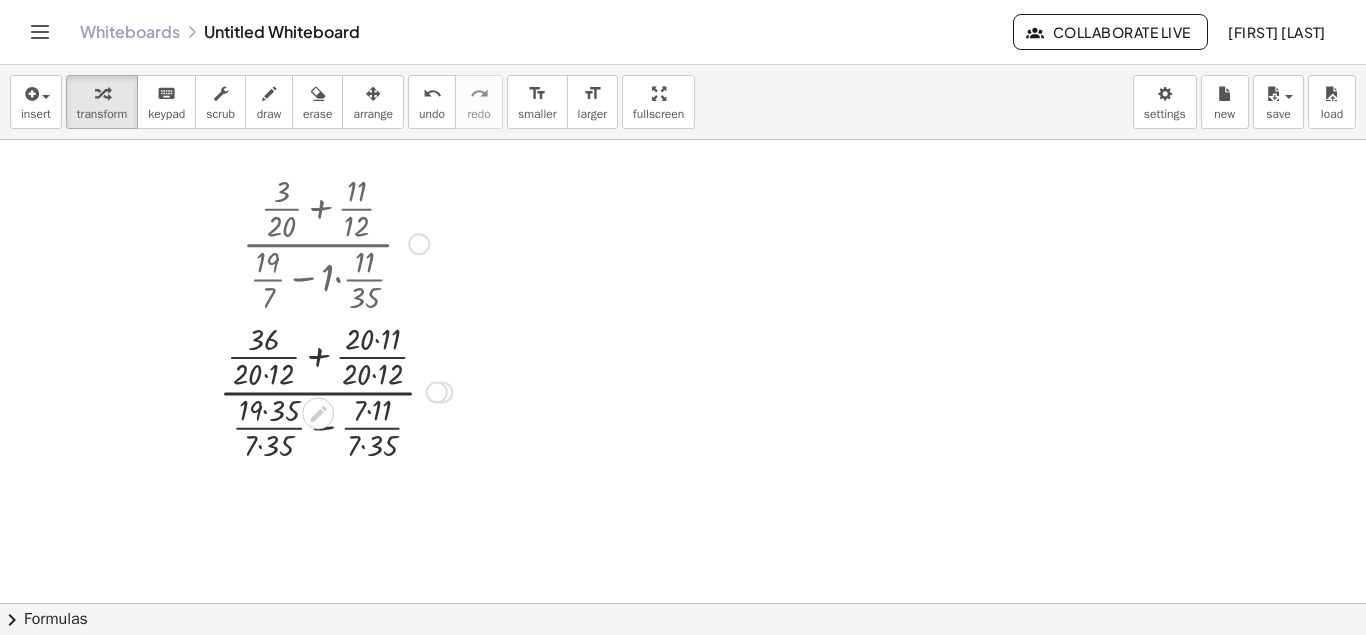click at bounding box center (335, 390) 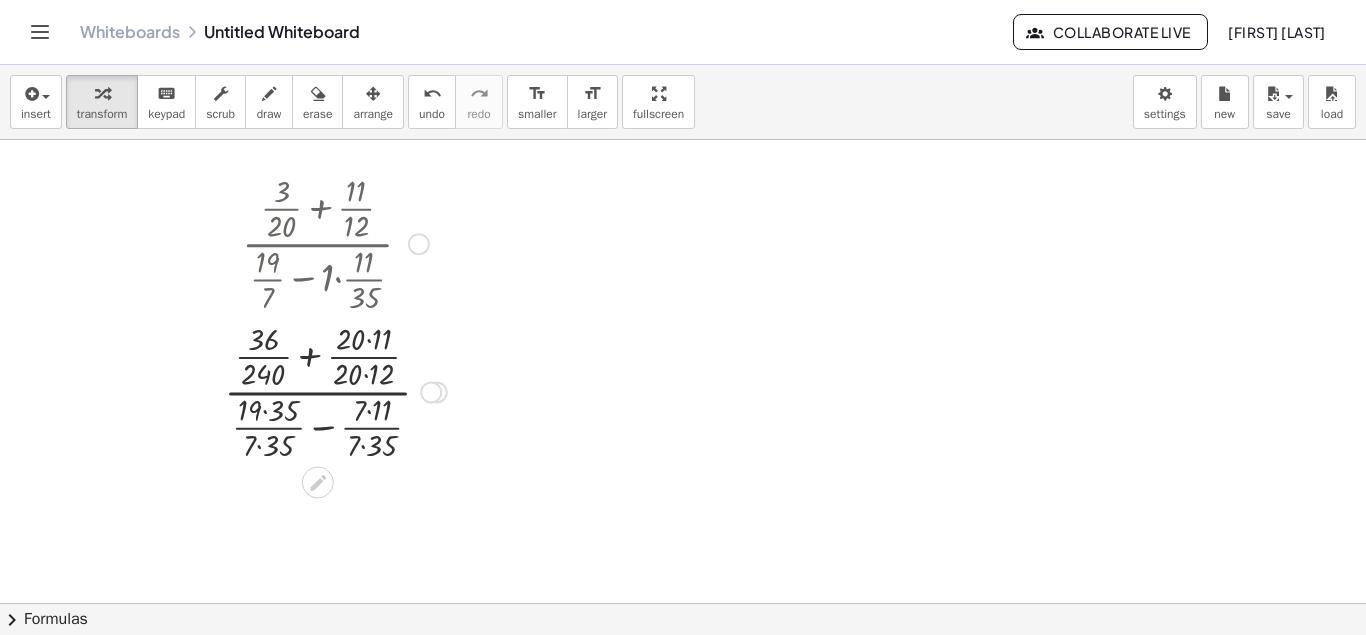 click at bounding box center [335, 390] 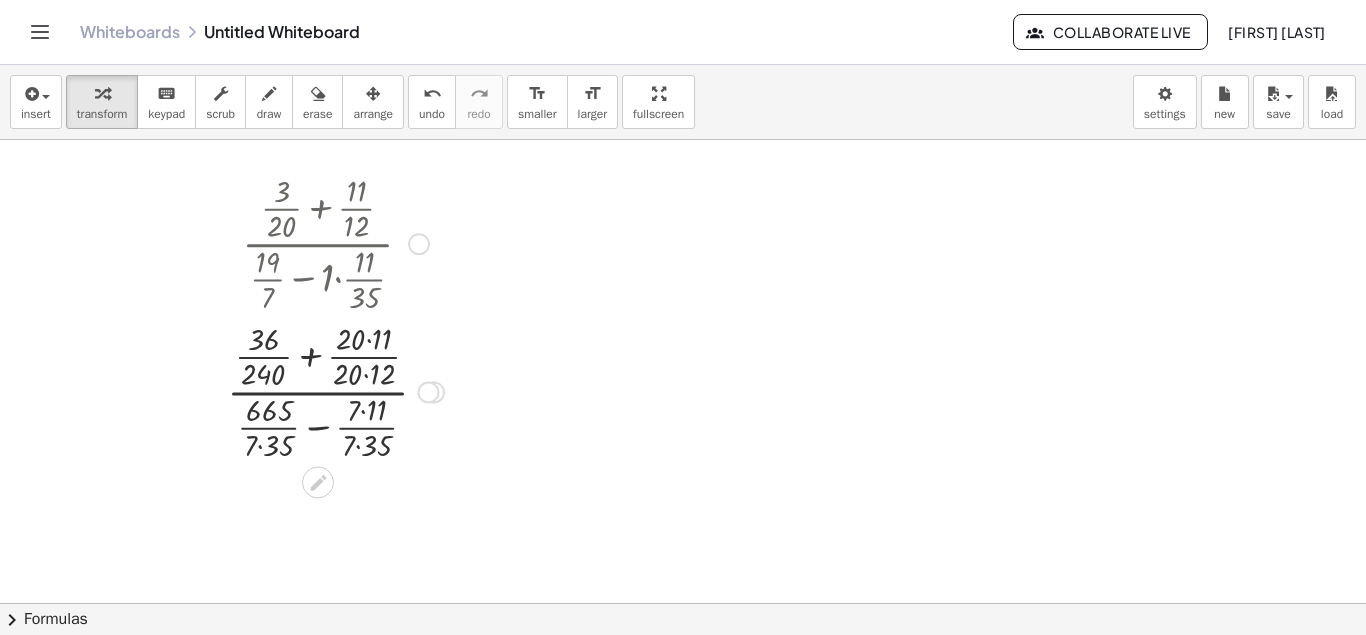click at bounding box center [335, 390] 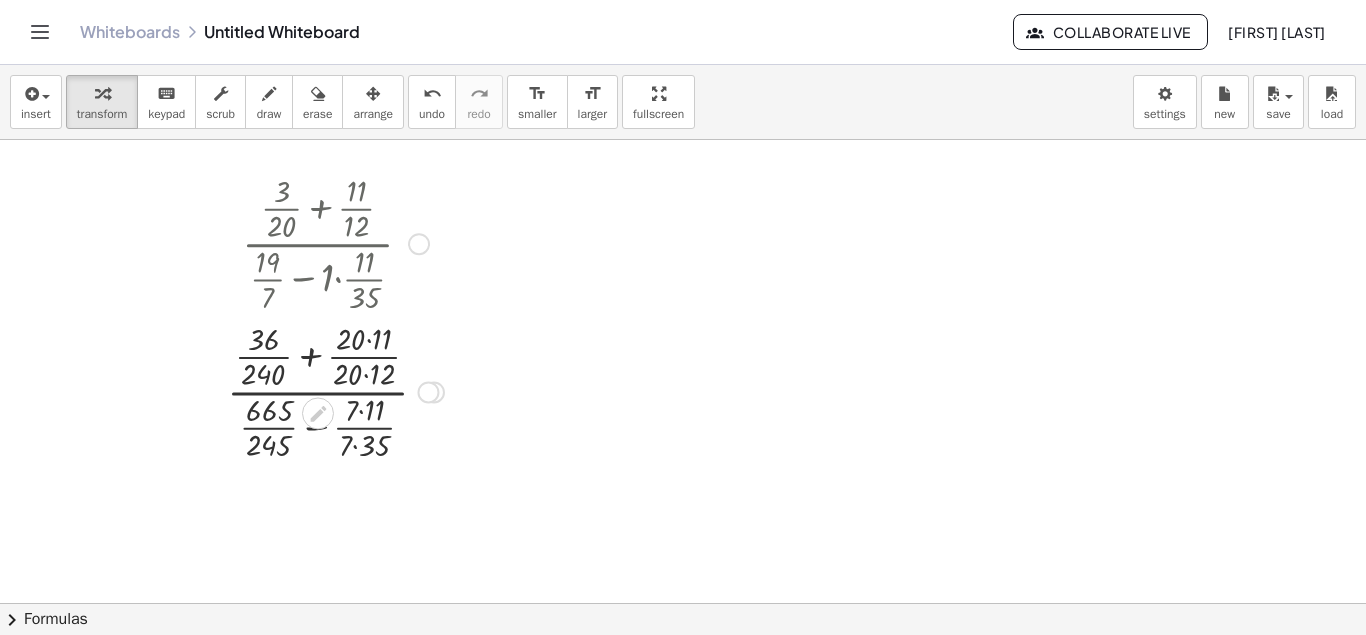 click at bounding box center [335, 390] 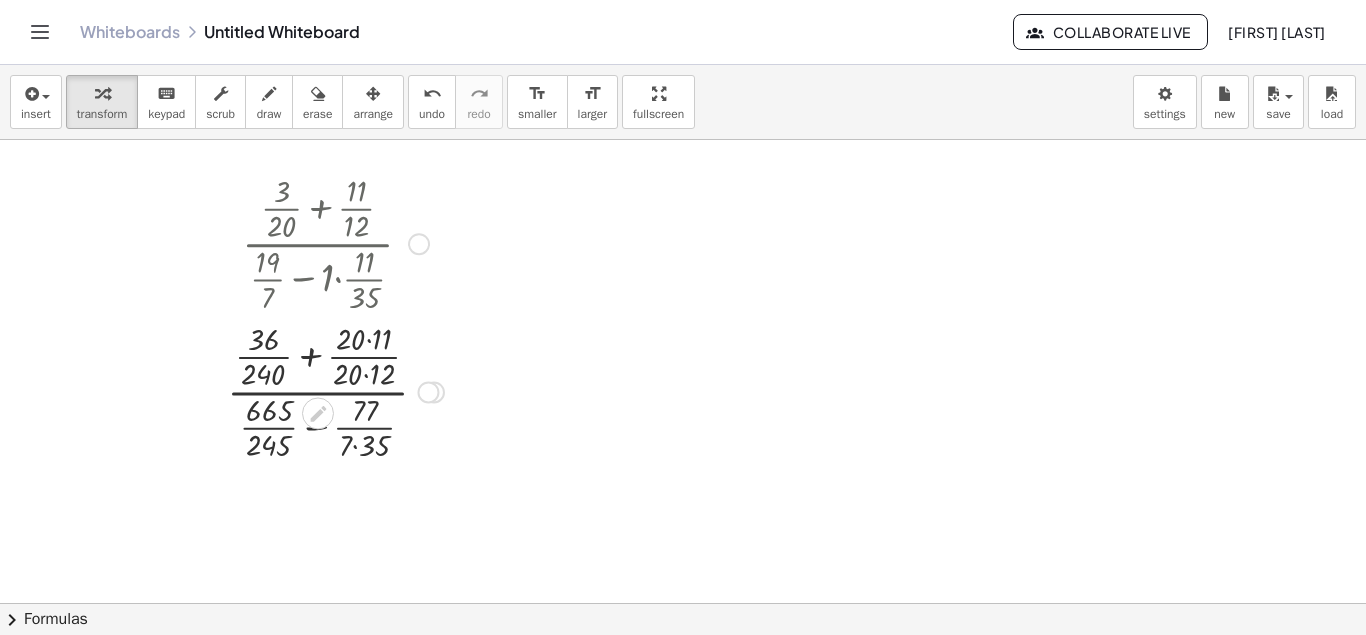 click at bounding box center [335, 390] 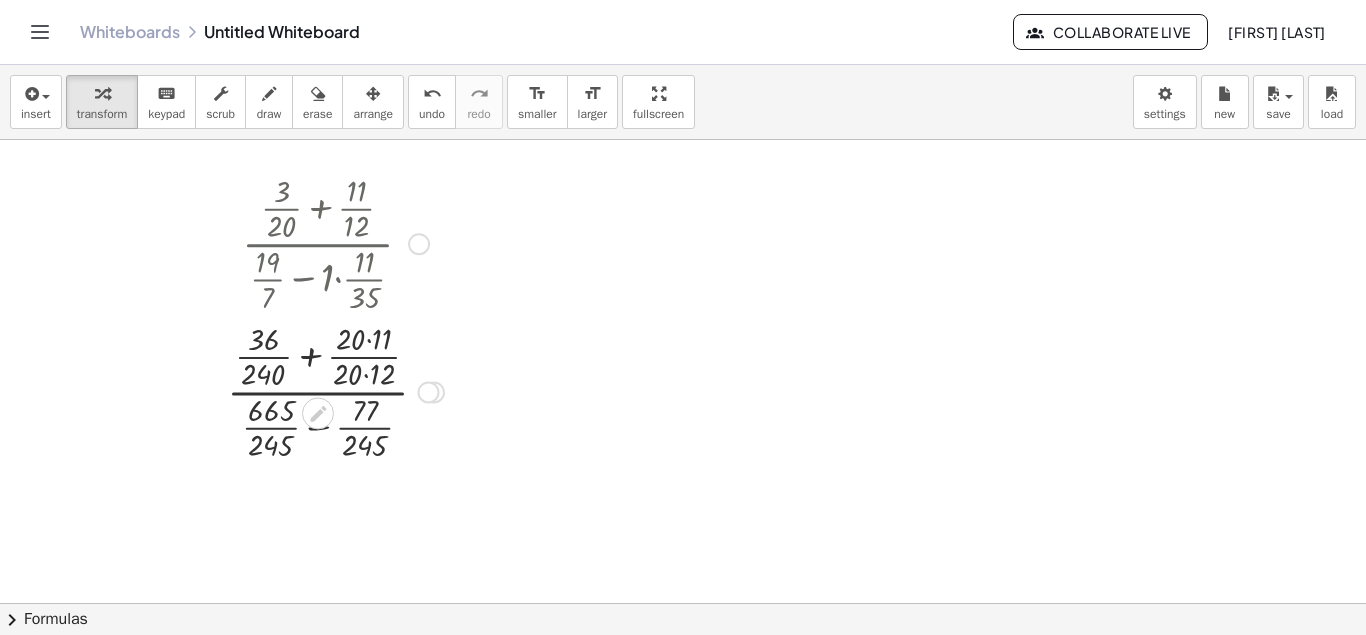 click at bounding box center [335, 390] 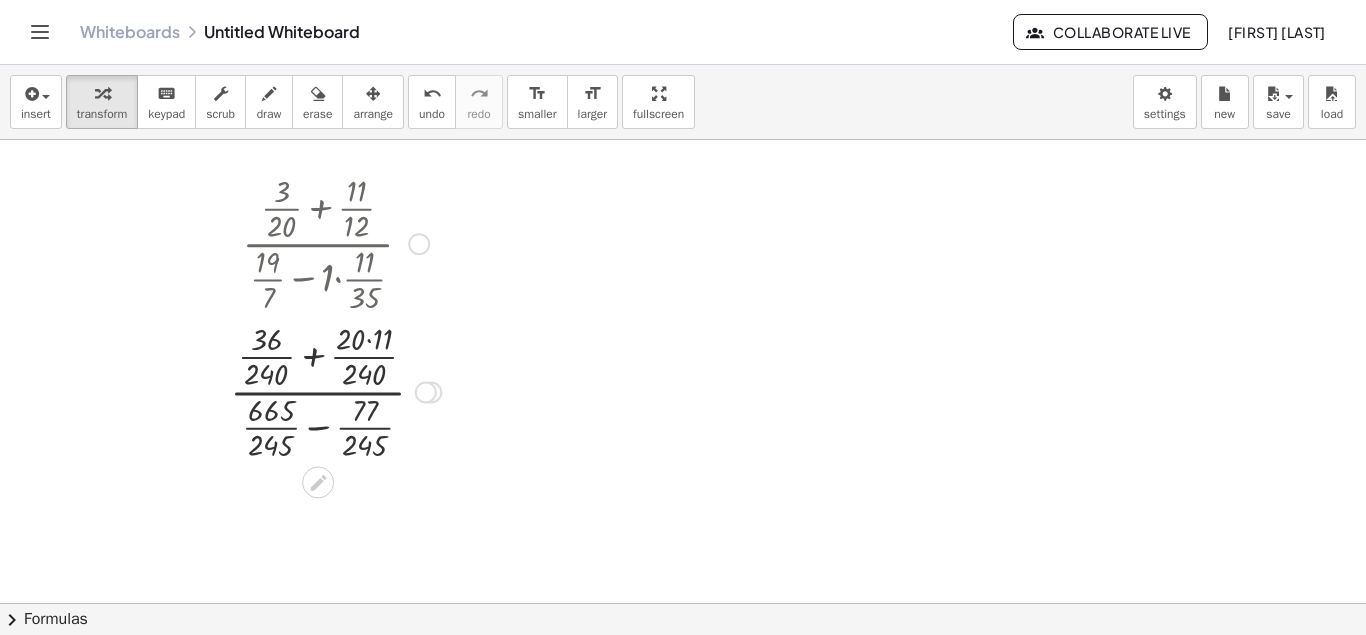 click at bounding box center (335, 390) 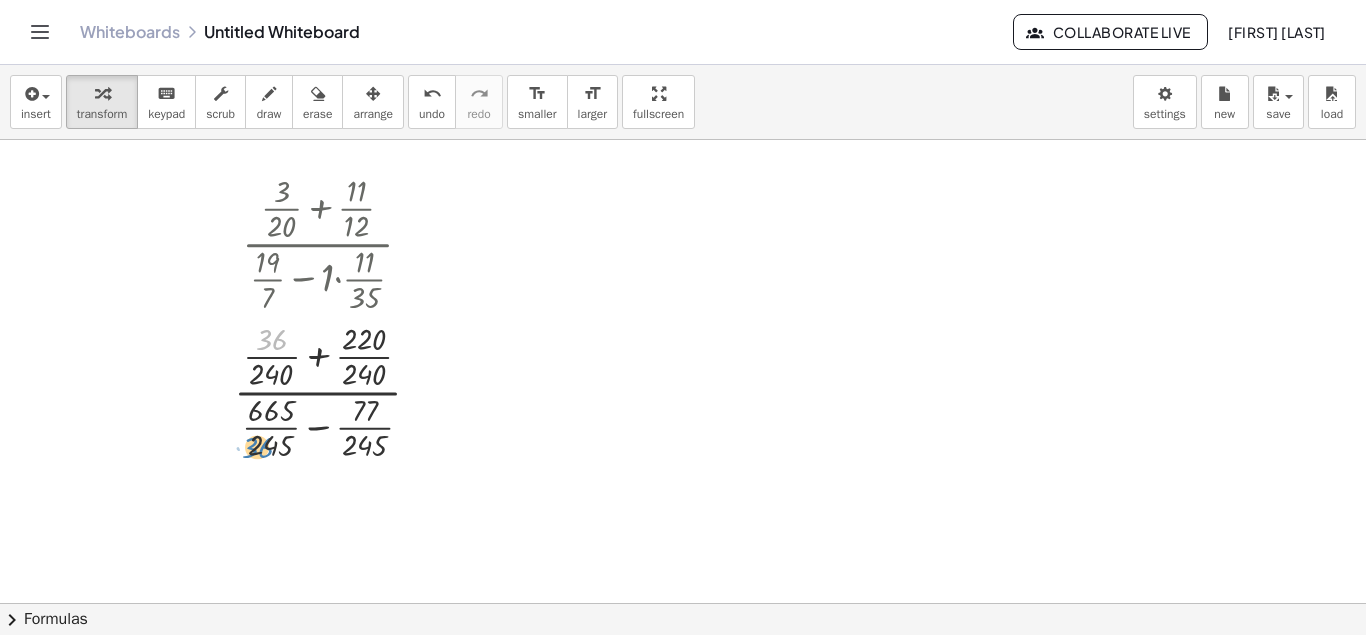 drag, startPoint x: 263, startPoint y: 338, endPoint x: 252, endPoint y: 446, distance: 108.55874 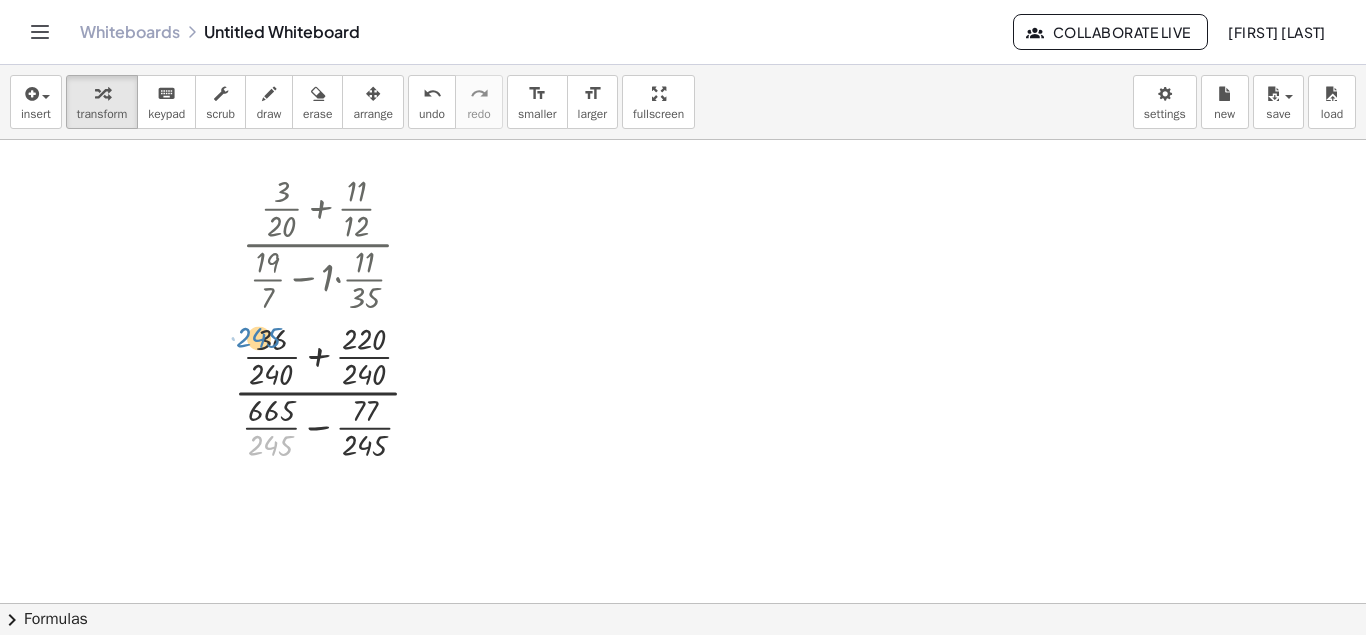 drag, startPoint x: 260, startPoint y: 440, endPoint x: 248, endPoint y: 331, distance: 109.65856 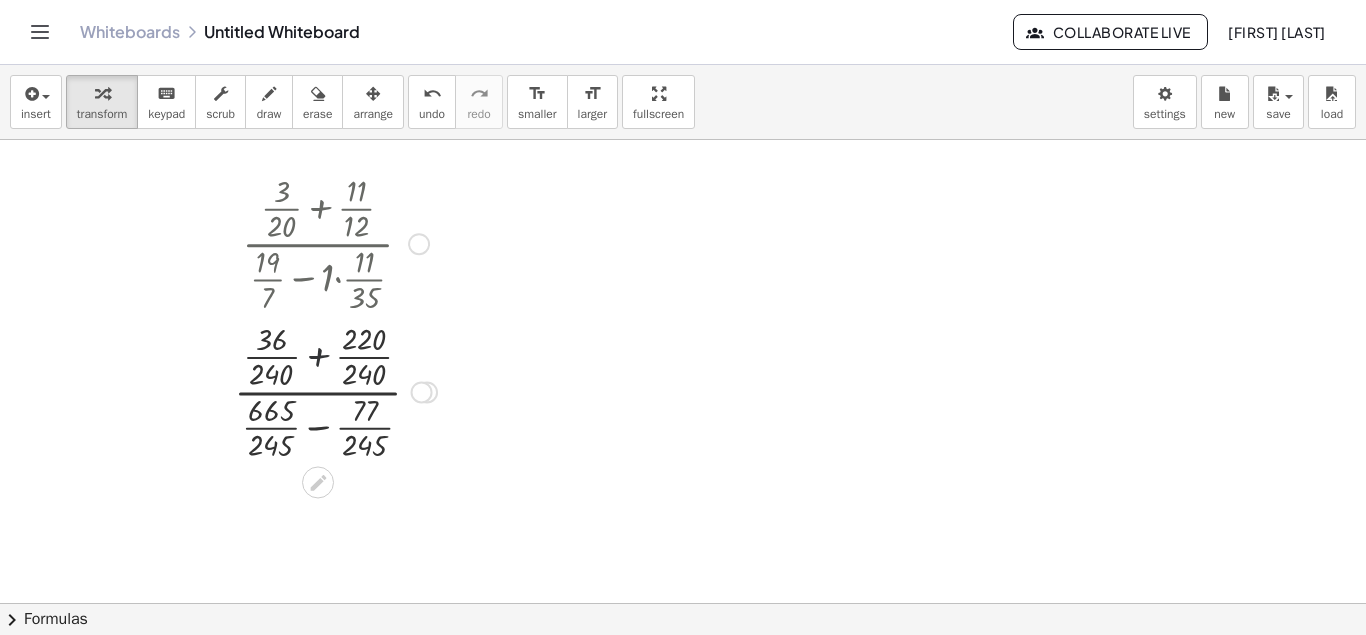 click at bounding box center (335, 390) 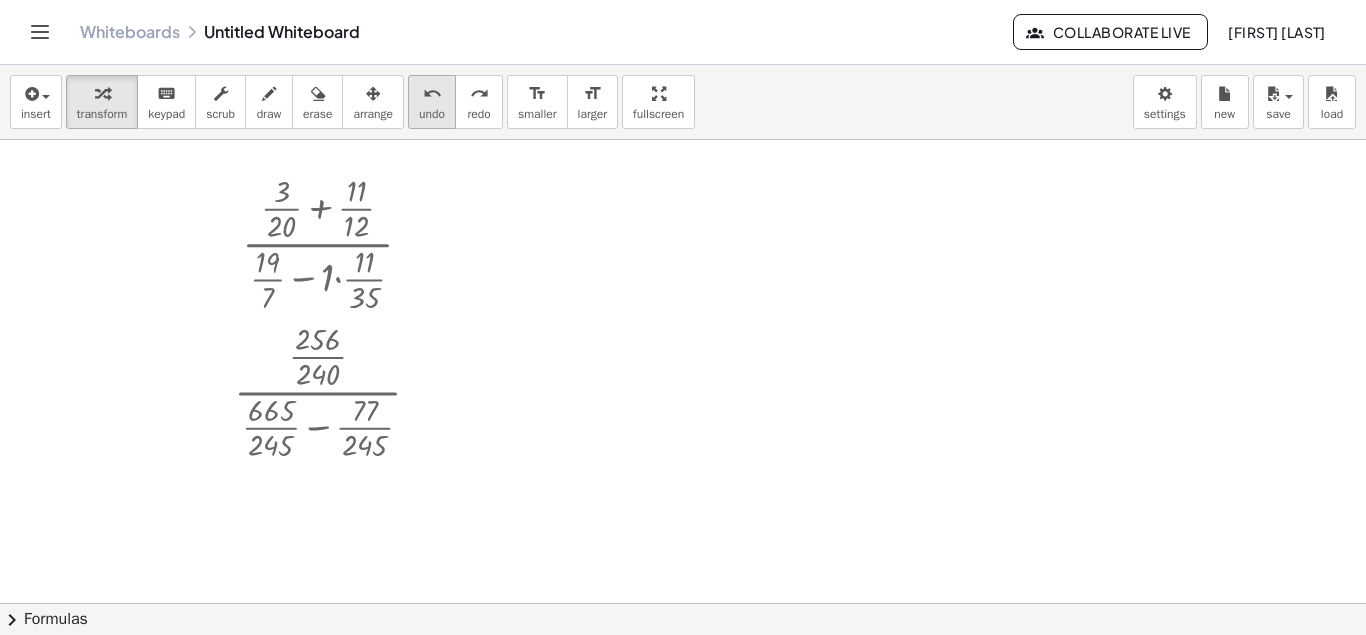 click on "undo" at bounding box center (432, 114) 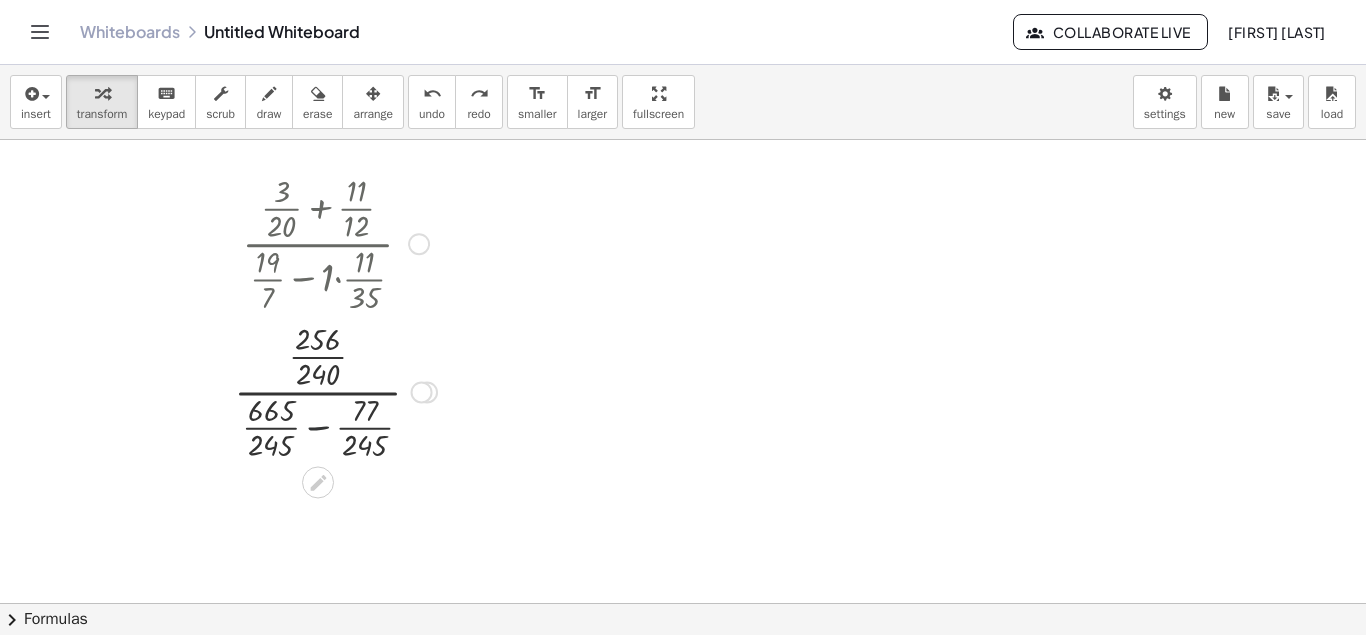click at bounding box center (335, 390) 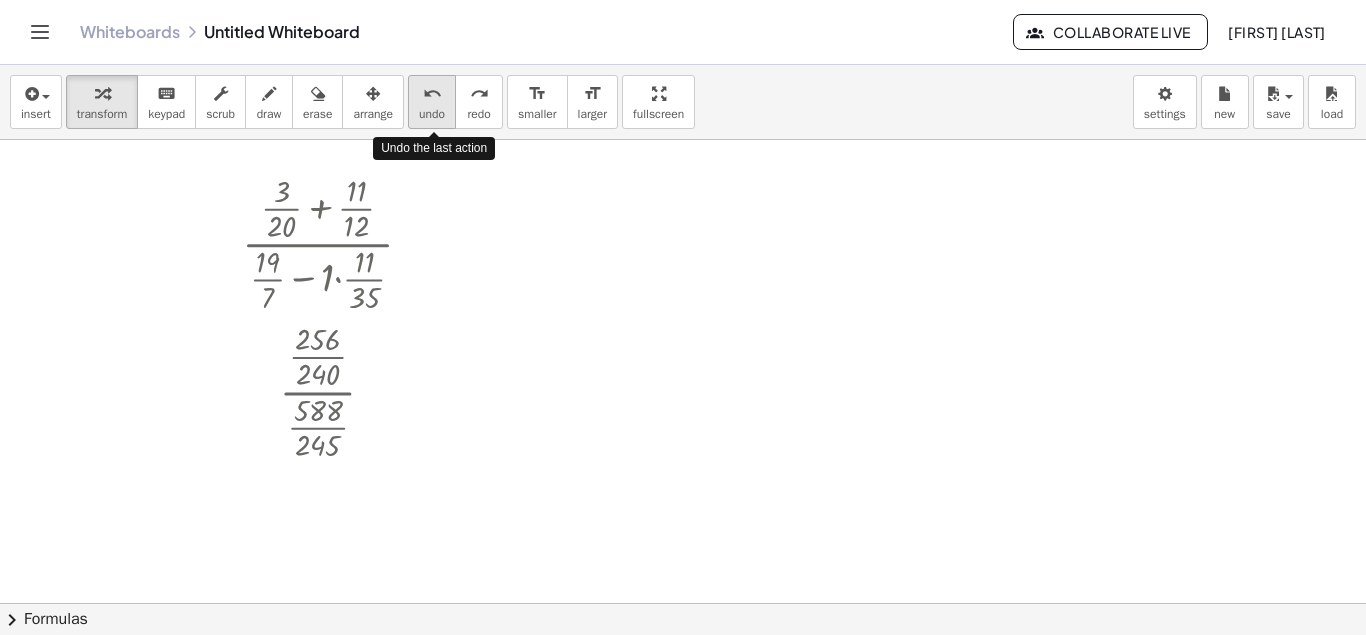 click on "undo undo" at bounding box center (432, 102) 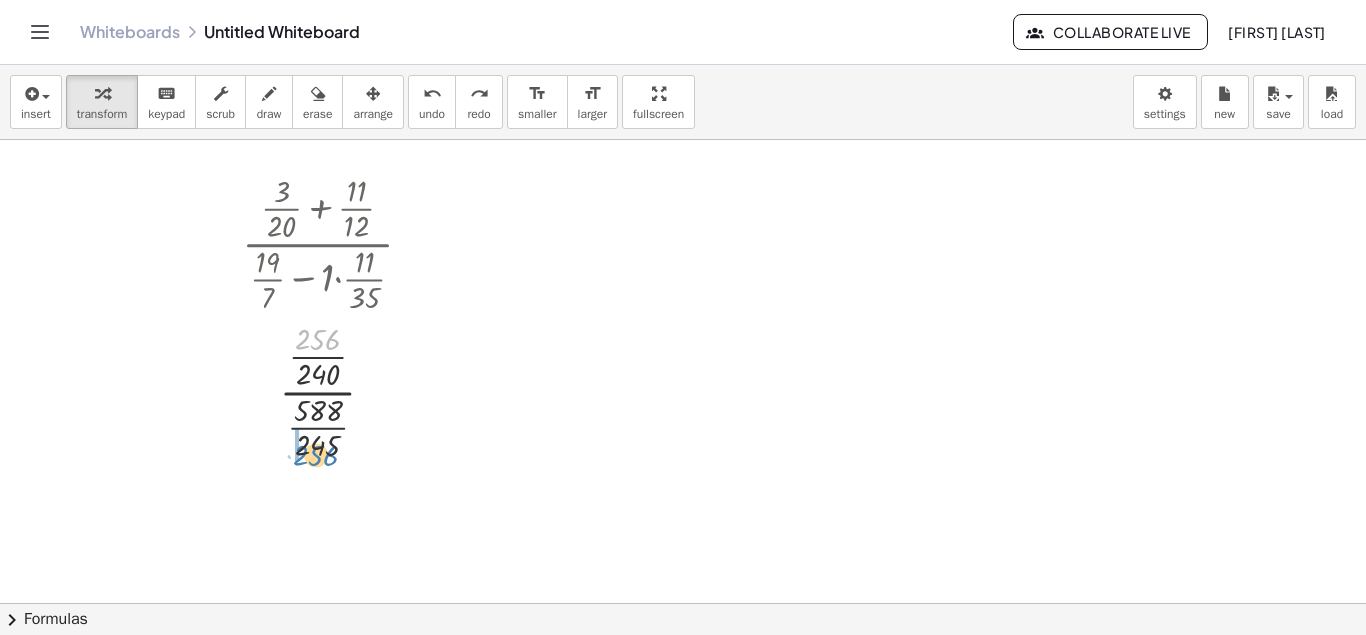 drag, startPoint x: 336, startPoint y: 343, endPoint x: 334, endPoint y: 453, distance: 110.01818 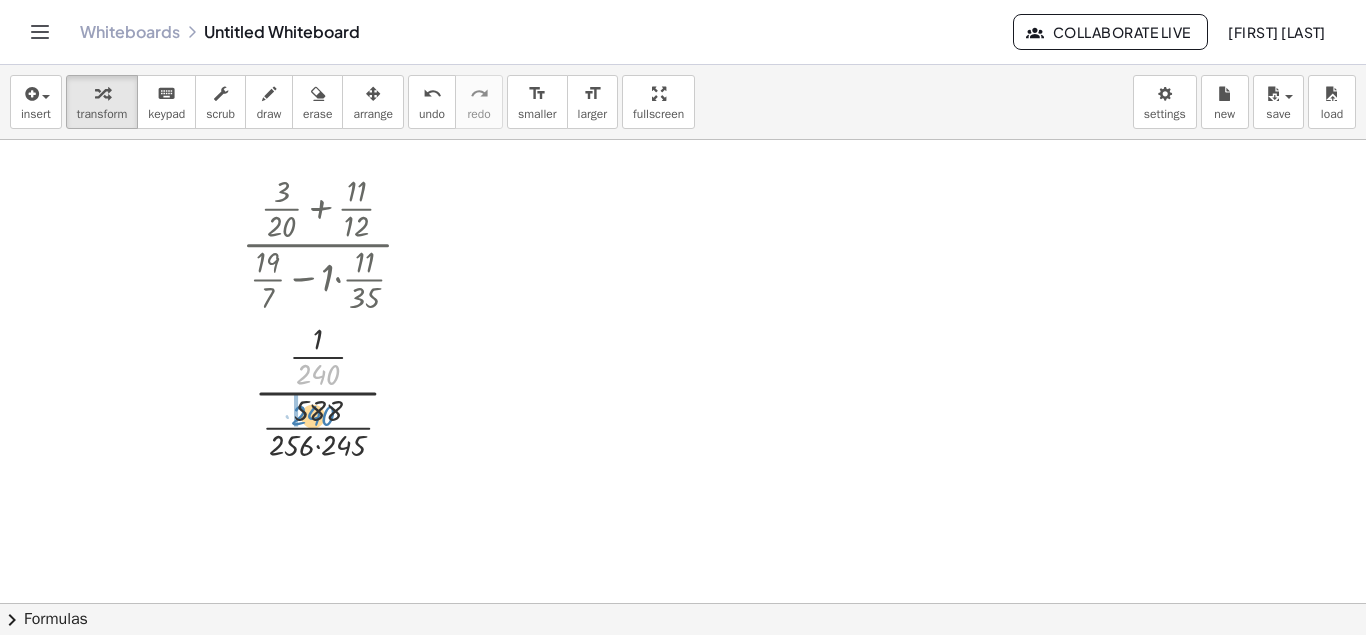 drag, startPoint x: 326, startPoint y: 369, endPoint x: 322, endPoint y: 407, distance: 38.209946 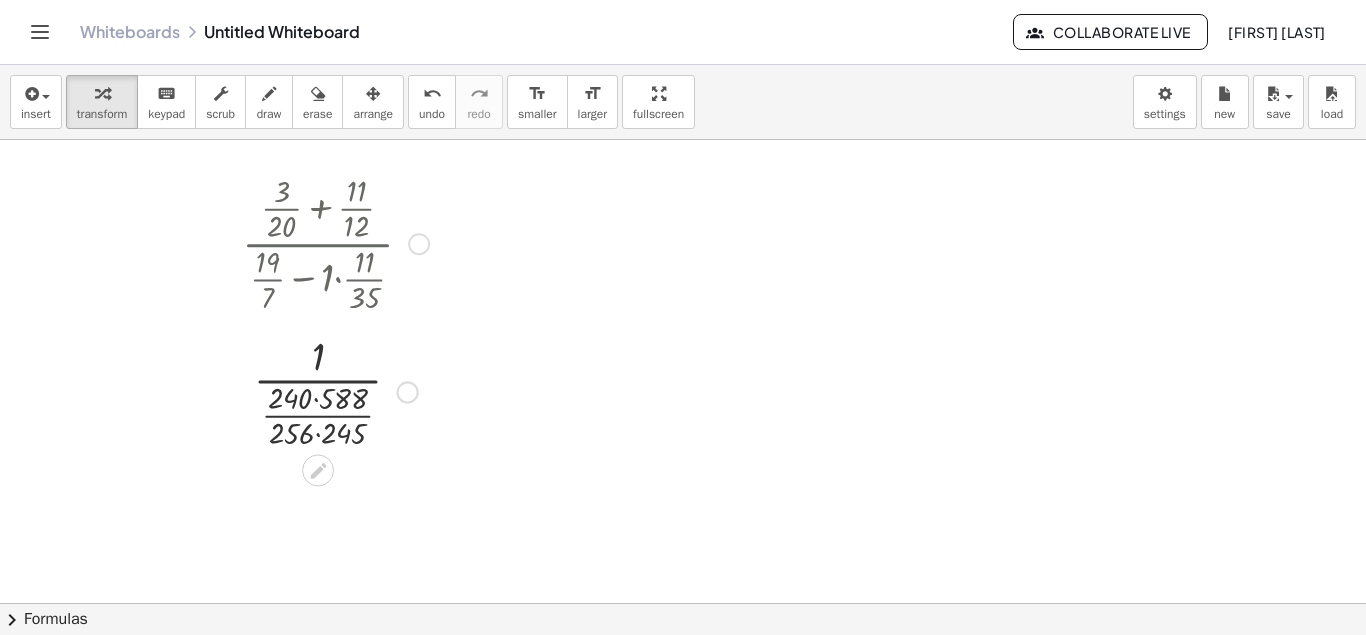 click at bounding box center [335, 390] 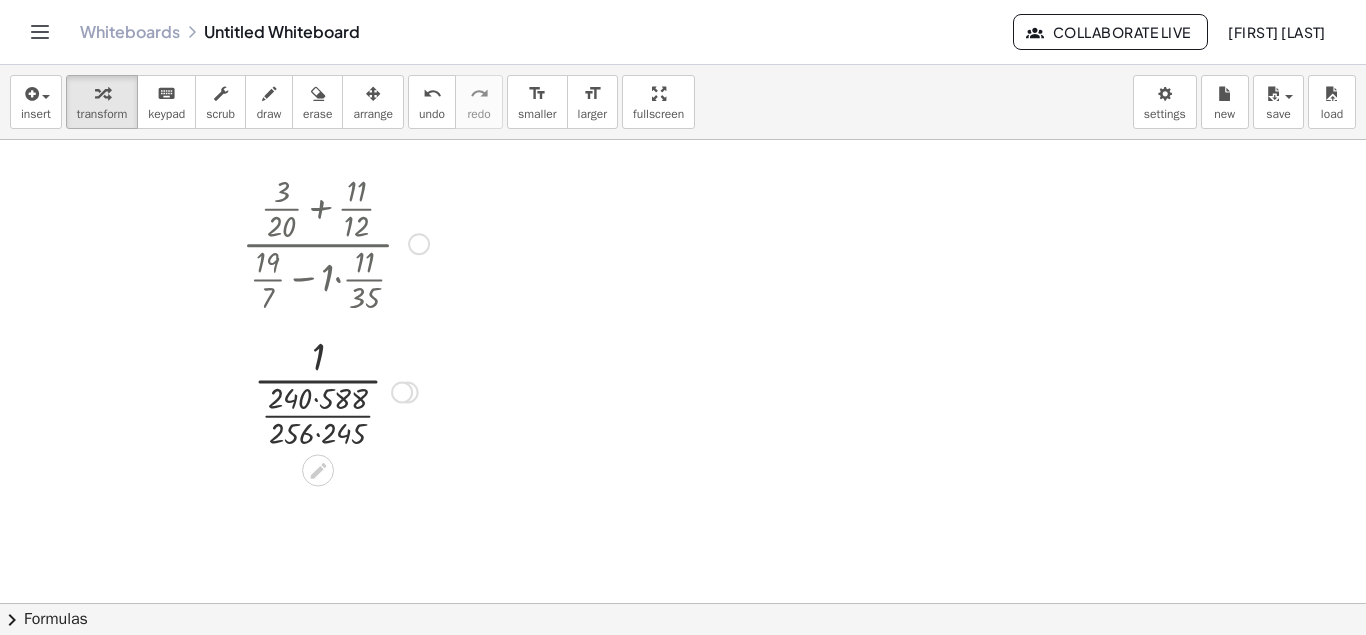 click at bounding box center [335, 390] 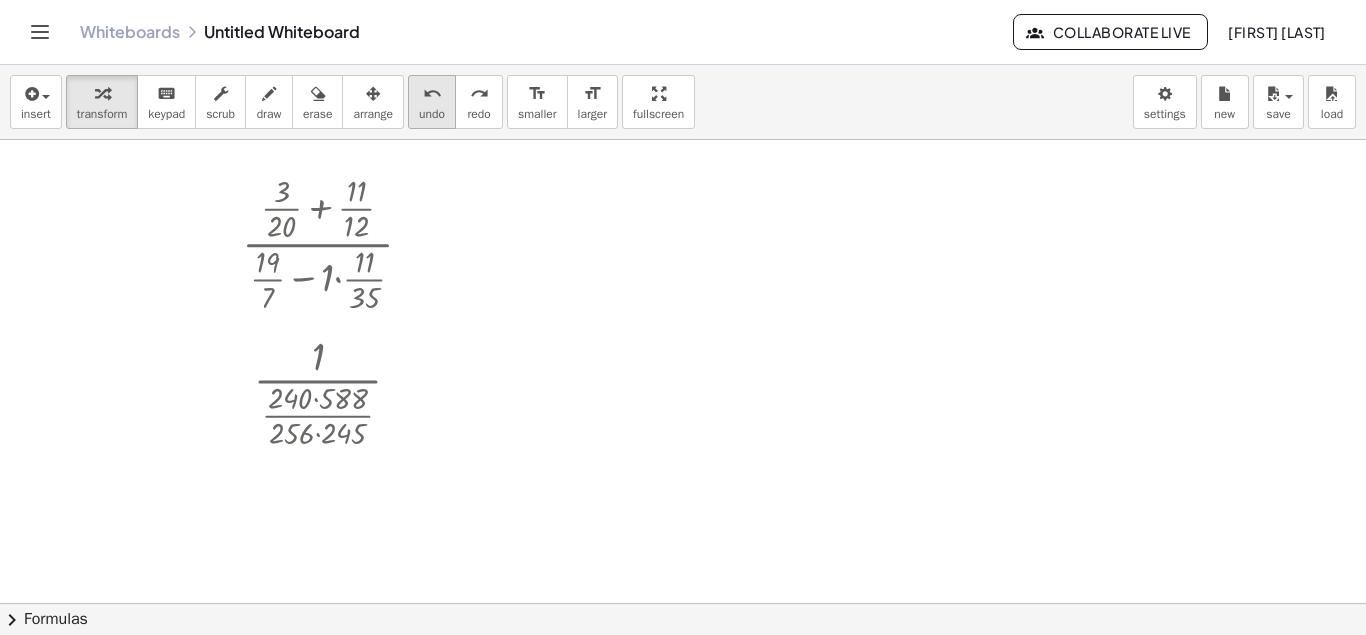 click on "undo" at bounding box center [432, 93] 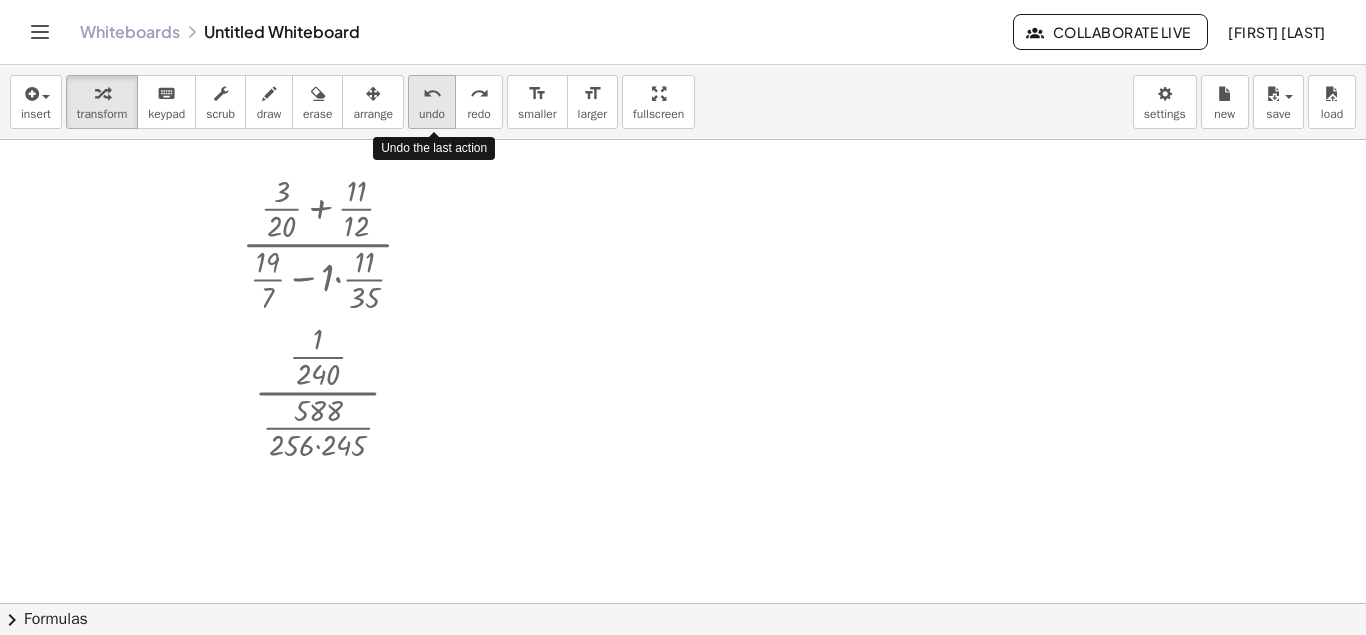 click on "undo" at bounding box center [432, 93] 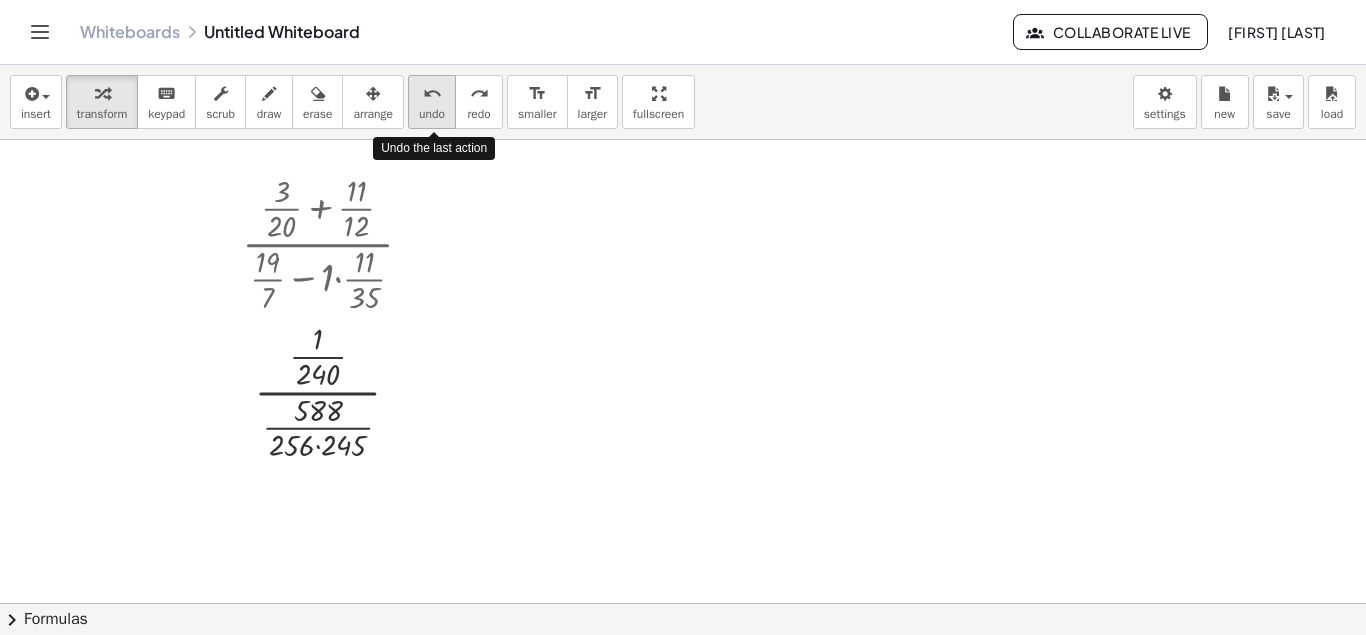 click on "undo" at bounding box center [432, 93] 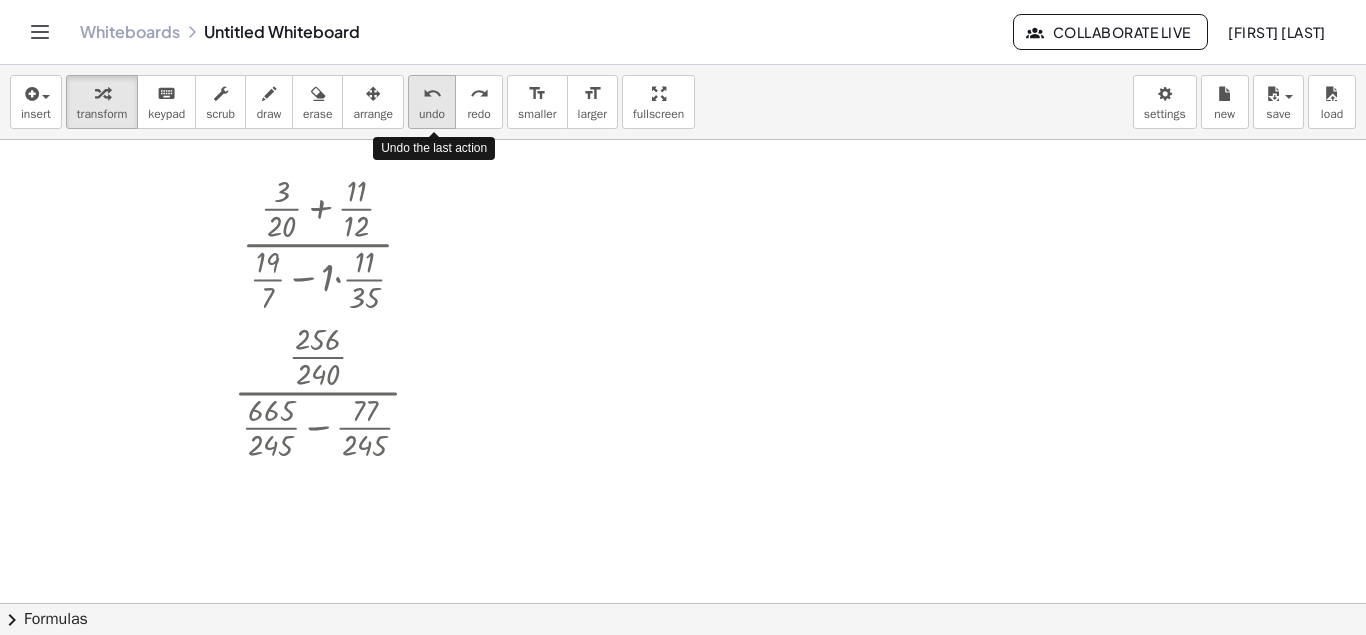 click on "undo" at bounding box center (432, 93) 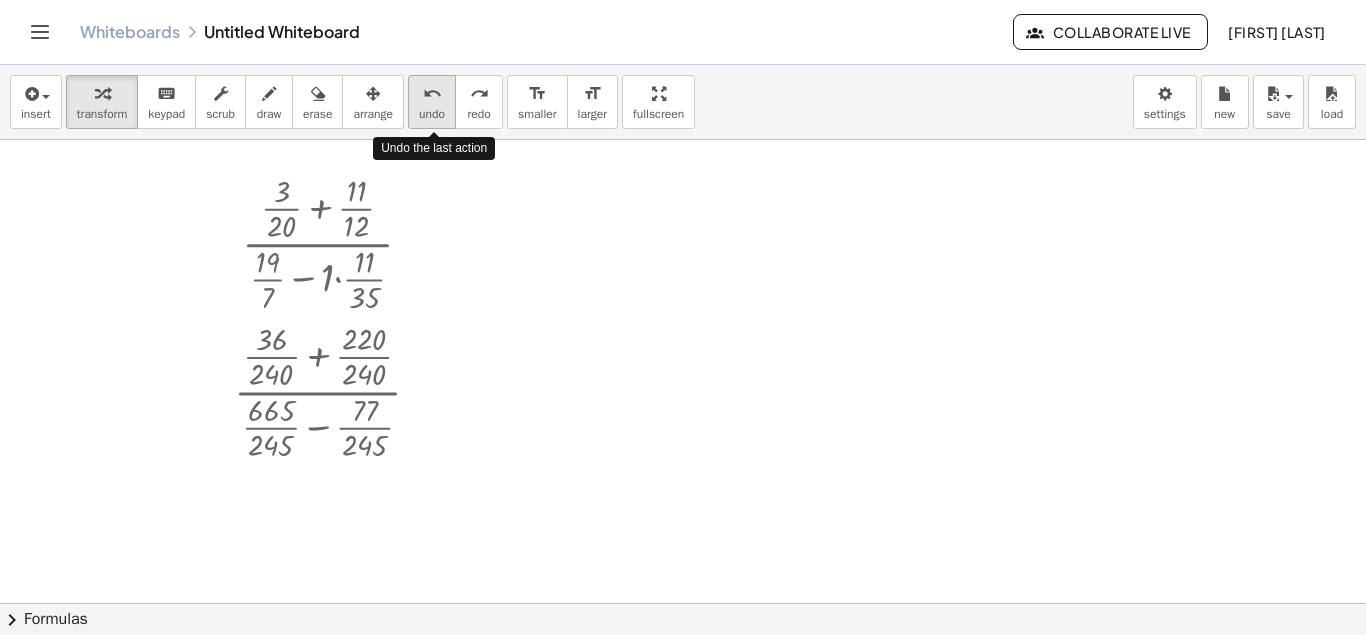 click on "undo" at bounding box center (432, 93) 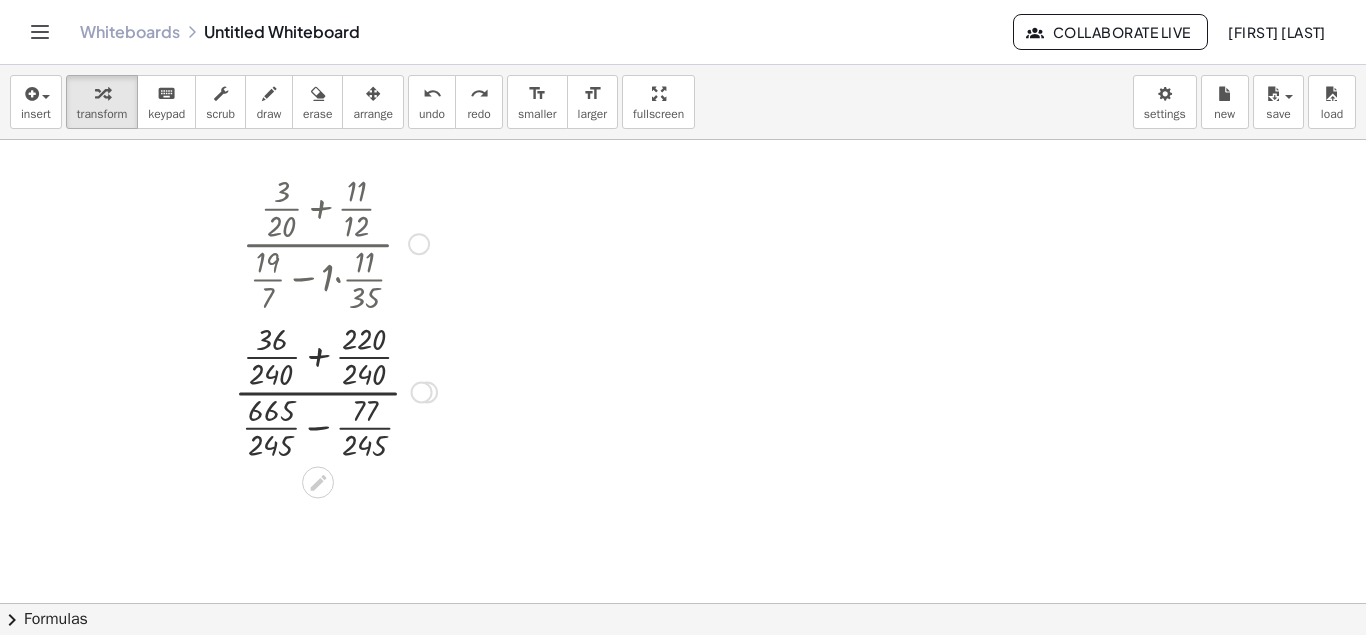 click at bounding box center (335, 390) 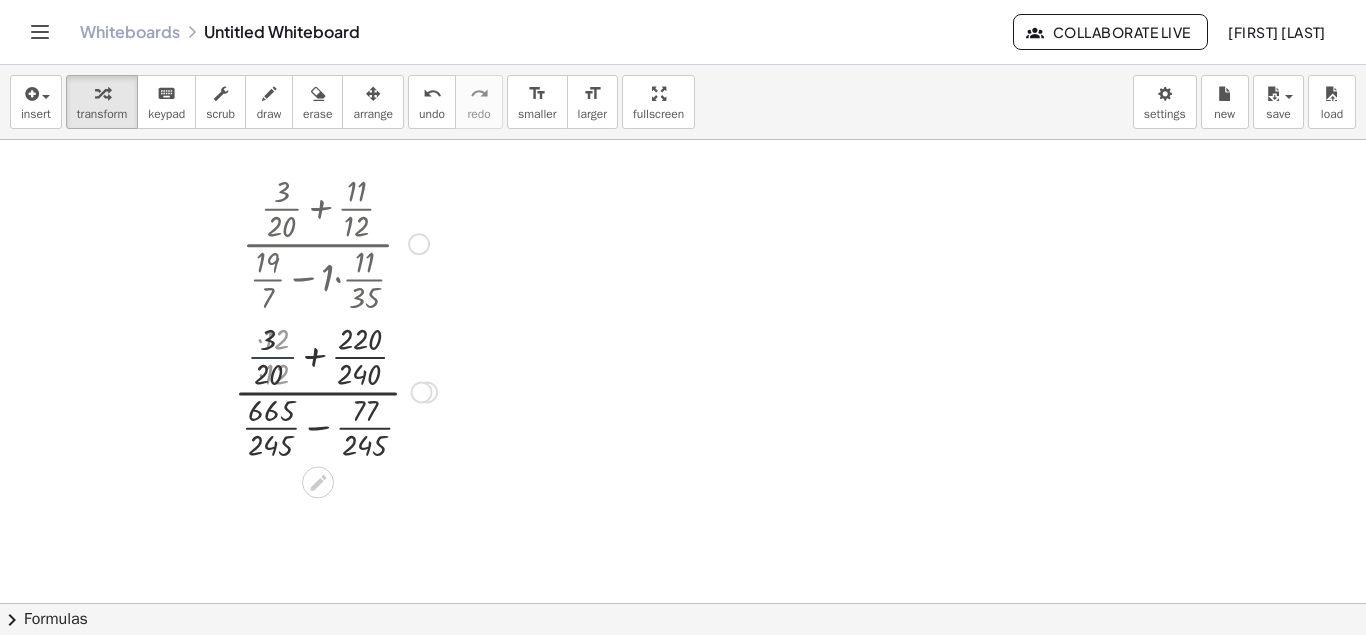 click at bounding box center (335, 390) 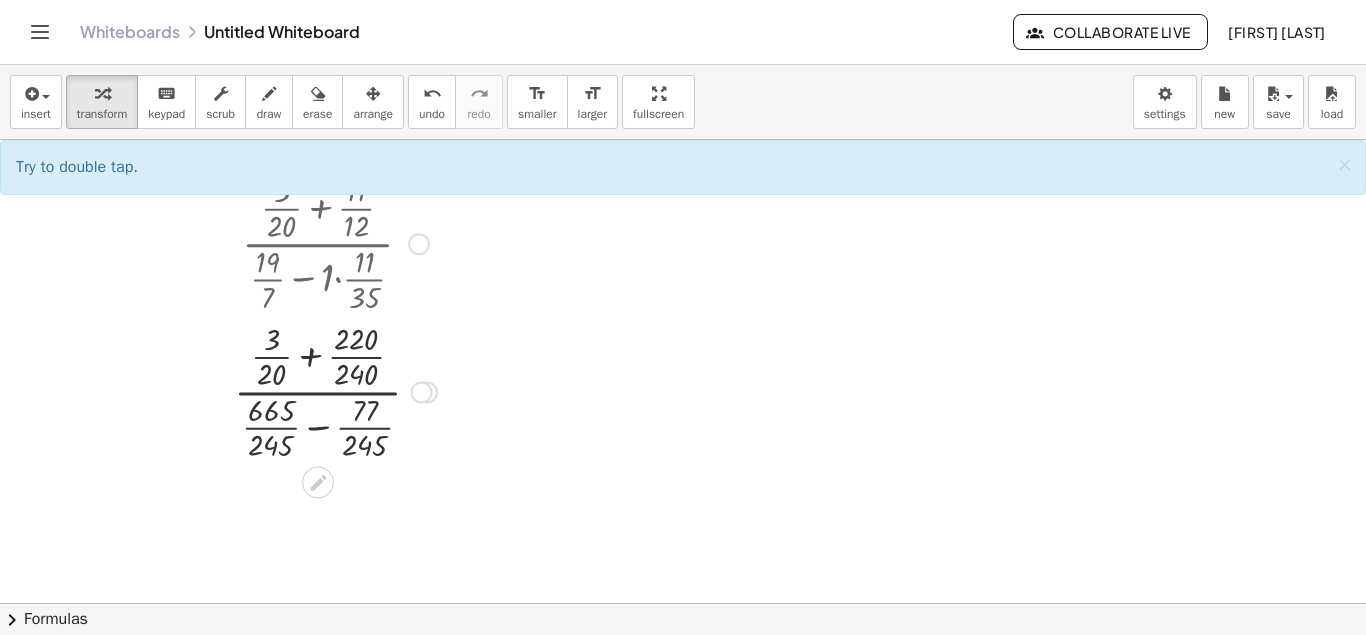 click at bounding box center [335, 390] 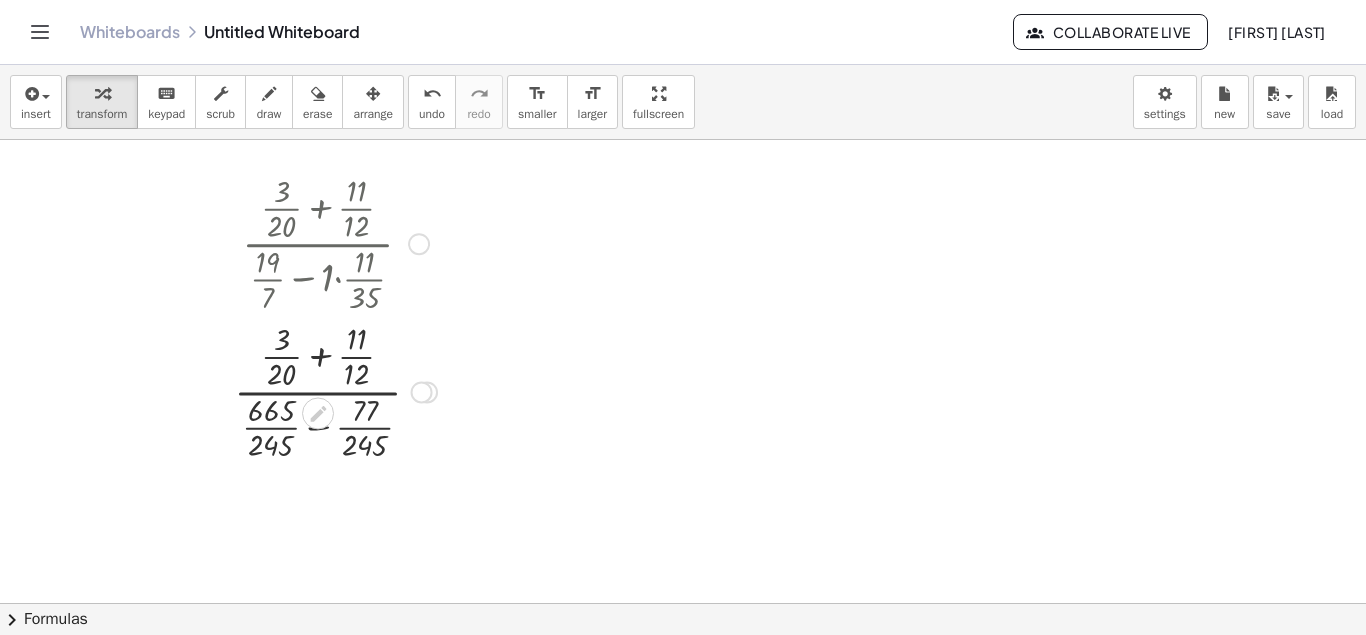 click at bounding box center [335, 390] 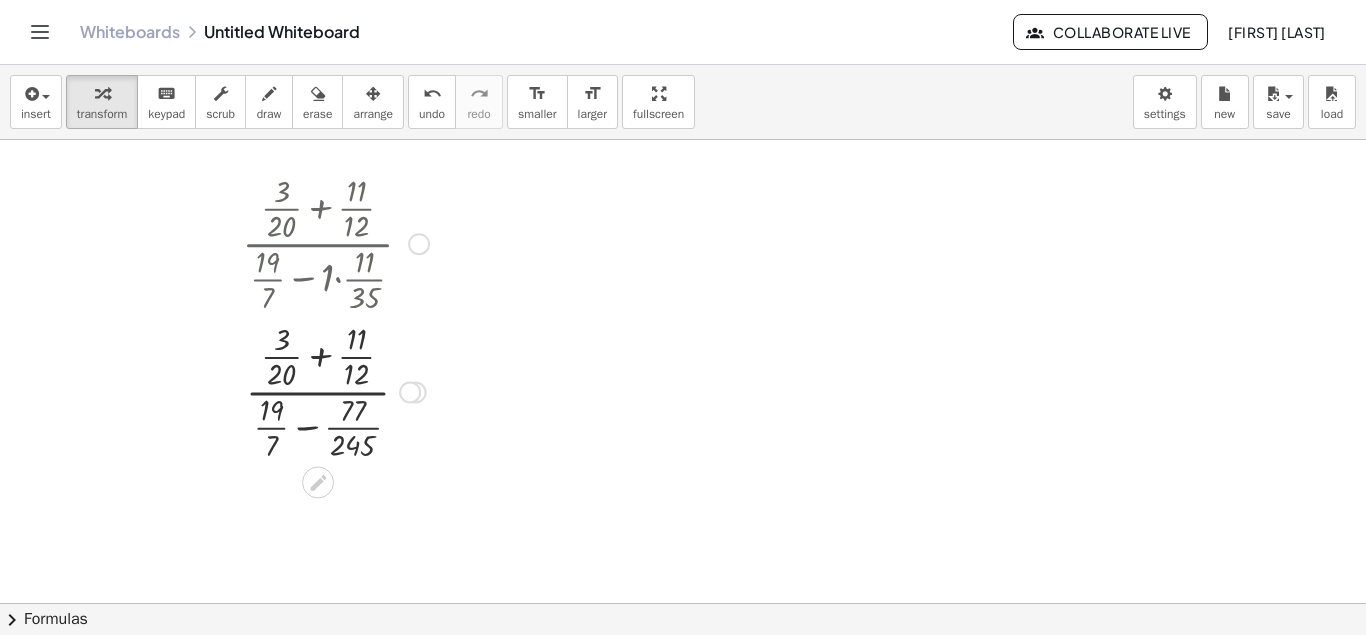 click at bounding box center (335, 390) 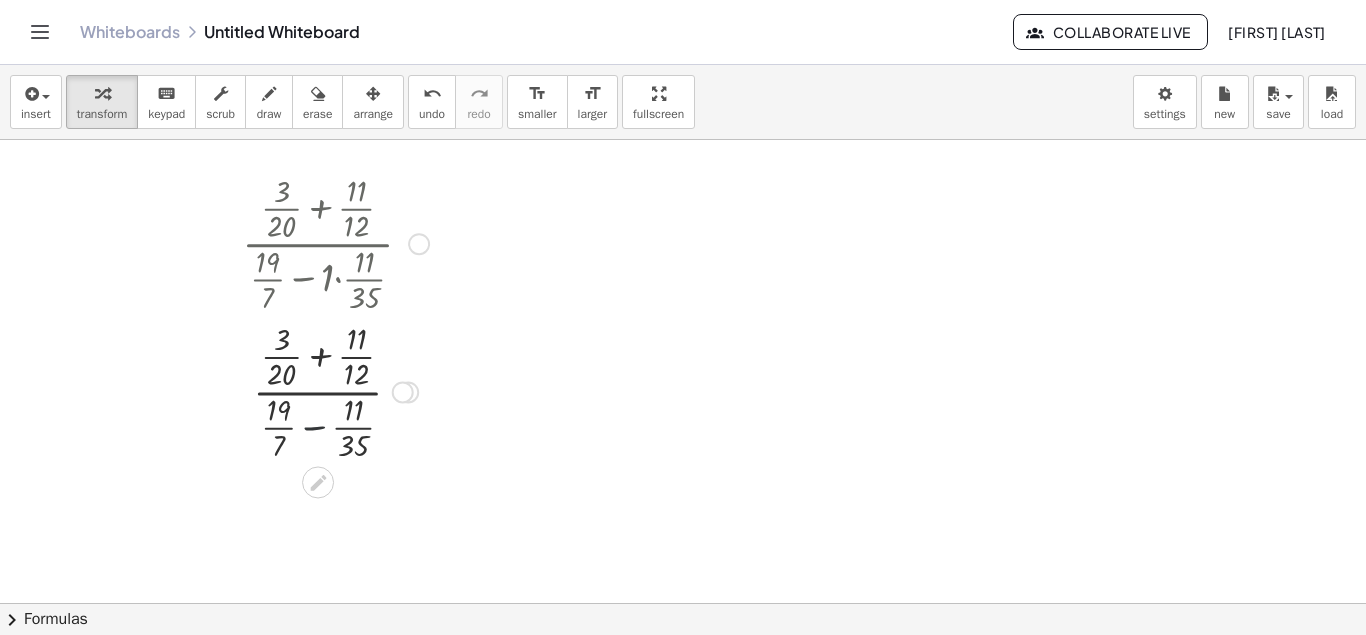 click at bounding box center (335, 390) 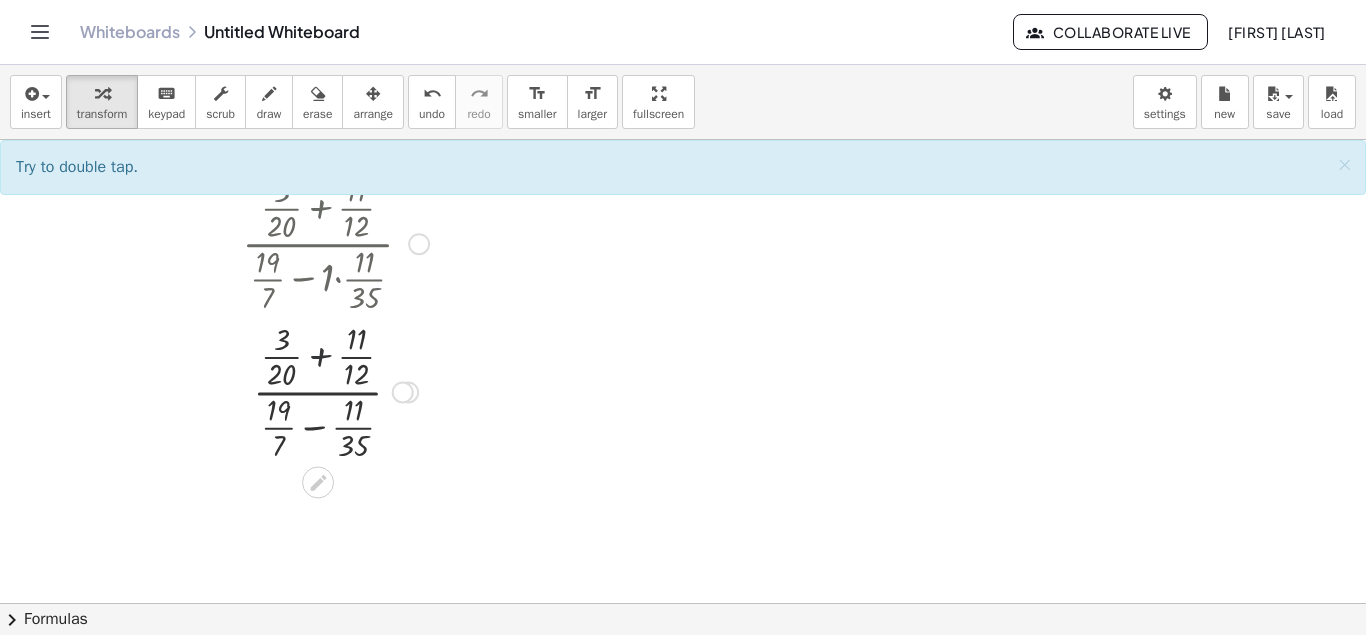 click at bounding box center [335, 390] 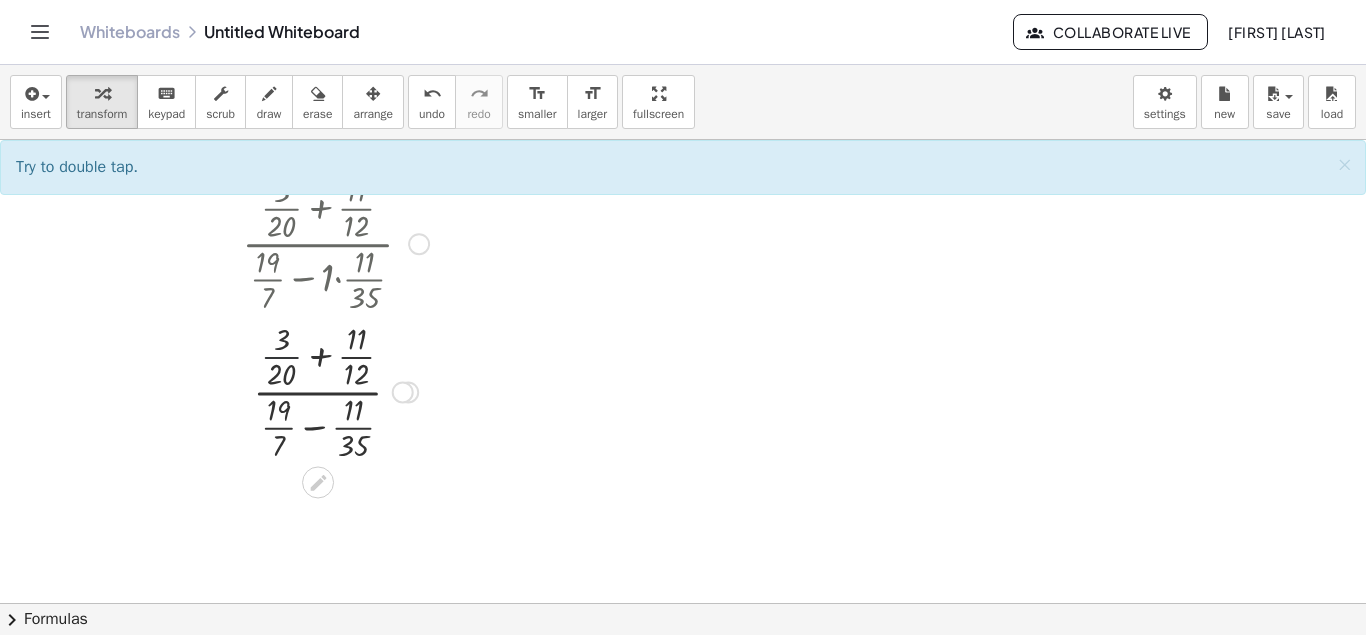 click at bounding box center [335, 390] 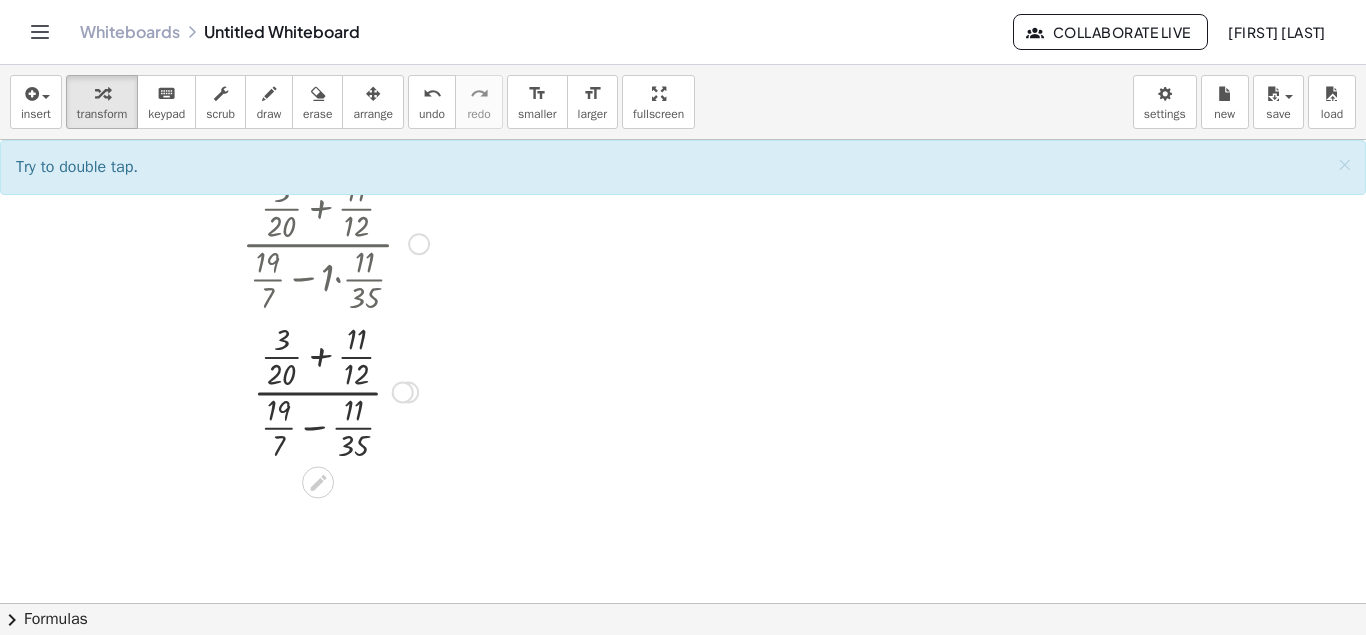 click at bounding box center [335, 390] 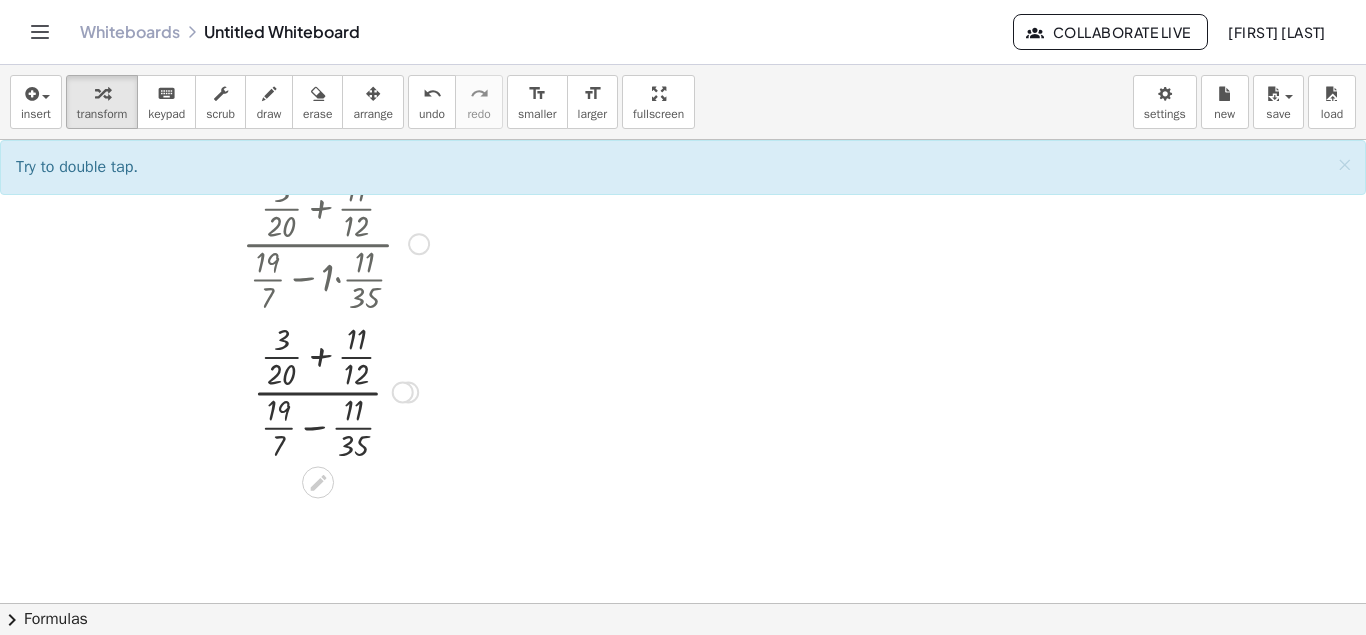 click at bounding box center [335, 390] 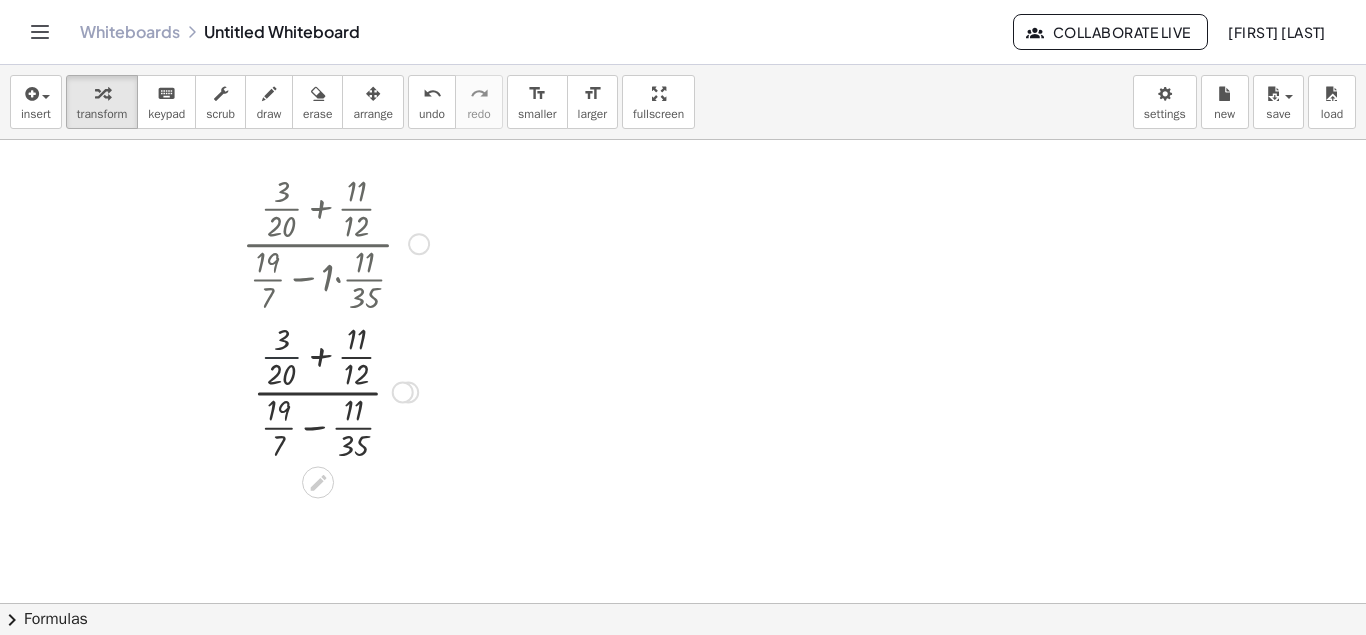 click at bounding box center [335, 390] 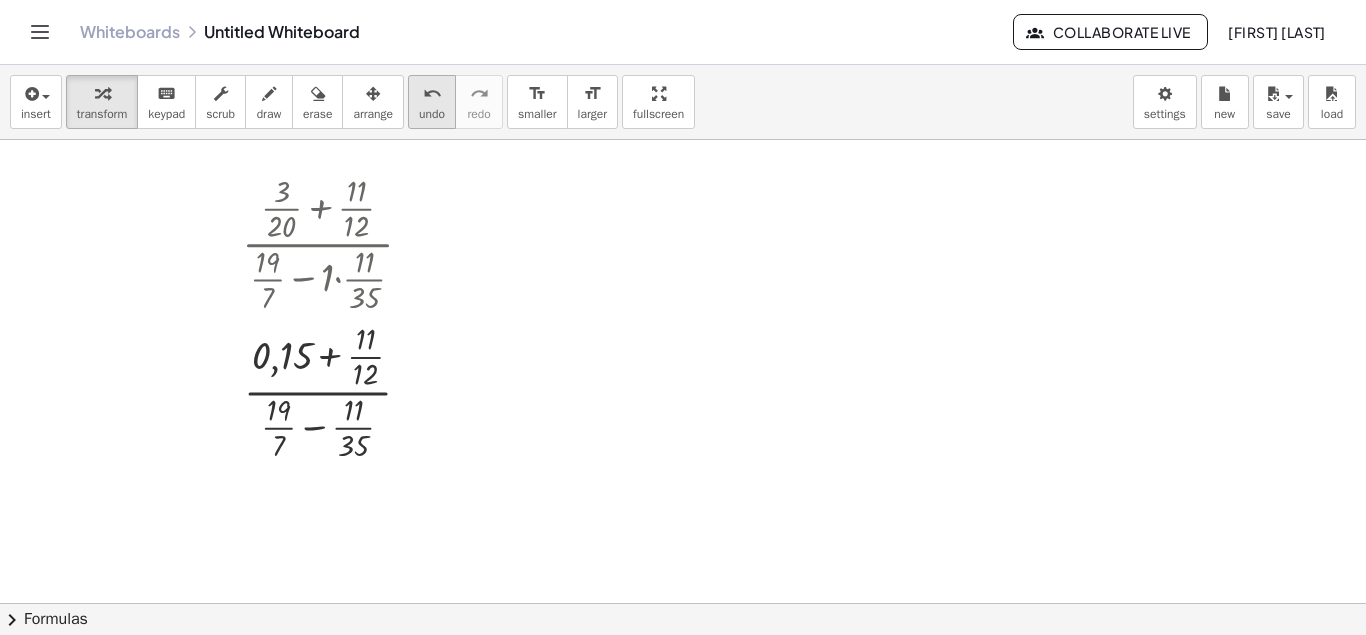 click on "undo" at bounding box center [432, 94] 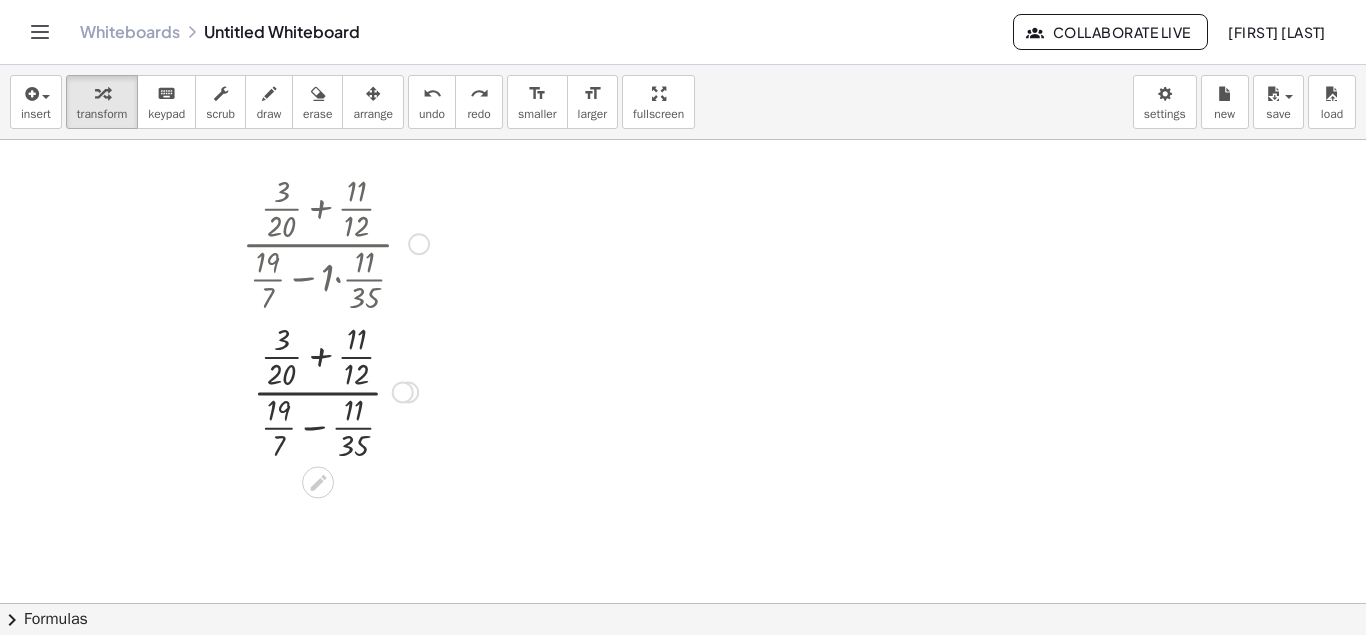 click at bounding box center (335, 390) 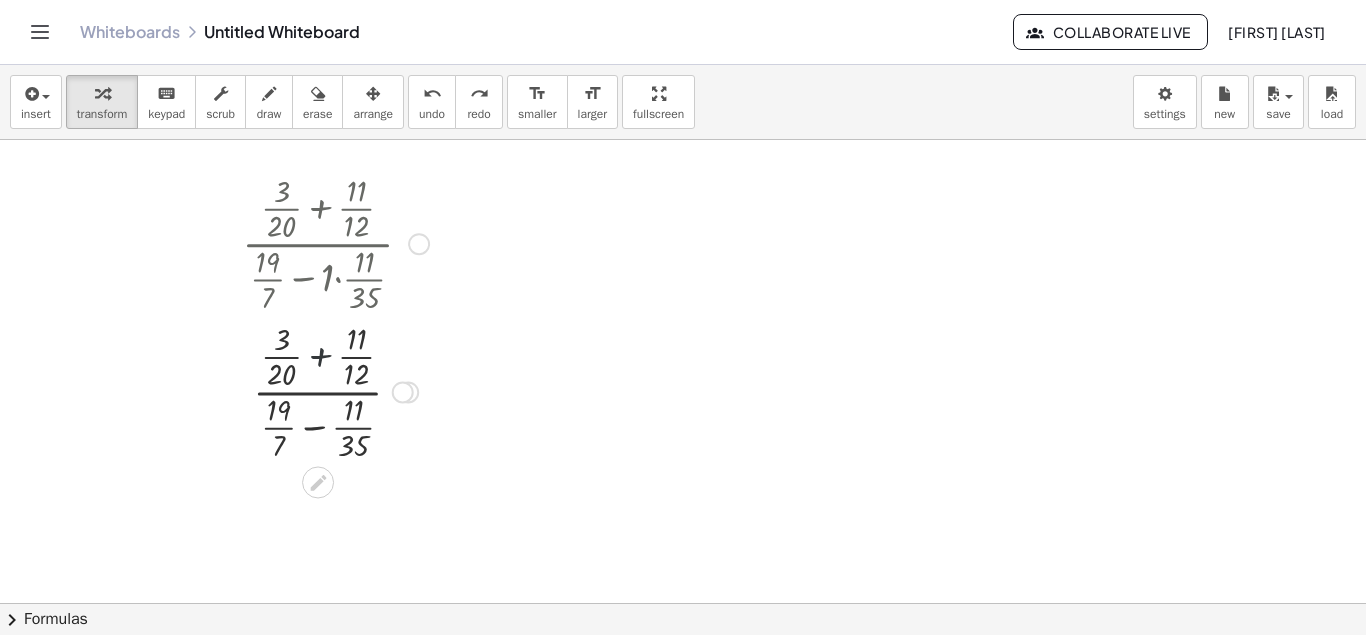 click at bounding box center [335, 390] 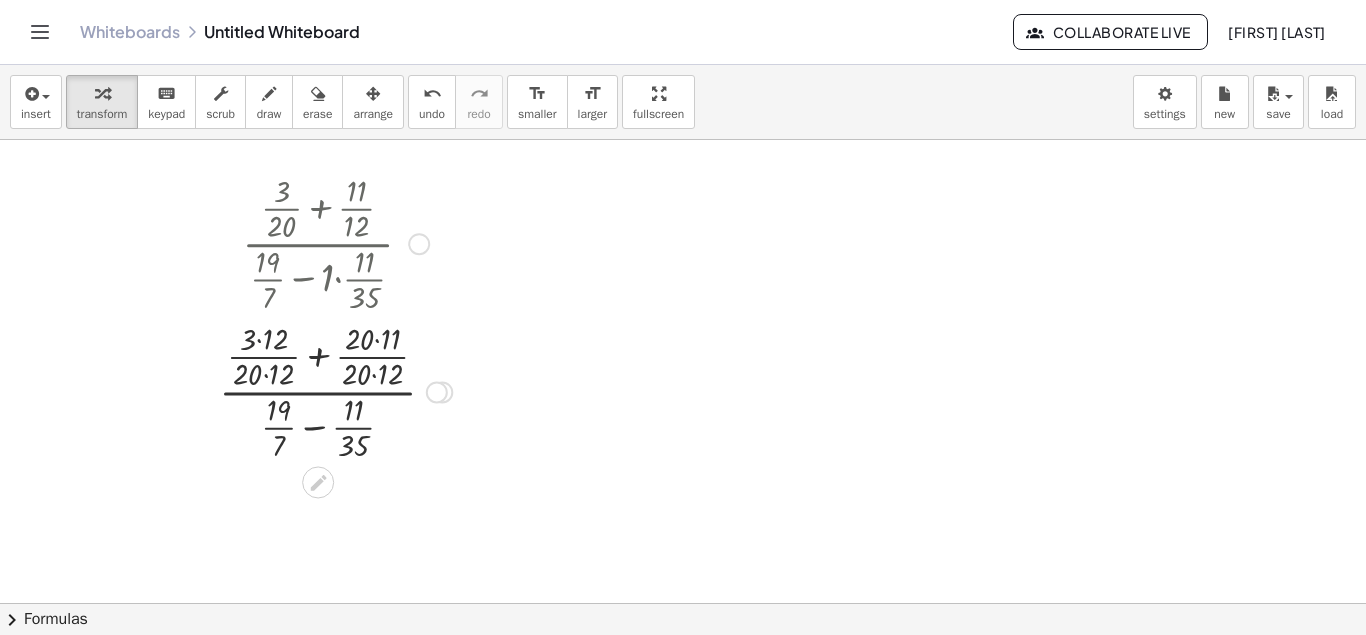 click at bounding box center (335, 390) 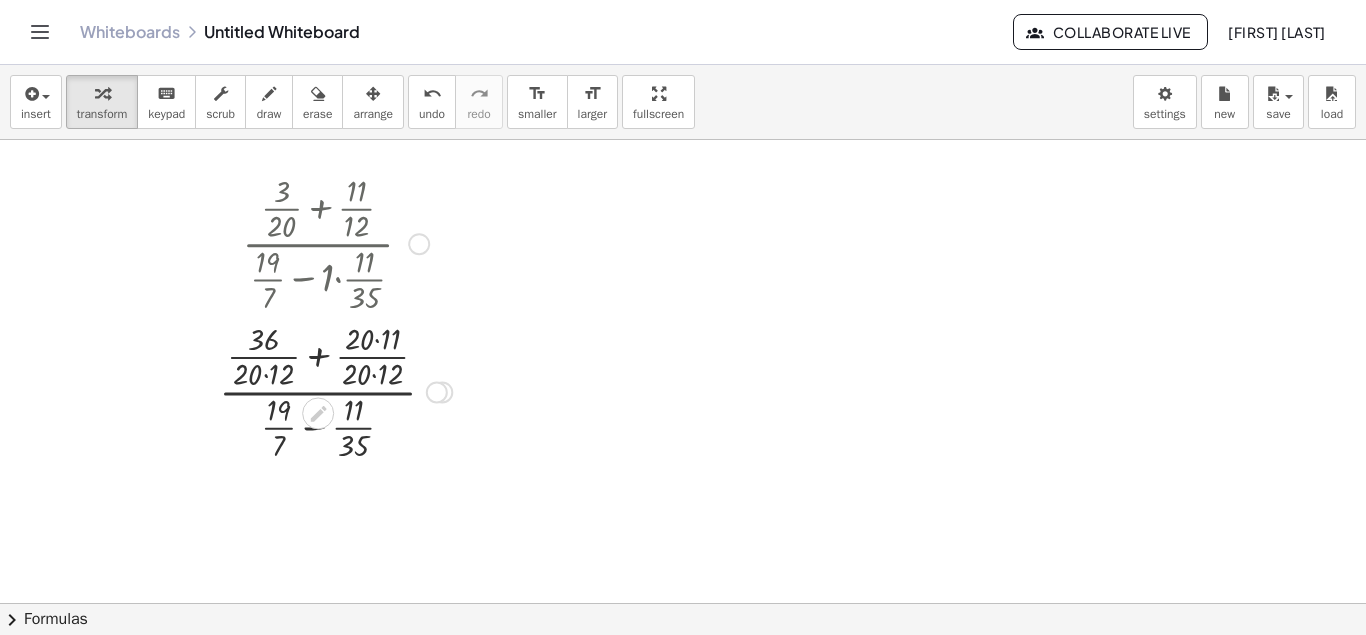 click at bounding box center [335, 390] 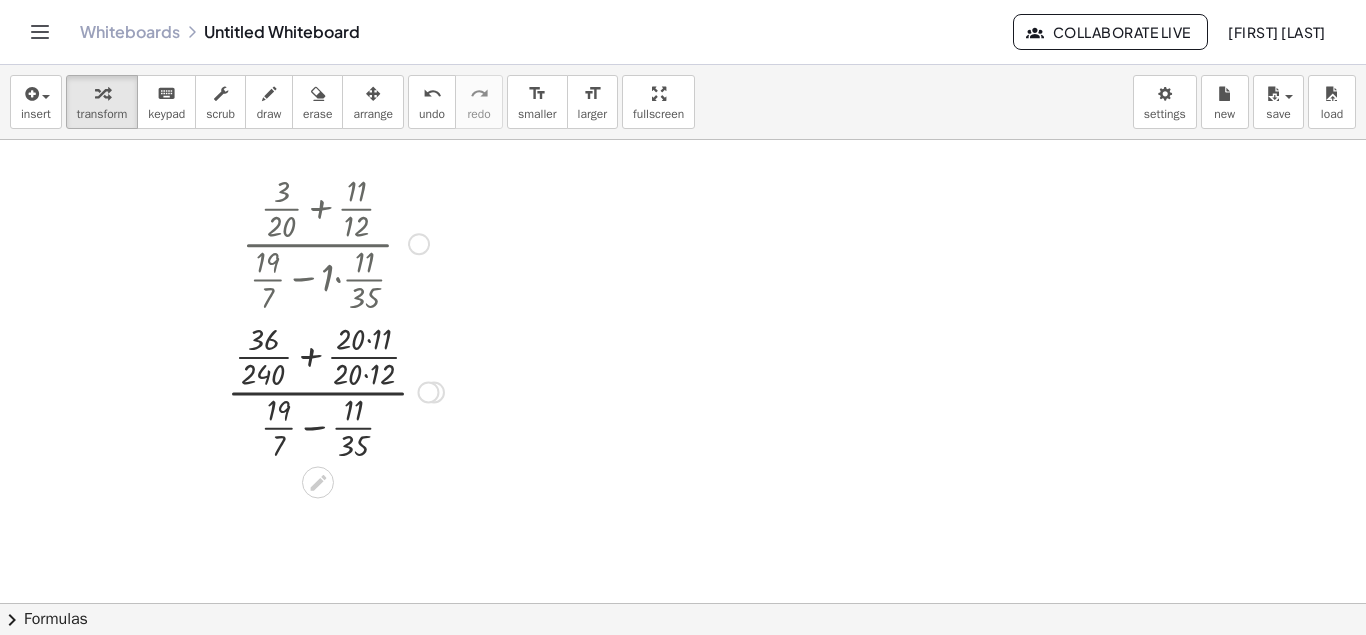 click at bounding box center (335, 390) 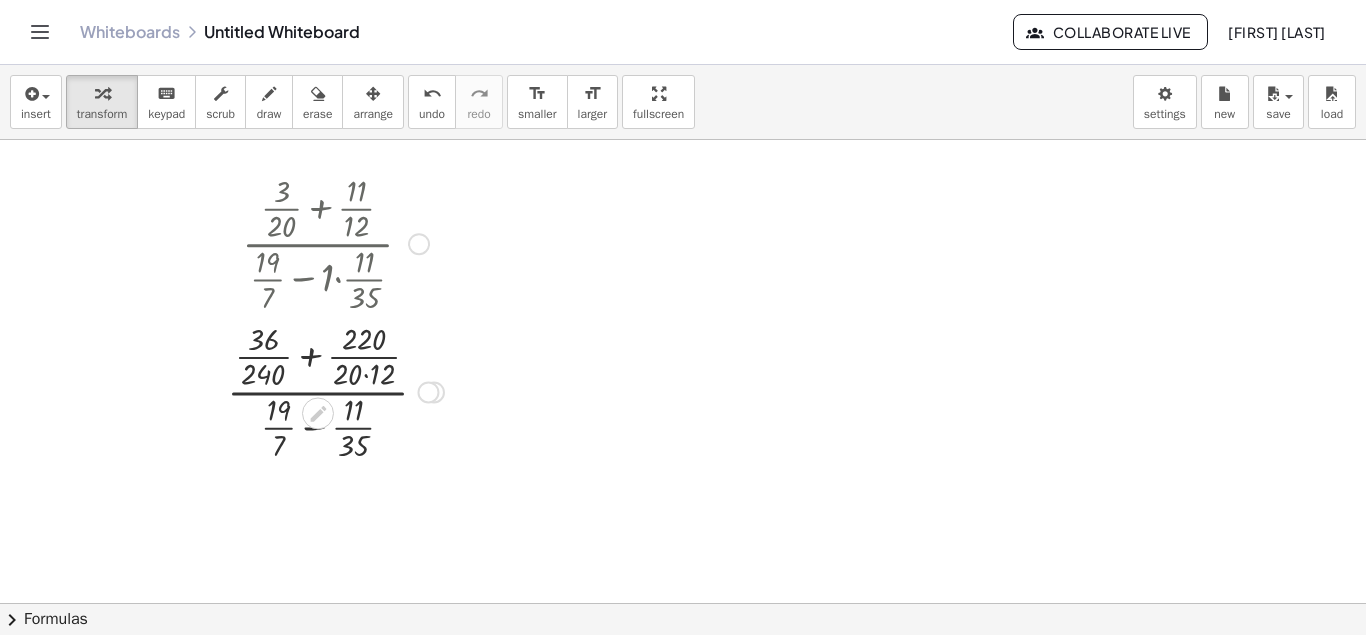 click at bounding box center [335, 390] 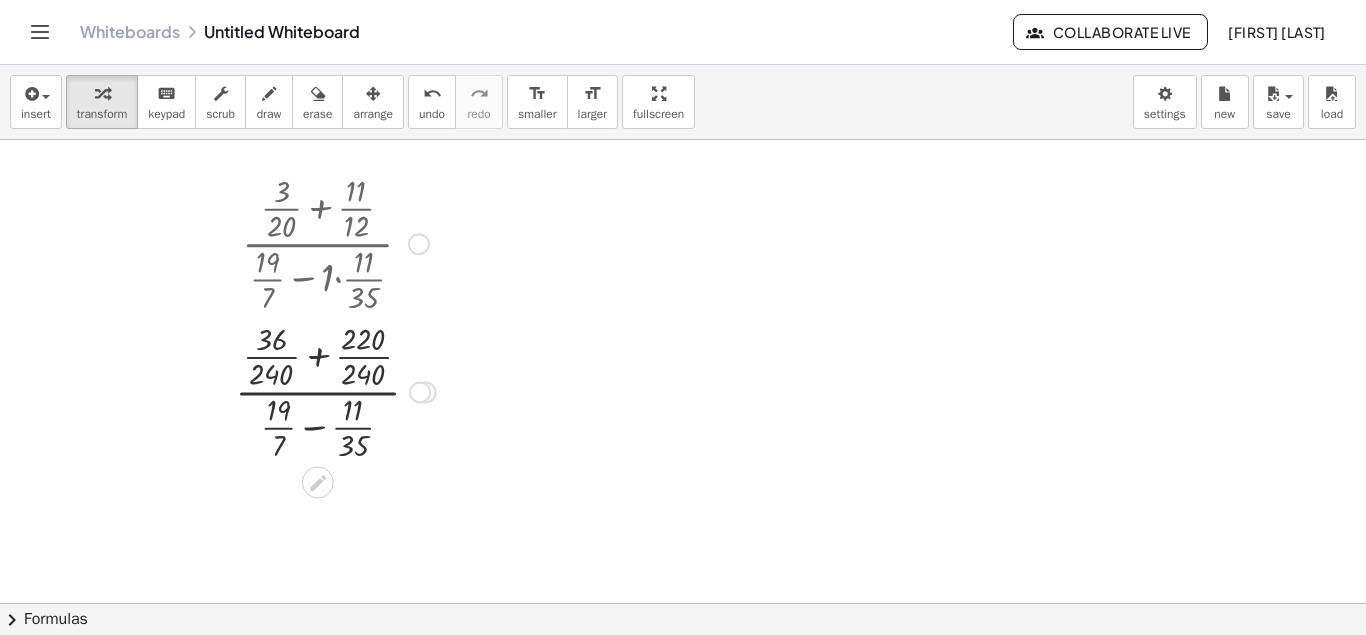 click at bounding box center [335, 390] 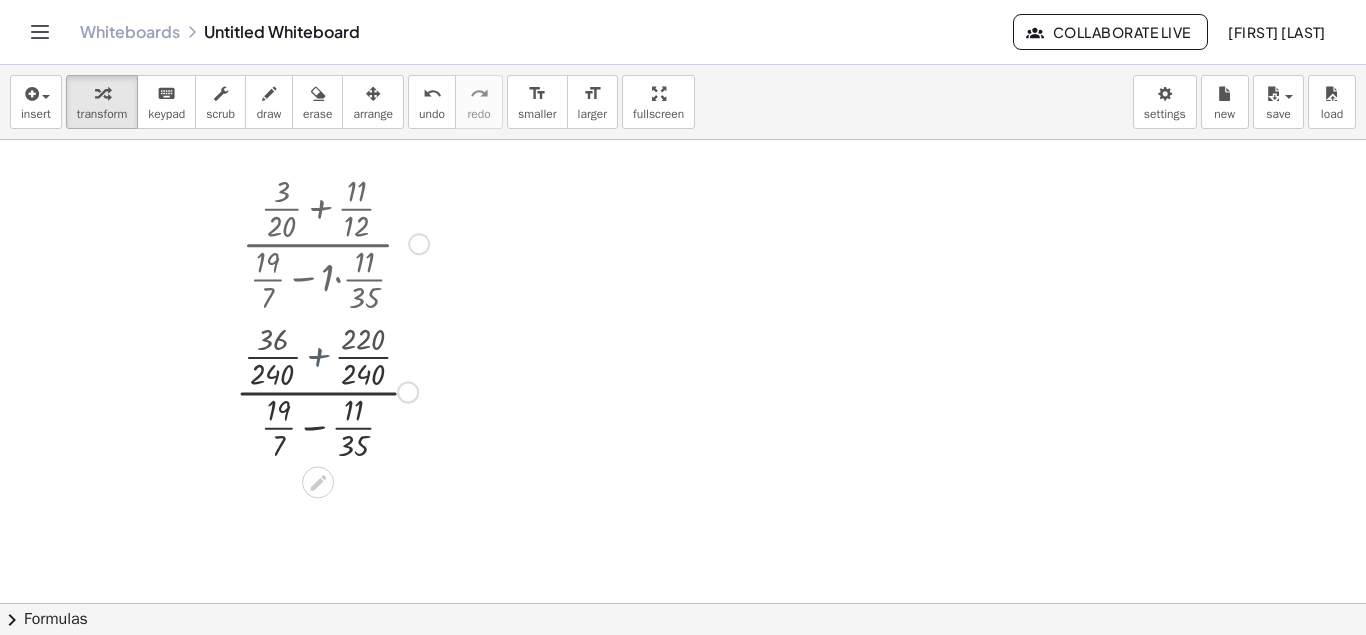 click at bounding box center [335, 390] 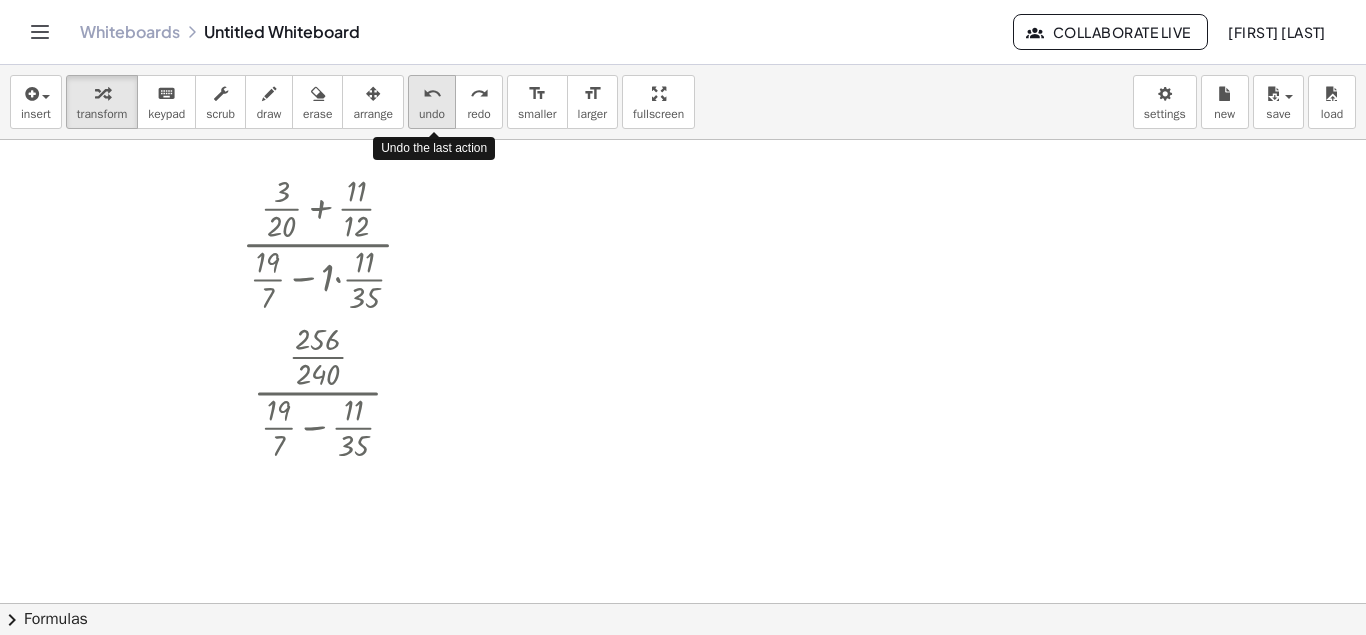 click on "undo" at bounding box center [432, 114] 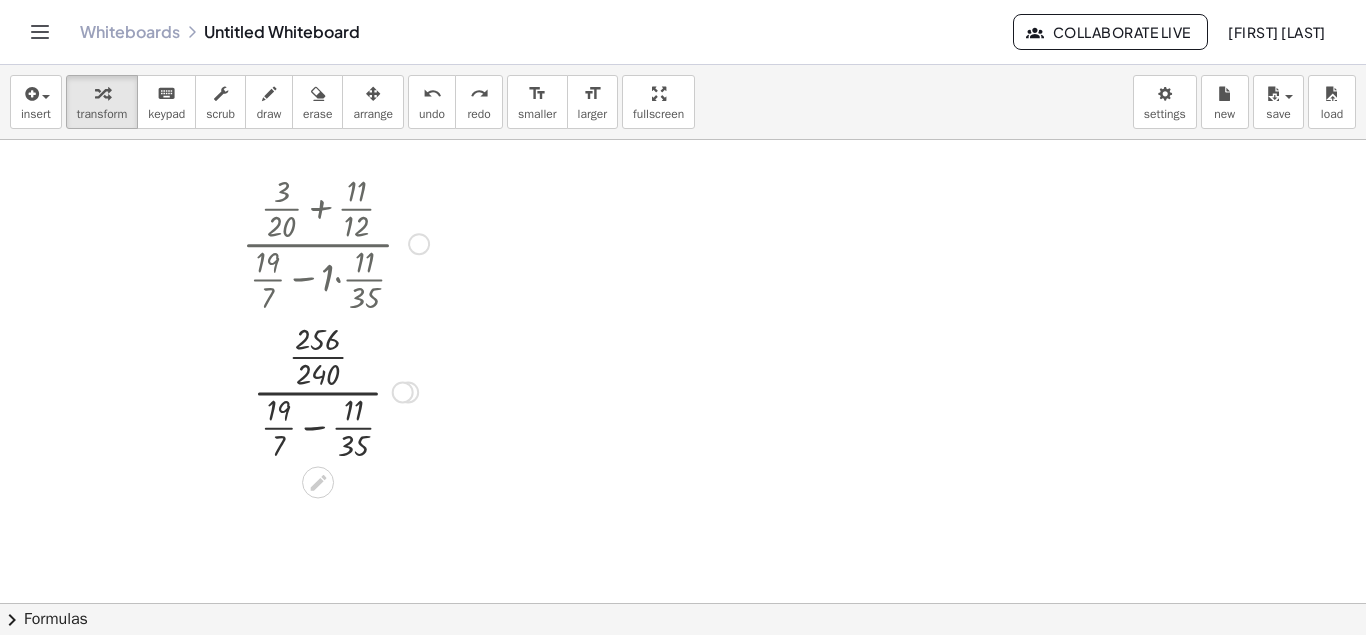 click at bounding box center (335, 390) 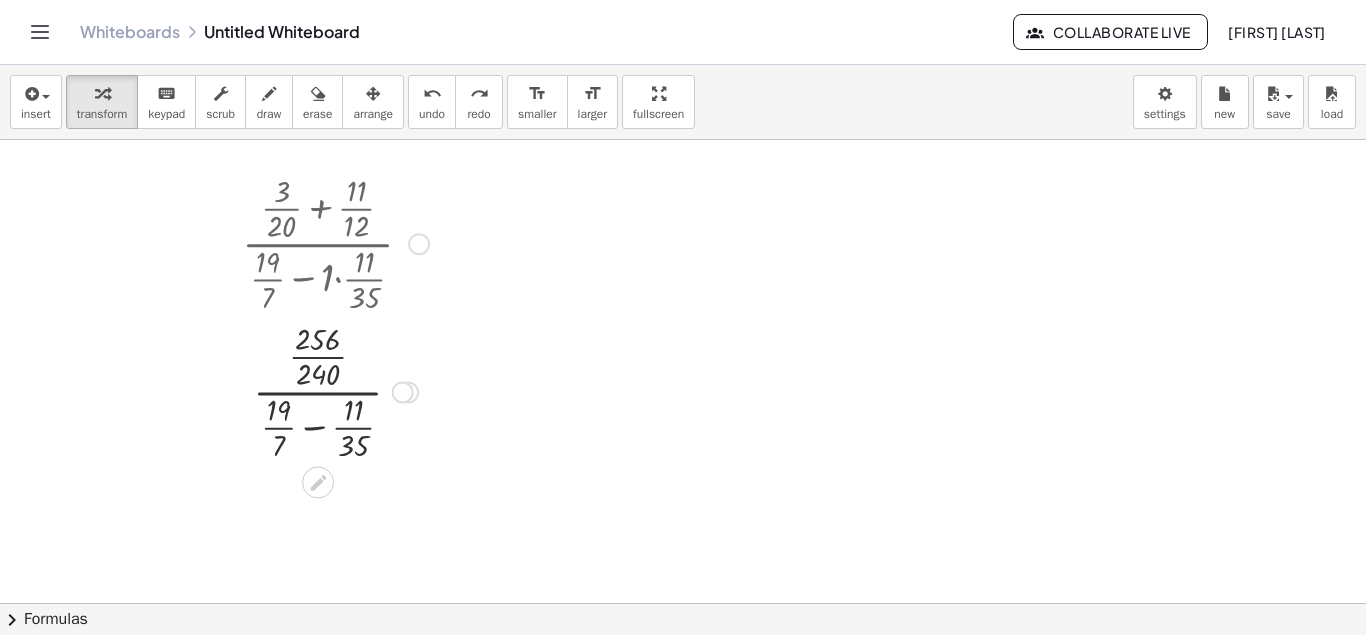 click at bounding box center (335, 390) 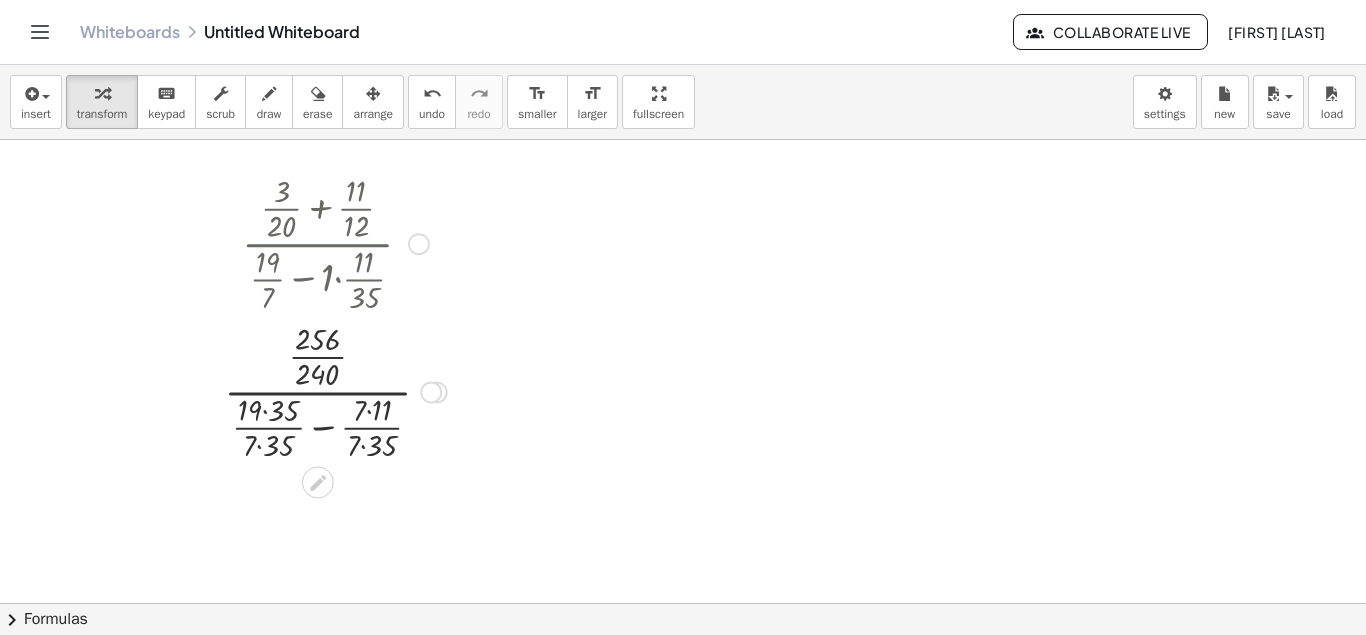 click at bounding box center (335, 390) 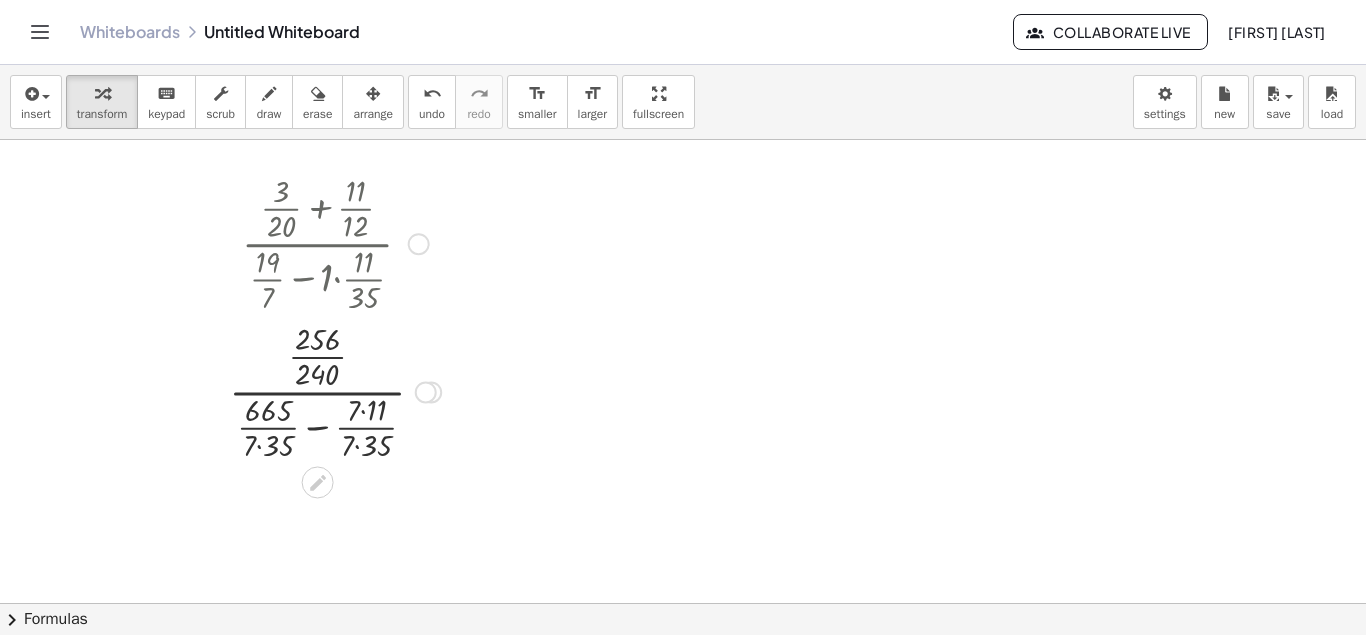 click at bounding box center [335, 390] 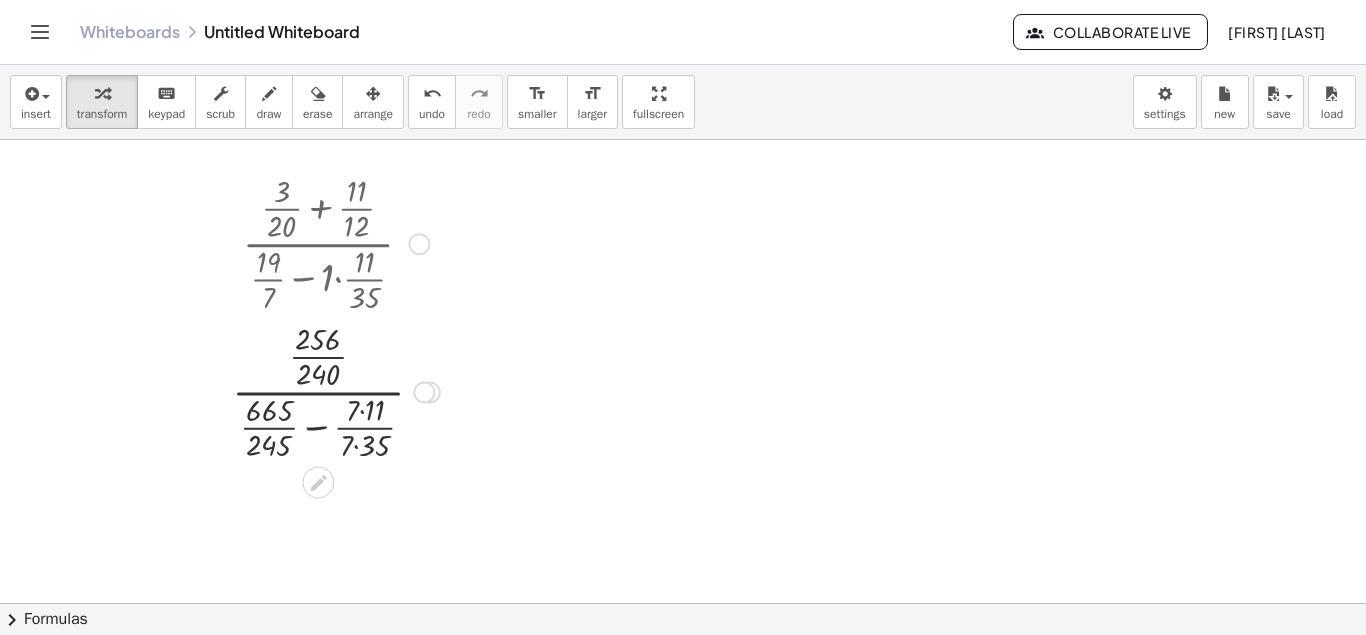 click at bounding box center [336, 390] 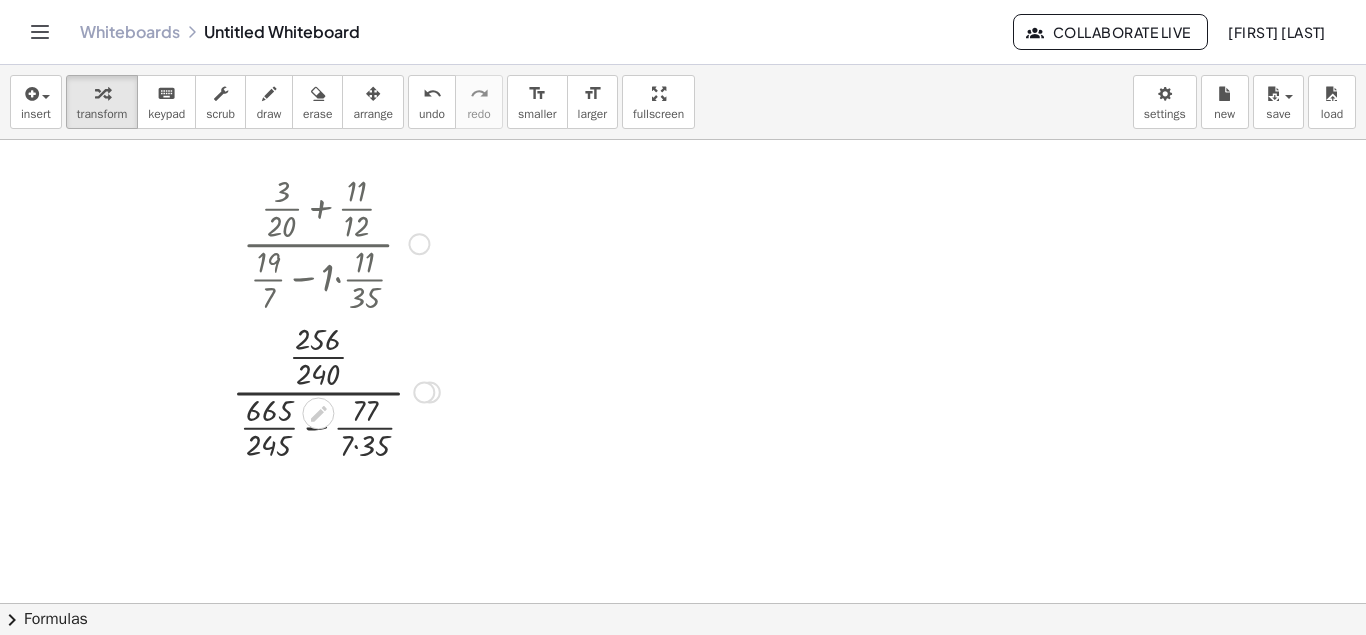 click at bounding box center [336, 390] 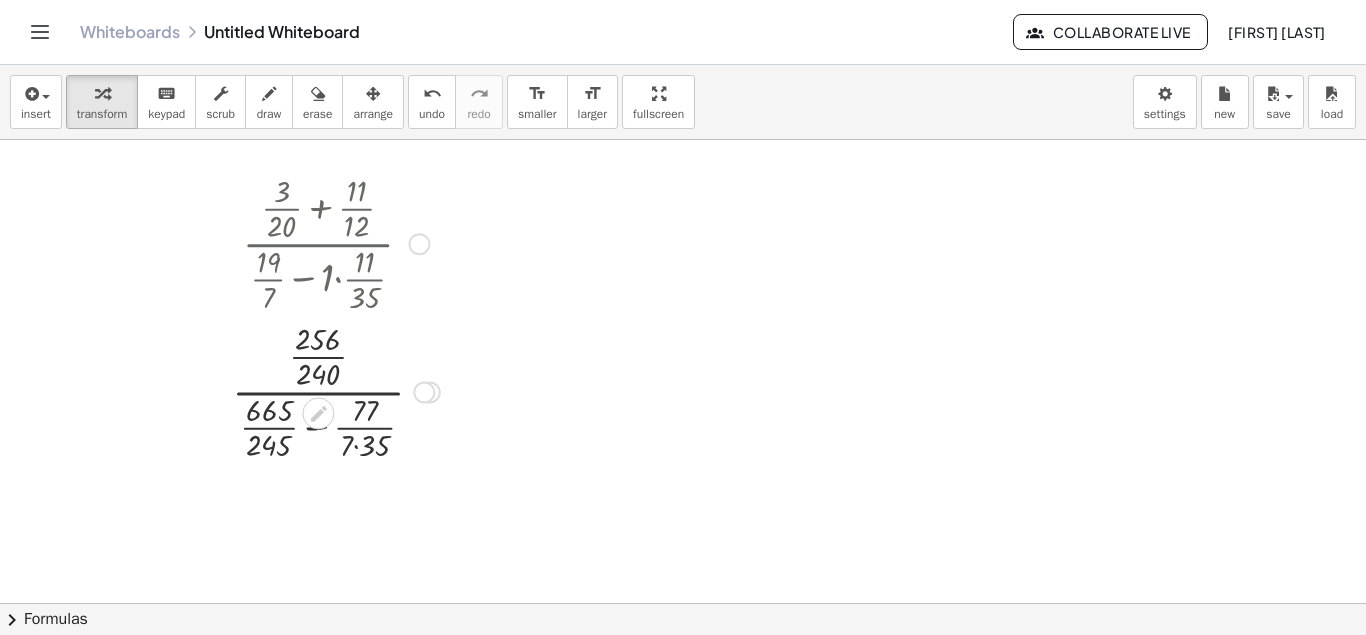 click at bounding box center (336, 390) 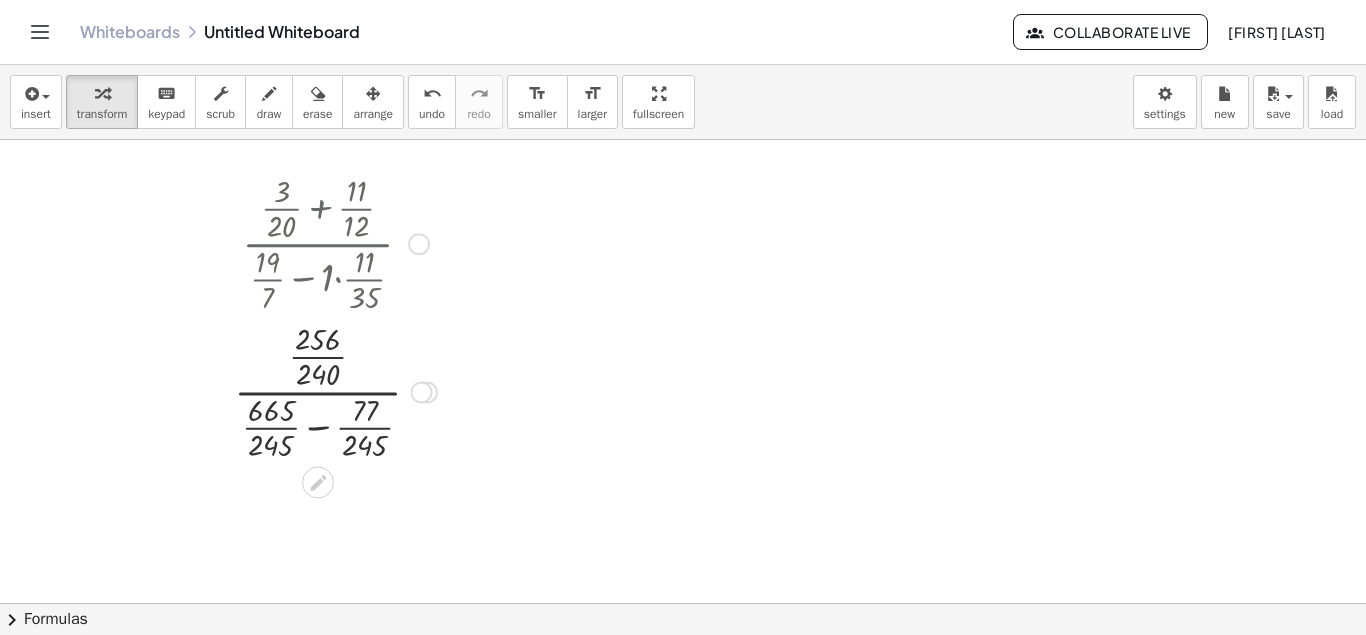 click at bounding box center [335, 390] 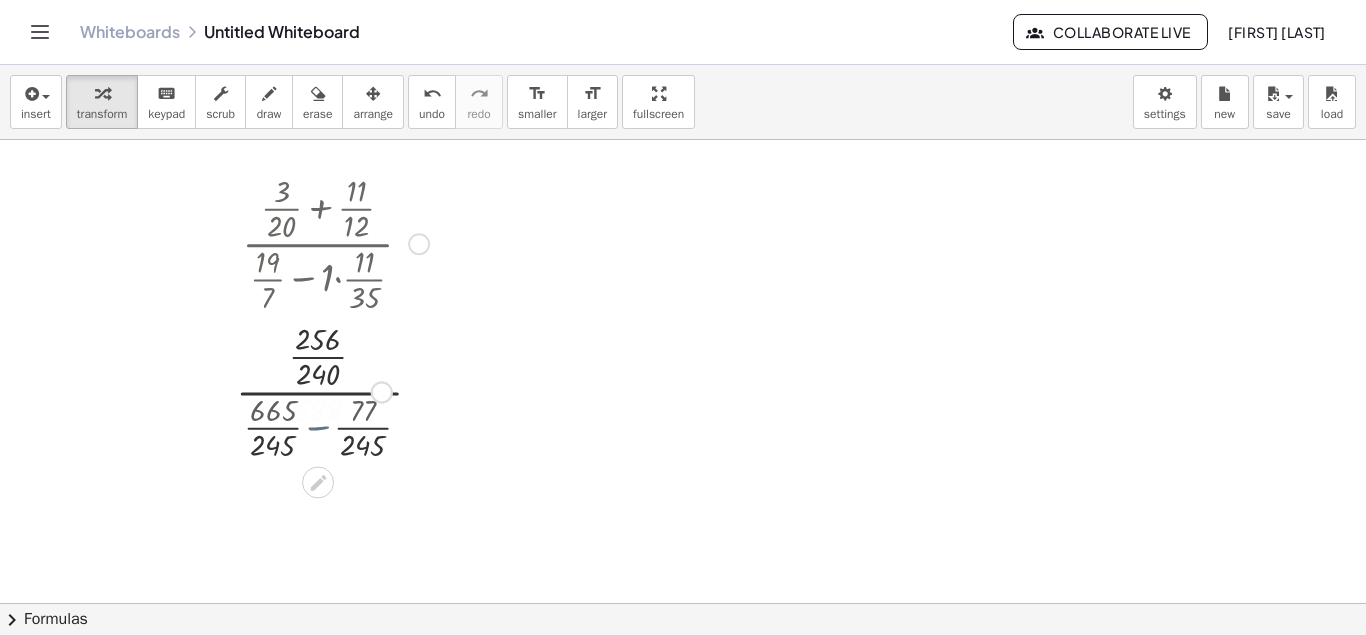 click at bounding box center (335, 390) 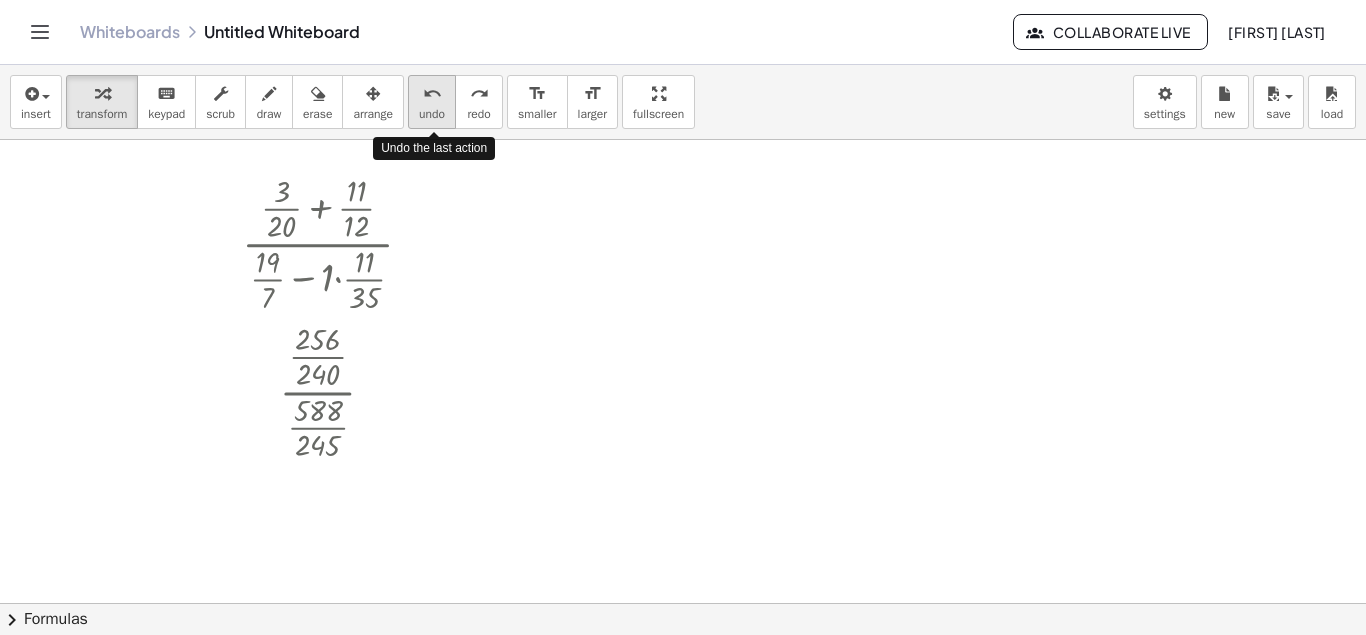 click on "undo" at bounding box center [432, 94] 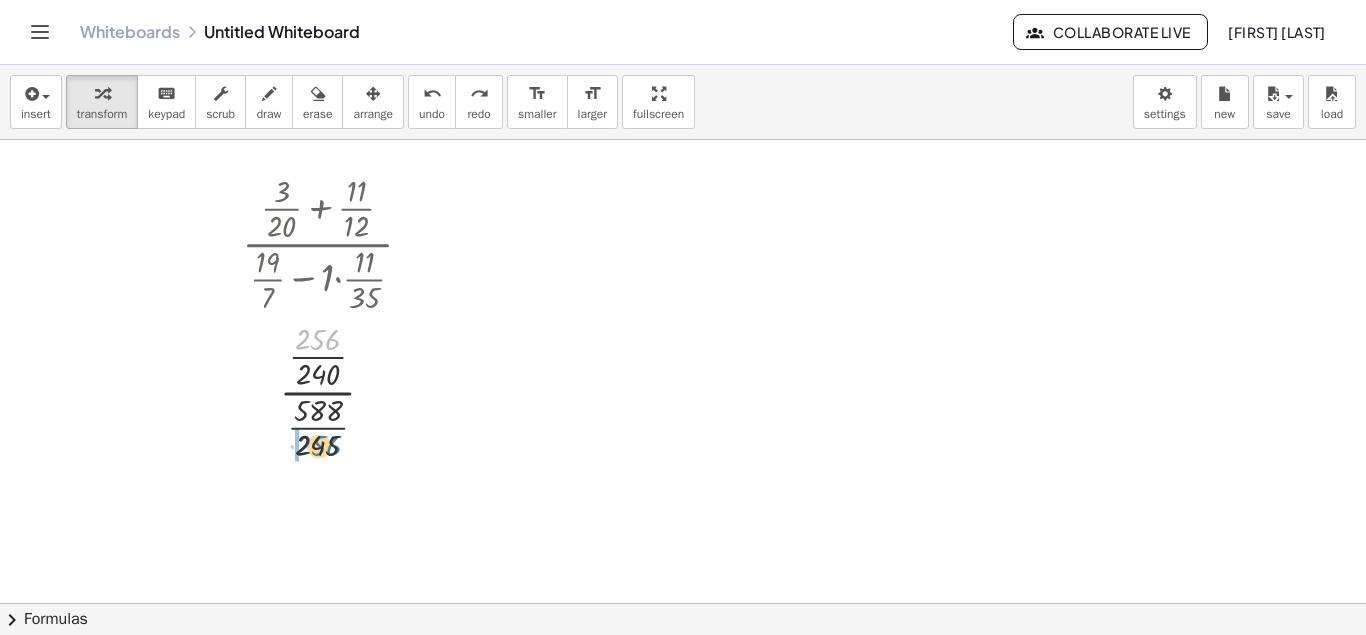 drag, startPoint x: 305, startPoint y: 346, endPoint x: 304, endPoint y: 453, distance: 107.00467 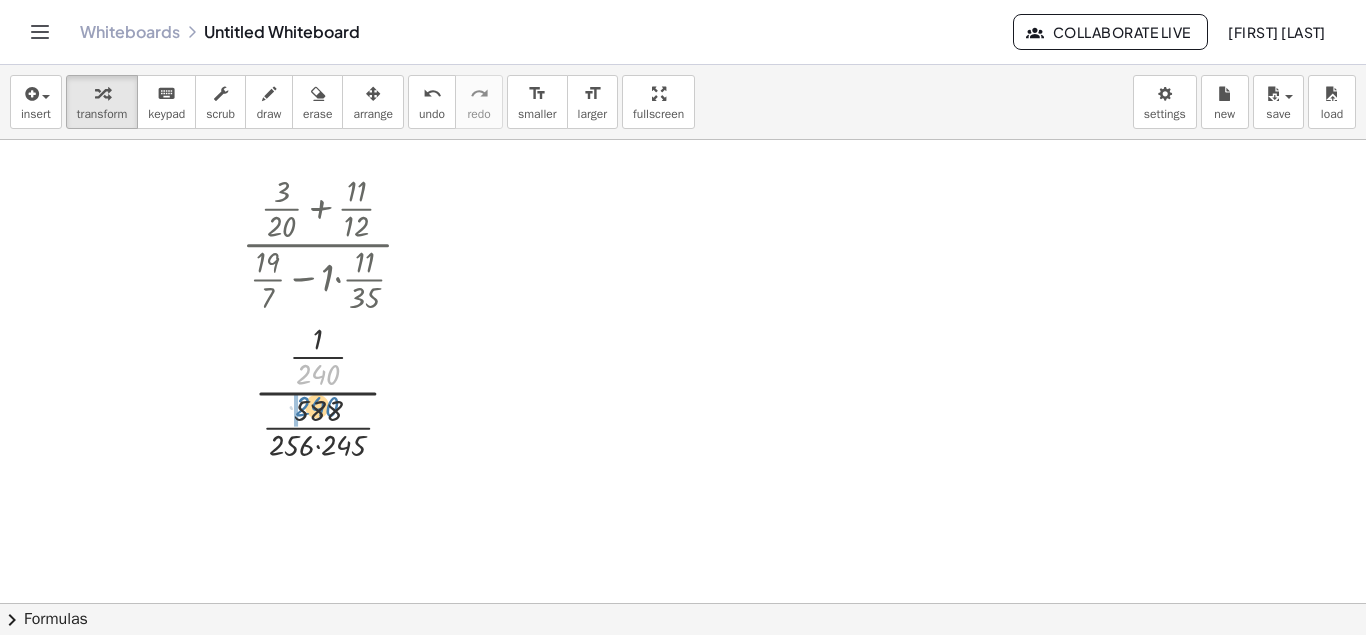 drag, startPoint x: 322, startPoint y: 375, endPoint x: 321, endPoint y: 410, distance: 35.014282 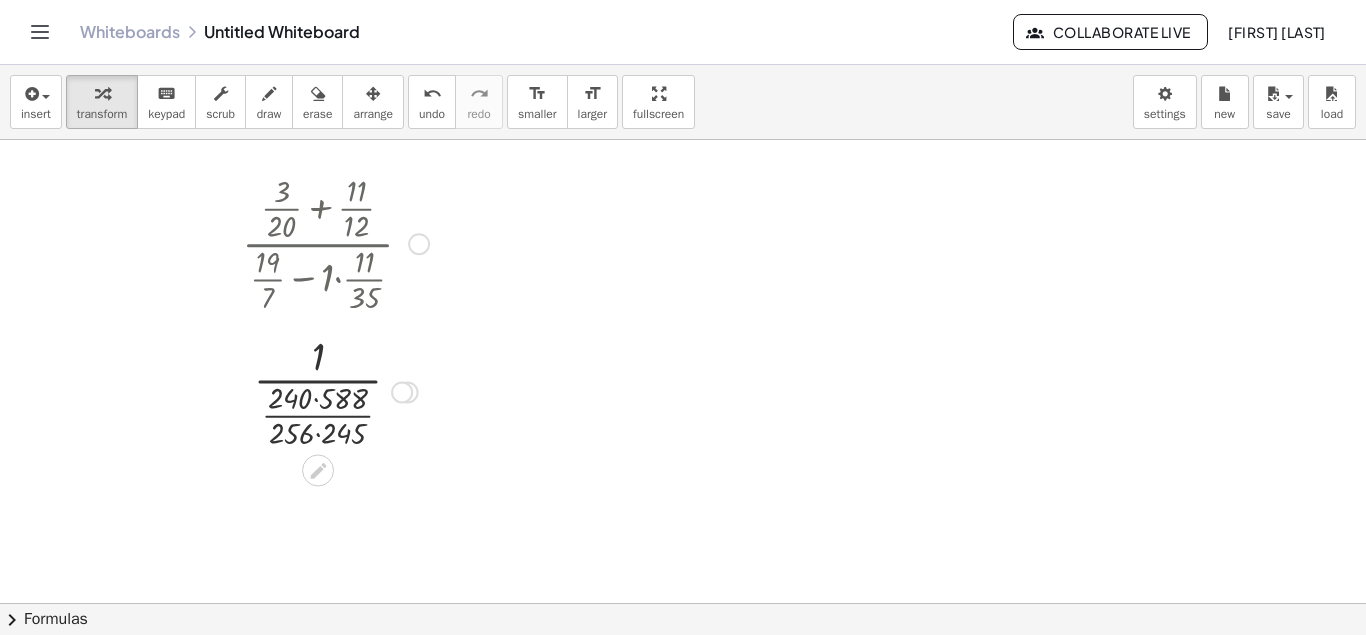 click at bounding box center (335, 390) 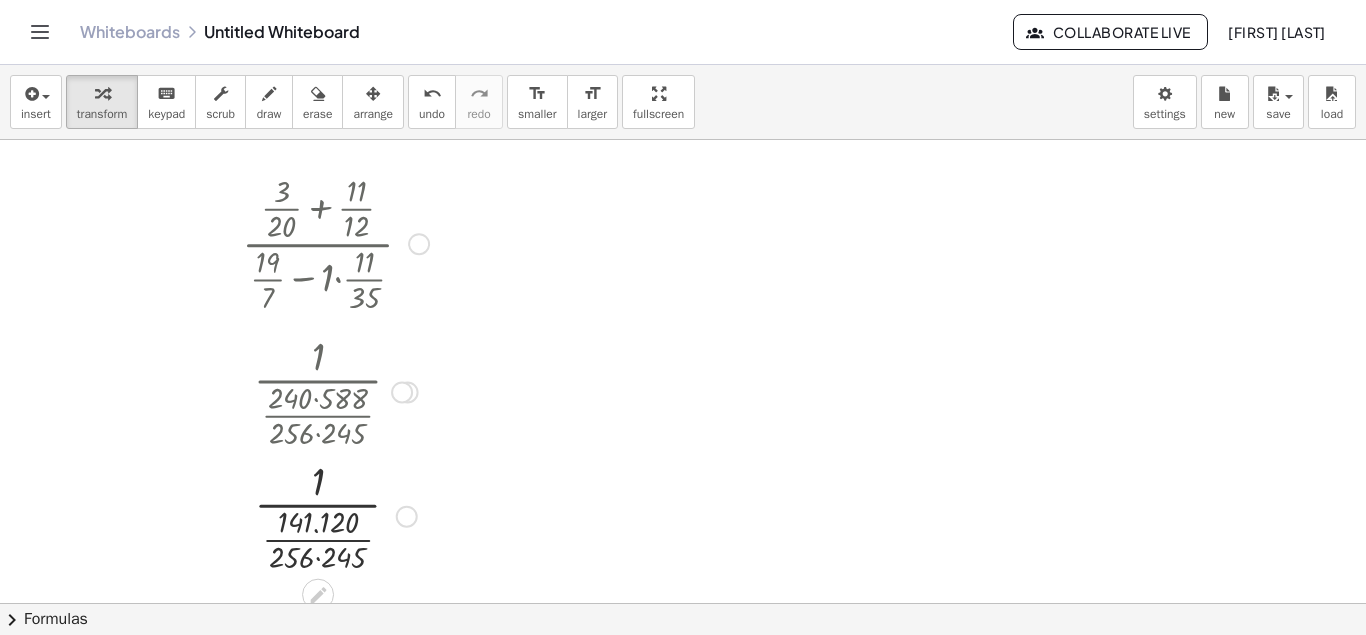 click at bounding box center (335, 515) 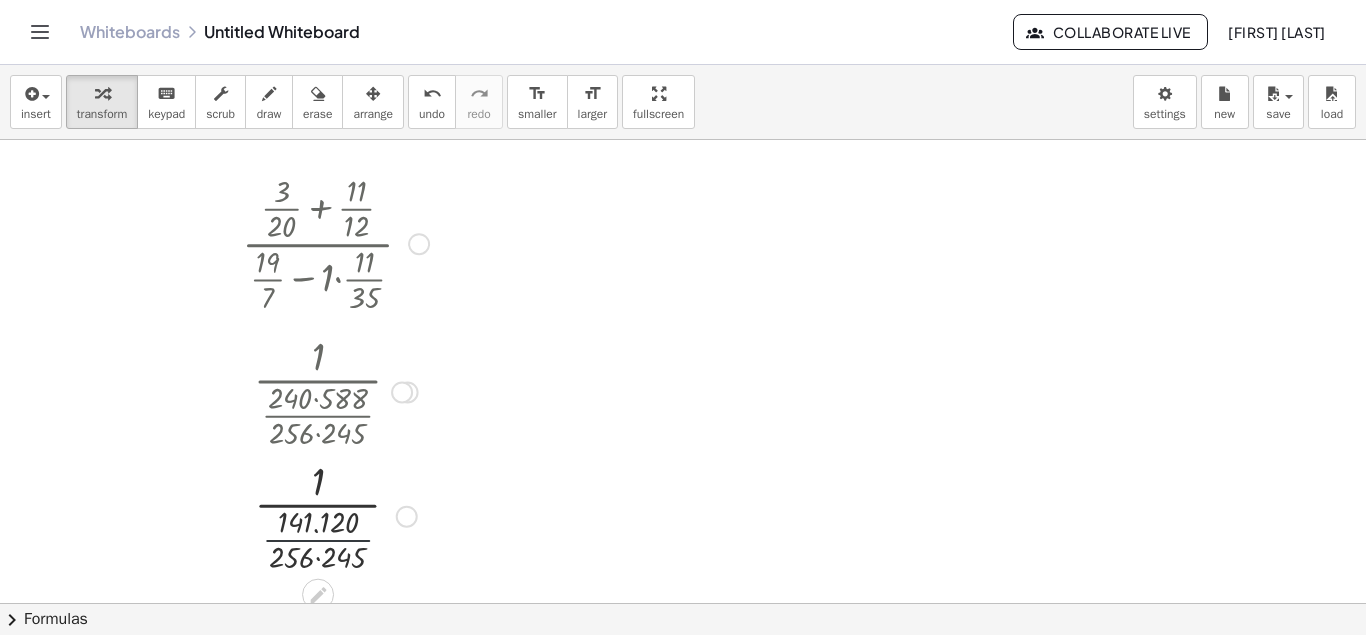click at bounding box center (335, 515) 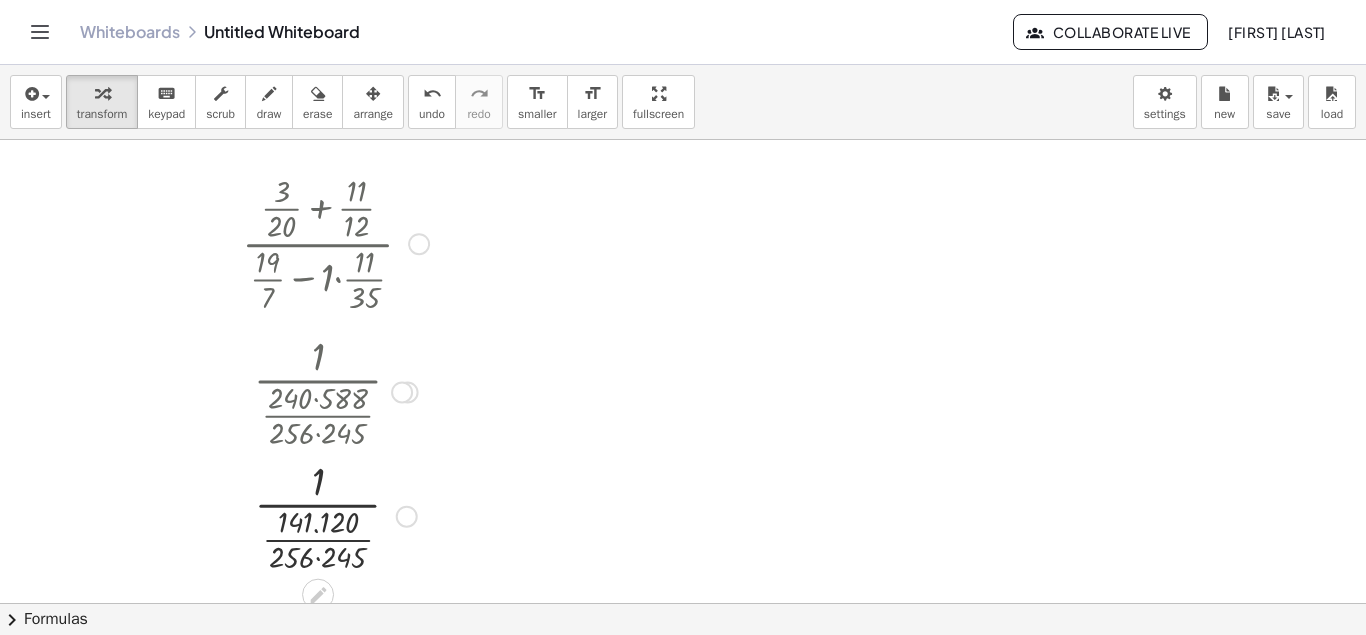 click at bounding box center [335, 515] 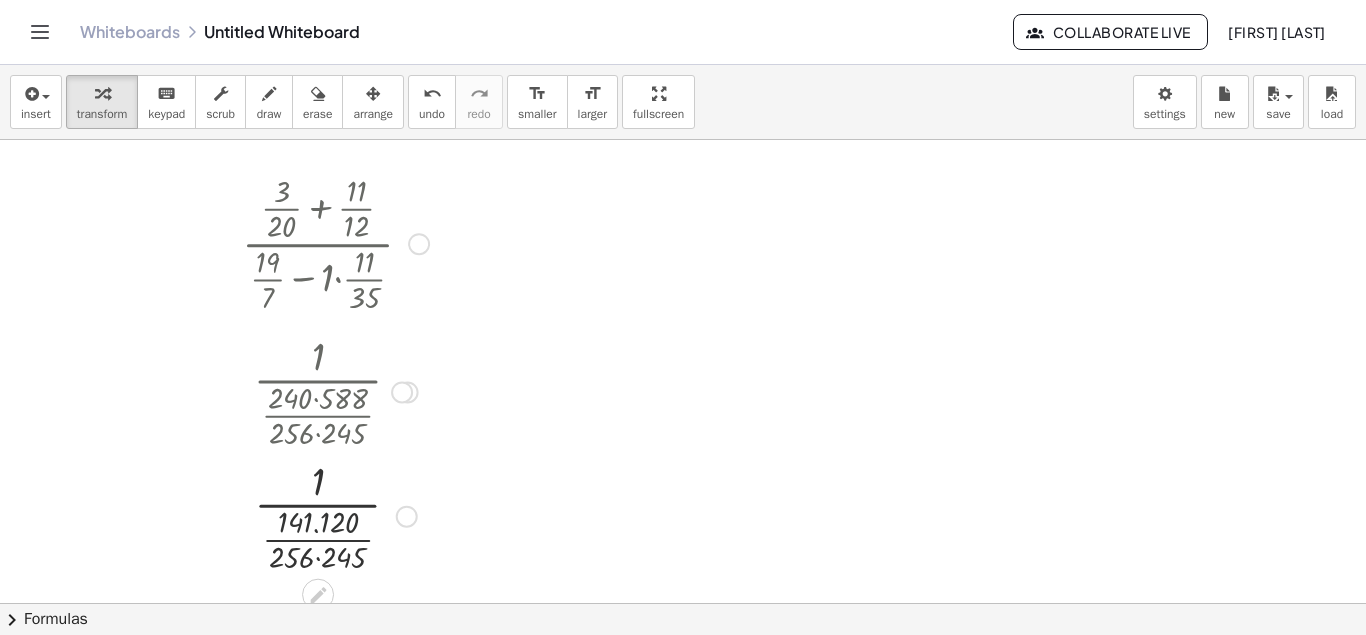 click at bounding box center (335, 515) 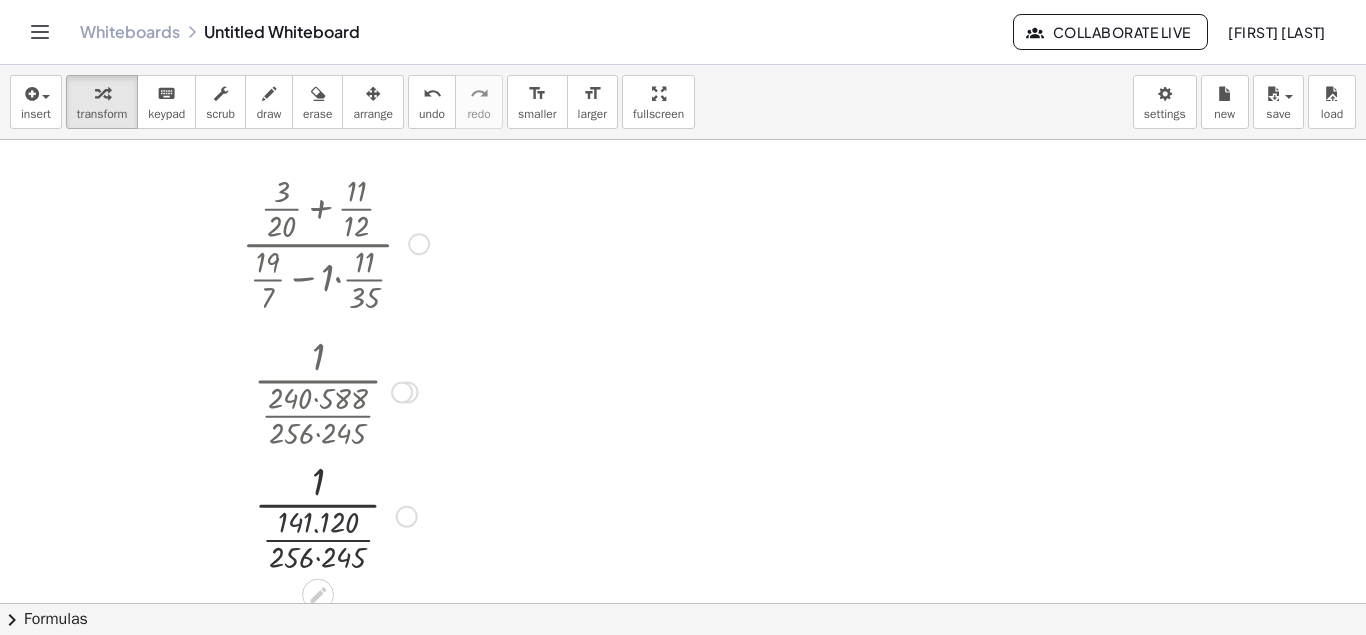 click at bounding box center (335, 515) 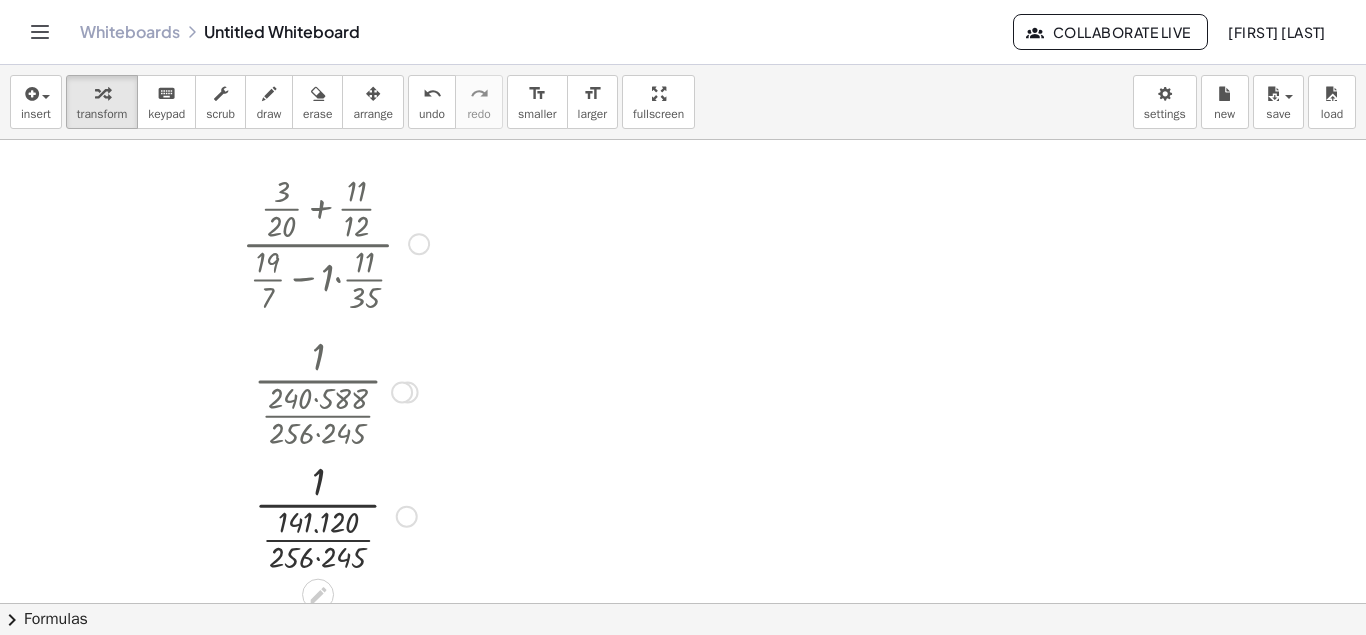 click at bounding box center [335, 515] 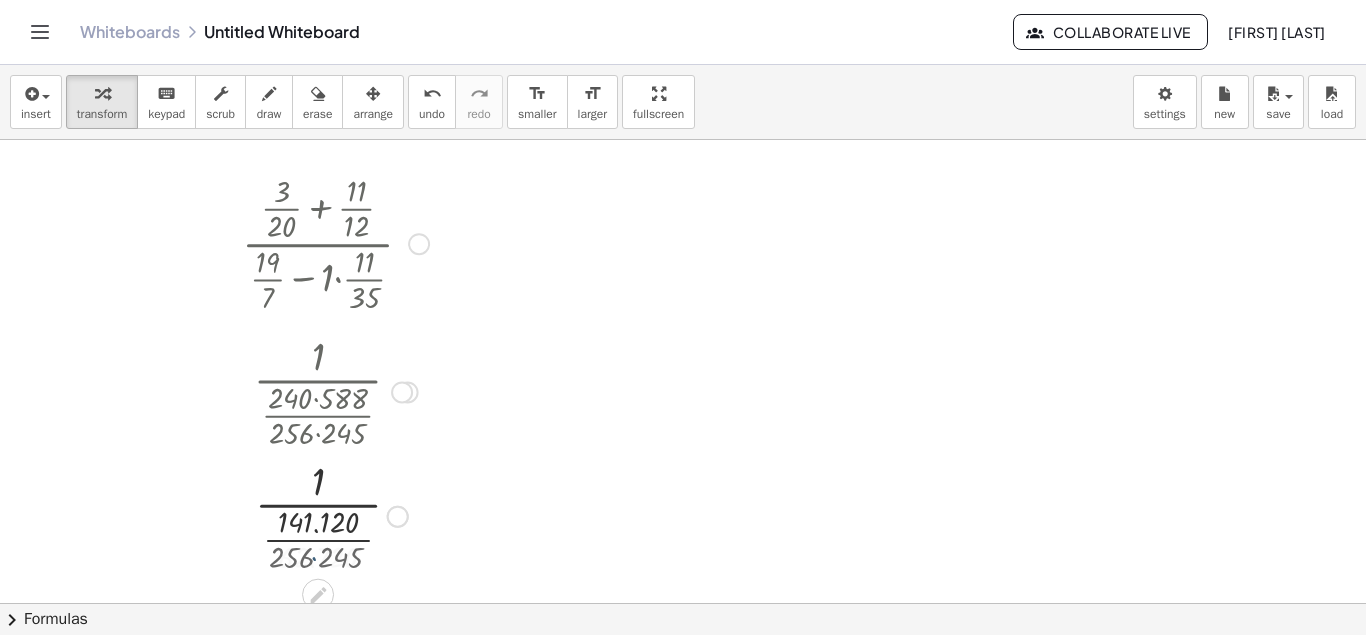 click at bounding box center [335, 515] 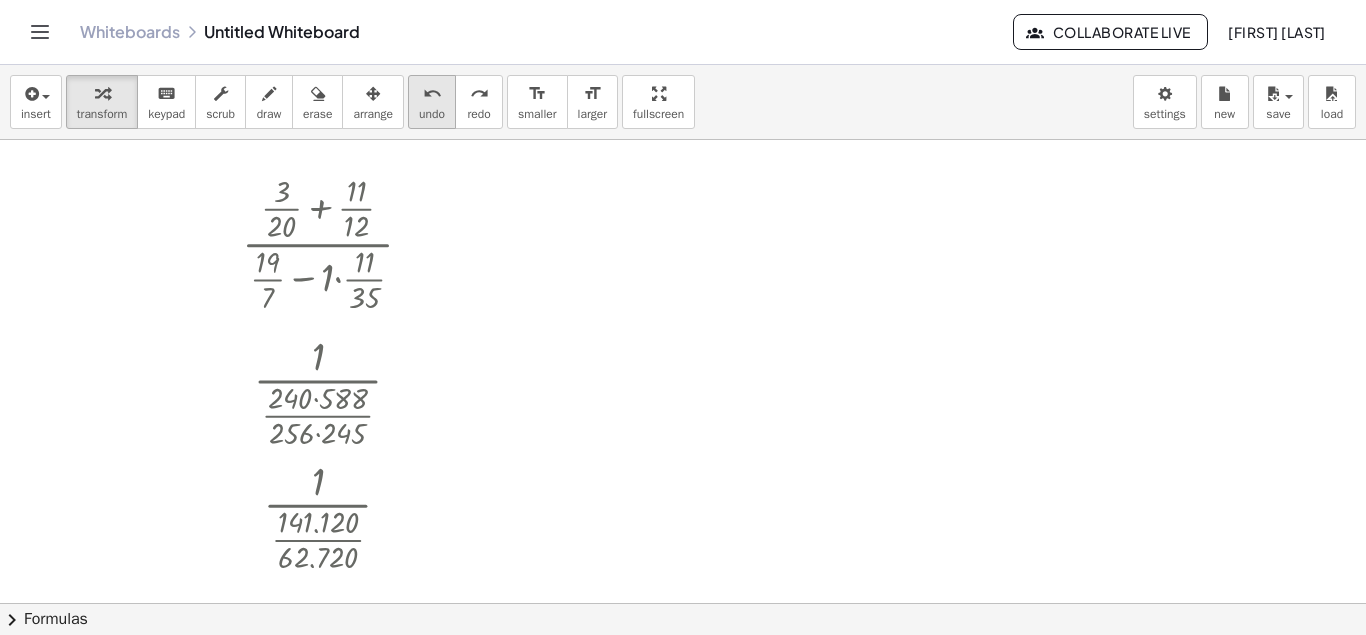click on "undo" at bounding box center (432, 114) 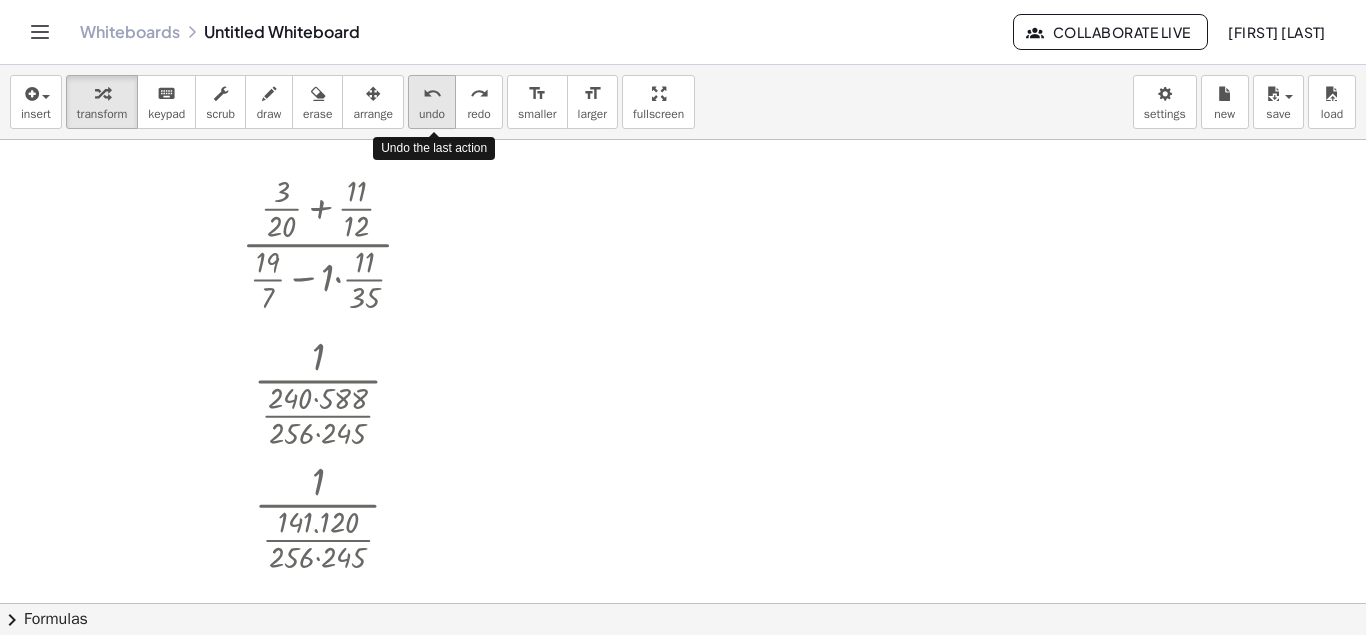 click on "undo undo" at bounding box center (432, 102) 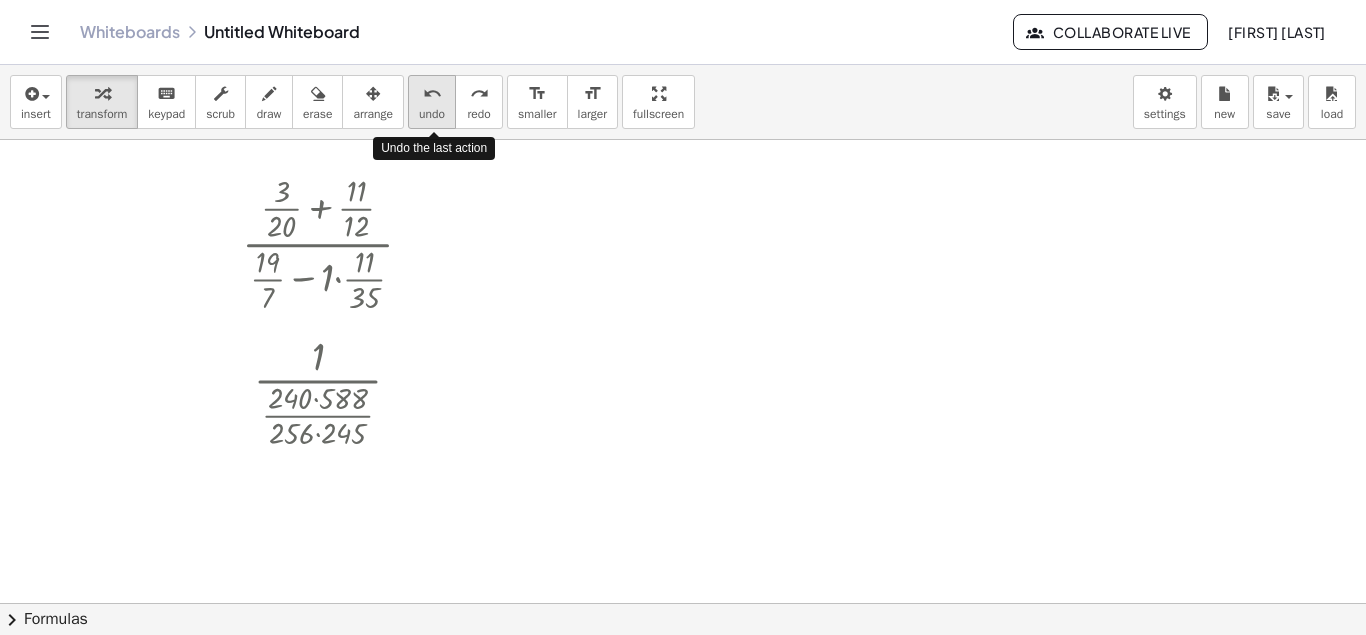click on "undo undo" at bounding box center [432, 102] 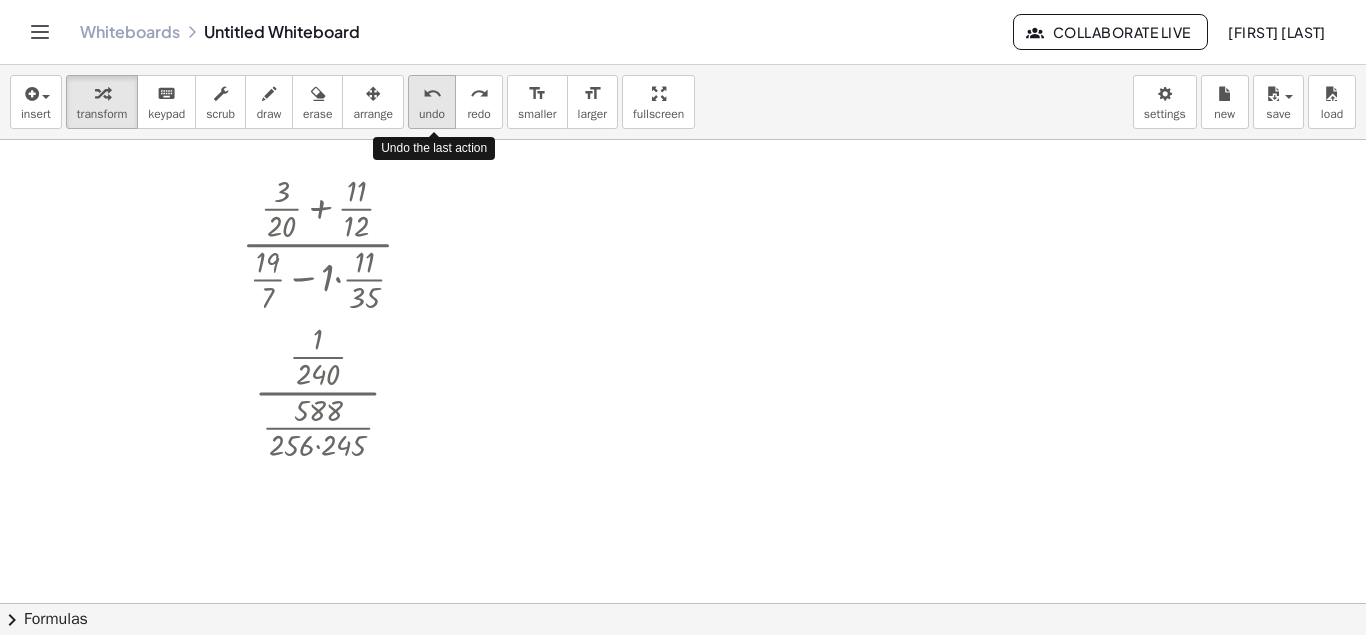 click on "undo undo" at bounding box center [432, 102] 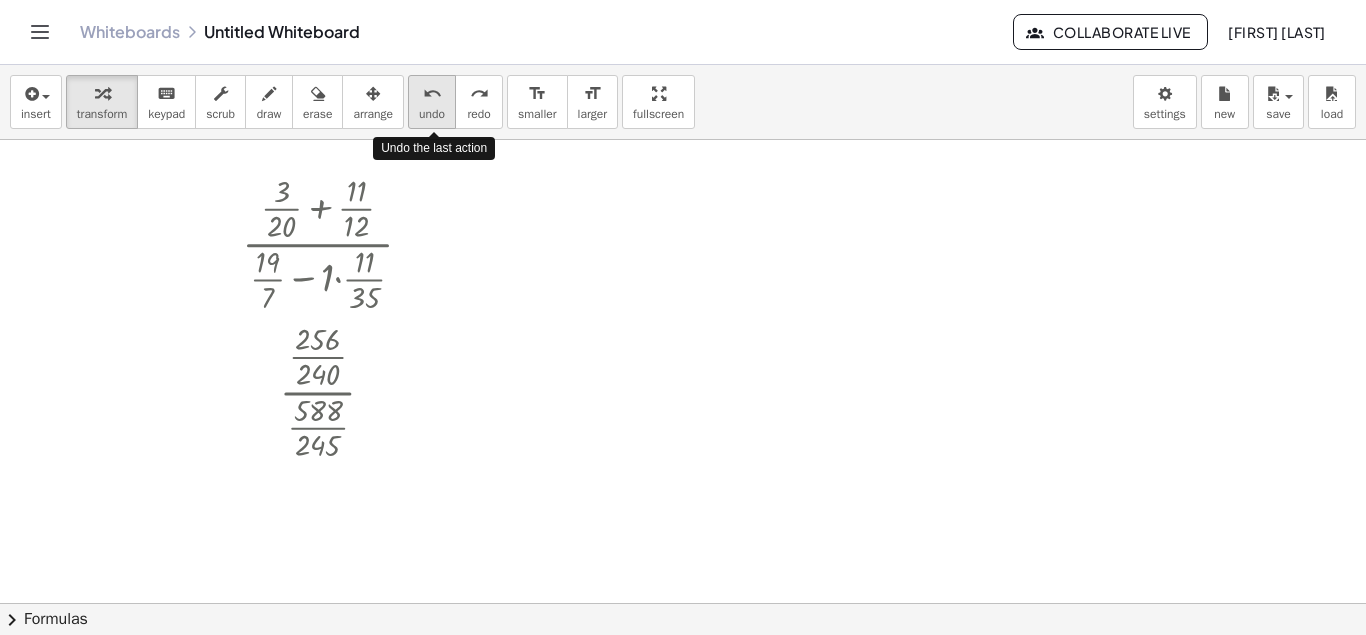 click on "undo undo" at bounding box center (432, 102) 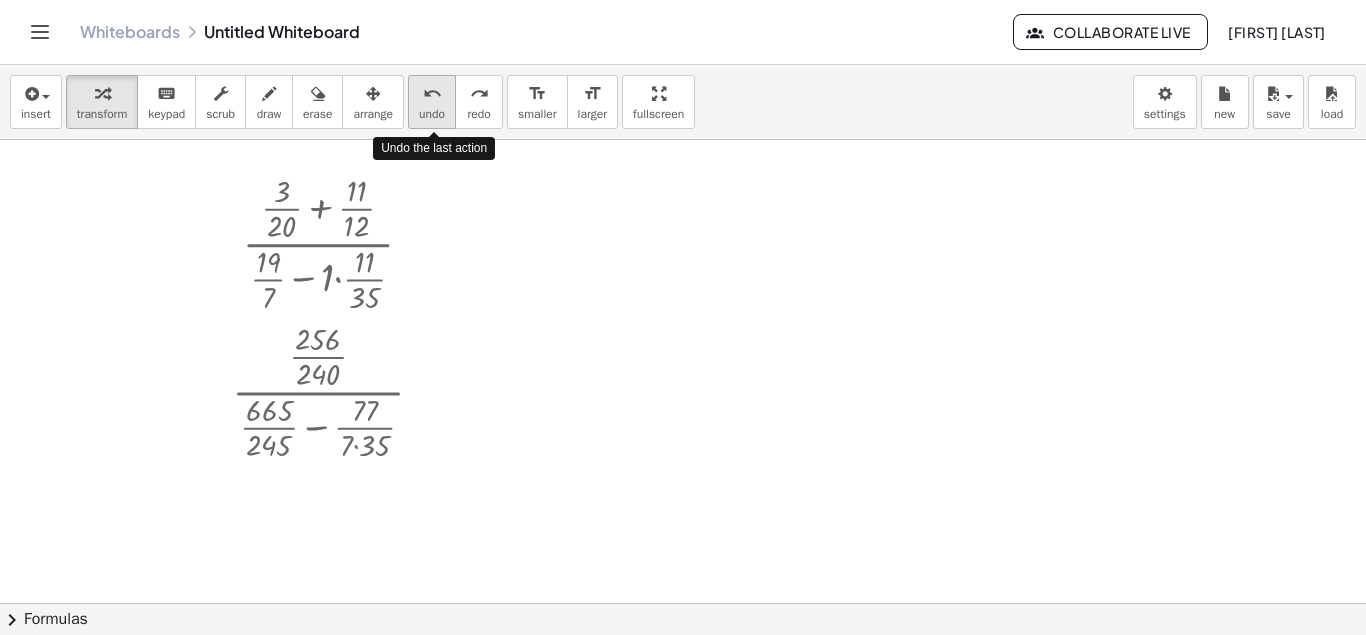 click on "undo undo" at bounding box center [432, 102] 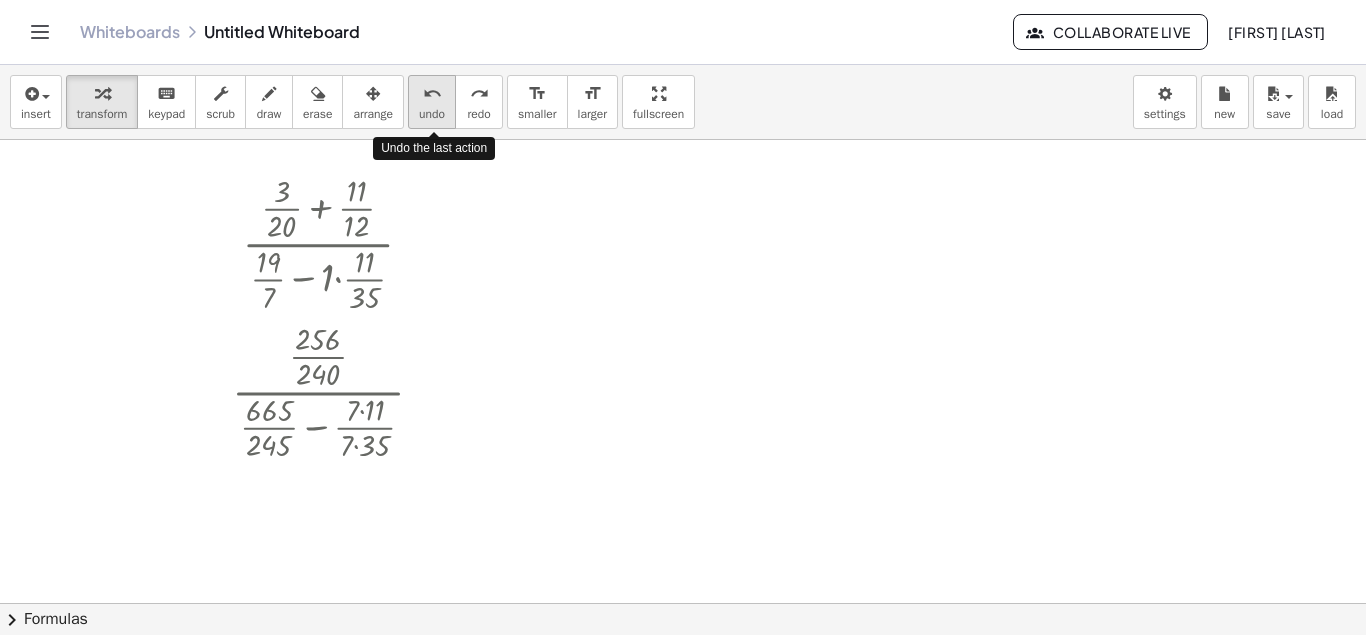 click on "undo undo" at bounding box center [432, 102] 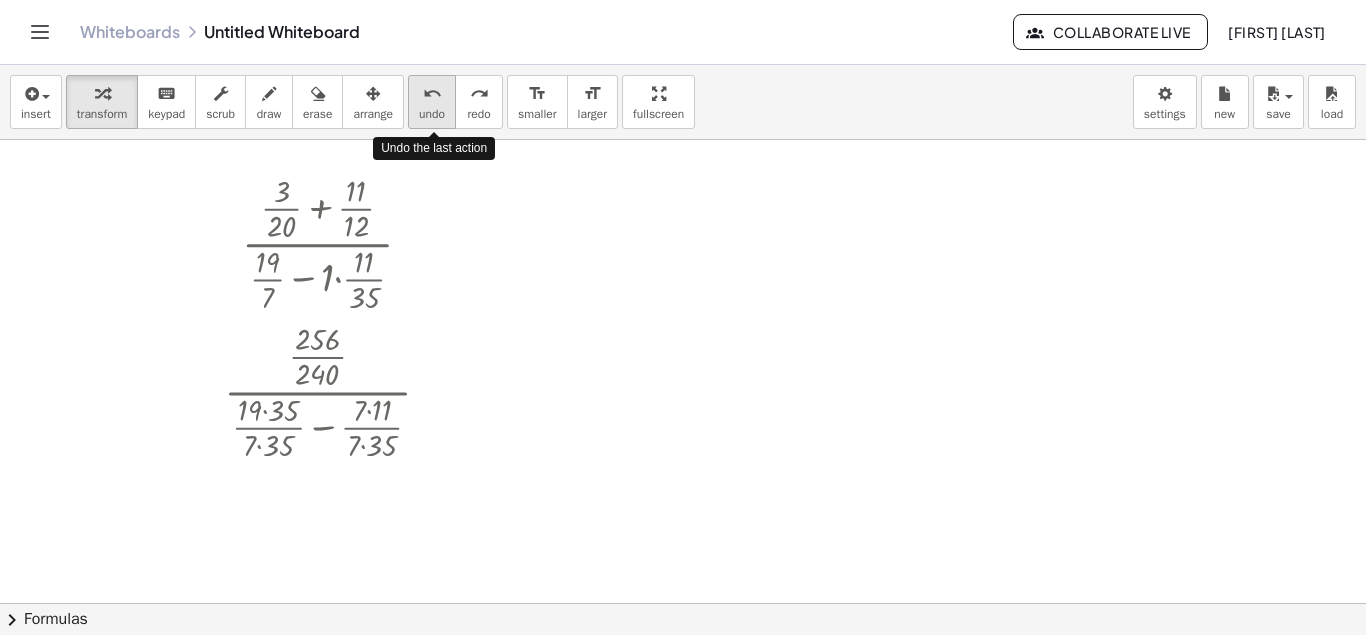 click on "undo undo" at bounding box center [432, 102] 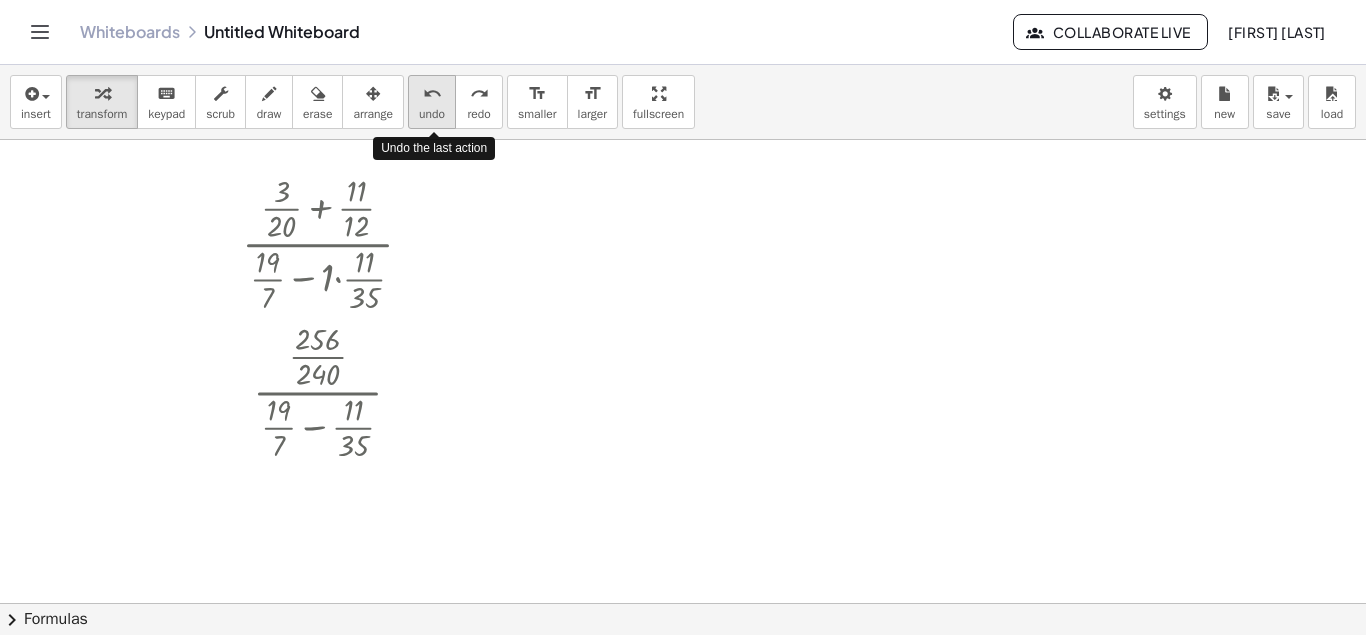 click on "undo undo" at bounding box center (432, 102) 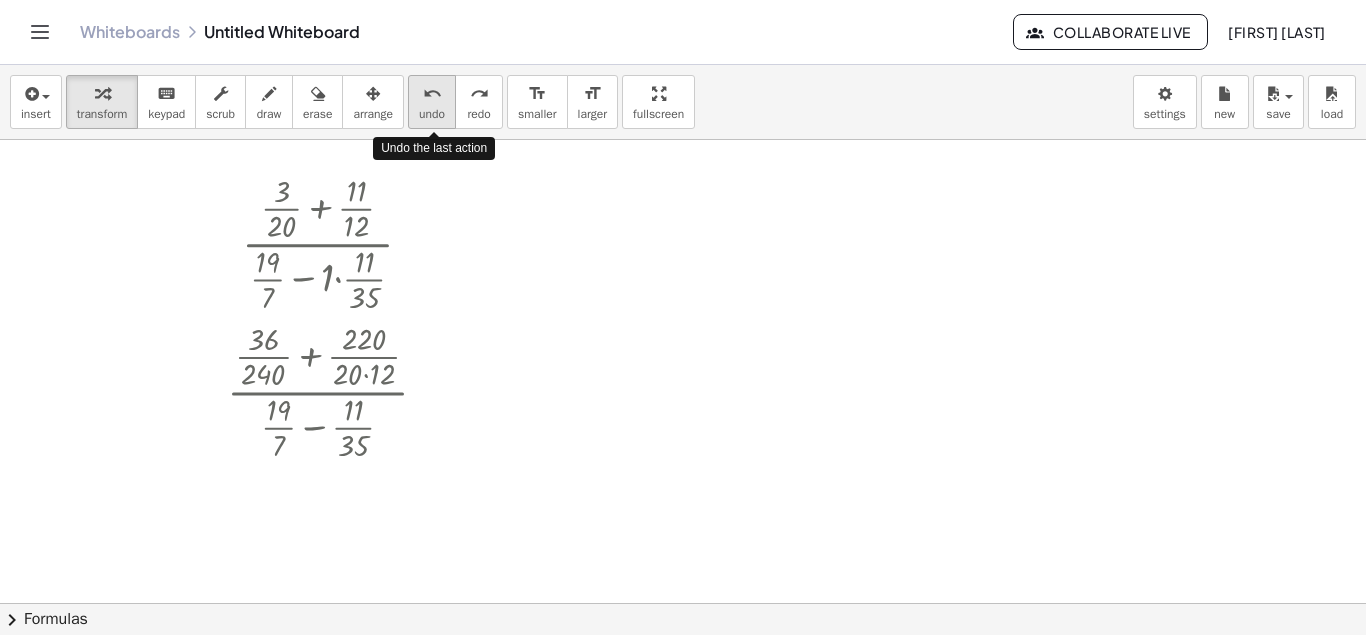 click on "undo undo" at bounding box center [432, 102] 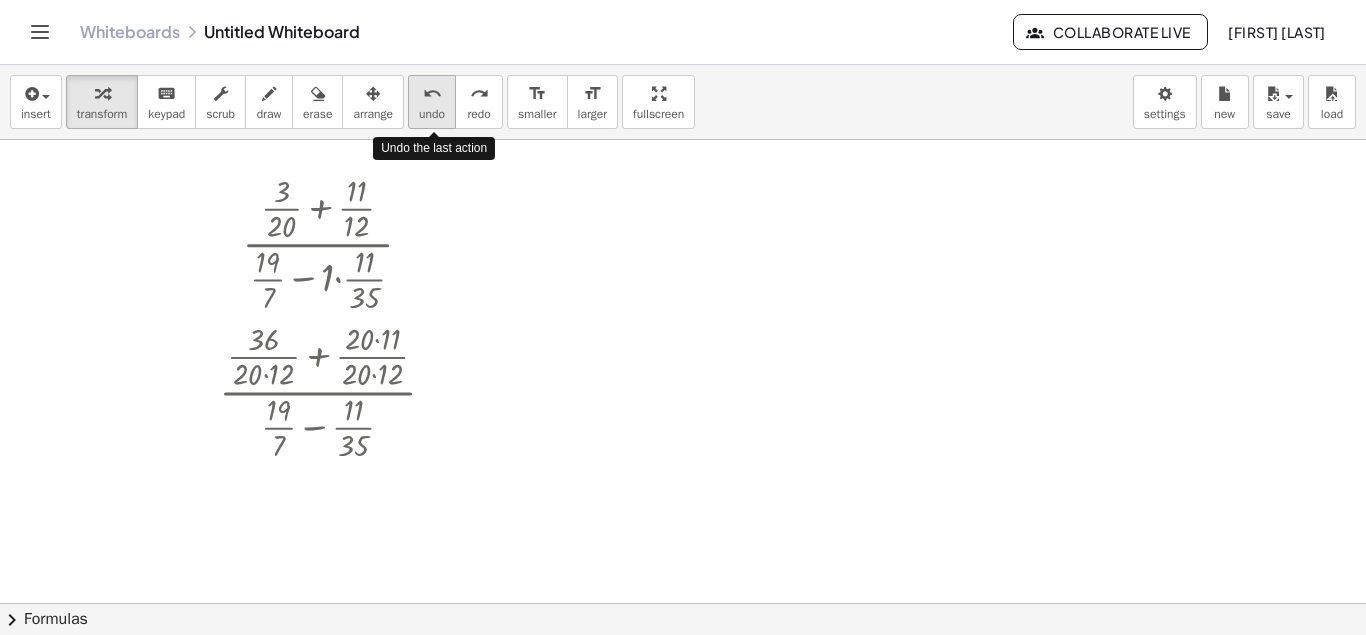 click on "undo undo" at bounding box center (432, 102) 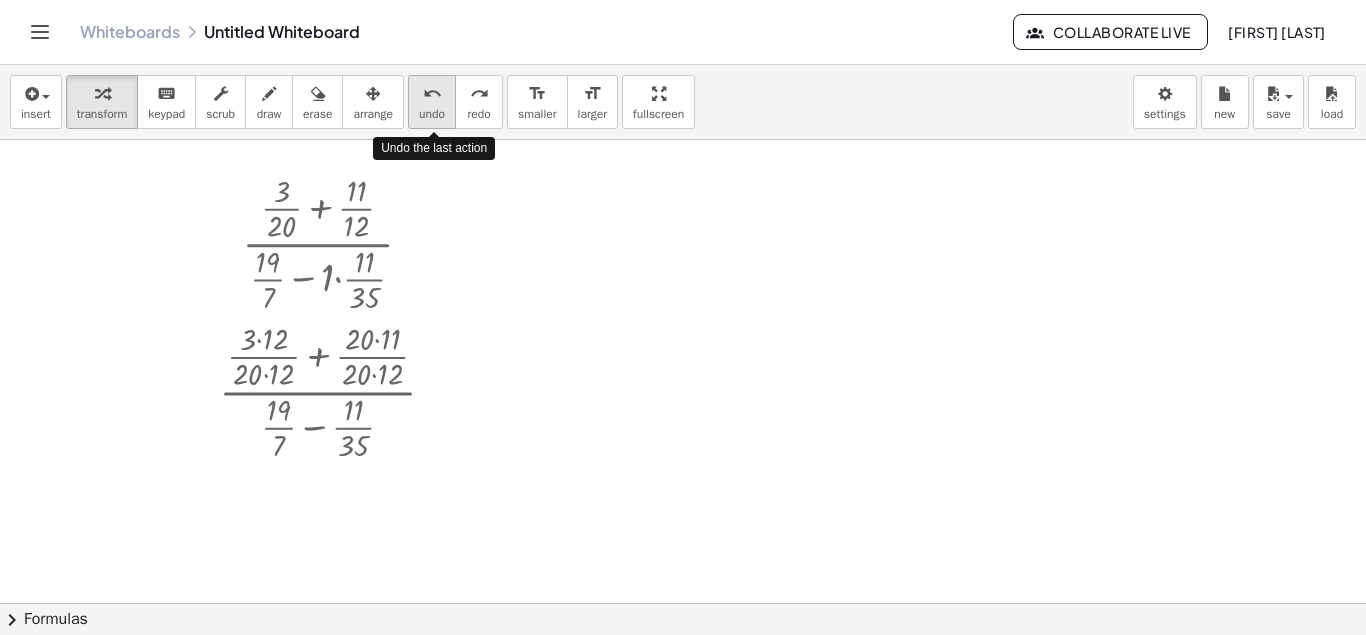 click on "undo undo" at bounding box center (432, 102) 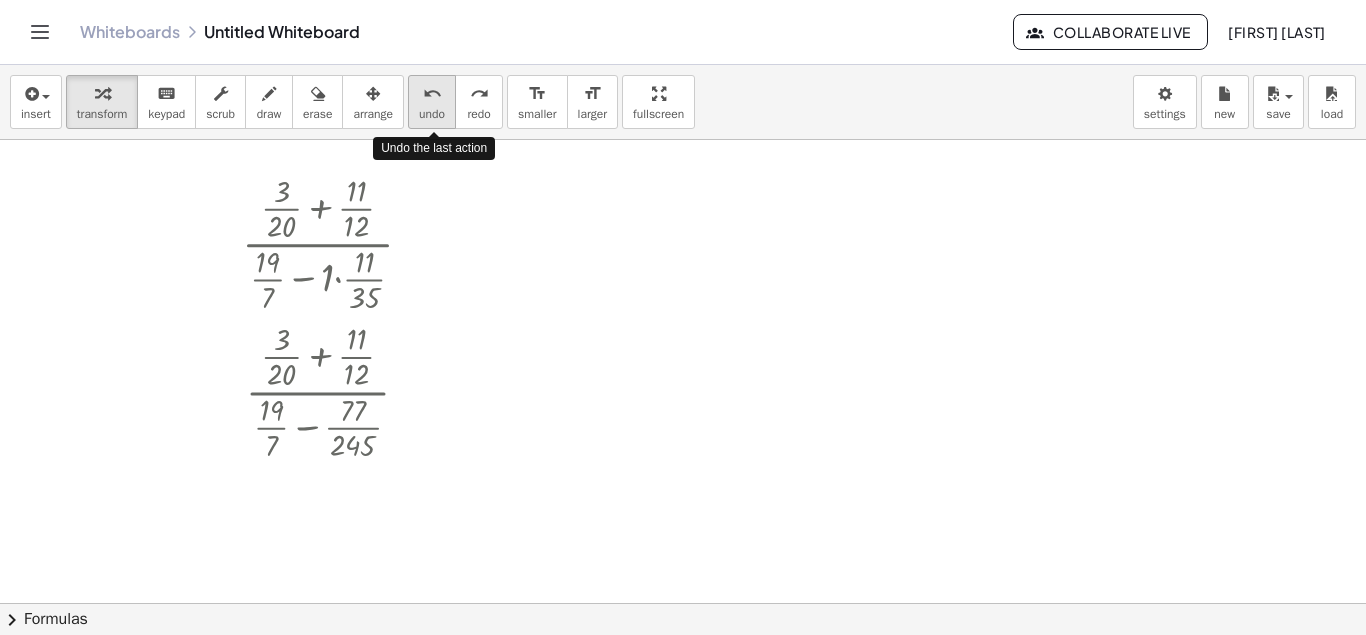 click on "undo undo" at bounding box center [432, 102] 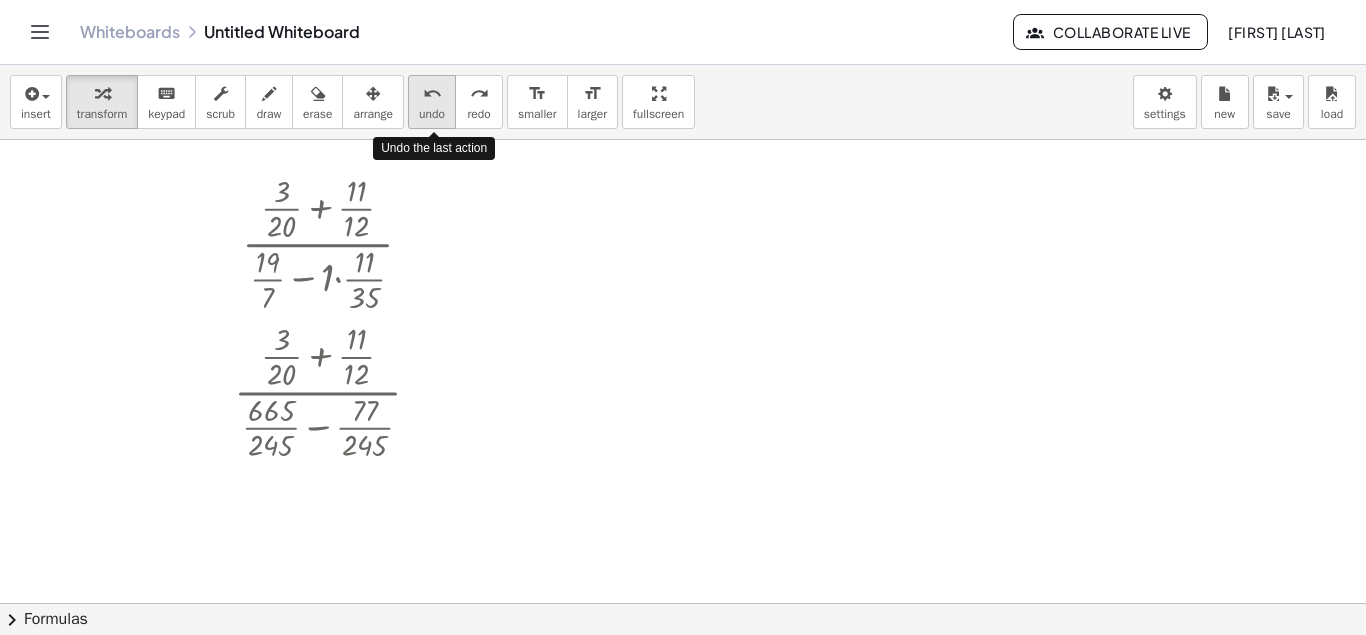 click on "undo undo" at bounding box center [432, 102] 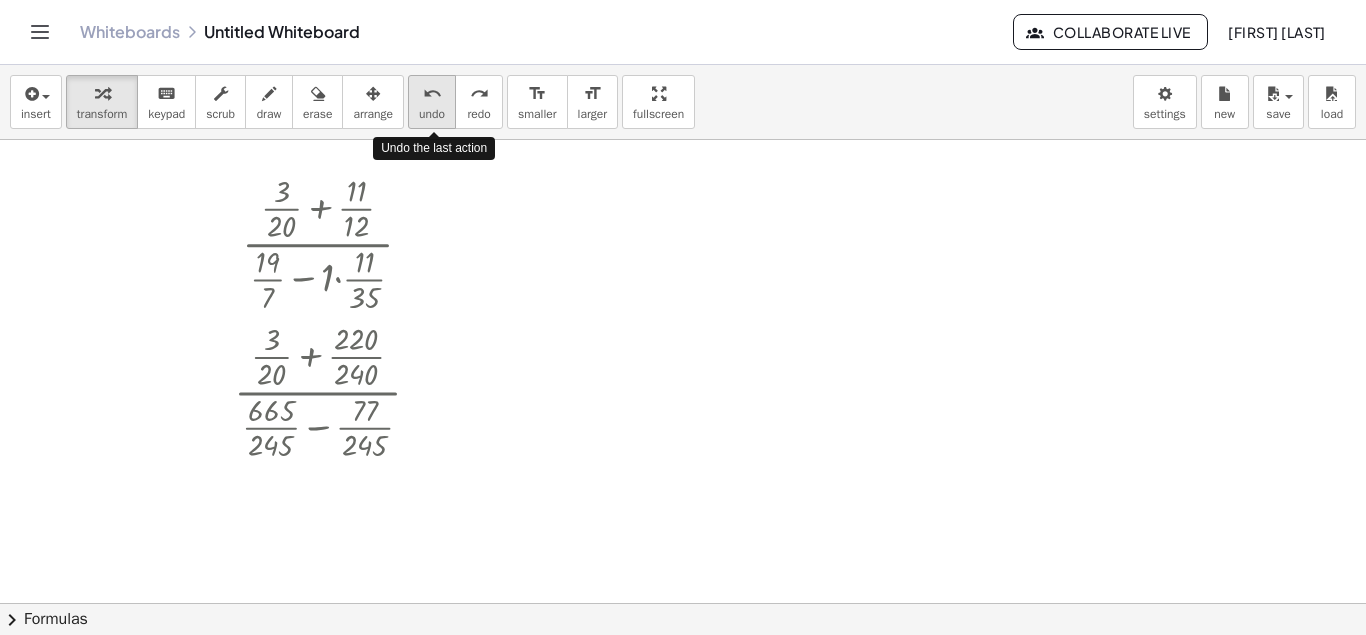 click on "undo undo" at bounding box center (432, 102) 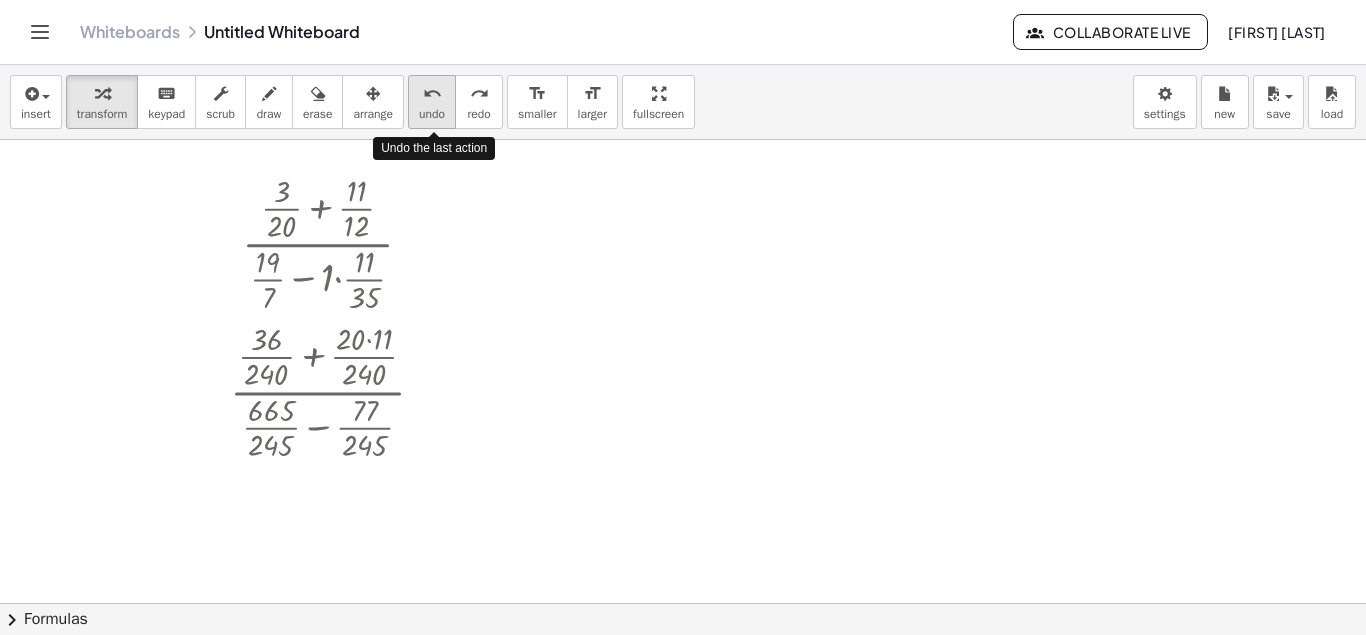 click on "undo undo" at bounding box center [432, 102] 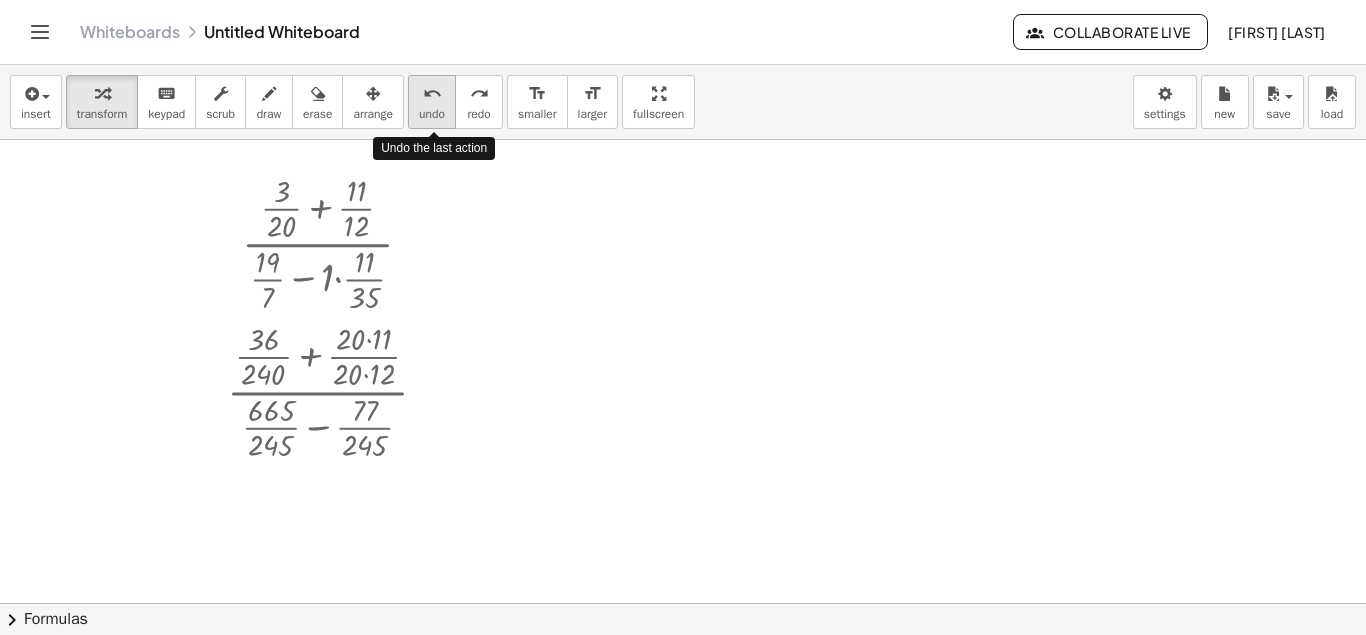 click on "undo undo" at bounding box center [432, 102] 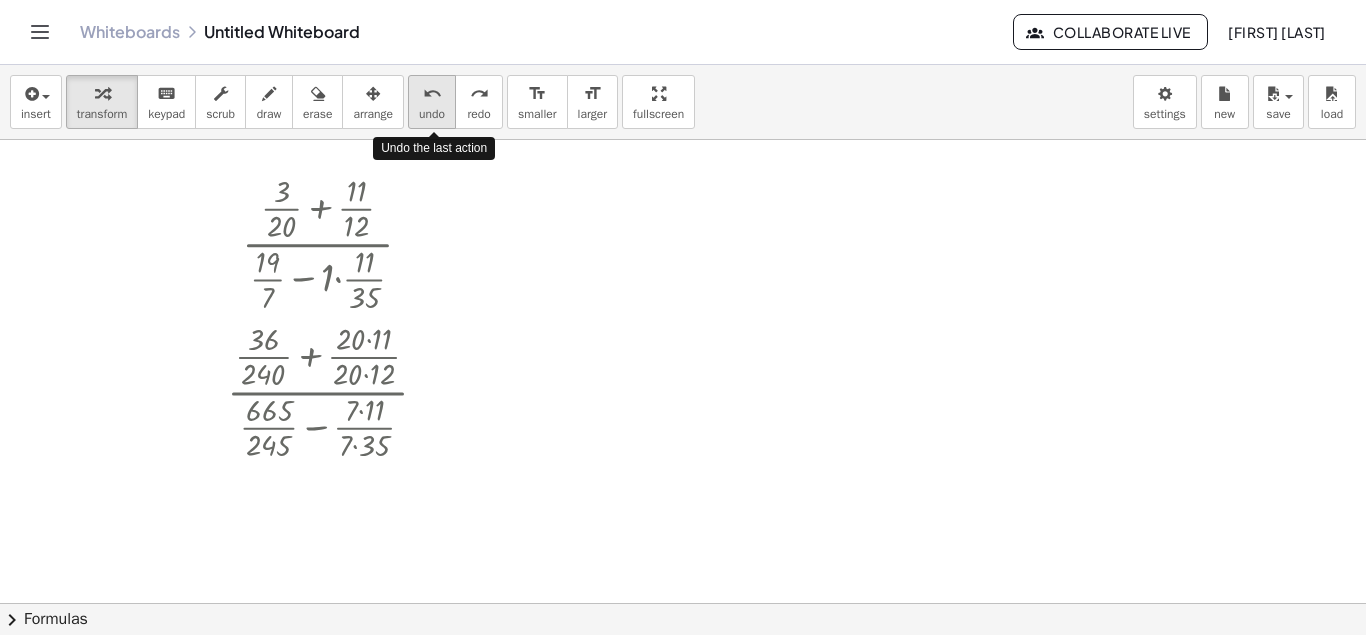 click on "undo undo" at bounding box center (432, 102) 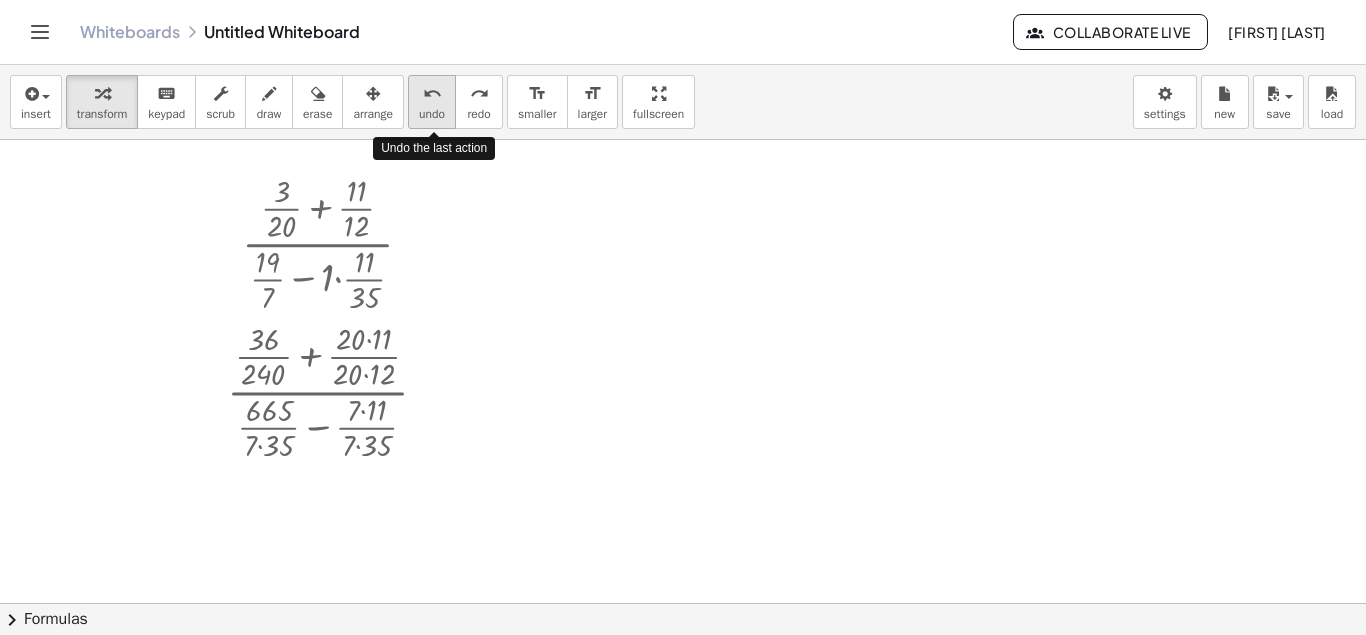 click on "undo undo" at bounding box center (432, 102) 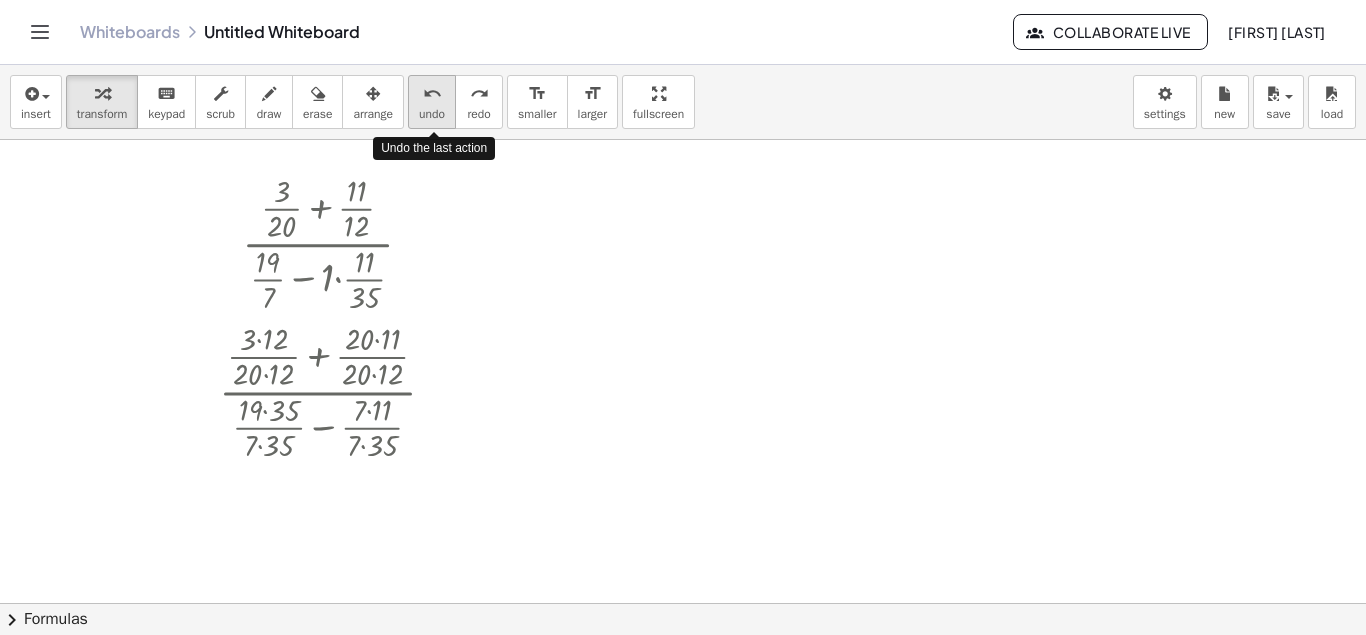 click on "undo undo" at bounding box center (432, 102) 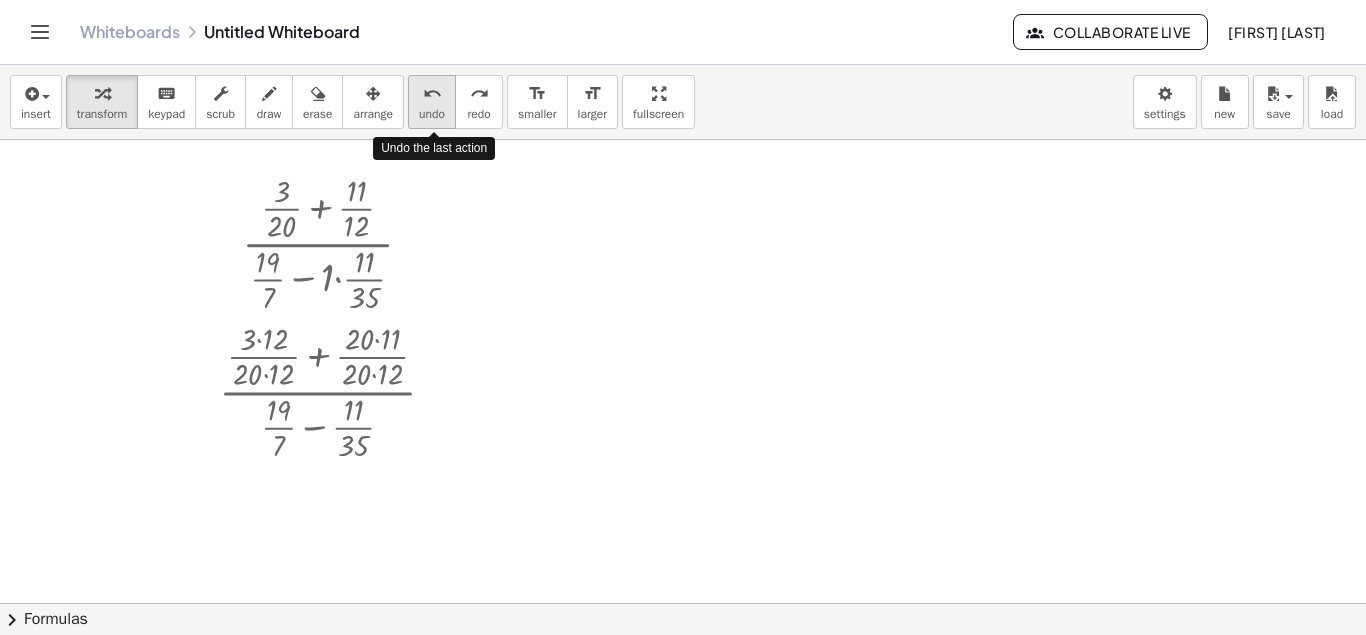 click on "undo undo" at bounding box center [432, 102] 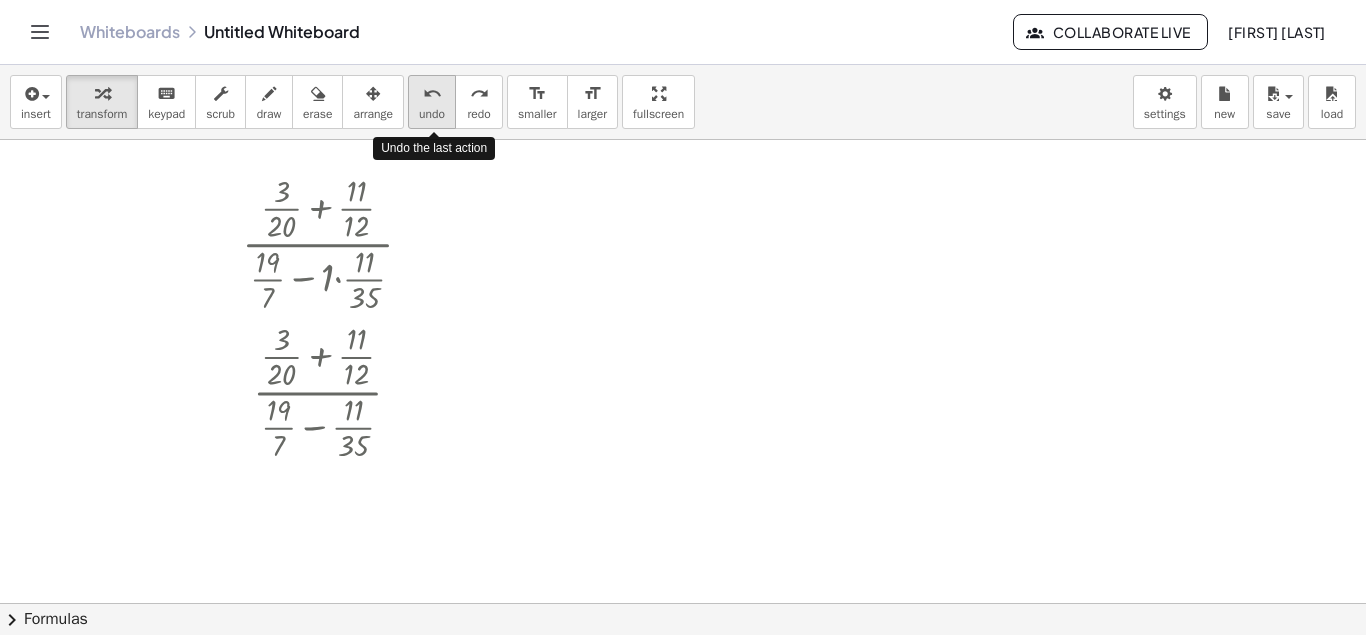 click on "undo undo" at bounding box center (432, 102) 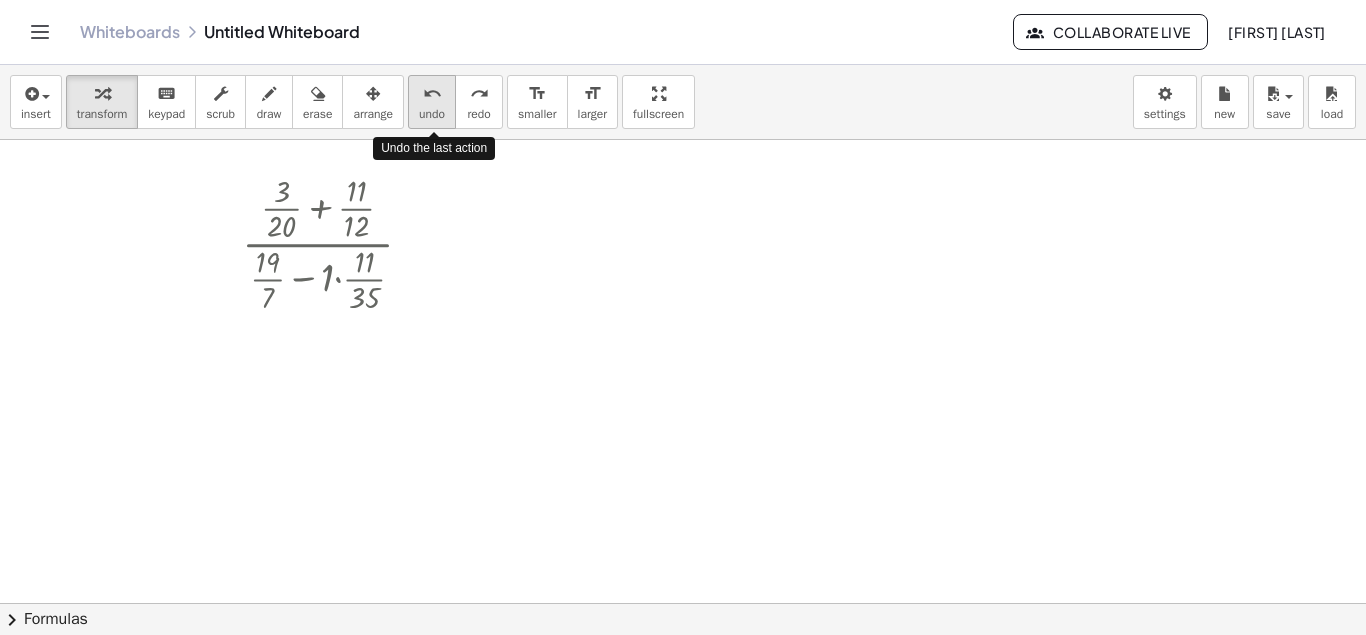 click on "undo undo" at bounding box center (432, 102) 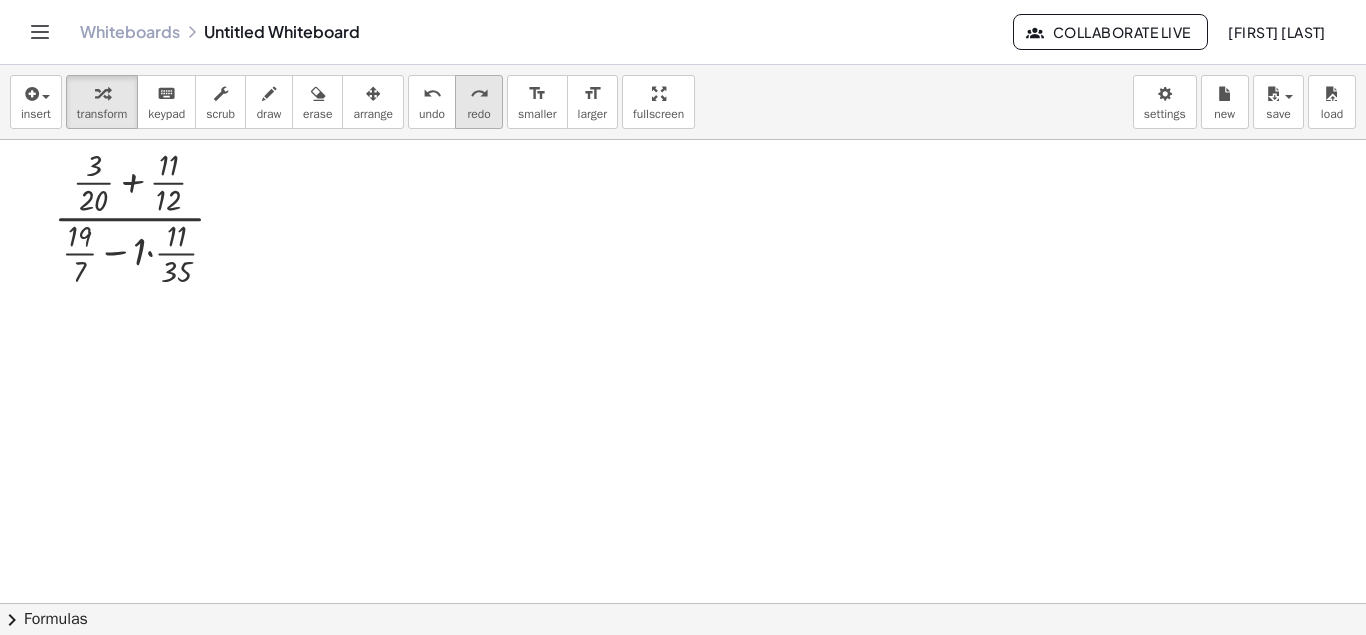 click on "redo" at bounding box center [479, 94] 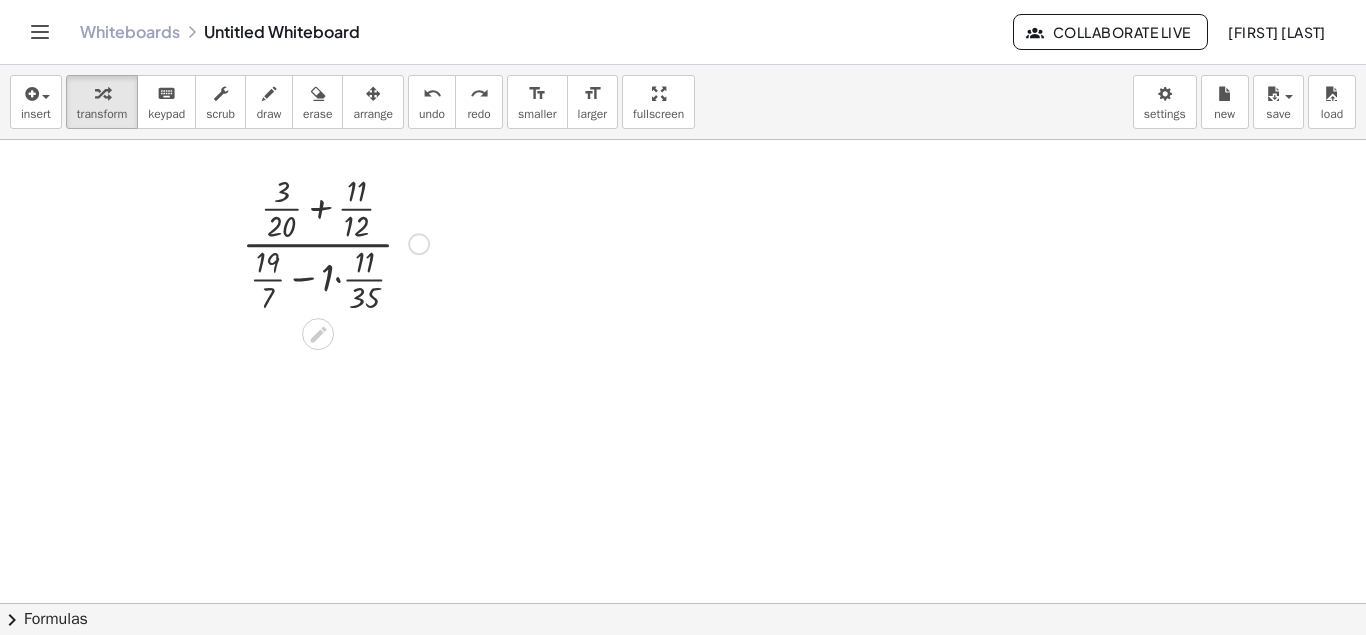 click at bounding box center [335, 242] 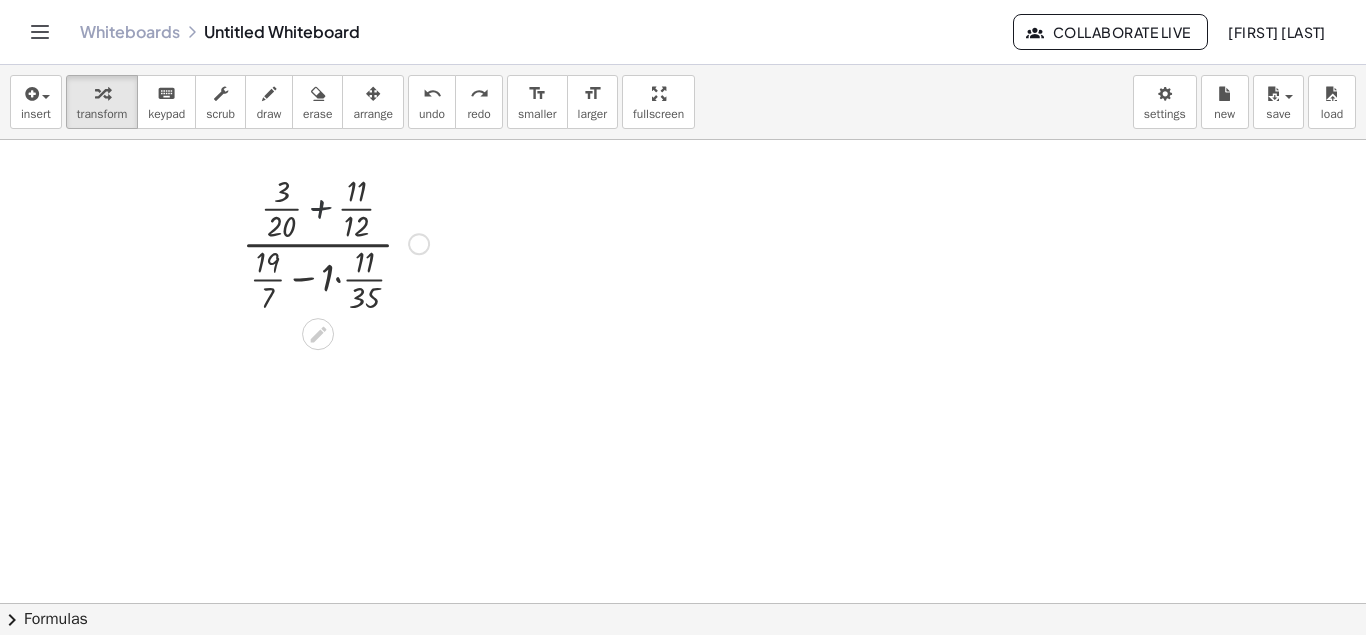 click at bounding box center [335, 242] 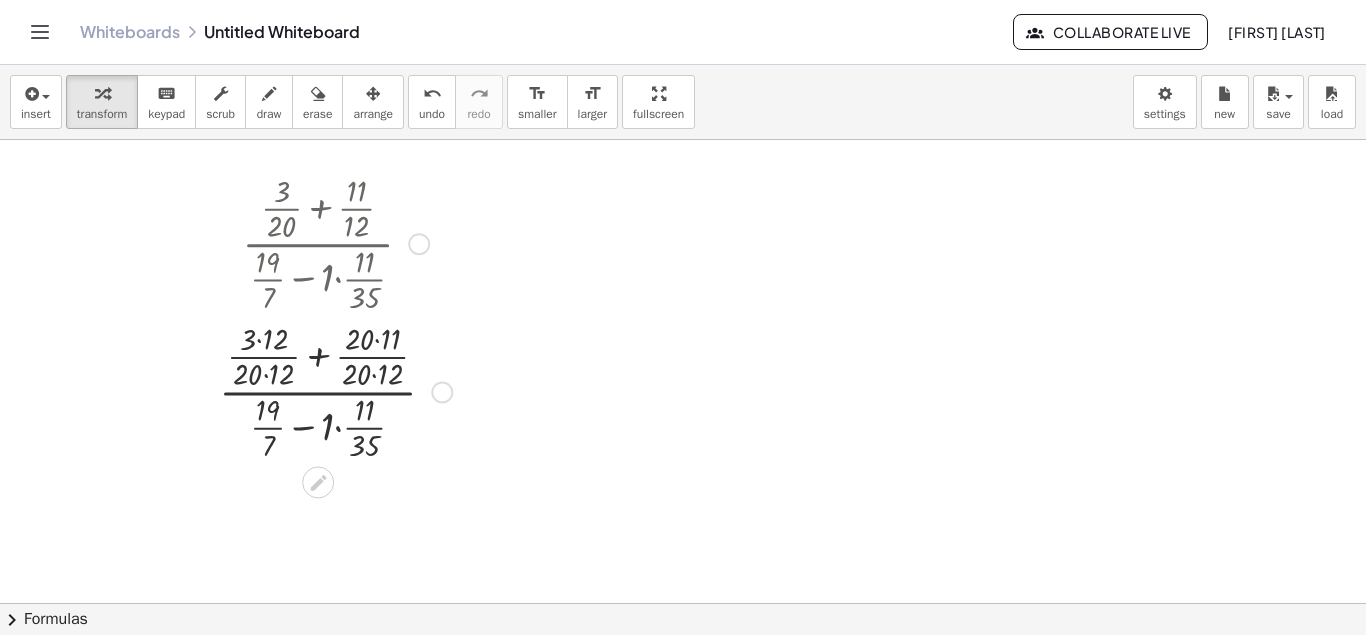click at bounding box center [335, 390] 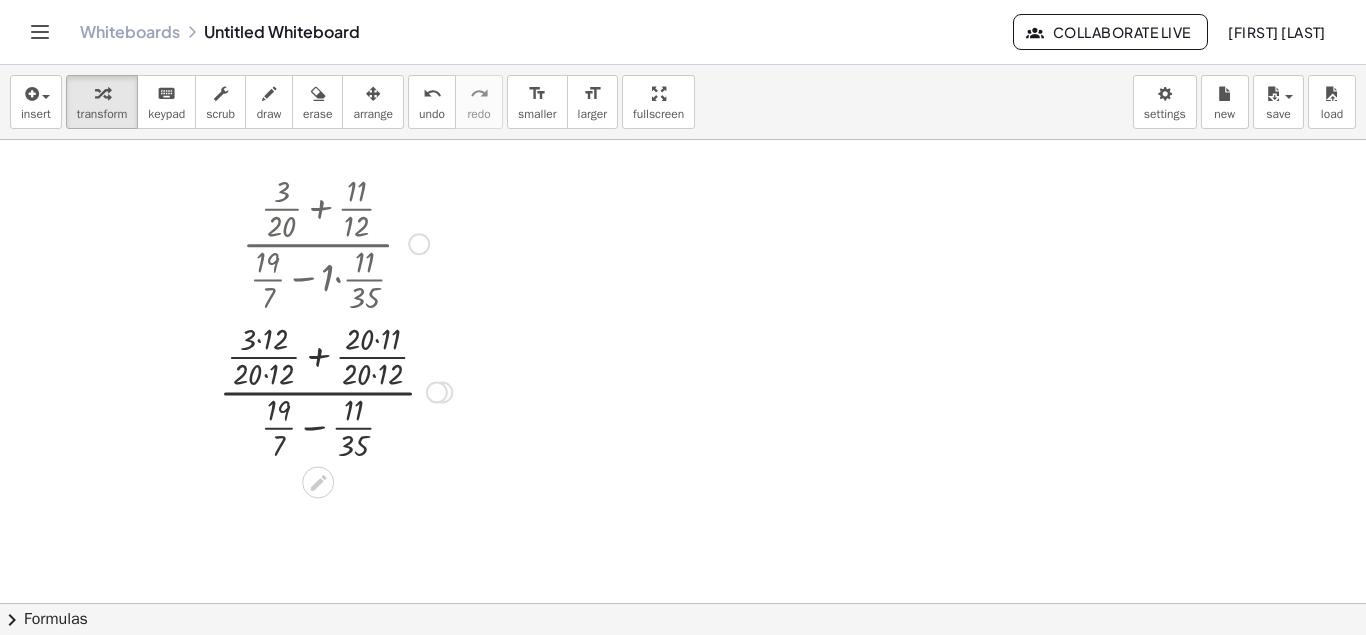 click at bounding box center (335, 390) 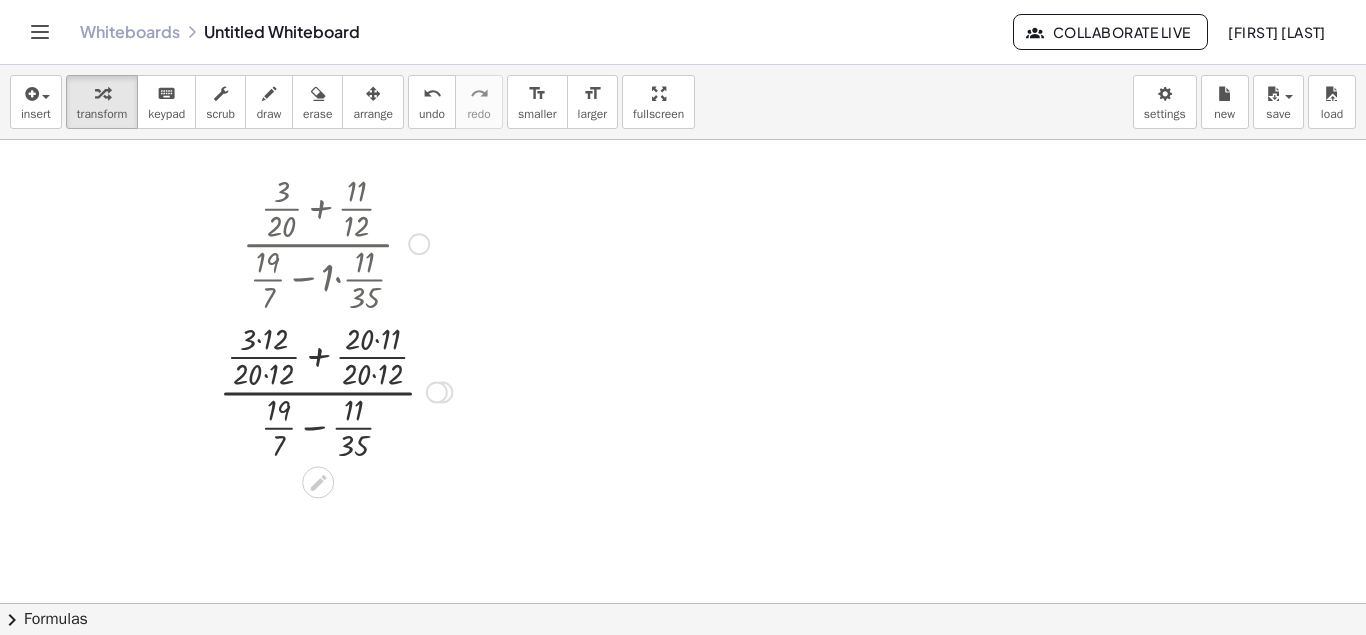 click at bounding box center (335, 390) 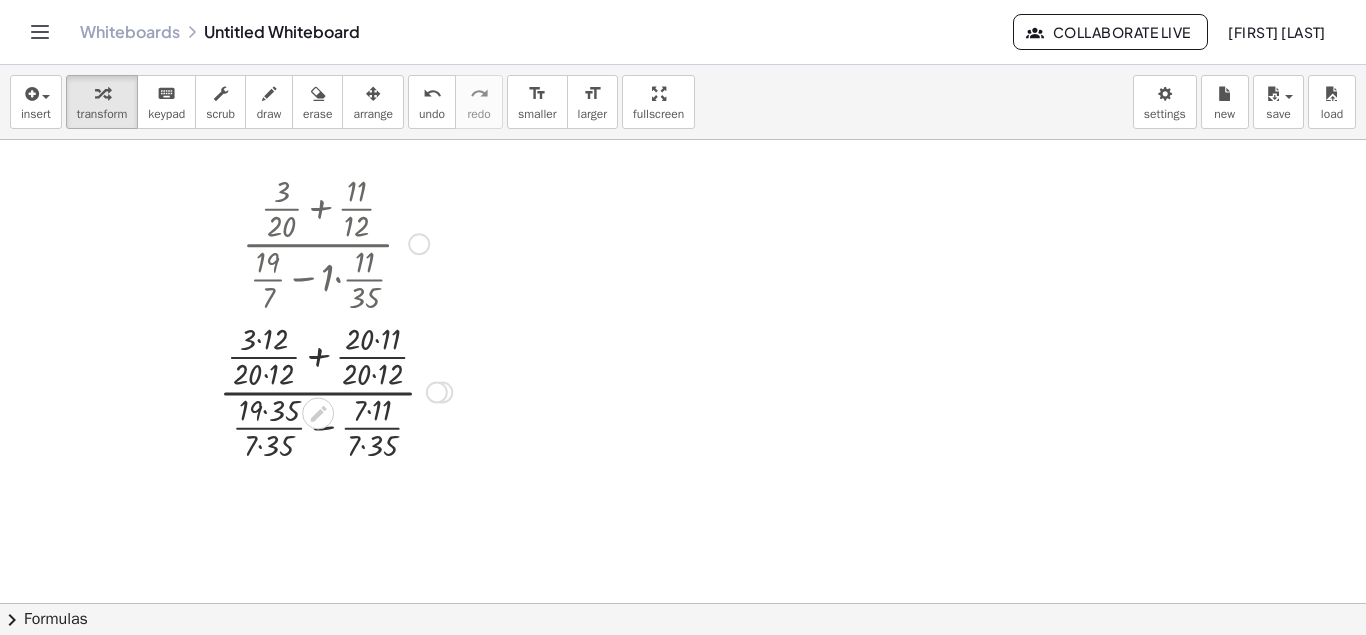 click at bounding box center (335, 390) 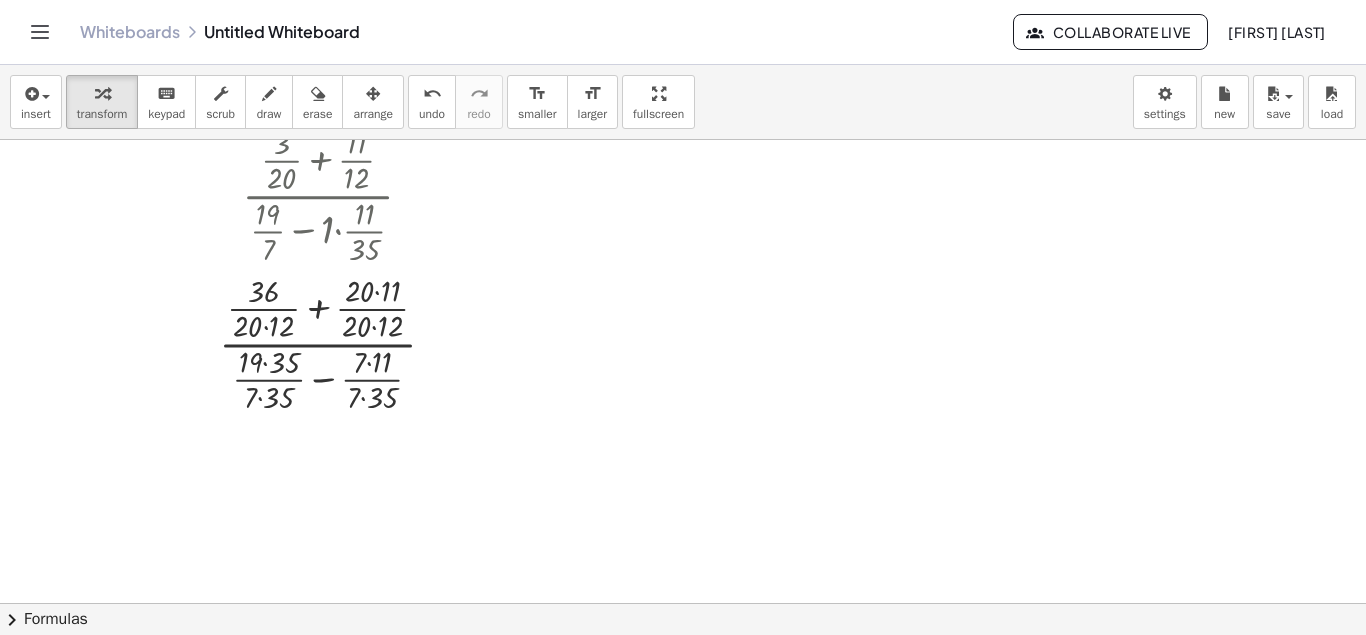 scroll, scrollTop: 201, scrollLeft: 0, axis: vertical 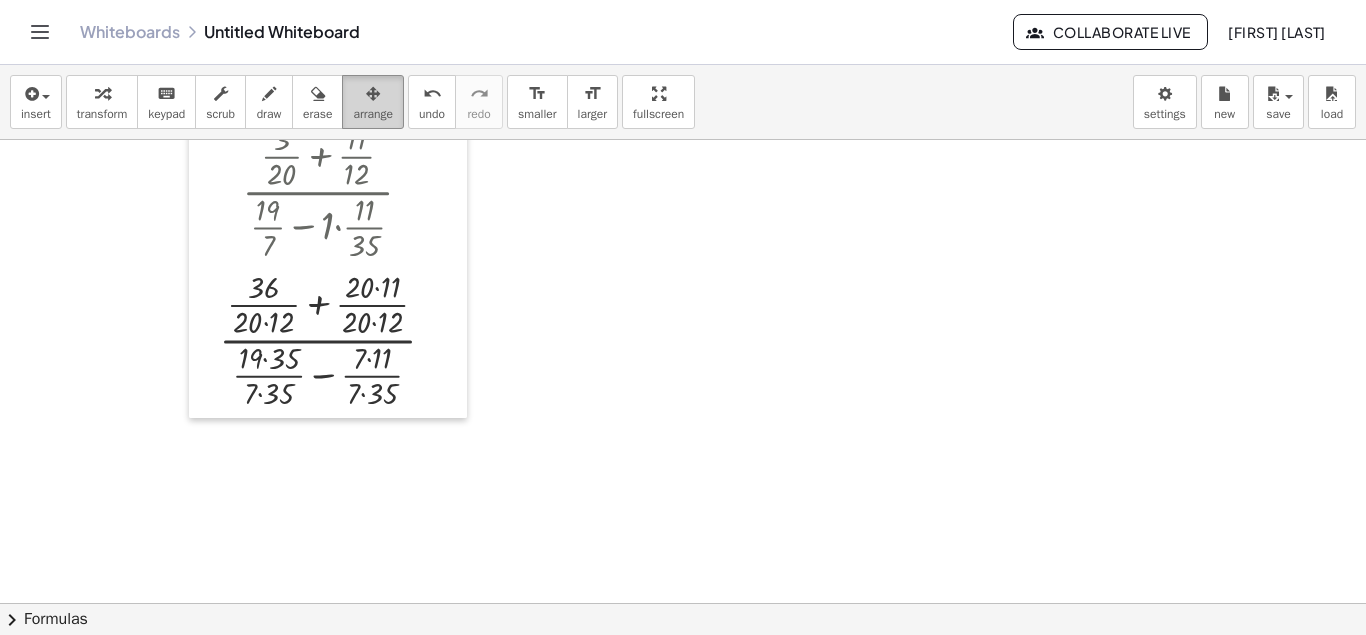 click on "arrange" at bounding box center [373, 114] 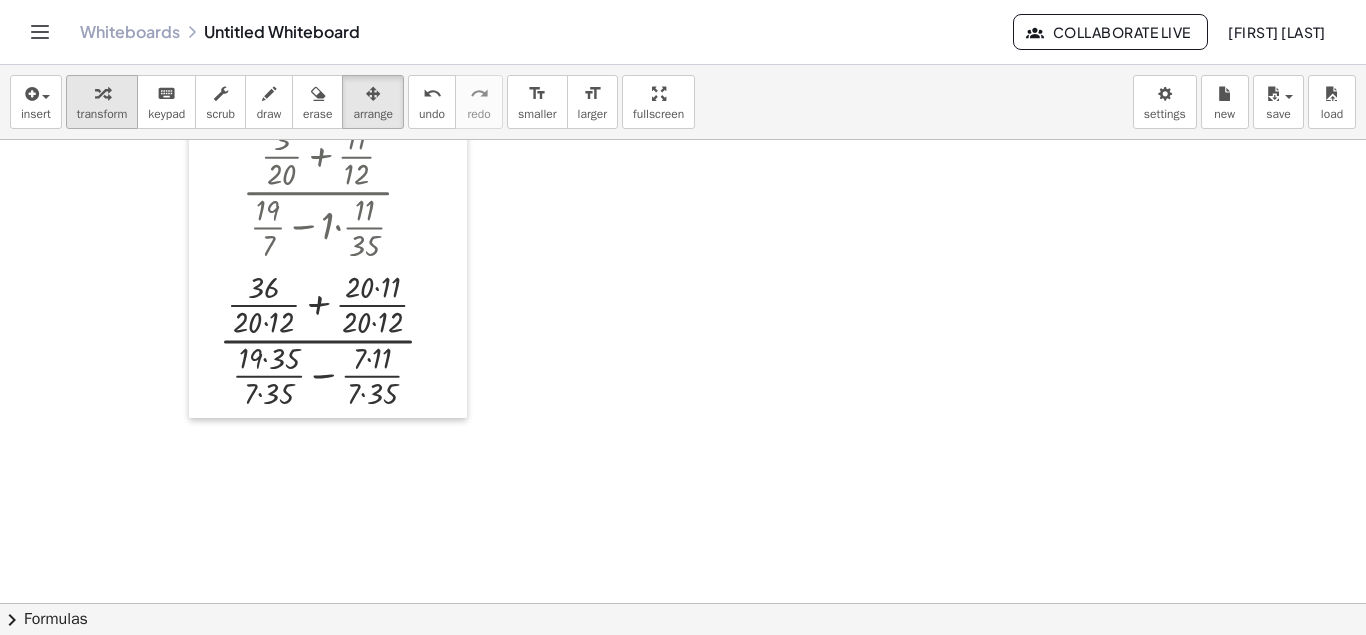 click at bounding box center (102, 93) 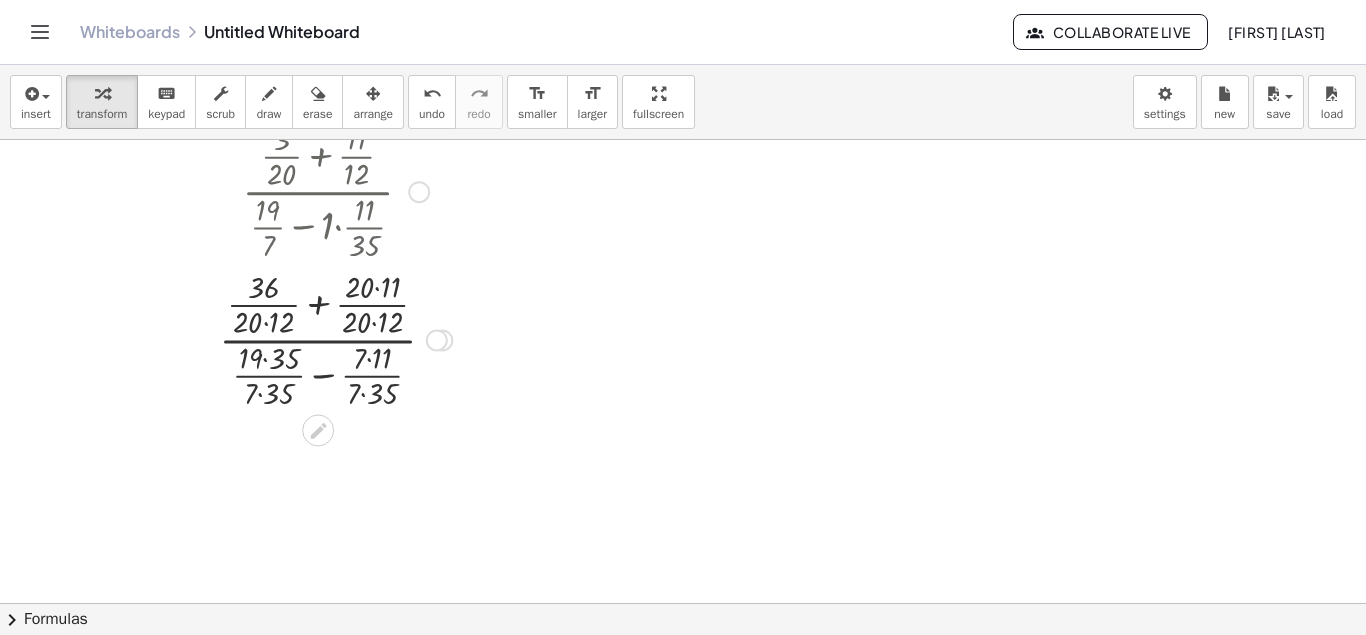 click at bounding box center (335, 338) 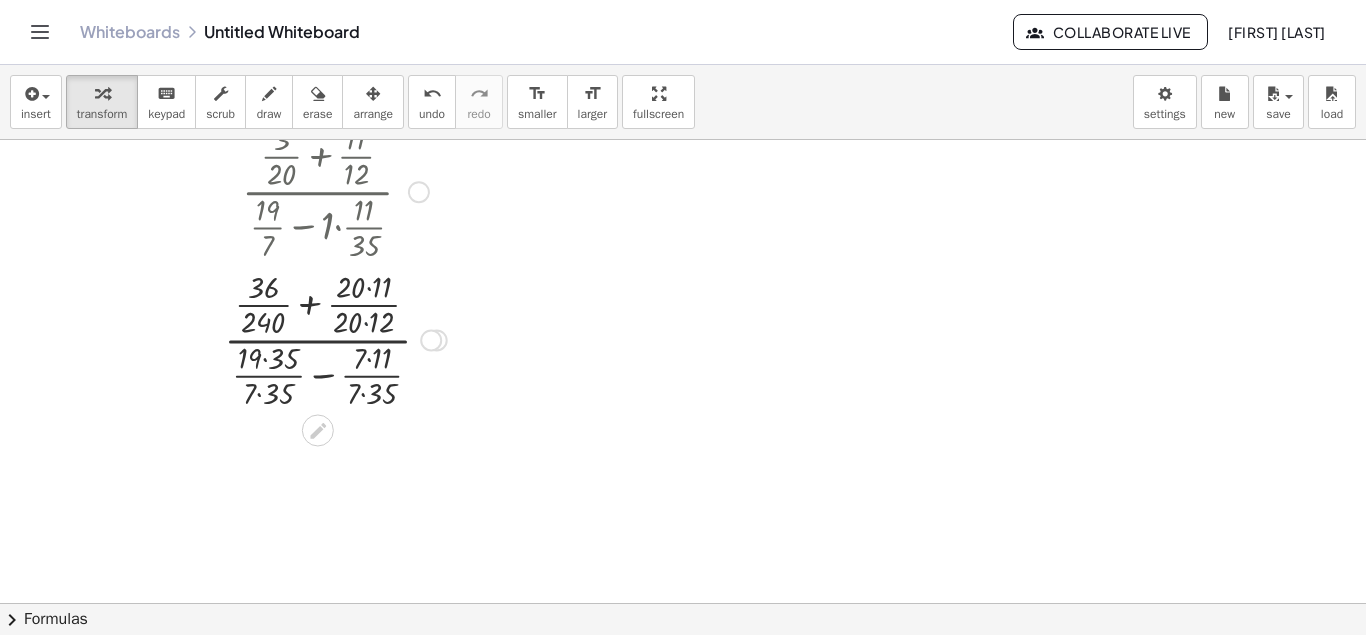 click at bounding box center (335, 338) 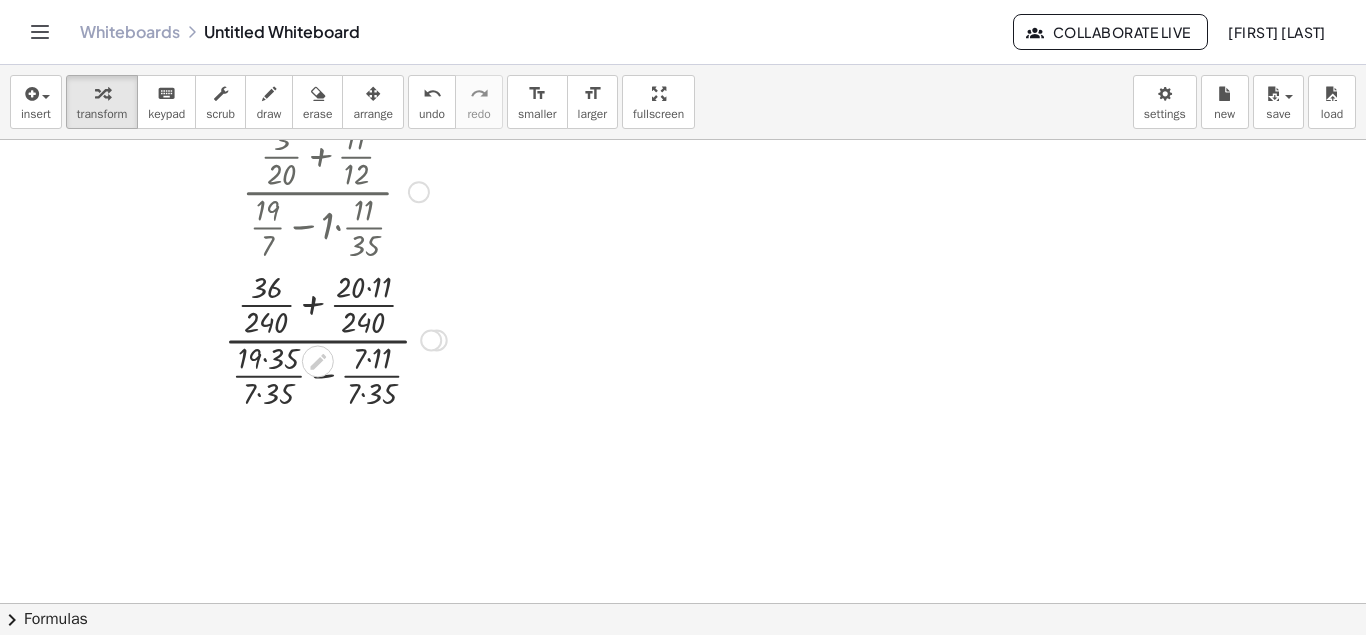click at bounding box center (335, 338) 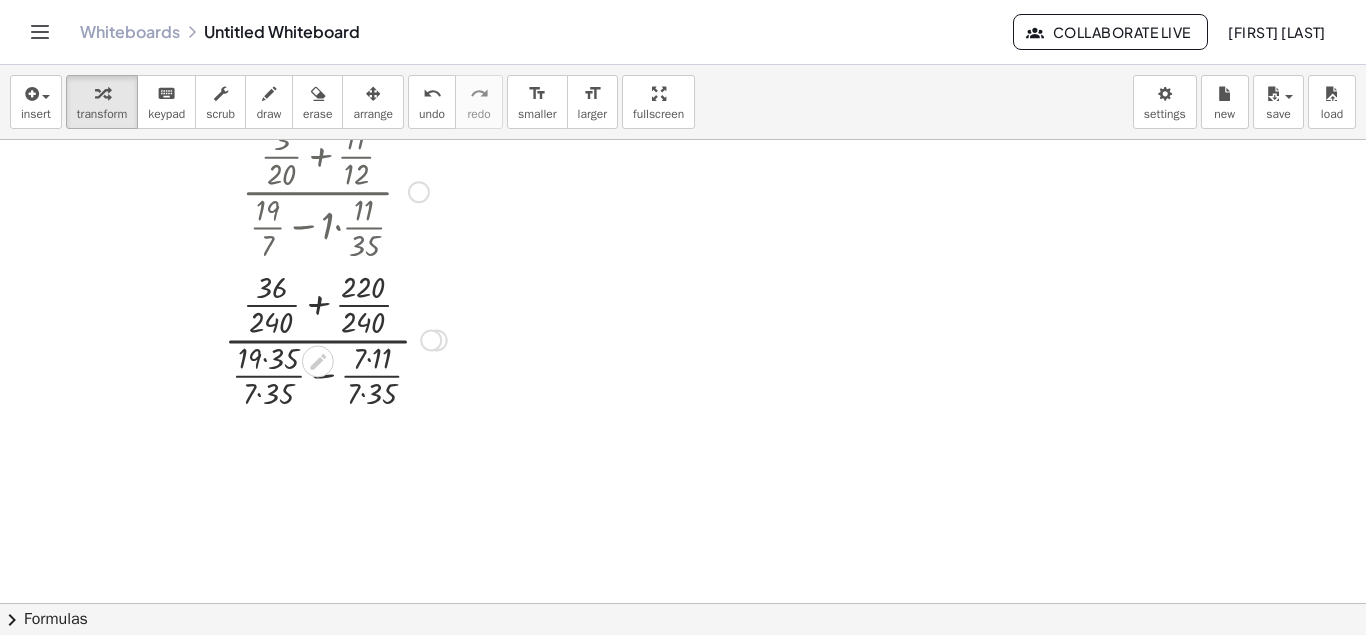 click at bounding box center (335, 338) 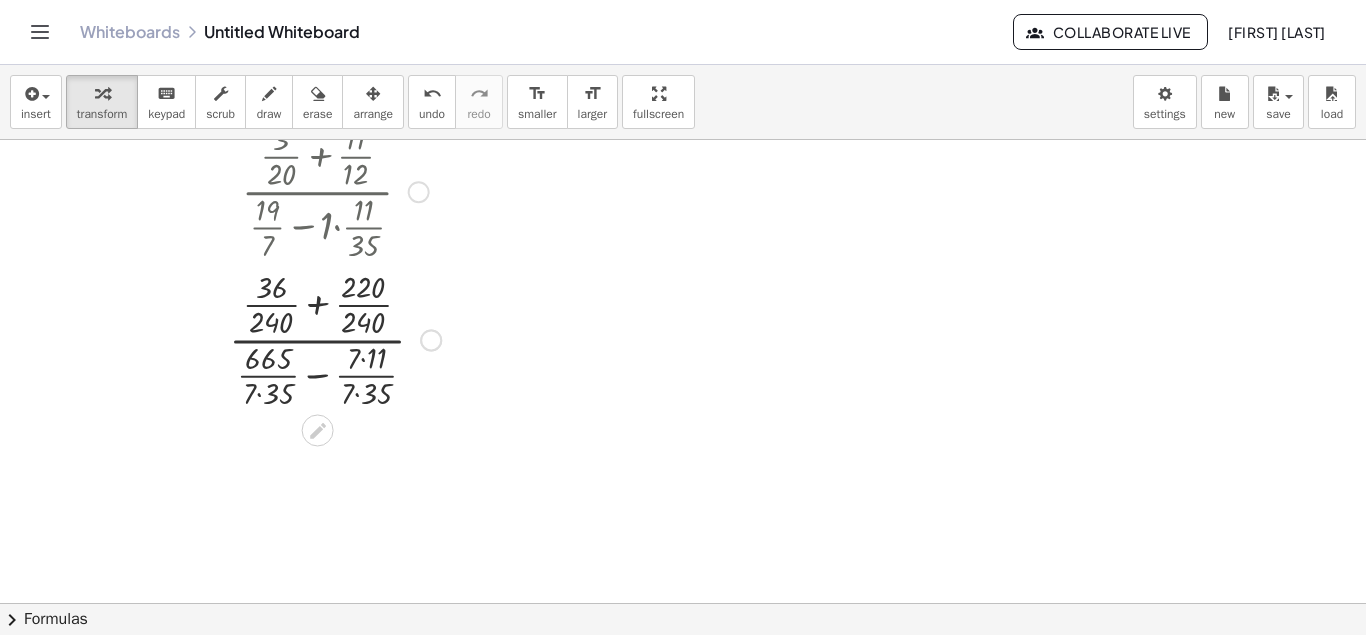 click at bounding box center [335, 338] 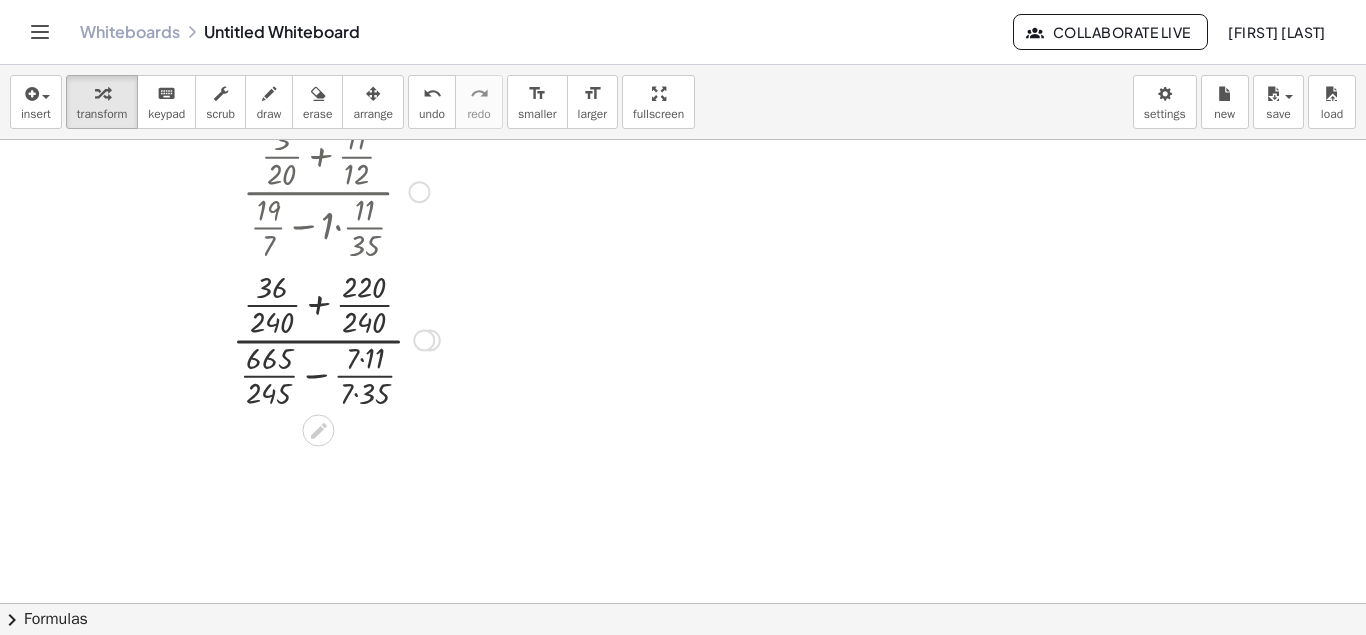 click at bounding box center [336, 338] 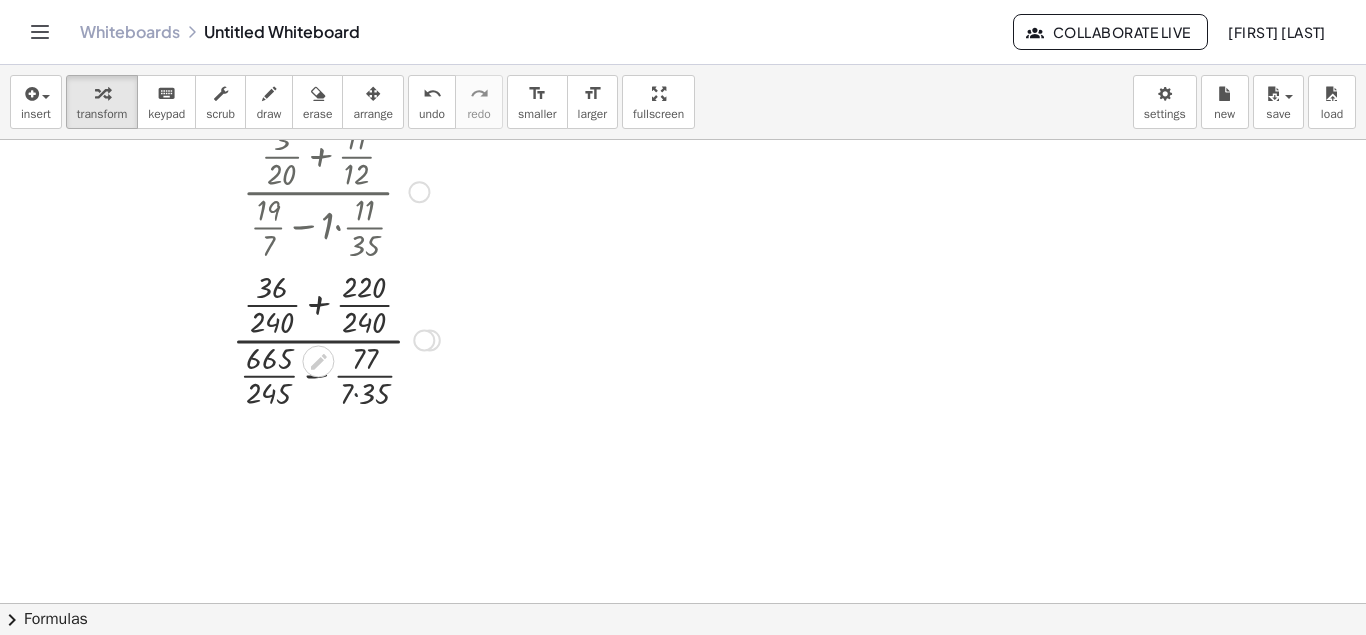 click at bounding box center (336, 338) 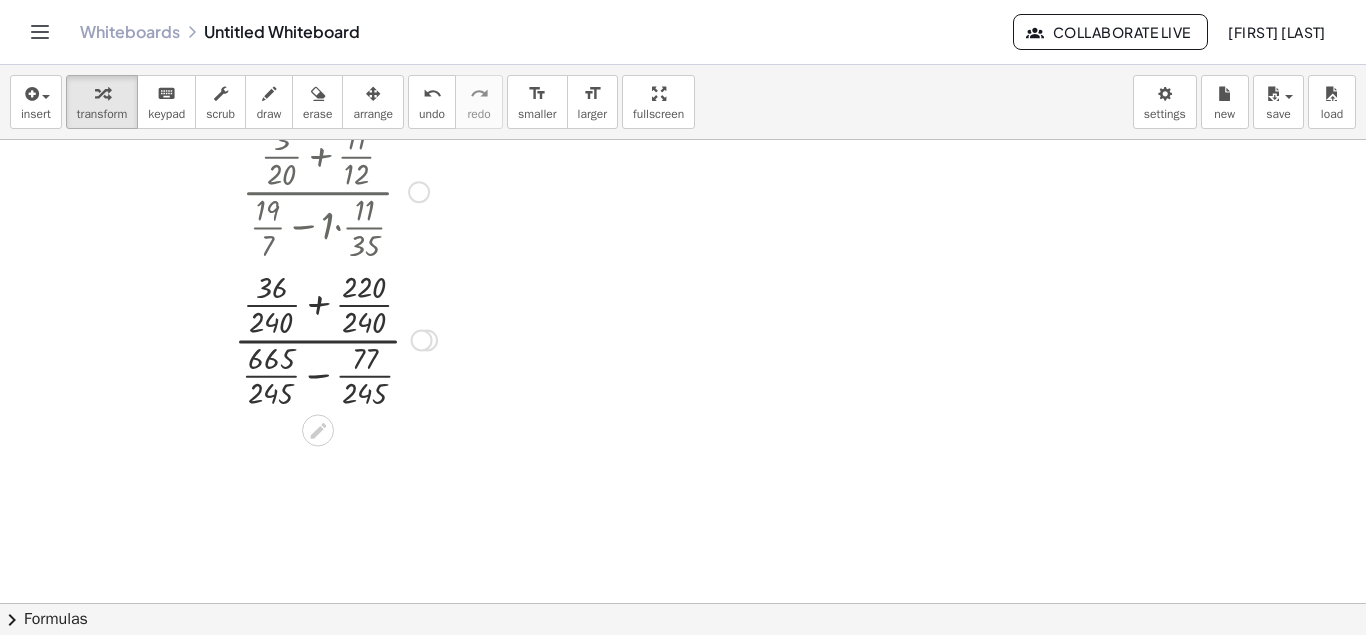 click at bounding box center [335, 338] 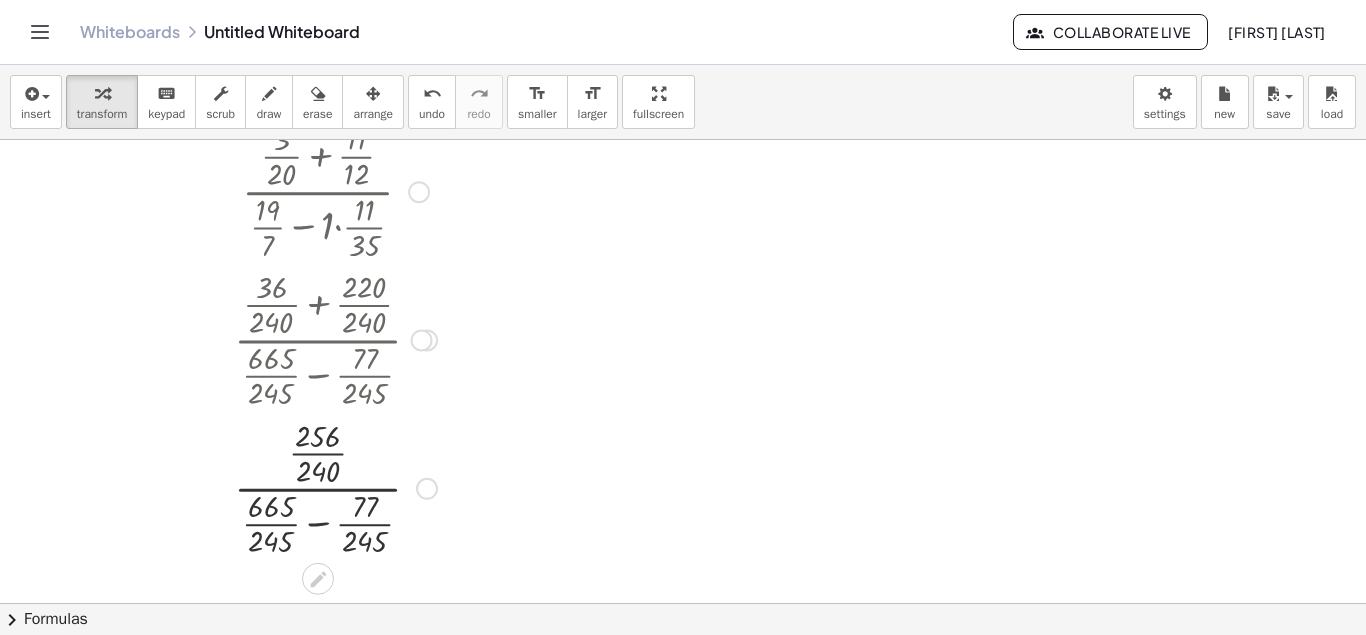 click at bounding box center [335, 487] 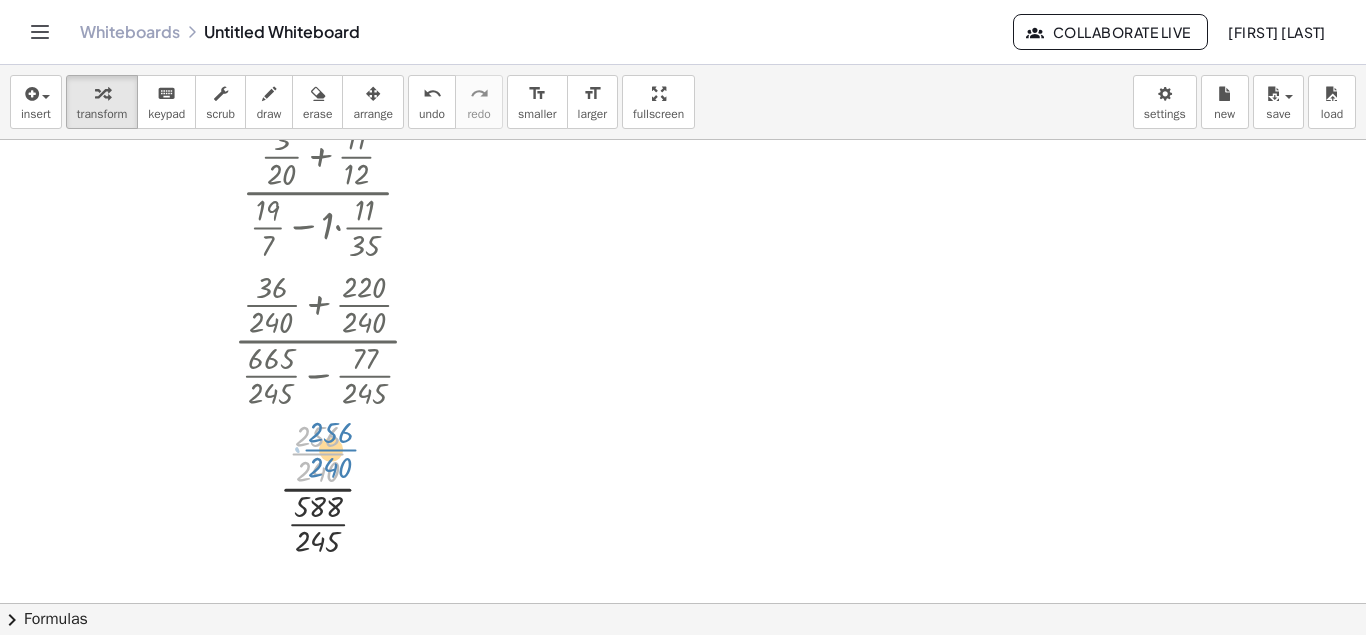 drag, startPoint x: 327, startPoint y: 446, endPoint x: 339, endPoint y: 441, distance: 13 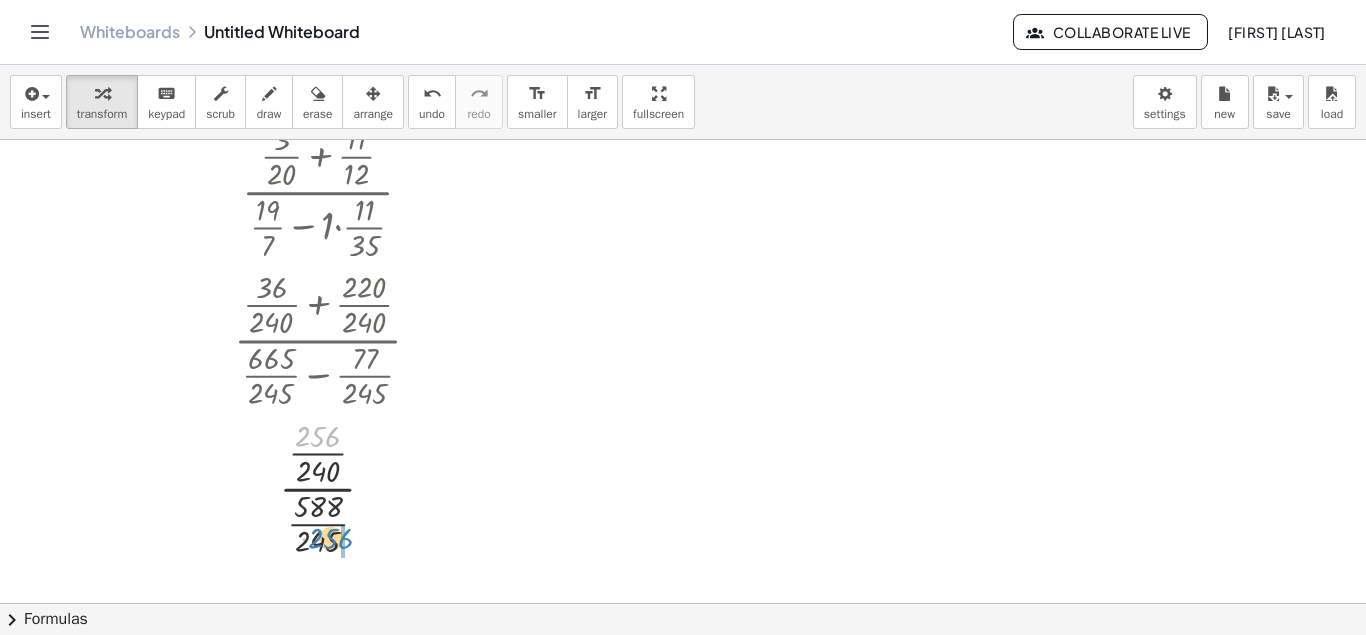 drag, startPoint x: 335, startPoint y: 432, endPoint x: 344, endPoint y: 534, distance: 102.396286 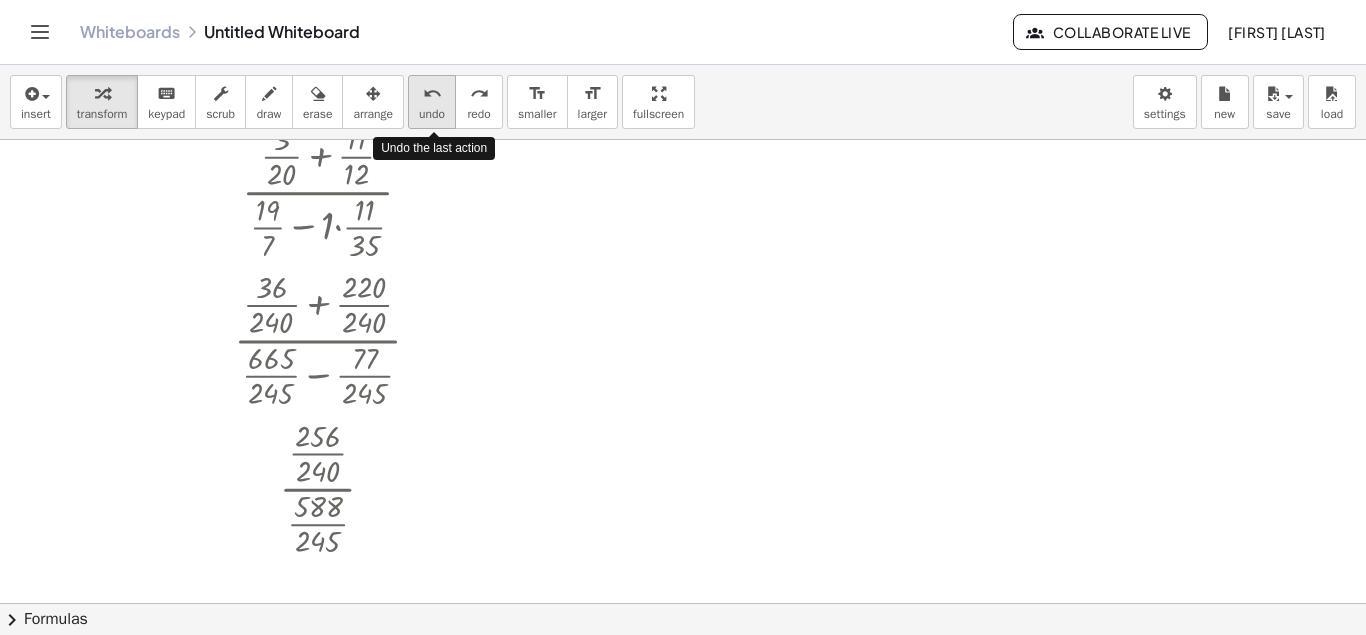 click on "undo" at bounding box center [432, 93] 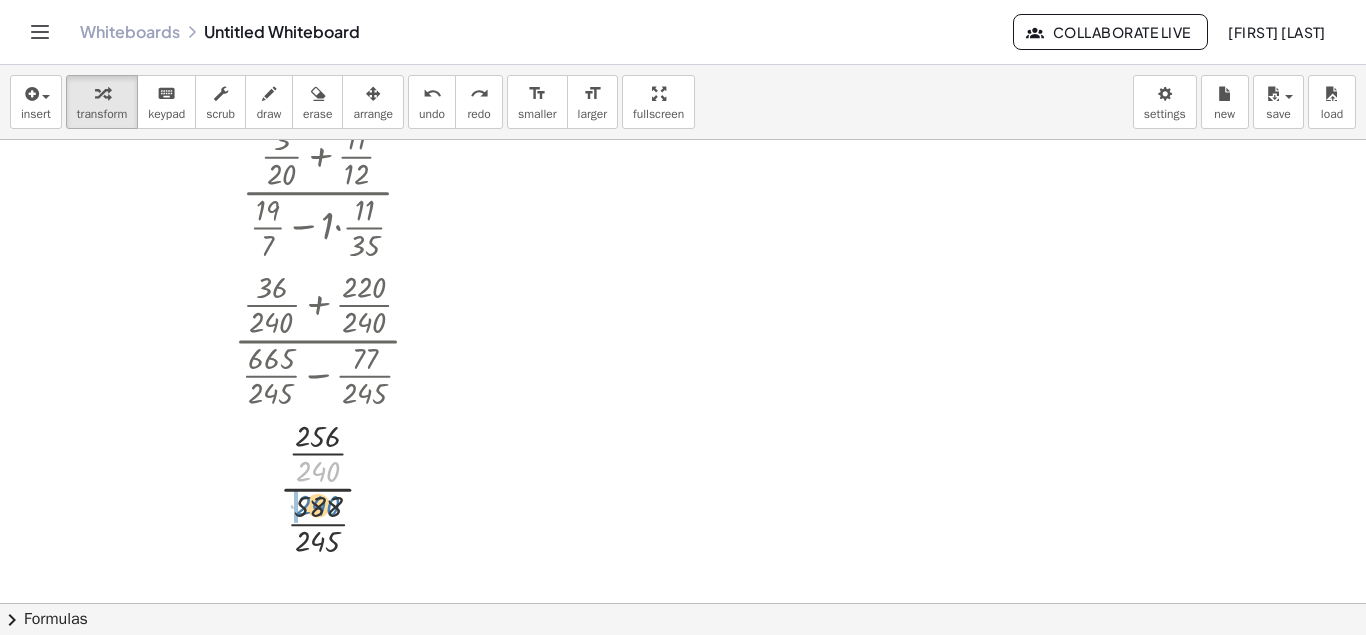 drag, startPoint x: 315, startPoint y: 465, endPoint x: 315, endPoint y: 501, distance: 36 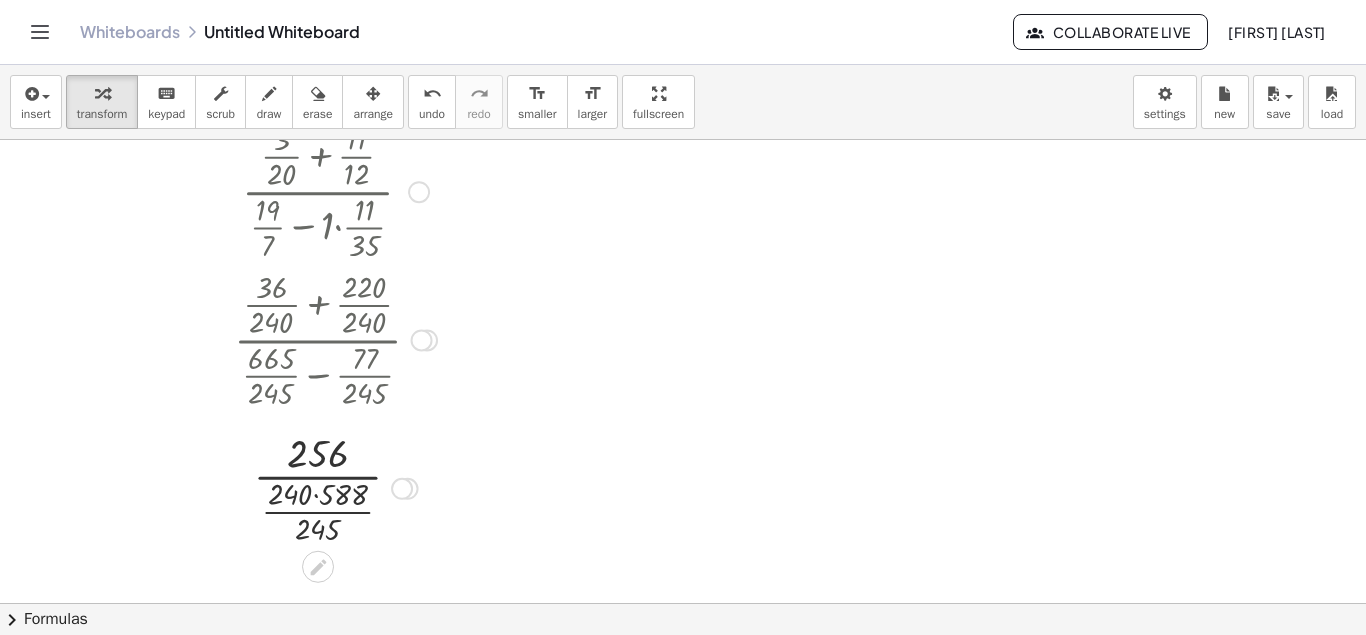 click at bounding box center (335, 487) 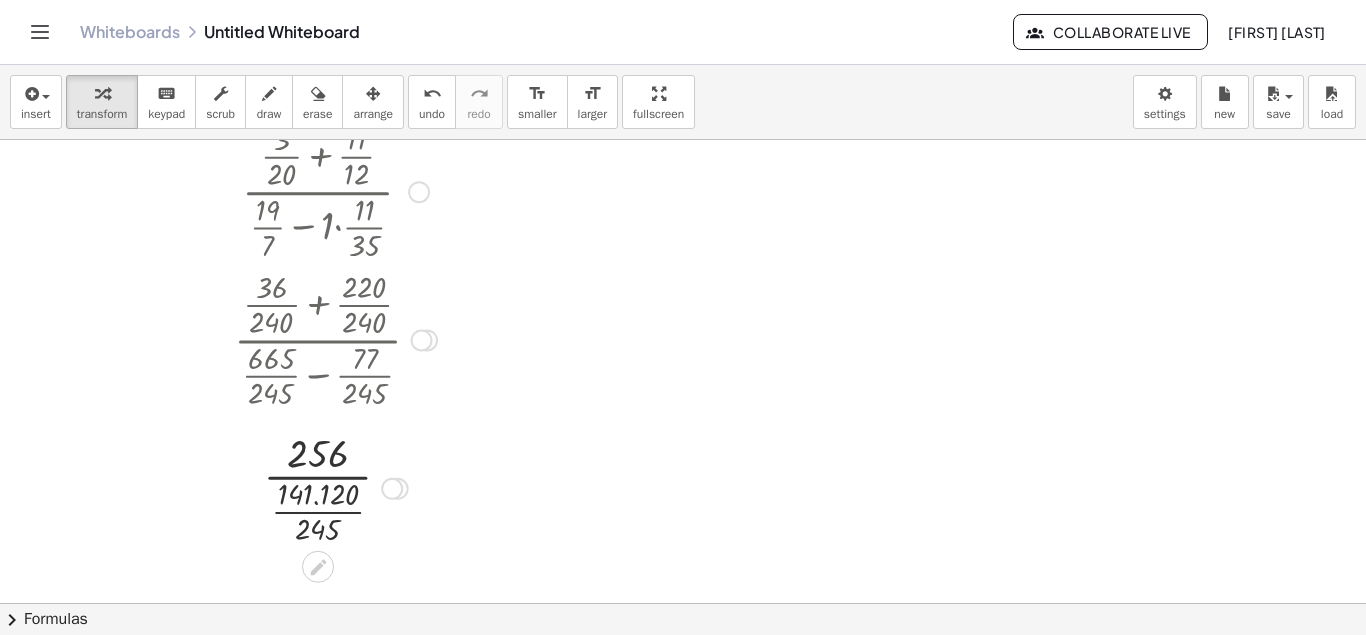 click at bounding box center (335, 487) 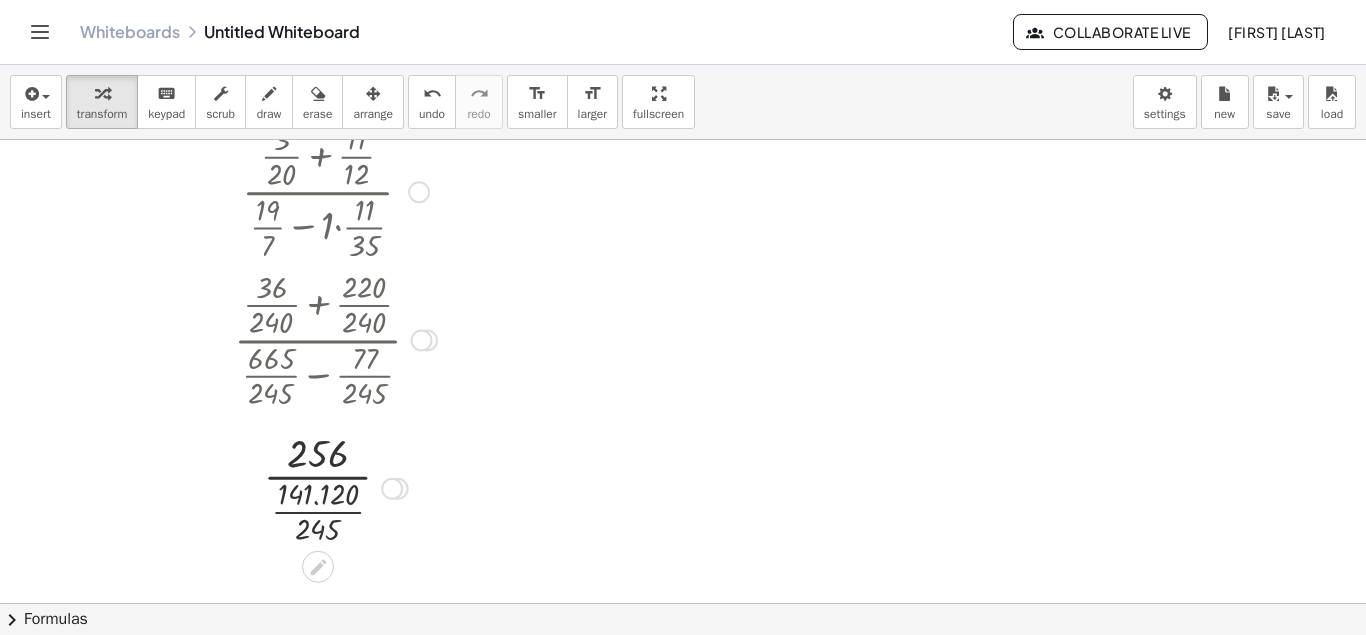 click at bounding box center [335, 487] 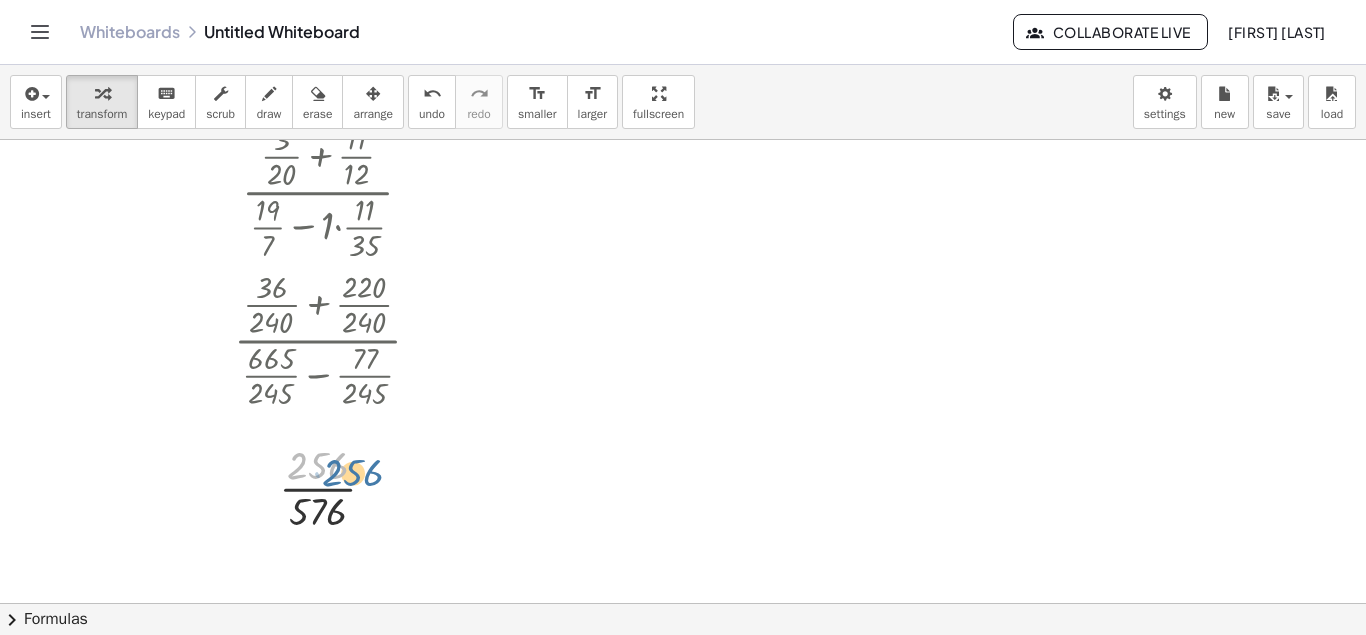drag, startPoint x: 319, startPoint y: 471, endPoint x: 334, endPoint y: 474, distance: 15.297058 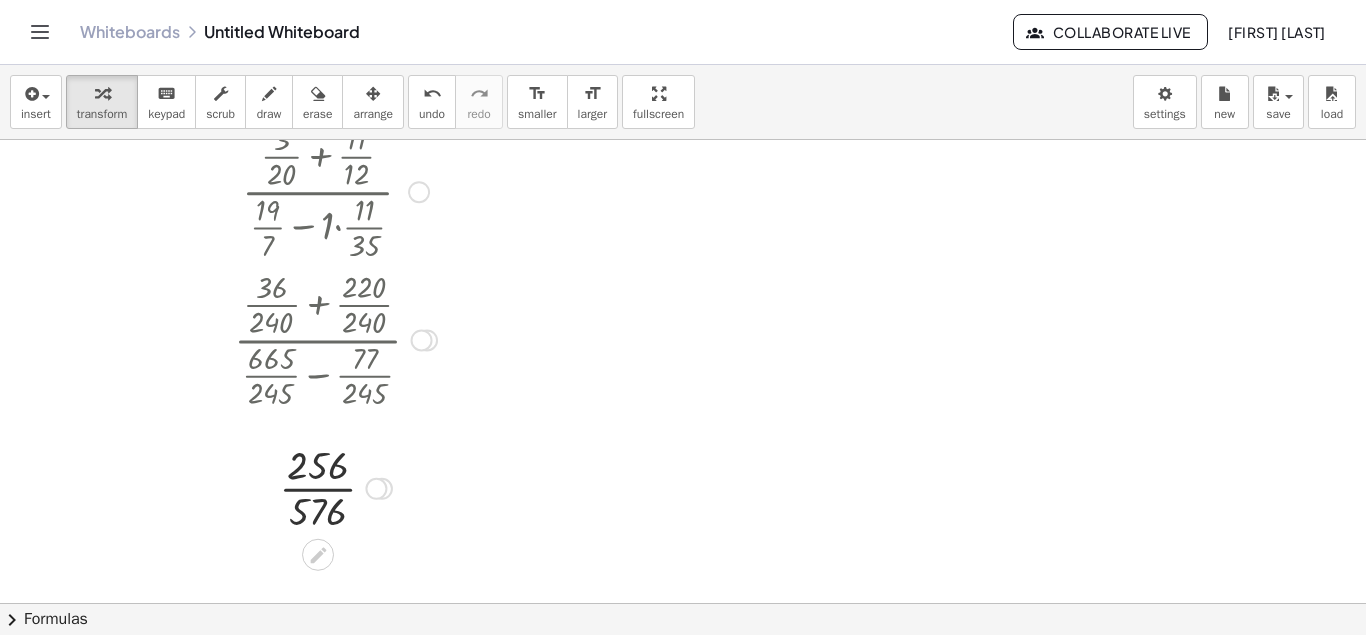 click at bounding box center [335, 487] 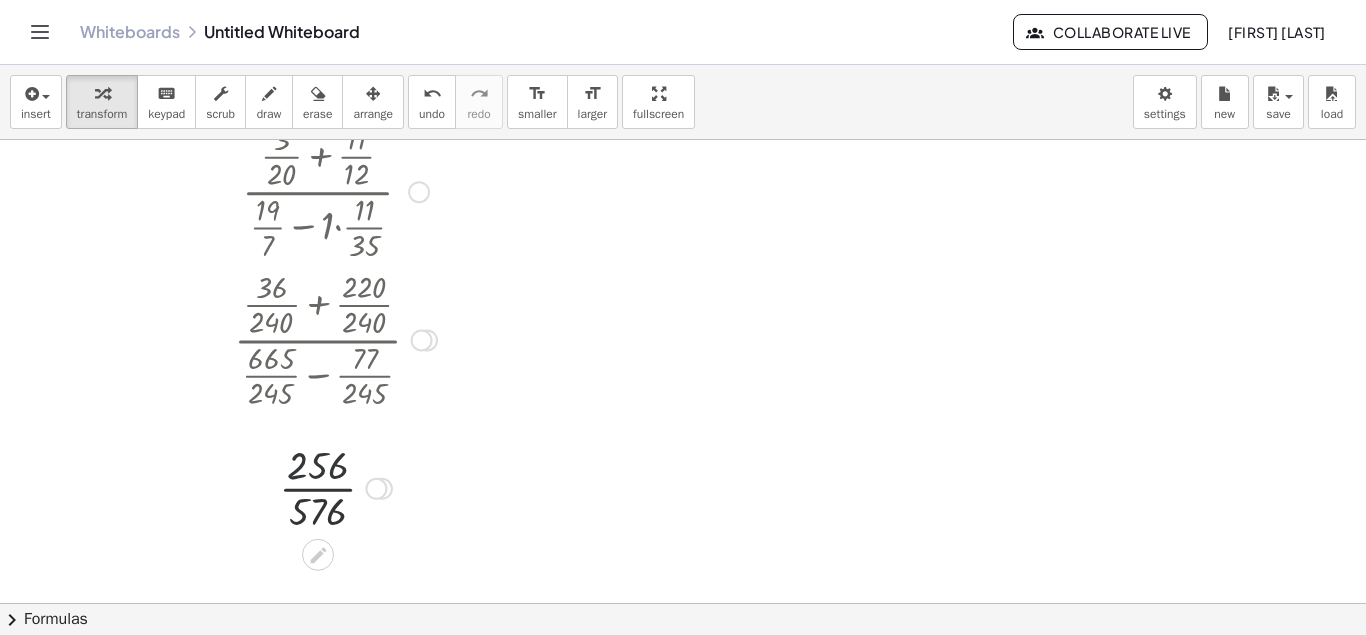 click at bounding box center [335, 487] 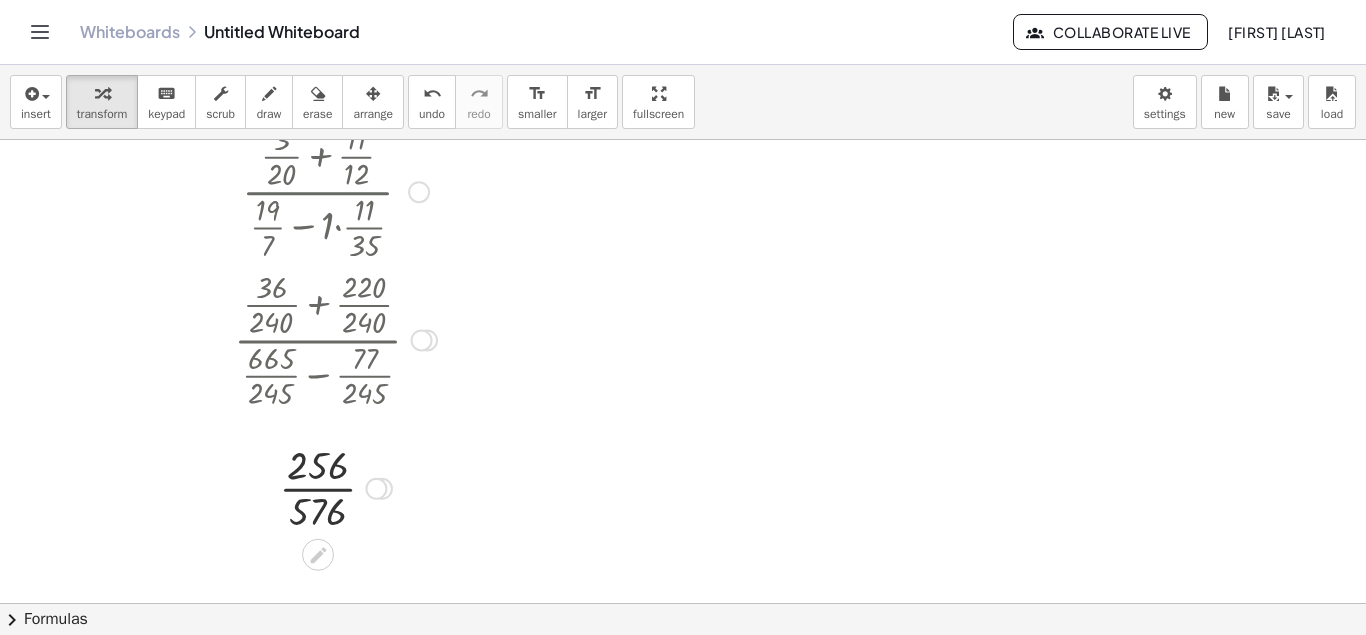 click at bounding box center [335, 487] 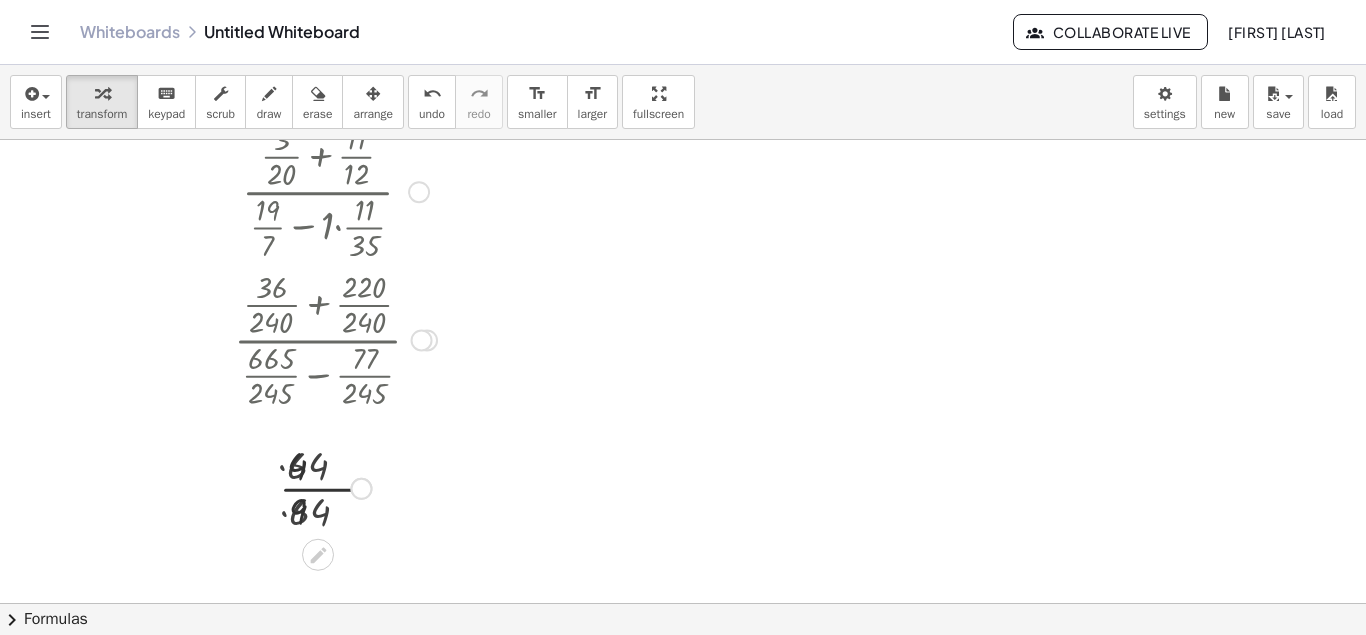 click at bounding box center (335, 487) 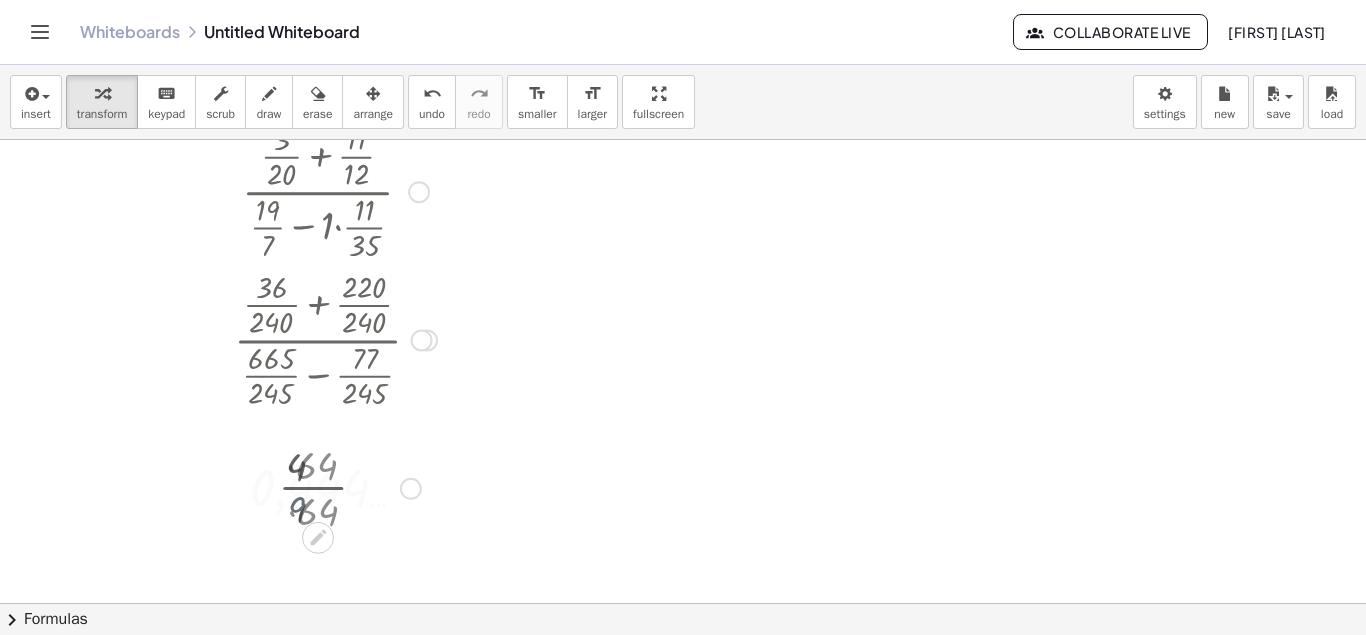 click at bounding box center (335, 487) 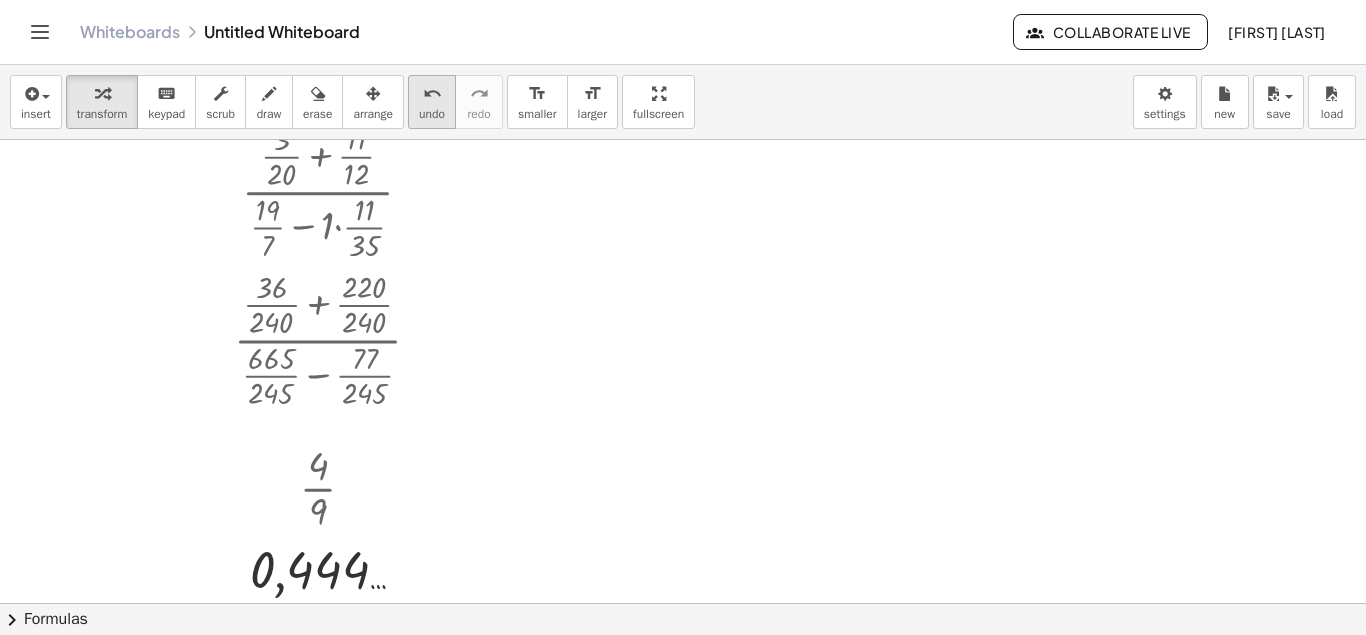 click on "undo" at bounding box center [432, 94] 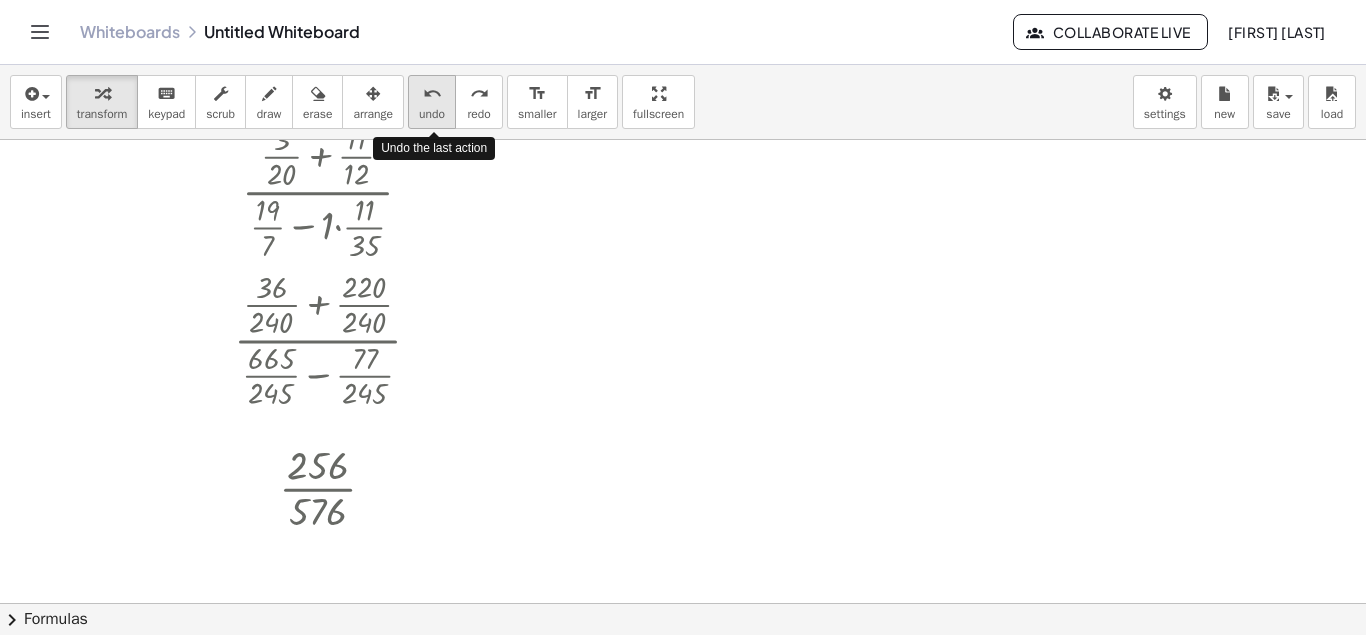 click on "undo" at bounding box center [432, 94] 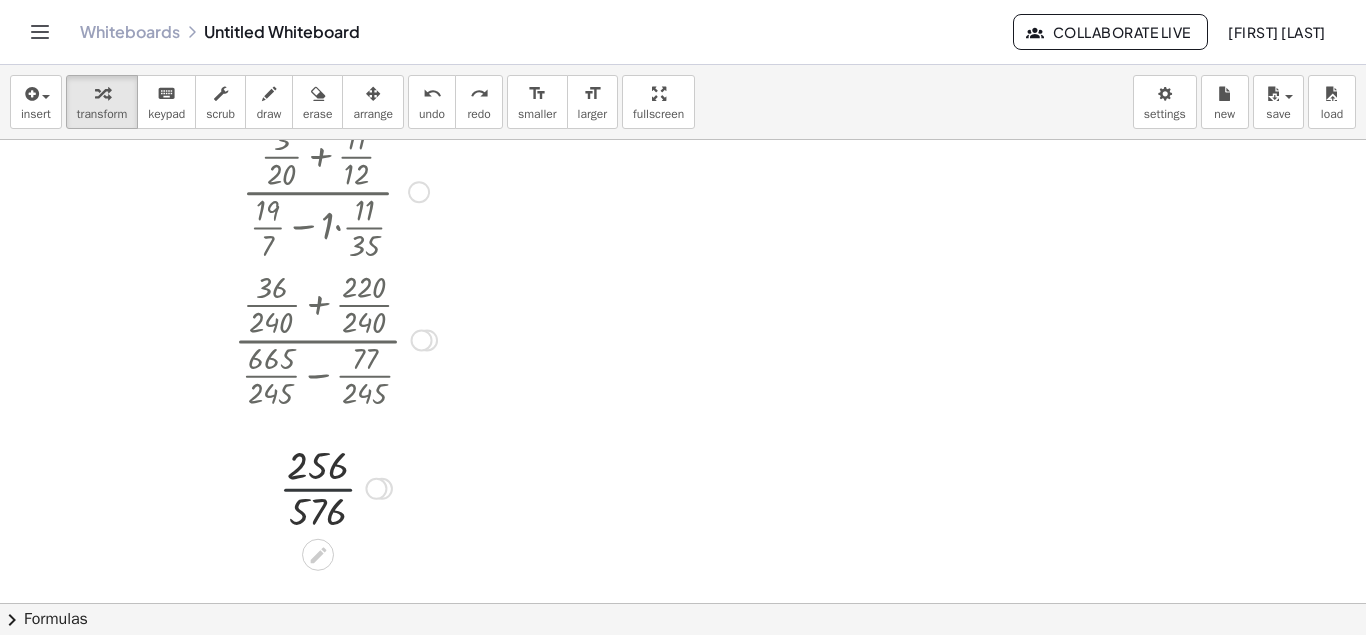 click at bounding box center [336, 487] 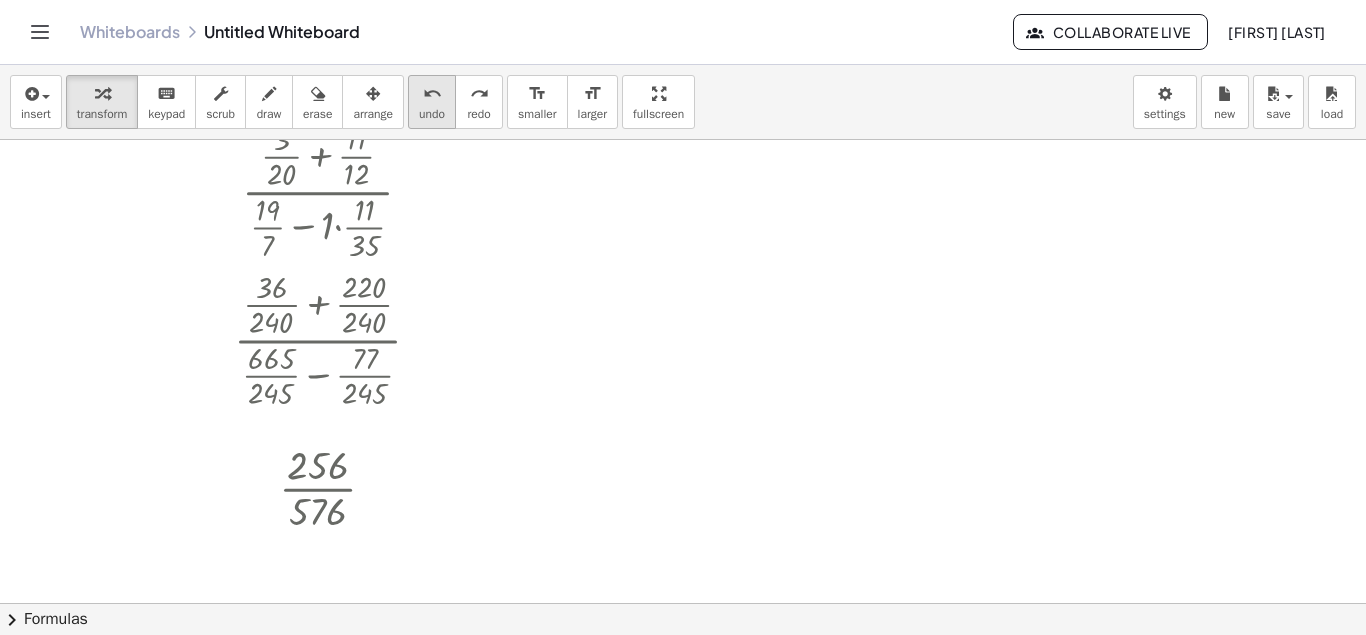 click on "undo" at bounding box center [432, 114] 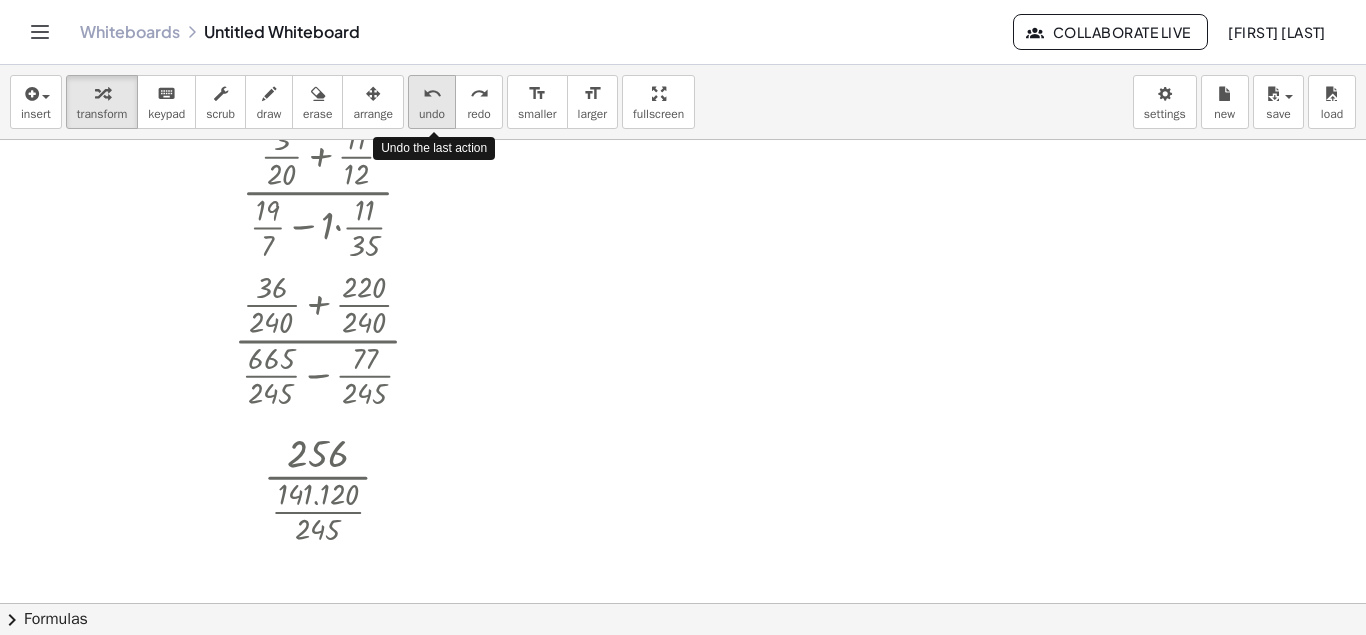 click on "undo" at bounding box center (432, 114) 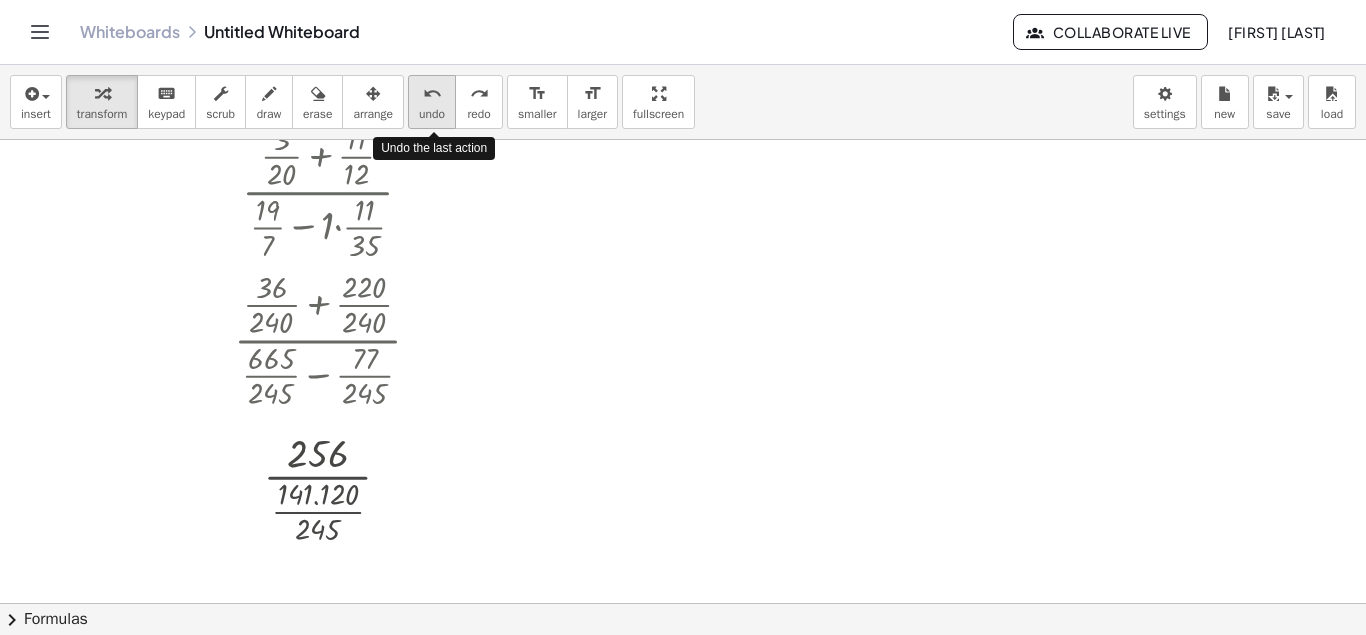 click on "undo" at bounding box center (432, 114) 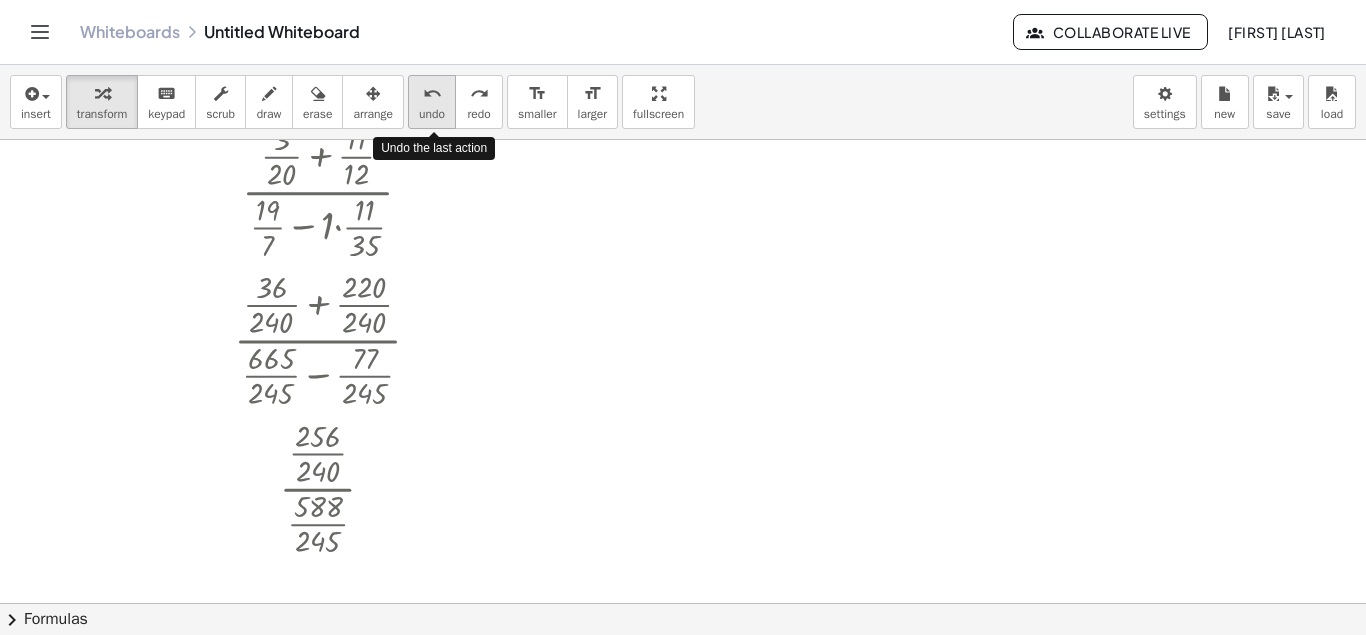 click on "undo" at bounding box center (432, 114) 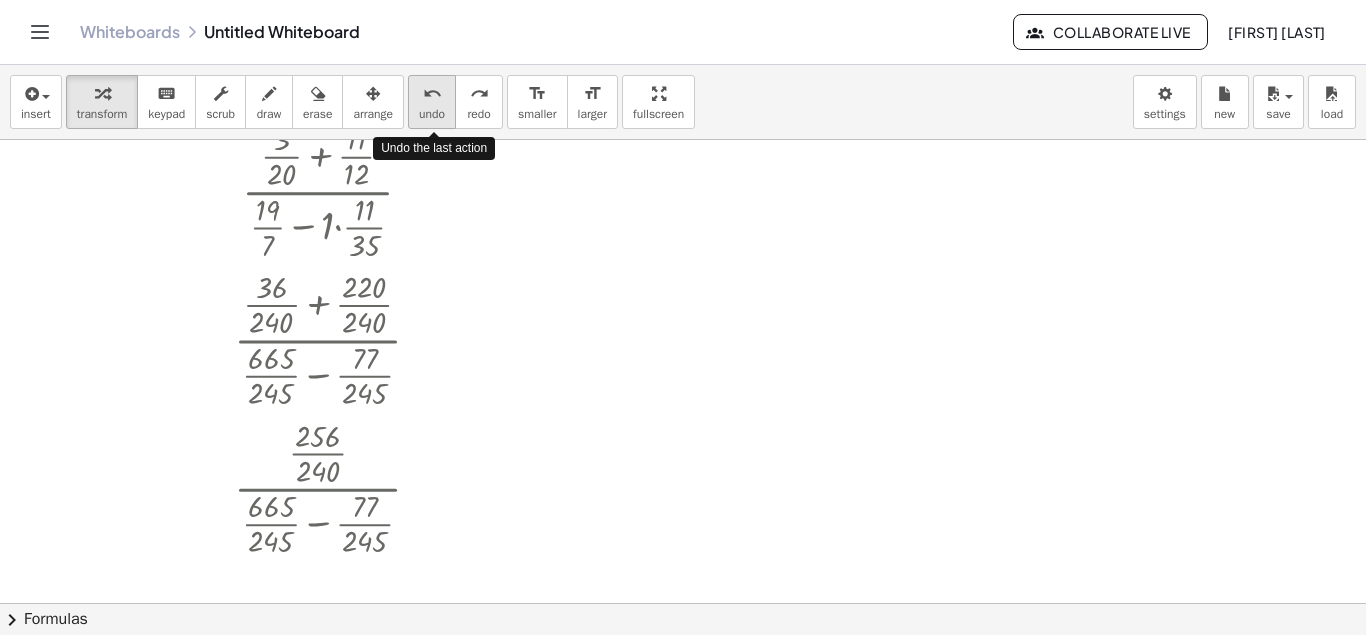 click on "undo" at bounding box center (432, 114) 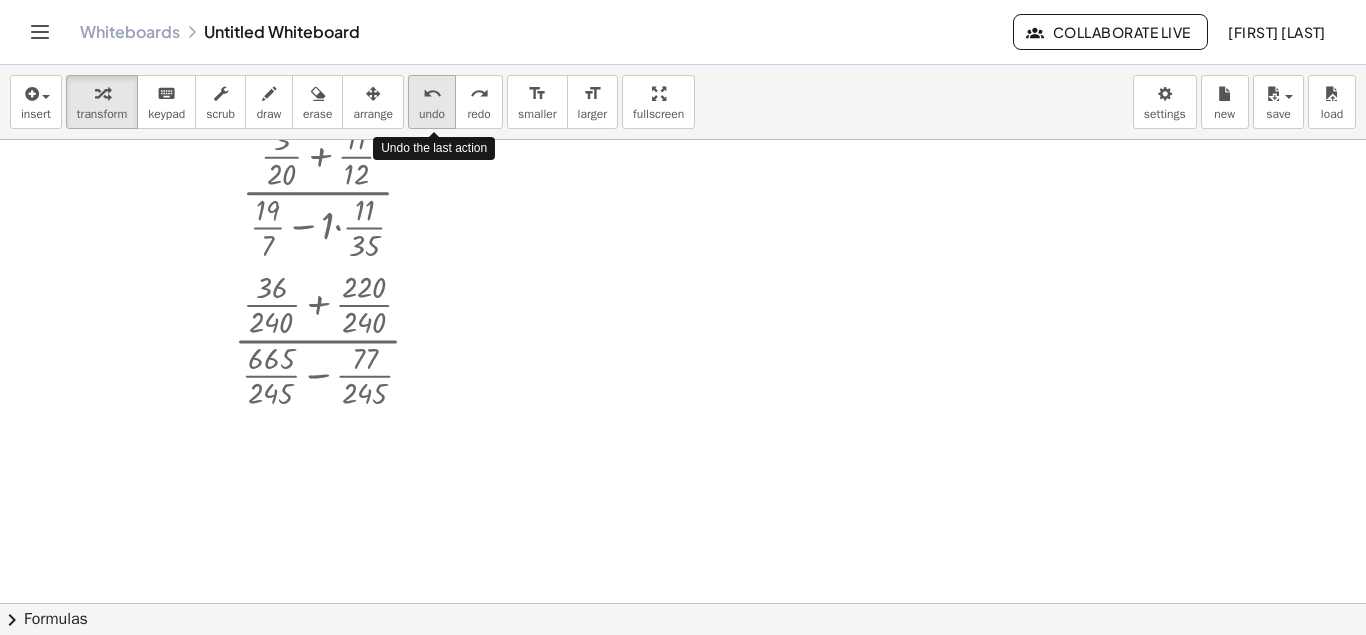 click on "undo" at bounding box center (432, 114) 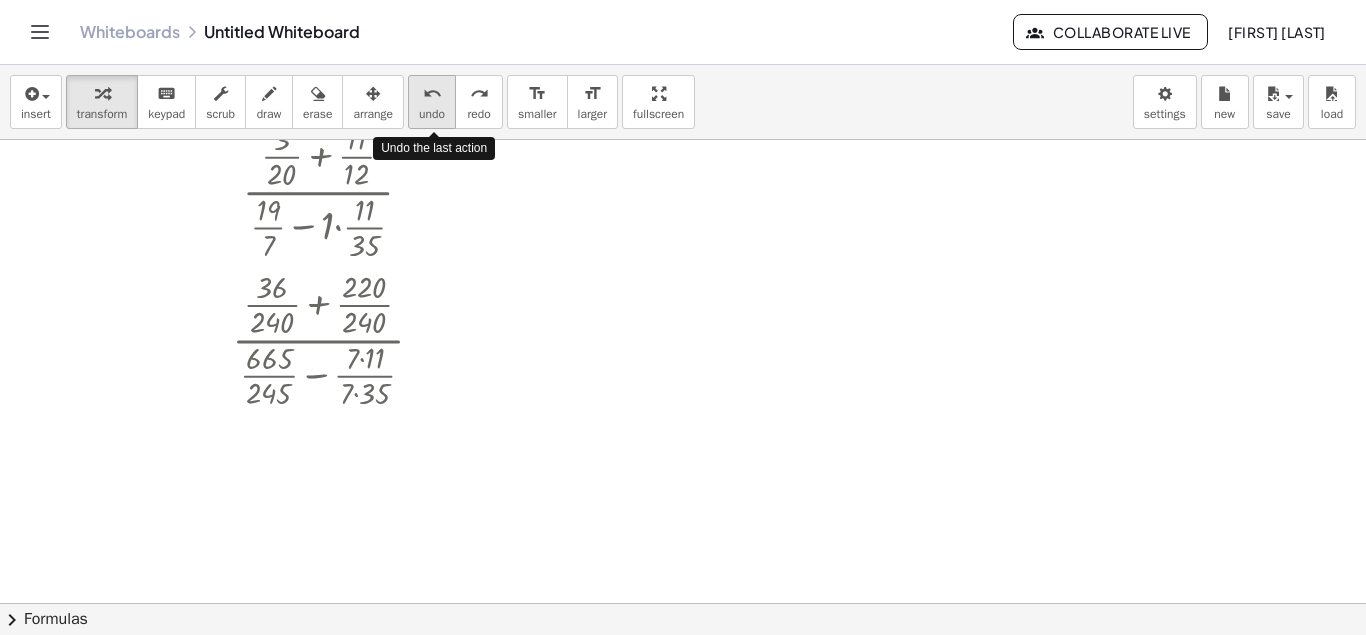 click on "undo" at bounding box center [432, 114] 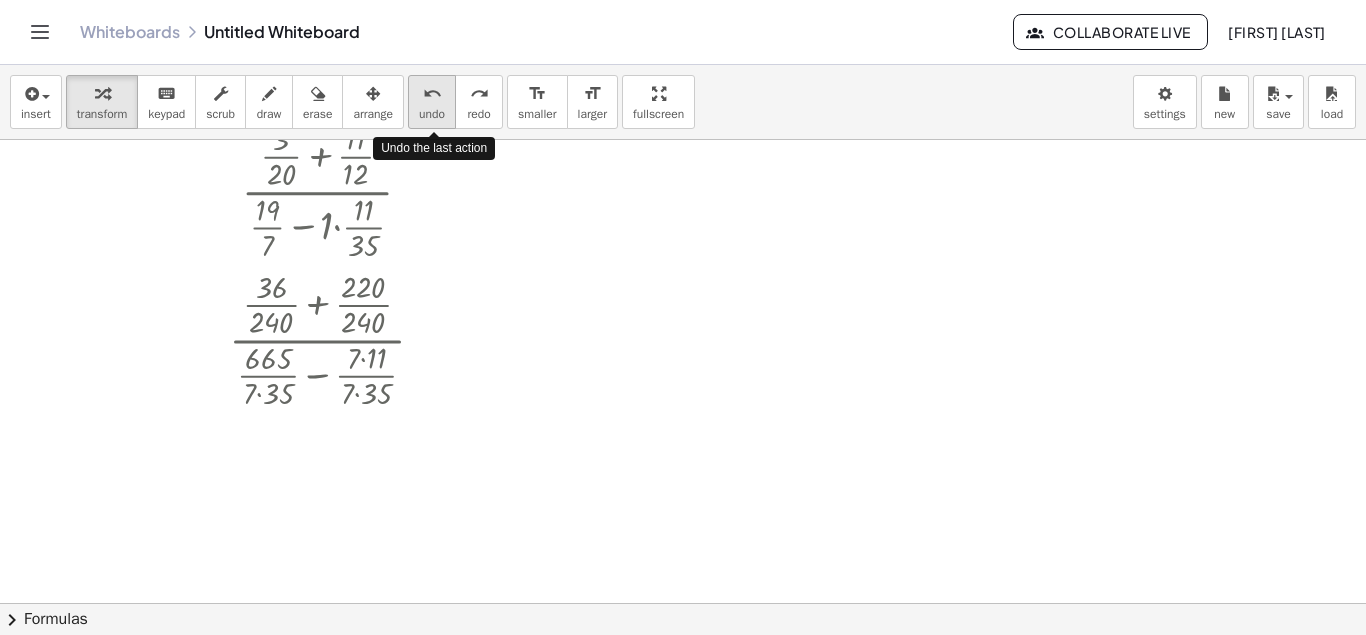 click on "undo" at bounding box center [432, 114] 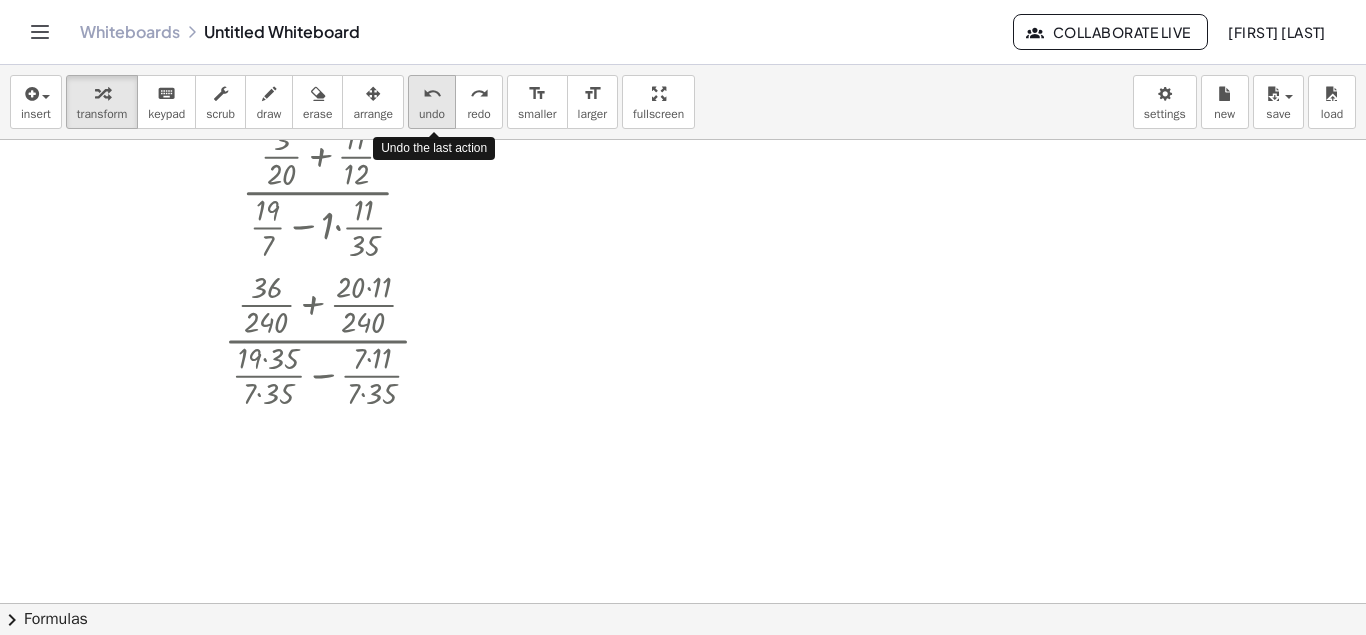 click on "undo" at bounding box center (432, 114) 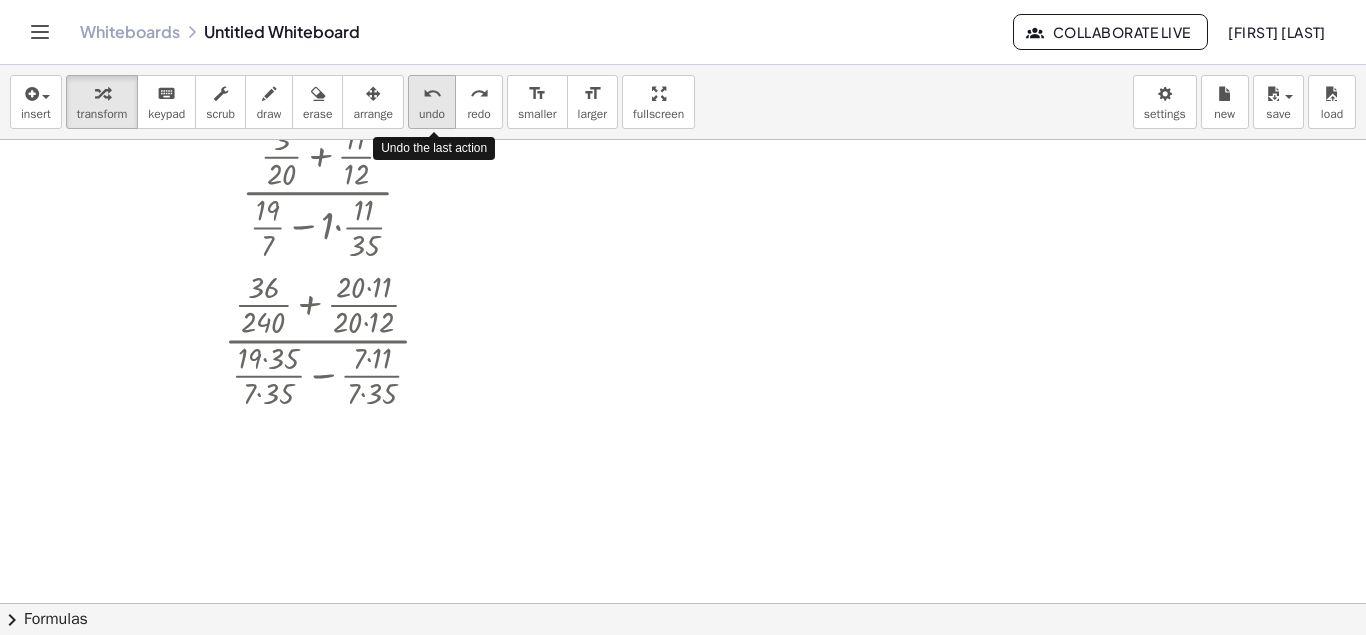 click on "undo" at bounding box center (432, 114) 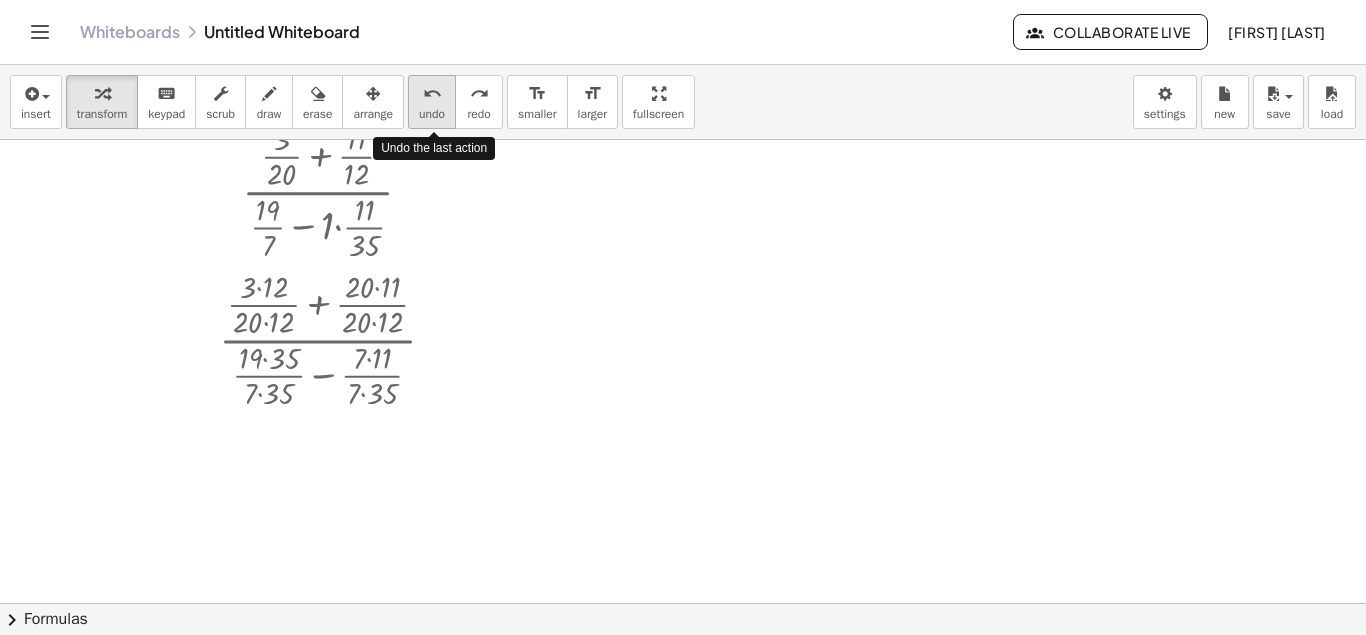 click on "undo" at bounding box center (432, 114) 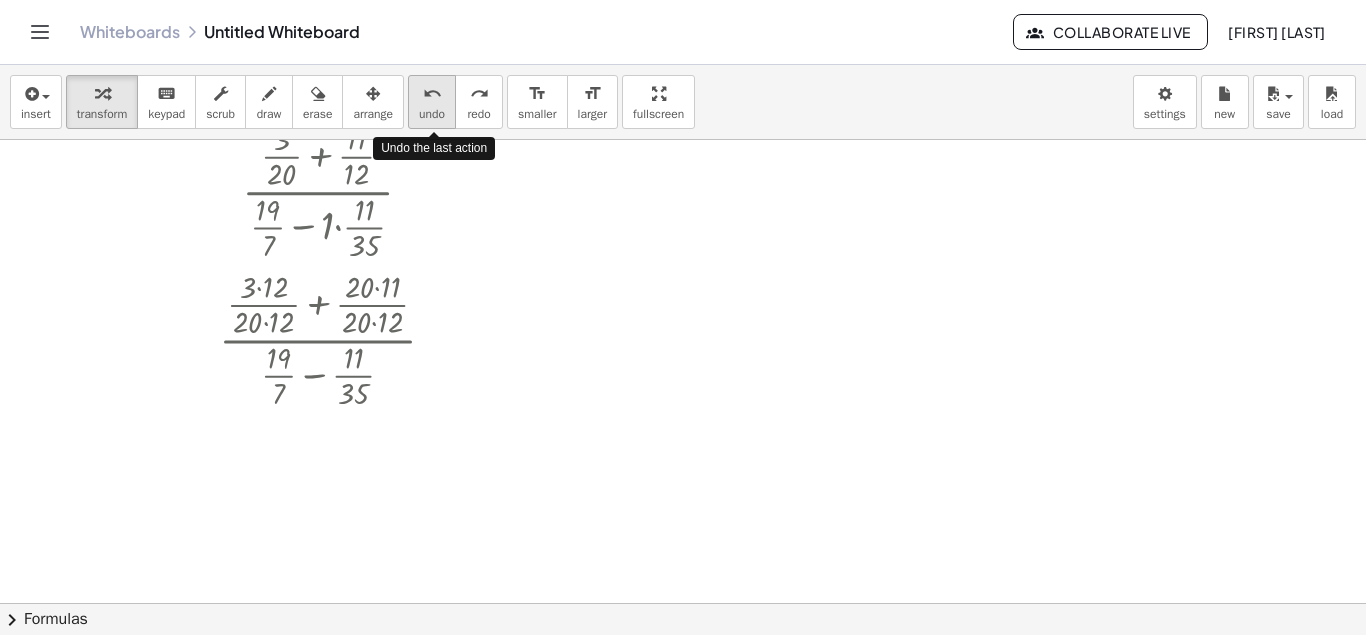 click on "undo" at bounding box center [432, 114] 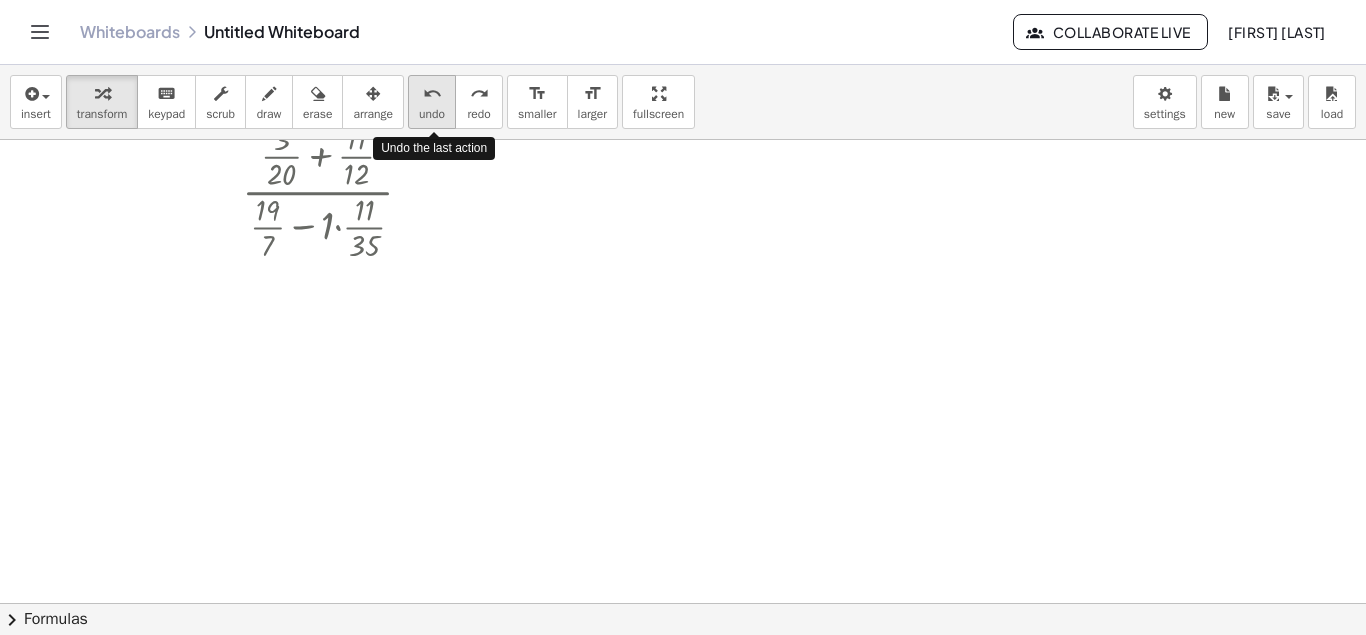 click on "undo" at bounding box center [432, 114] 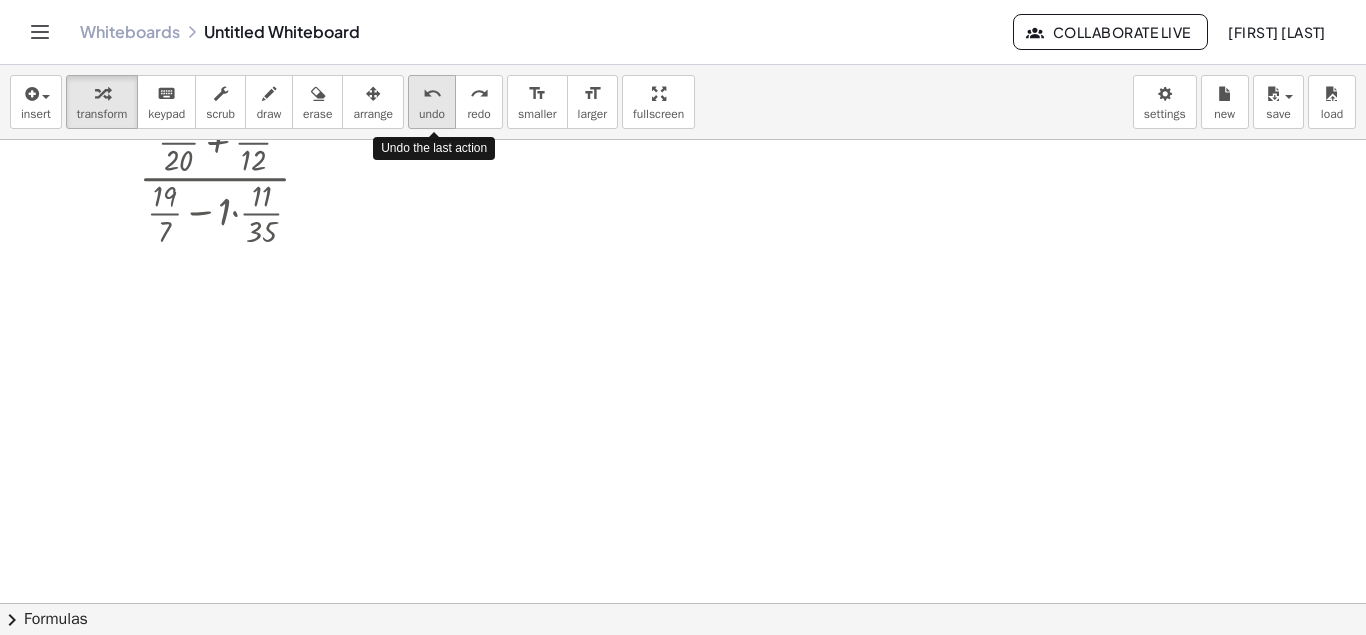 click on "undo" at bounding box center (432, 114) 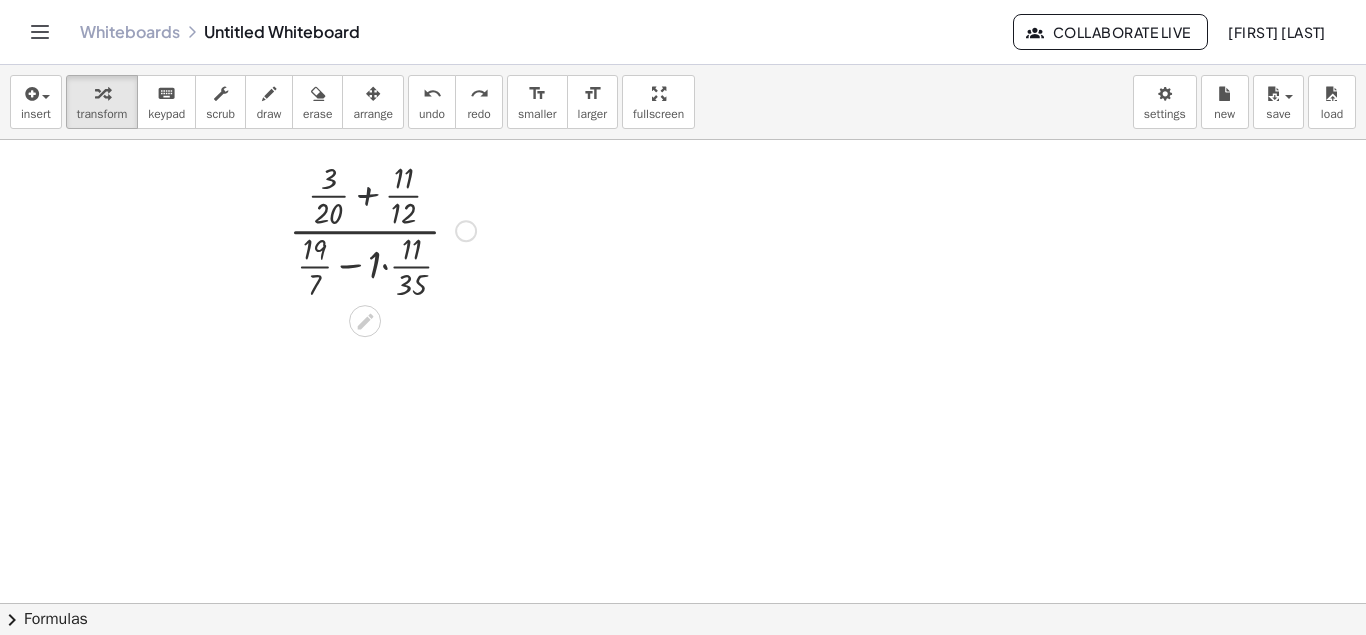 click at bounding box center (382, 229) 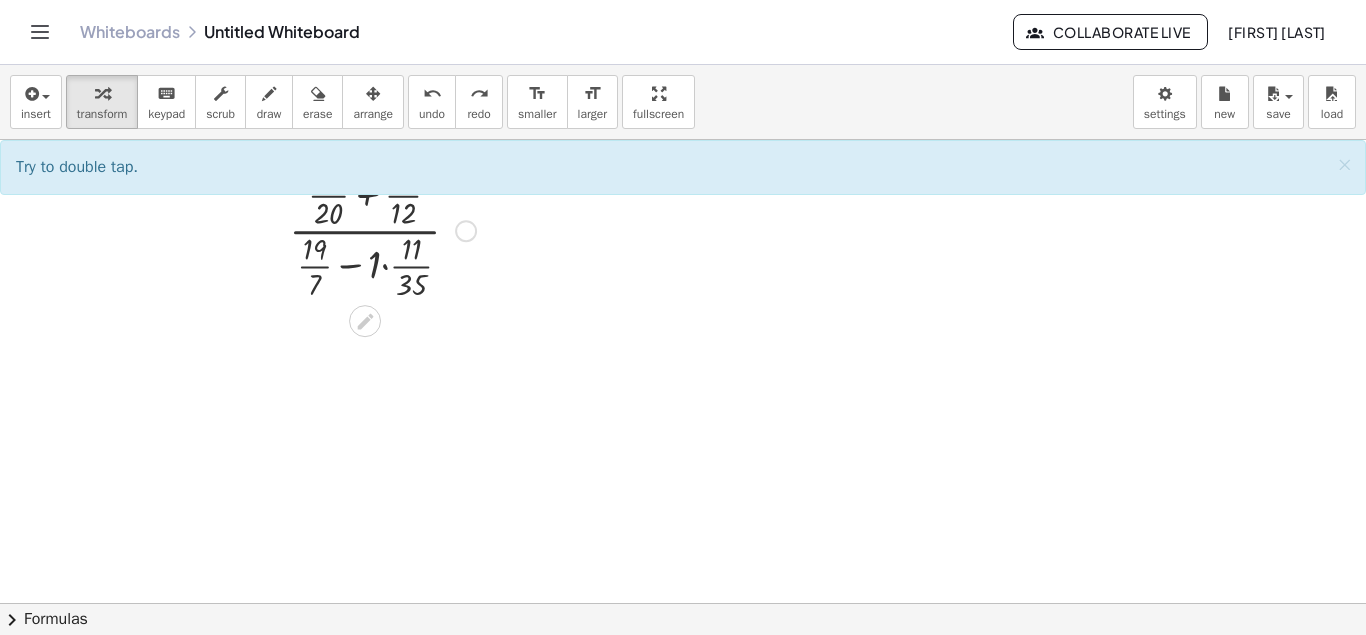 click at bounding box center [382, 229] 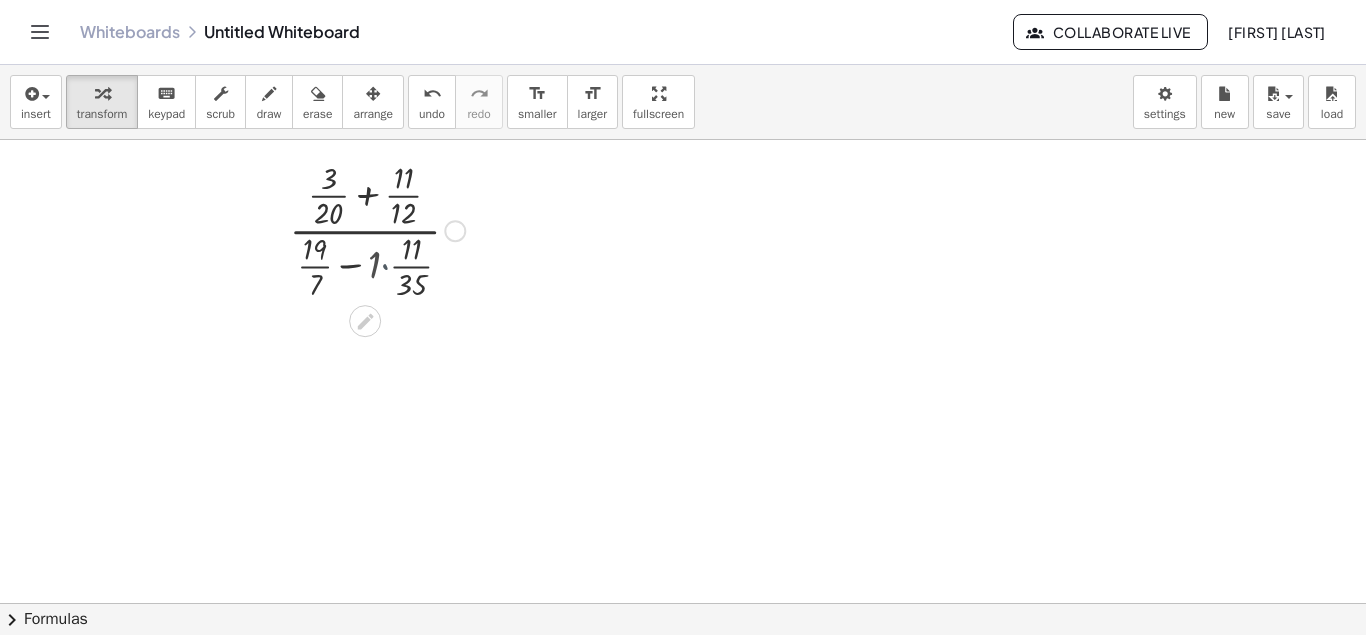 click at bounding box center [382, 229] 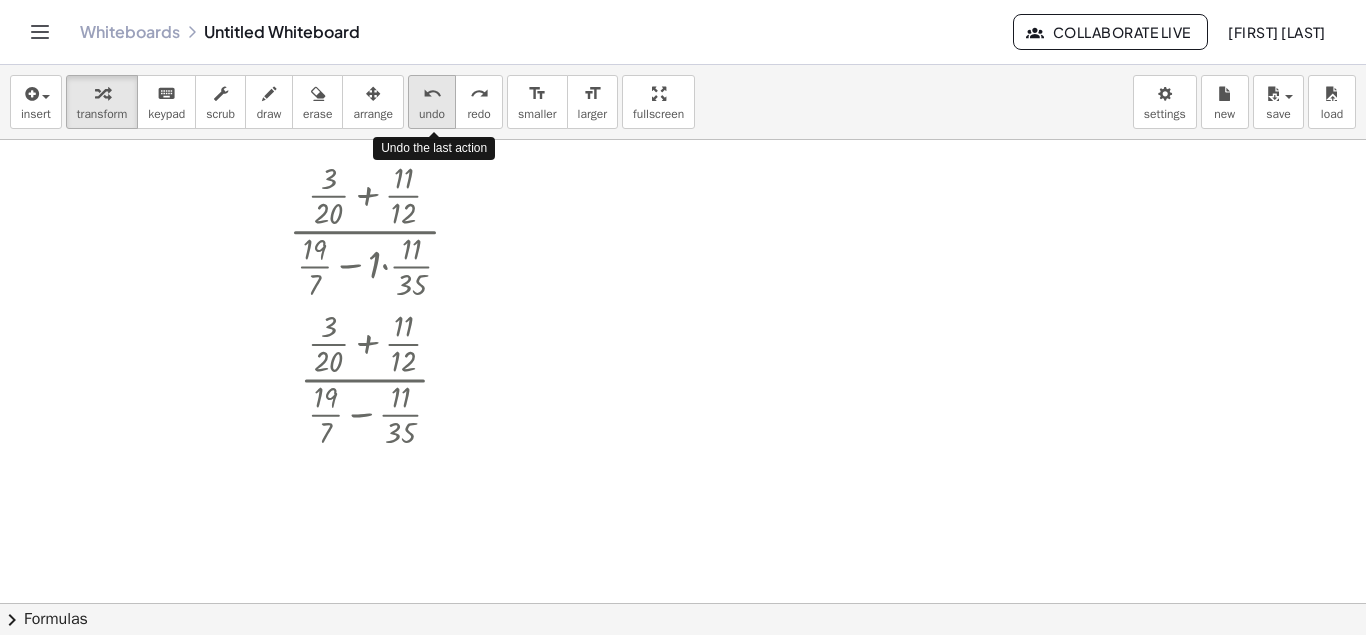 click on "undo" at bounding box center [432, 114] 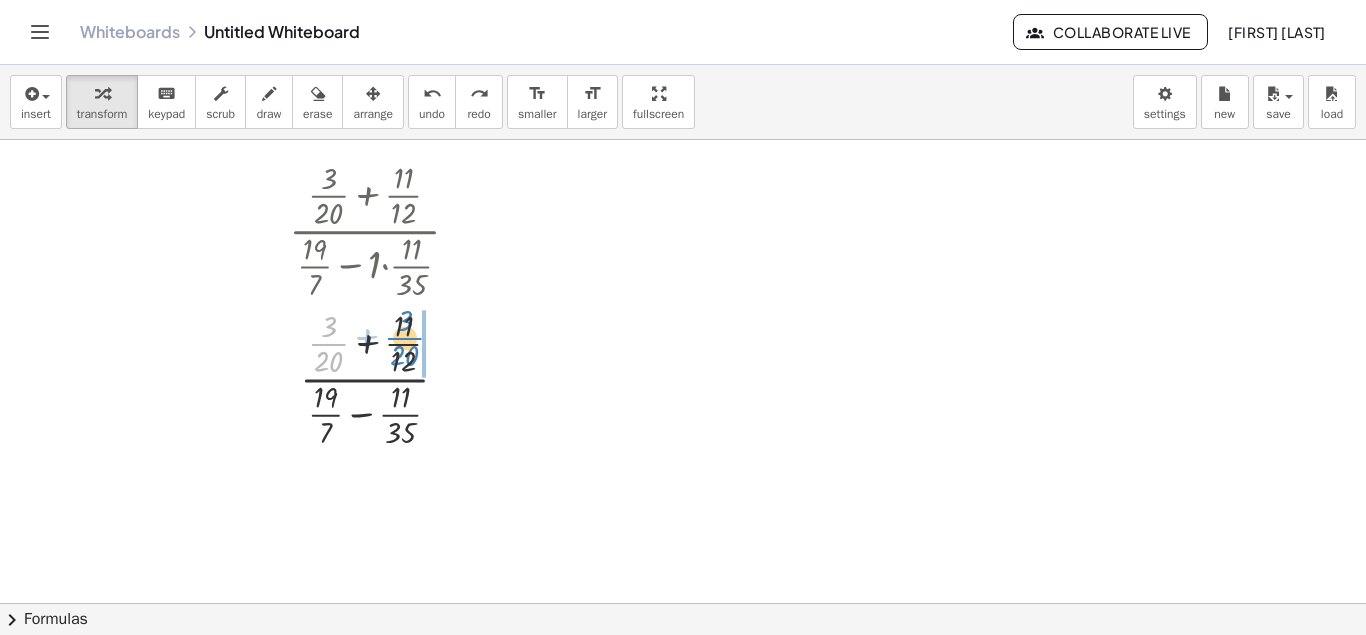 drag, startPoint x: 332, startPoint y: 342, endPoint x: 410, endPoint y: 338, distance: 78.10249 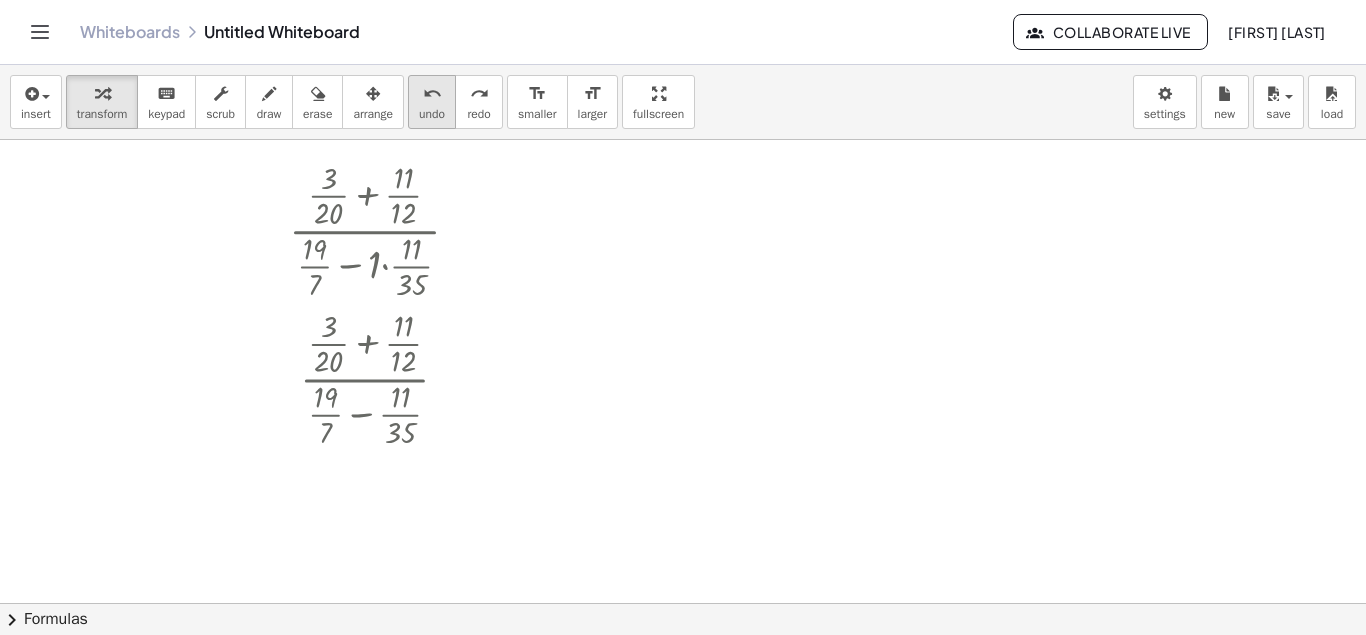click on "undo" at bounding box center (432, 114) 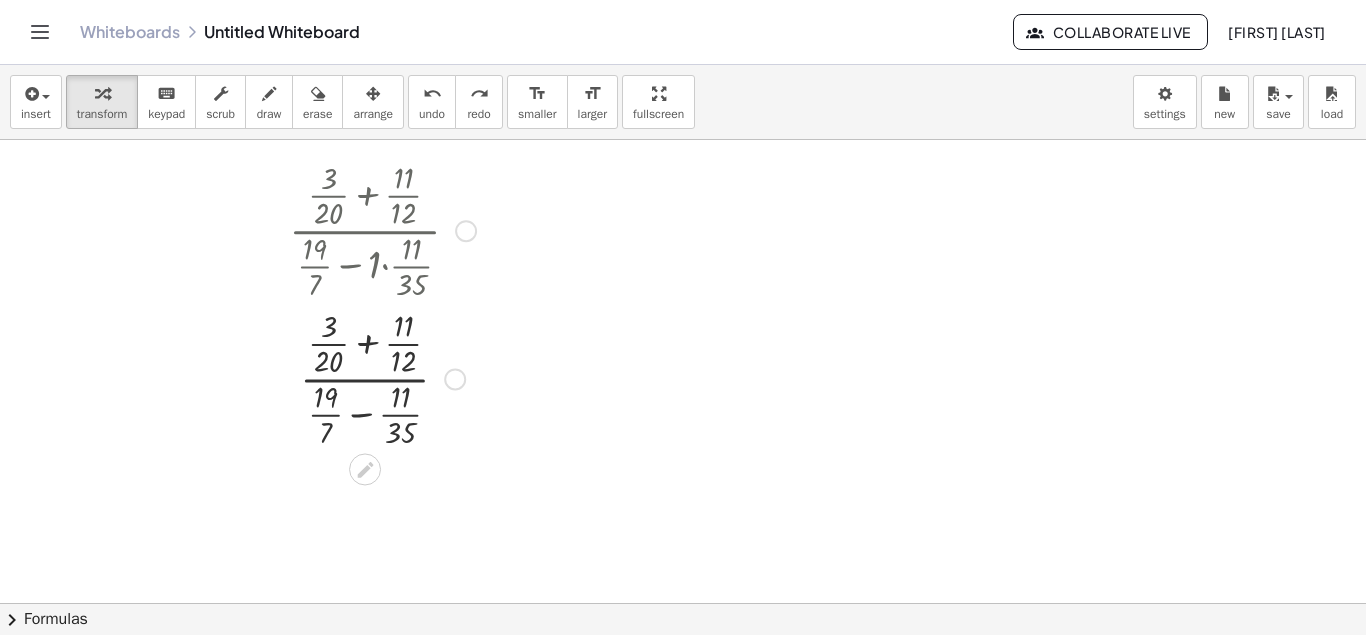 click at bounding box center [382, 377] 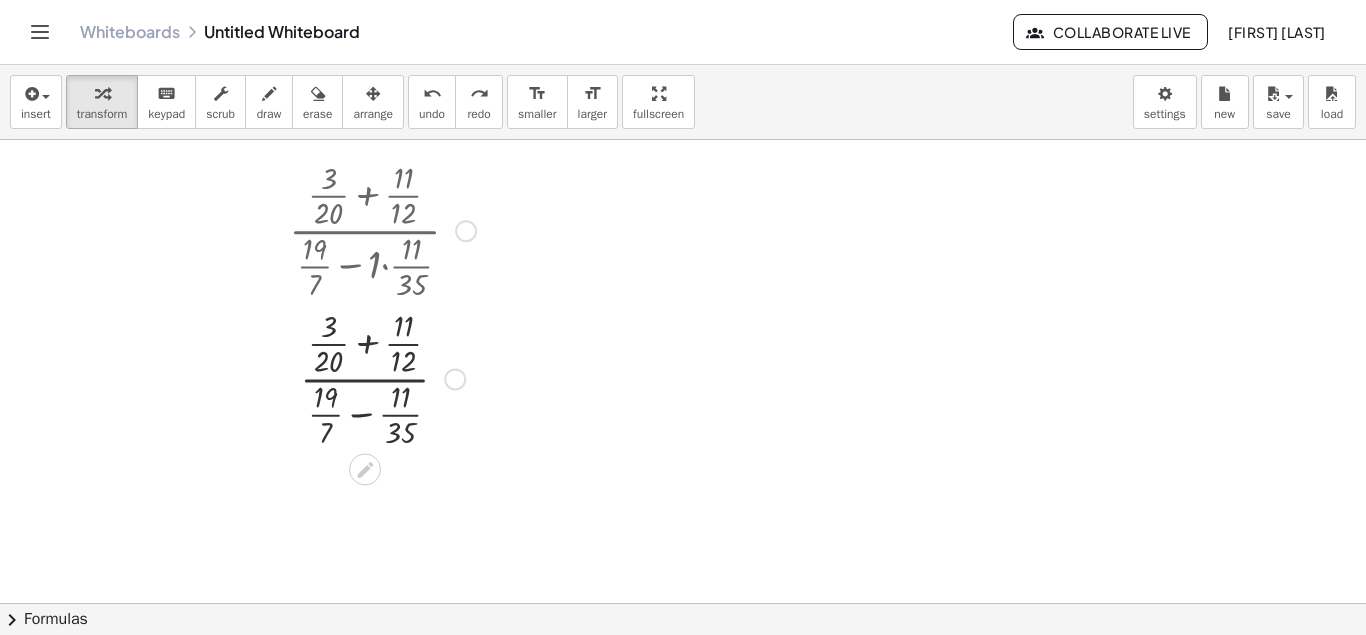 click at bounding box center (382, 377) 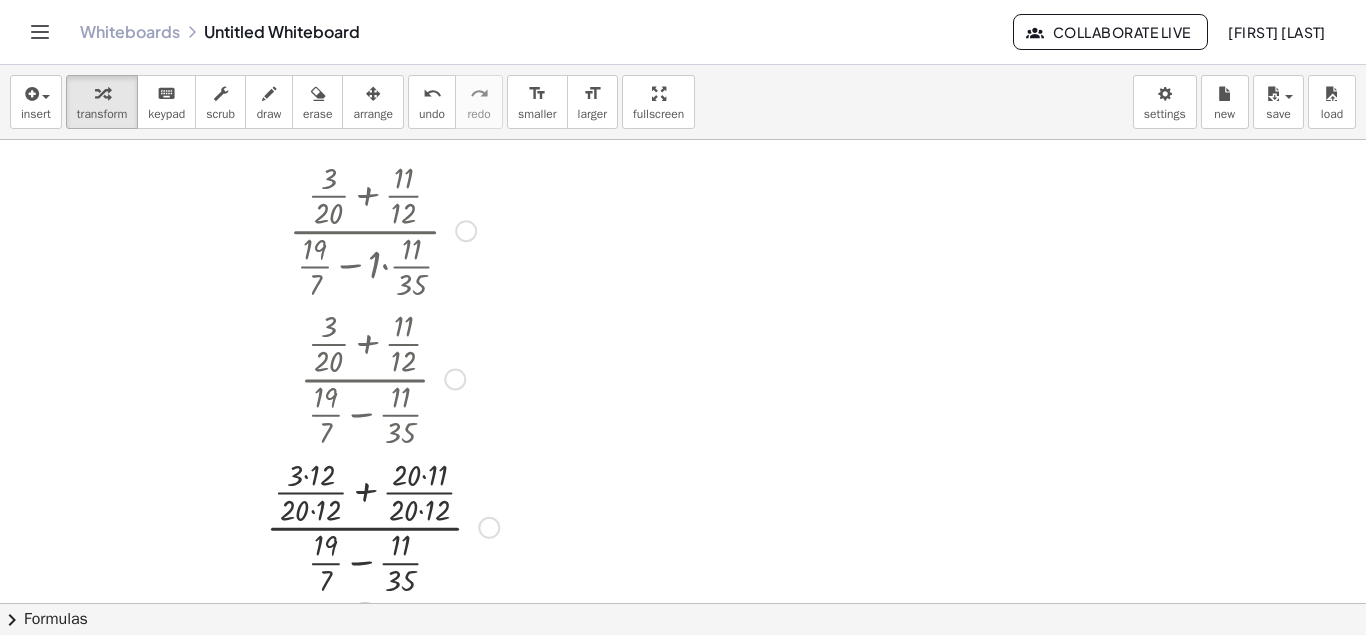 click at bounding box center [382, 526] 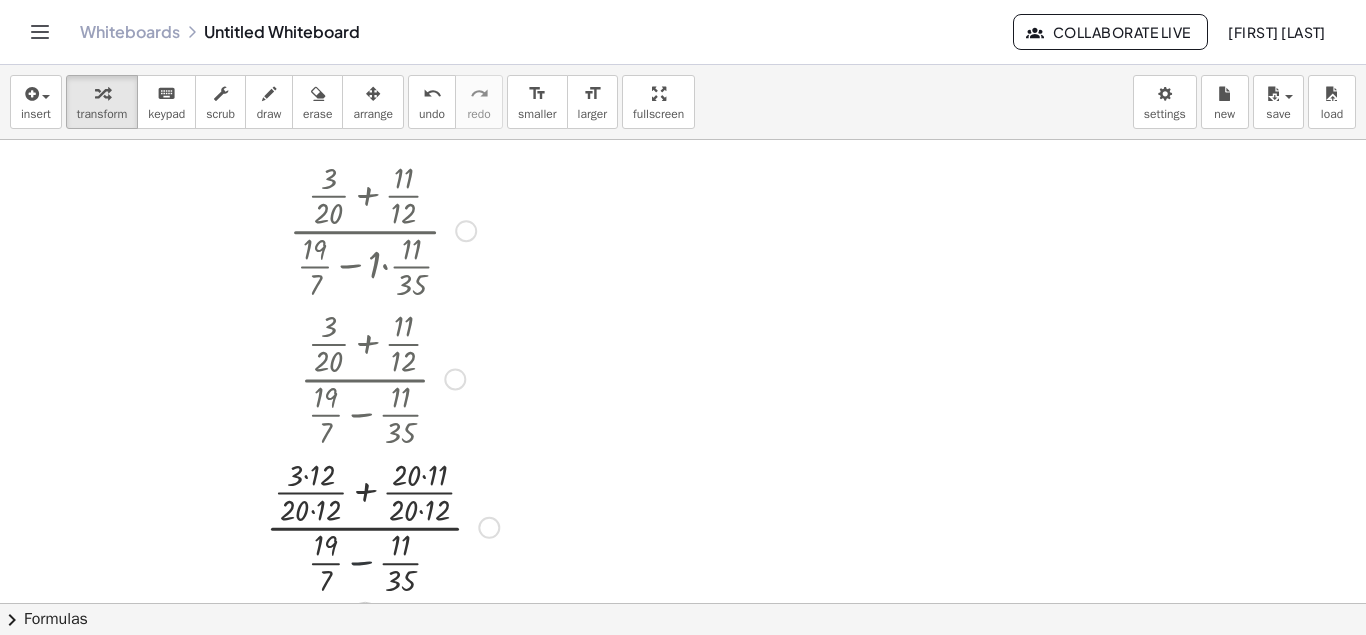 click at bounding box center (382, 526) 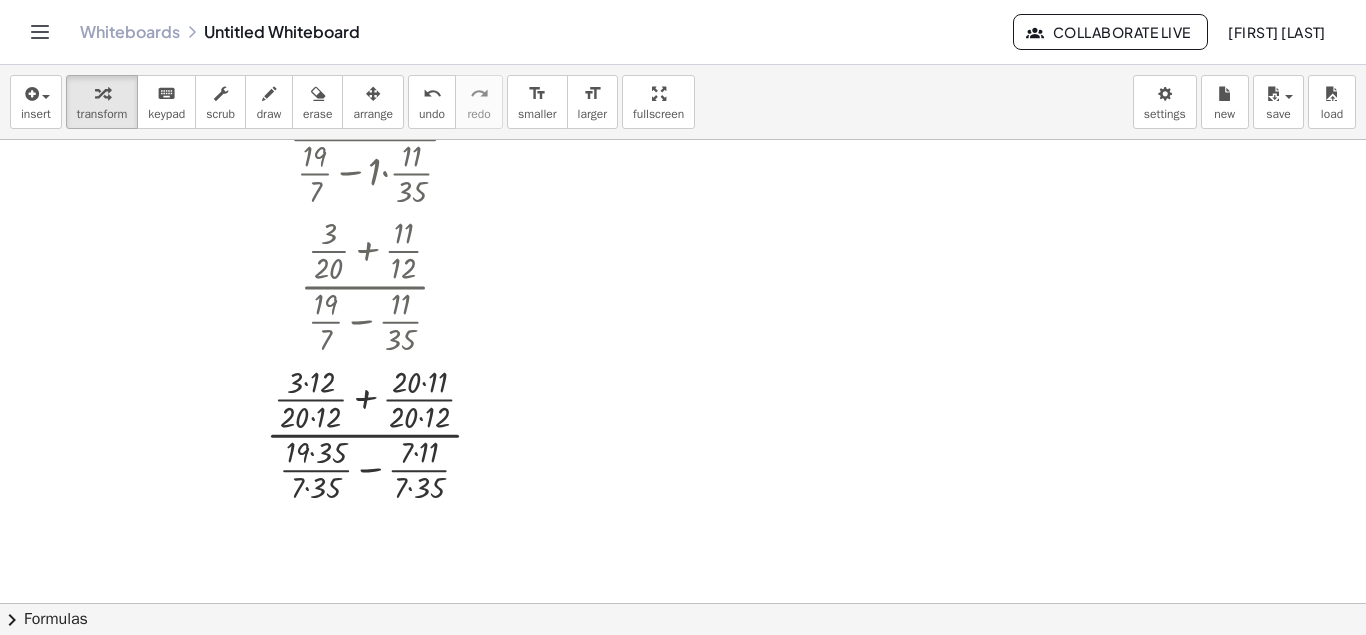 scroll, scrollTop: 297, scrollLeft: 0, axis: vertical 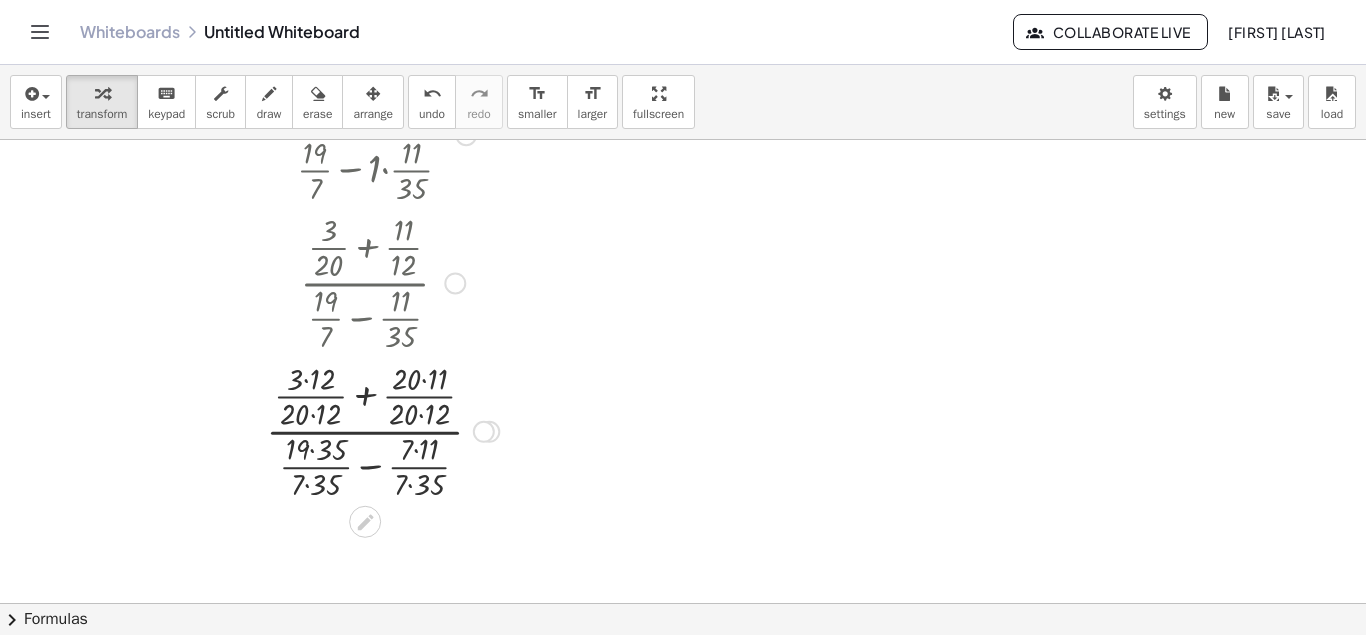 click at bounding box center (382, 430) 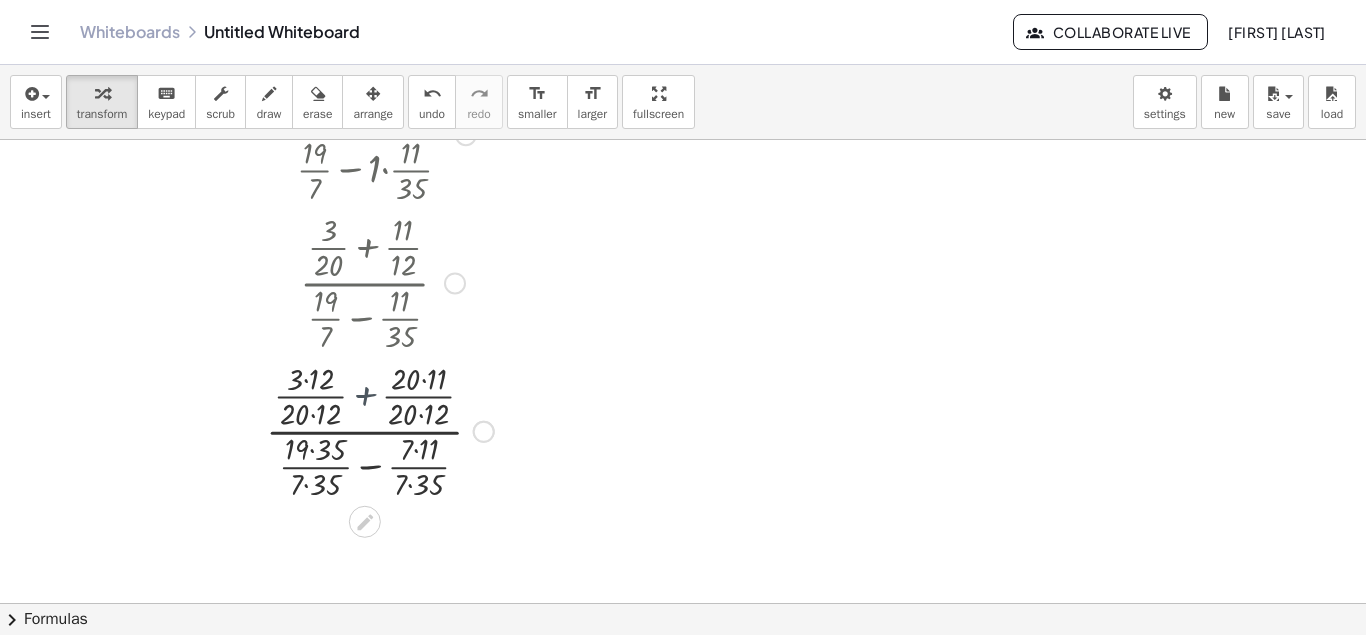 click at bounding box center [382, 430] 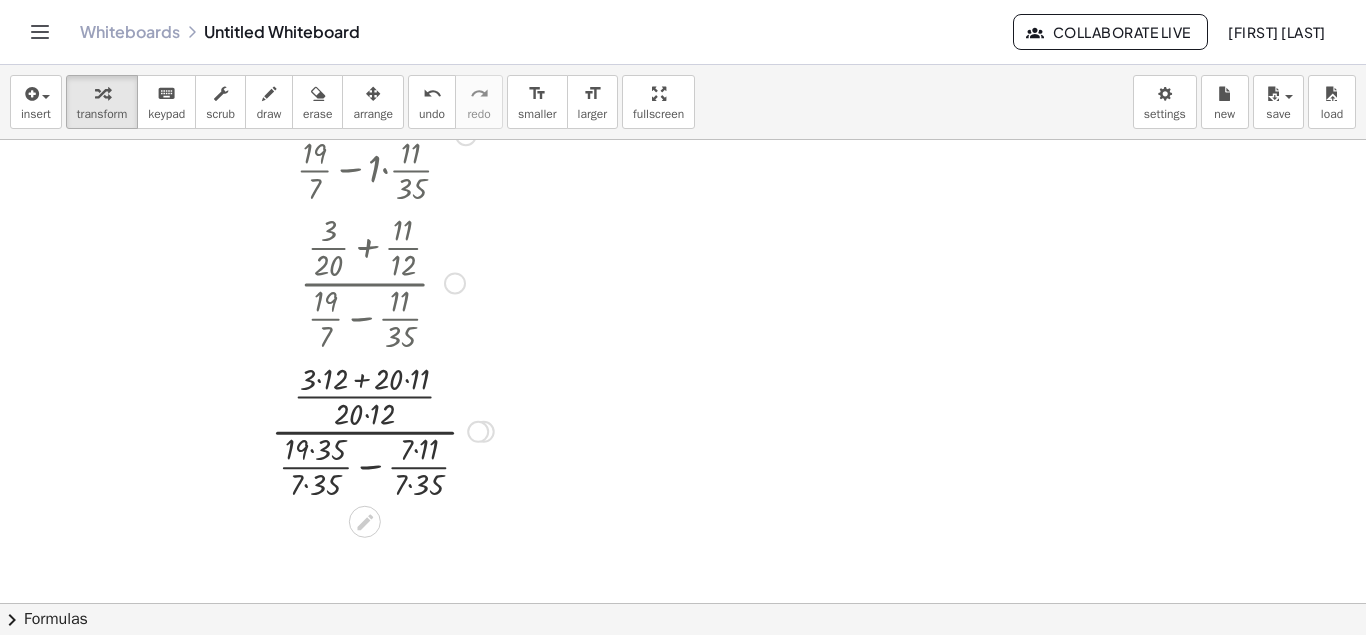 click at bounding box center (382, 430) 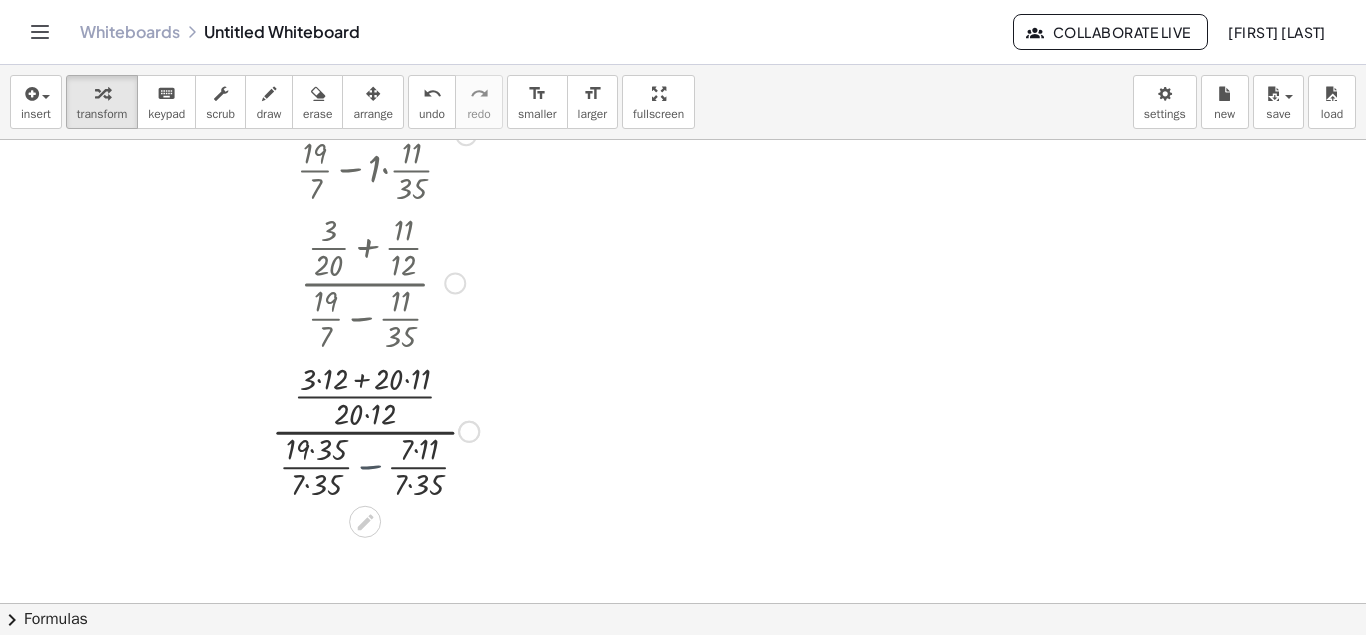 click at bounding box center [382, 430] 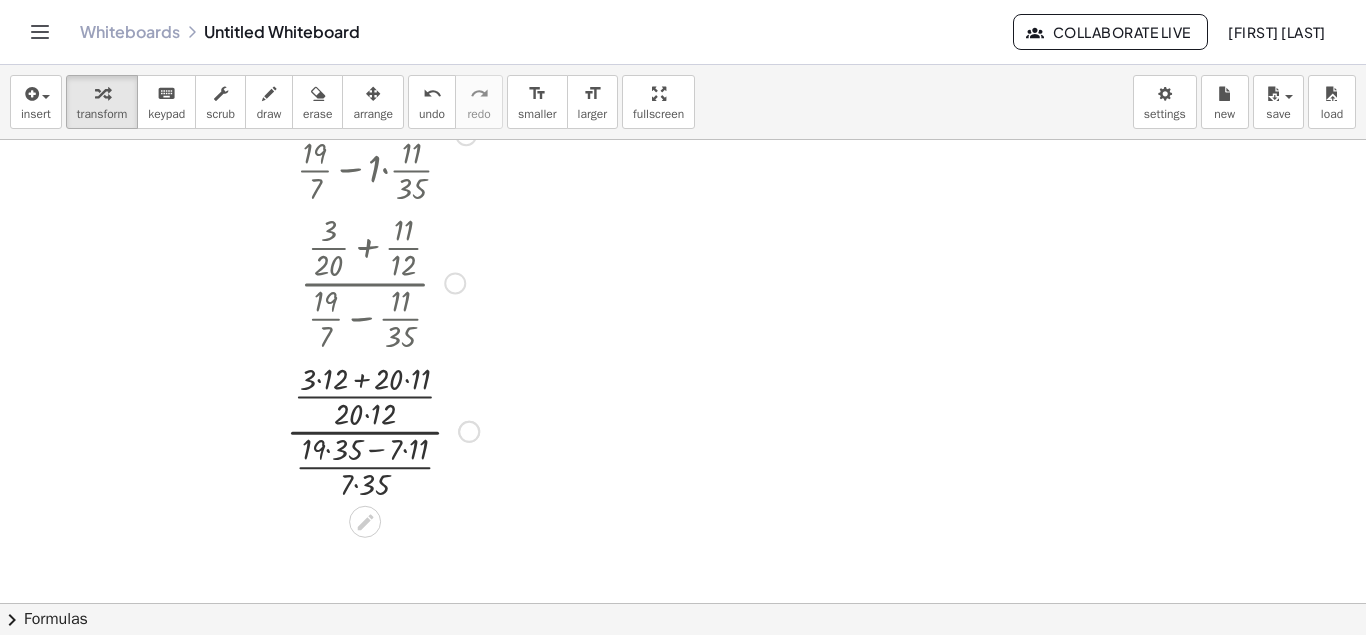 click at bounding box center [382, 430] 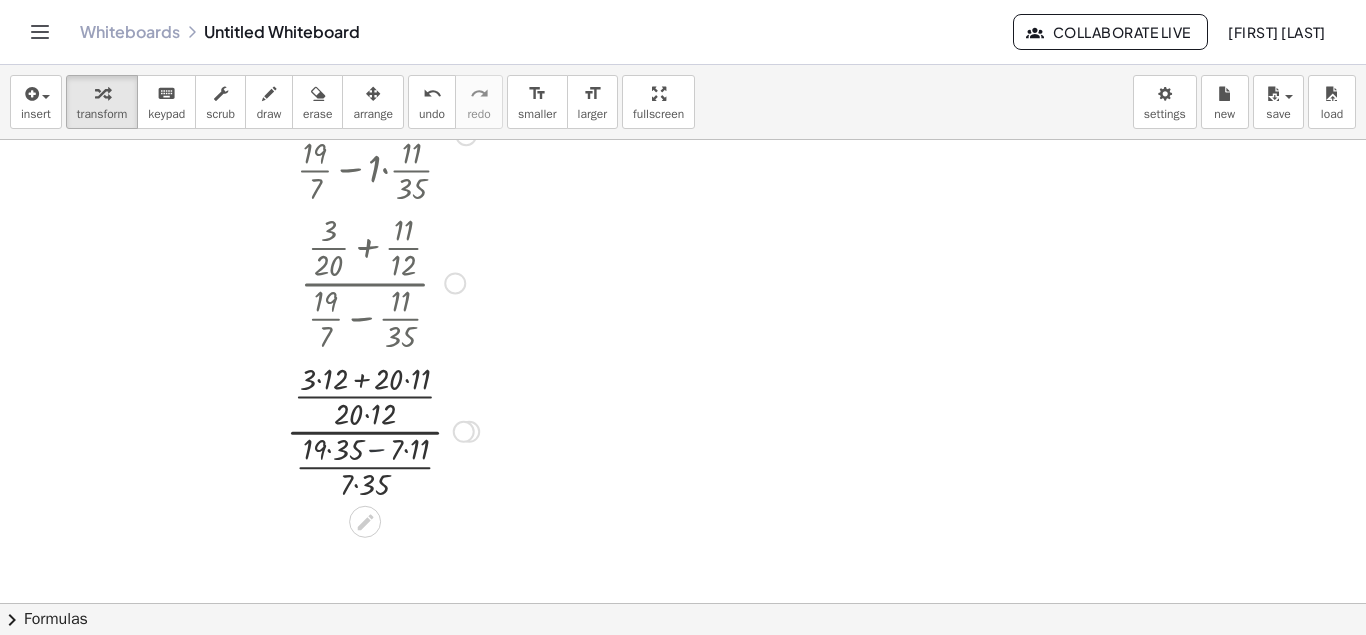 click at bounding box center [382, 430] 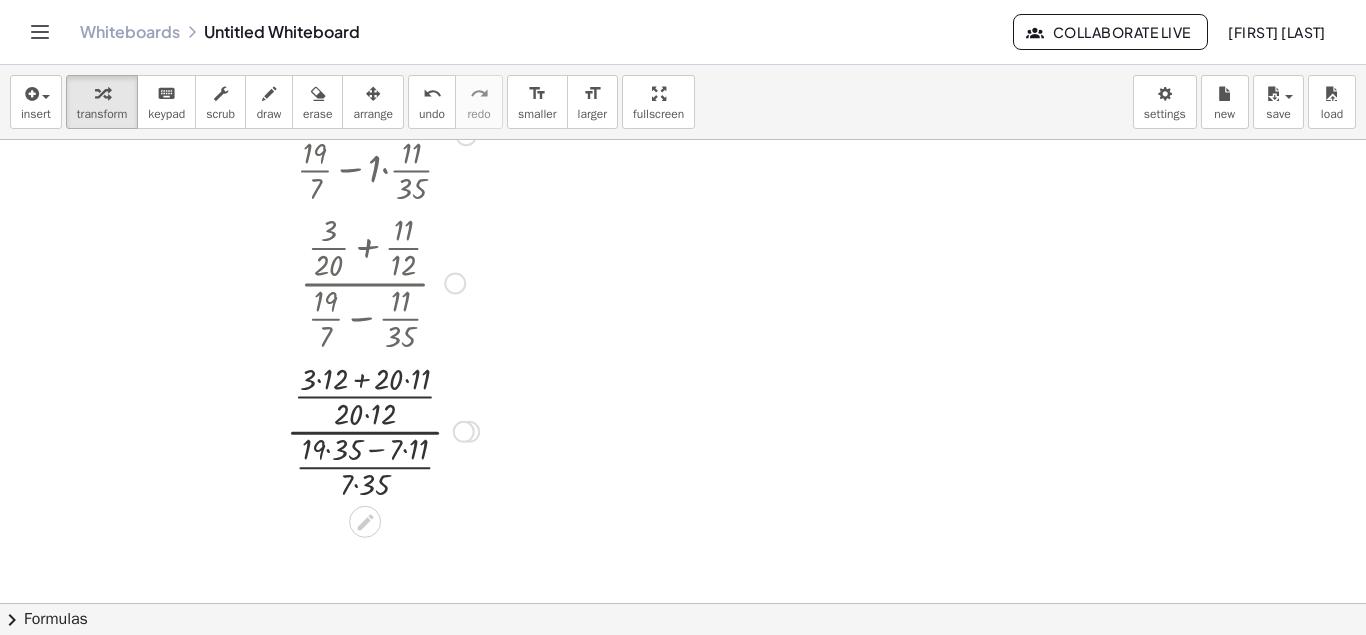 click at bounding box center [382, 430] 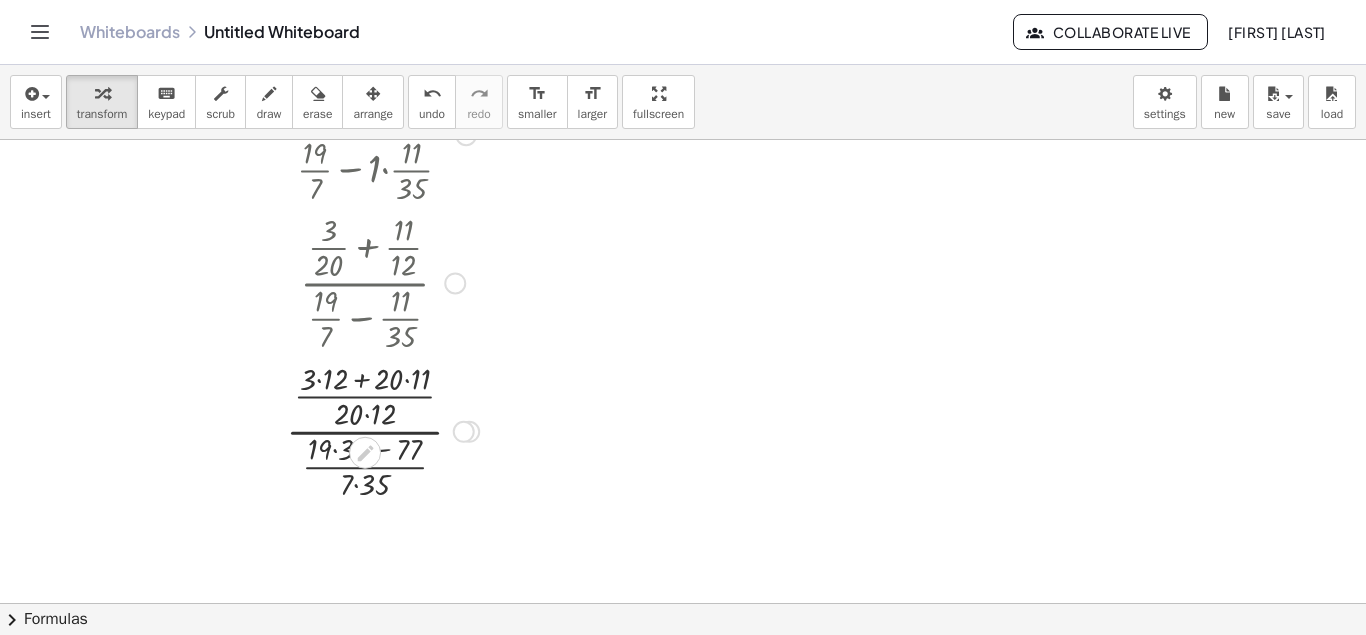 click at bounding box center [382, 430] 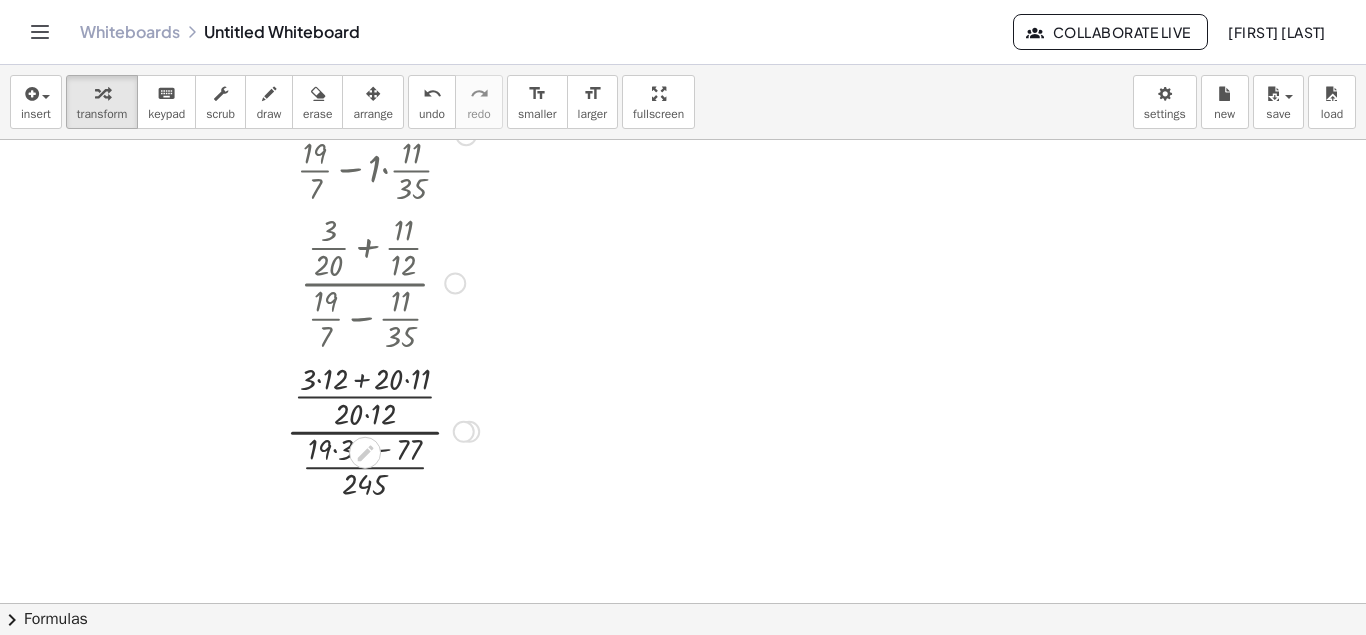click at bounding box center [382, 430] 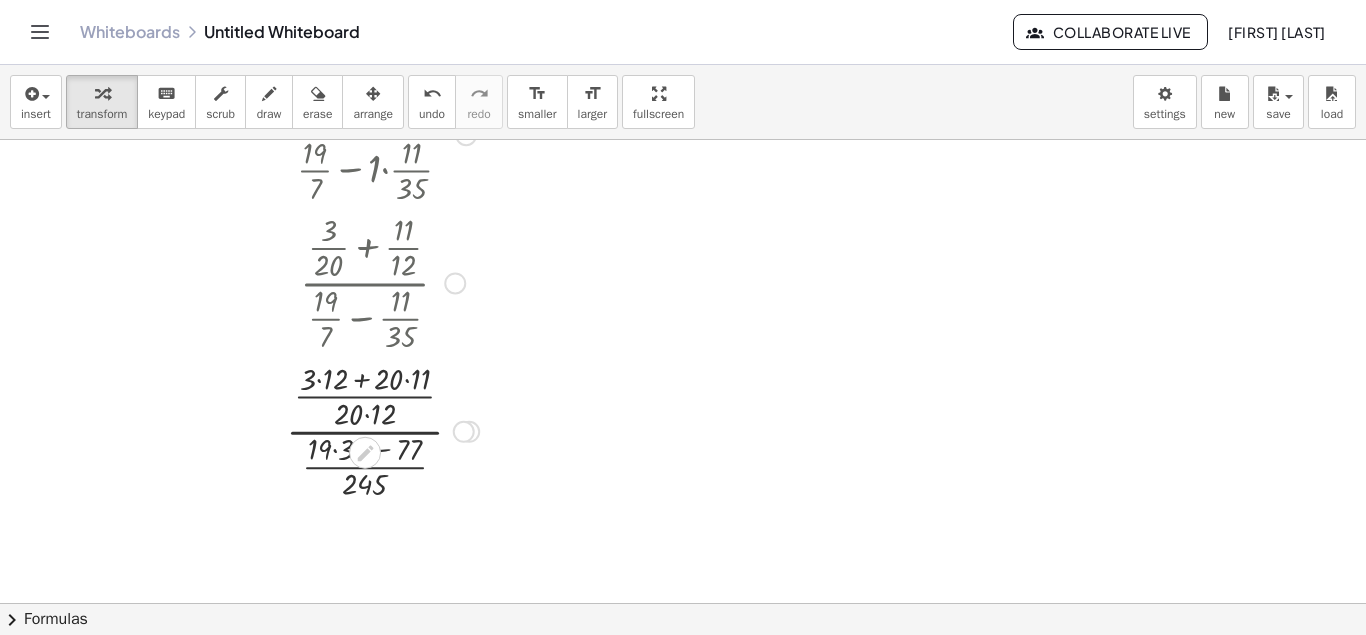 click at bounding box center (382, 430) 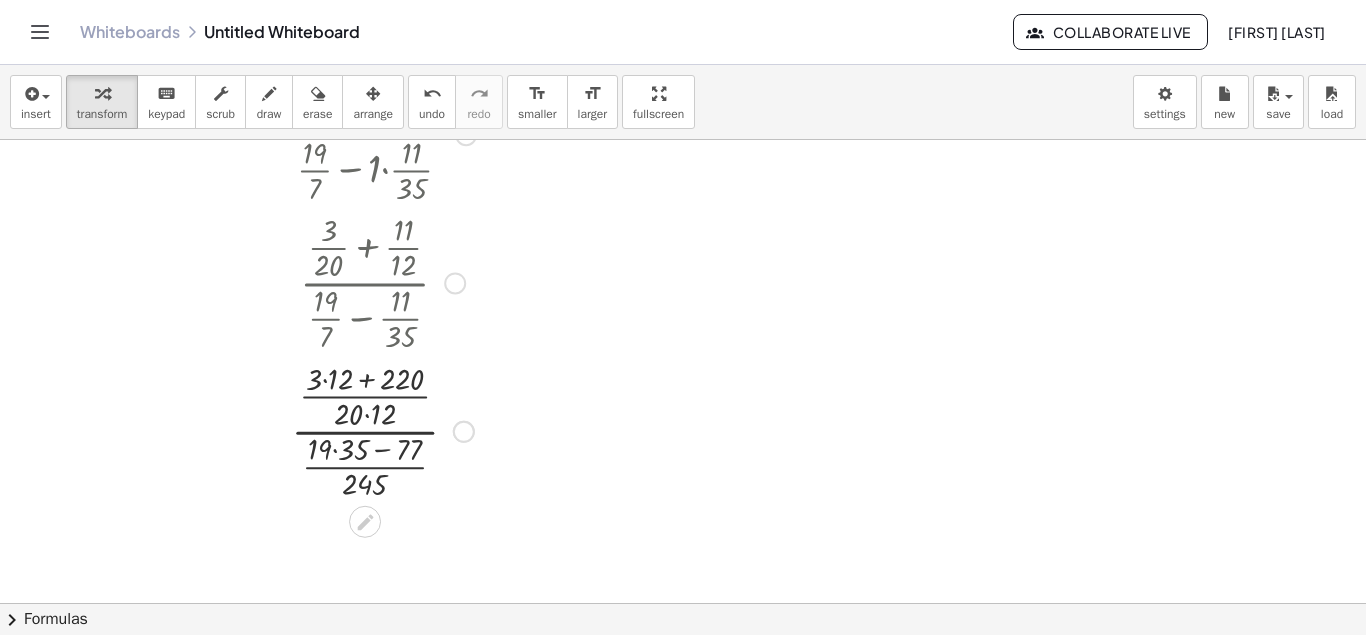 click at bounding box center [382, 430] 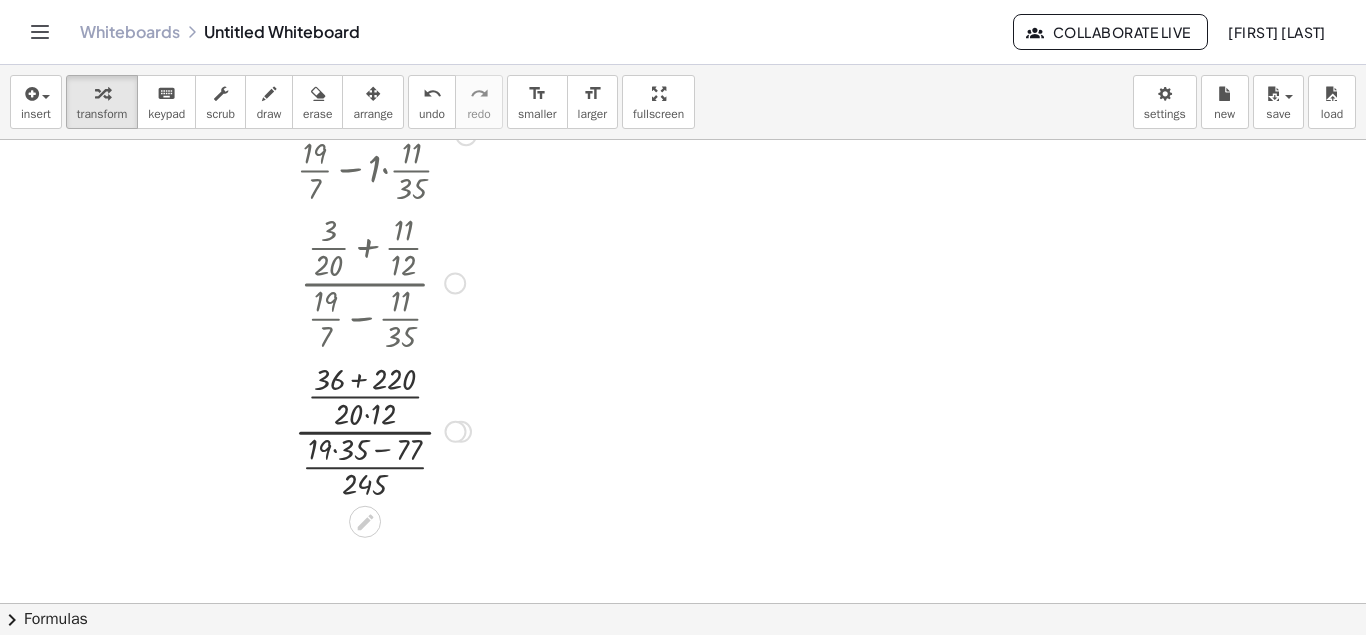 click at bounding box center (382, 430) 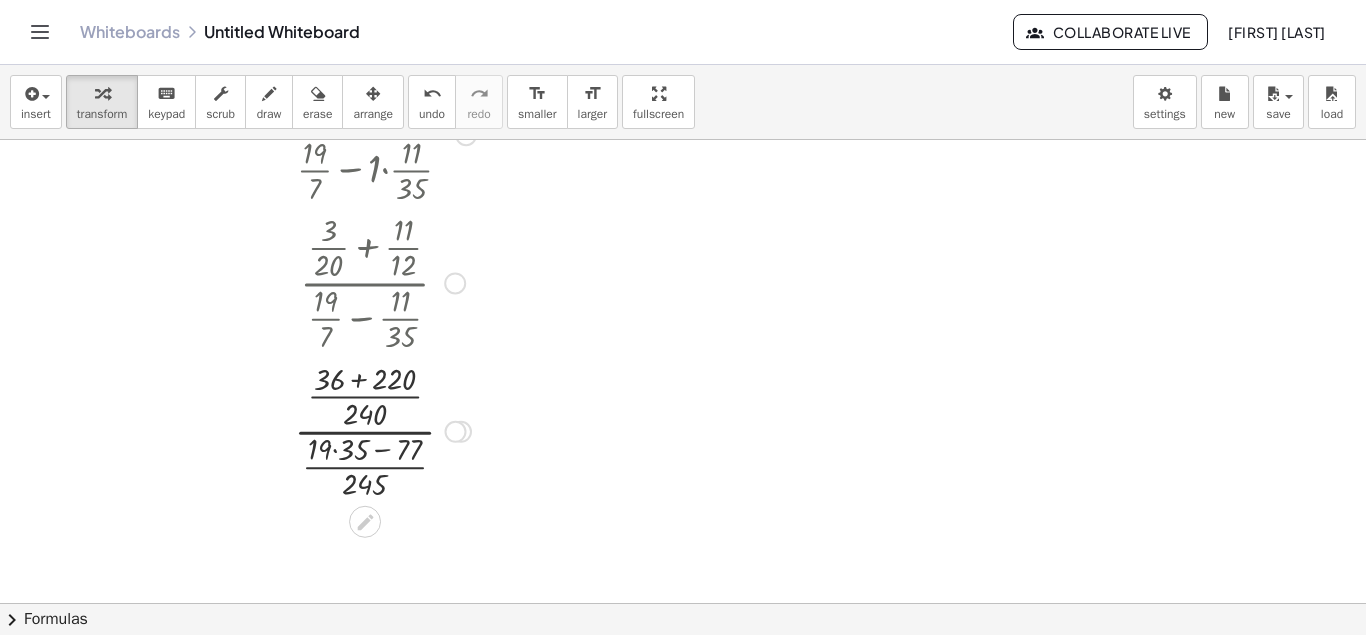 click at bounding box center [382, 430] 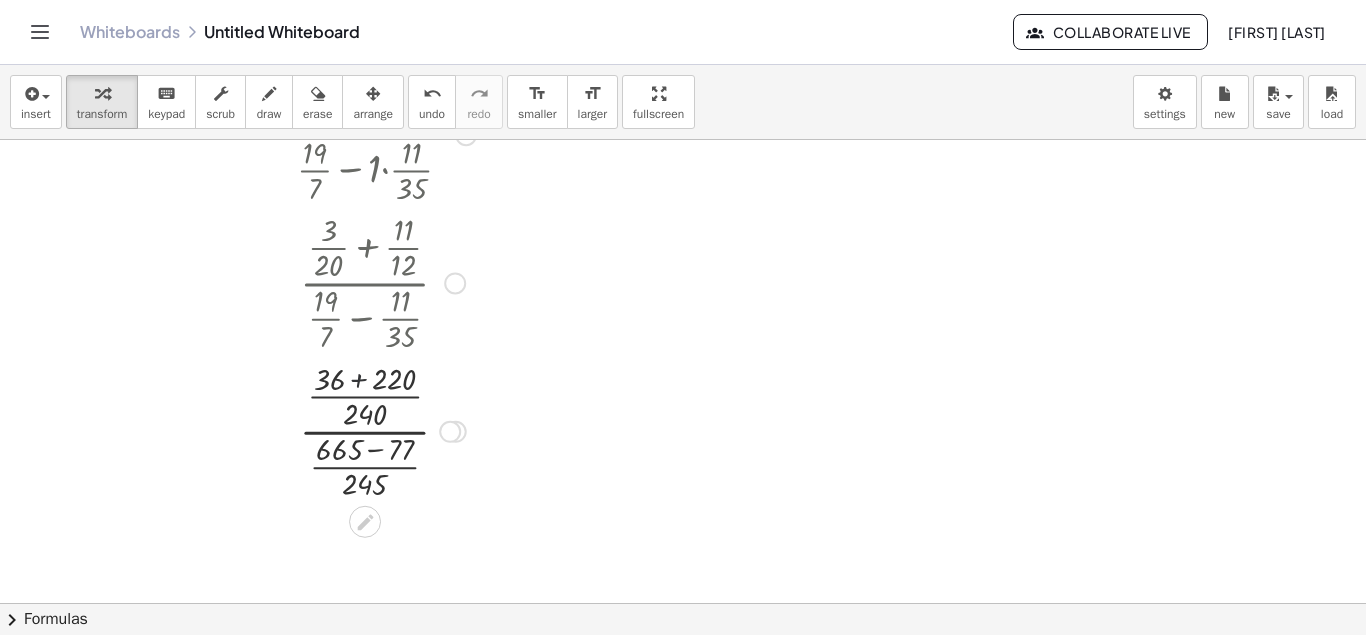 click at bounding box center (382, 430) 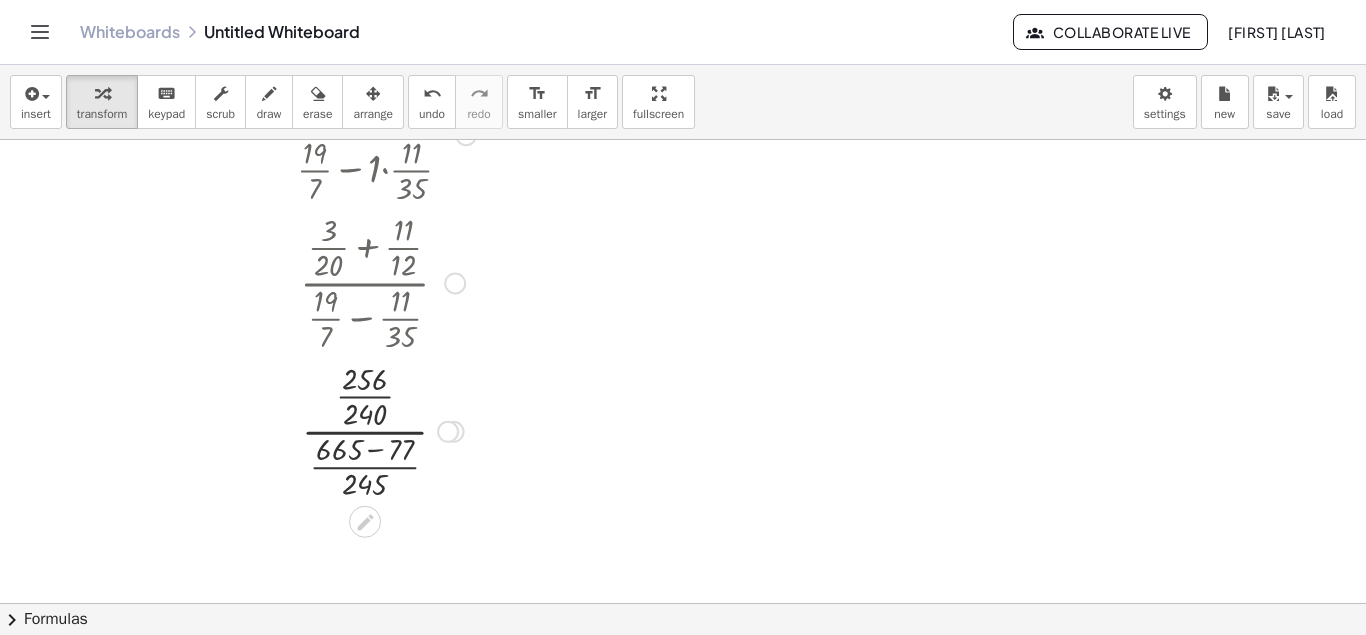 click at bounding box center (382, 430) 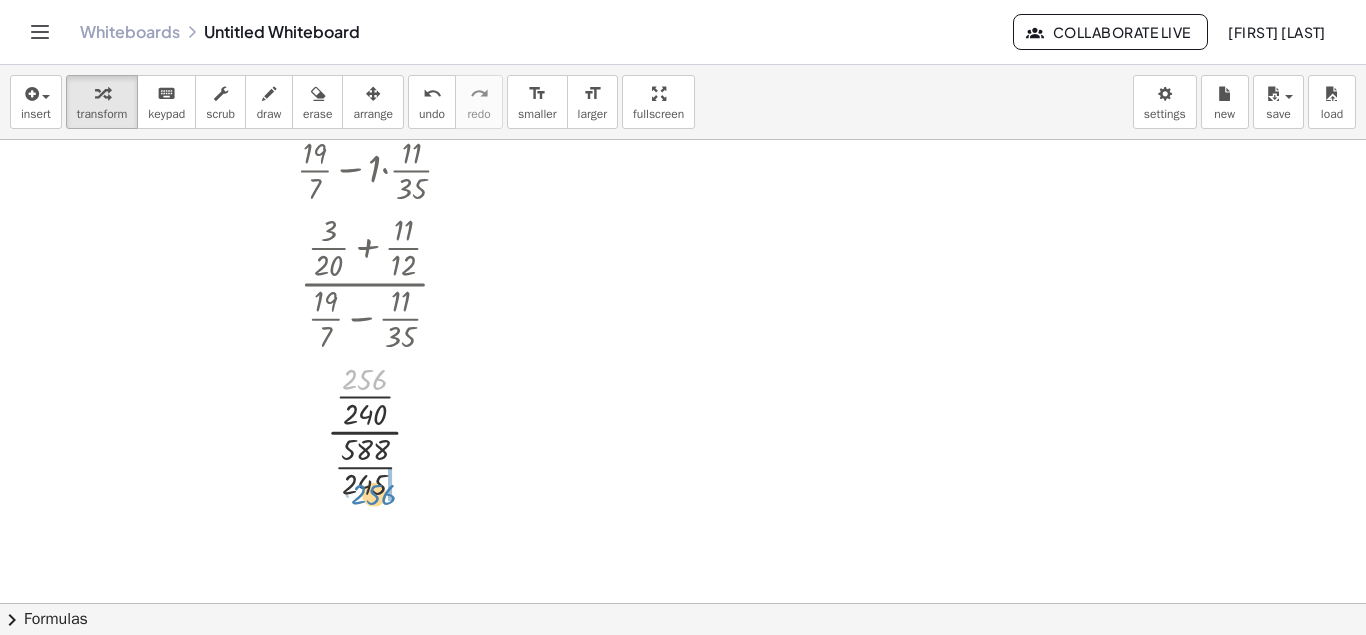 drag, startPoint x: 374, startPoint y: 382, endPoint x: 374, endPoint y: 496, distance: 114 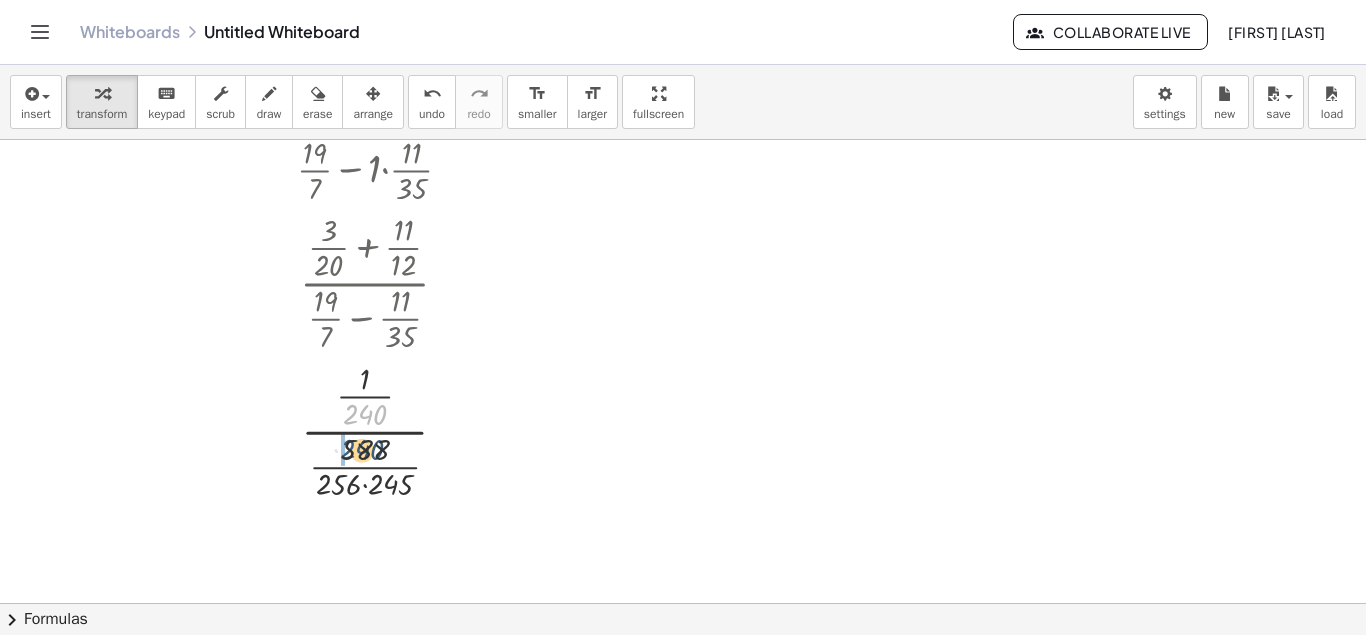 drag, startPoint x: 366, startPoint y: 411, endPoint x: 363, endPoint y: 452, distance: 41.109608 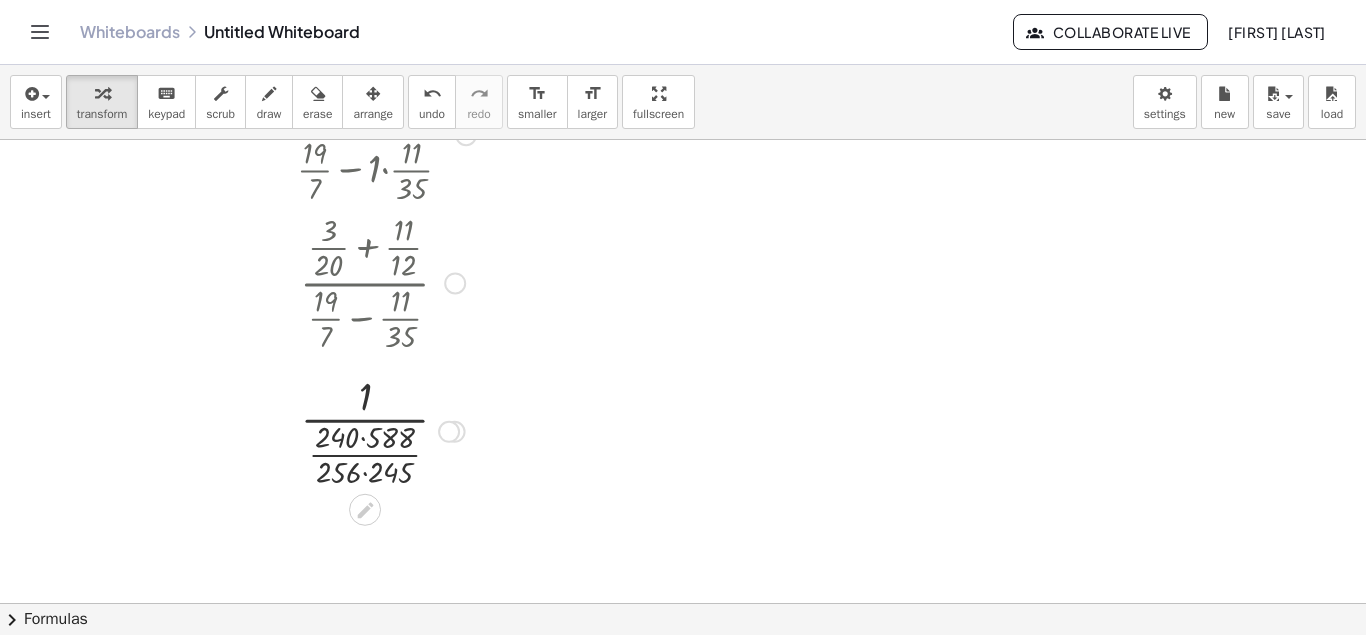click at bounding box center (382, 430) 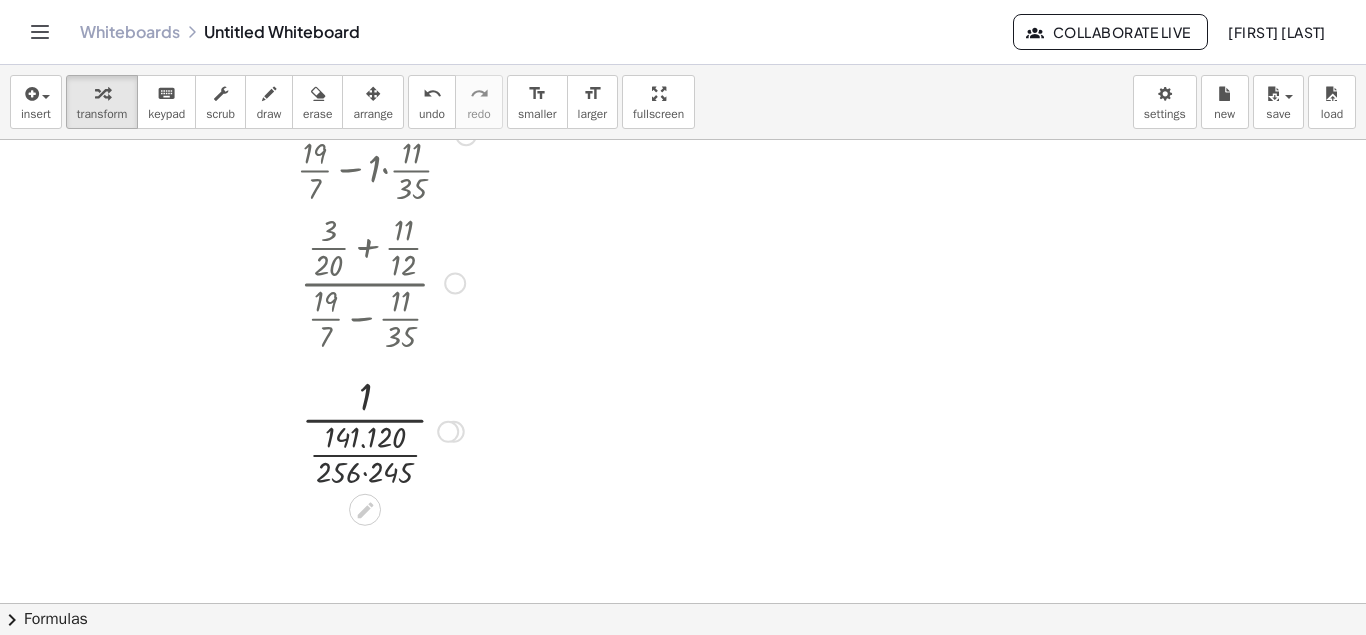 click at bounding box center (382, 430) 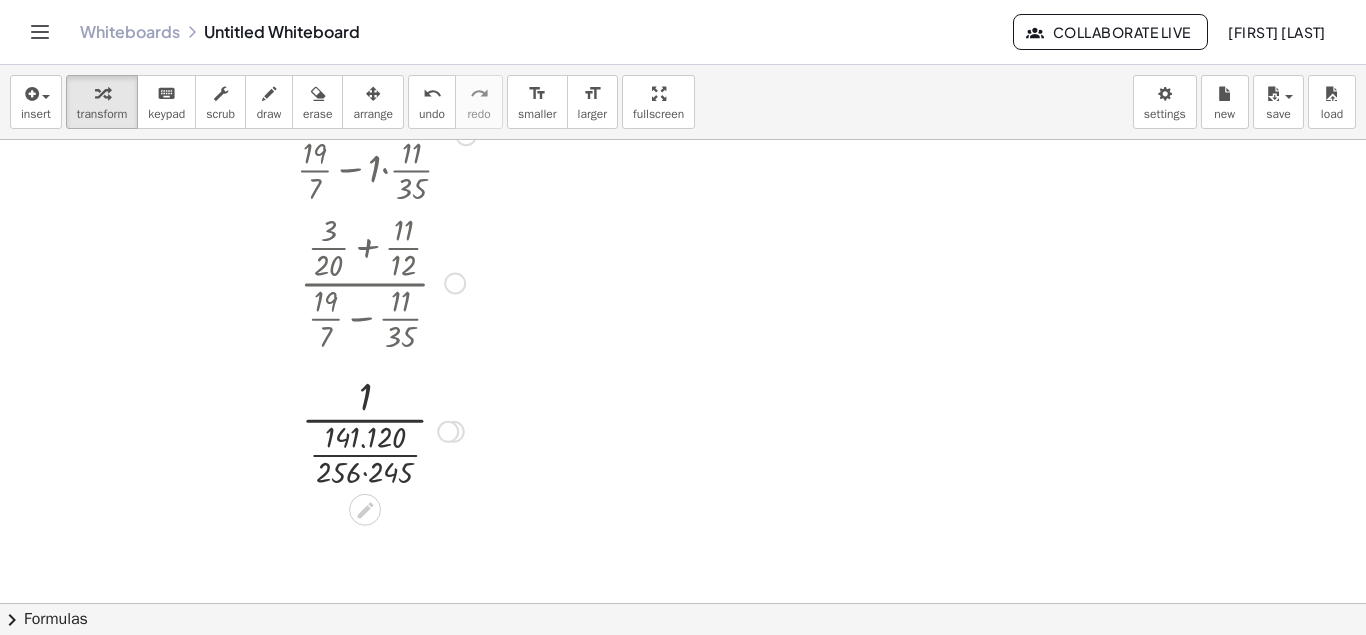 click at bounding box center [382, 430] 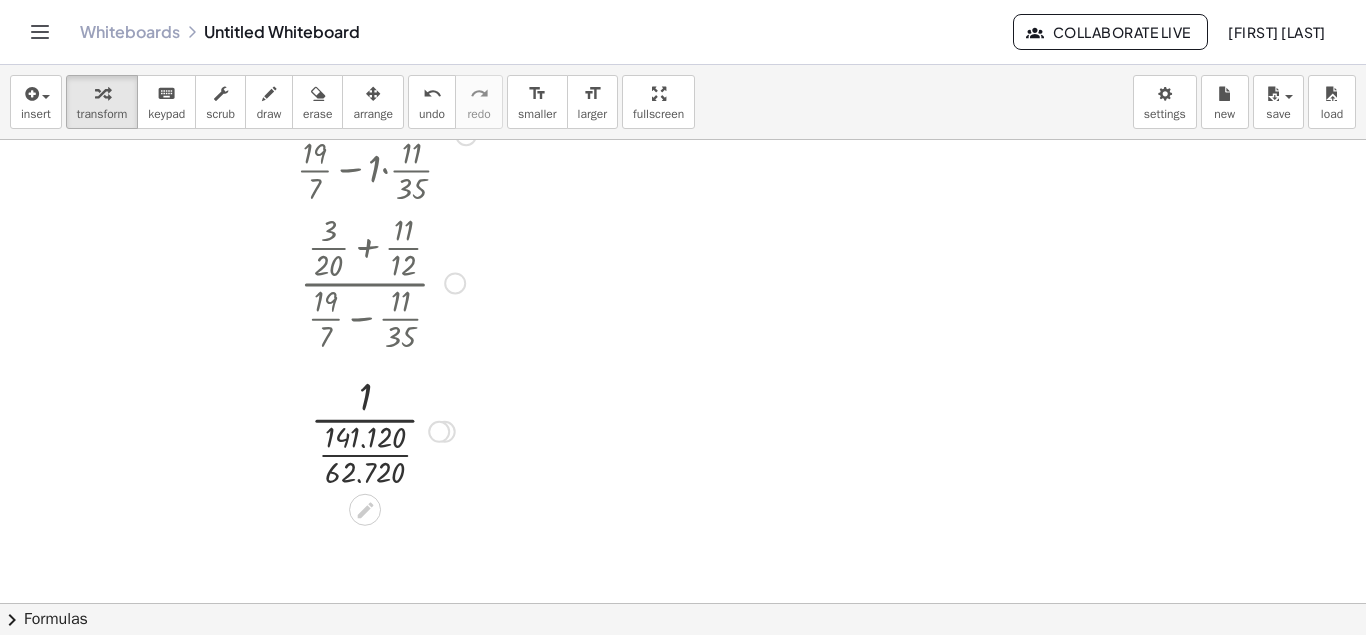 click at bounding box center (382, 430) 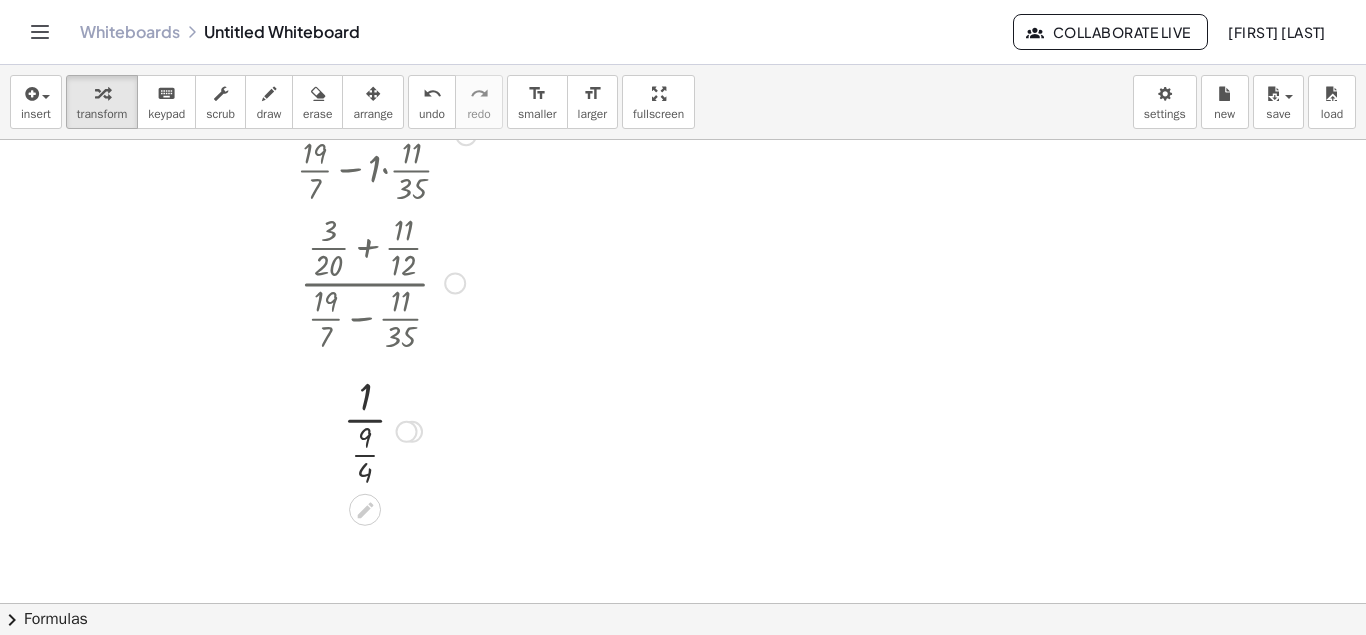 click at bounding box center (382, 430) 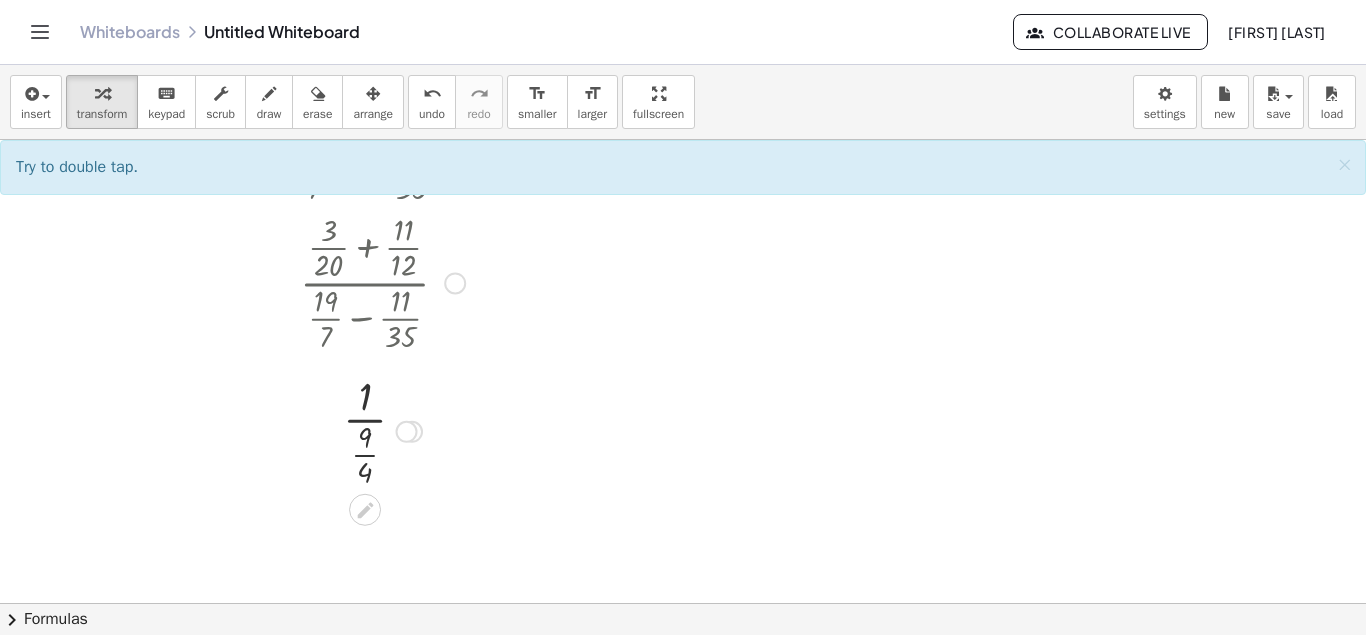 click at bounding box center [382, 430] 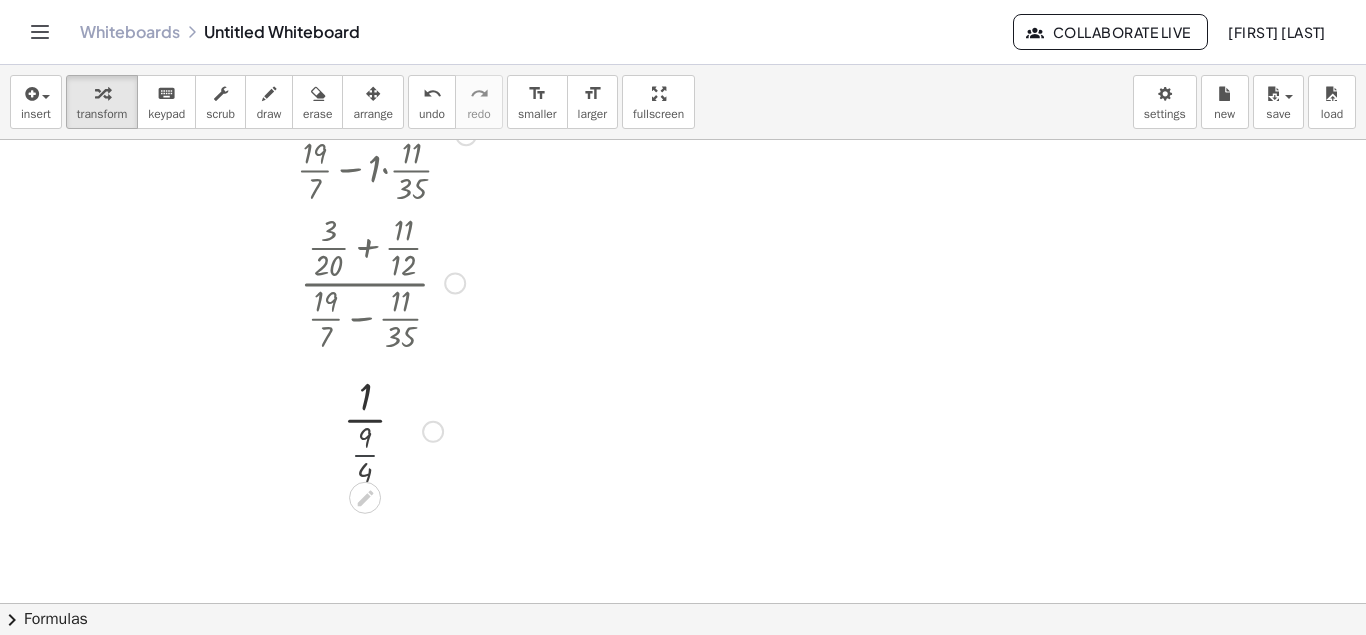 click at bounding box center [382, 430] 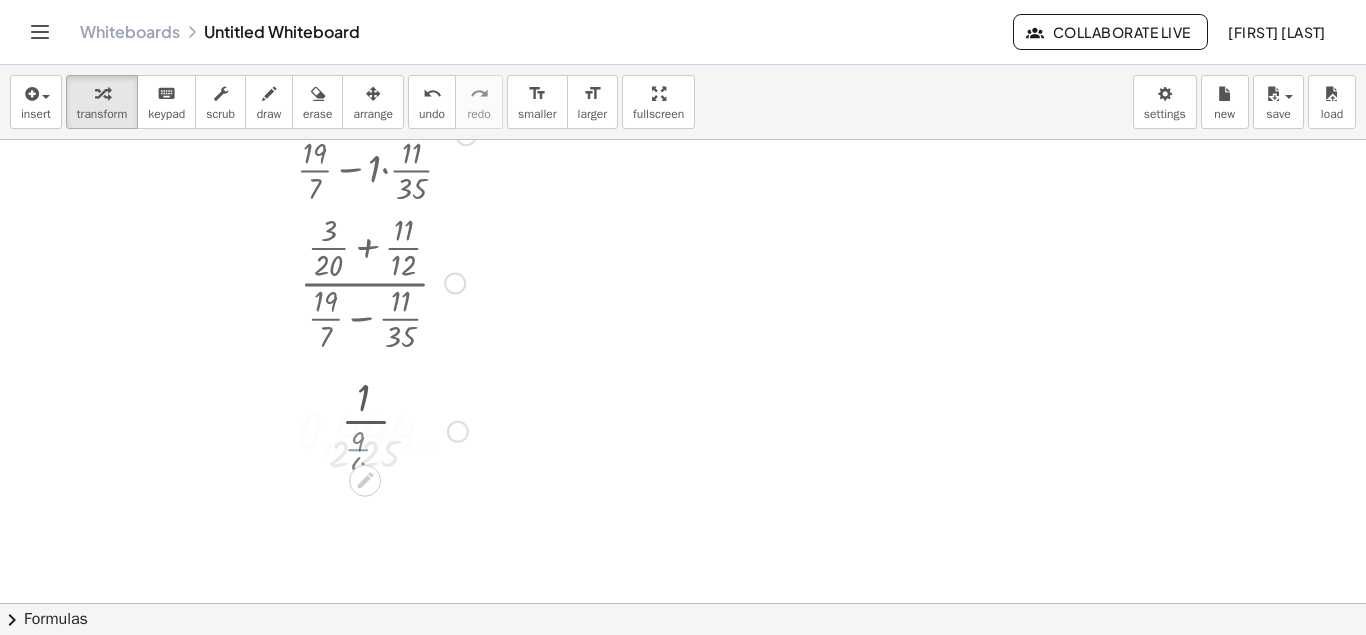 click at bounding box center (382, 430) 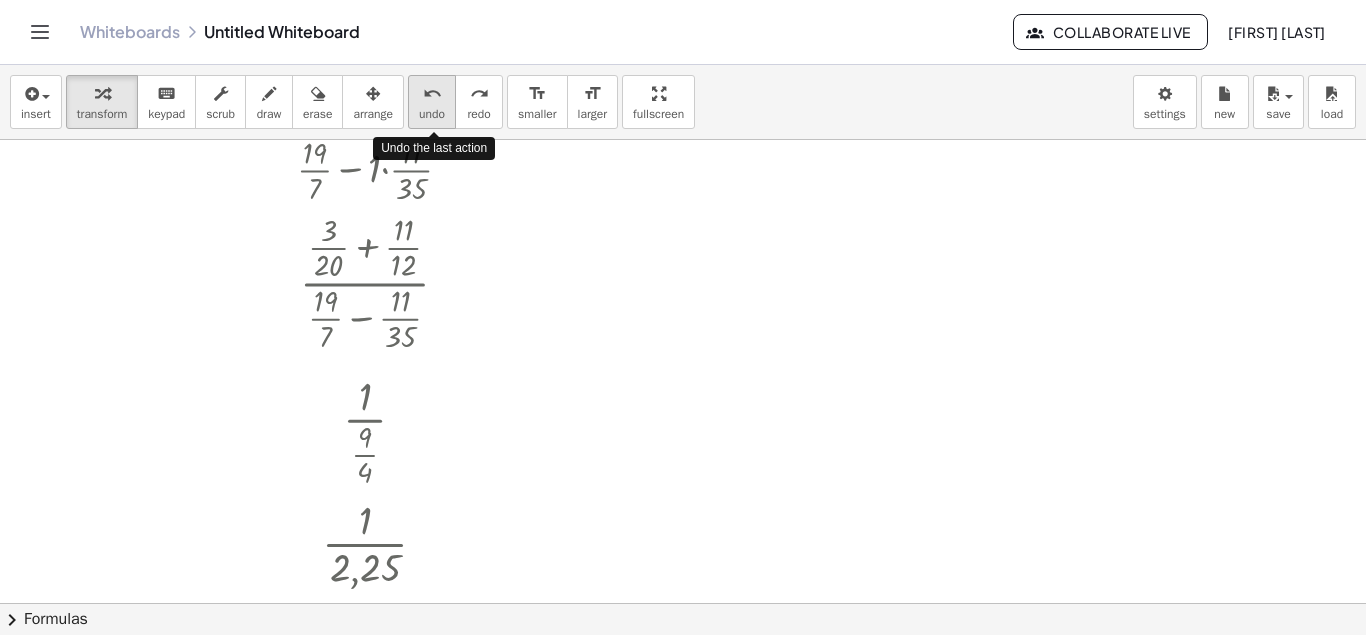 click on "undo undo" at bounding box center (432, 102) 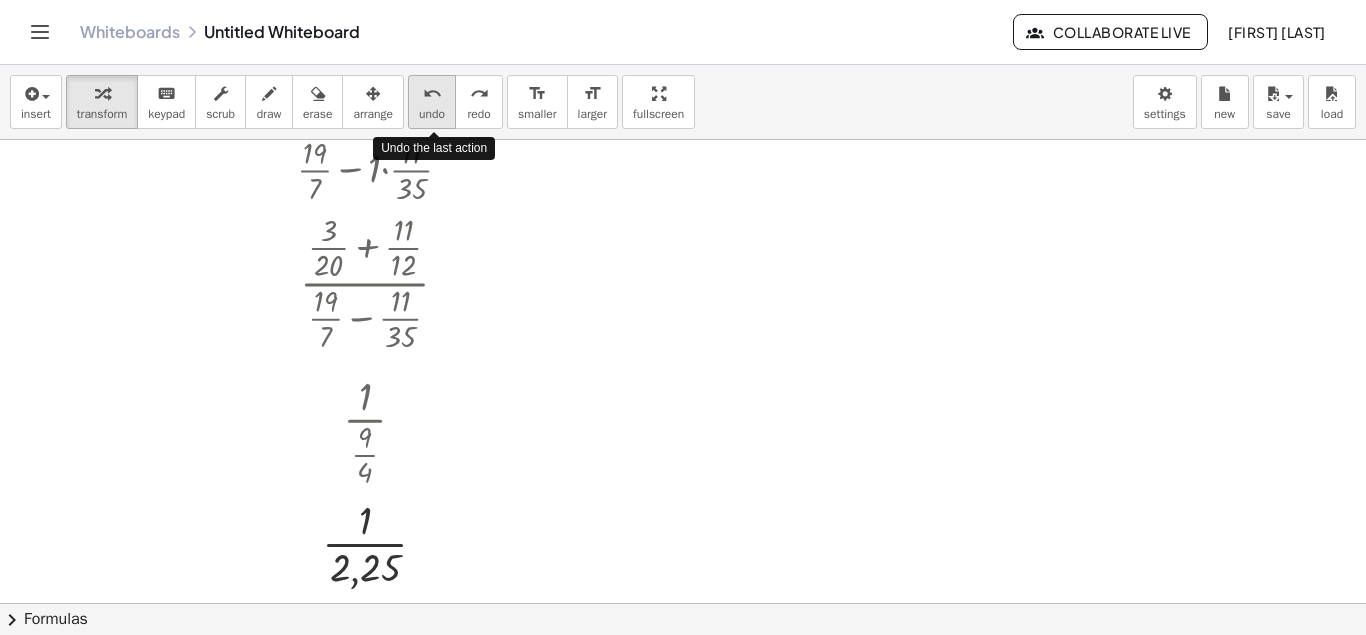 click on "undo undo" at bounding box center [432, 102] 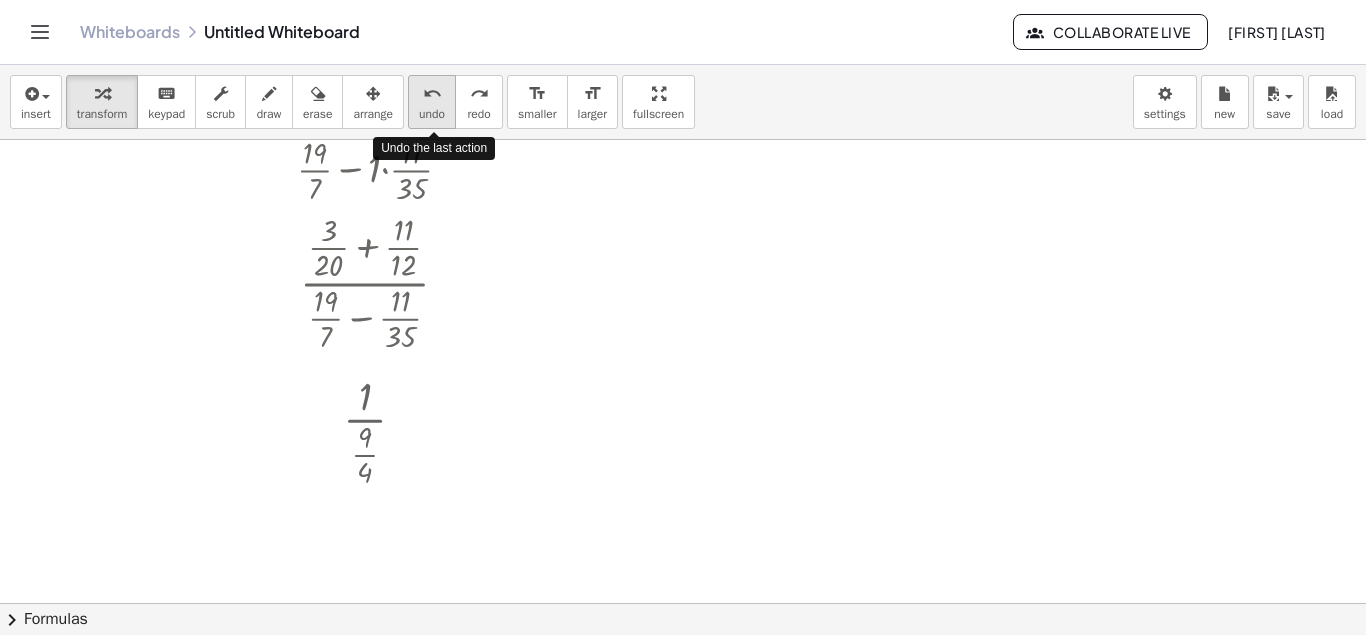 click on "undo undo" at bounding box center (432, 102) 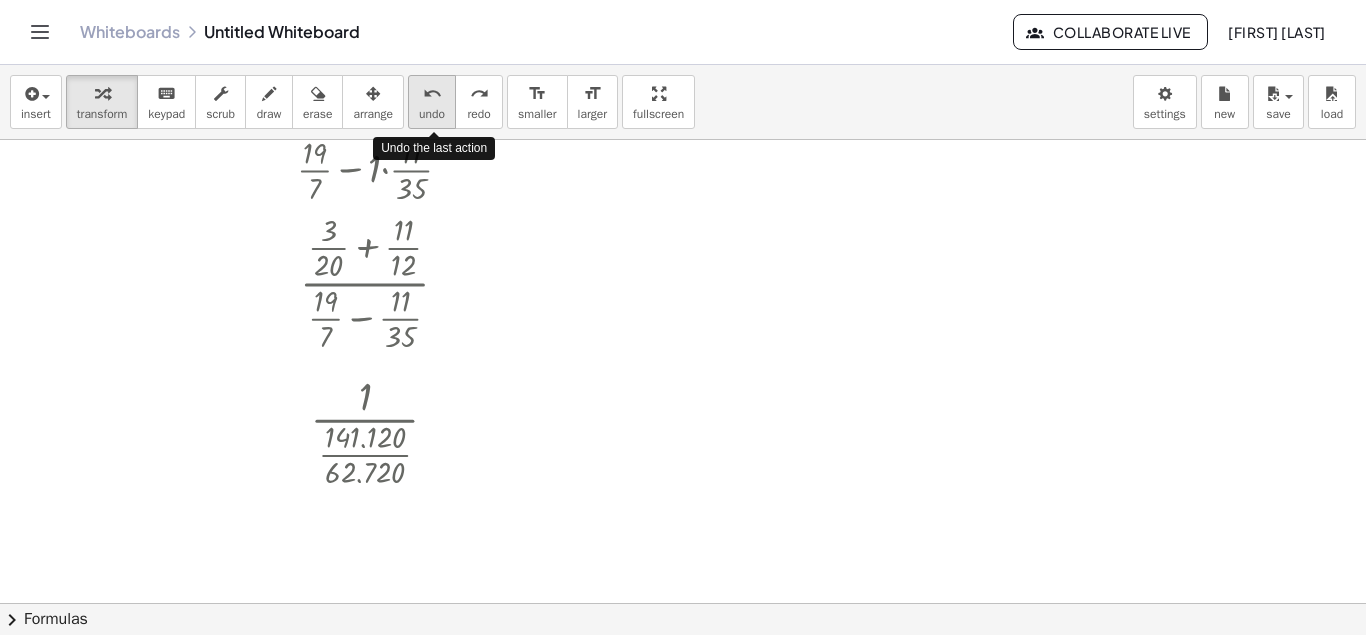 click on "undo undo" at bounding box center [432, 102] 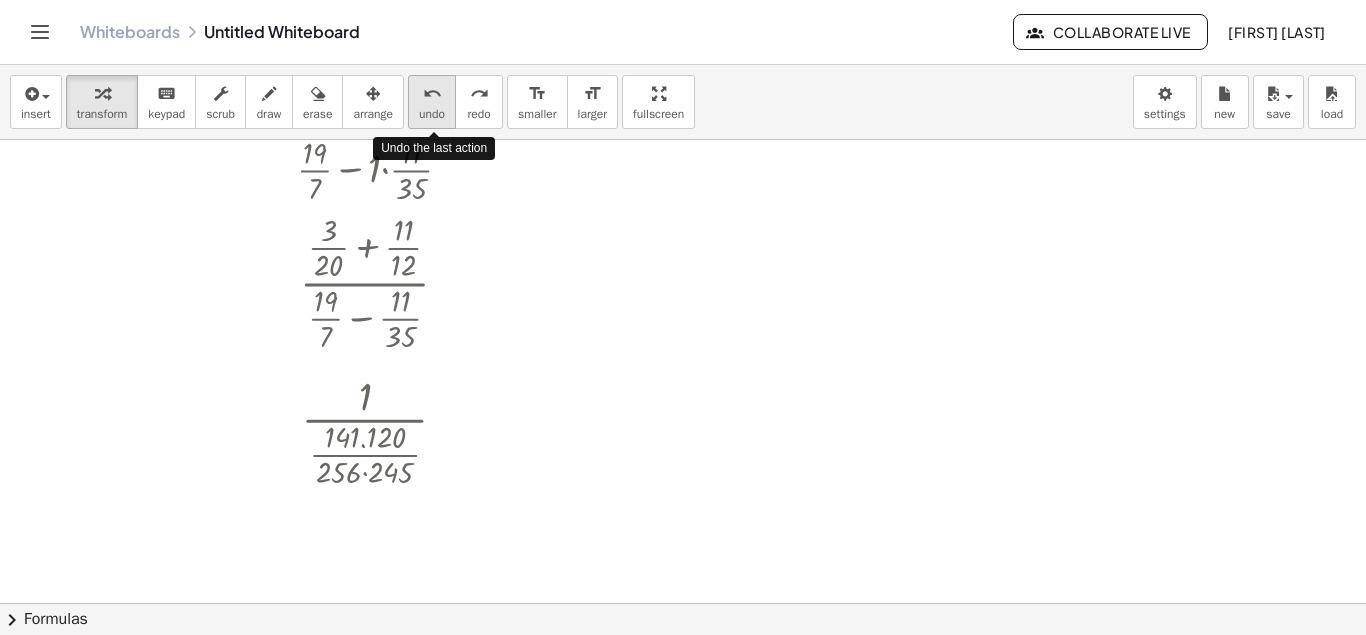 click on "undo undo" at bounding box center (432, 102) 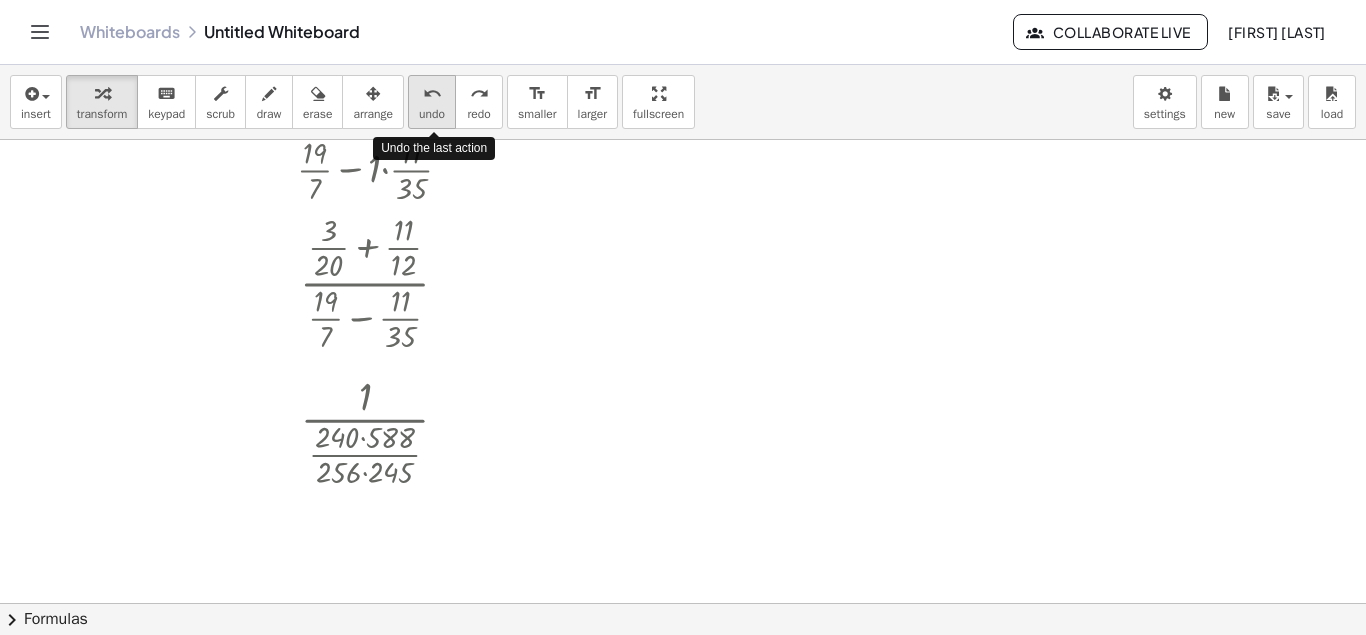 click on "undo undo" at bounding box center [432, 102] 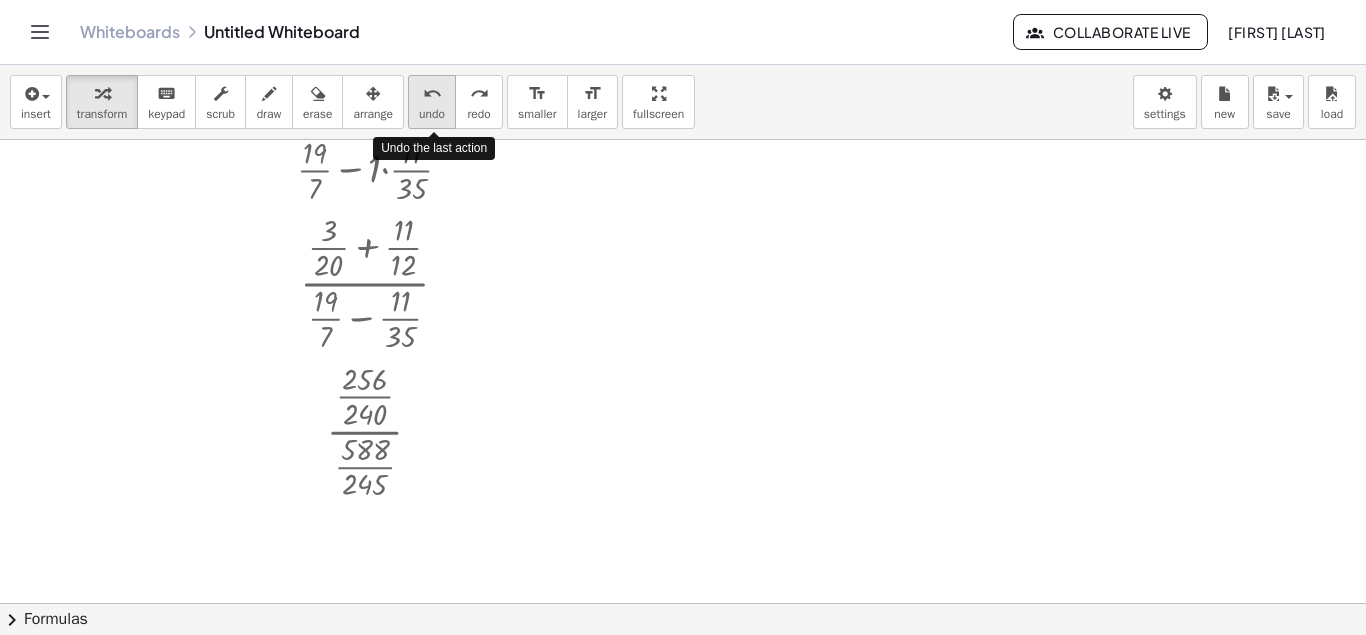 click on "undo undo" at bounding box center [432, 102] 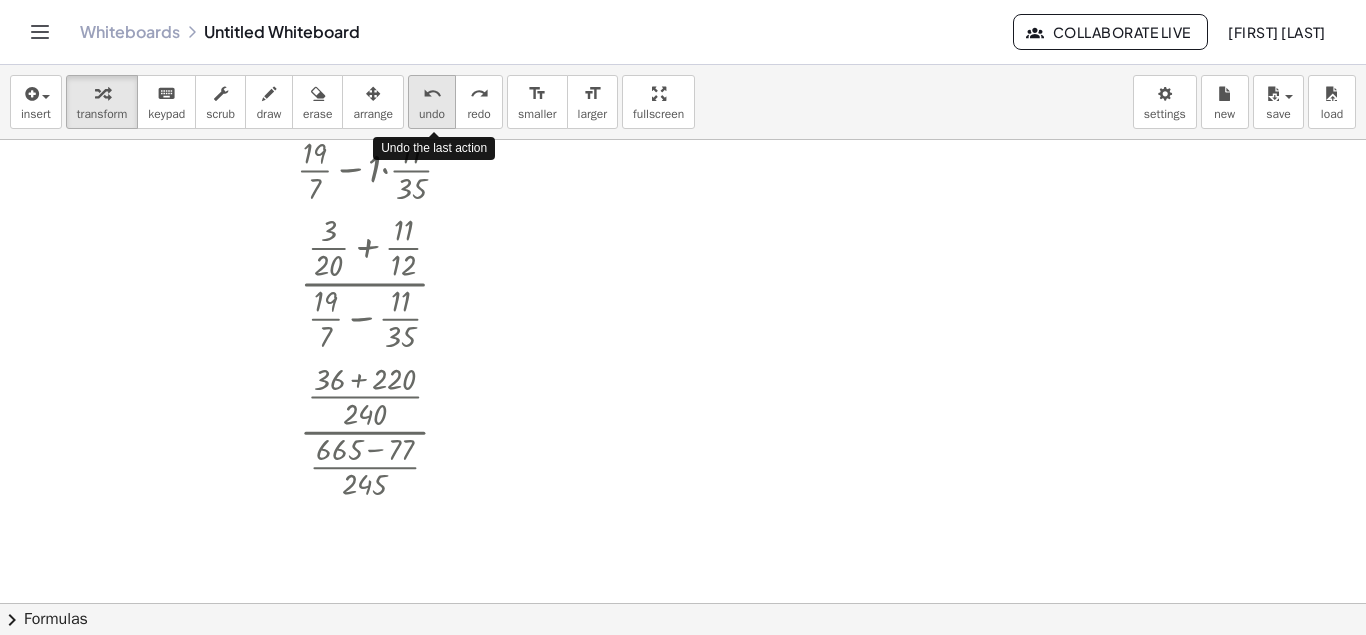 click on "undo undo" at bounding box center (432, 102) 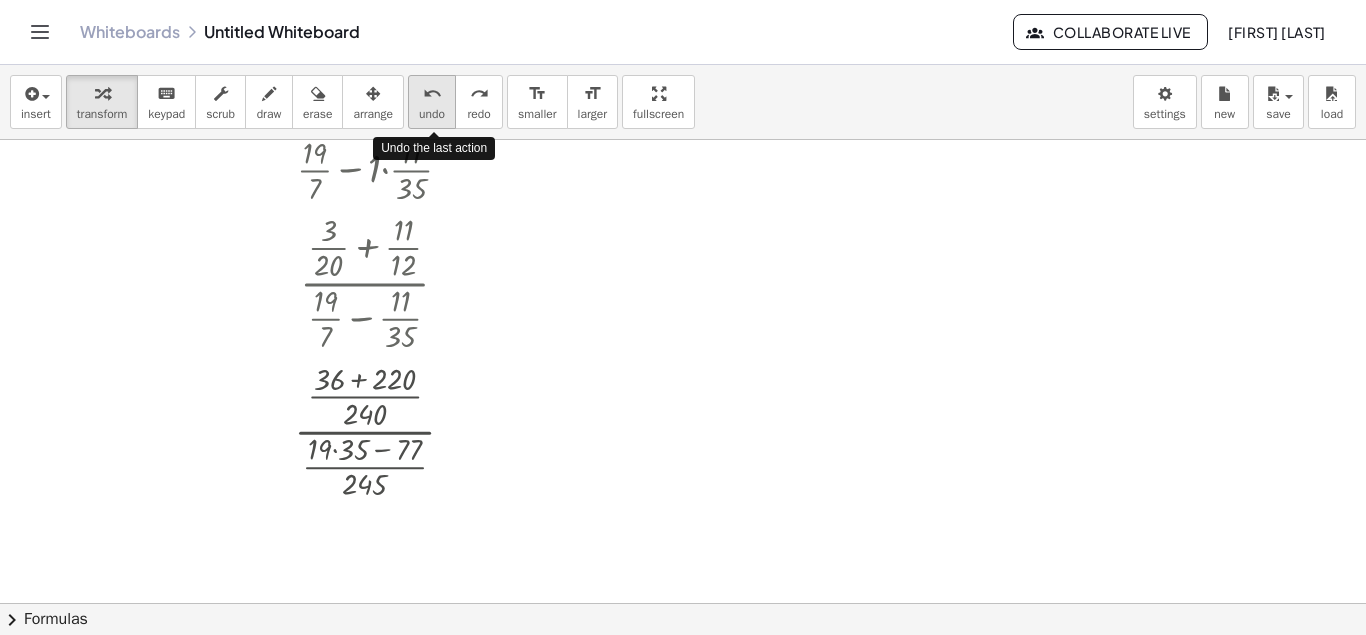 click on "undo undo" at bounding box center [432, 102] 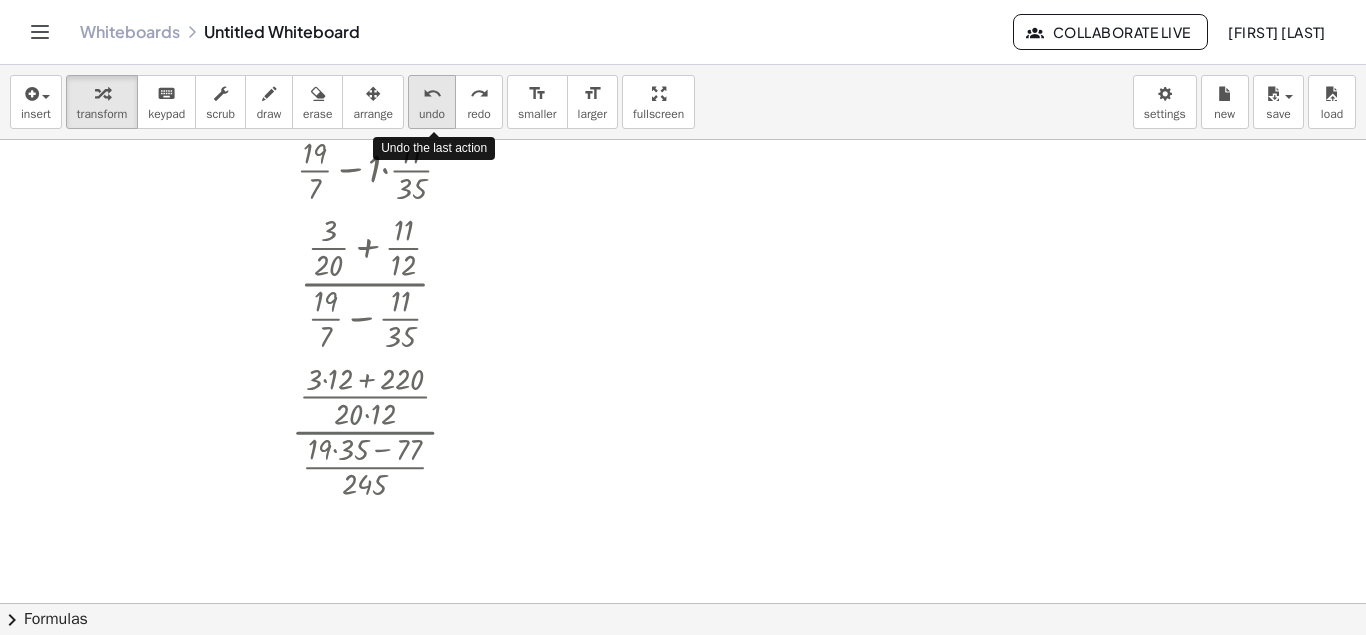 click on "undo undo" at bounding box center [432, 102] 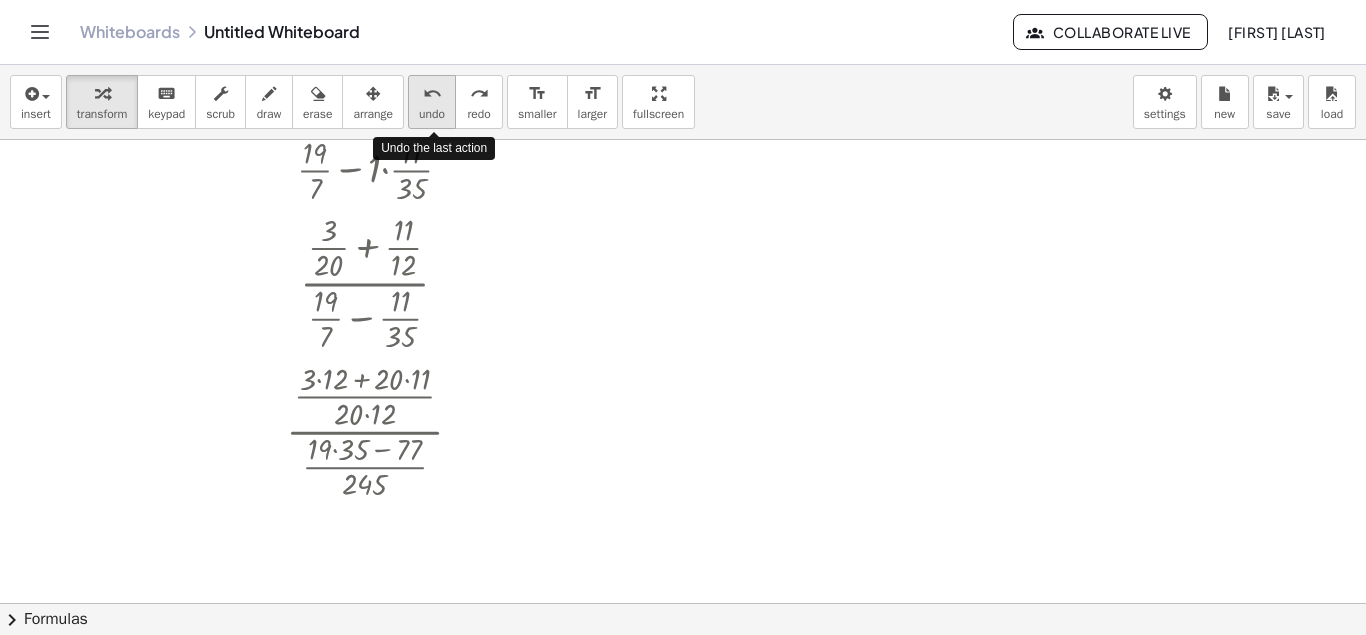 click on "undo undo" at bounding box center (432, 102) 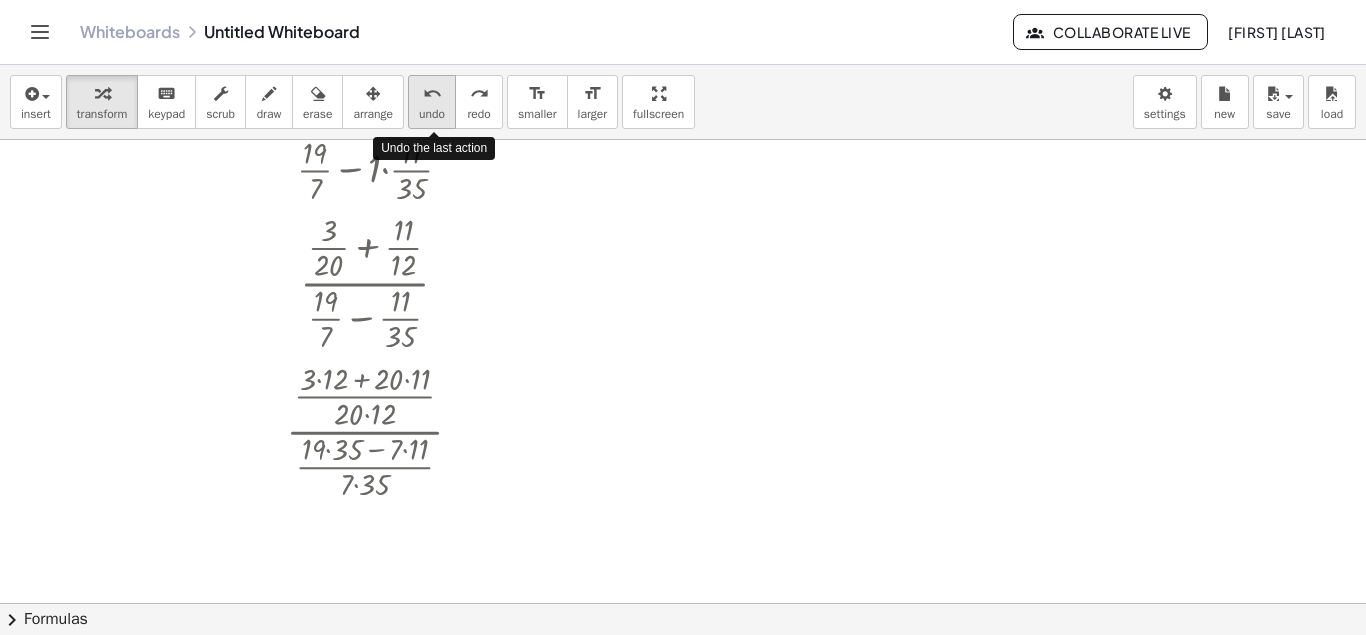 click on "undo undo" at bounding box center [432, 102] 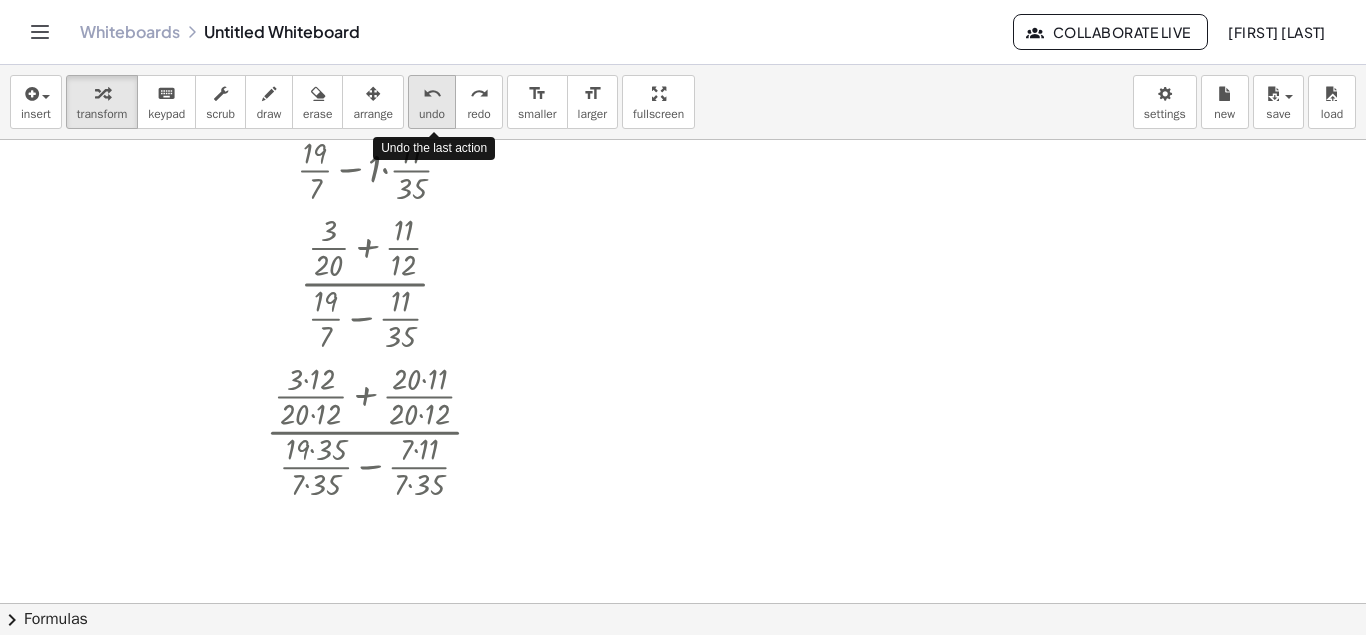 click on "undo undo" at bounding box center [432, 102] 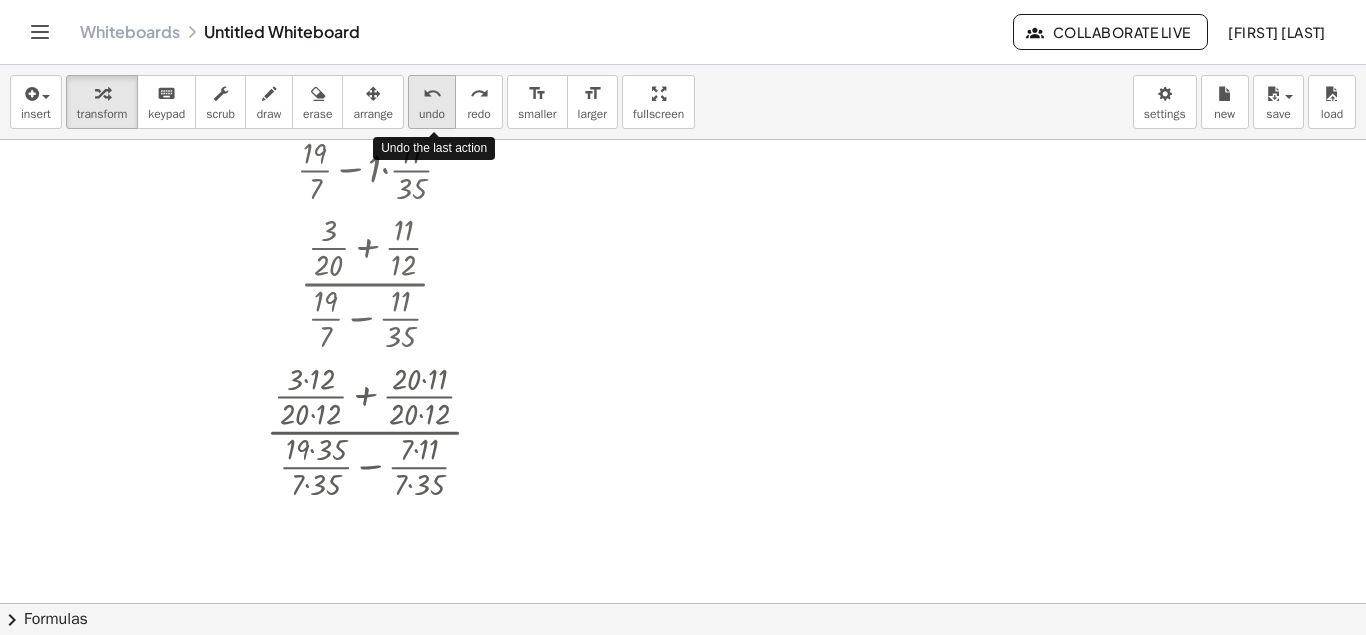 click on "undo undo" at bounding box center (432, 102) 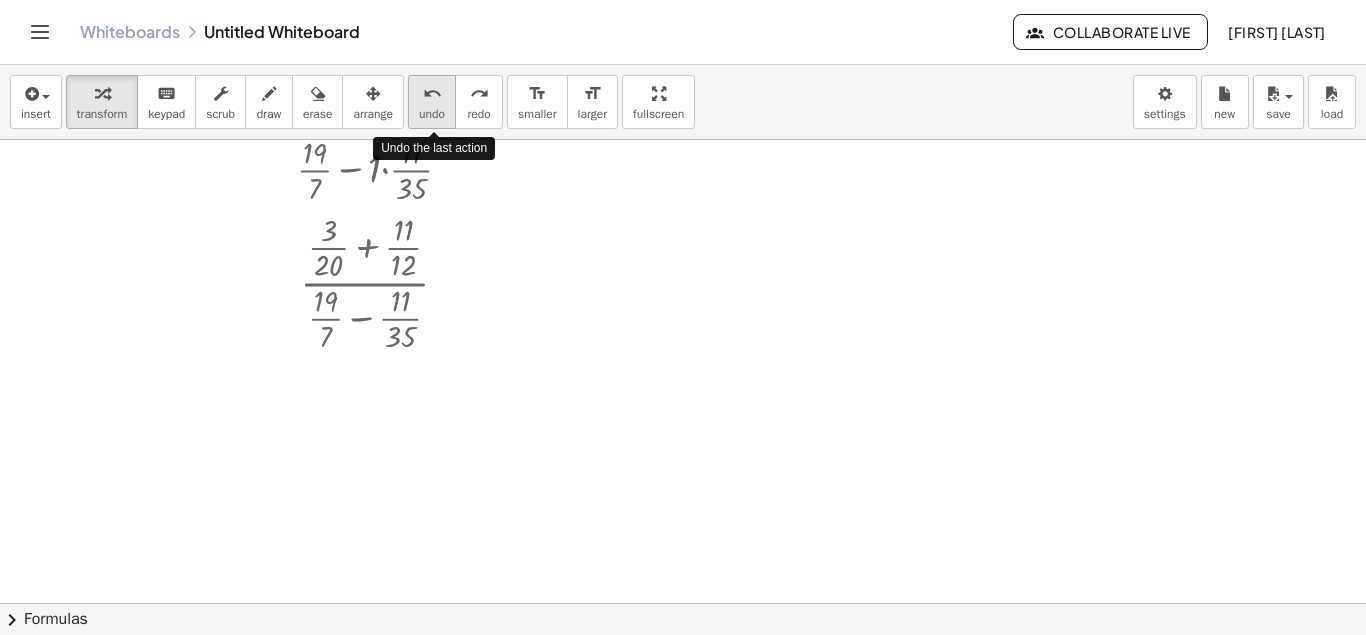 click on "undo undo" at bounding box center (432, 102) 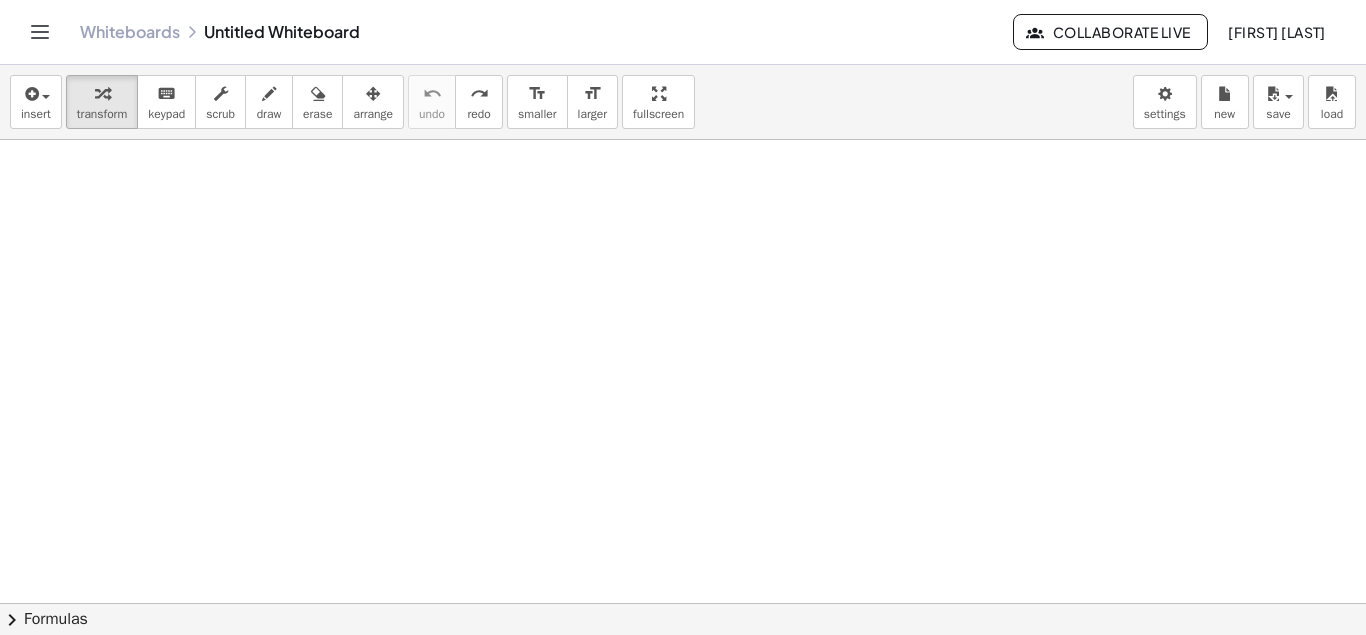 click at bounding box center [683, 371] 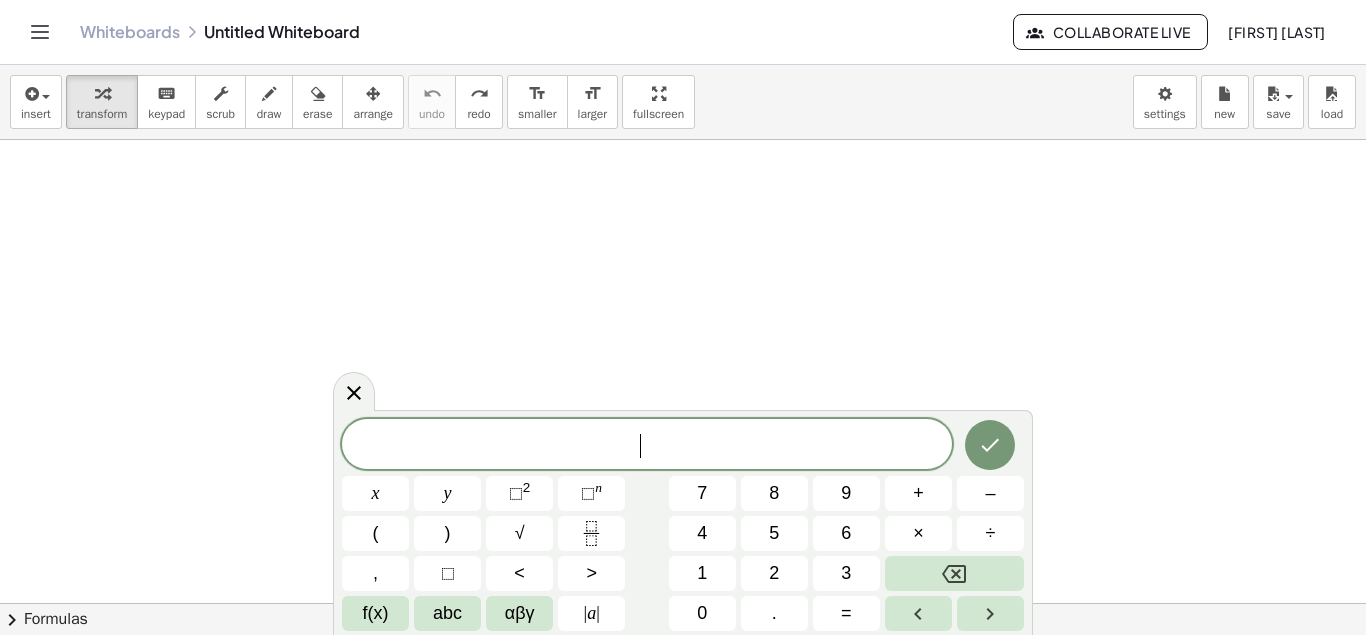 scroll, scrollTop: 18, scrollLeft: 0, axis: vertical 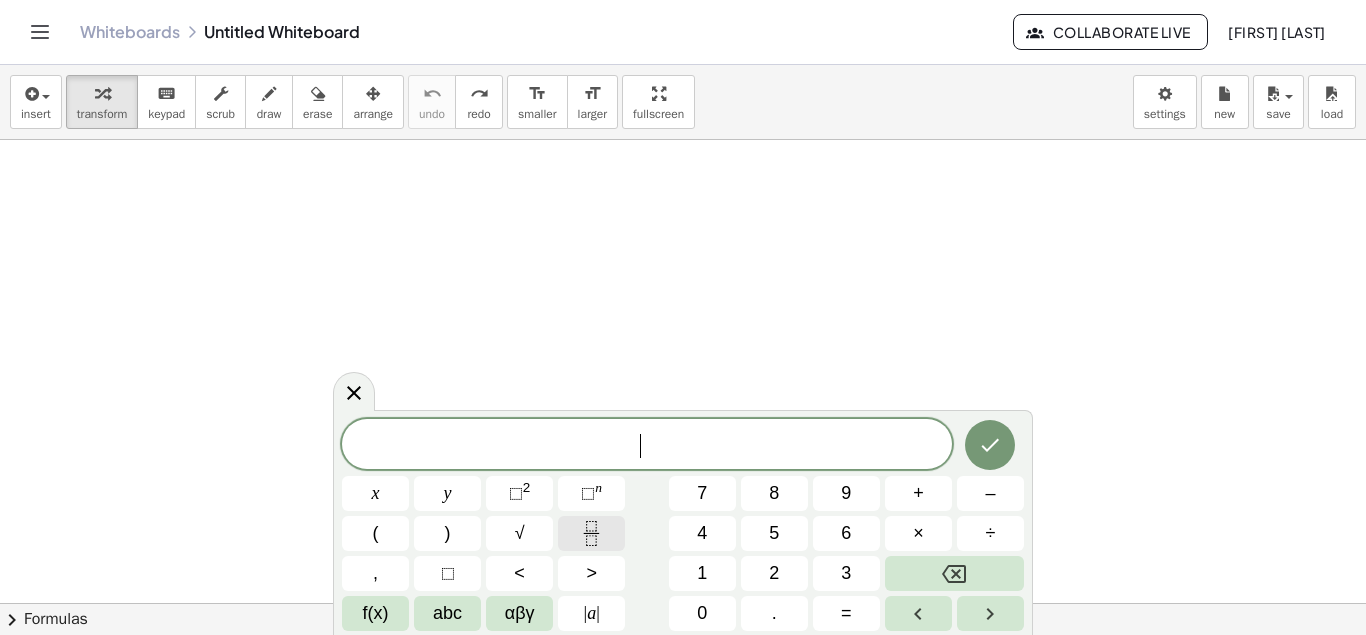 click 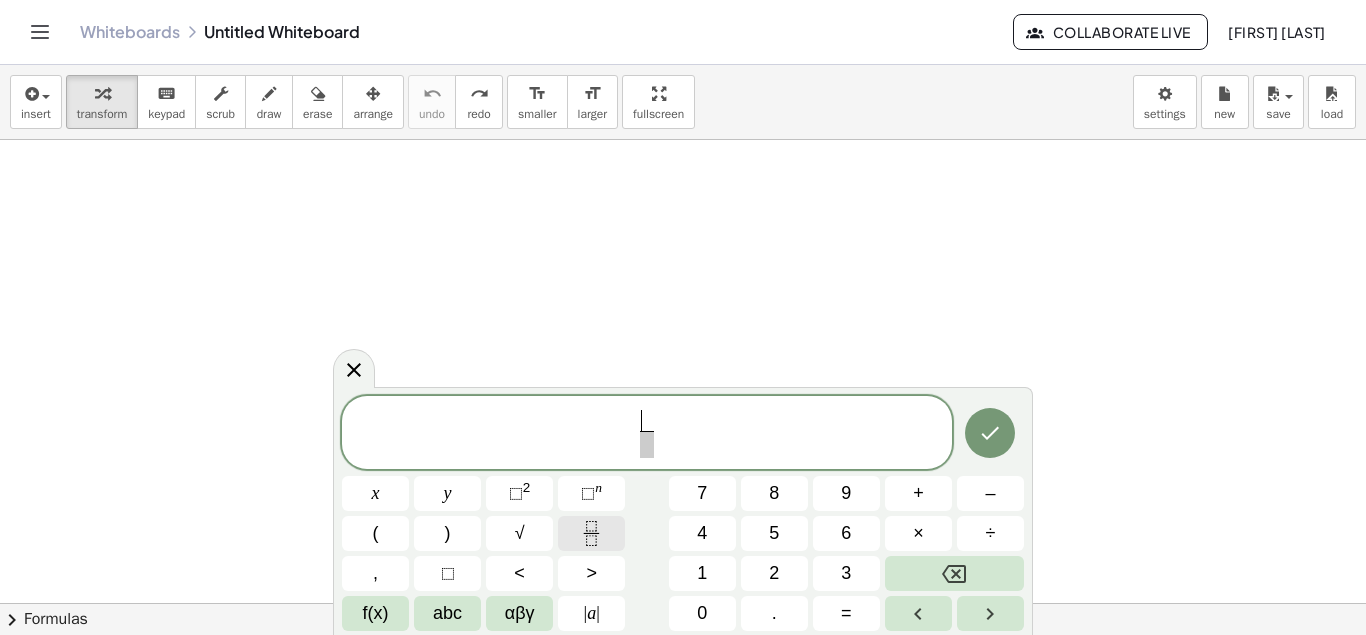 click 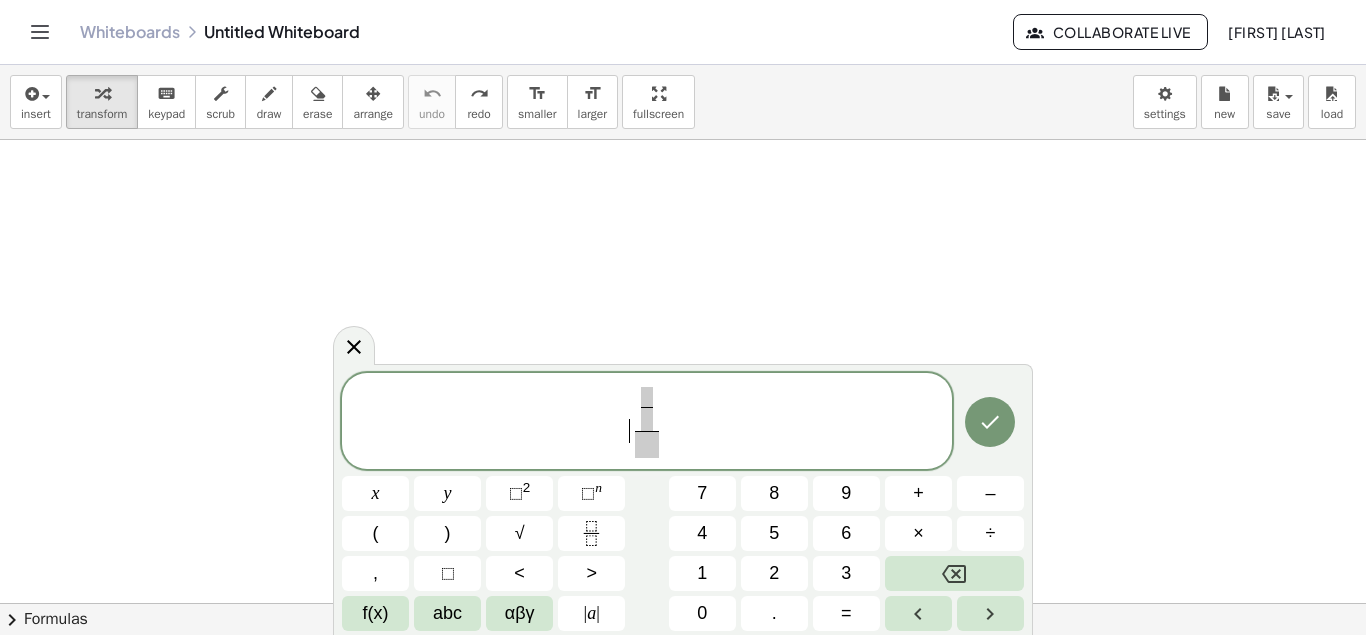 click on "​ ​" at bounding box center [647, 422] 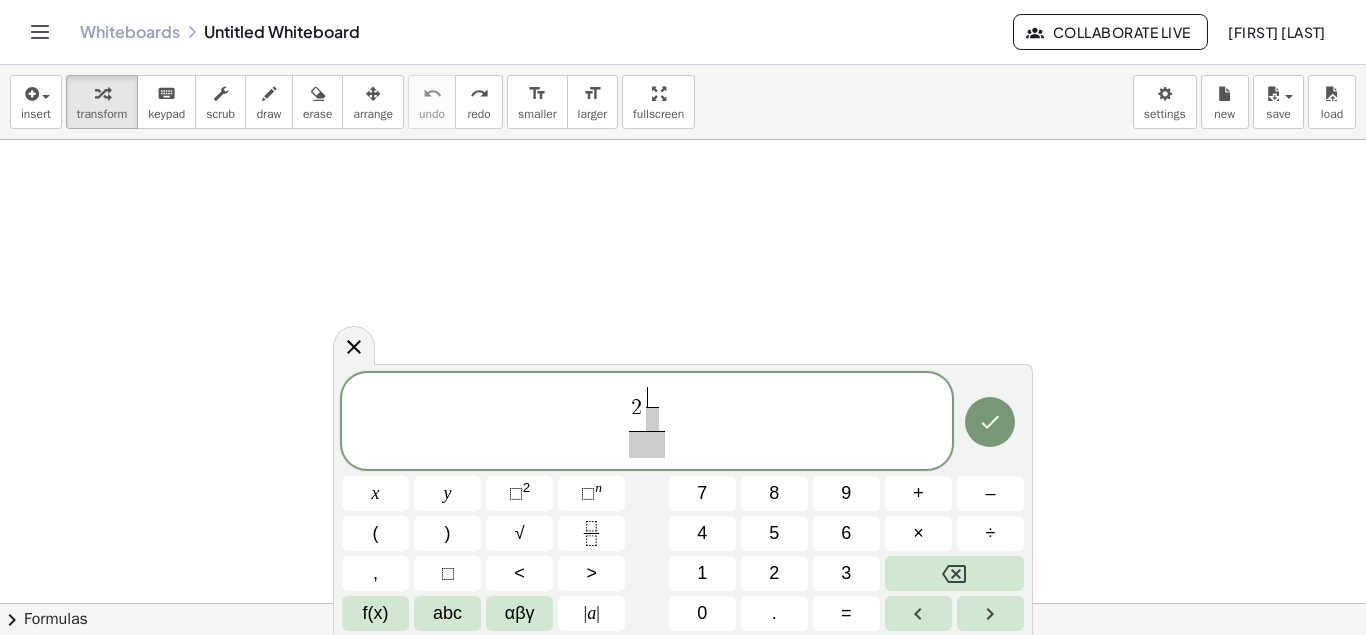 click on "​" at bounding box center [652, 396] 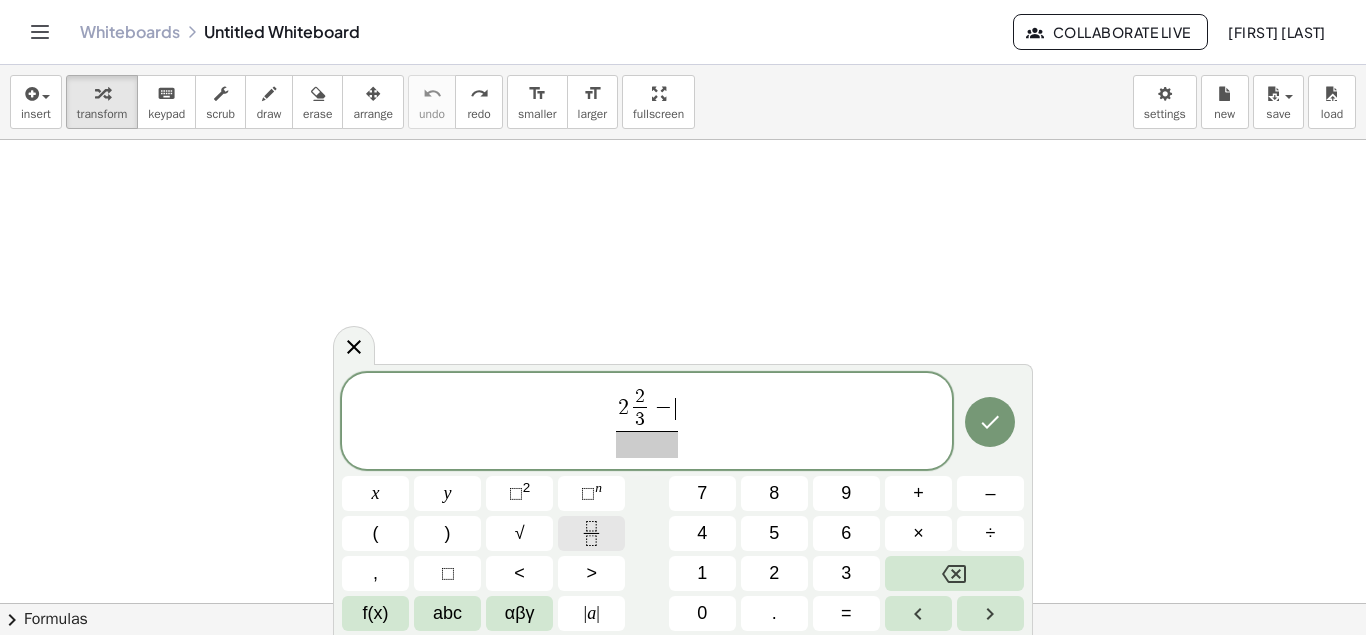 click 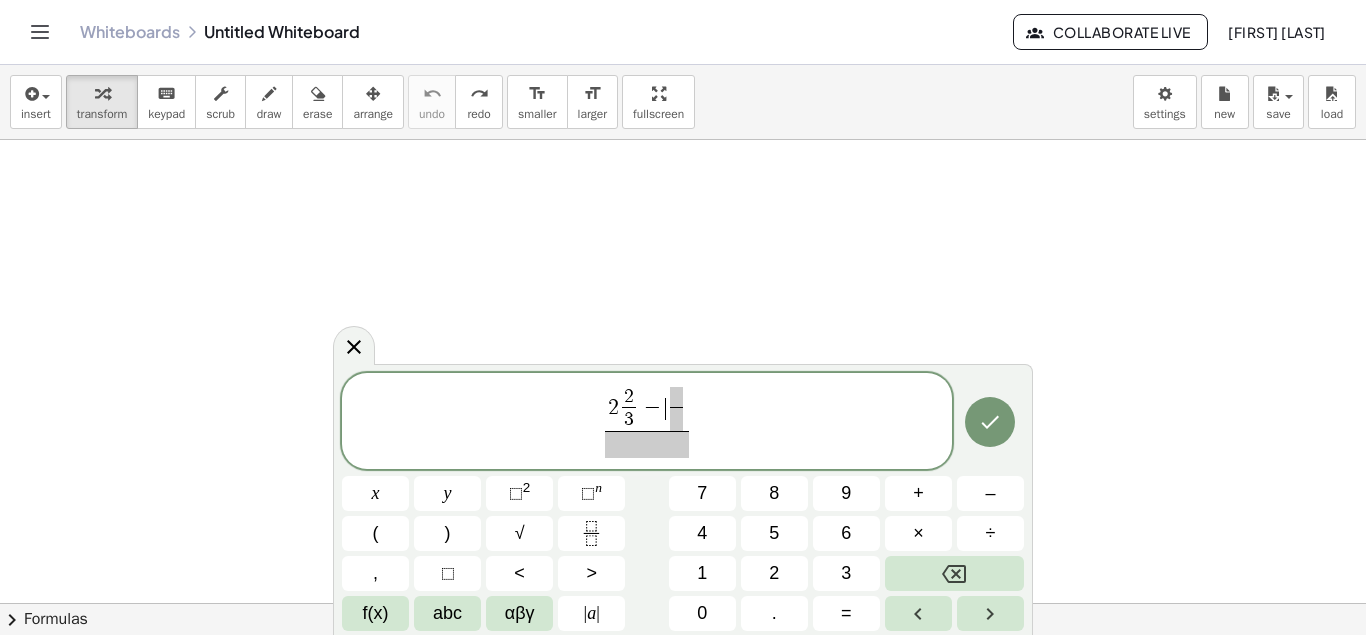 click on "​" at bounding box center (676, 409) 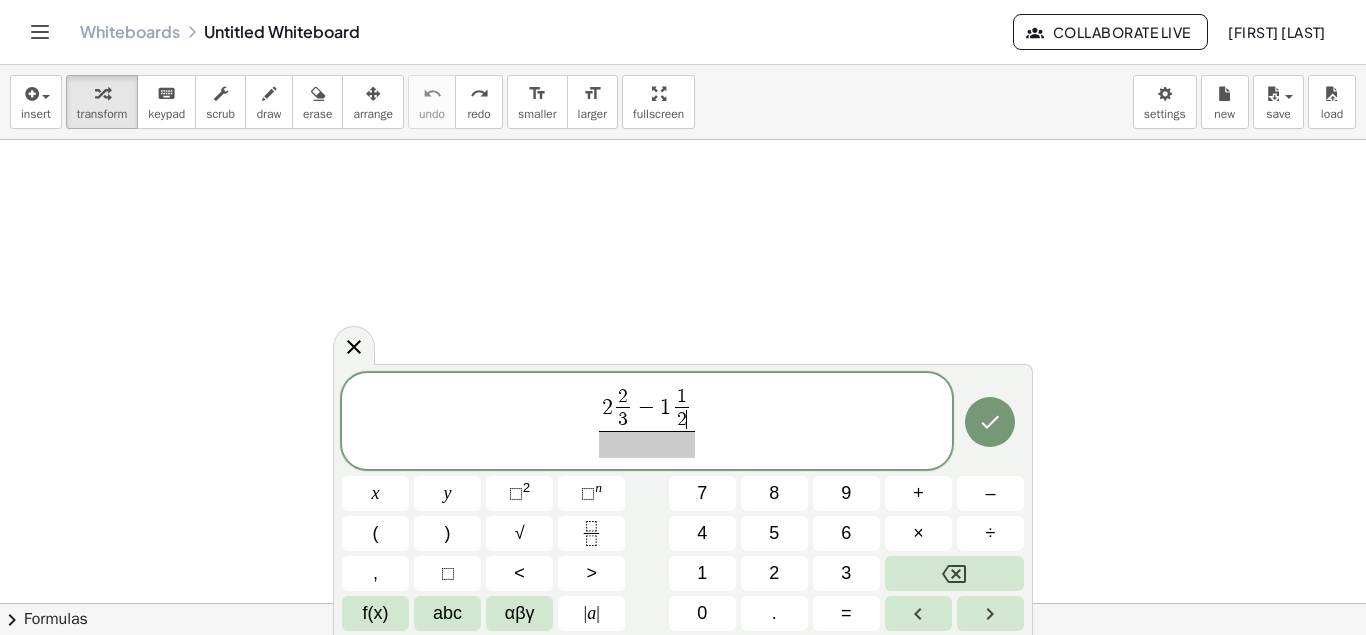 click at bounding box center (646, 444) 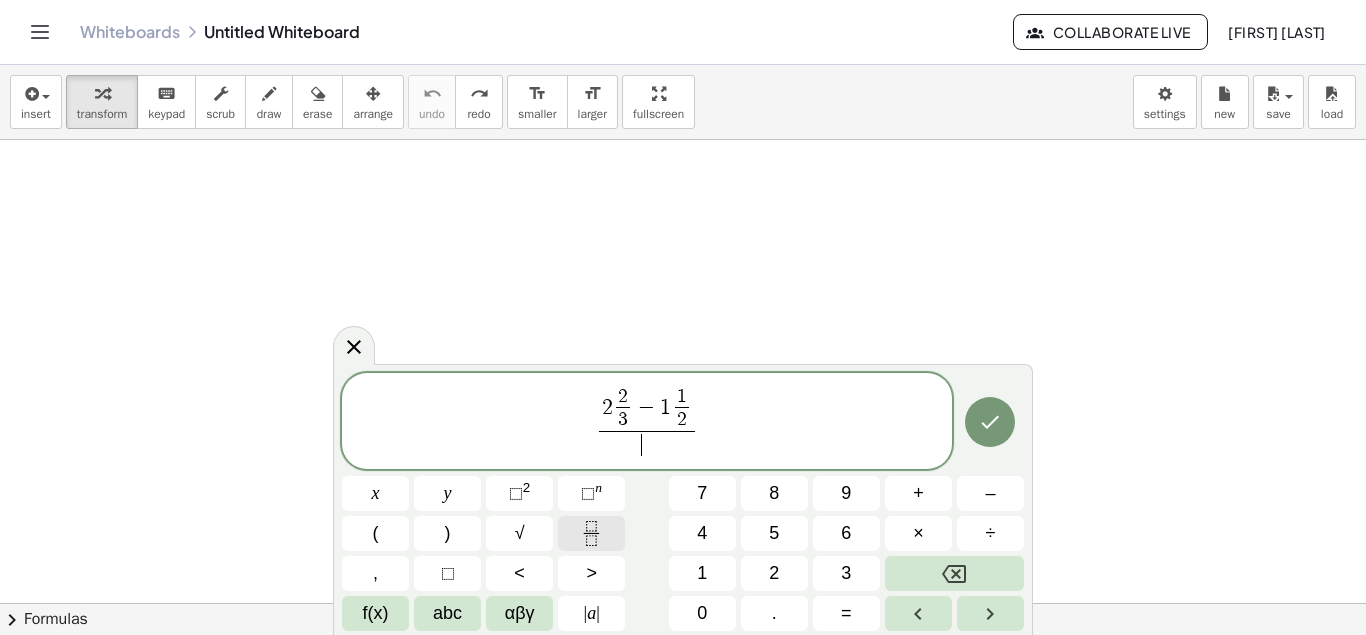 click 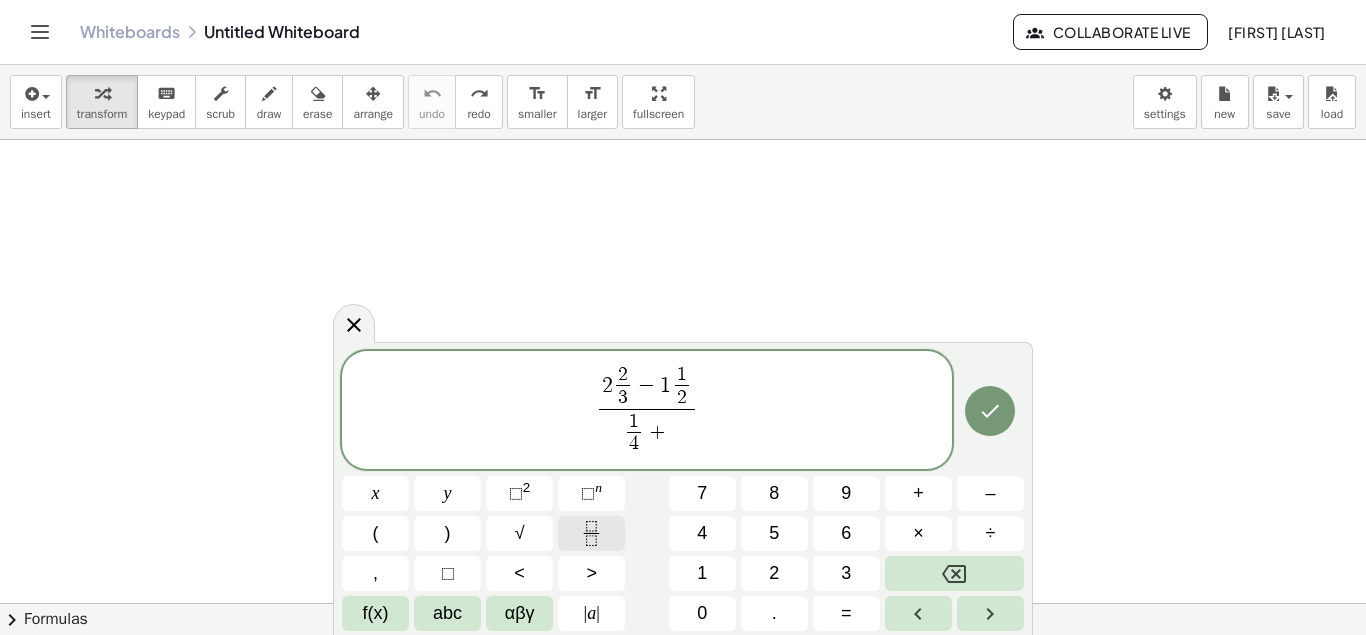 click 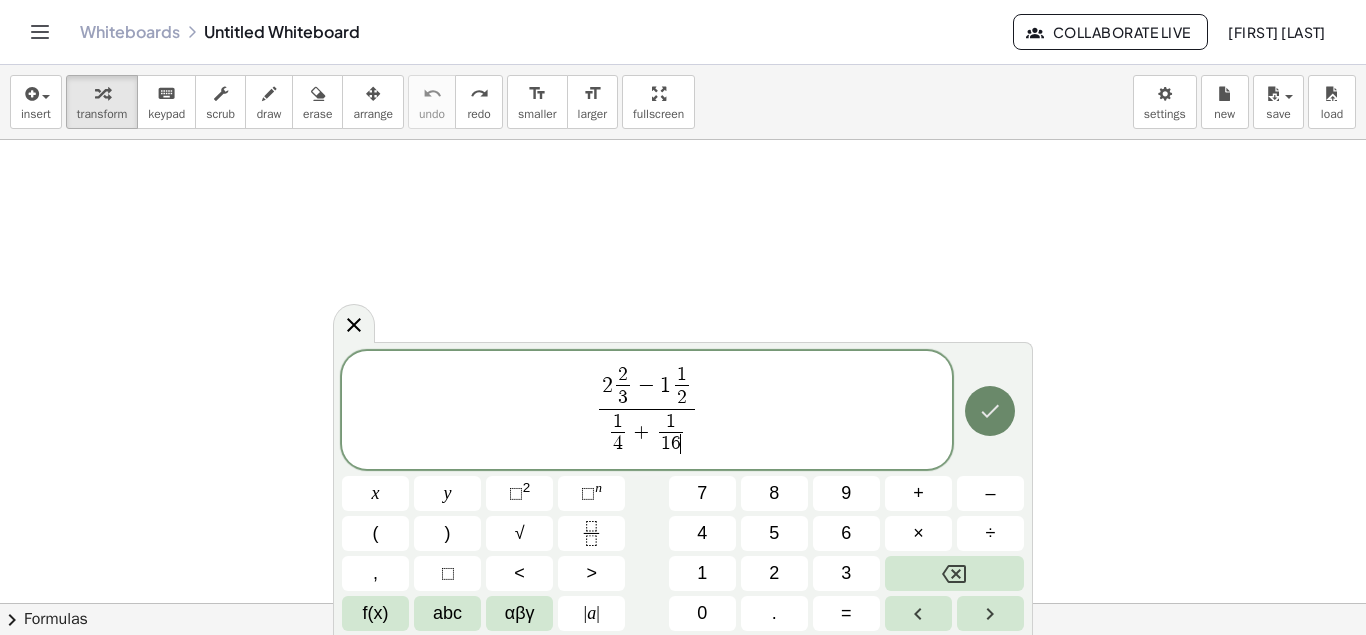 click 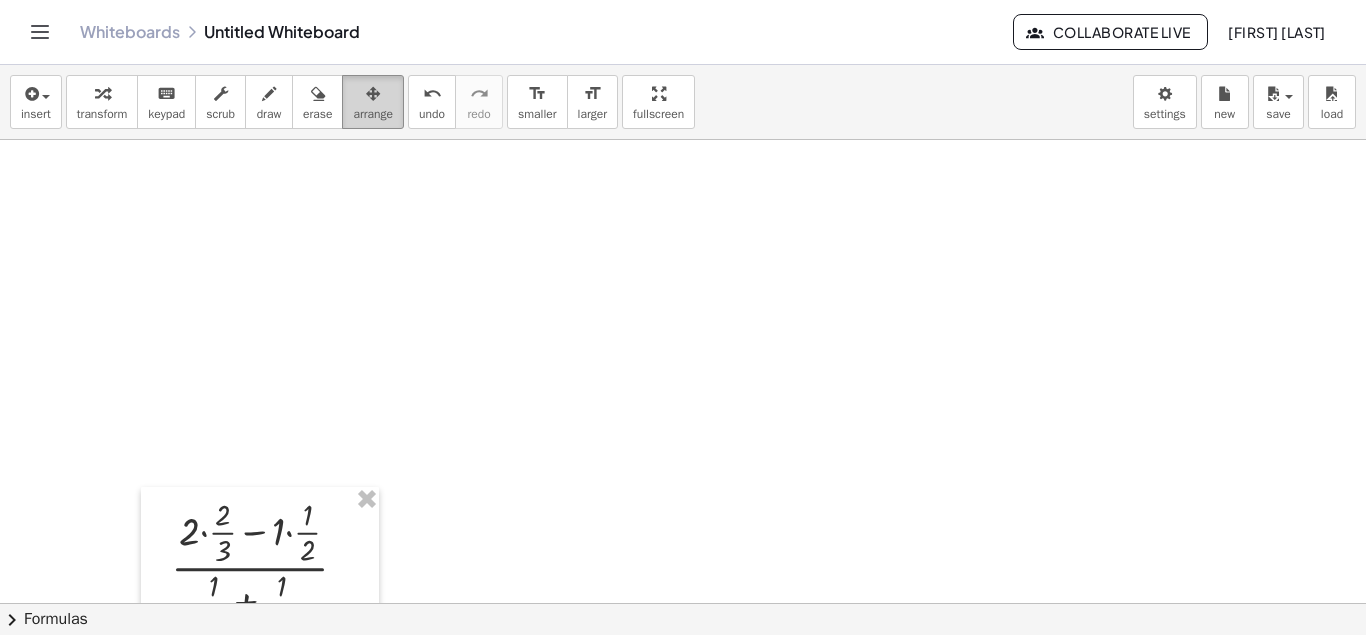 click on "arrange" at bounding box center (373, 102) 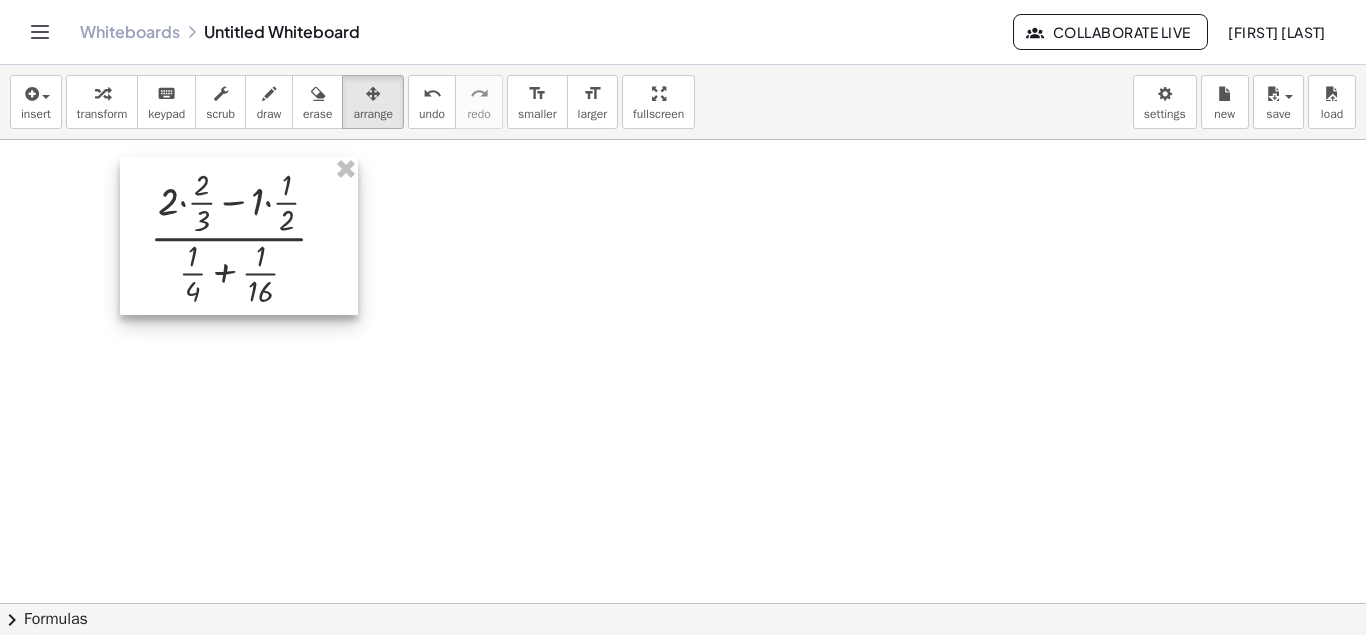 drag, startPoint x: 357, startPoint y: 556, endPoint x: 338, endPoint y: 227, distance: 329.5482 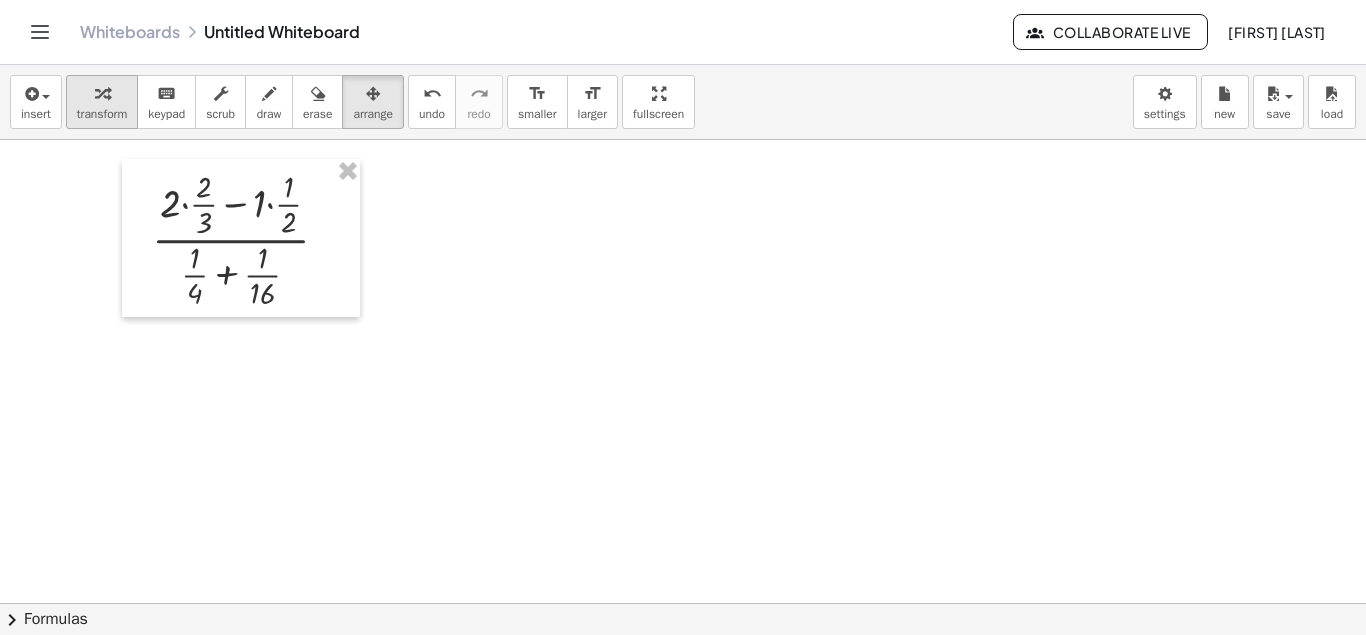 click at bounding box center [102, 93] 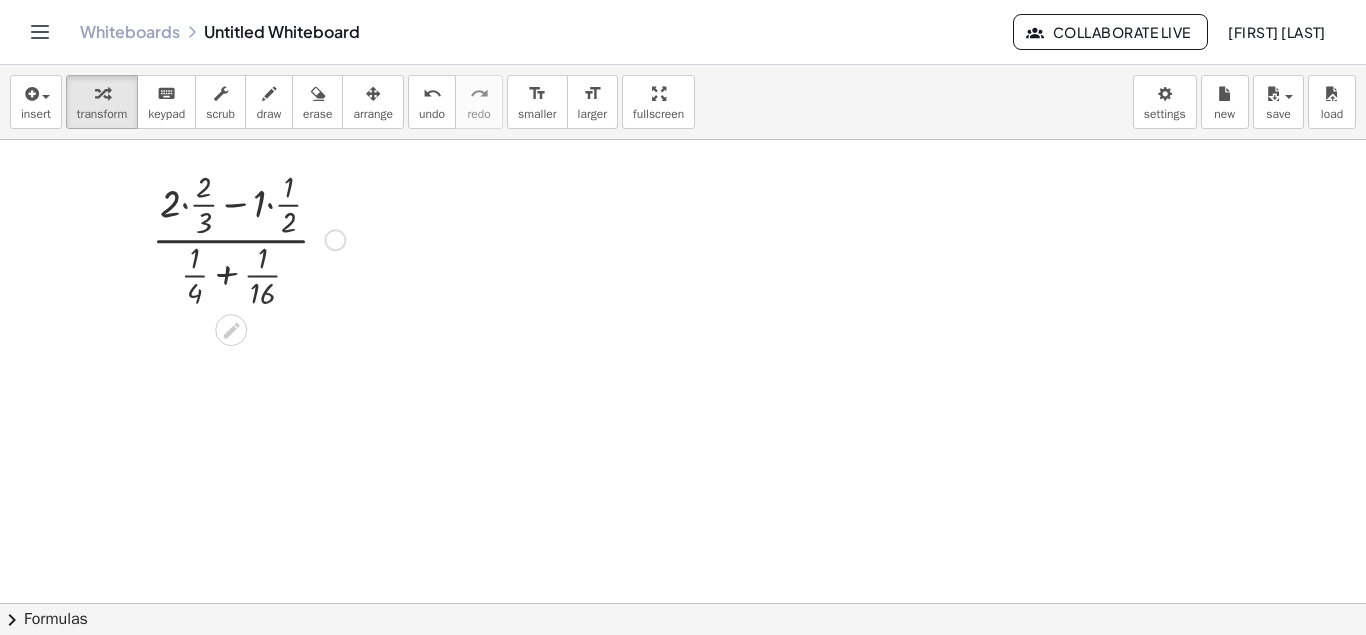 click at bounding box center [248, 238] 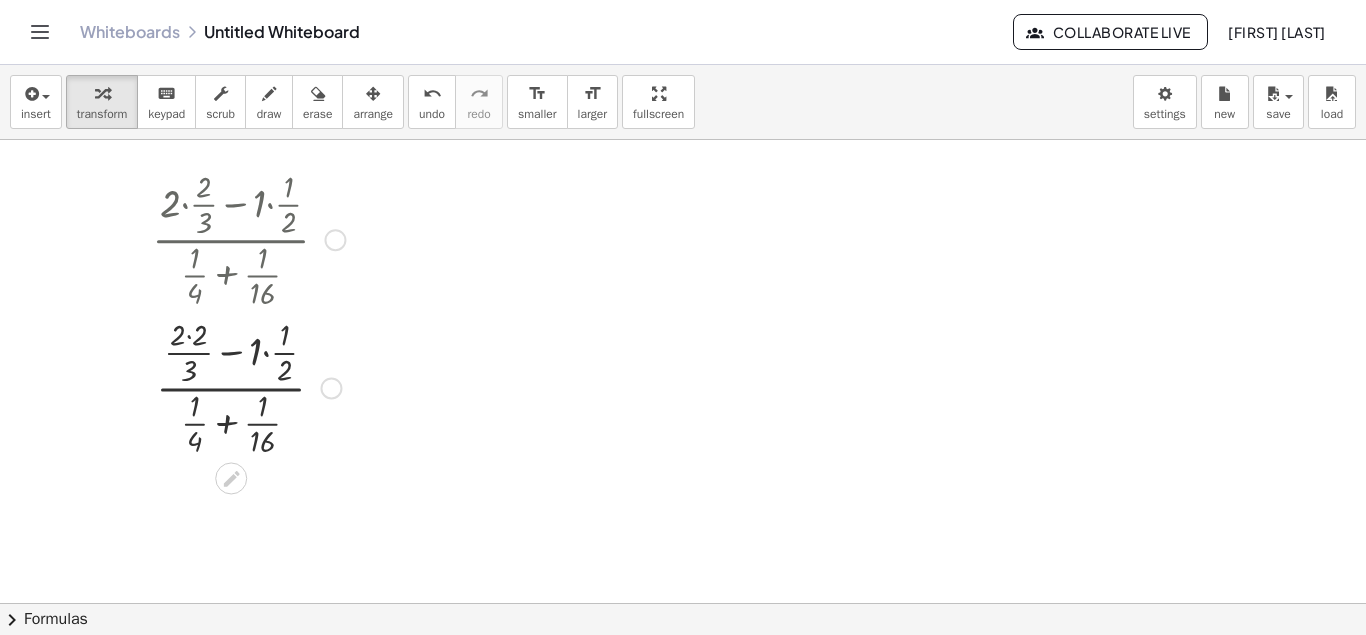 click at bounding box center (248, 386) 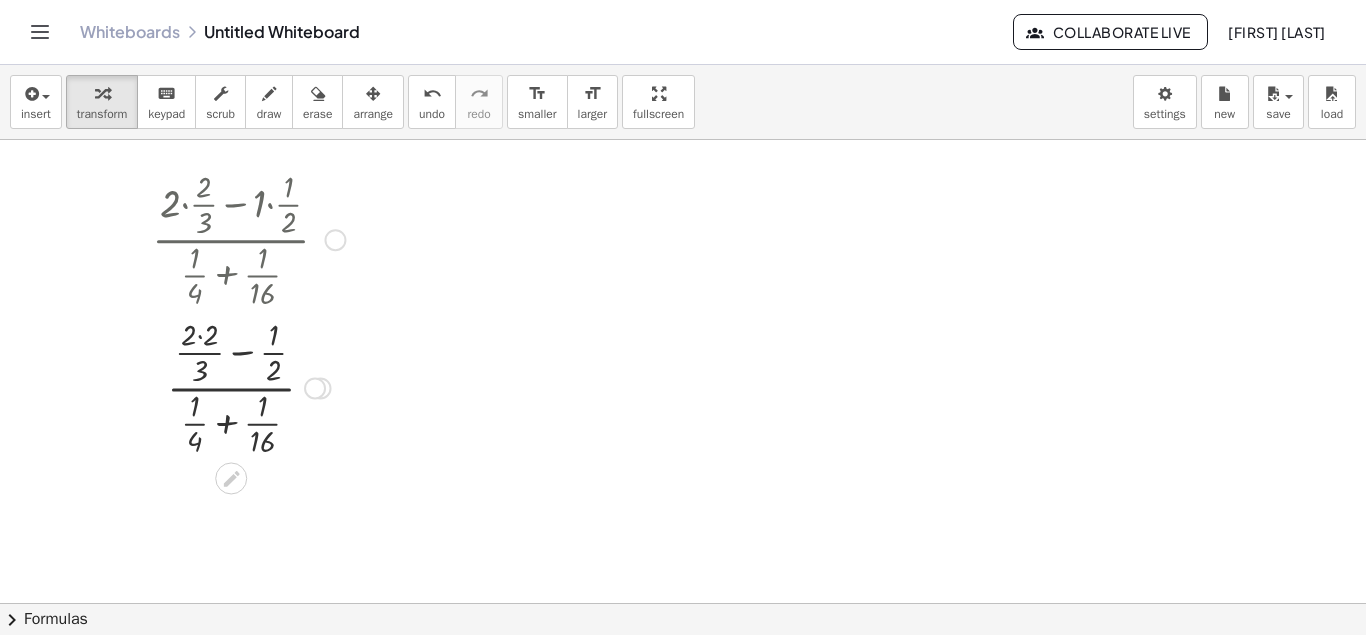 click at bounding box center (248, 386) 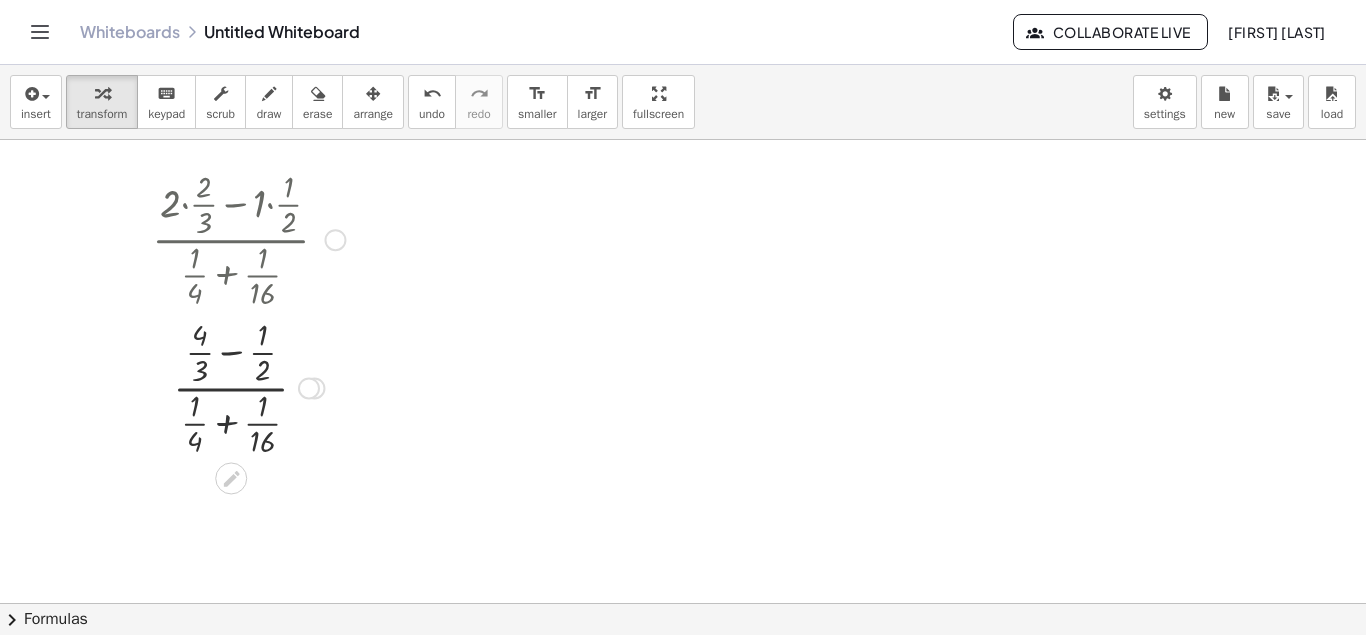 click at bounding box center [248, 386] 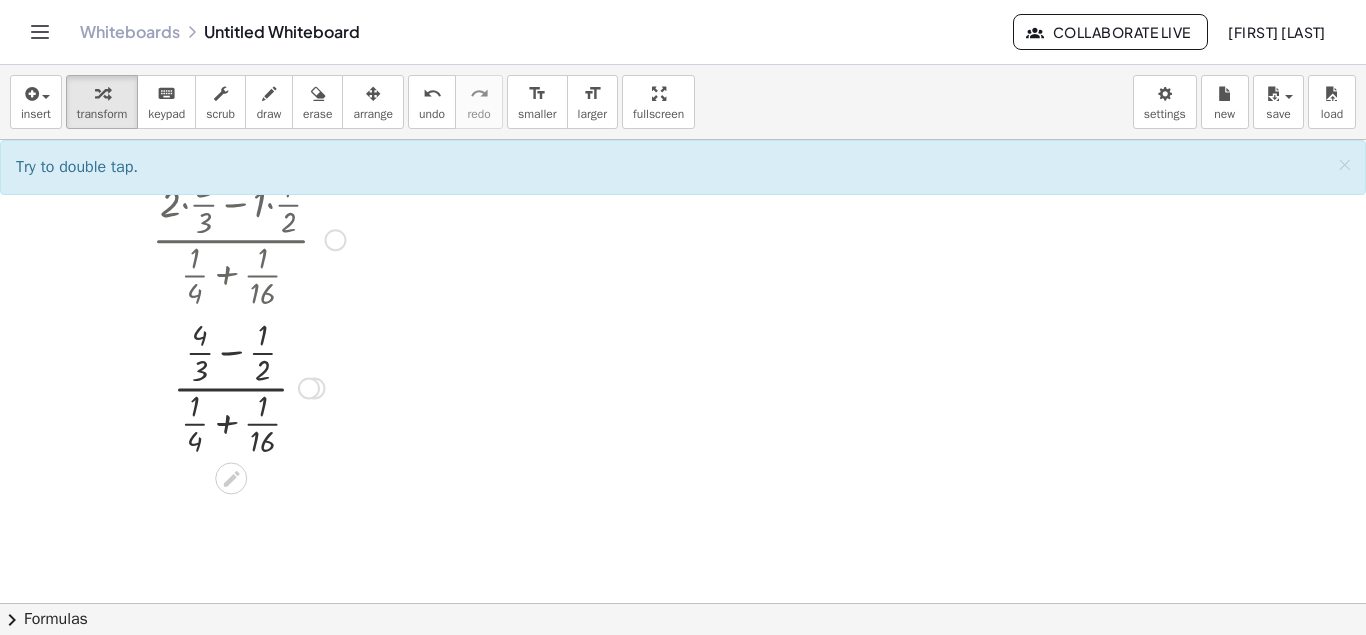 click at bounding box center [248, 386] 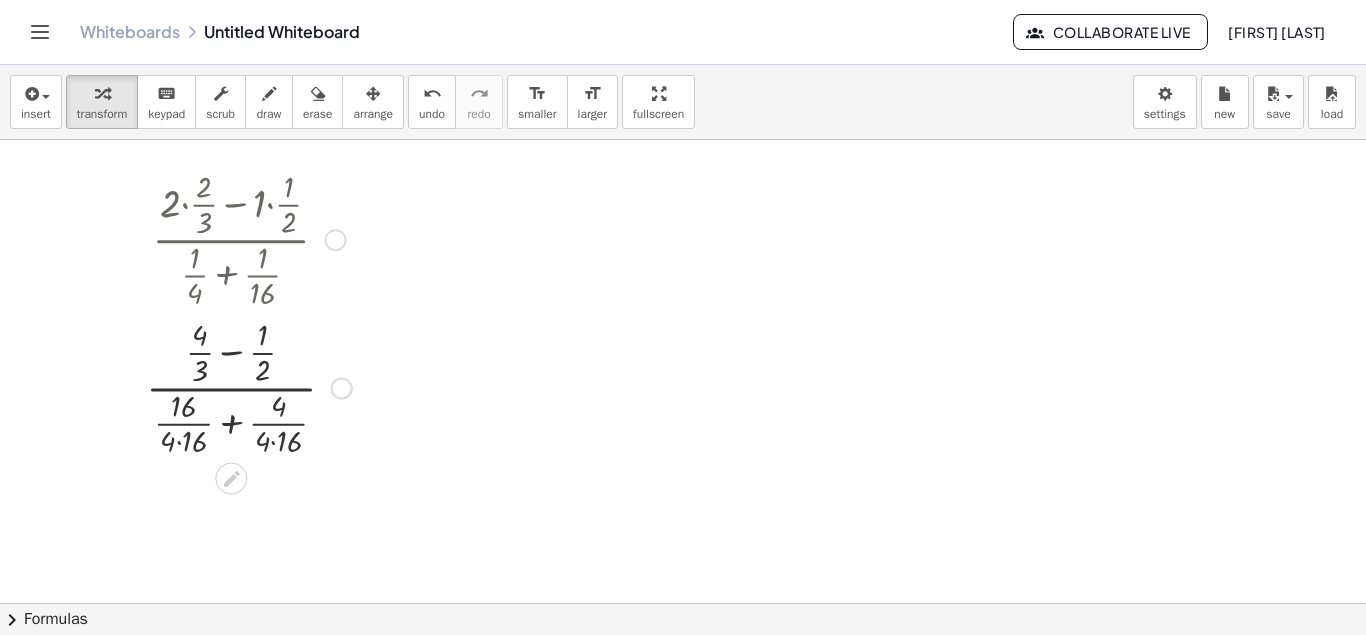 click at bounding box center [249, 386] 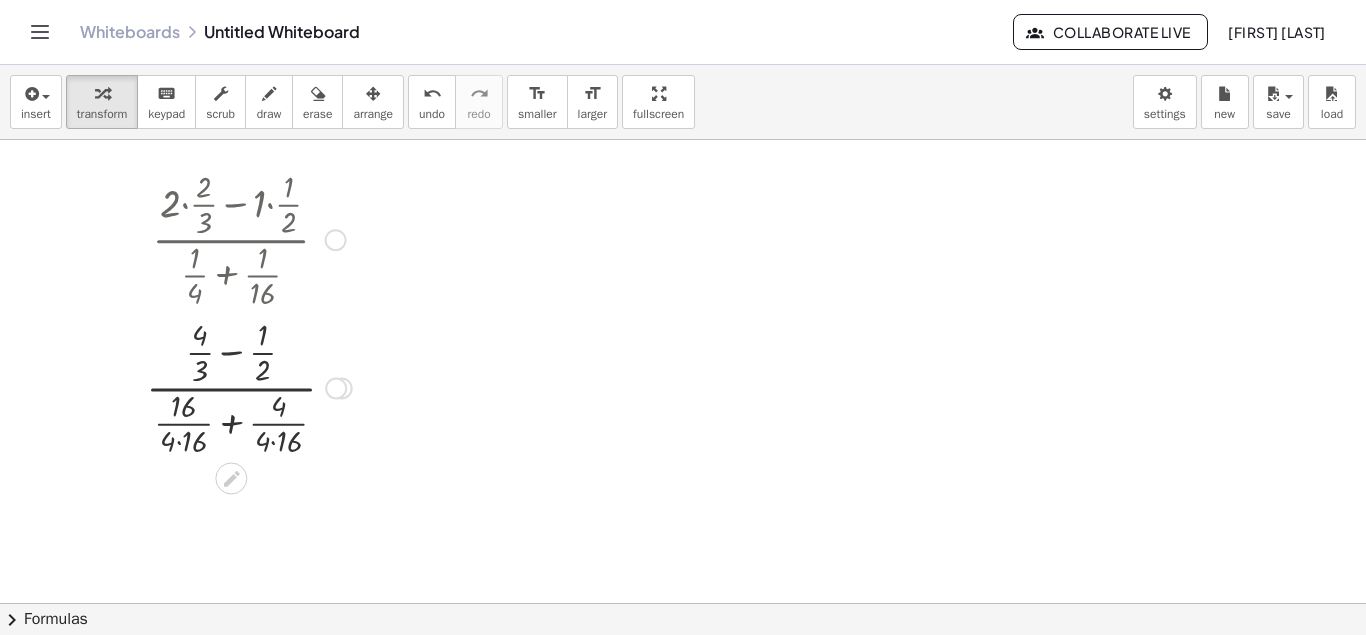 click at bounding box center [249, 386] 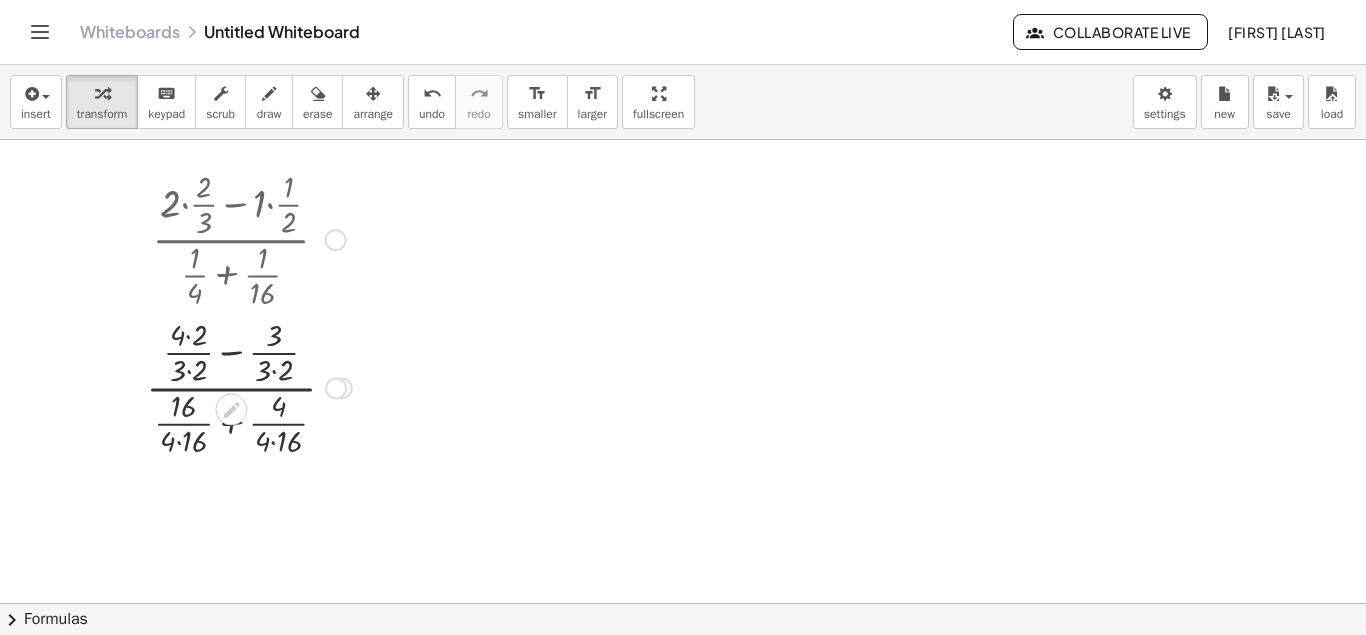 click at bounding box center (249, 386) 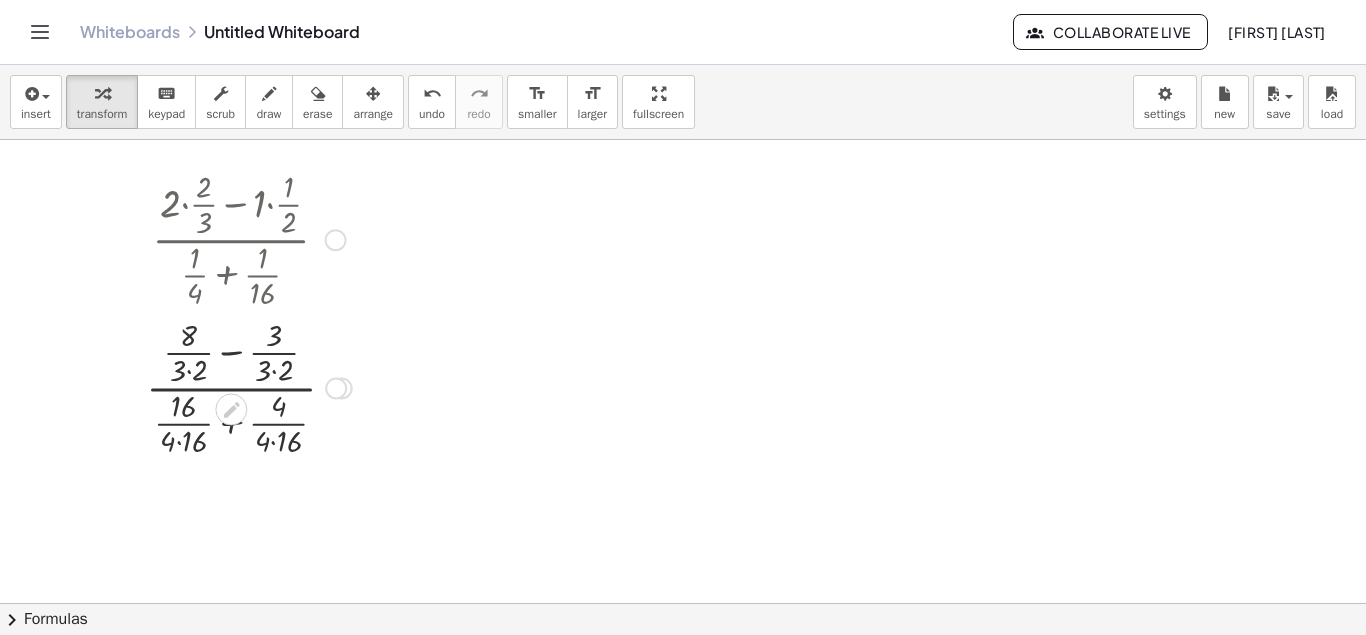 click at bounding box center (249, 386) 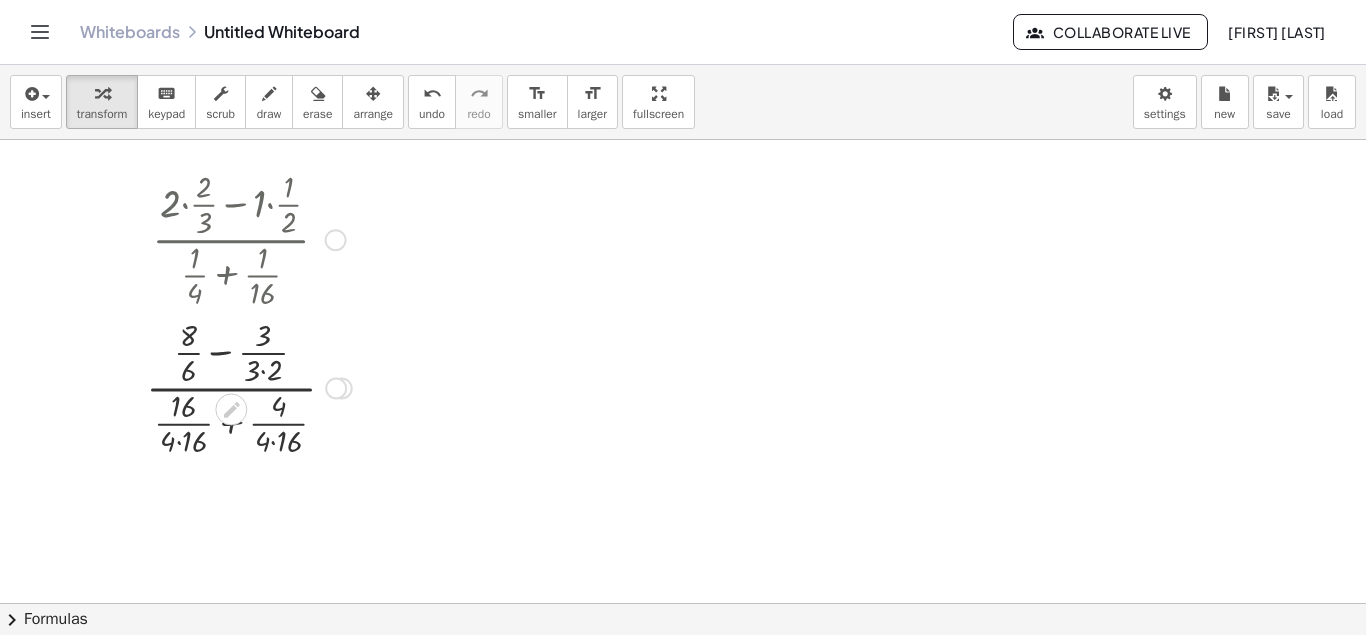 click at bounding box center (249, 386) 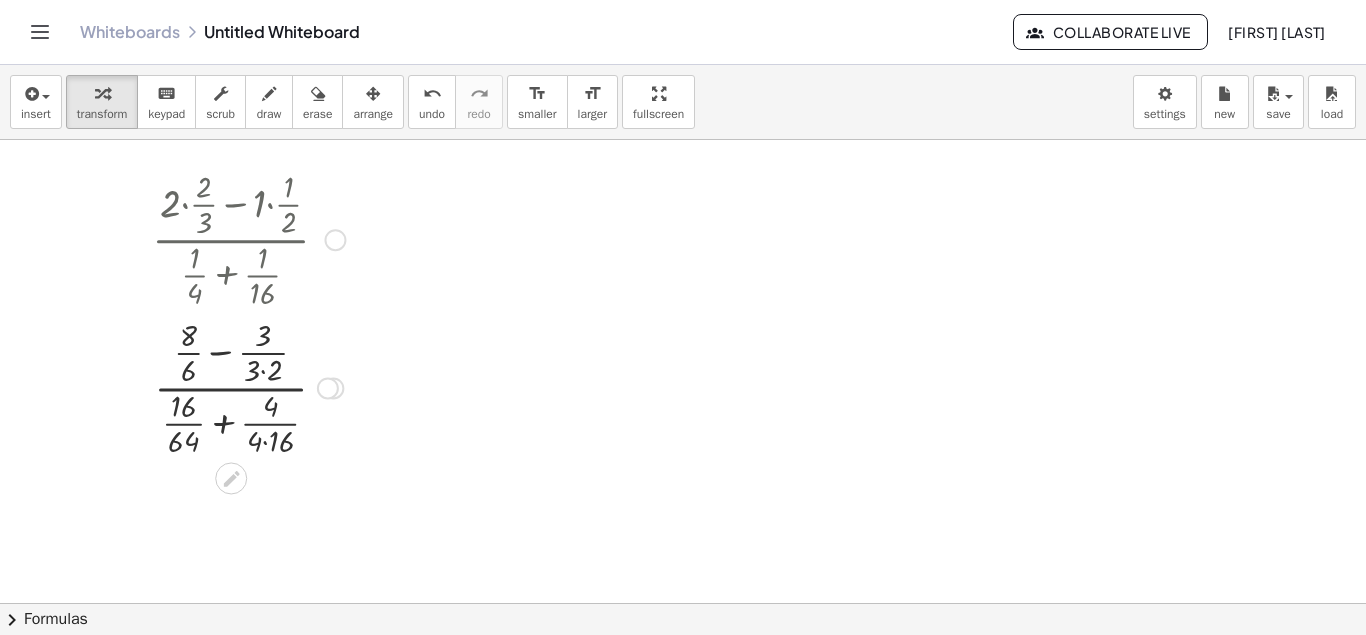 click at bounding box center [248, 386] 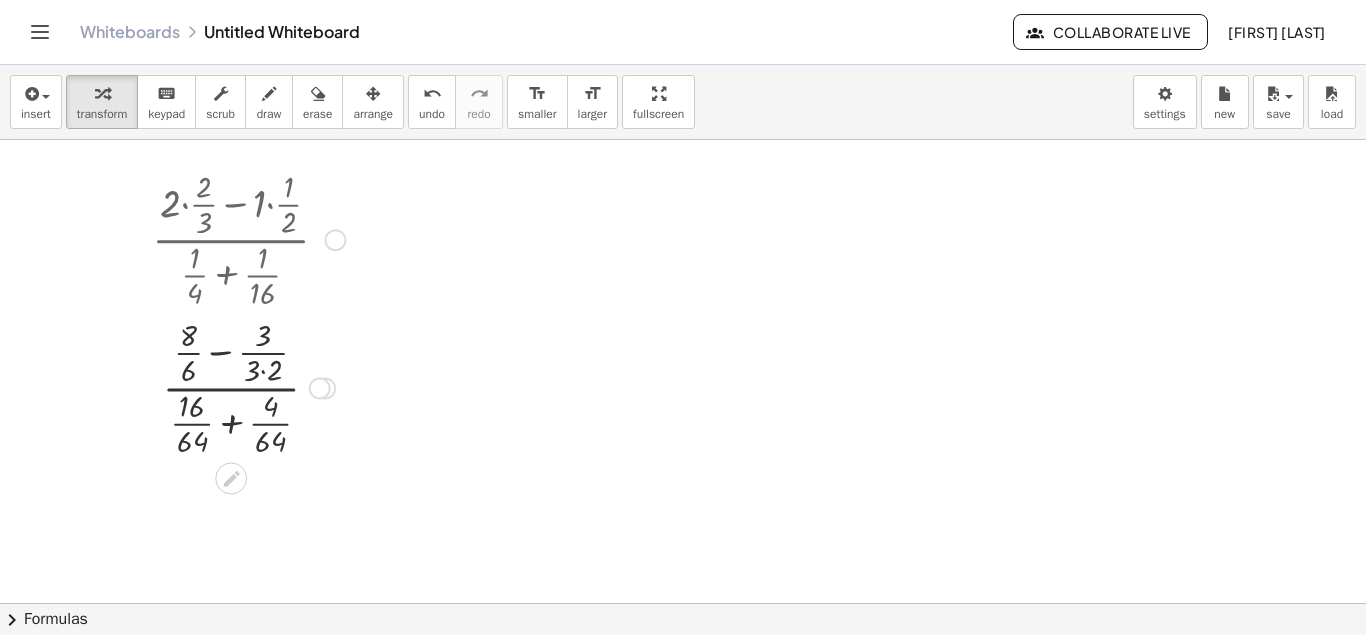 click at bounding box center (248, 386) 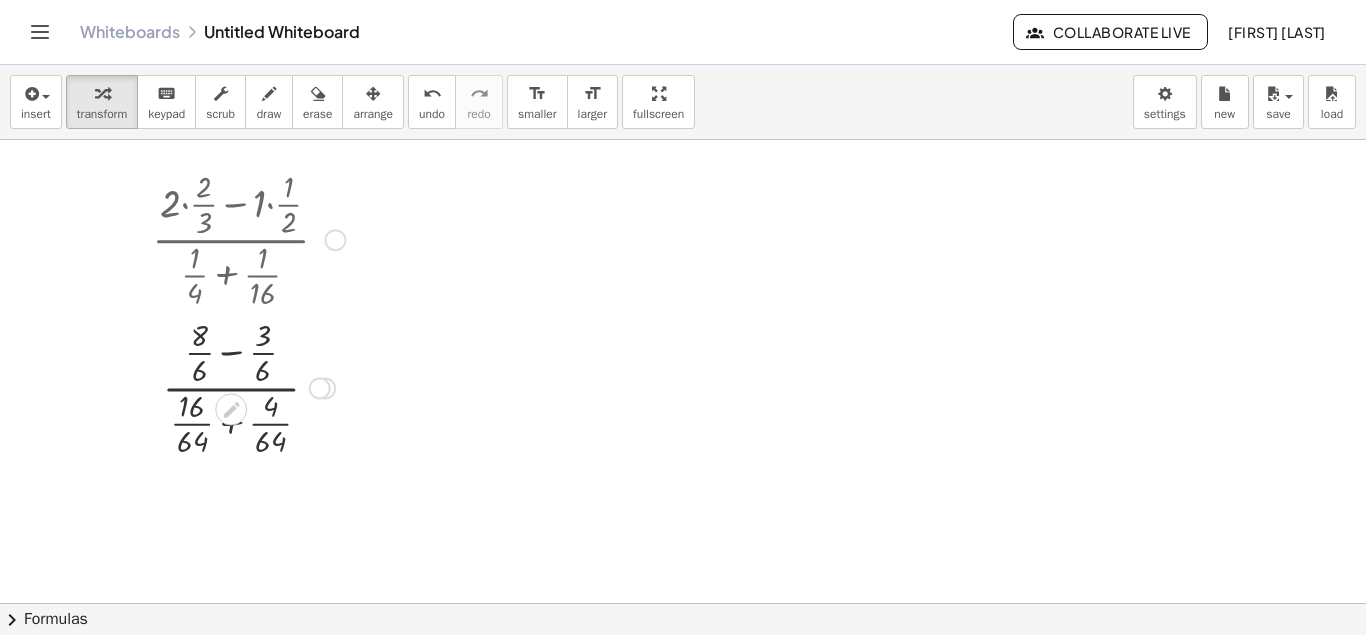click at bounding box center [248, 386] 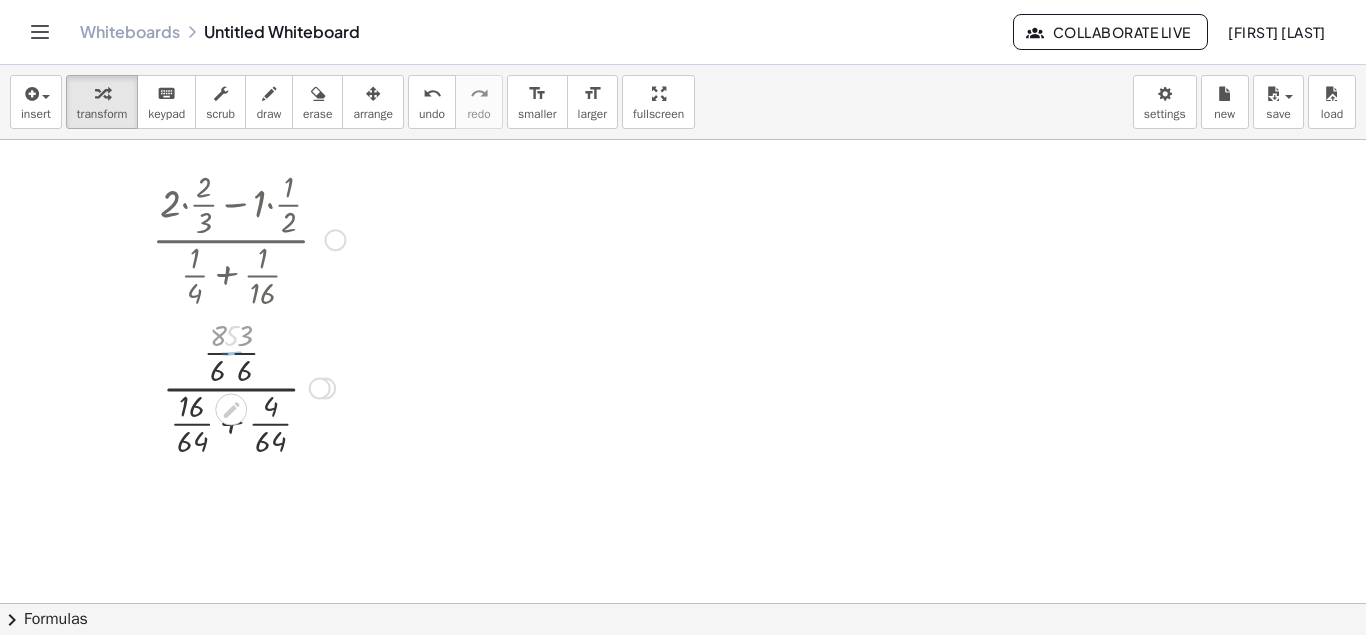 click at bounding box center (248, 386) 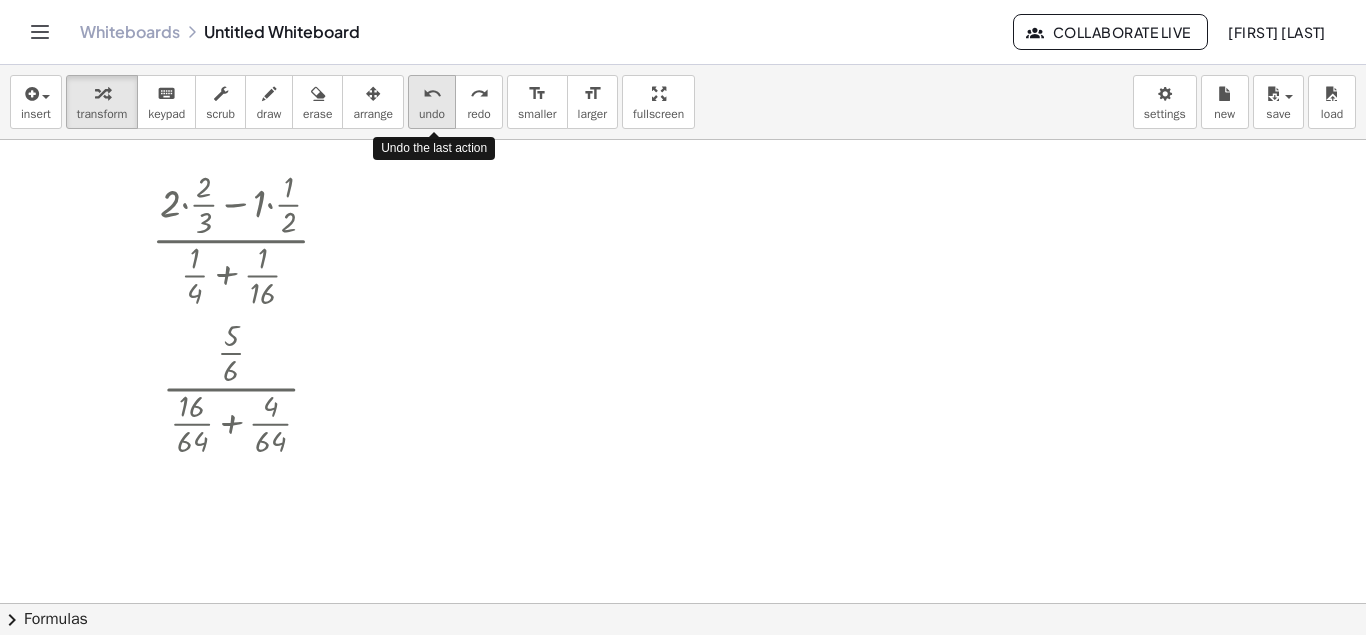 click on "undo" at bounding box center (432, 114) 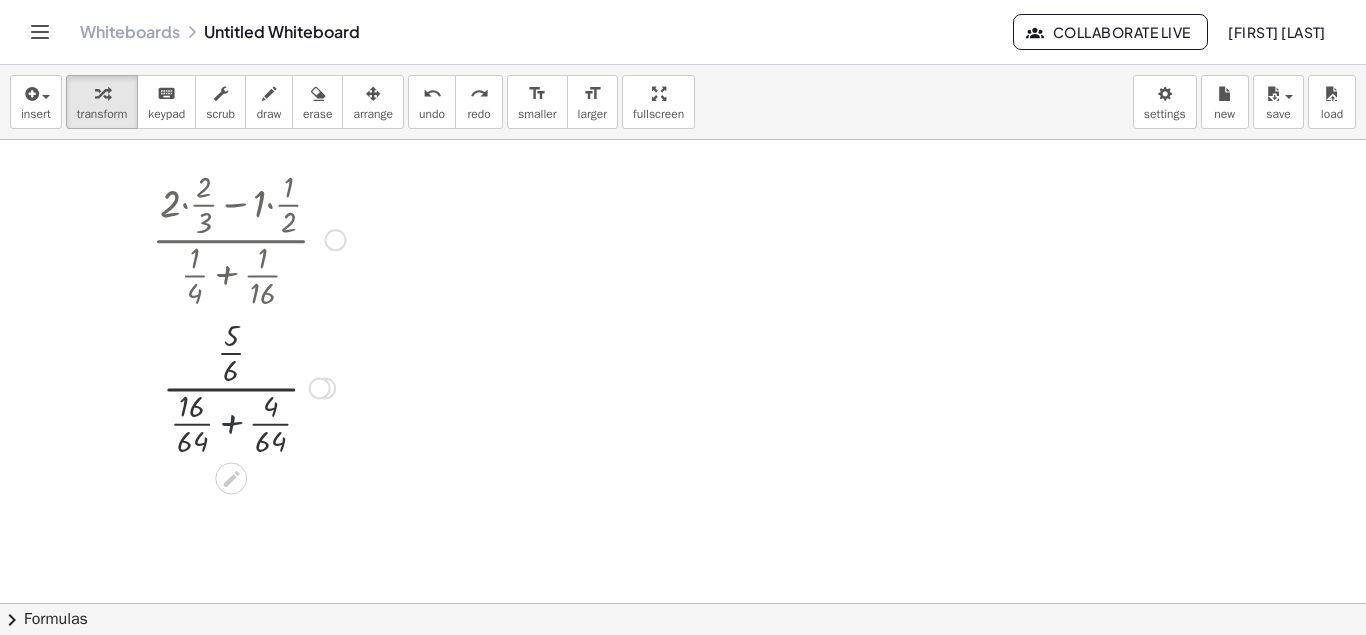 click at bounding box center (248, 386) 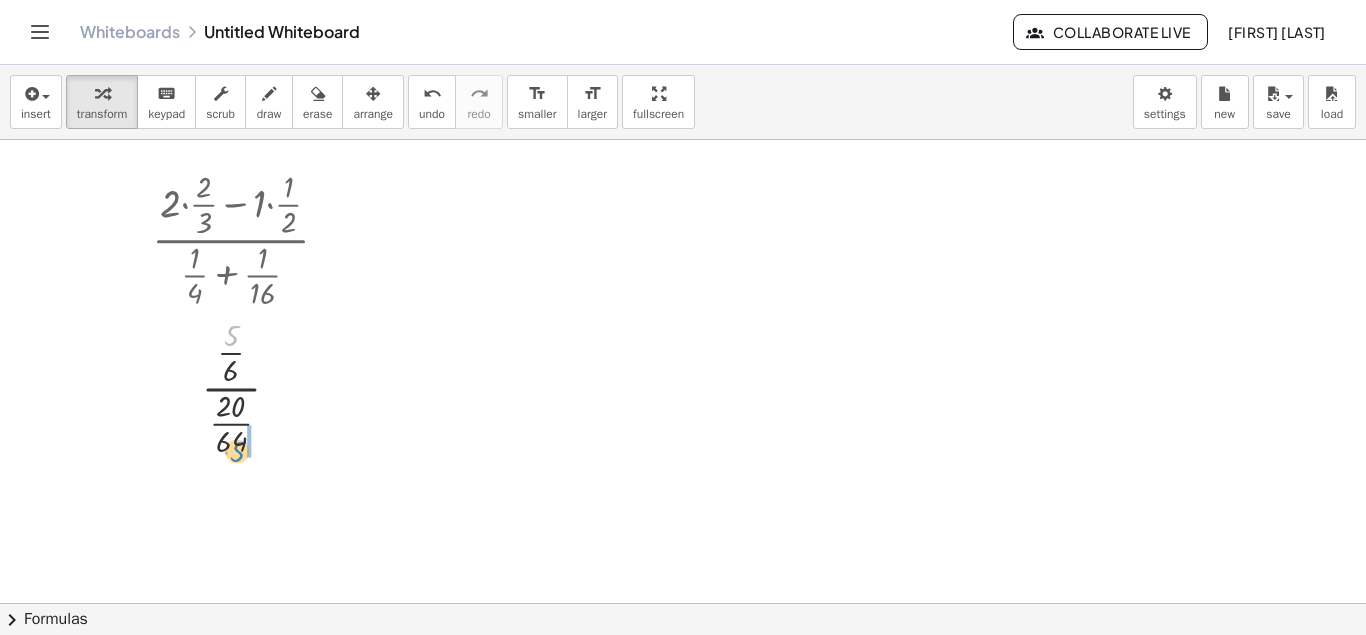 drag, startPoint x: 233, startPoint y: 340, endPoint x: 238, endPoint y: 455, distance: 115.10864 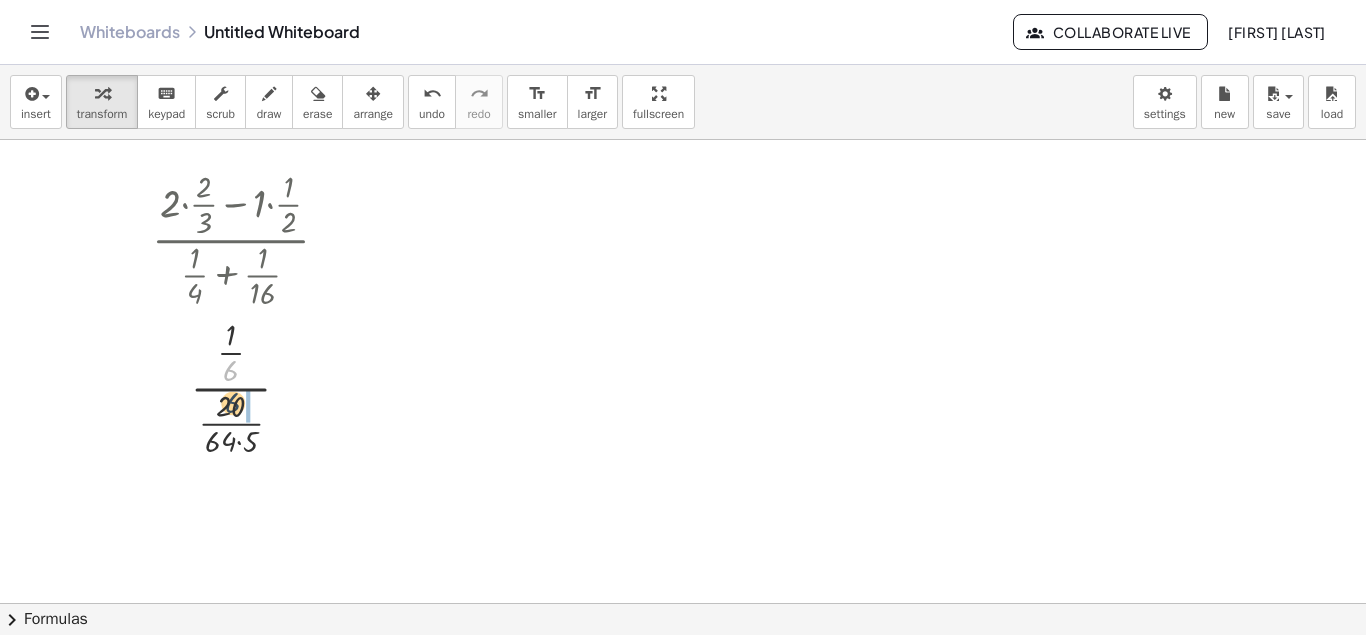 drag, startPoint x: 225, startPoint y: 369, endPoint x: 227, endPoint y: 406, distance: 37.054016 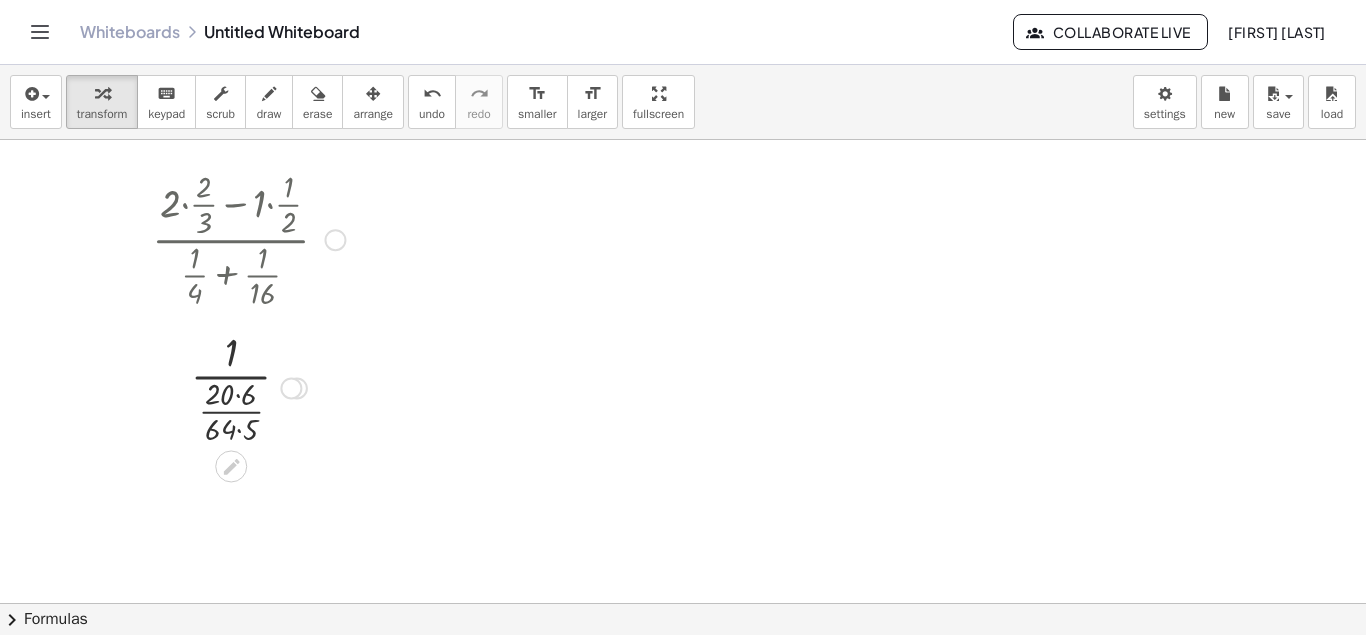 click at bounding box center [248, 386] 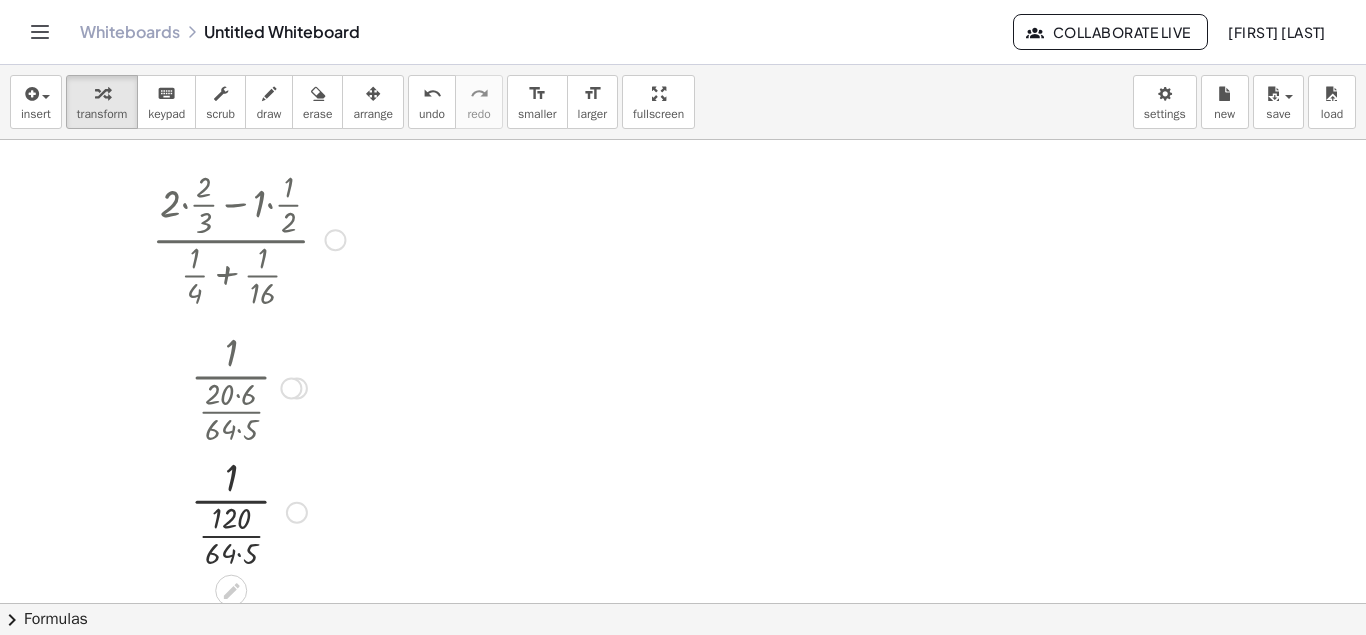 click at bounding box center [248, 511] 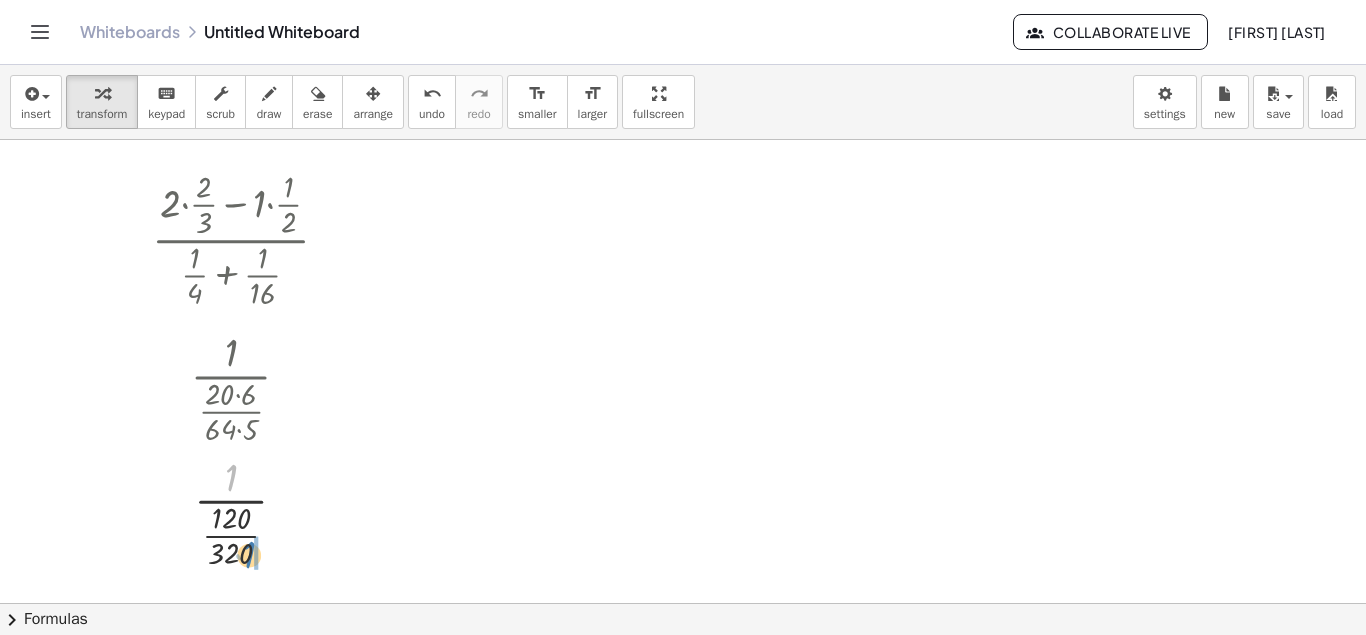 drag, startPoint x: 231, startPoint y: 471, endPoint x: 240, endPoint y: 547, distance: 76.53104 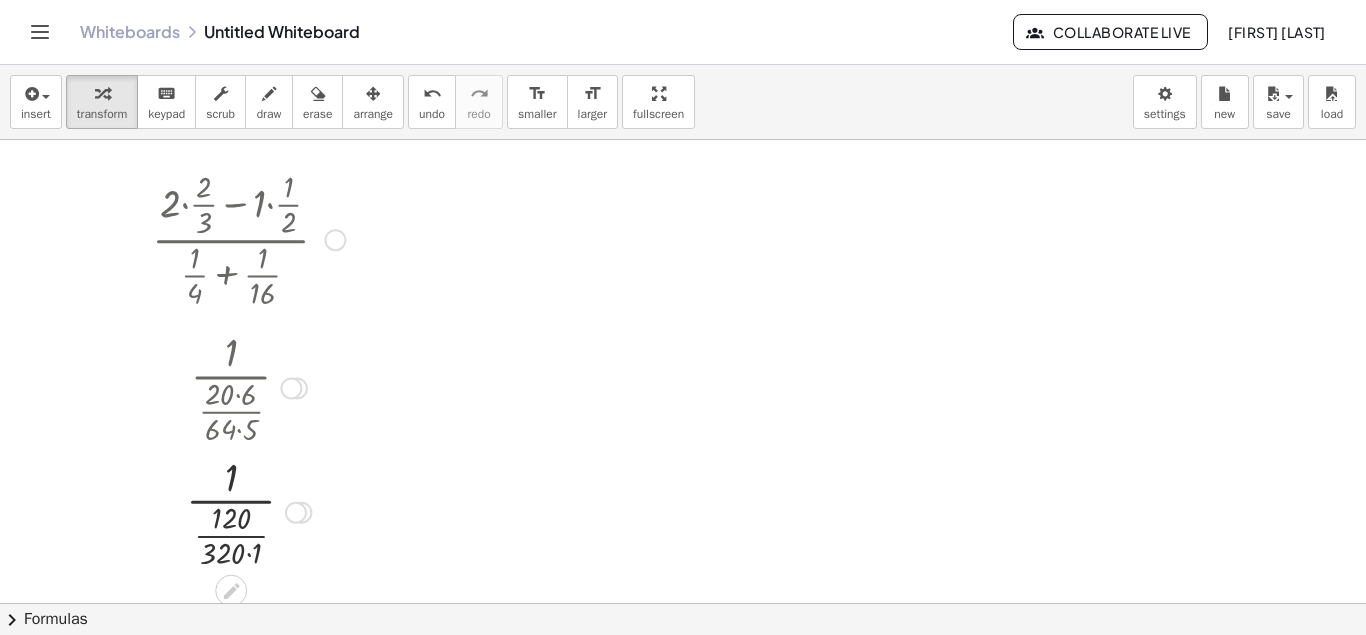 click at bounding box center [248, 511] 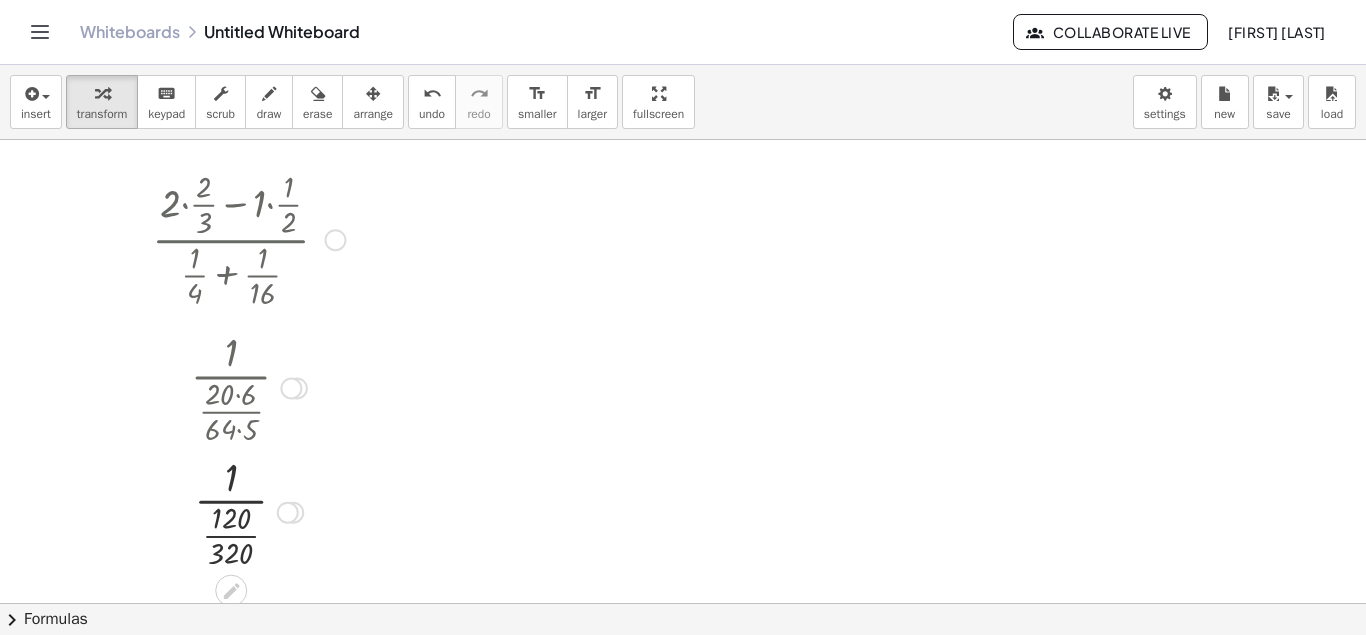 click at bounding box center [248, 511] 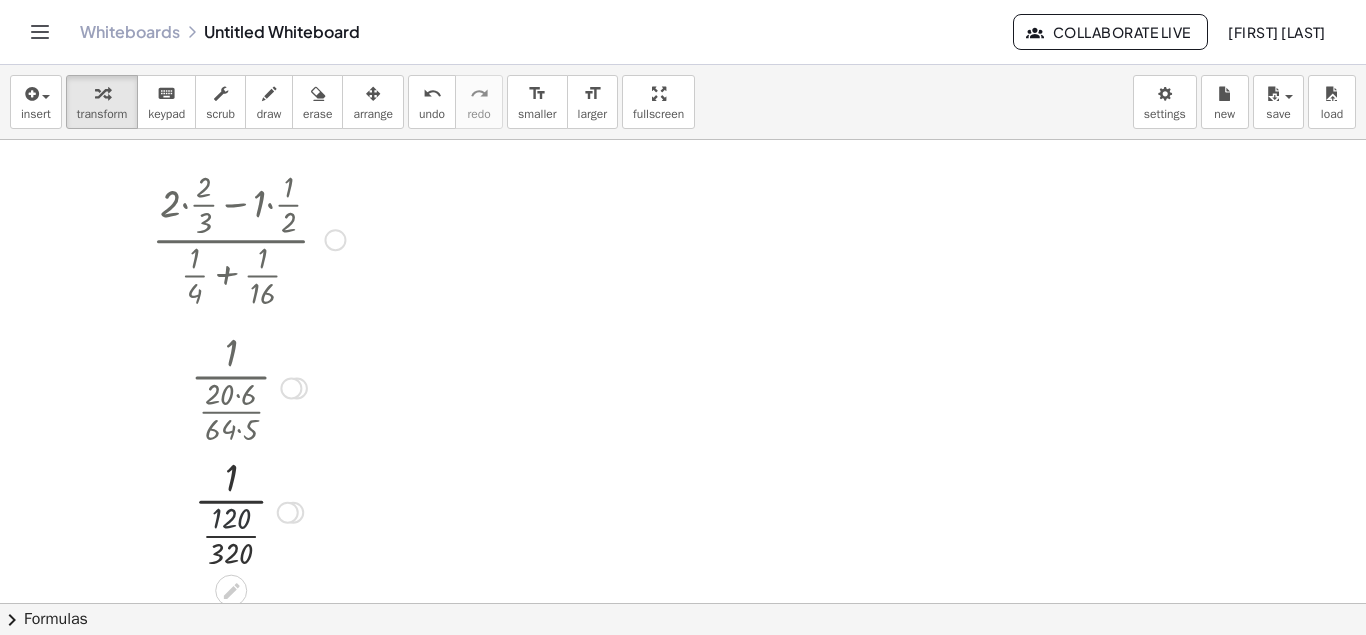 click at bounding box center [248, 511] 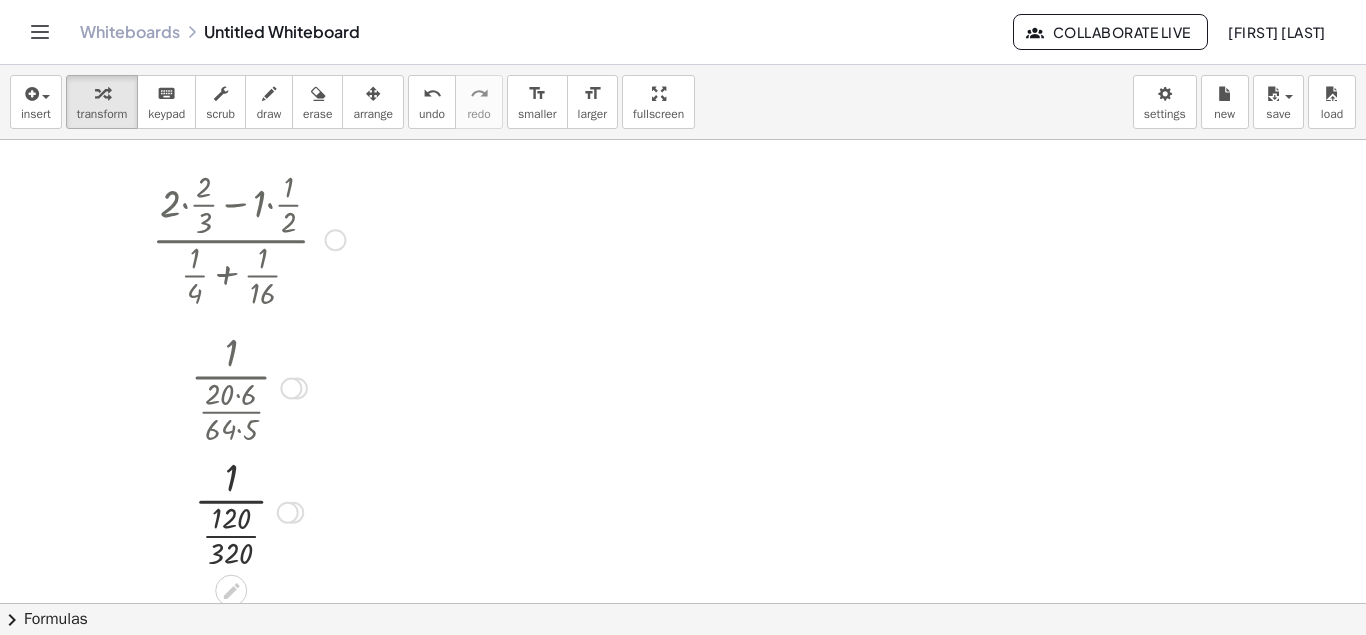 click at bounding box center (248, 511) 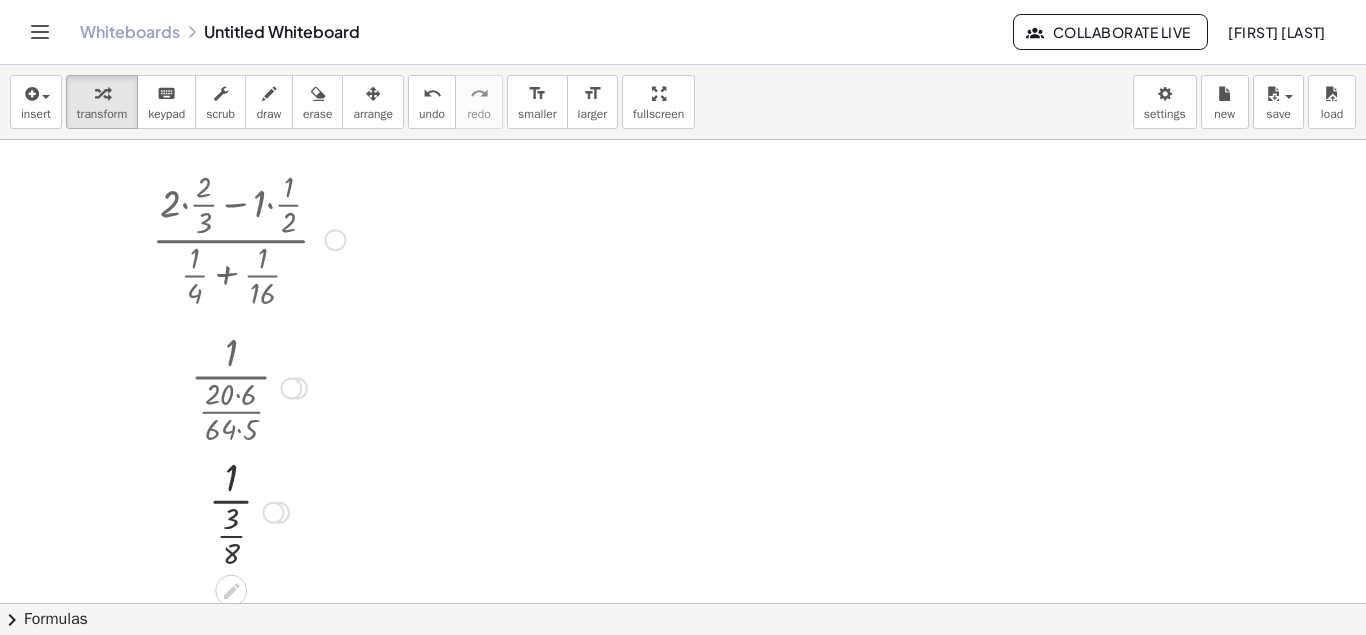 click at bounding box center (248, 511) 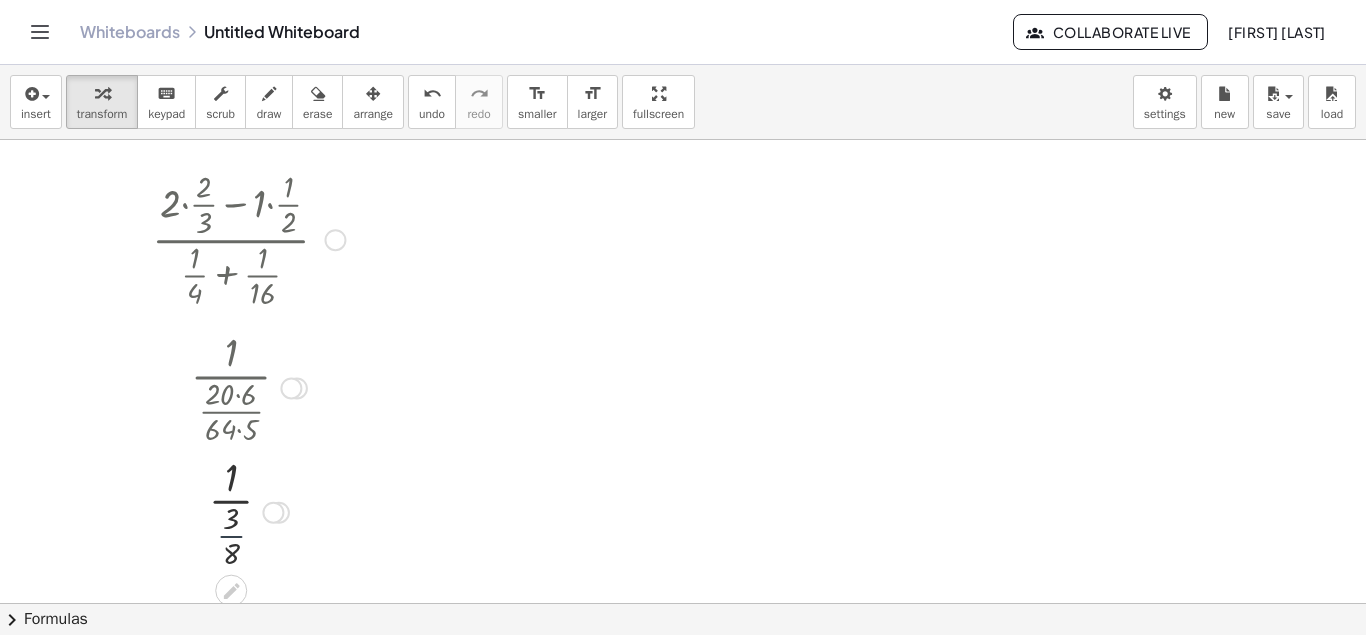 click at bounding box center (248, 511) 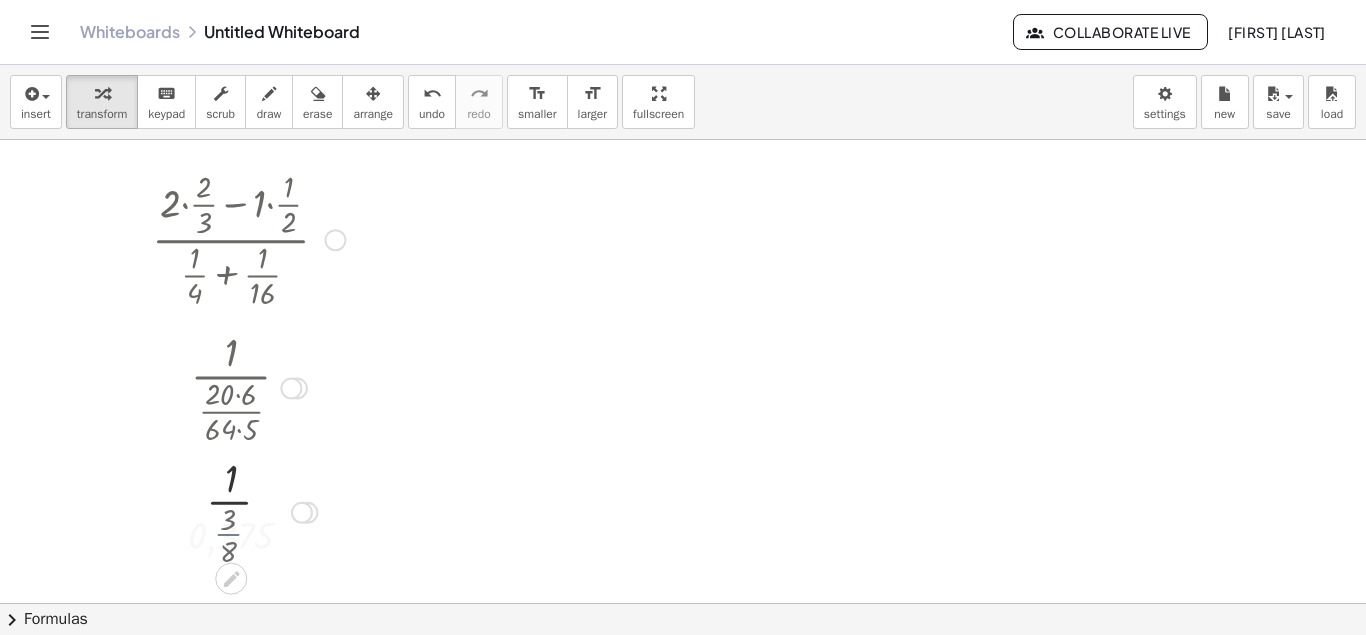 click at bounding box center (248, 511) 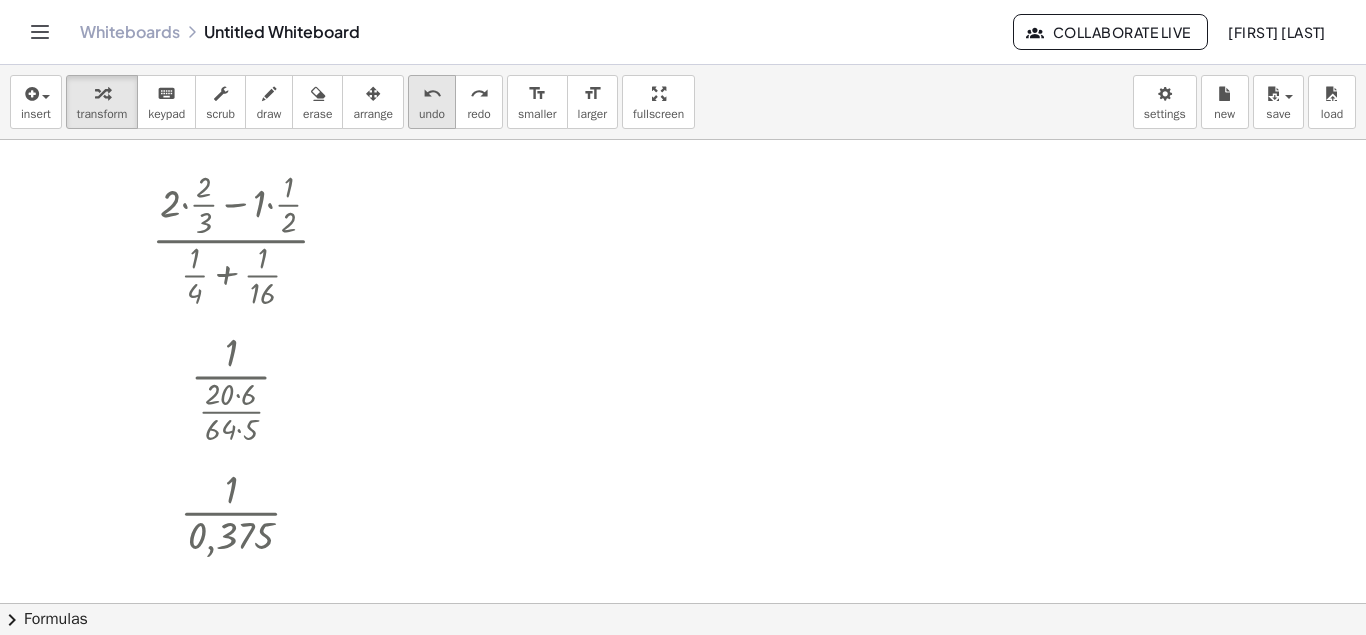 click on "undo" at bounding box center [432, 114] 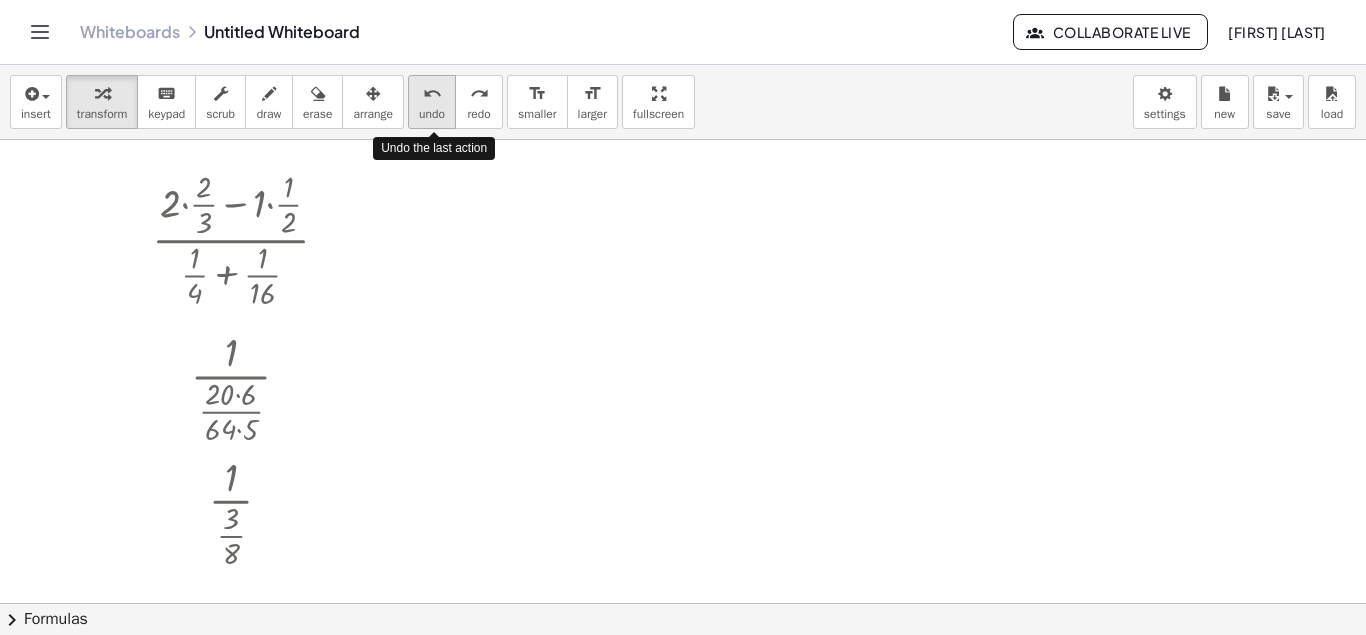 click on "undo" at bounding box center [432, 114] 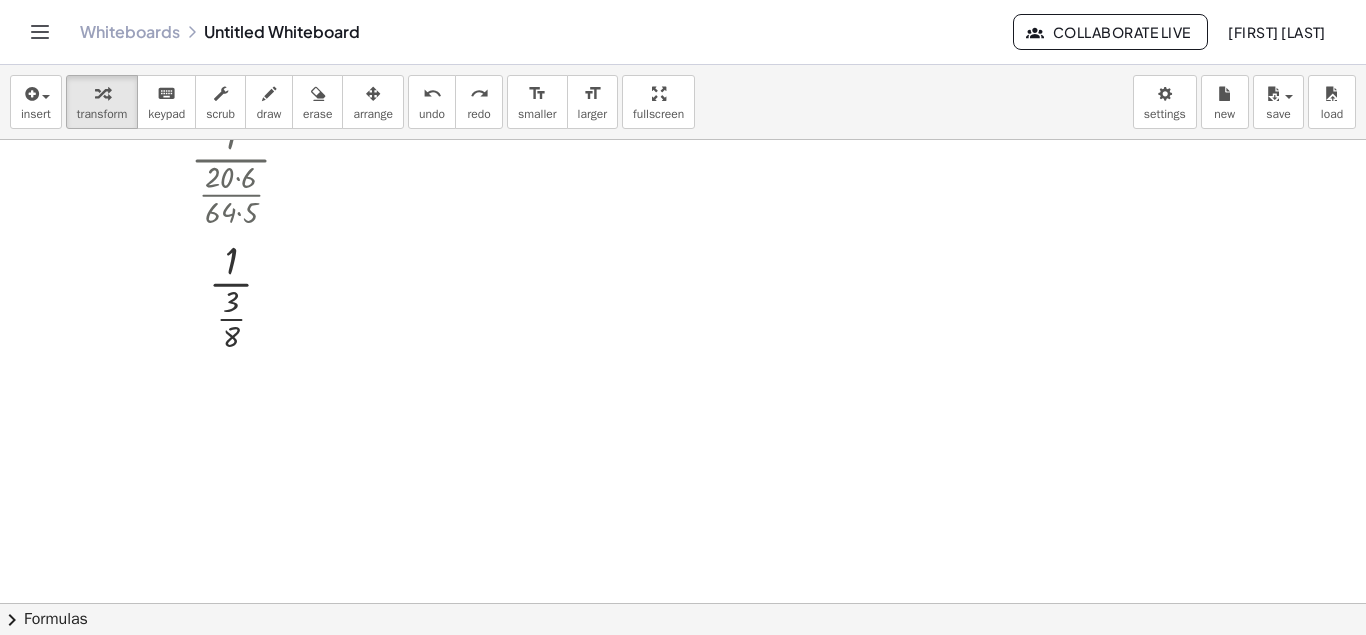 scroll, scrollTop: 559, scrollLeft: 0, axis: vertical 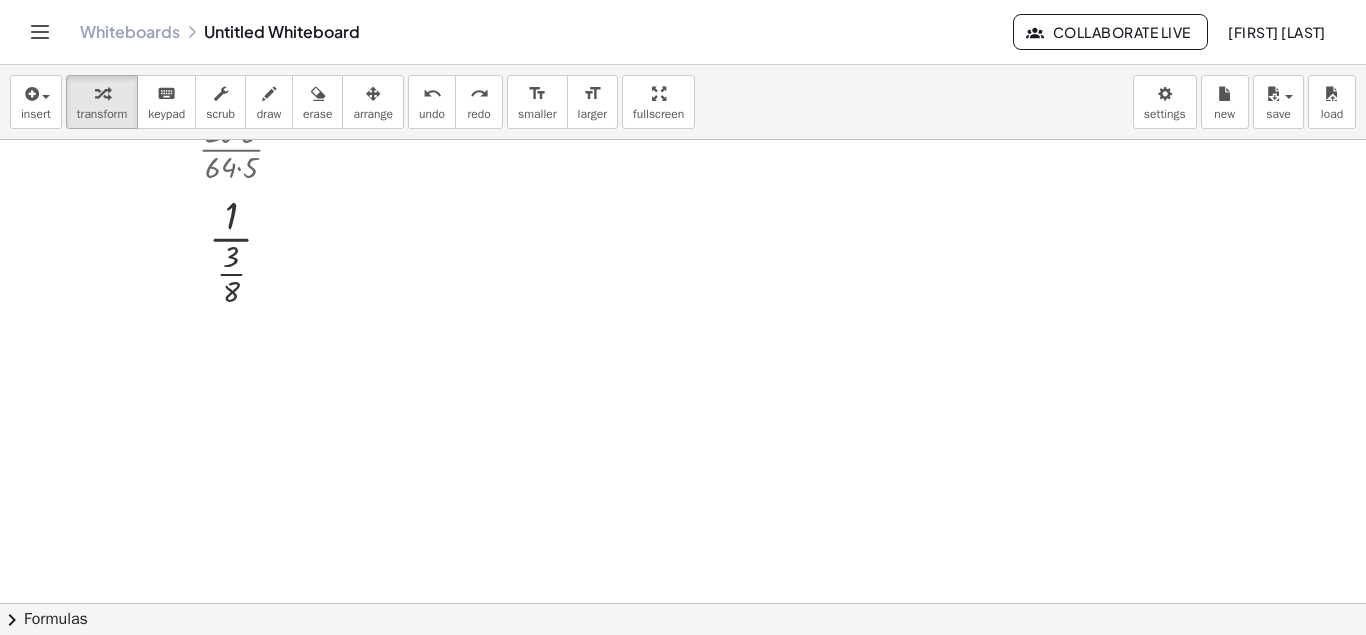 drag, startPoint x: 1353, startPoint y: 410, endPoint x: 1365, endPoint y: 384, distance: 28.635643 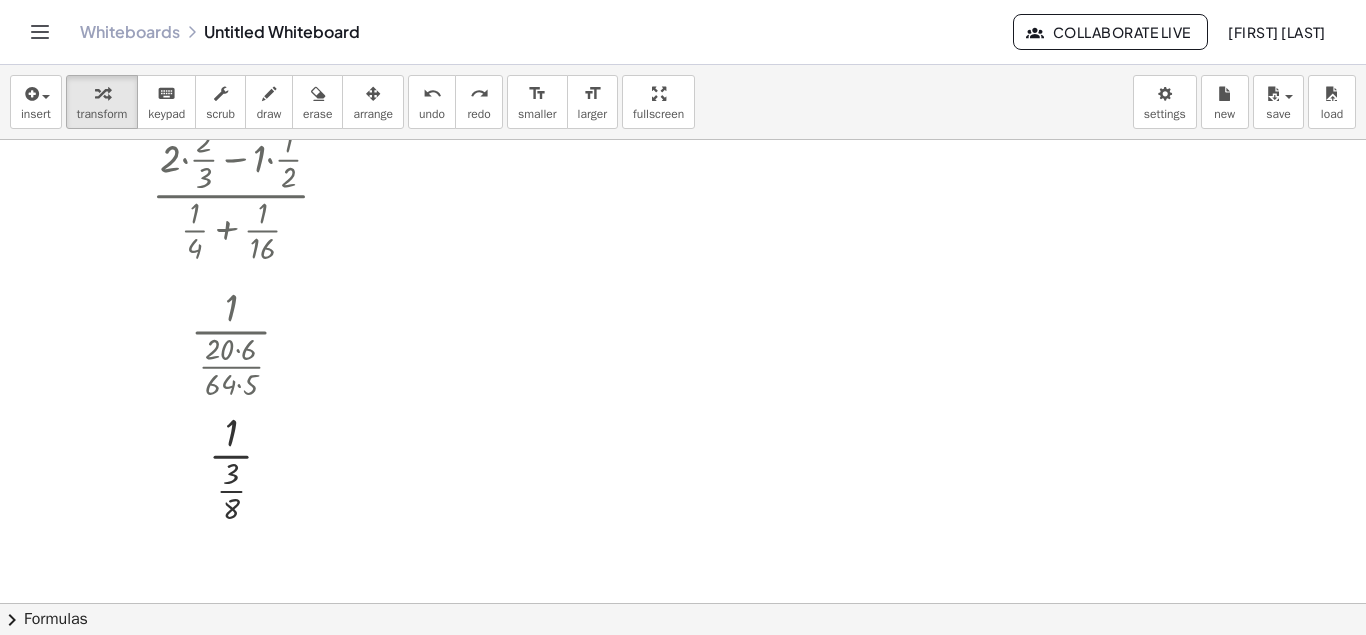 scroll, scrollTop: 339, scrollLeft: 0, axis: vertical 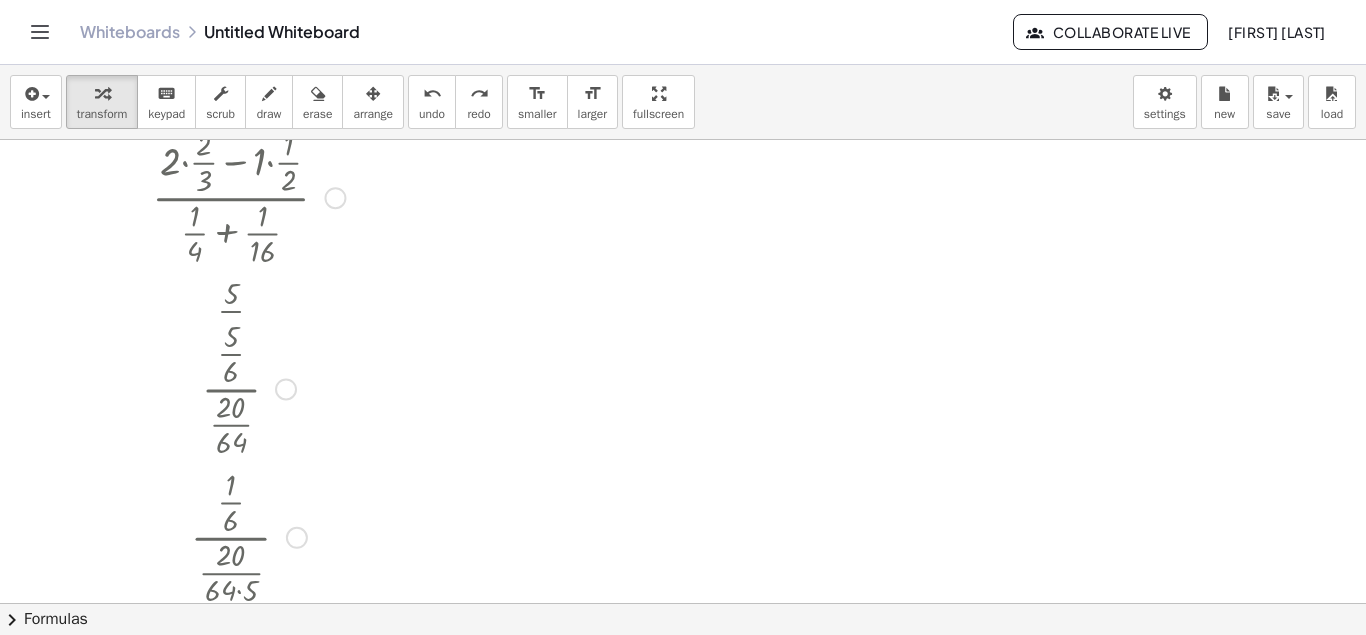 drag, startPoint x: 297, startPoint y: 341, endPoint x: 289, endPoint y: 682, distance: 341.09384 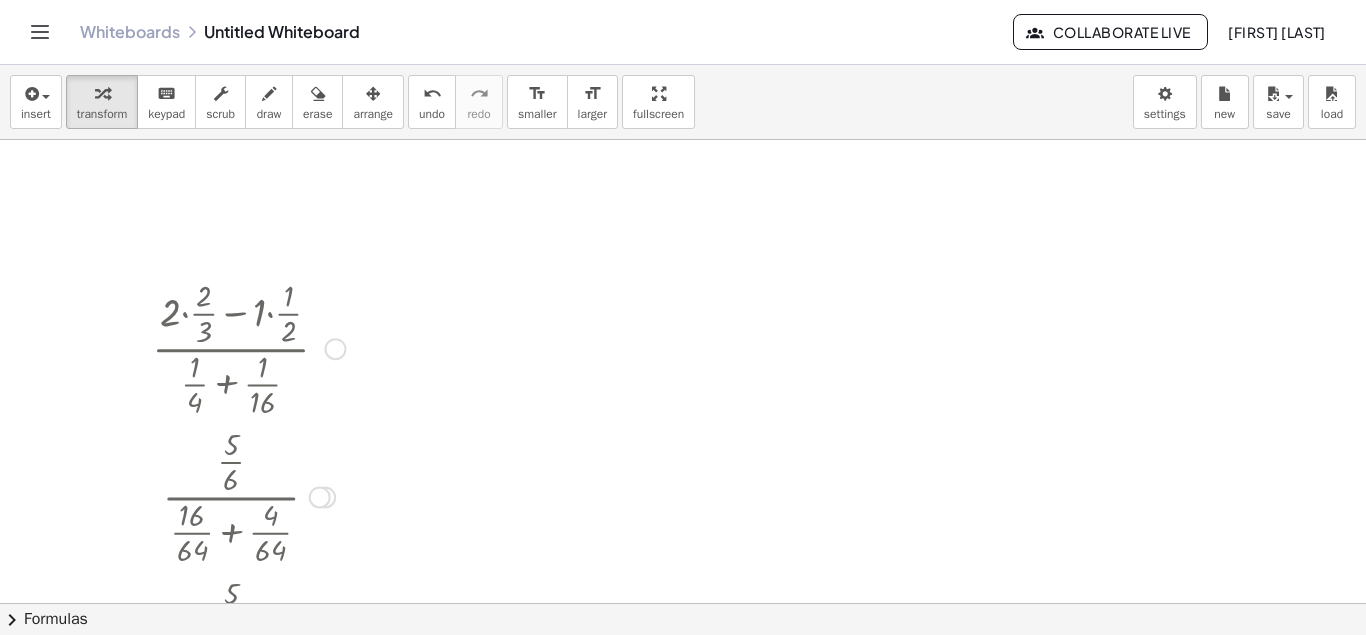 scroll, scrollTop: 186, scrollLeft: 0, axis: vertical 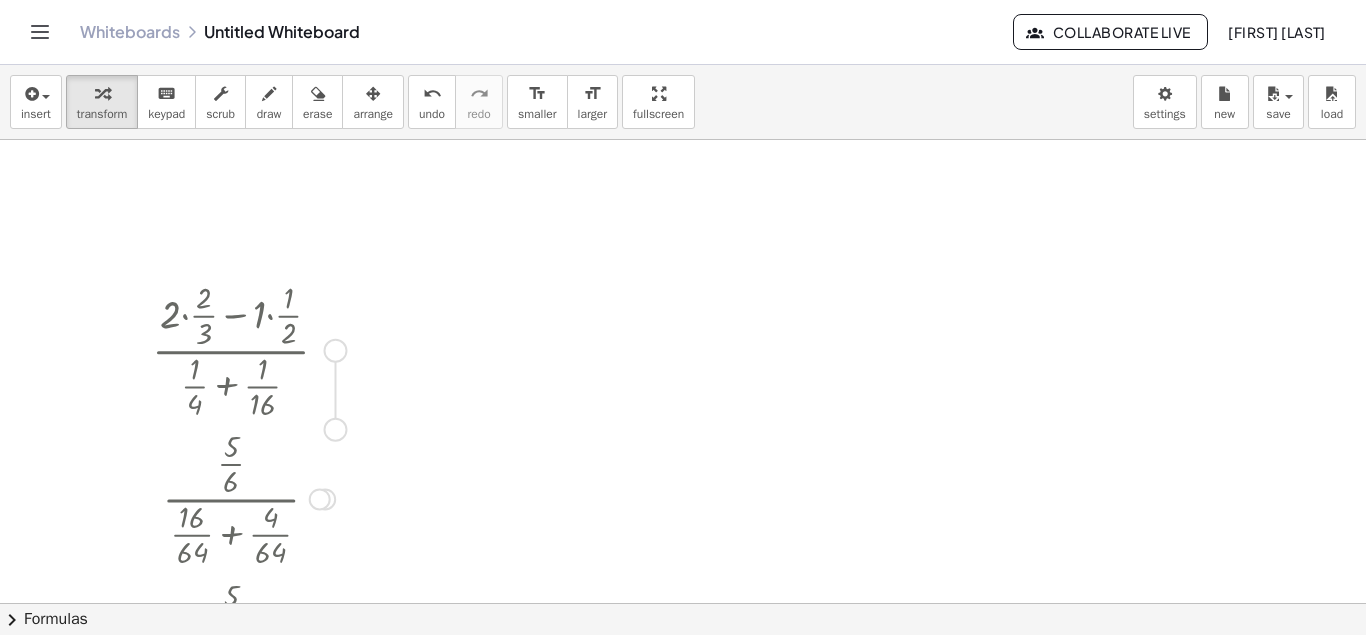 drag, startPoint x: 334, startPoint y: 352, endPoint x: 334, endPoint y: 444, distance: 92 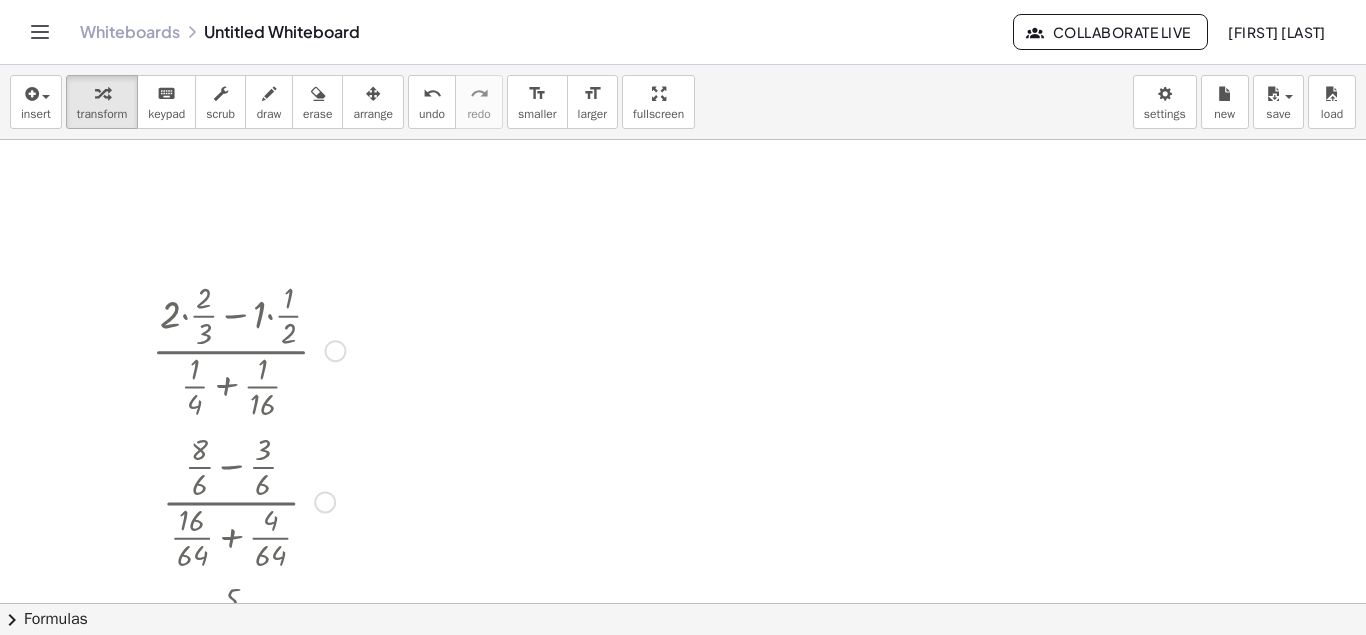 drag, startPoint x: 318, startPoint y: 500, endPoint x: 322, endPoint y: 670, distance: 170.04706 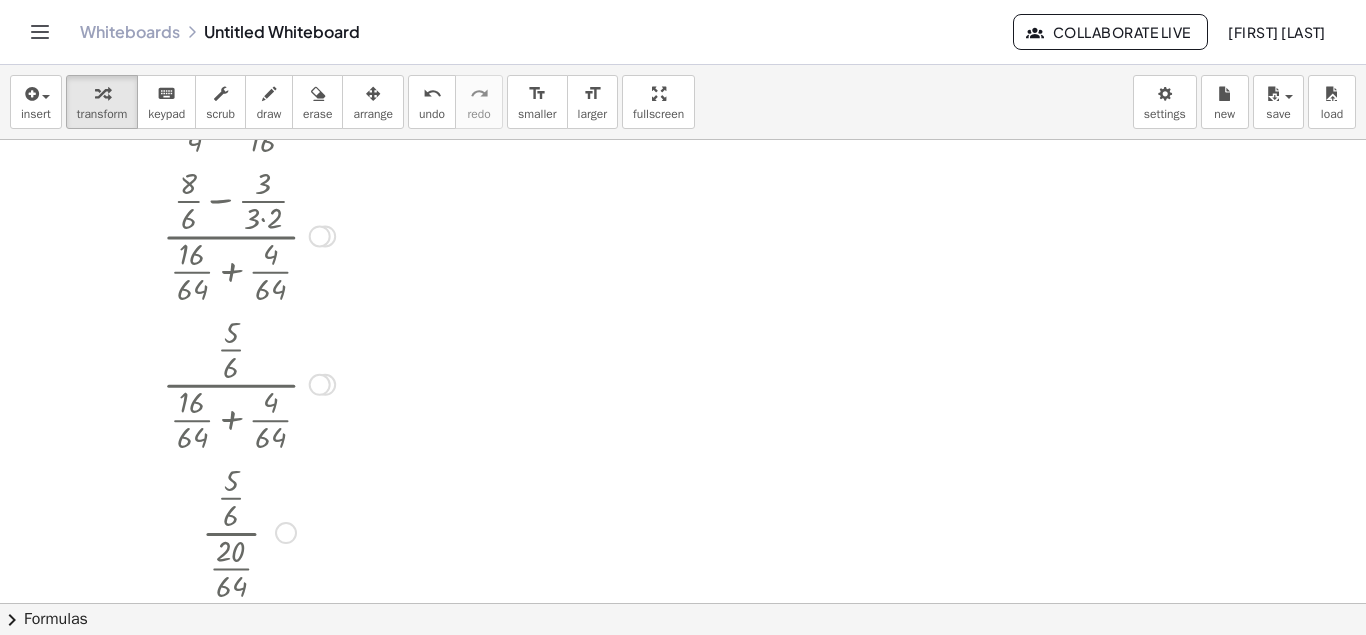 scroll, scrollTop: 451, scrollLeft: 0, axis: vertical 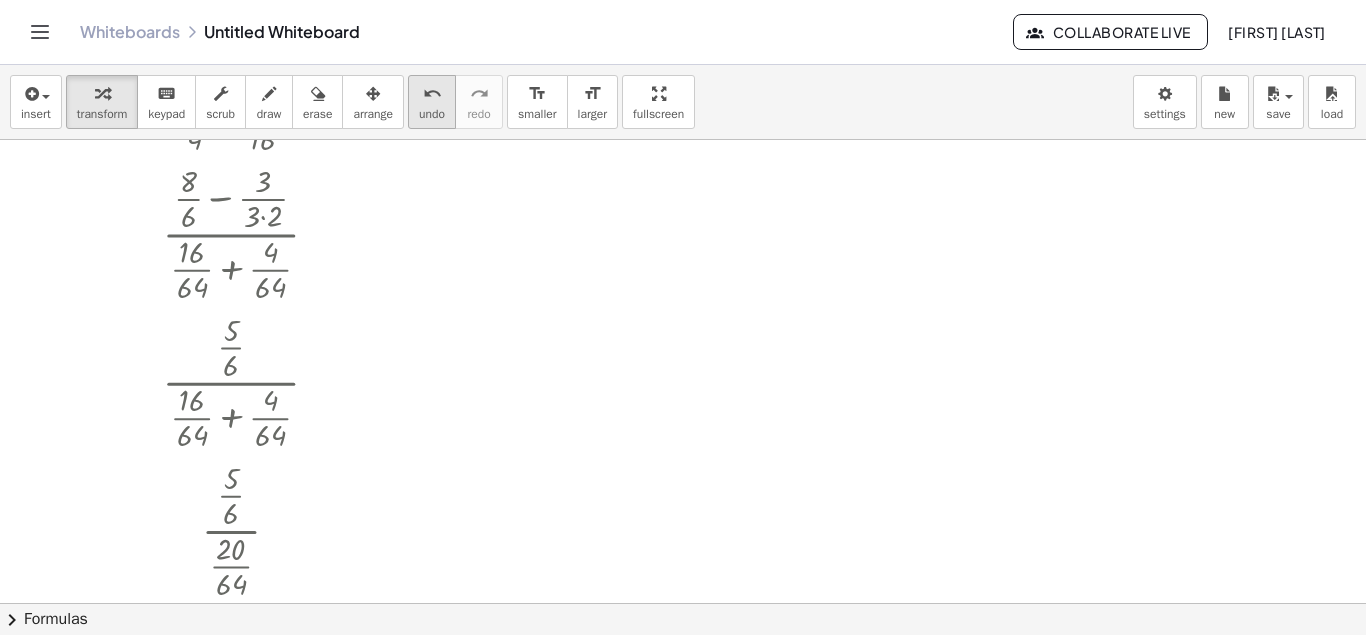 click on "undo" at bounding box center [432, 94] 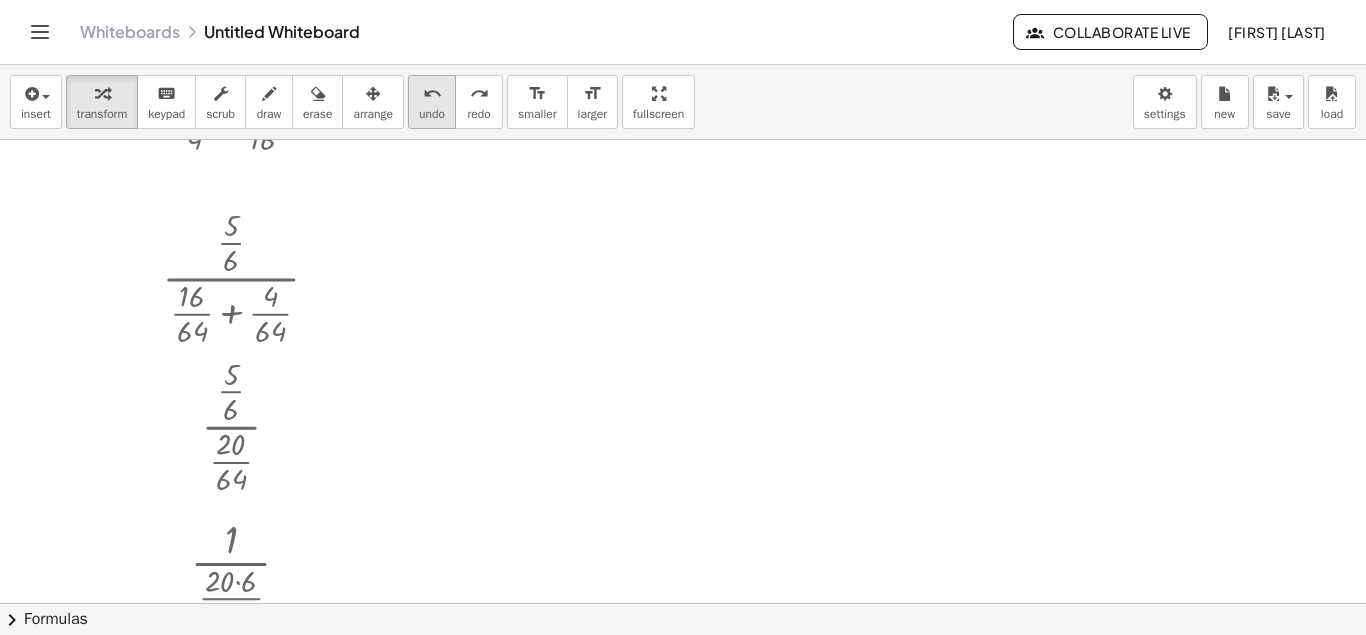 click on "undo" at bounding box center [432, 94] 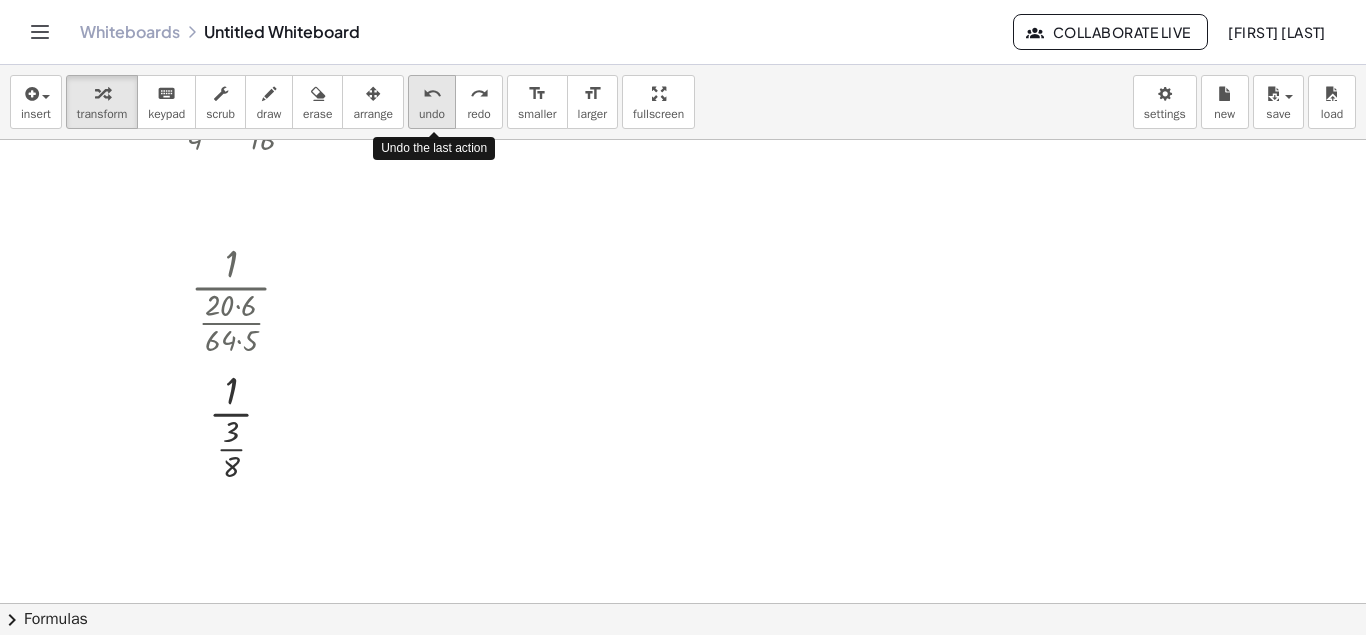 click on "undo" at bounding box center [432, 94] 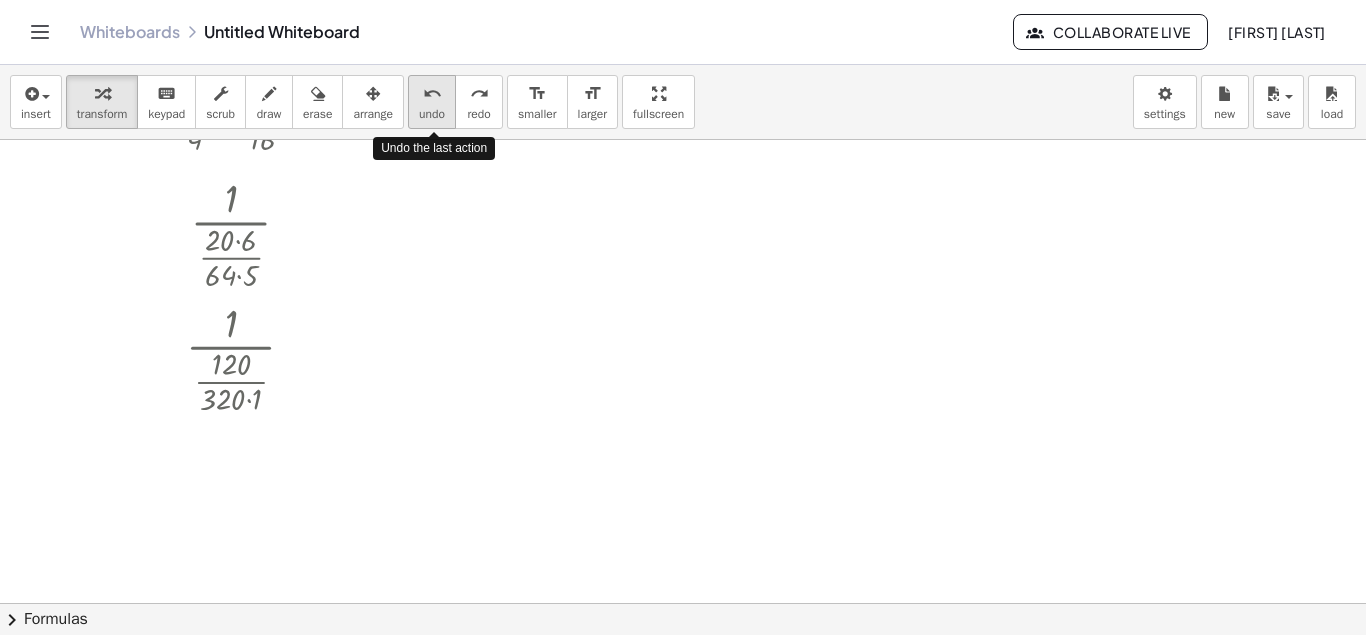 click on "undo" at bounding box center [432, 94] 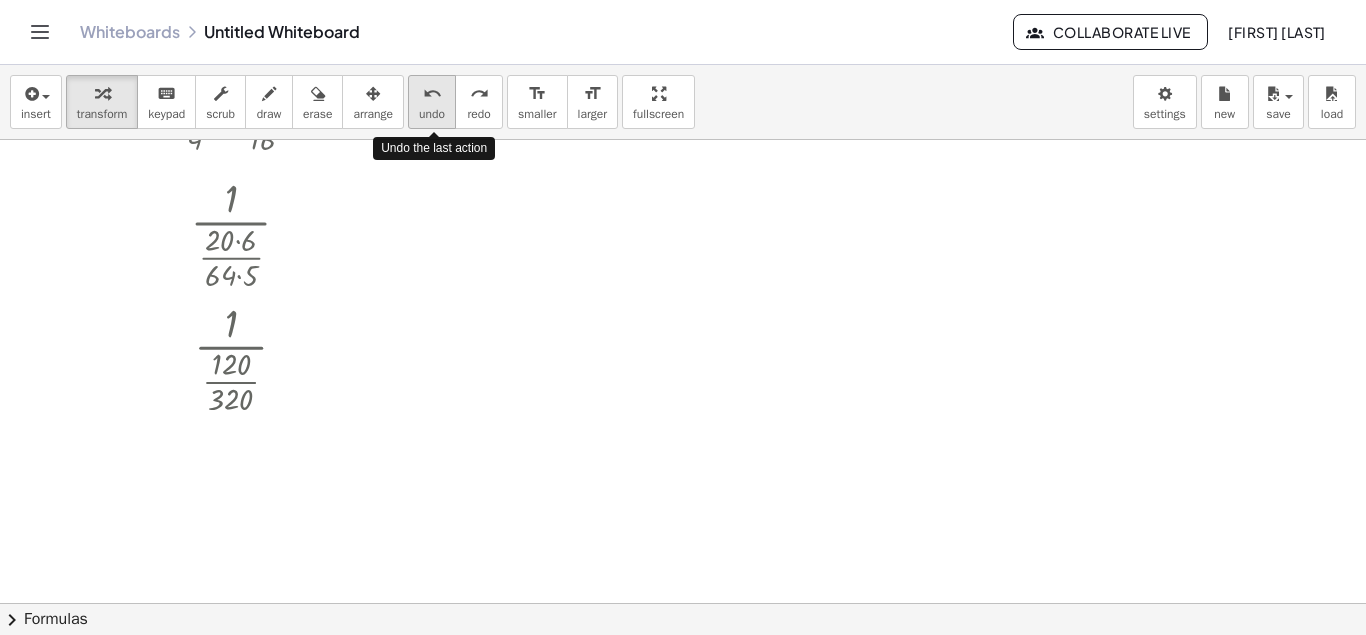 click on "undo" at bounding box center [432, 94] 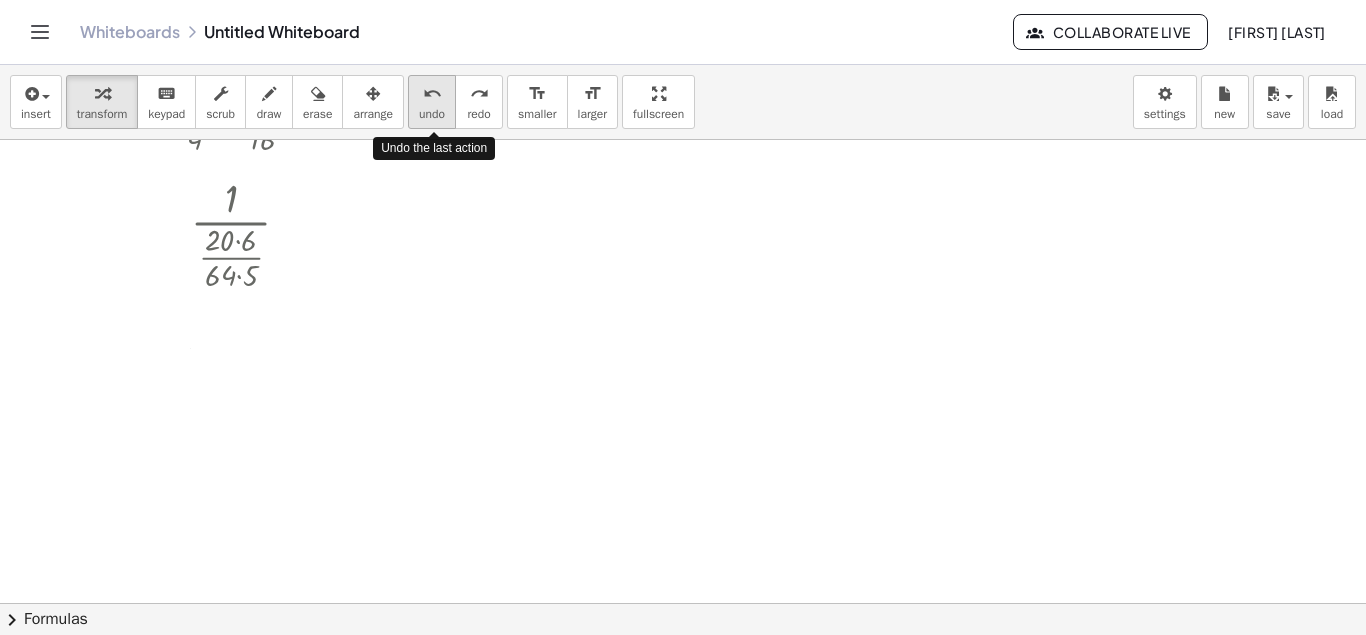 click on "undo" at bounding box center (432, 94) 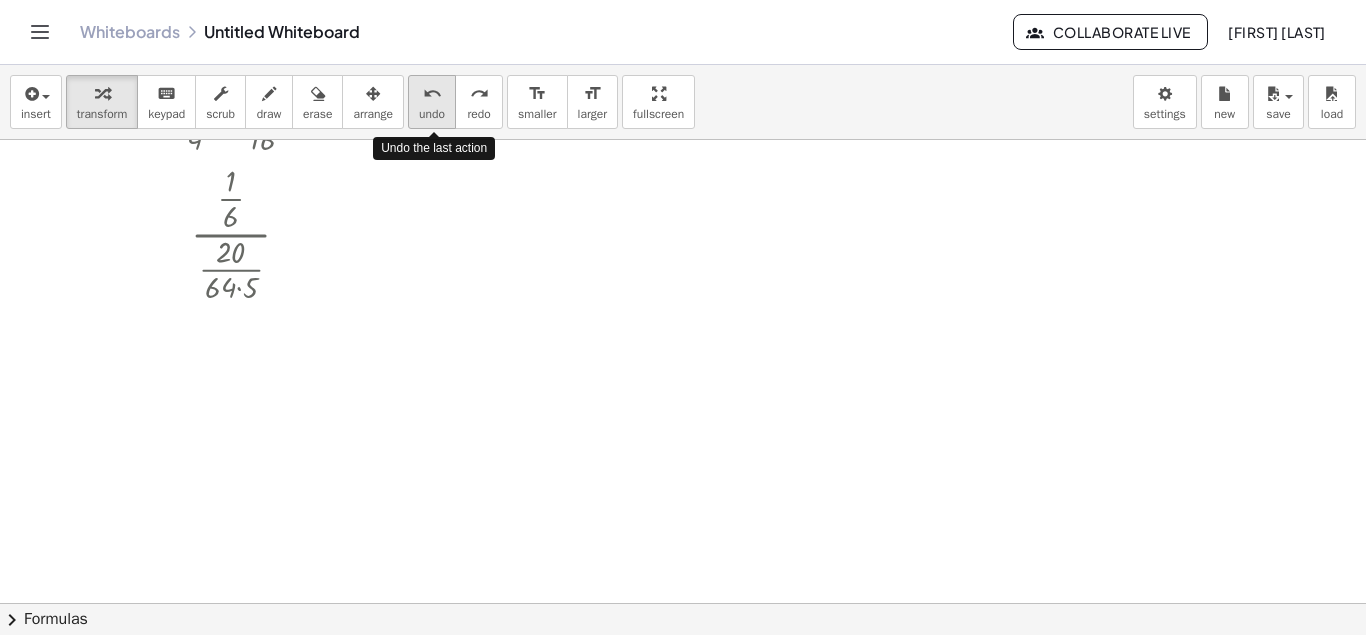 click on "undo" at bounding box center [432, 94] 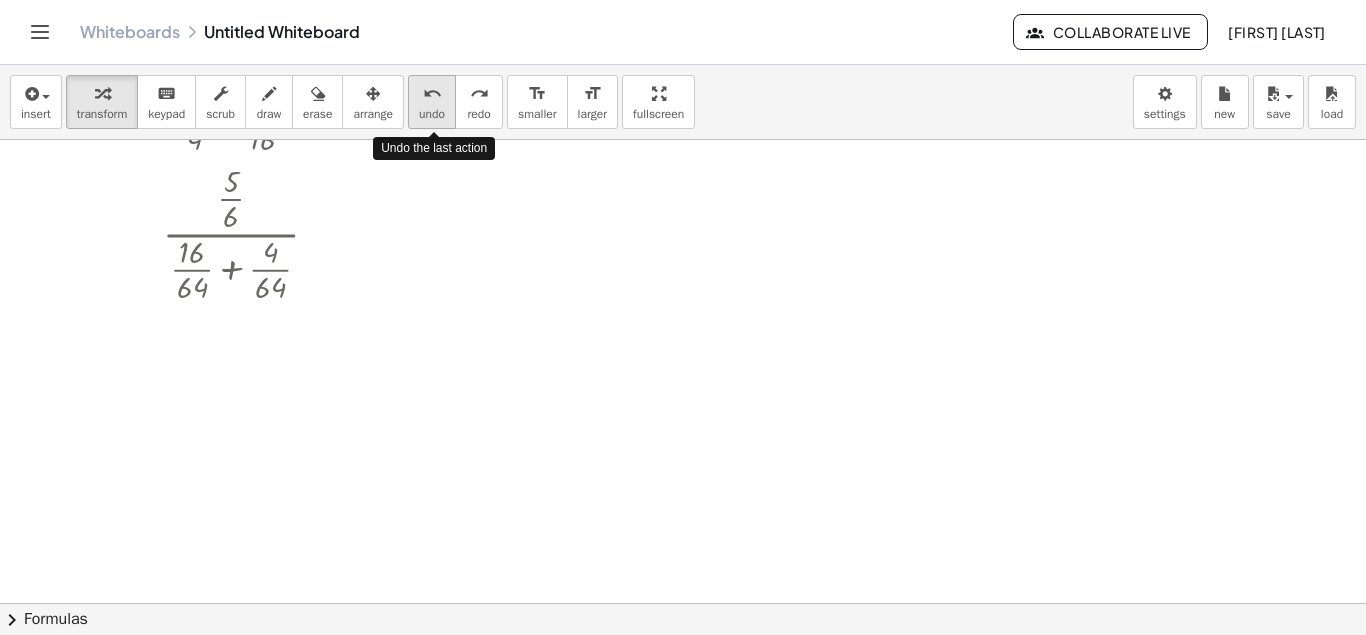 click on "undo" at bounding box center (432, 94) 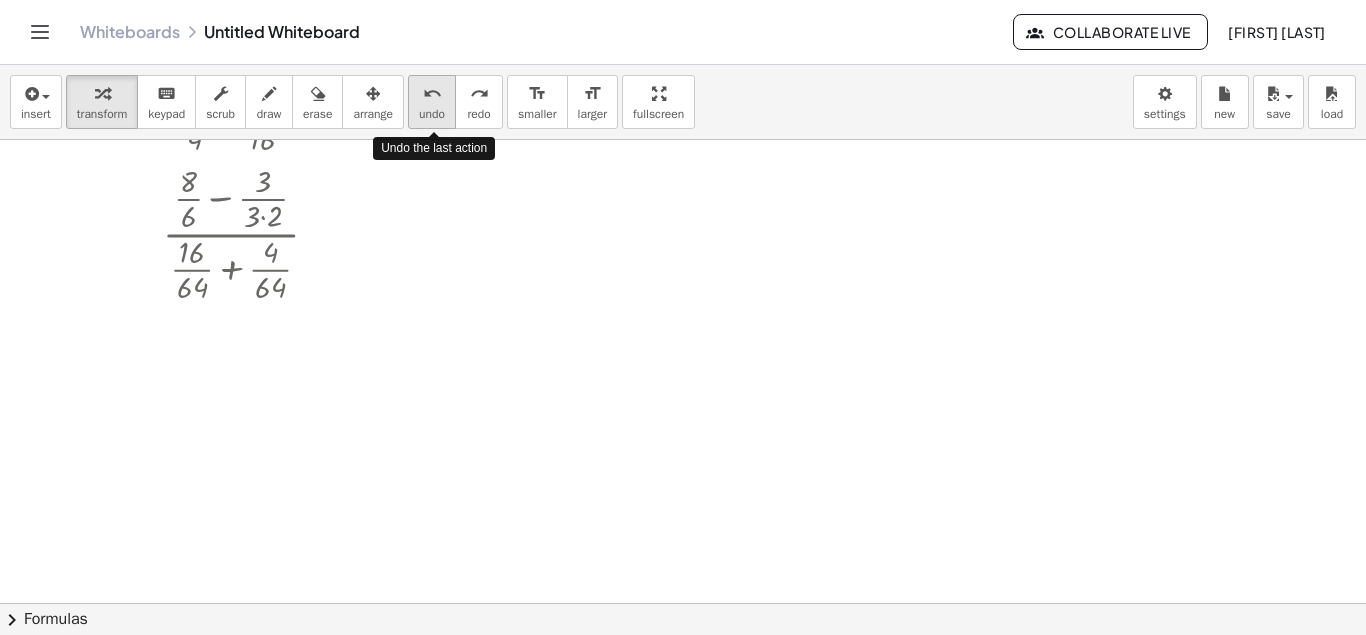 click on "undo" at bounding box center (432, 94) 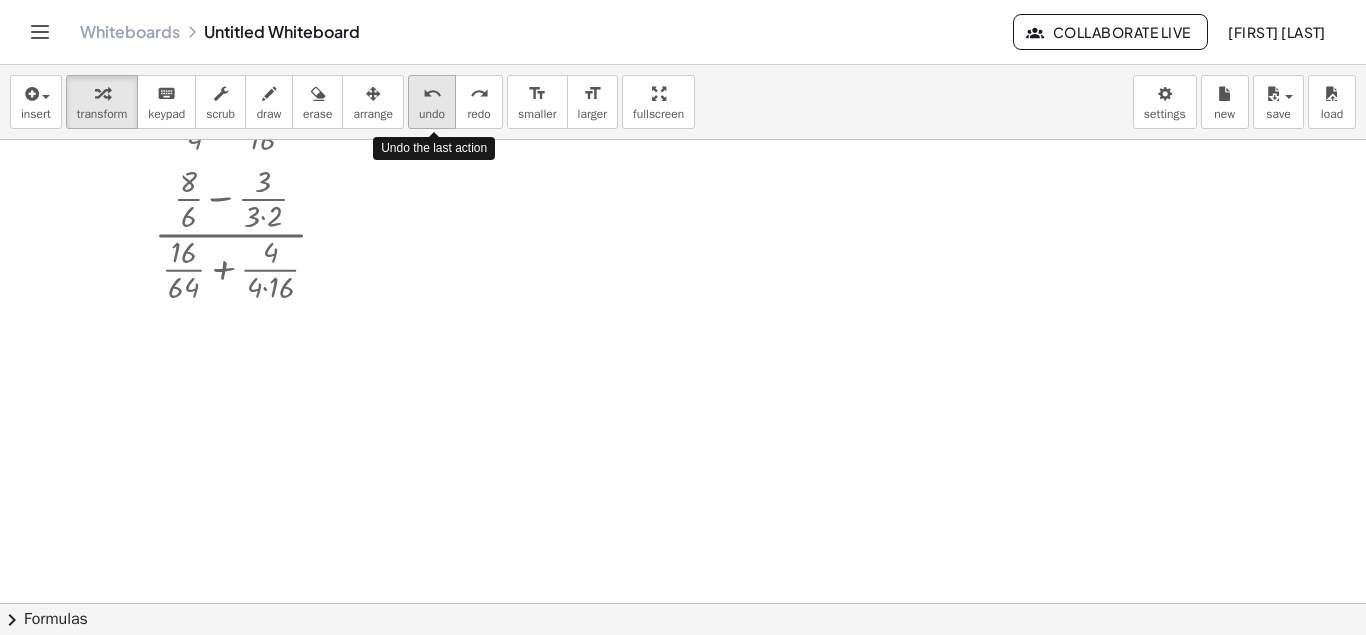click on "undo" at bounding box center (432, 94) 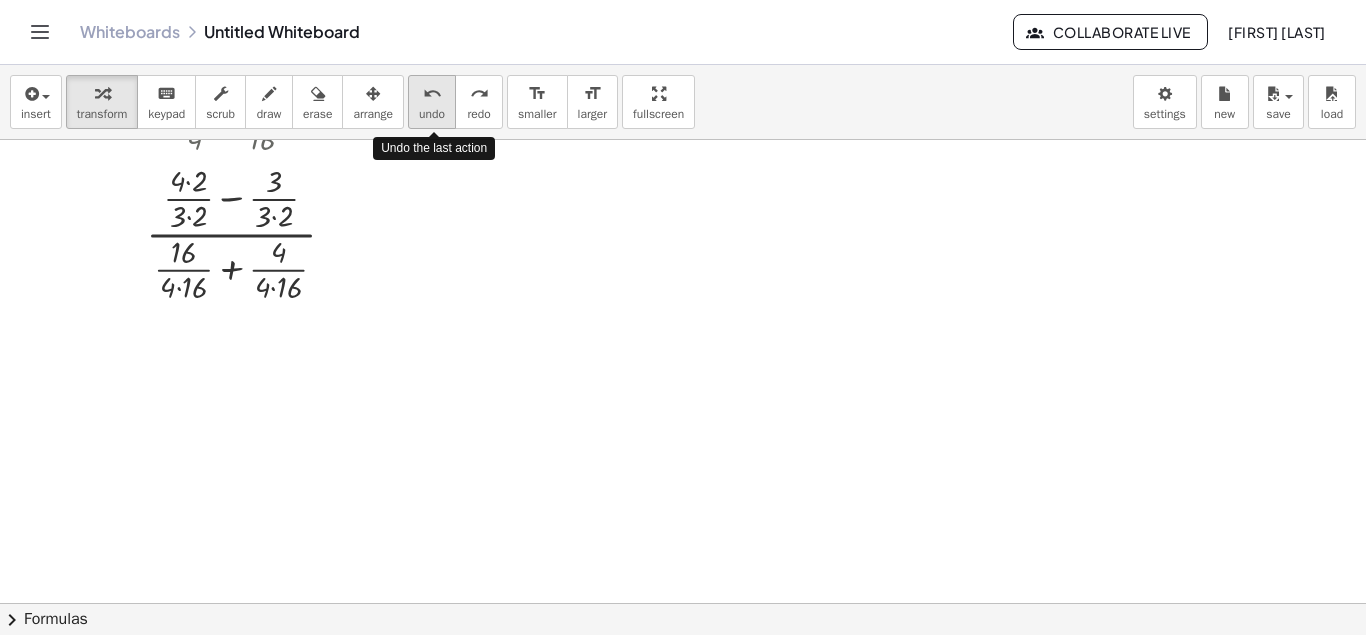 click on "undo" at bounding box center (432, 94) 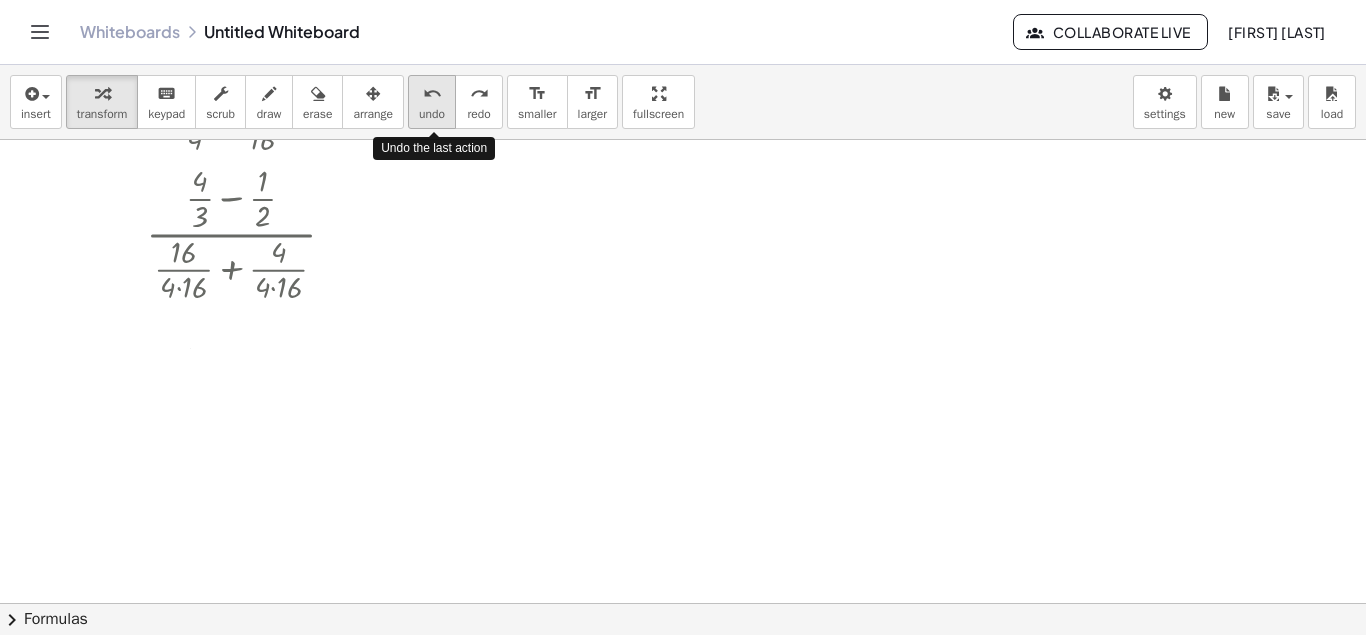 click on "undo" at bounding box center (432, 94) 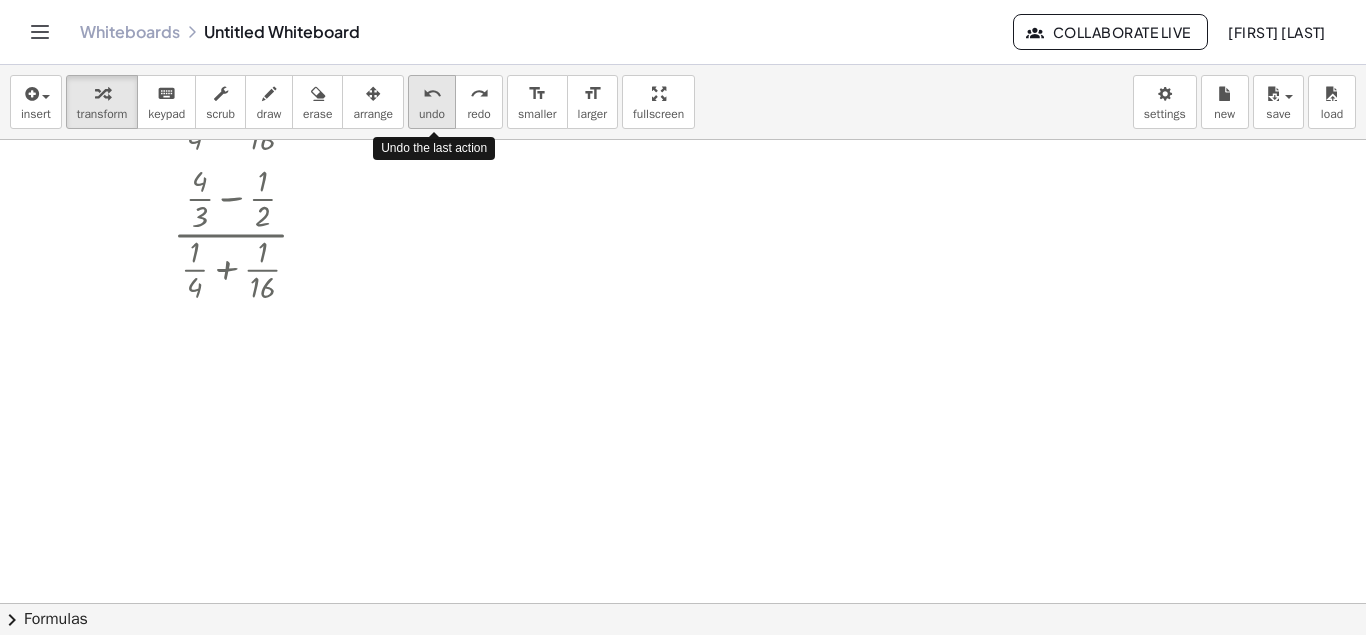 click on "undo" at bounding box center (432, 94) 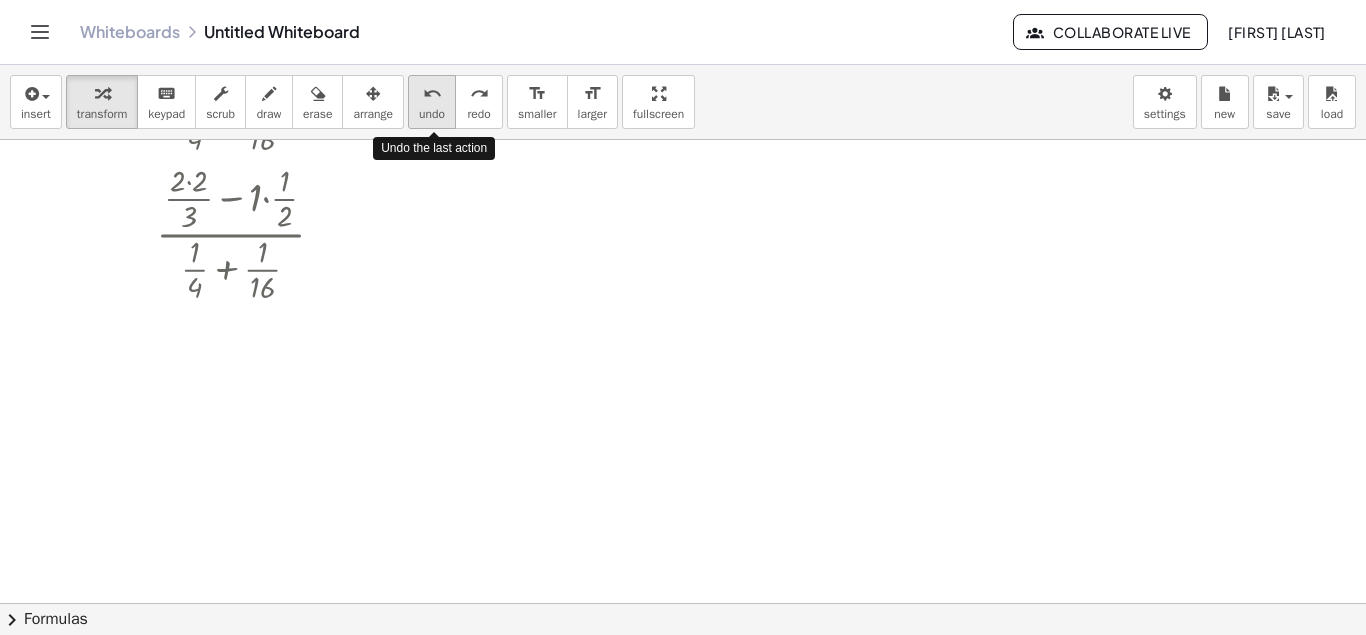 click on "undo" at bounding box center [432, 94] 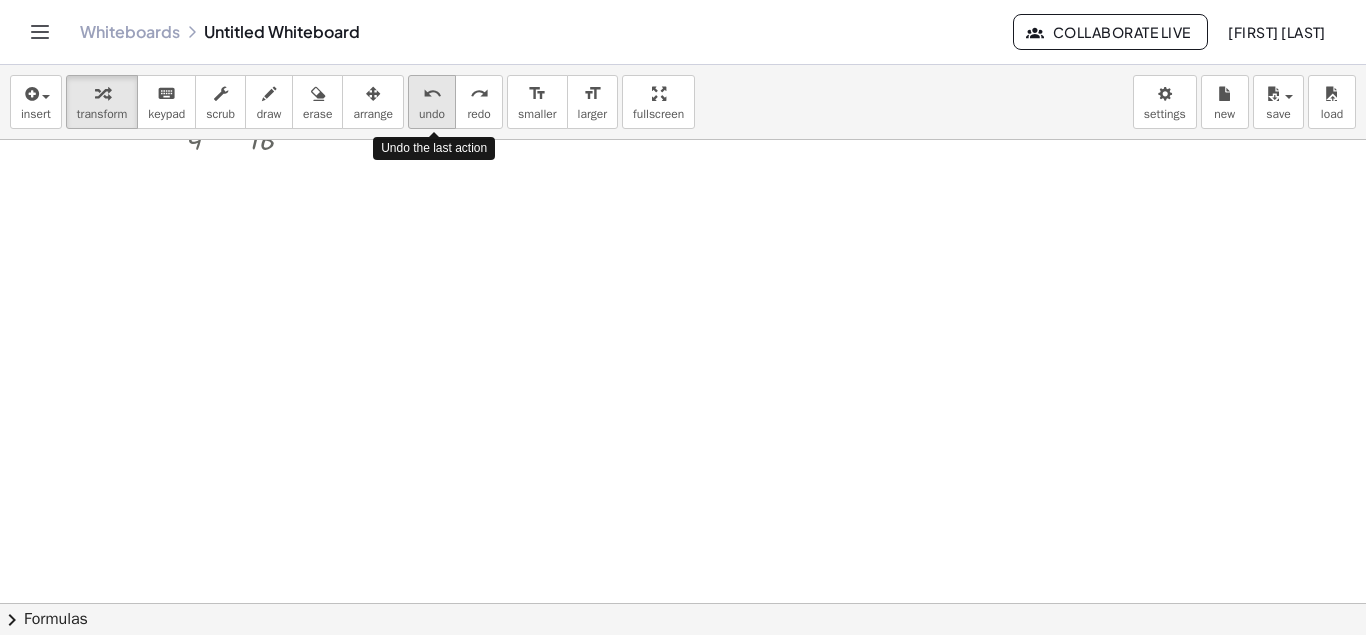 click on "undo" at bounding box center [432, 94] 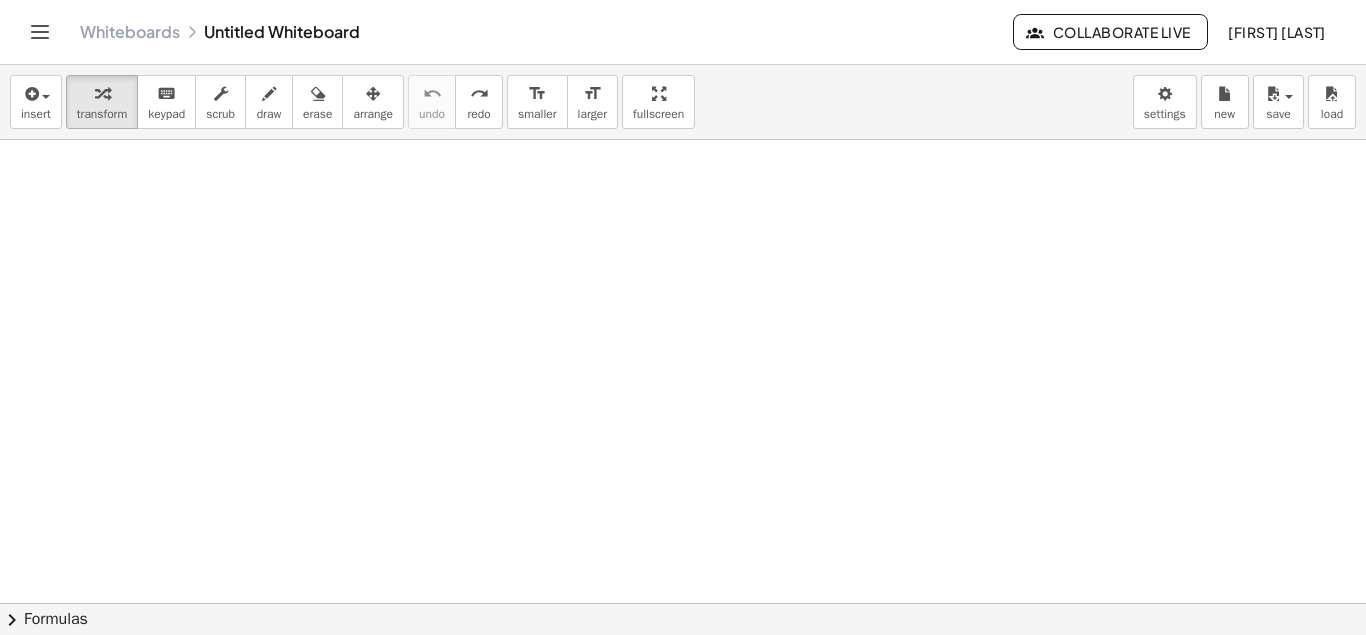 click at bounding box center [683, 281] 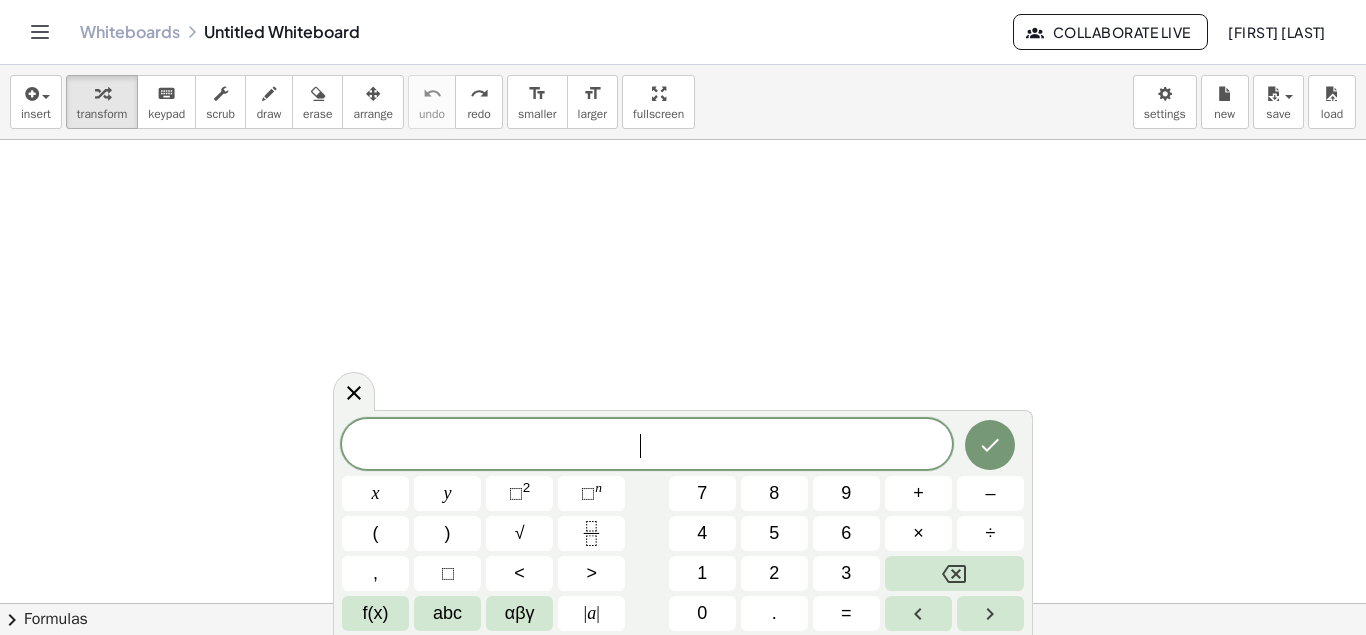 click at bounding box center (683, 281) 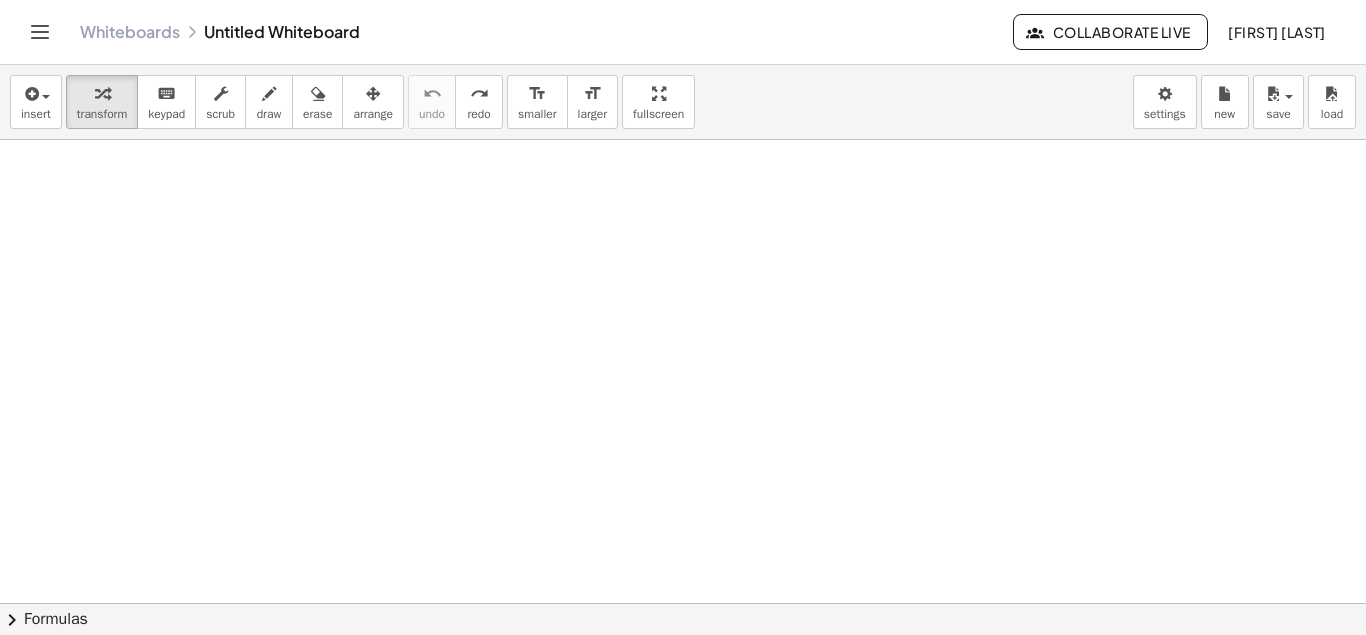 click at bounding box center [683, 281] 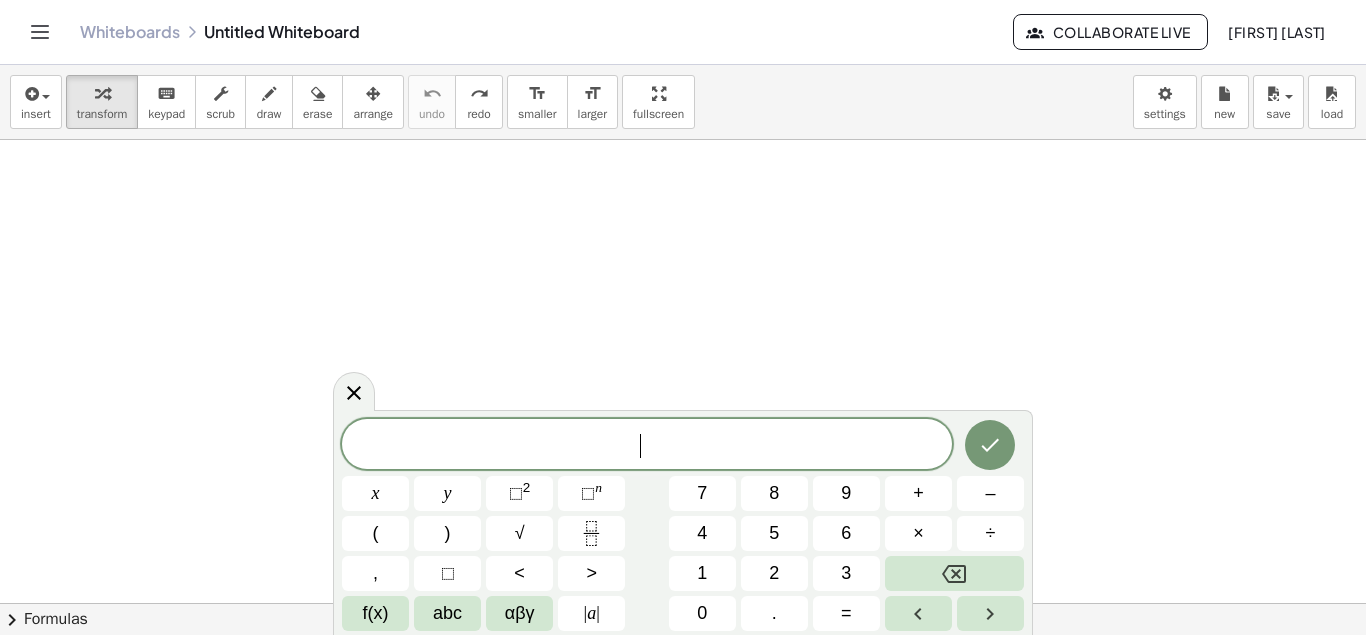 click at bounding box center (683, 281) 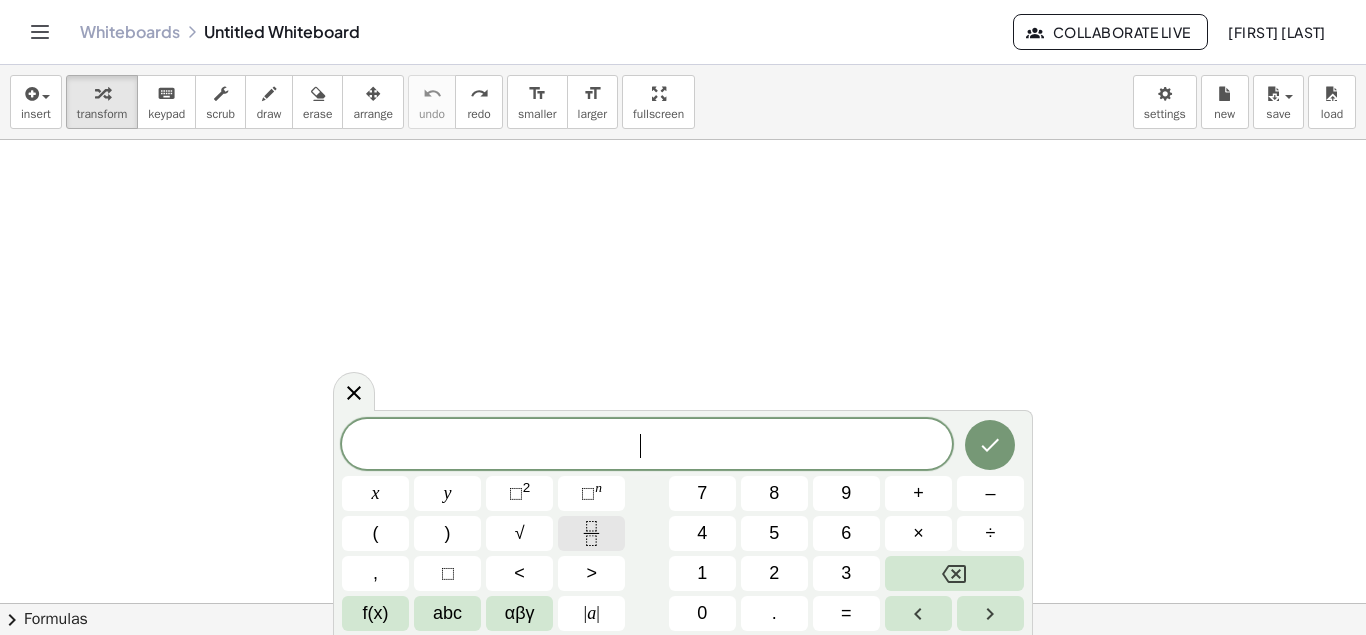 click 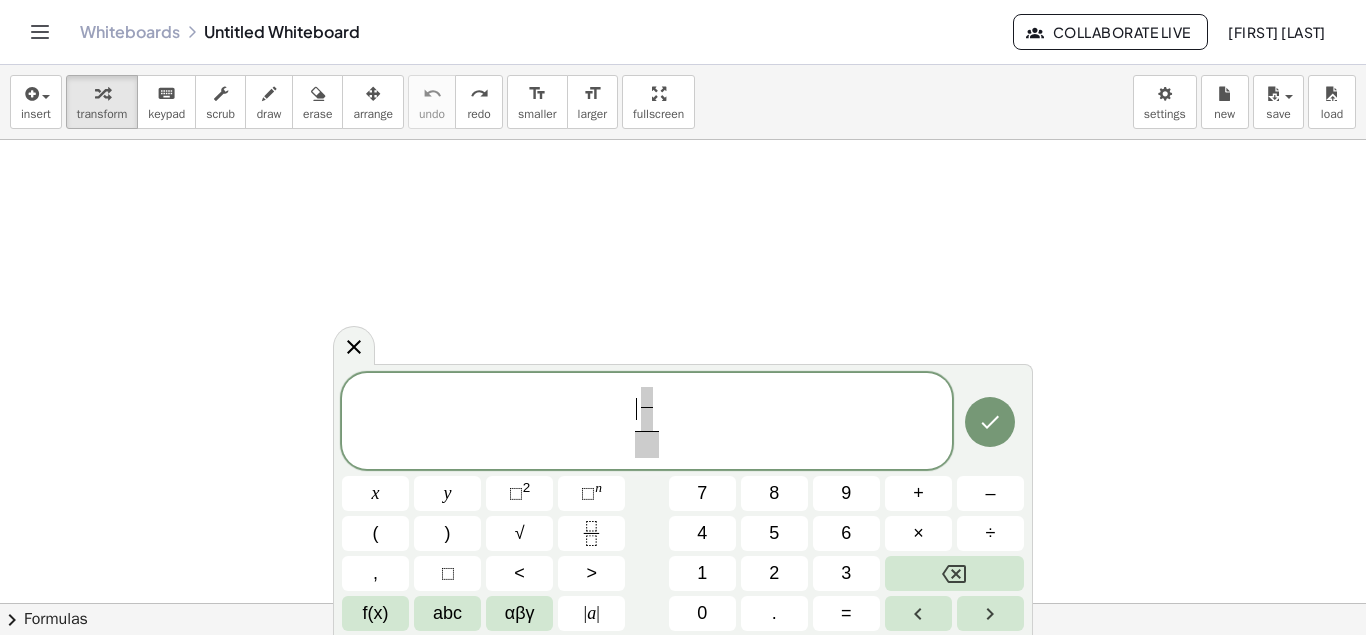 click on "​ ​ ​" at bounding box center (647, 422) 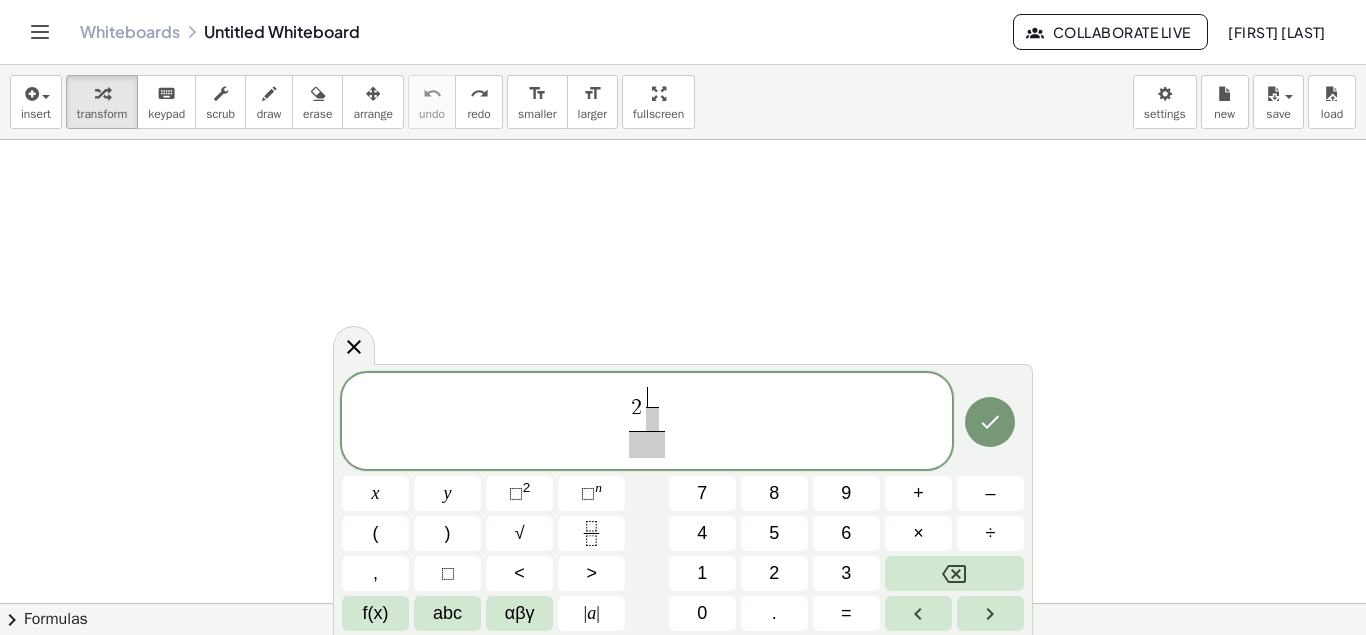 click on "​" at bounding box center (652, 396) 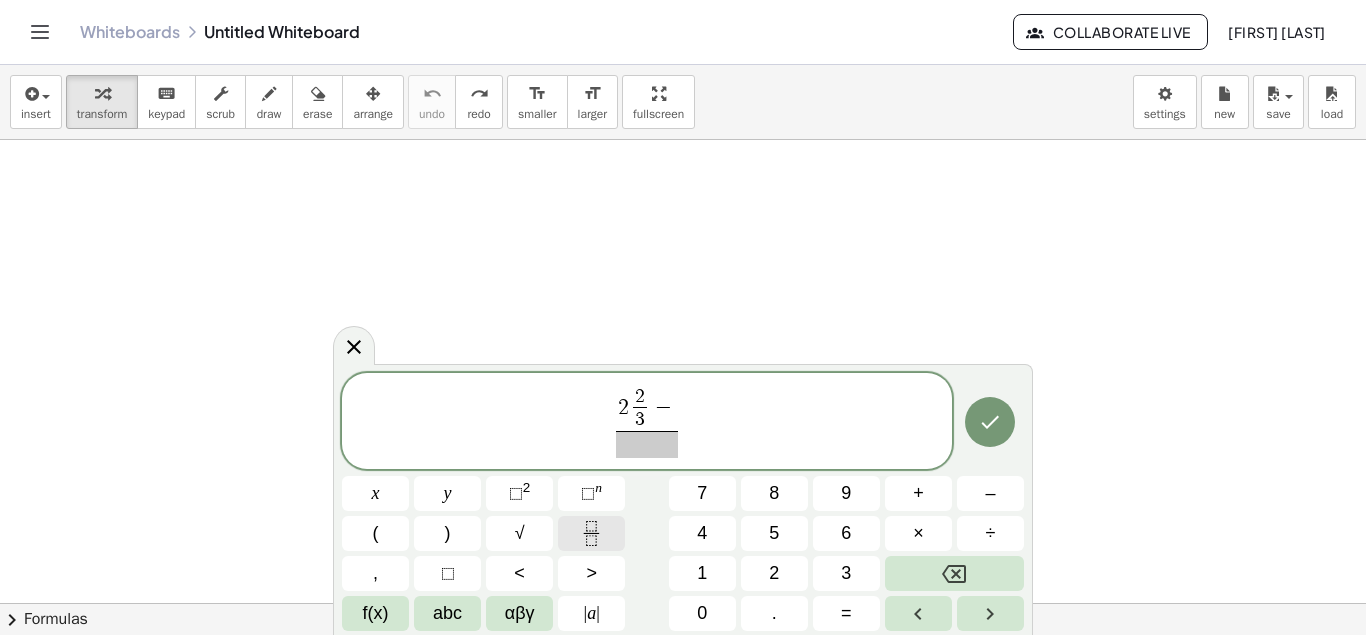 click at bounding box center (591, 533) 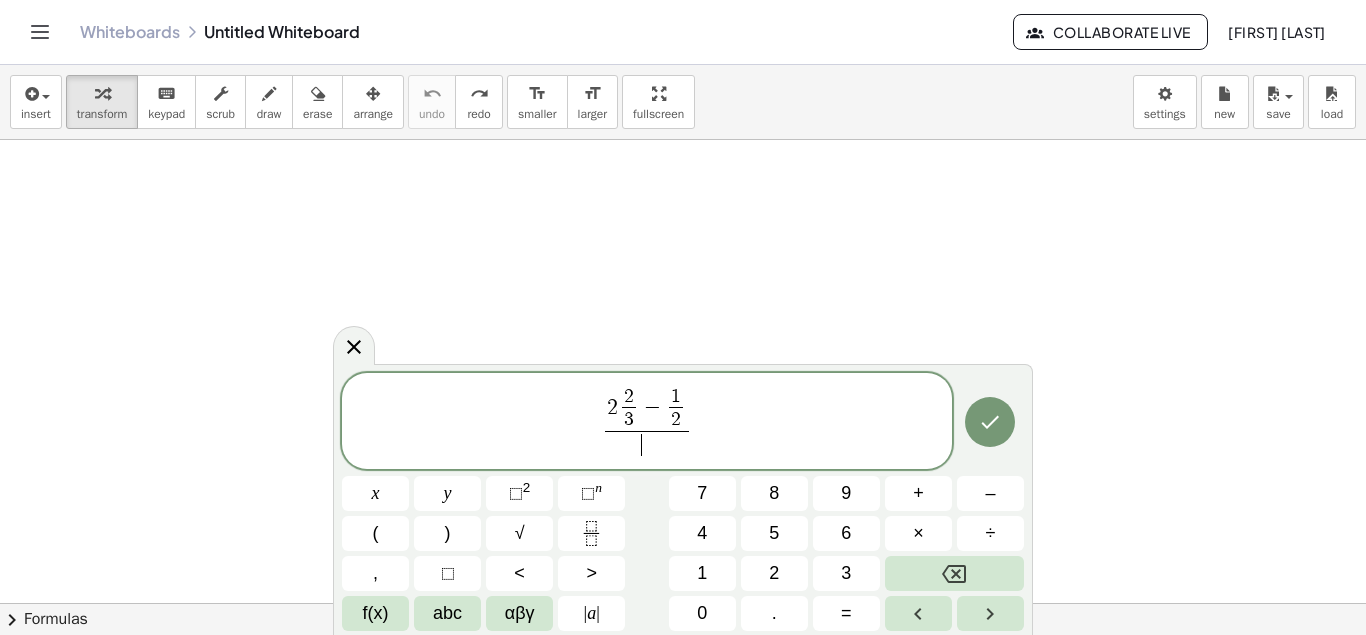 click on "​" at bounding box center (647, 444) 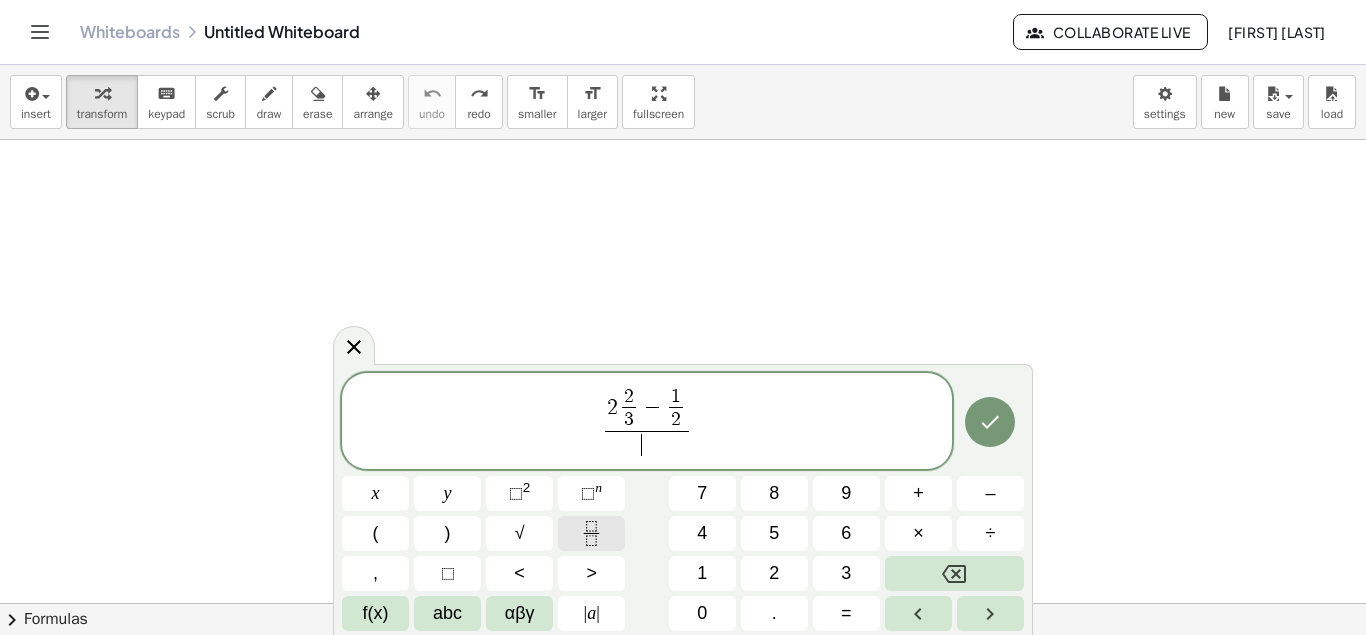 click 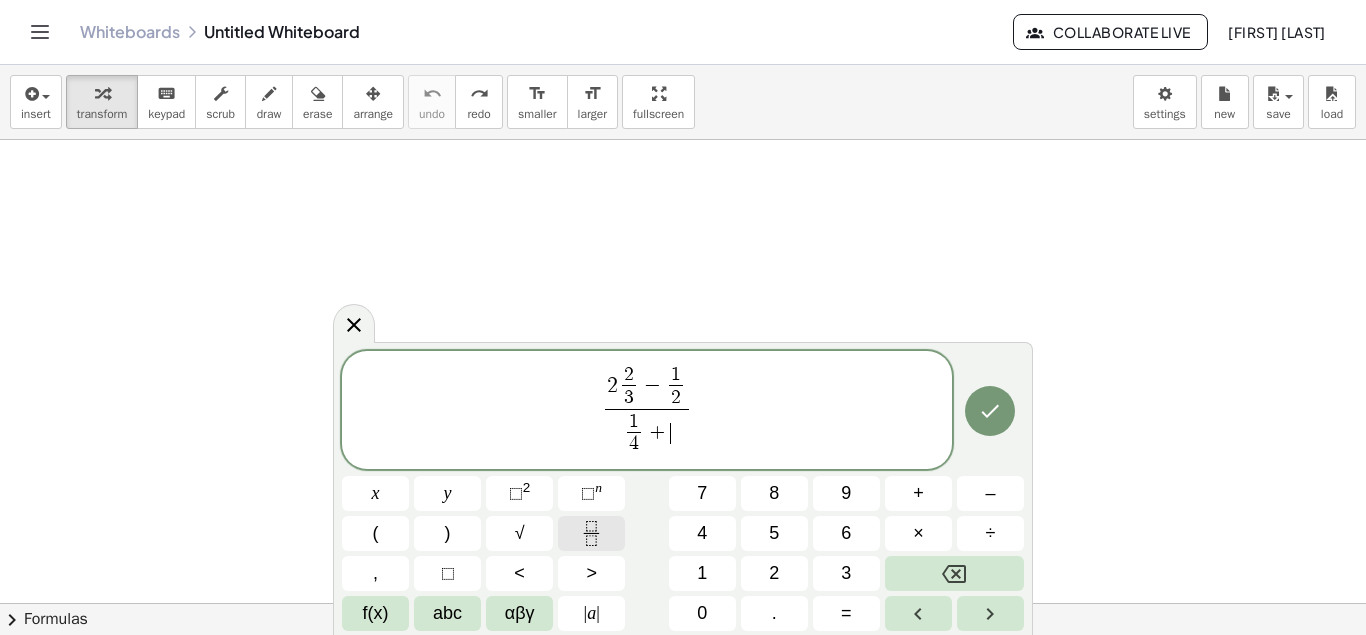 click 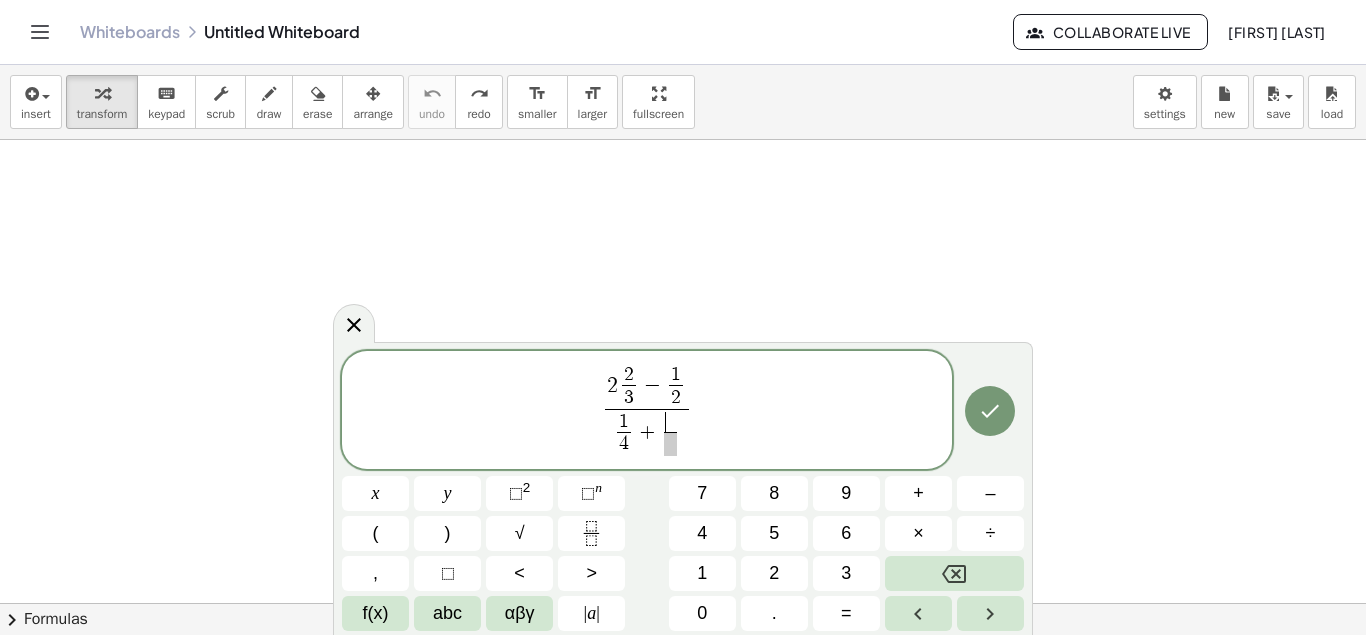 click on "+" at bounding box center (648, 434) 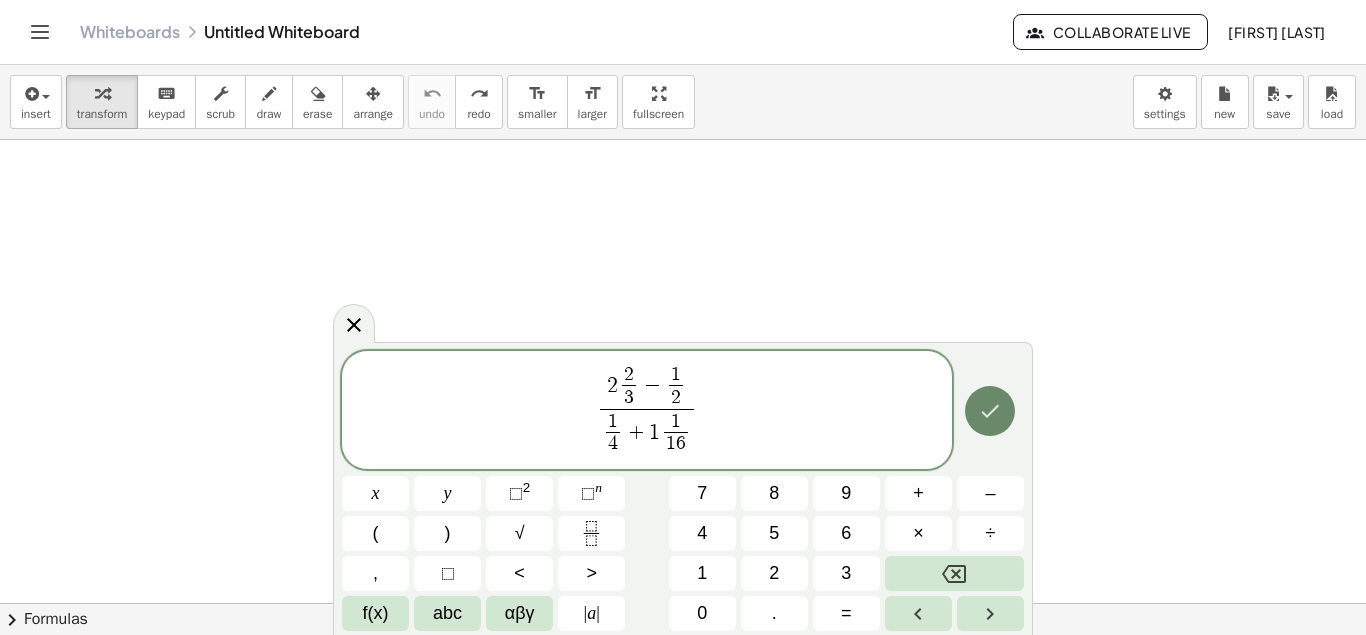 click at bounding box center [990, 411] 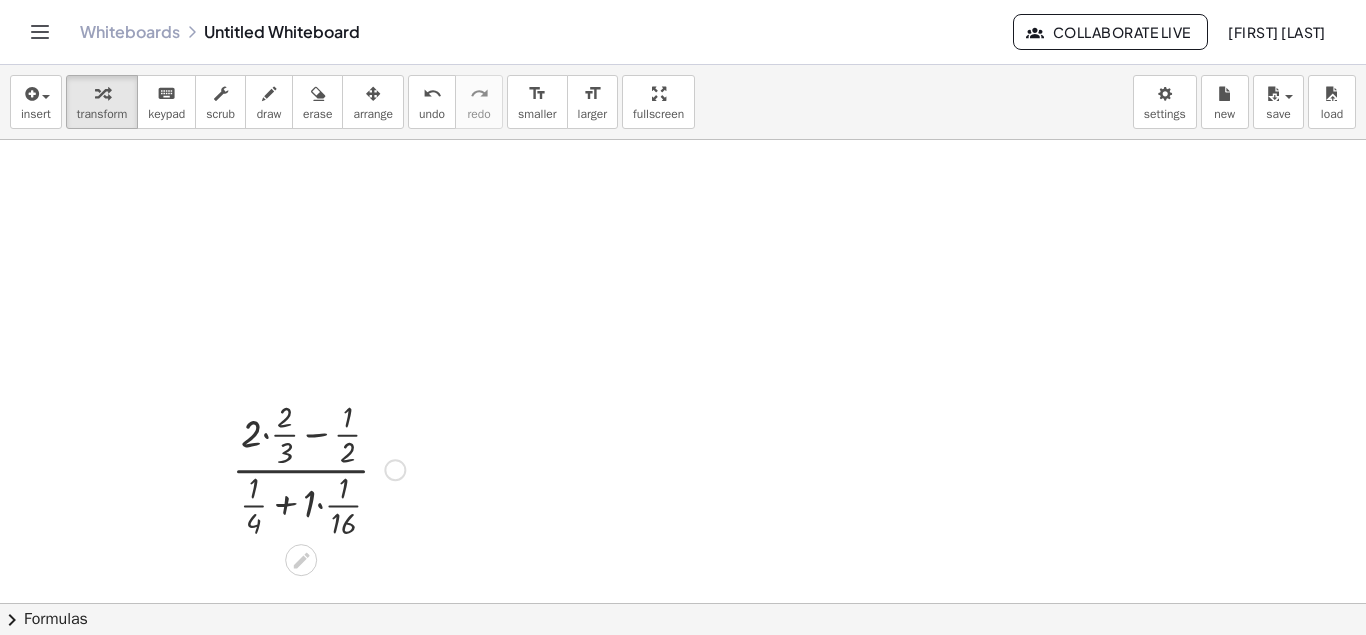 click at bounding box center [318, 468] 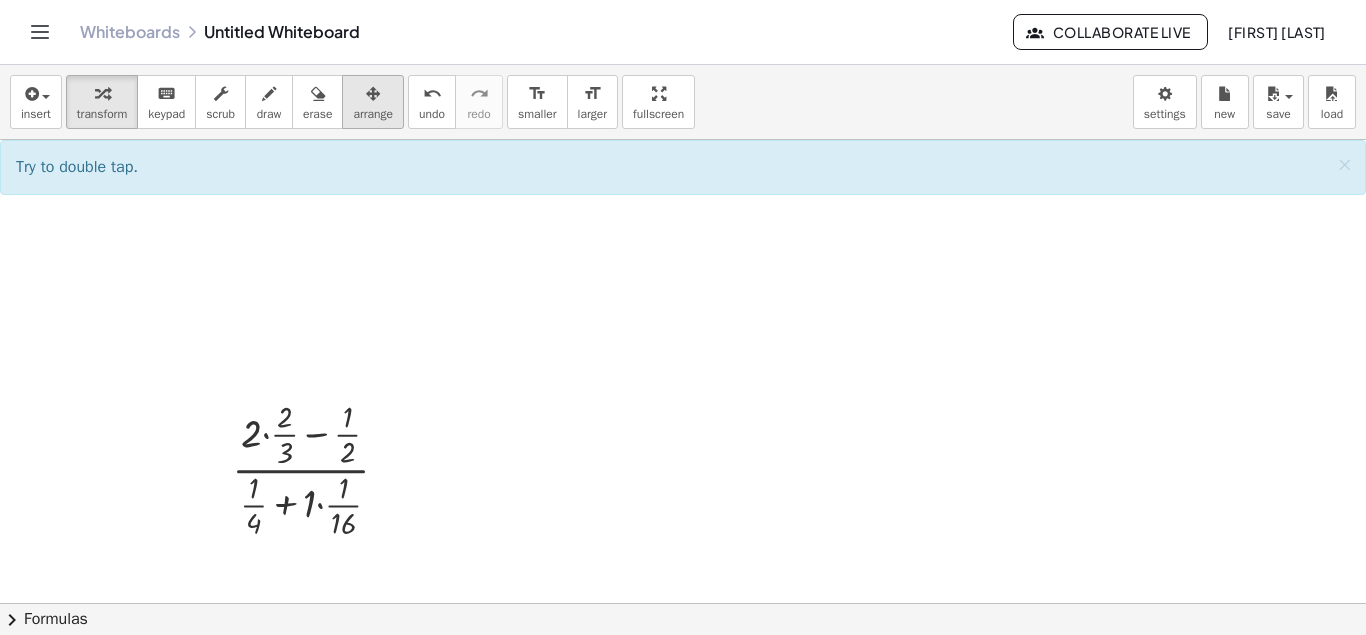 click at bounding box center [373, 94] 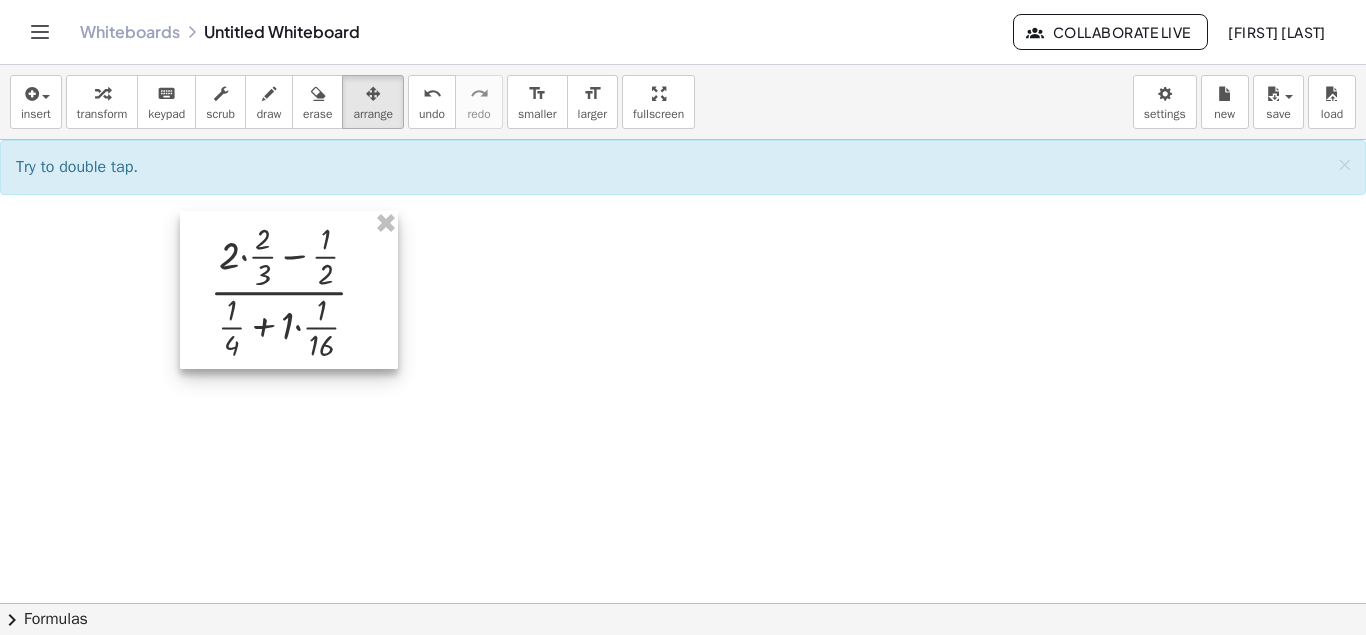 drag, startPoint x: 402, startPoint y: 448, endPoint x: 381, endPoint y: 270, distance: 179.23448 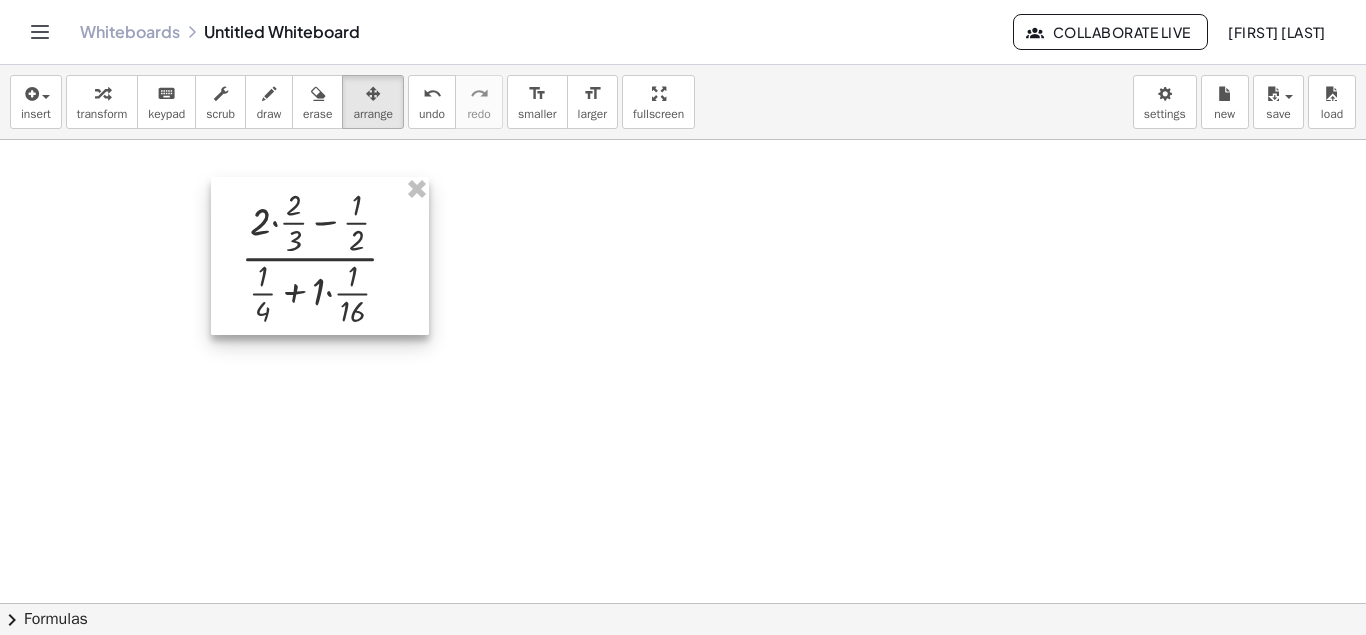 drag, startPoint x: 382, startPoint y: 308, endPoint x: 412, endPoint y: 273, distance: 46.09772 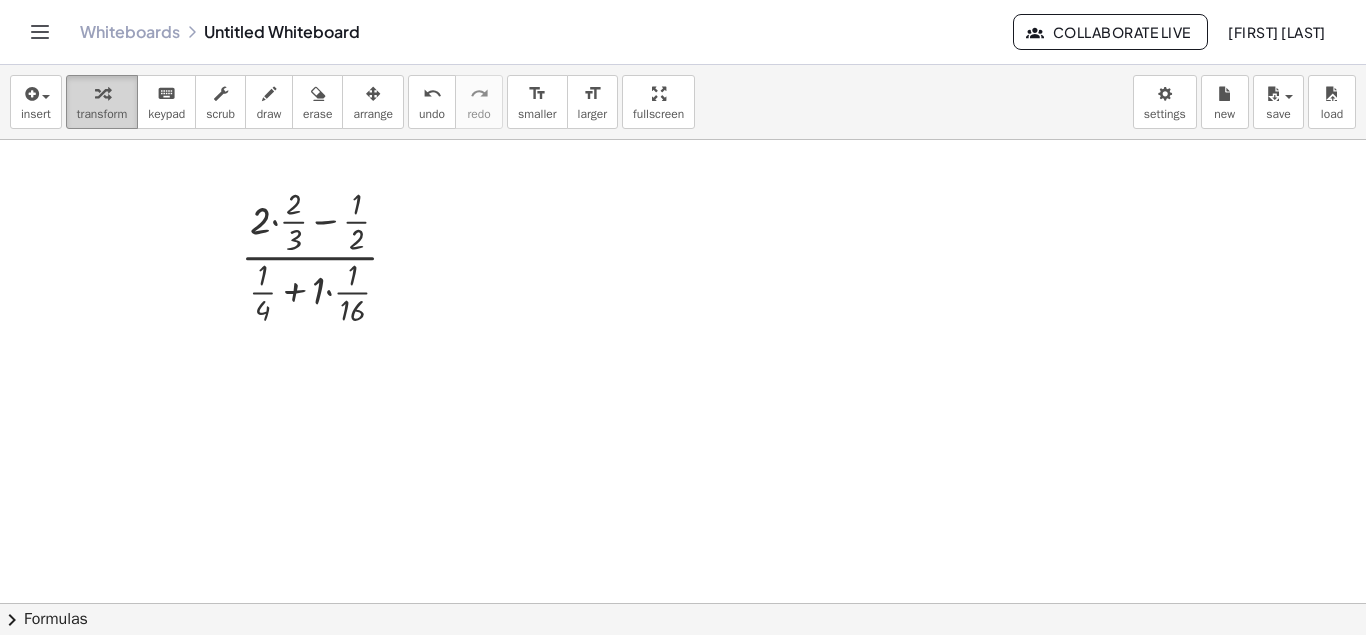 click at bounding box center [102, 93] 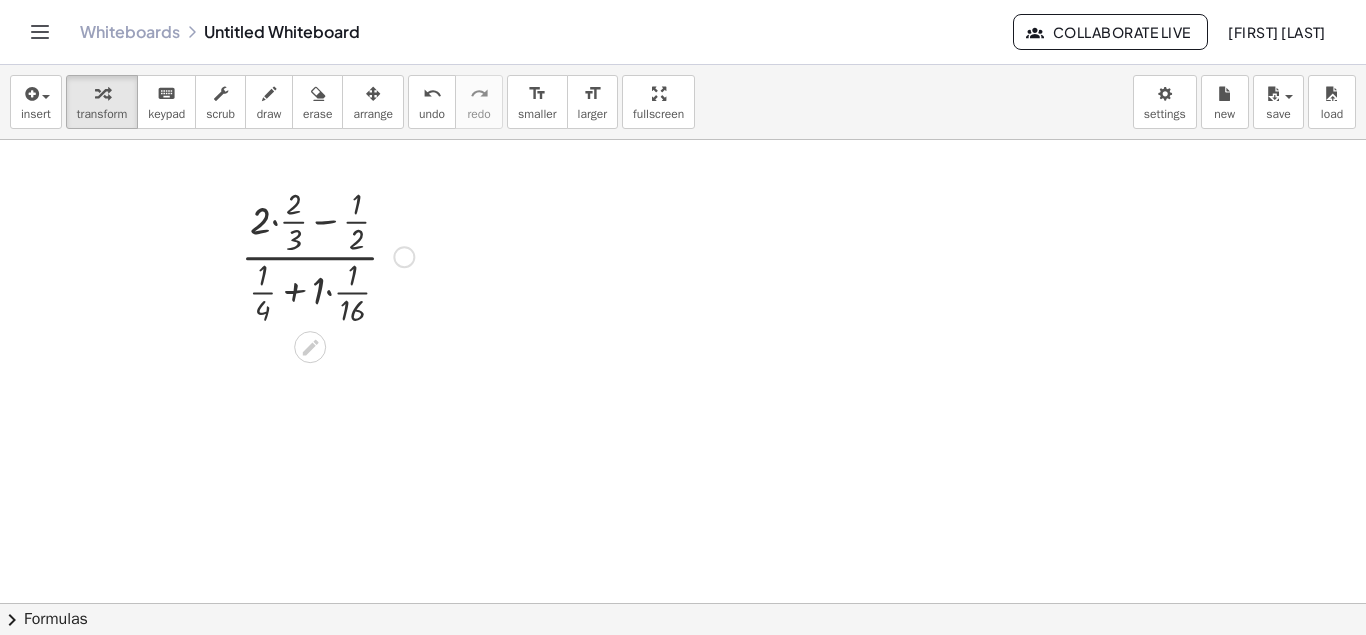 click at bounding box center [327, 255] 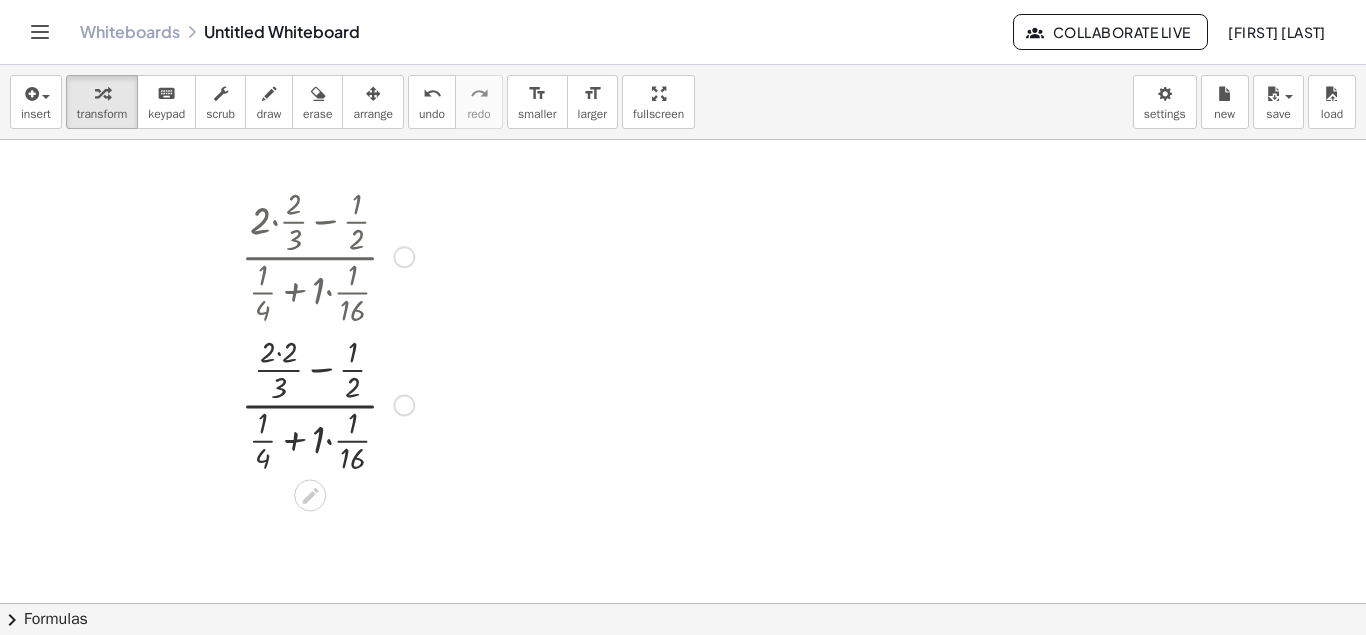 click at bounding box center [327, 255] 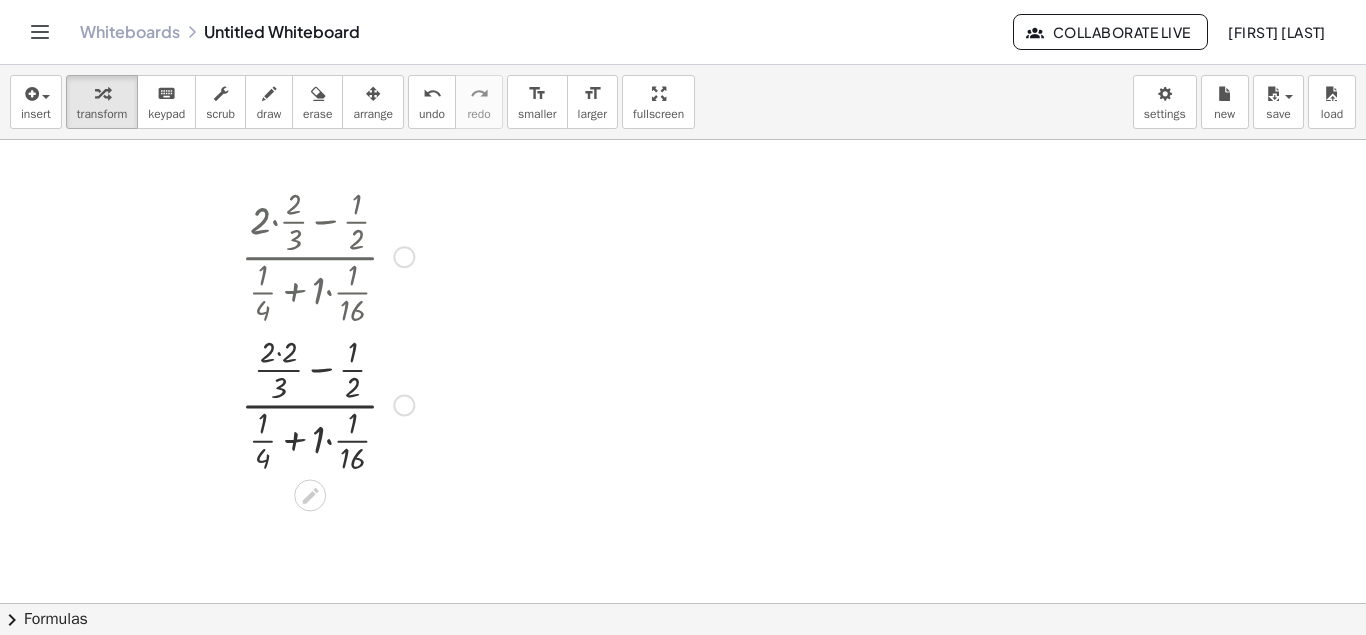 click at bounding box center (327, 403) 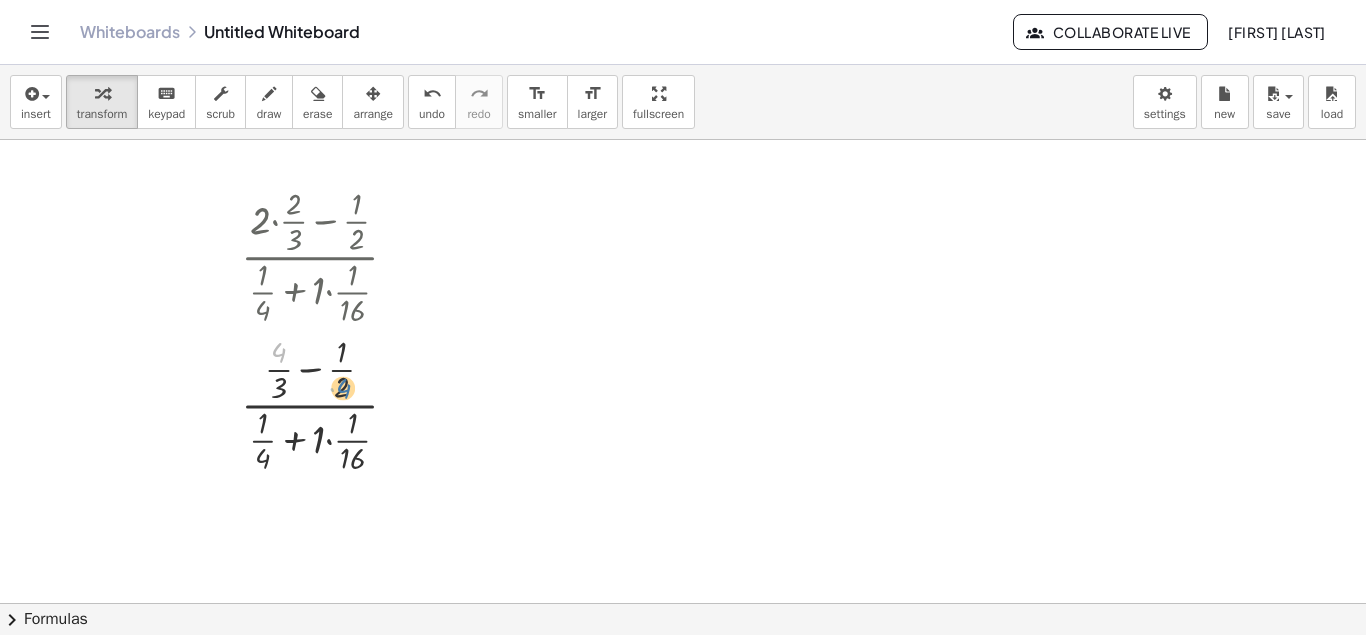 drag, startPoint x: 277, startPoint y: 356, endPoint x: 346, endPoint y: 393, distance: 78.29432 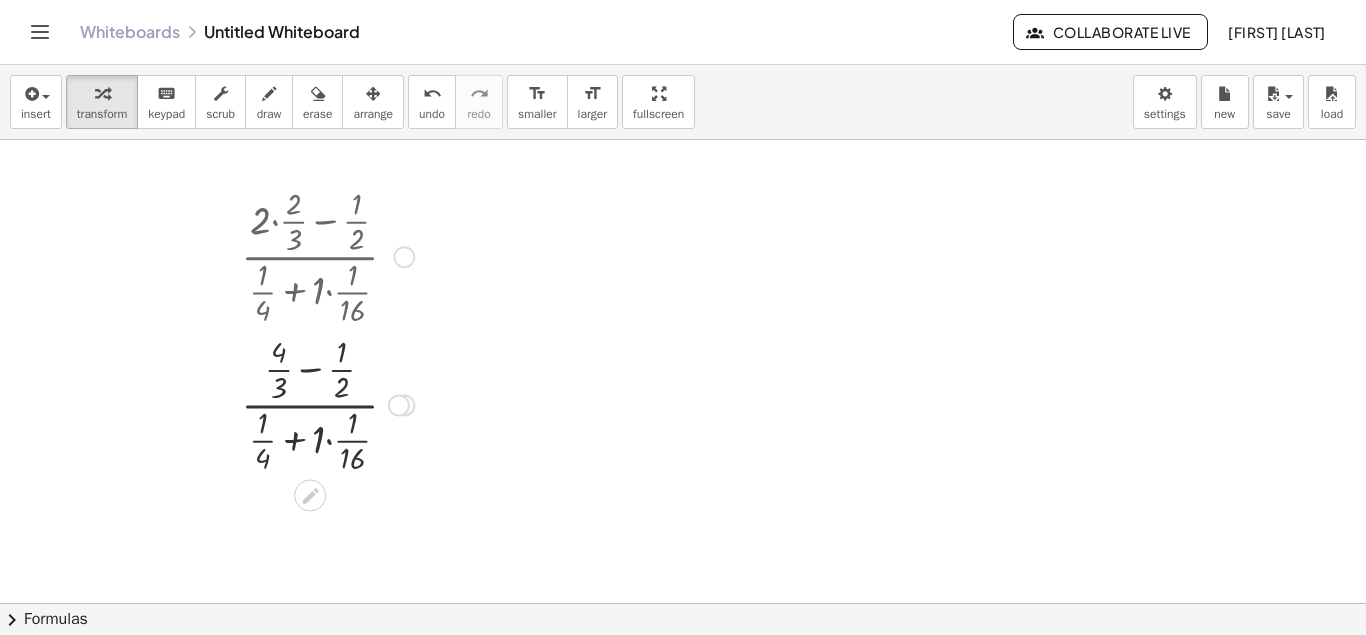 click at bounding box center [327, 403] 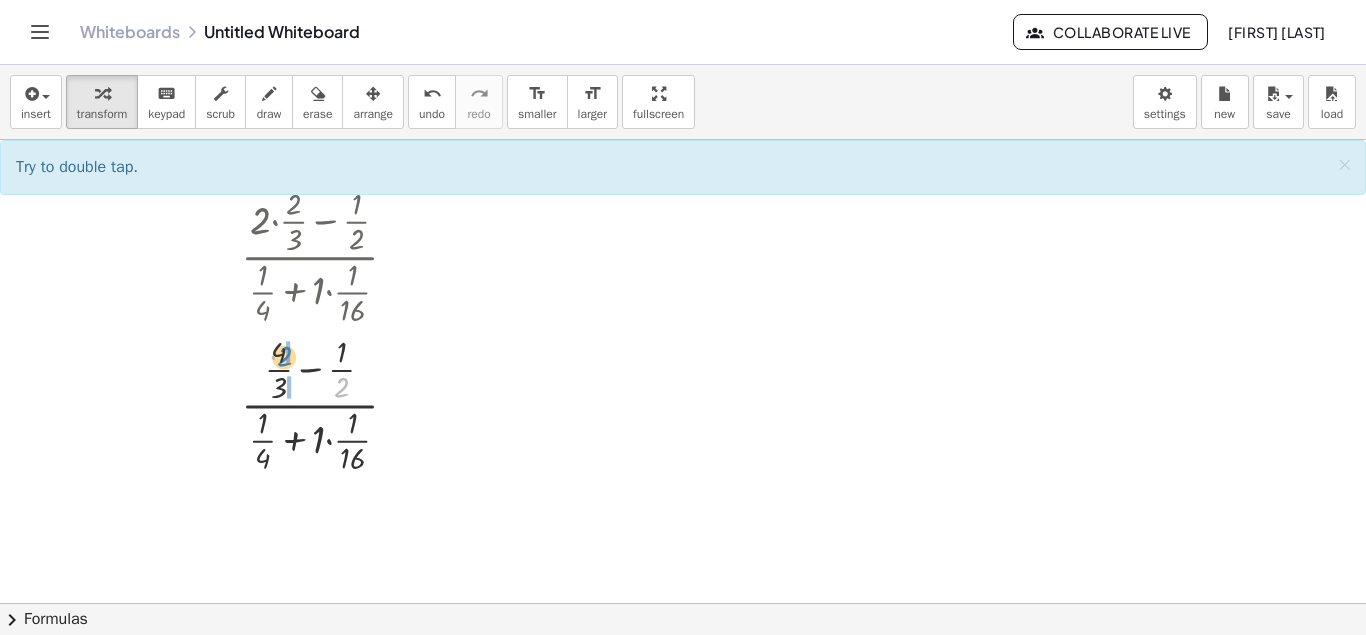 drag, startPoint x: 346, startPoint y: 393, endPoint x: 275, endPoint y: 357, distance: 79.60528 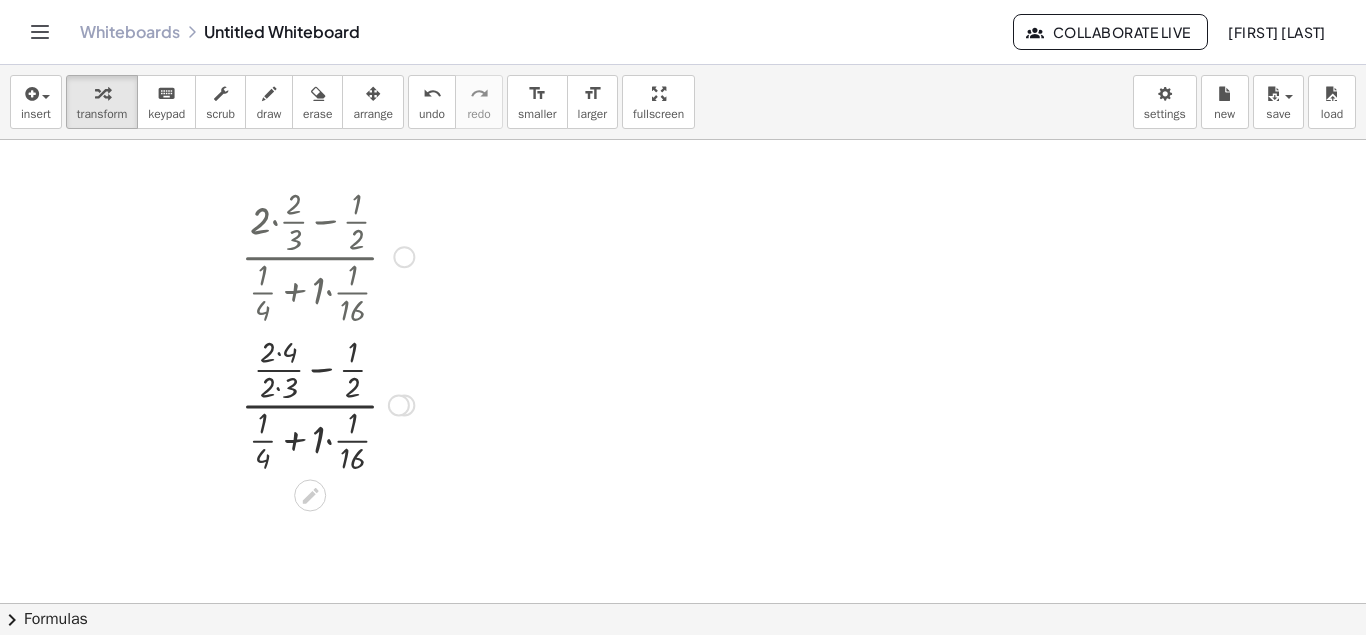 click at bounding box center [327, 403] 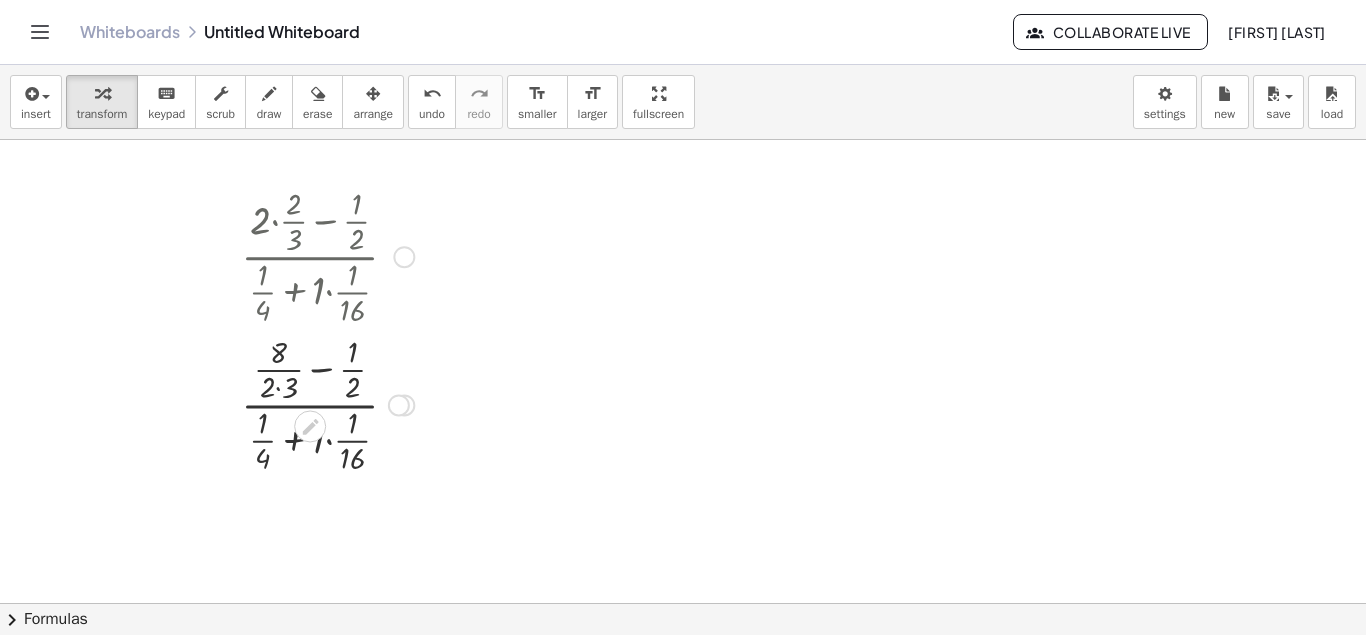 click at bounding box center [327, 403] 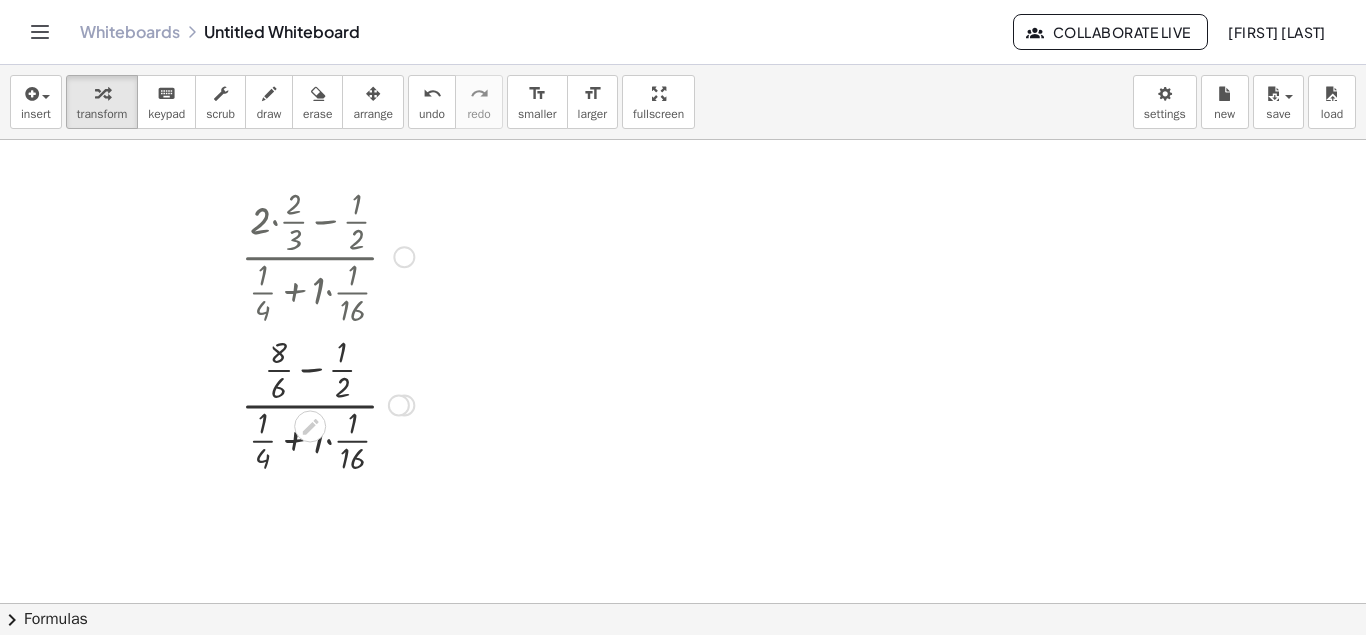 click at bounding box center [327, 403] 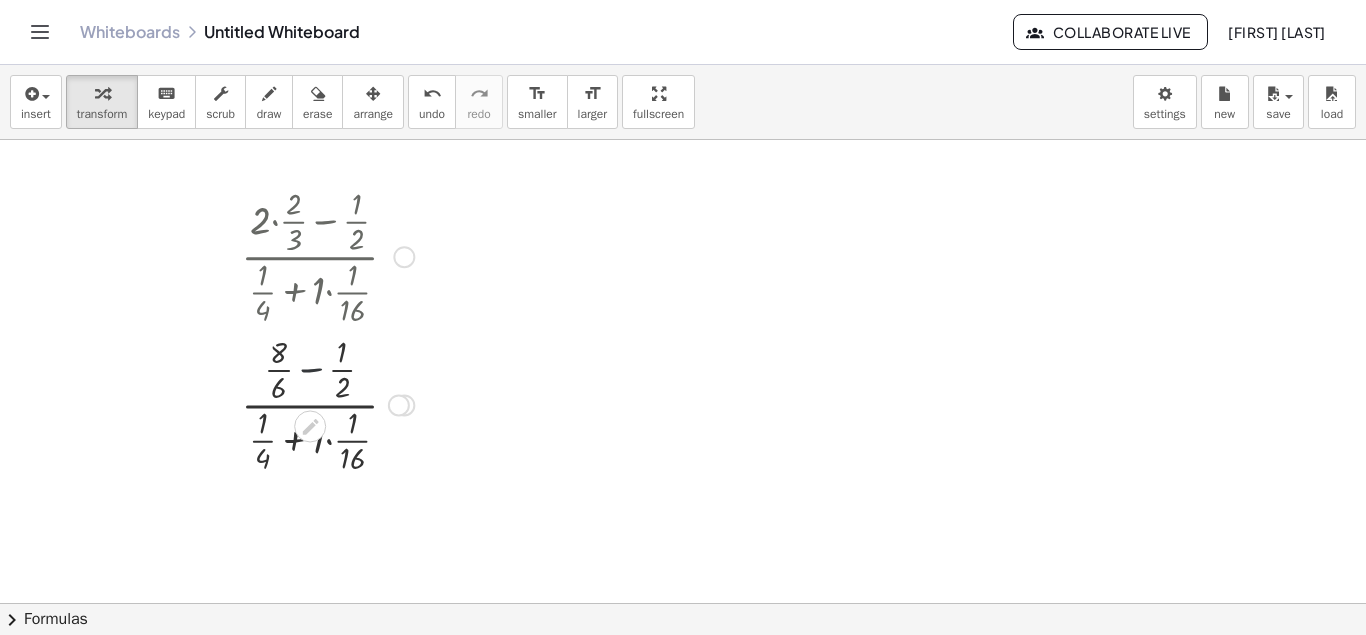 click at bounding box center [327, 403] 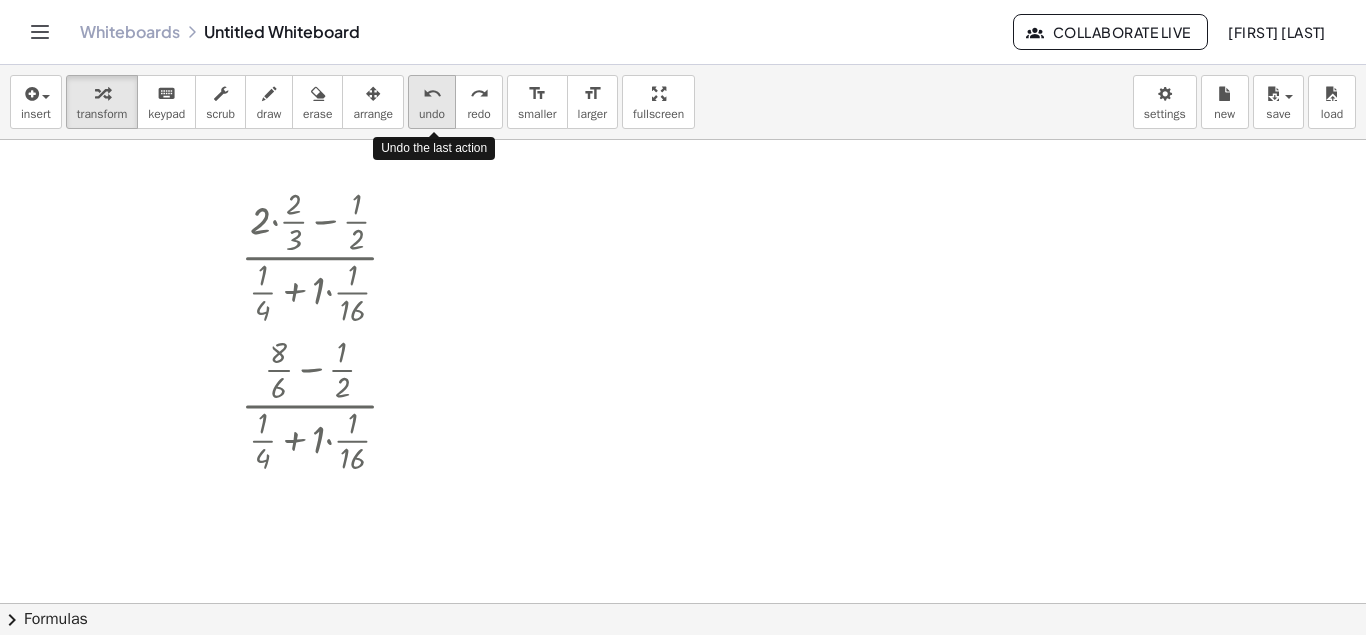click on "undo" at bounding box center [432, 93] 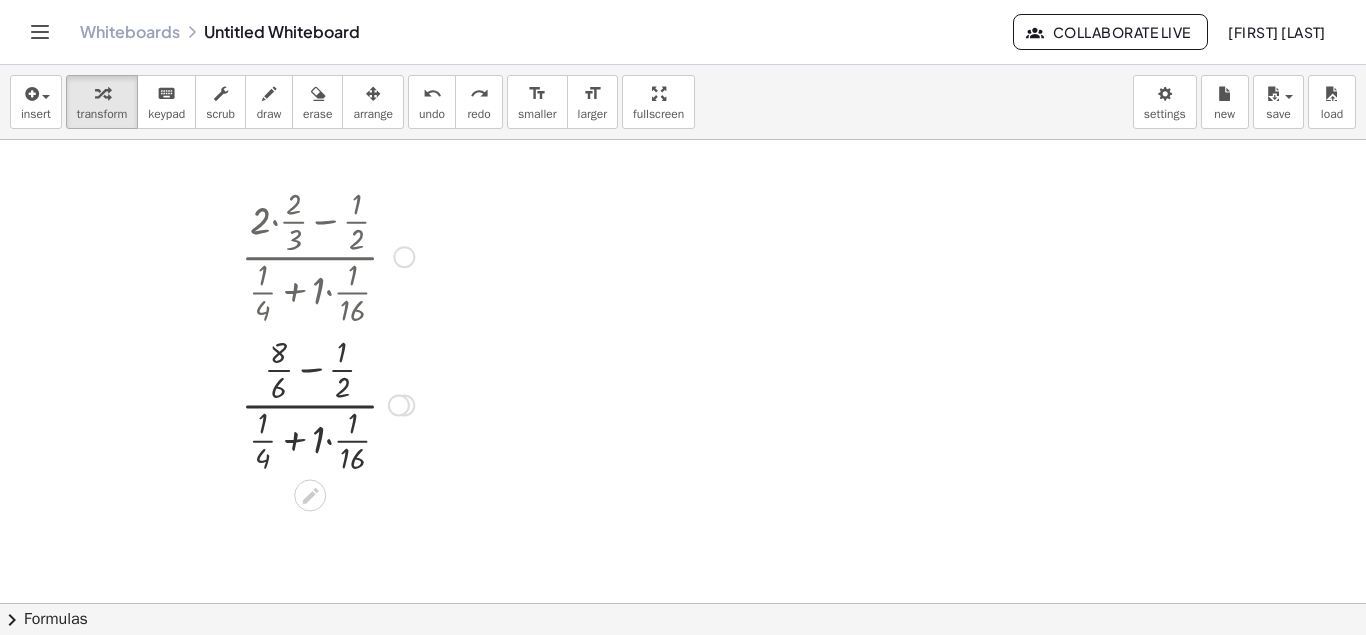 click at bounding box center [327, 403] 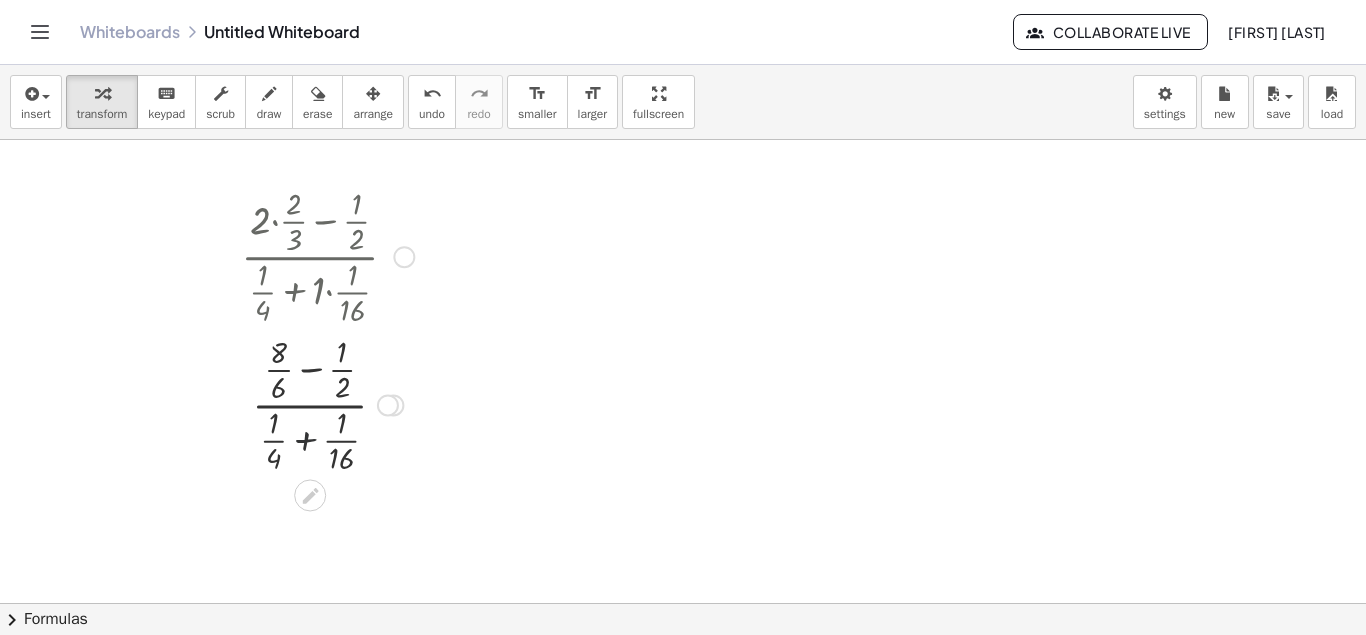click at bounding box center [327, 403] 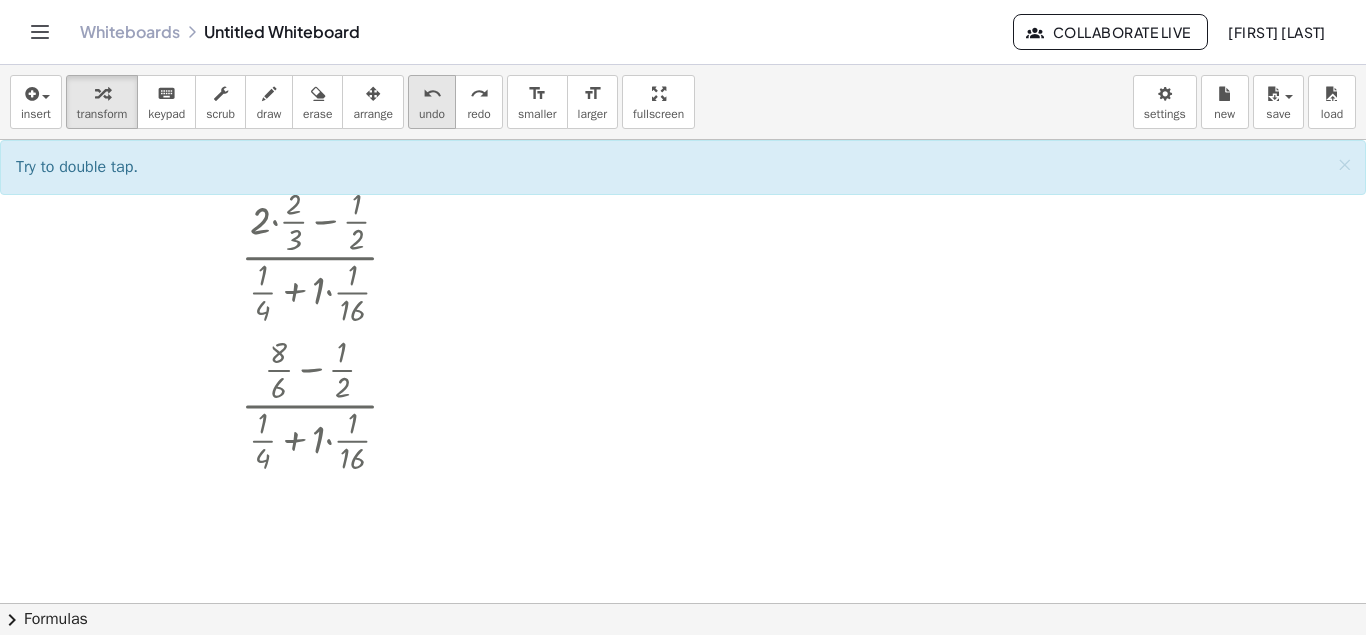 click on "undo undo" at bounding box center [432, 102] 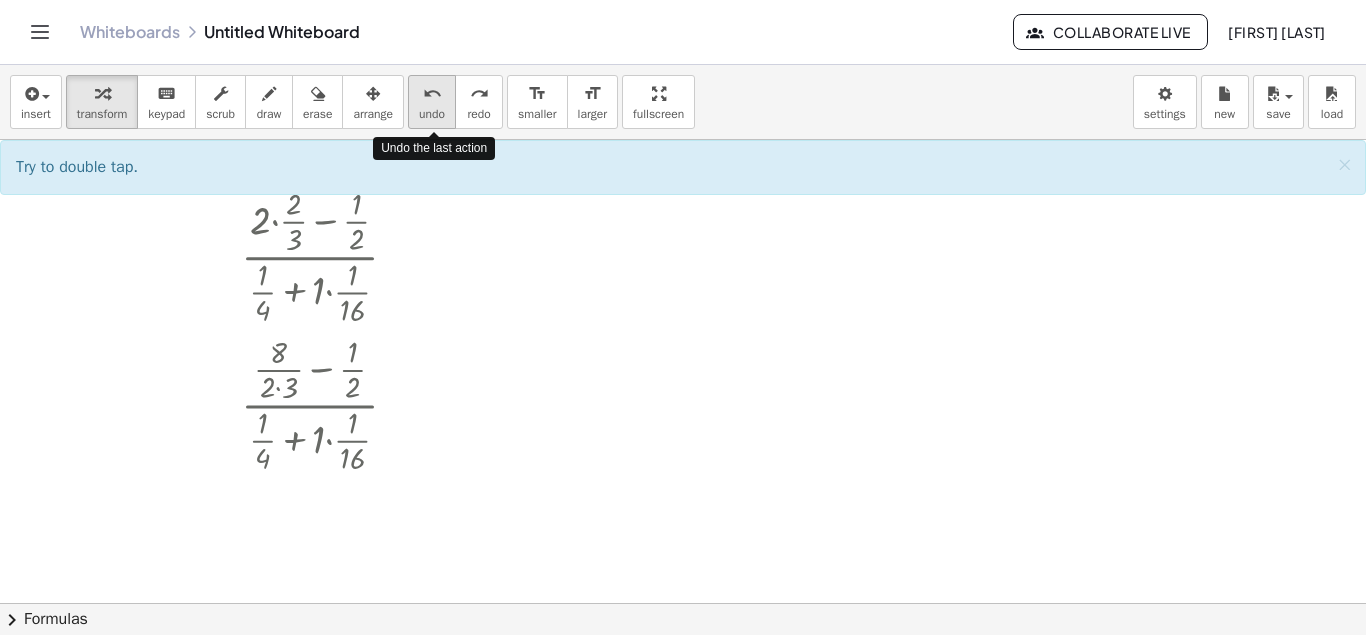 click on "undo undo" at bounding box center [432, 102] 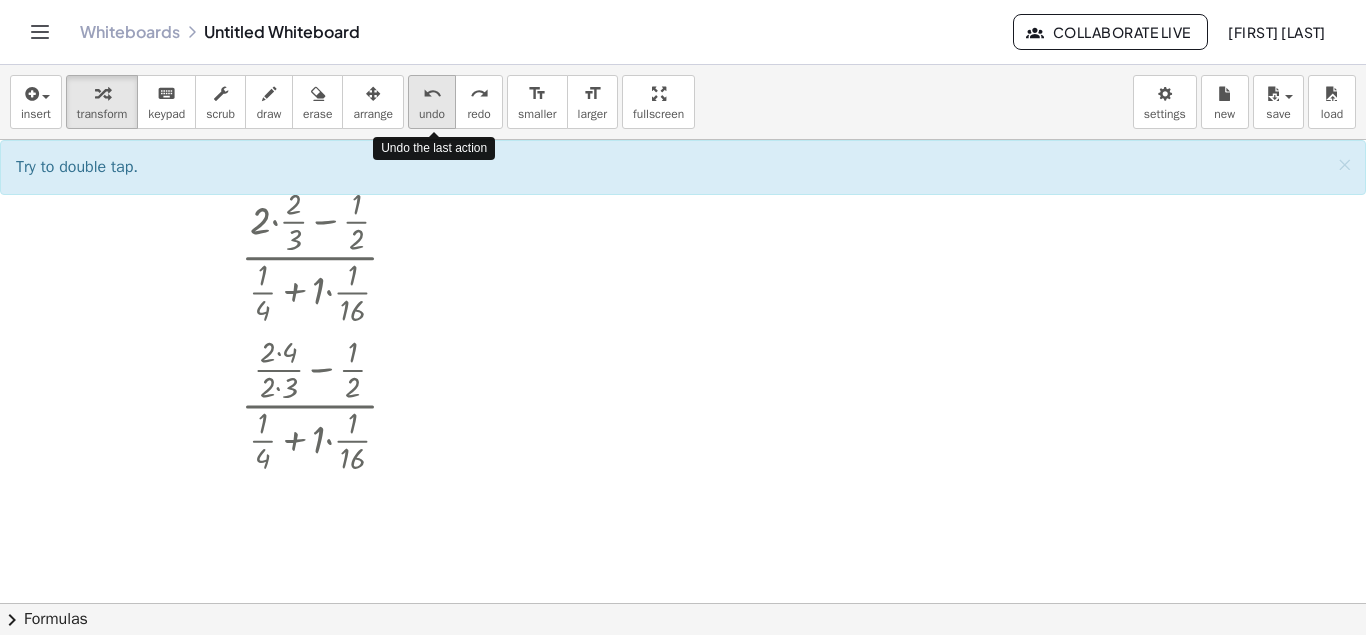 click on "undo undo" at bounding box center (432, 102) 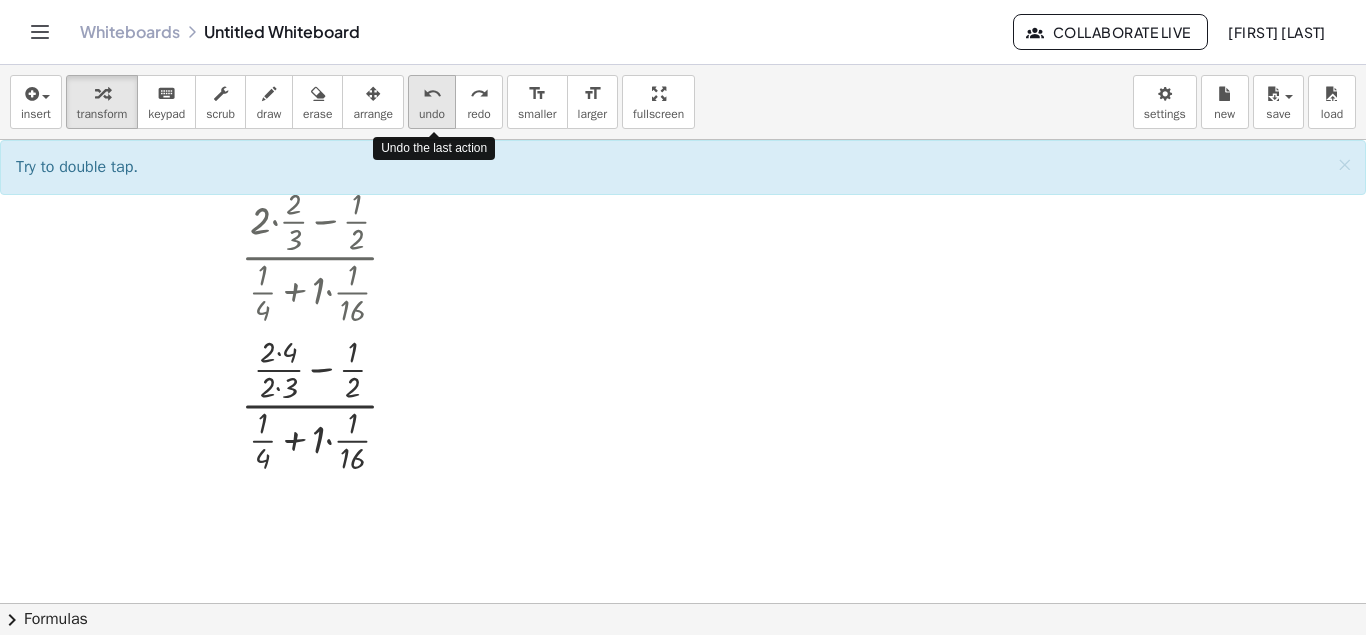 click on "undo undo" at bounding box center (432, 102) 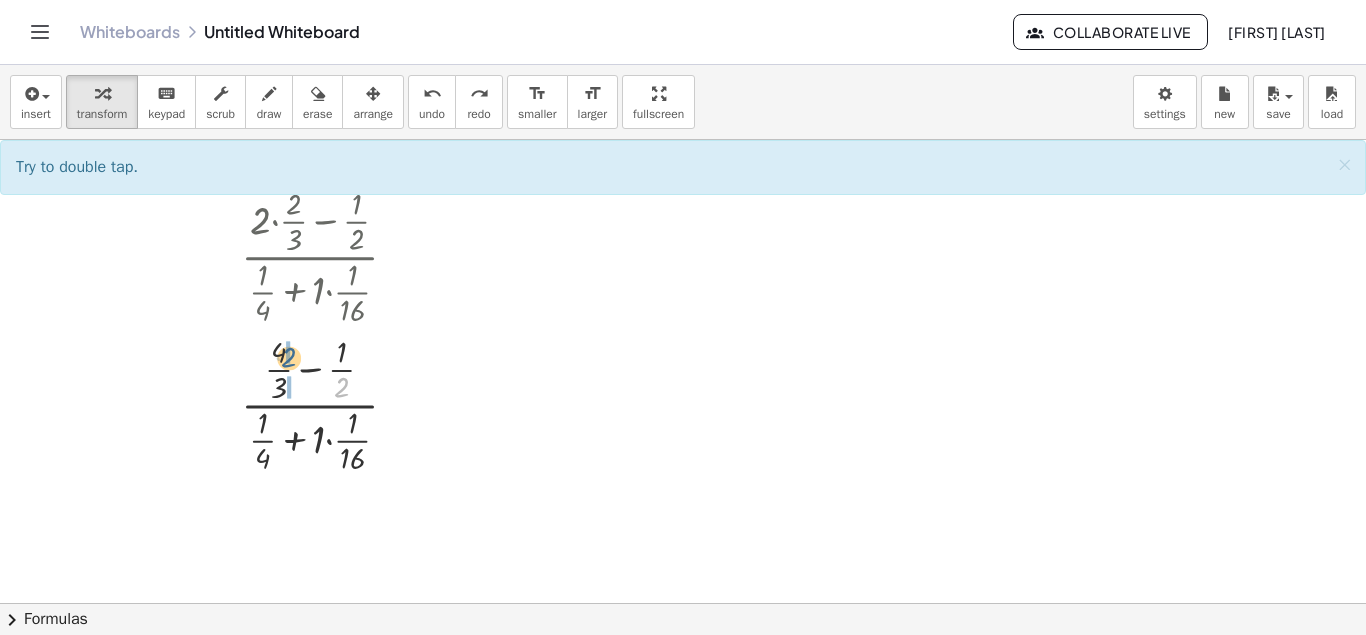 drag, startPoint x: 339, startPoint y: 384, endPoint x: 277, endPoint y: 351, distance: 70.23532 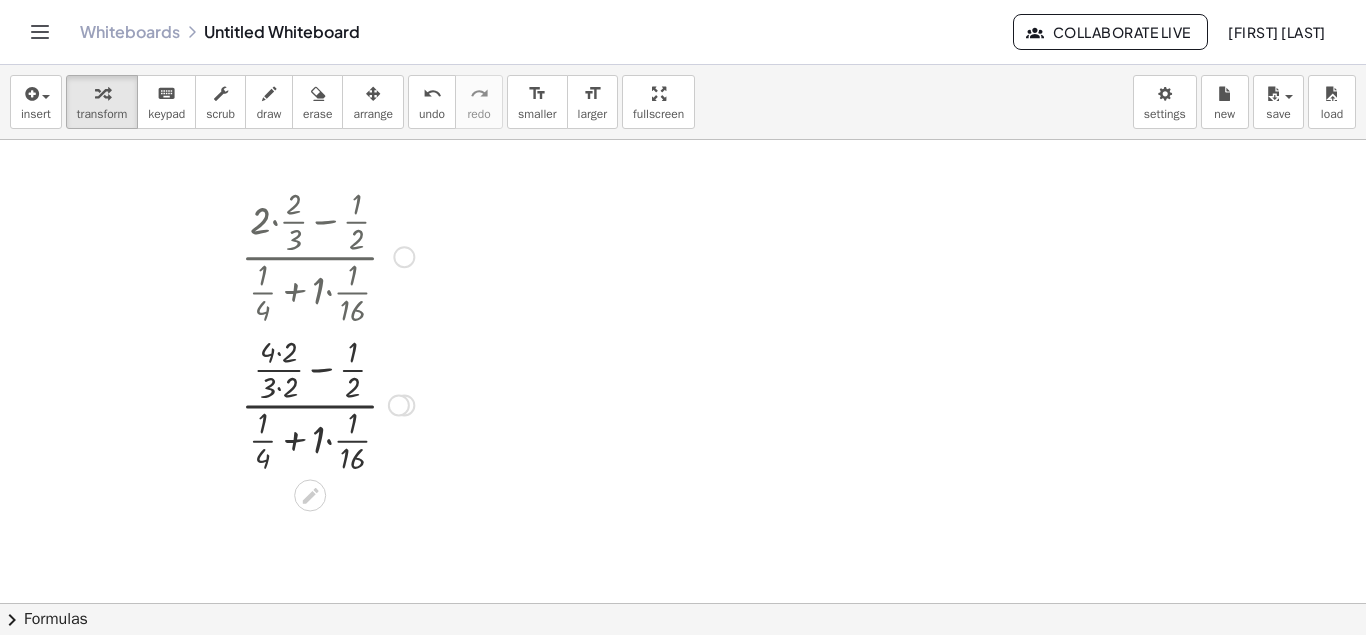 click at bounding box center (327, 403) 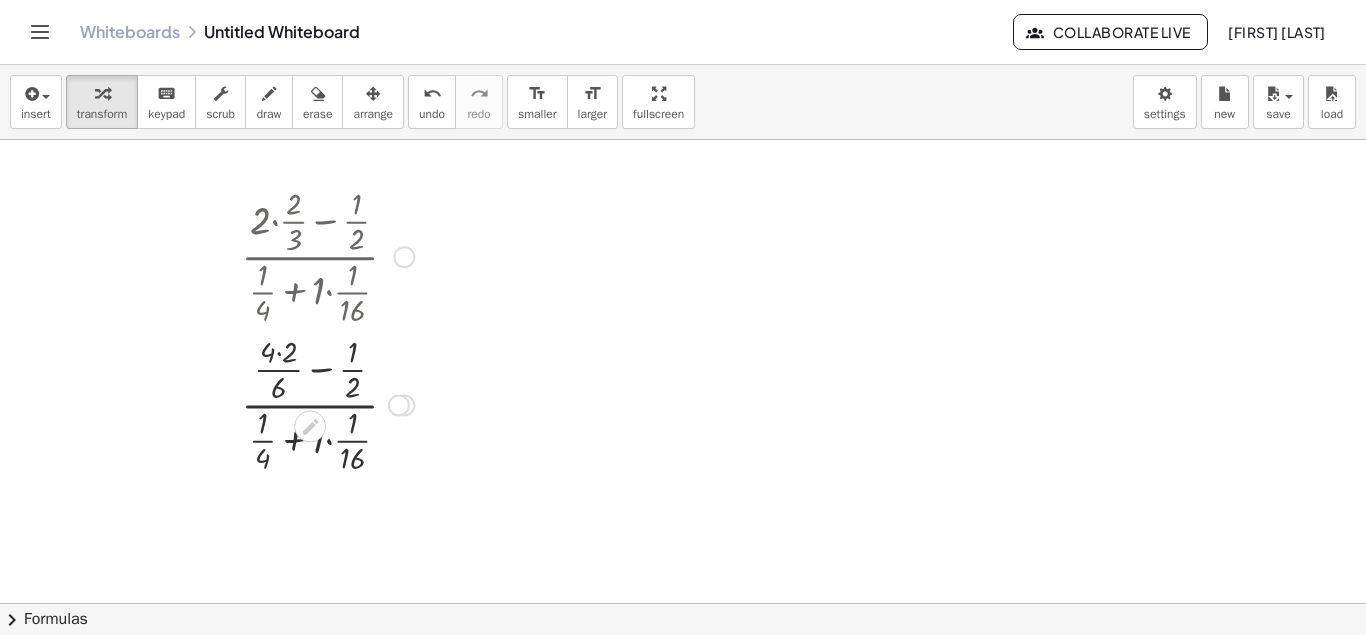 click at bounding box center (327, 403) 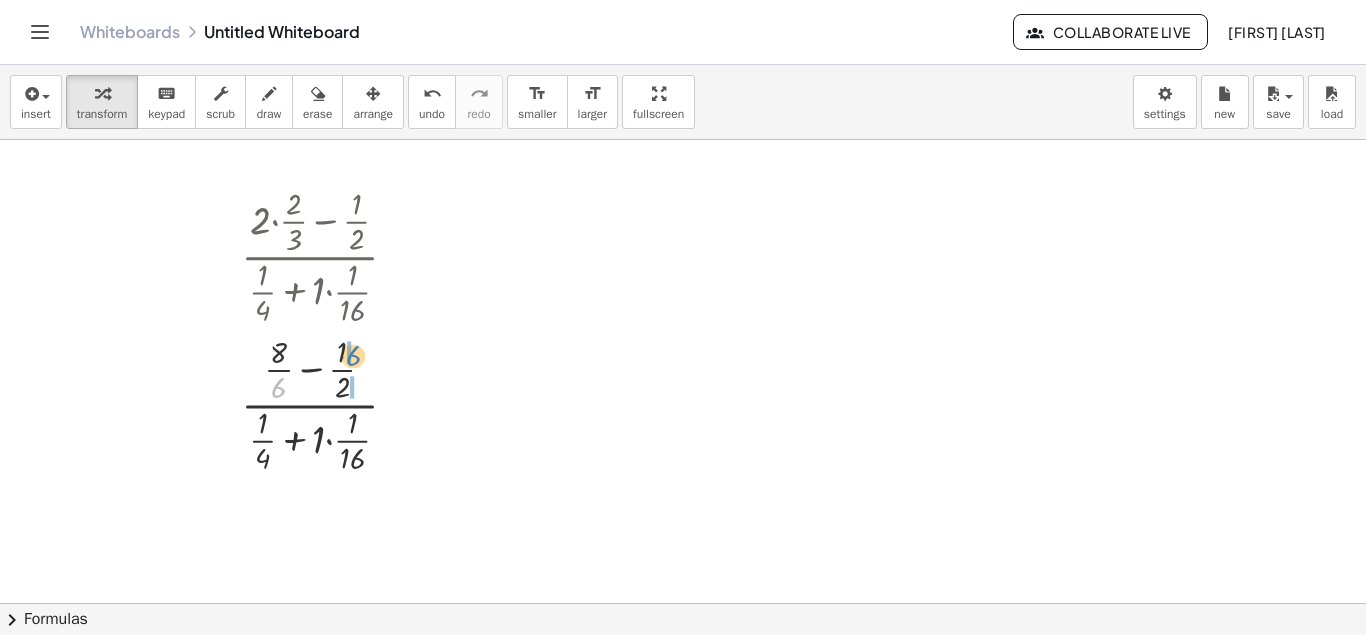 drag, startPoint x: 276, startPoint y: 393, endPoint x: 351, endPoint y: 358, distance: 82.764725 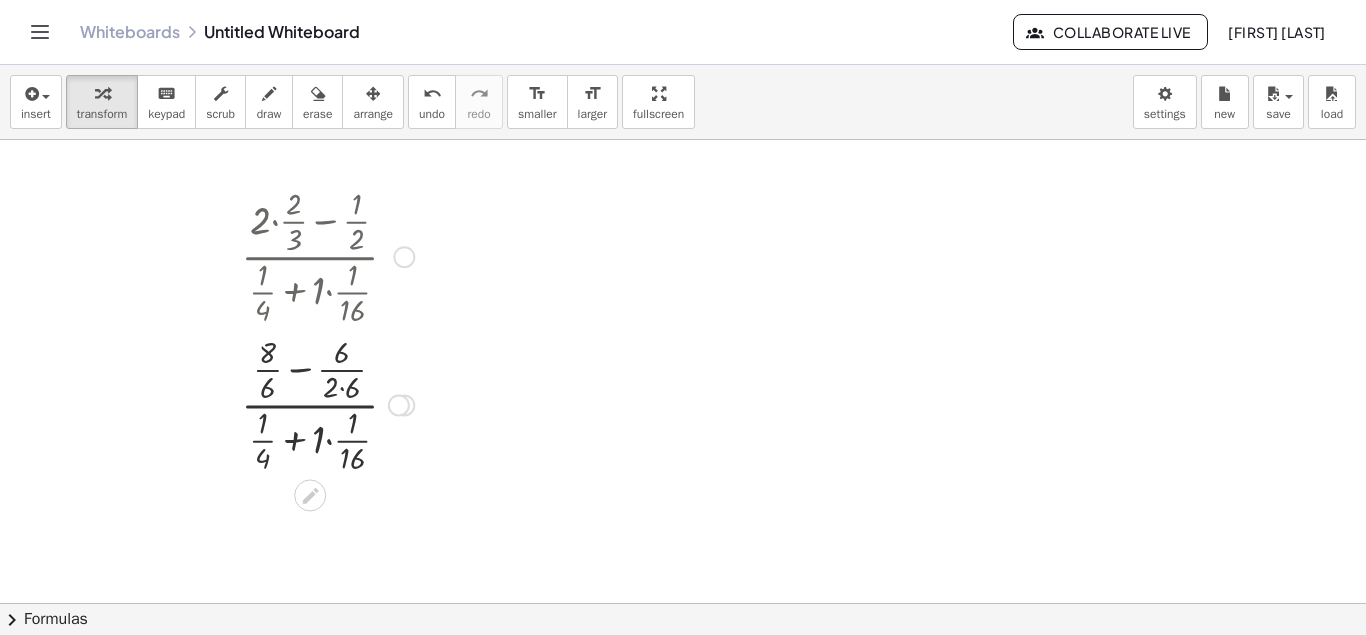 click at bounding box center [327, 403] 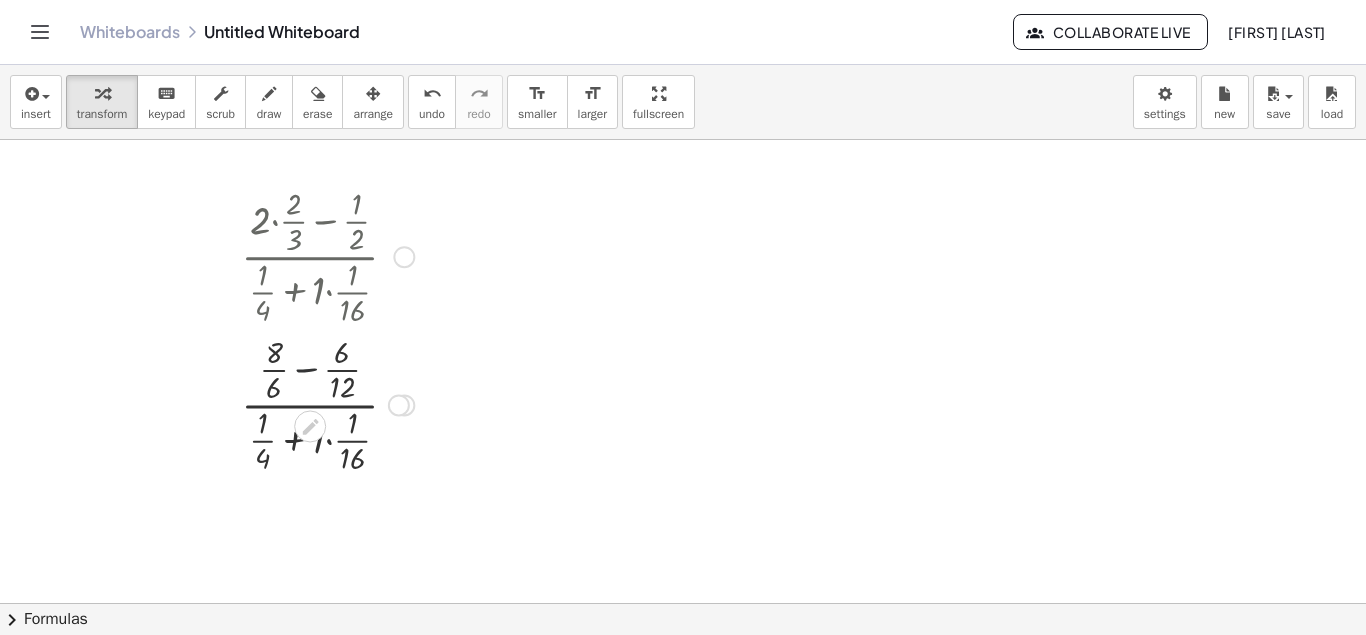 click at bounding box center (327, 403) 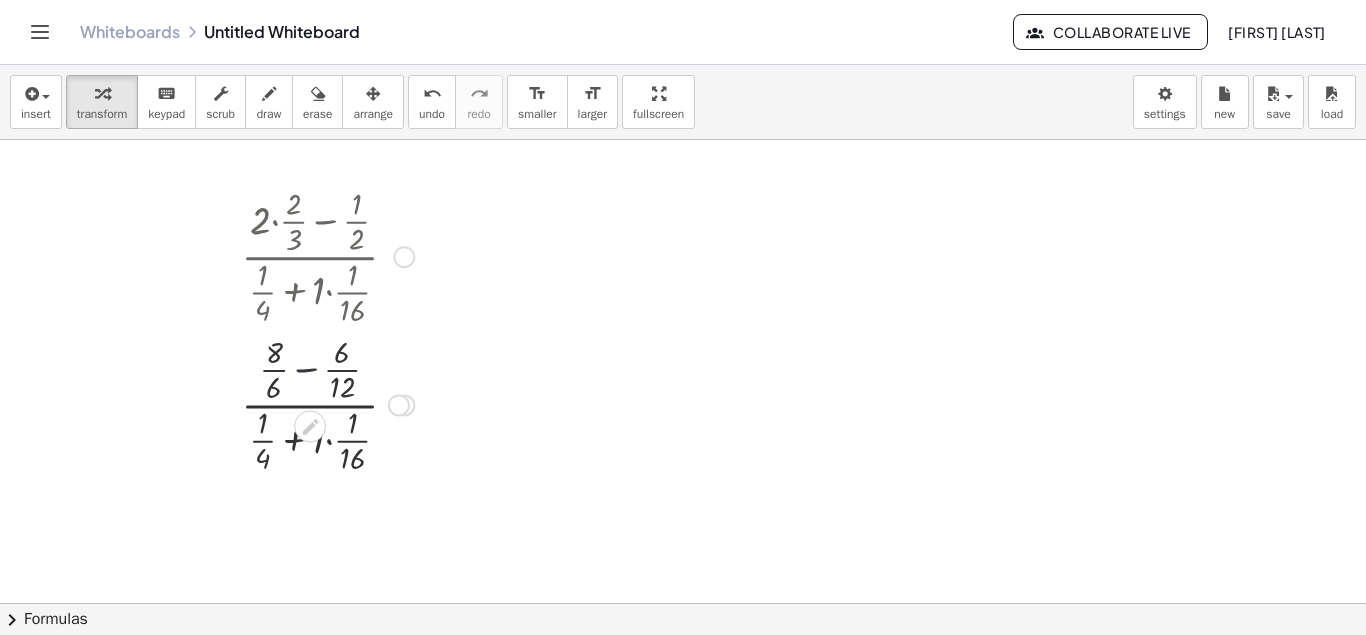 click at bounding box center (327, 403) 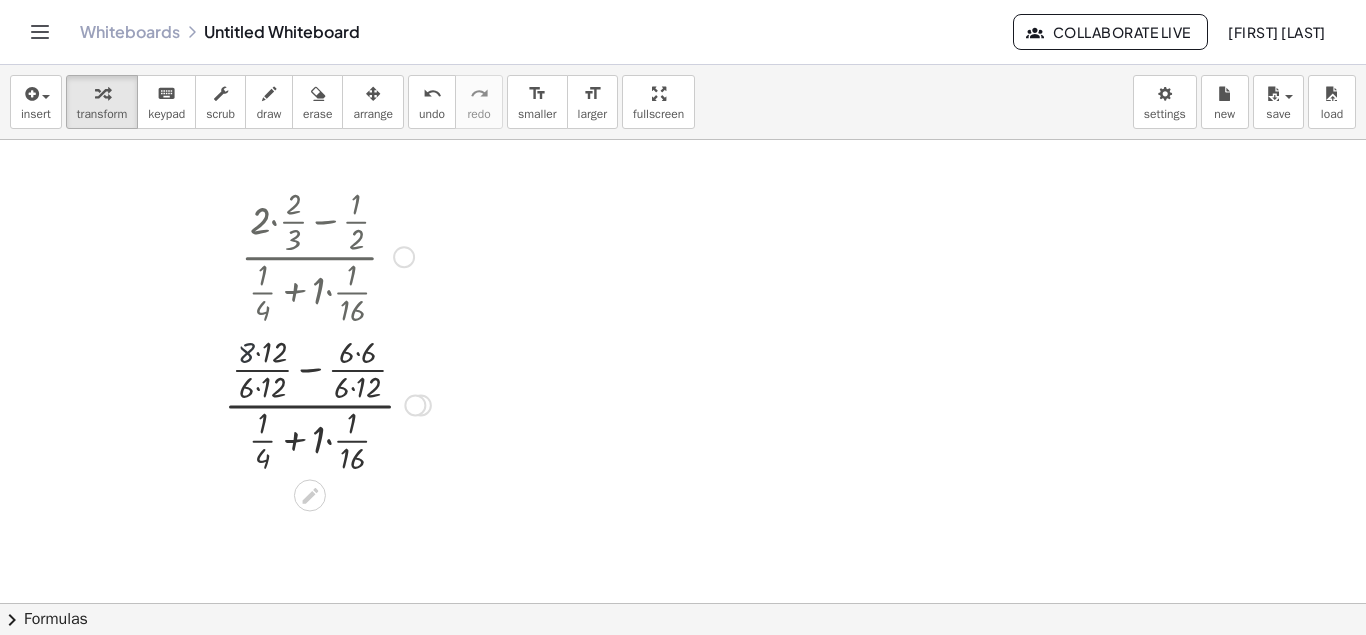 click at bounding box center (327, 403) 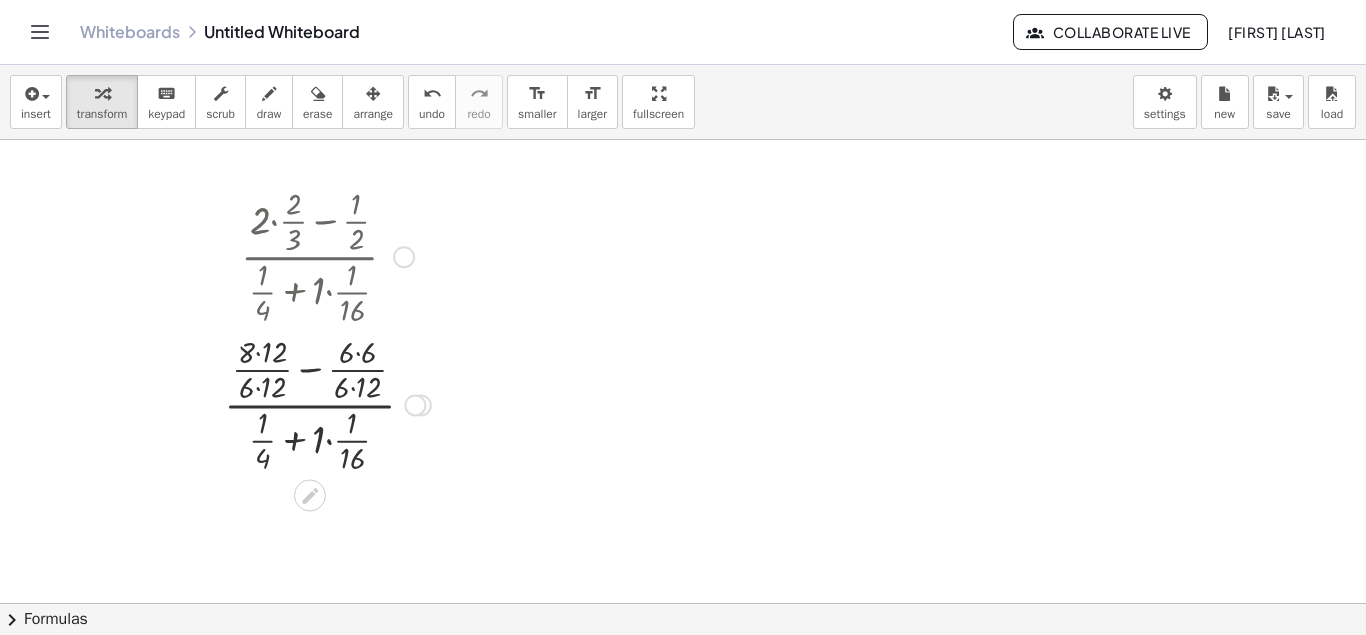 click at bounding box center [327, 403] 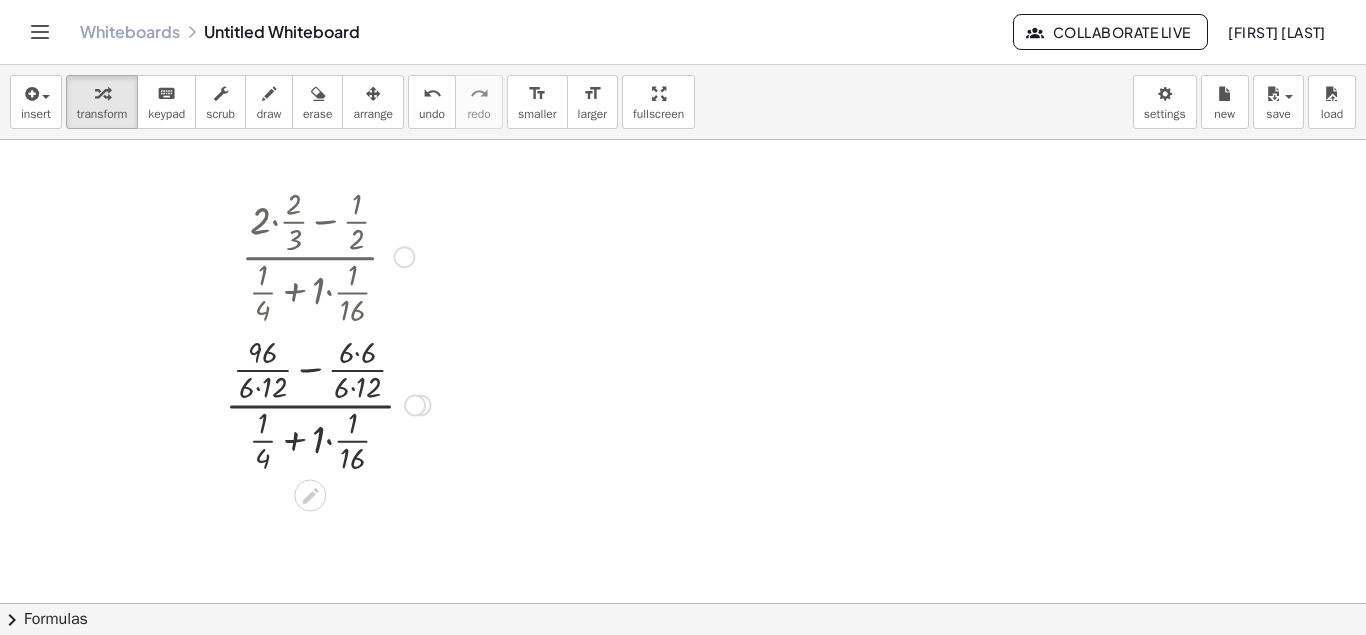 click at bounding box center (328, 403) 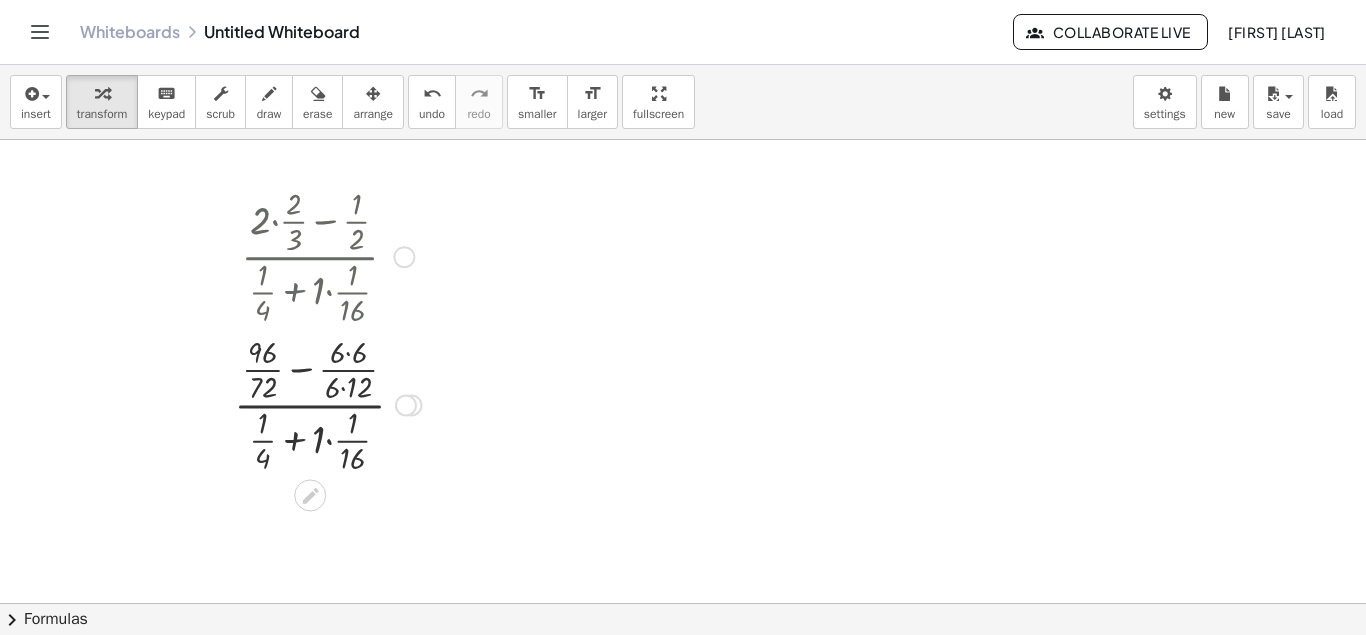 click at bounding box center [327, 403] 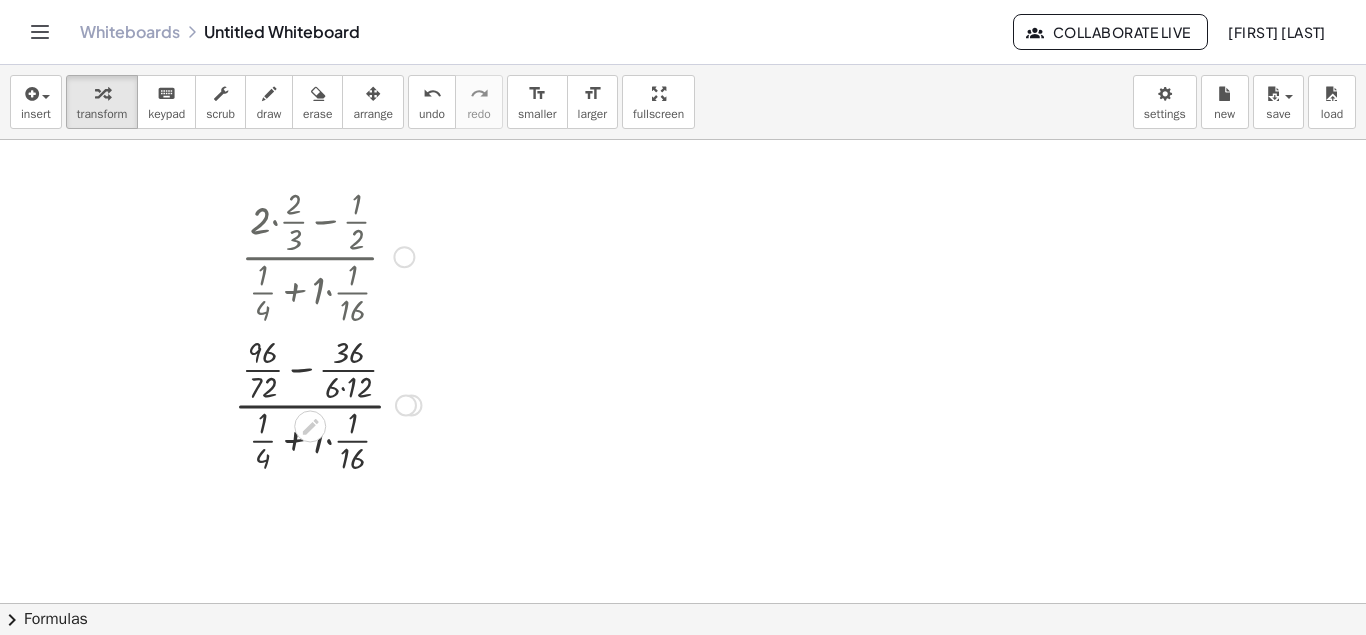 click at bounding box center (327, 403) 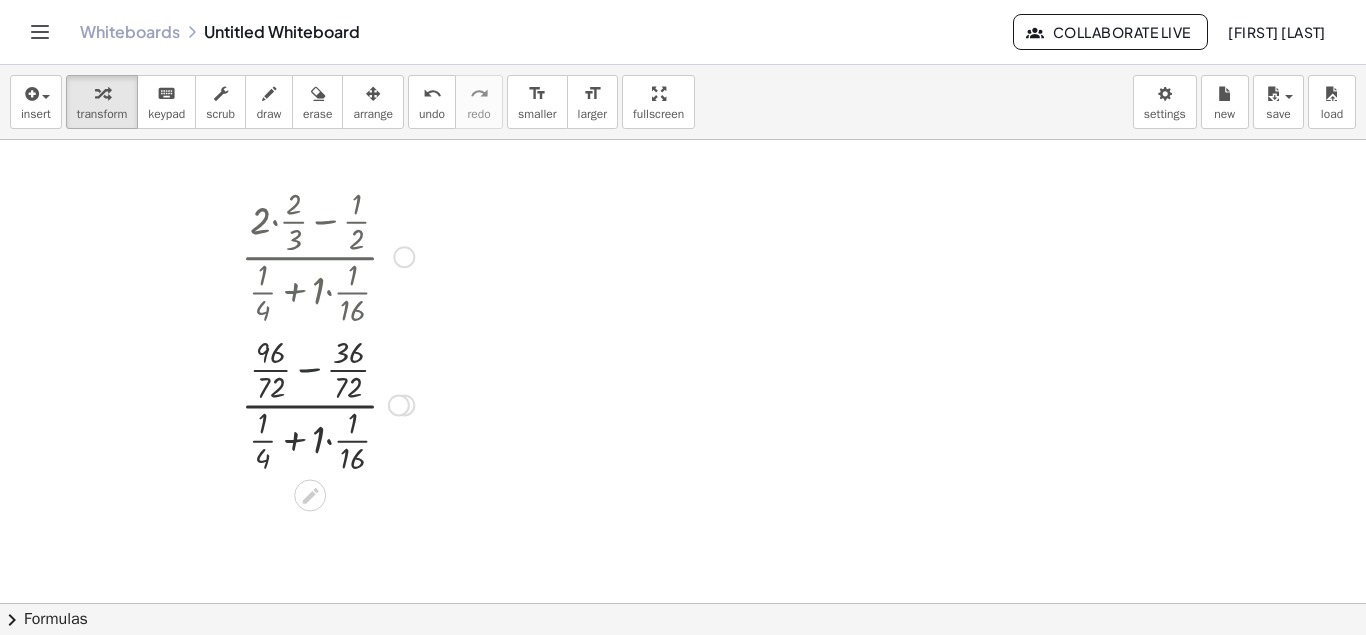 click at bounding box center (327, 403) 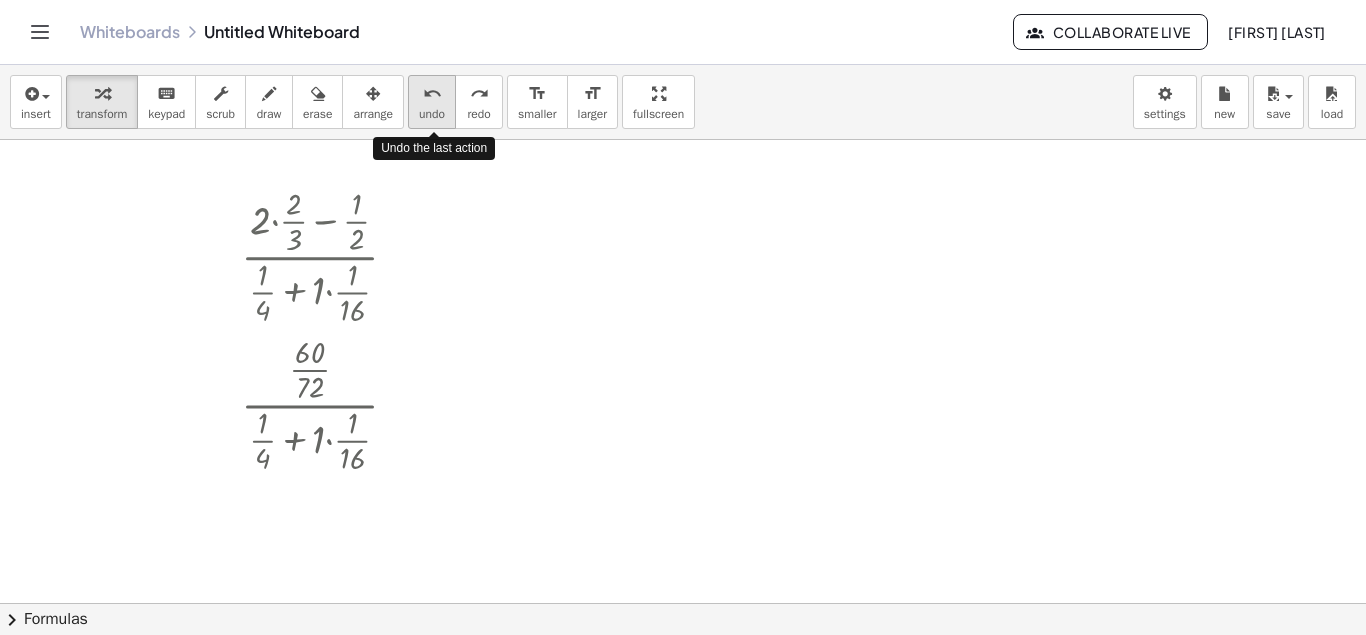 click on "undo" at bounding box center [432, 94] 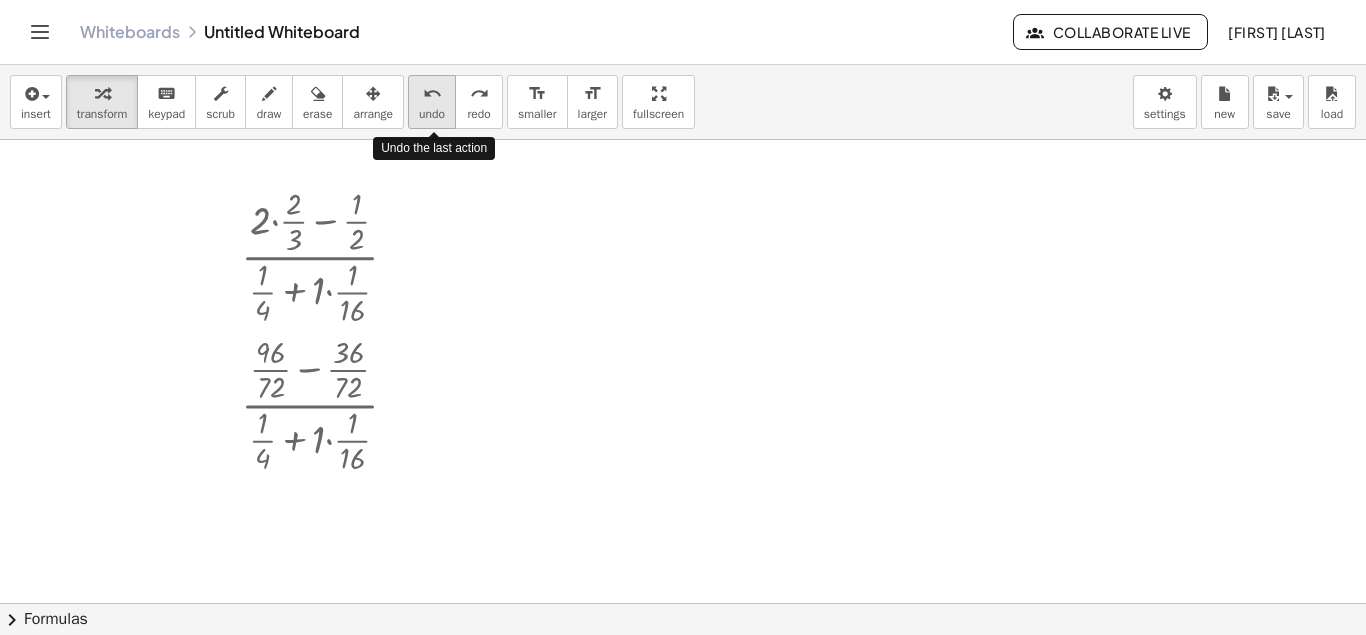 click on "undo" at bounding box center (432, 94) 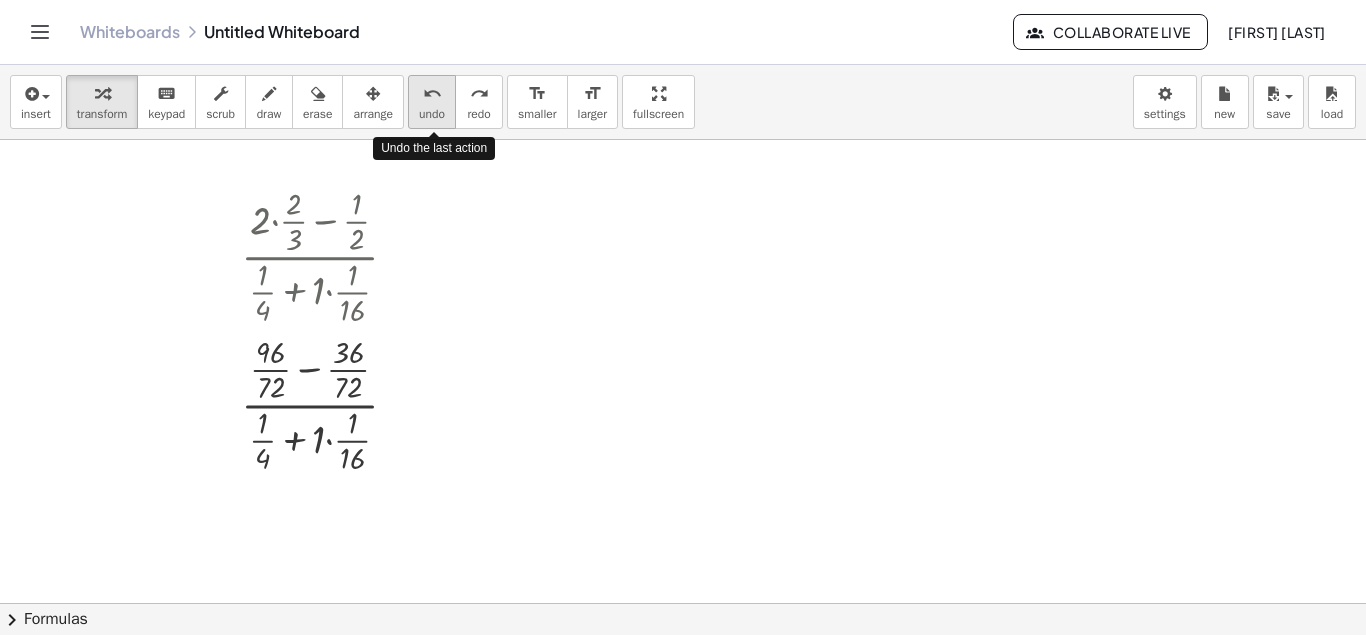 click on "undo" at bounding box center (432, 94) 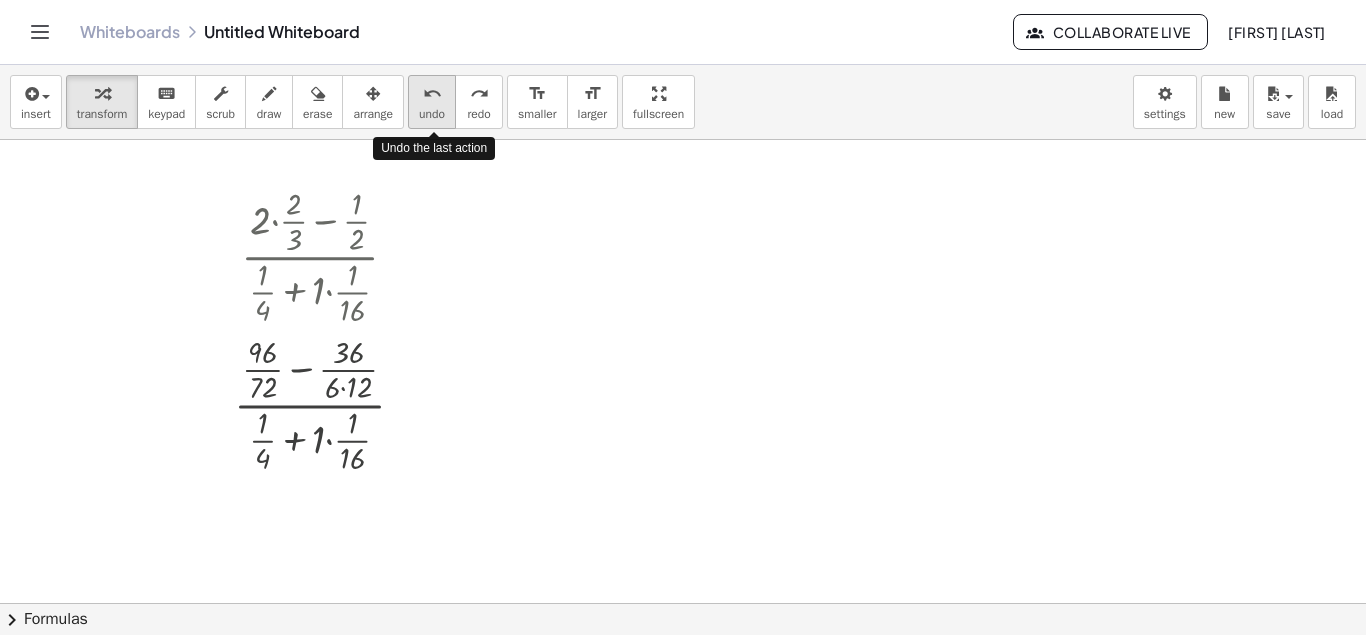 click on "undo" at bounding box center [432, 94] 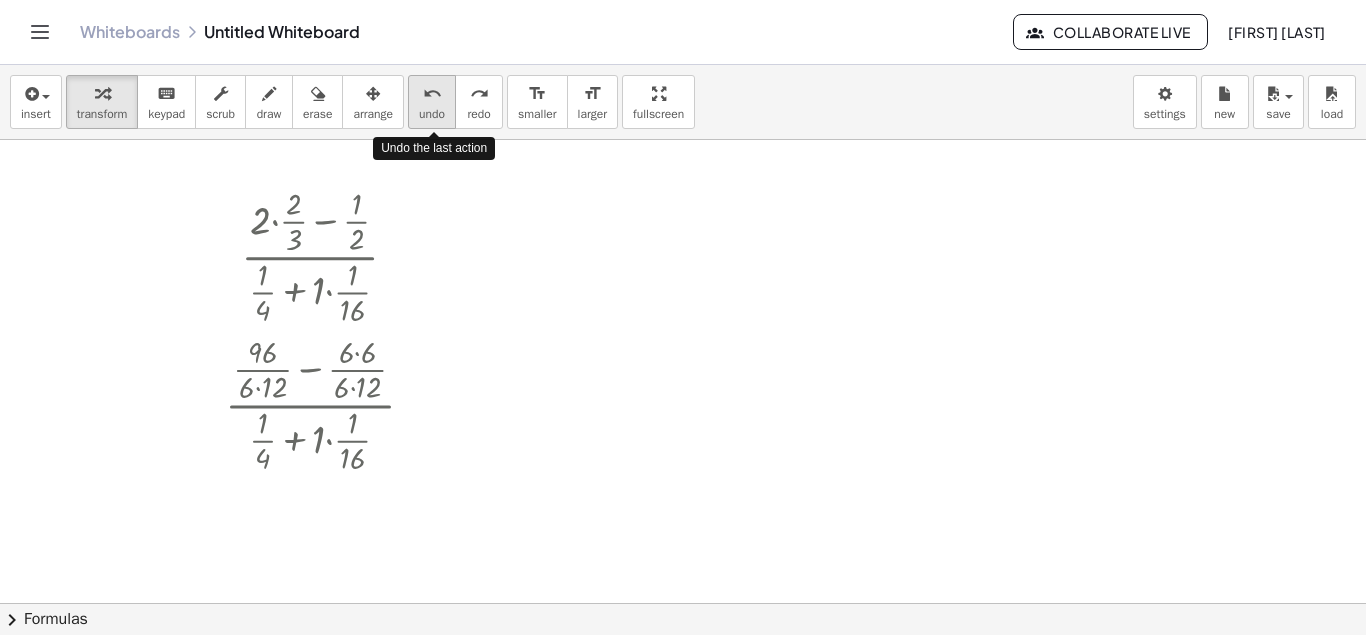 click on "undo" at bounding box center (432, 94) 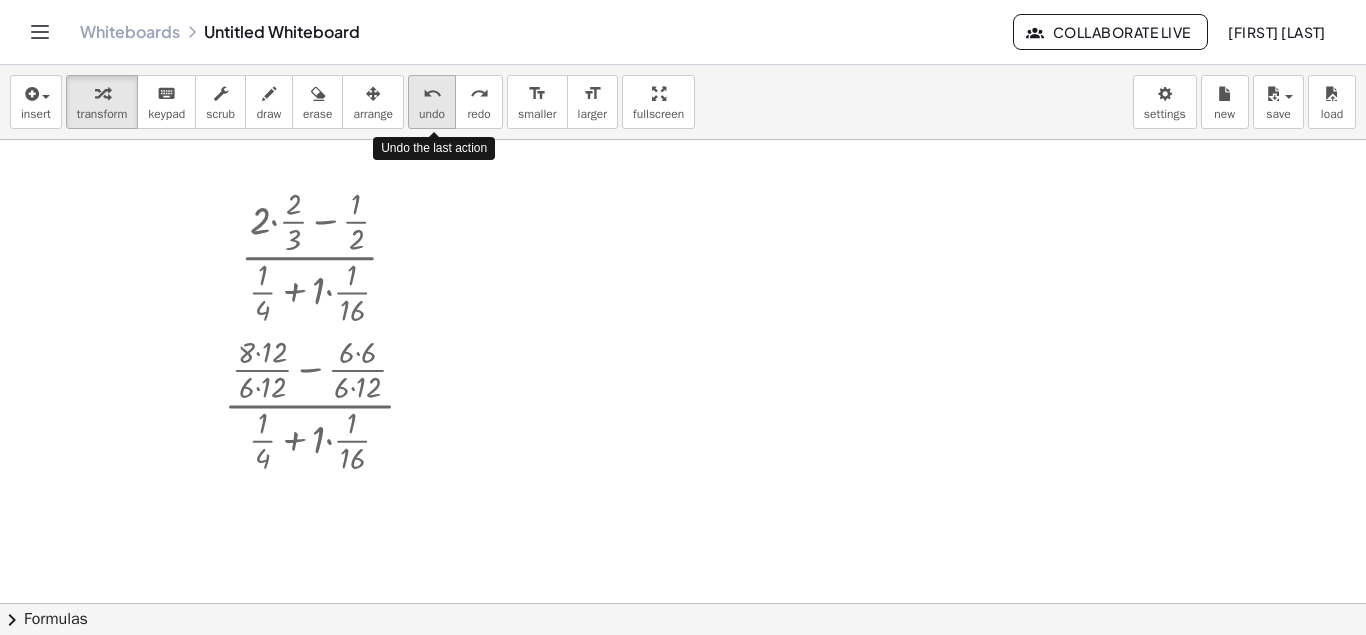 click on "undo" at bounding box center [432, 94] 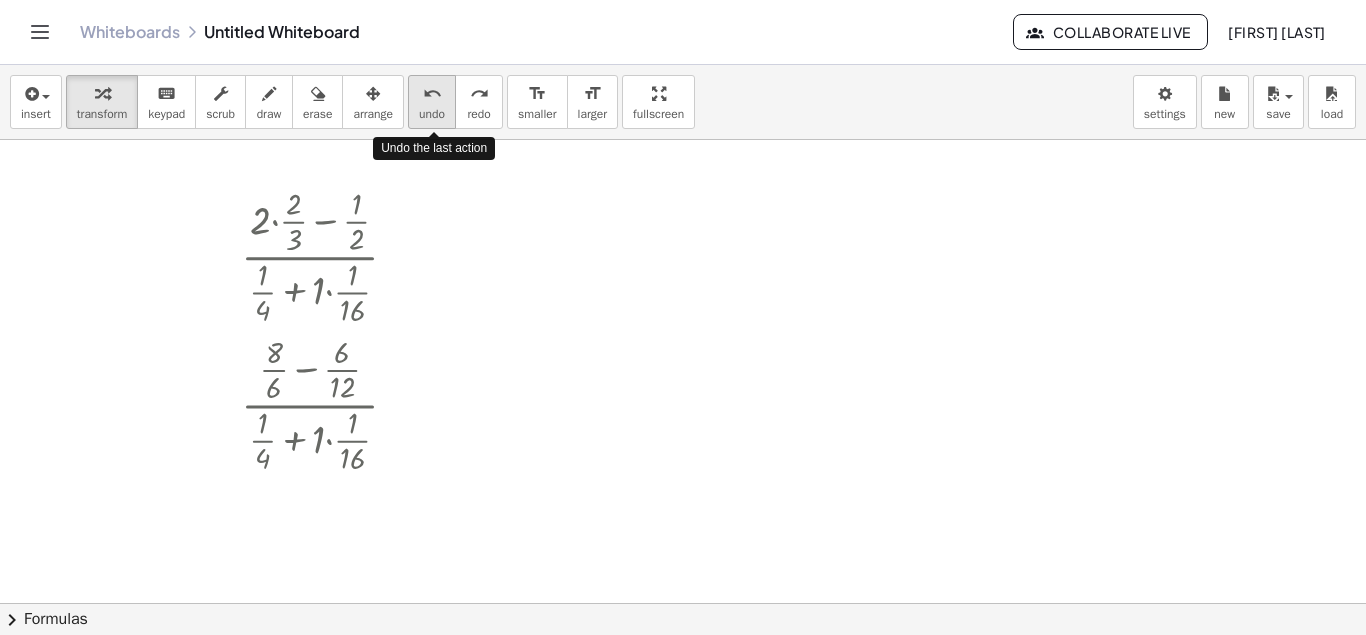 click on "undo" at bounding box center (432, 94) 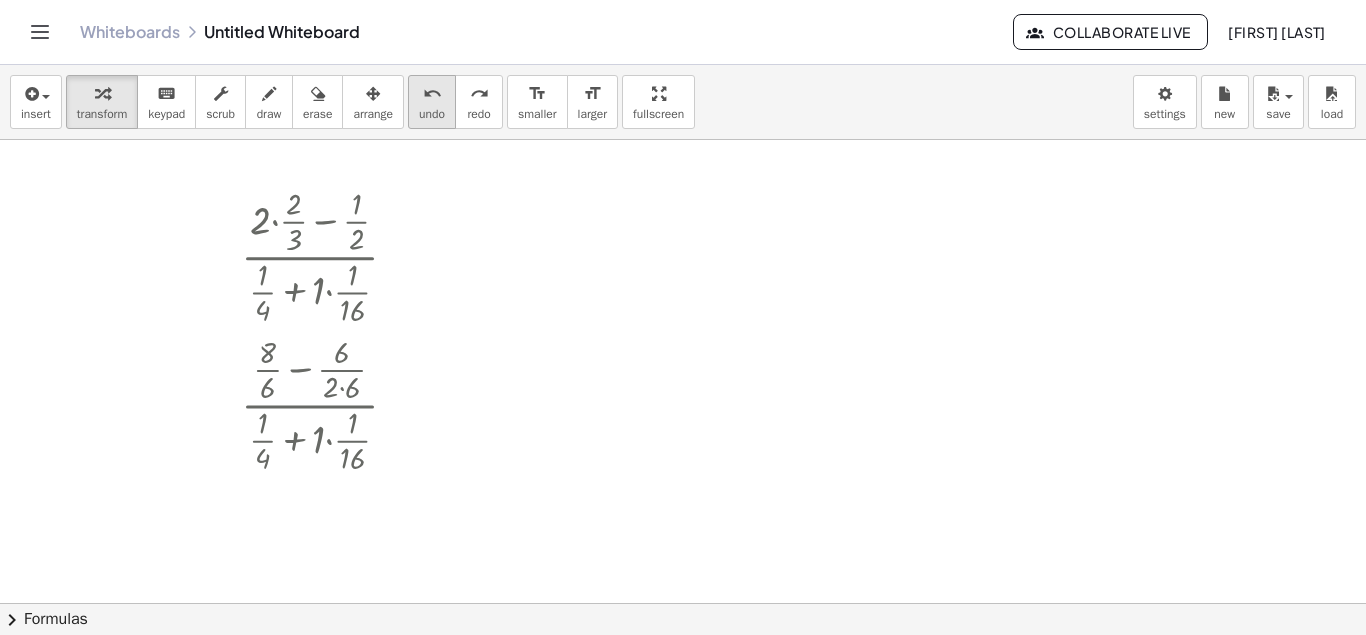 click on "undo" at bounding box center (432, 94) 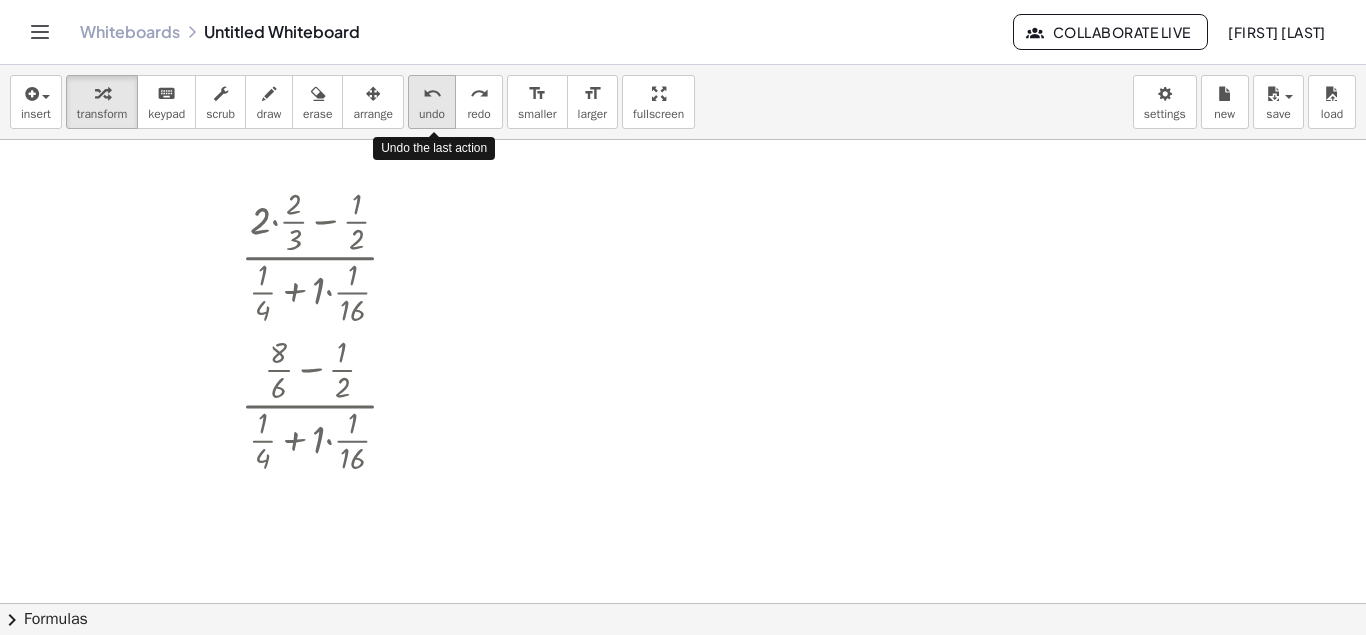click on "undo" at bounding box center [432, 94] 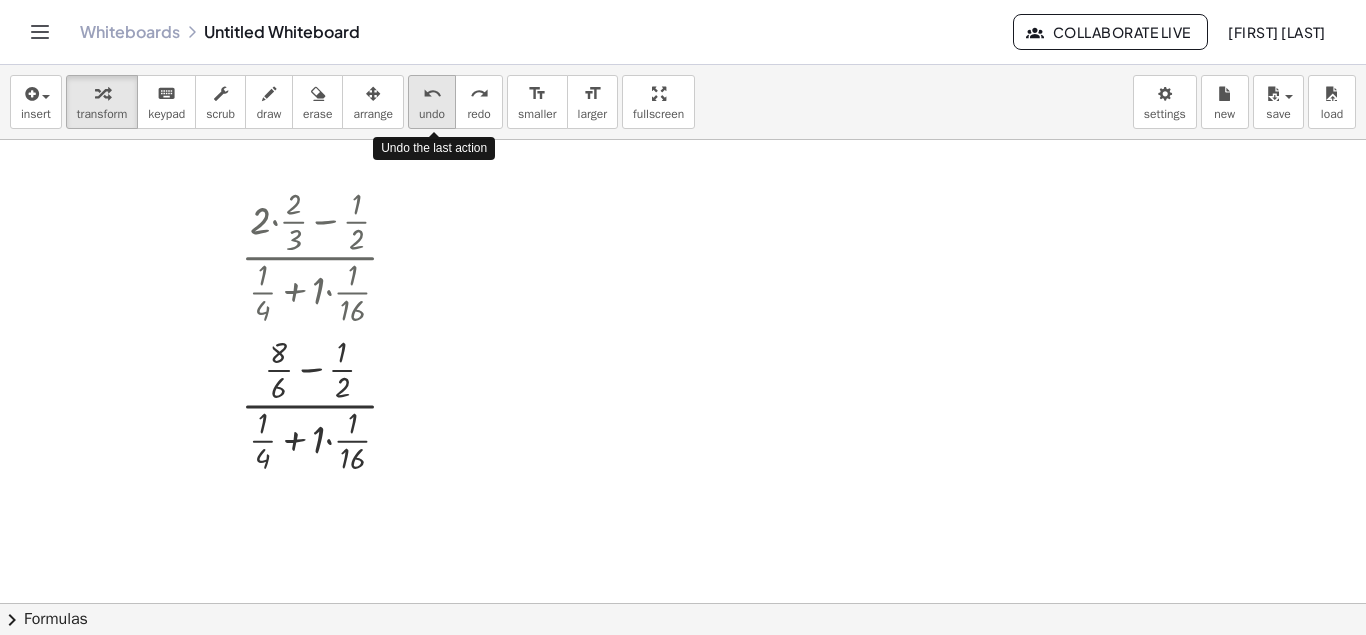 click on "undo" at bounding box center (432, 94) 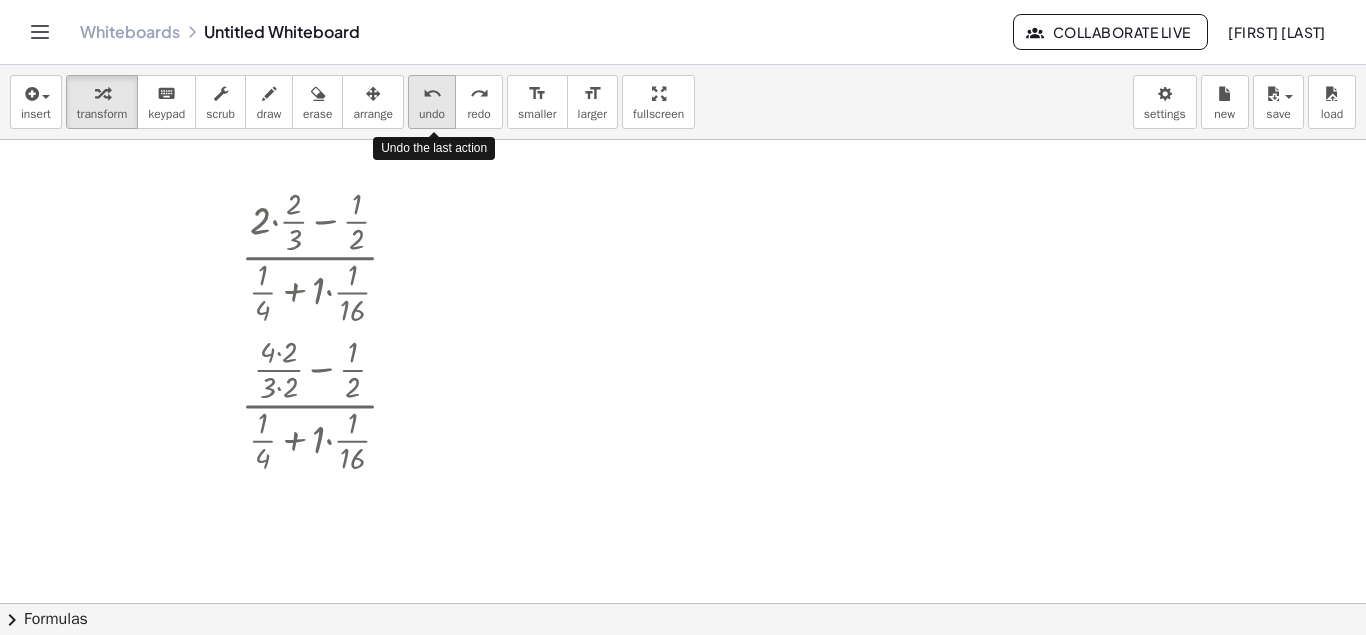 click on "undo" at bounding box center [432, 94] 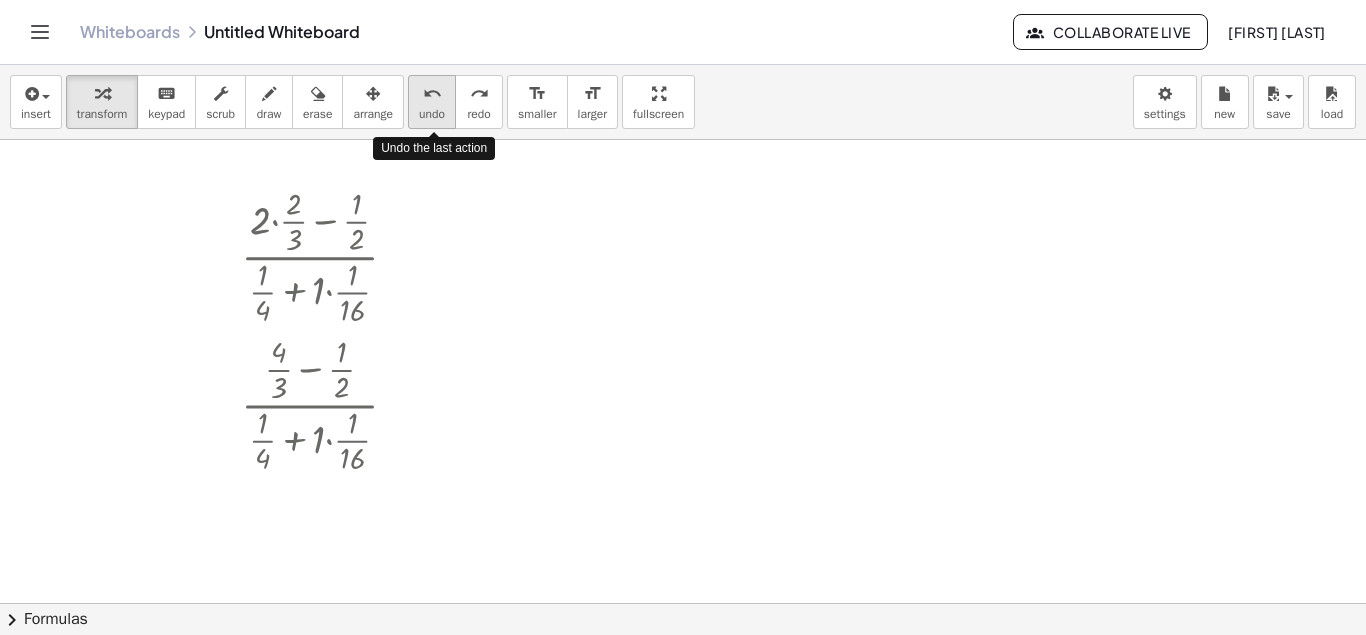 click on "undo" at bounding box center (432, 94) 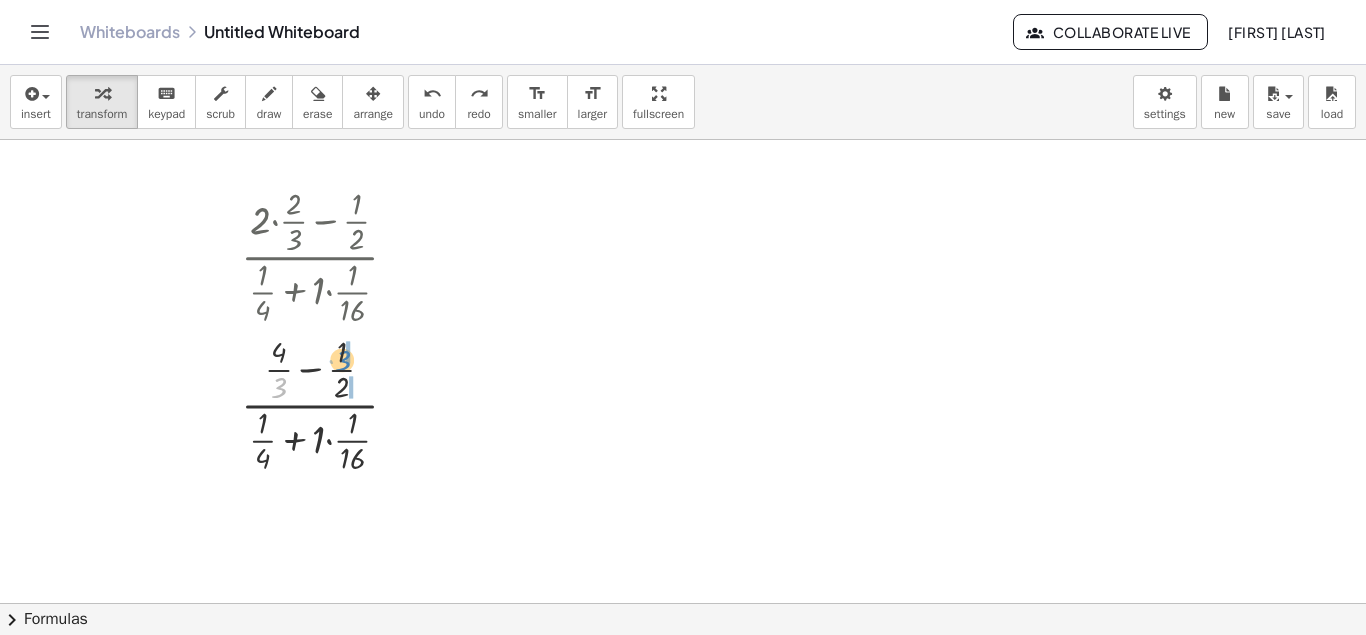 drag, startPoint x: 283, startPoint y: 389, endPoint x: 353, endPoint y: 352, distance: 79.17702 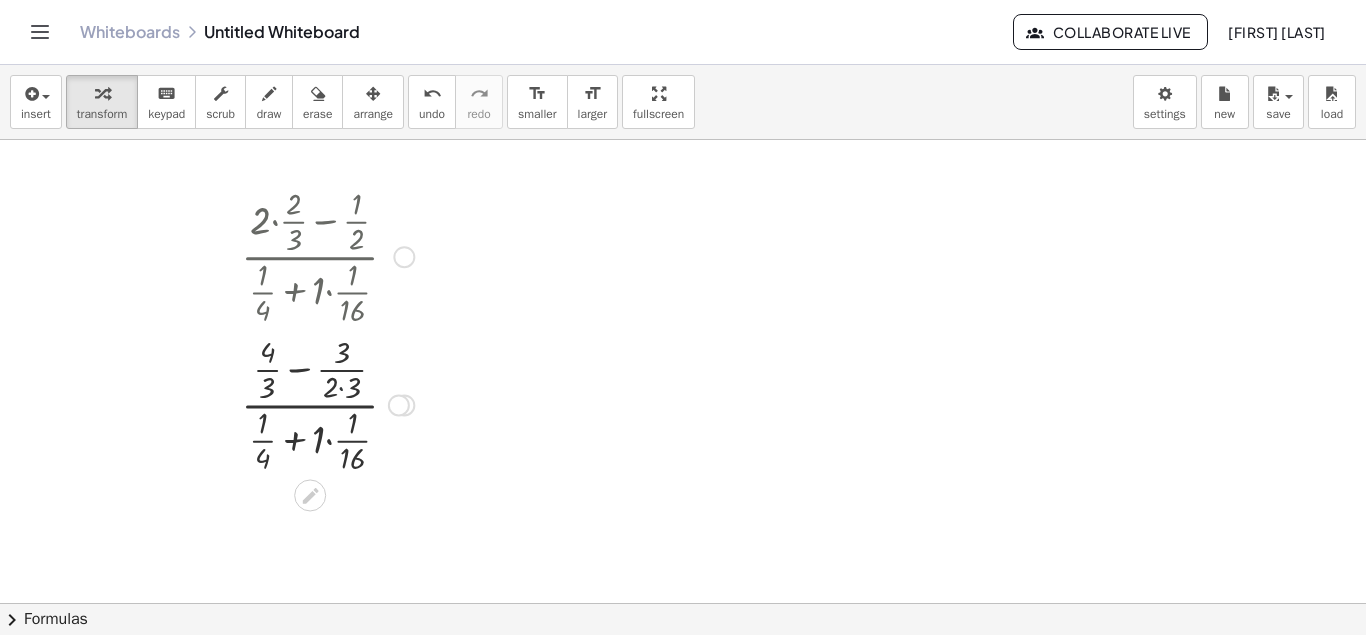 click at bounding box center (327, 403) 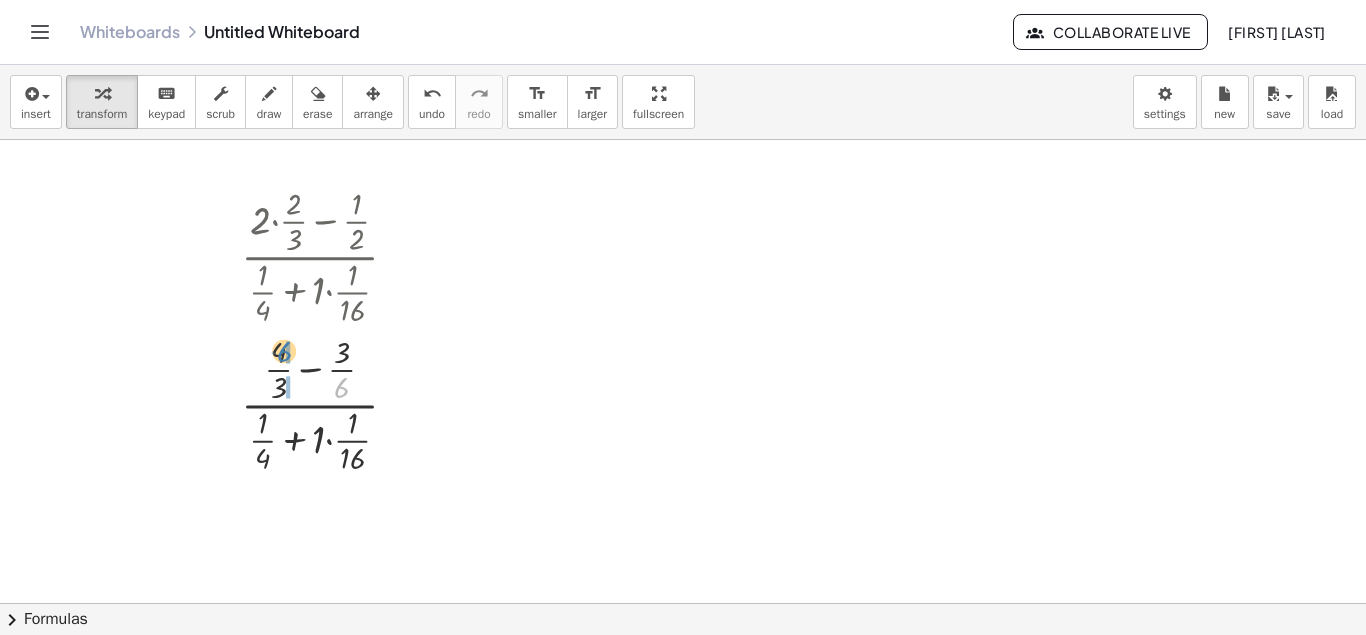 drag, startPoint x: 340, startPoint y: 390, endPoint x: 276, endPoint y: 351, distance: 74.94665 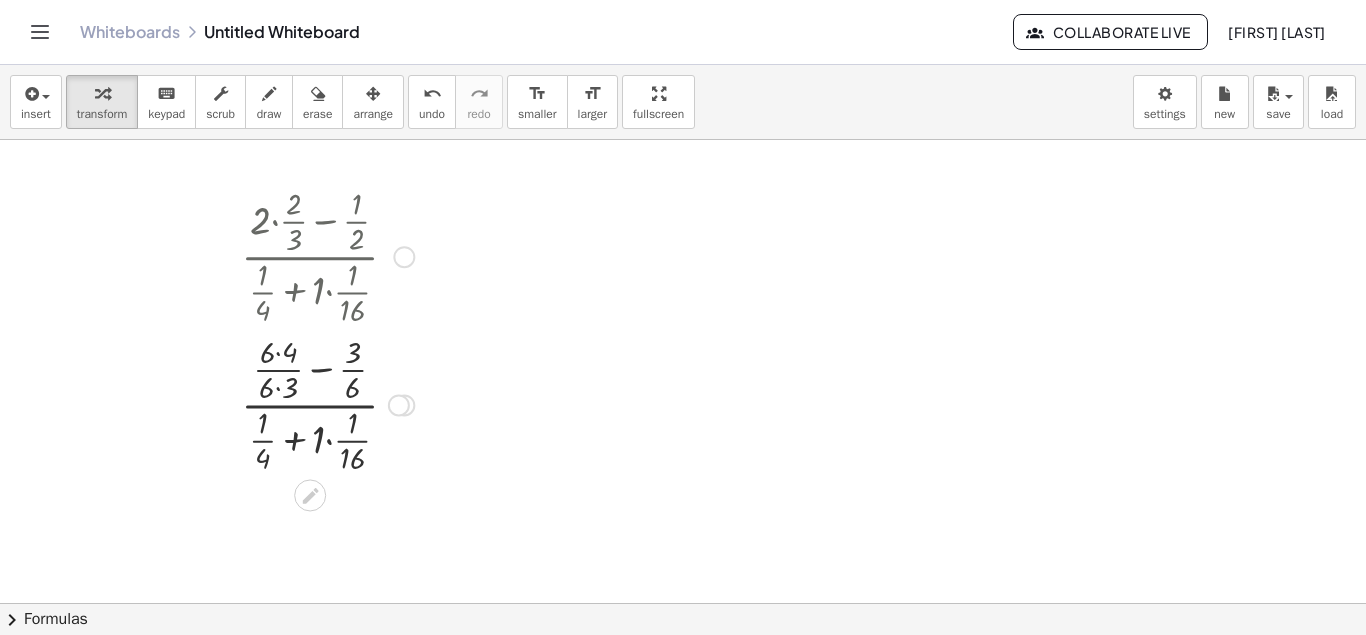 click at bounding box center [327, 403] 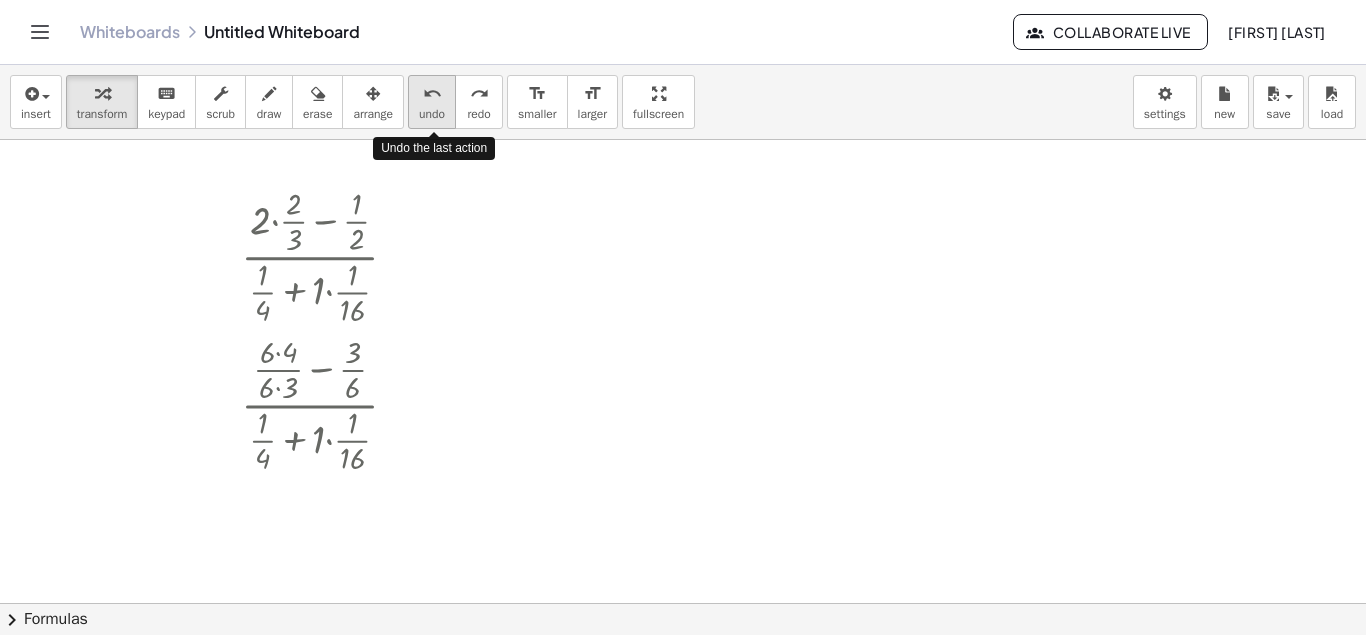 click on "undo" at bounding box center (432, 114) 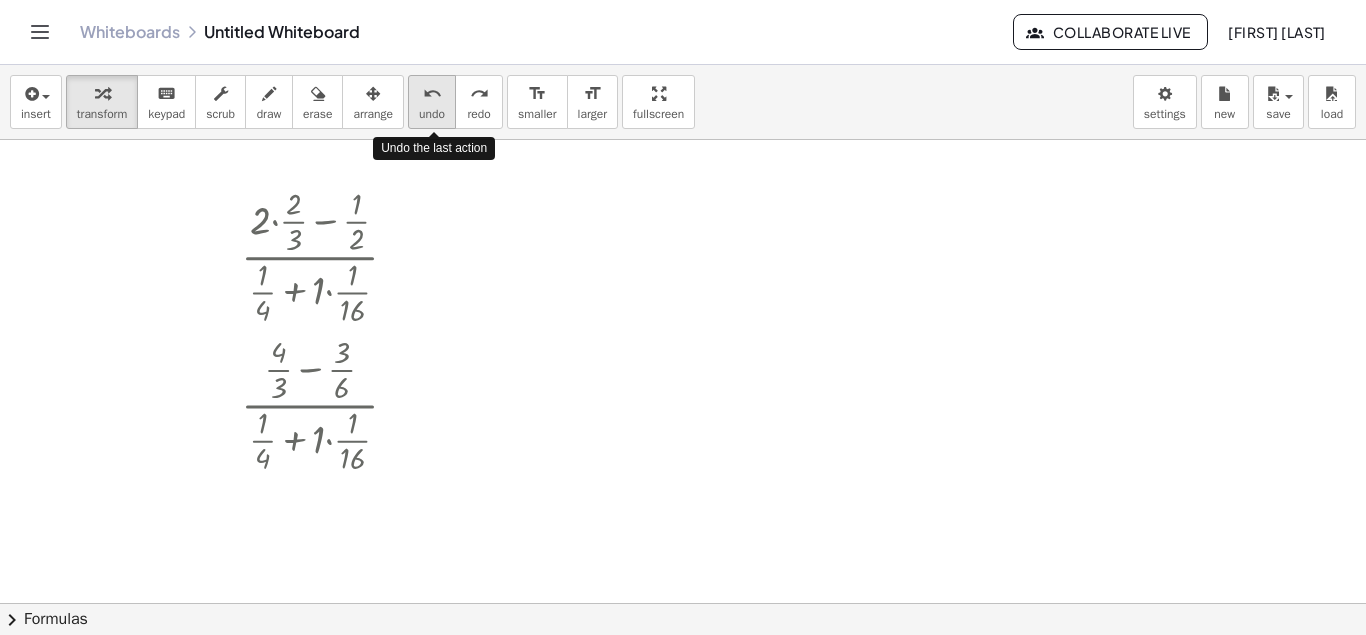 click on "undo" at bounding box center [432, 114] 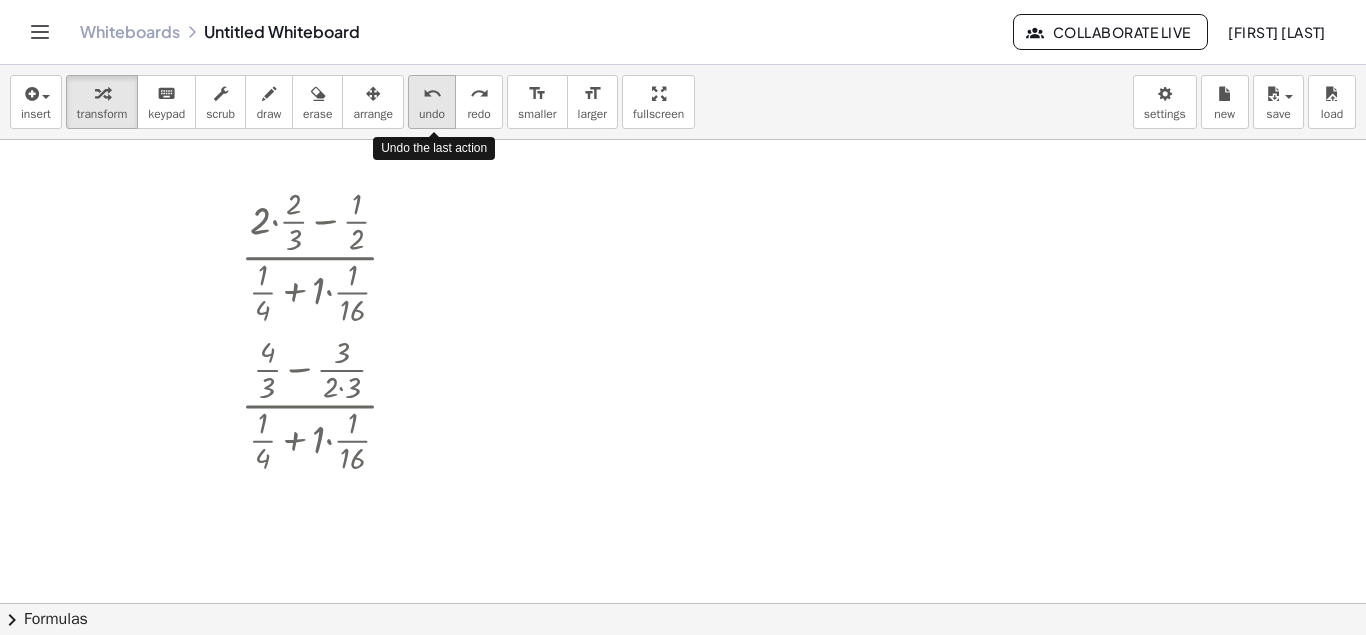 click on "undo" at bounding box center [432, 114] 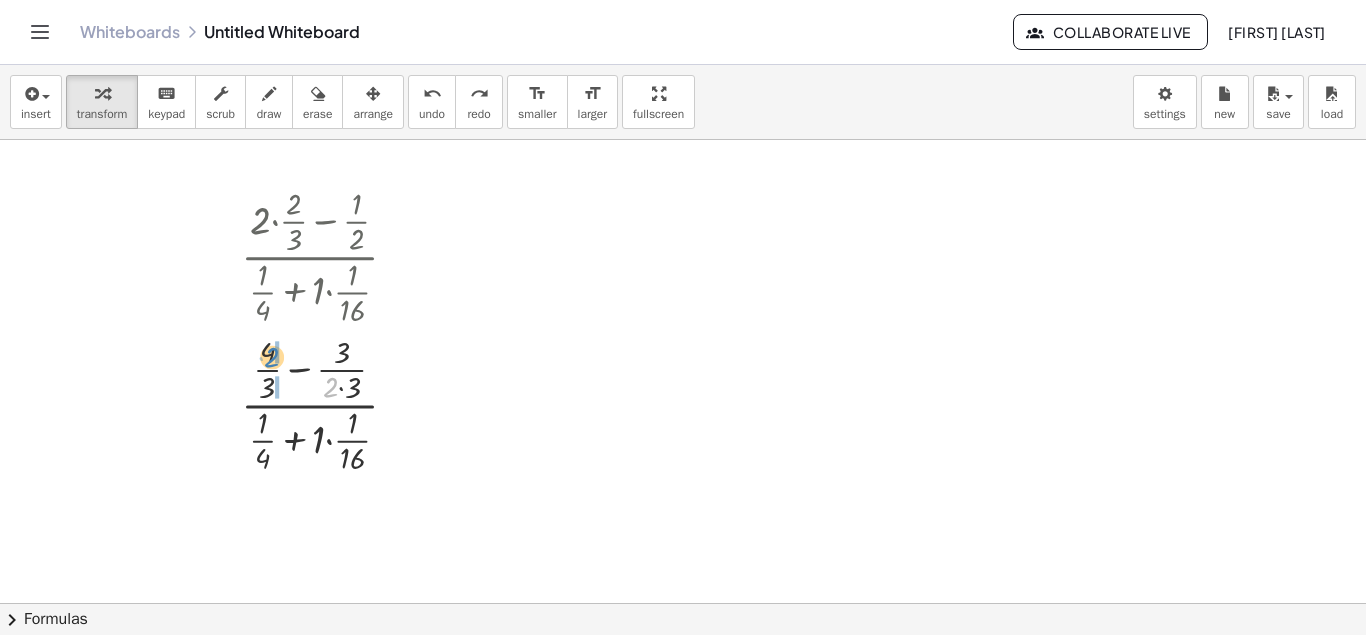 drag, startPoint x: 329, startPoint y: 389, endPoint x: 269, endPoint y: 358, distance: 67.53518 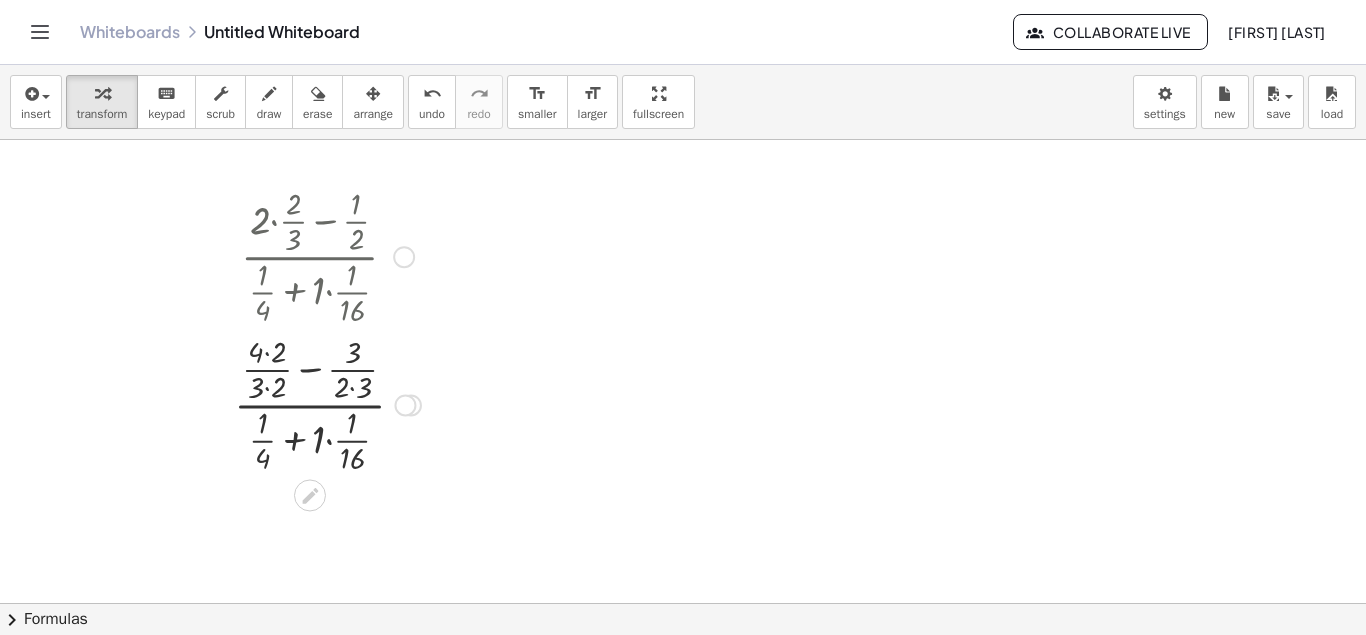 click at bounding box center [327, 403] 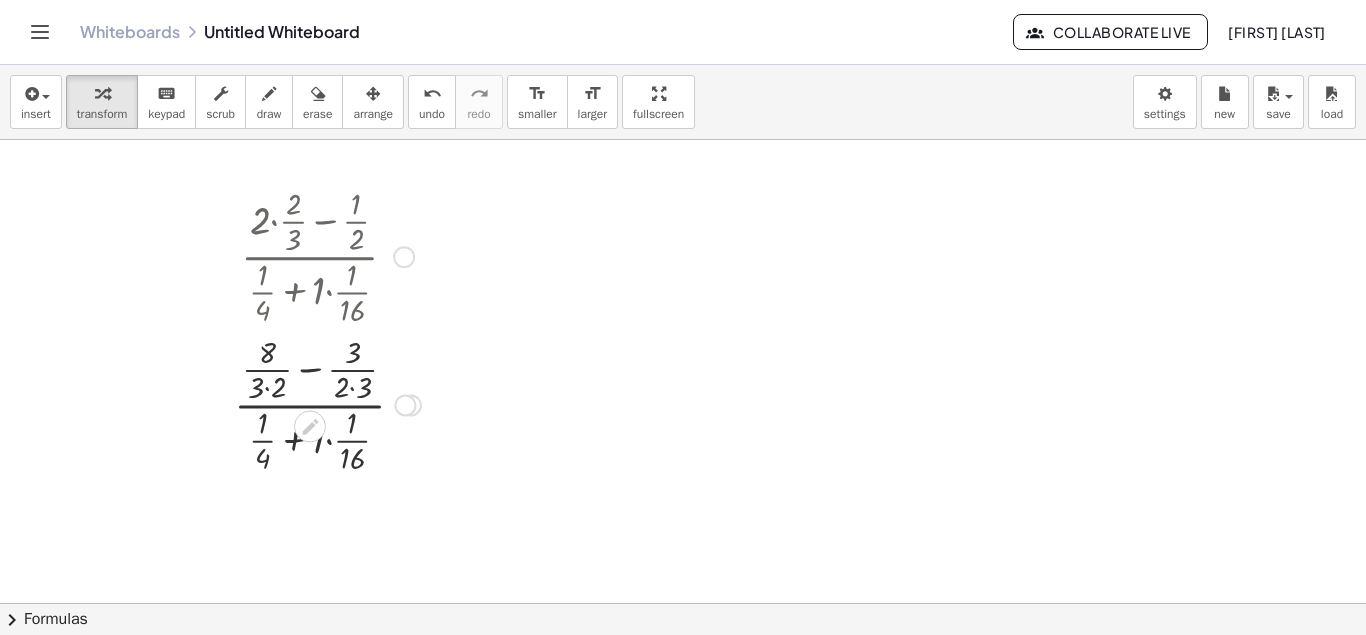 click at bounding box center (327, 403) 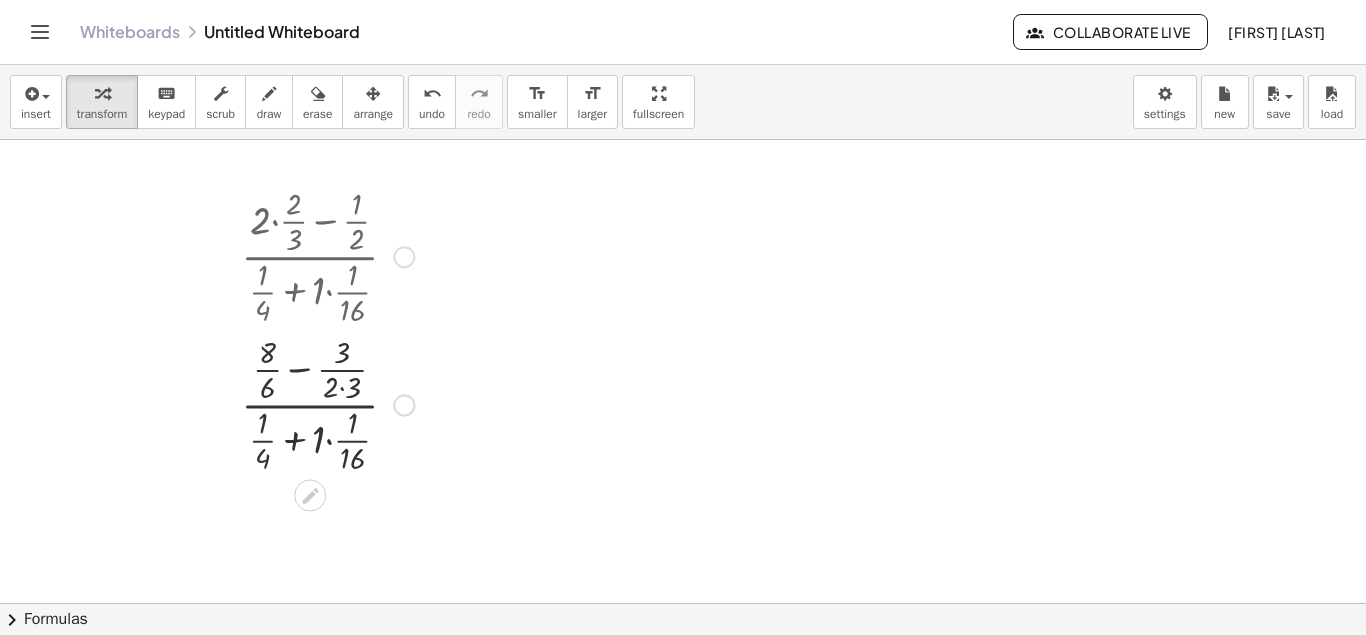 click at bounding box center (327, 403) 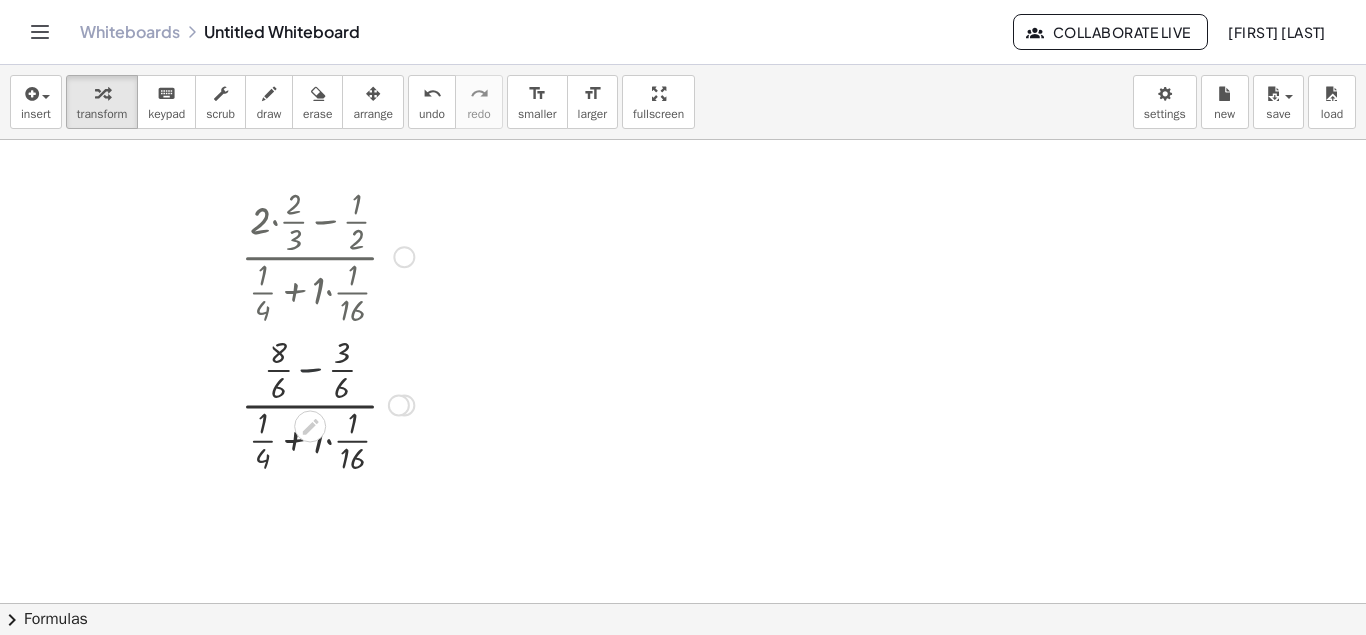 click at bounding box center [327, 403] 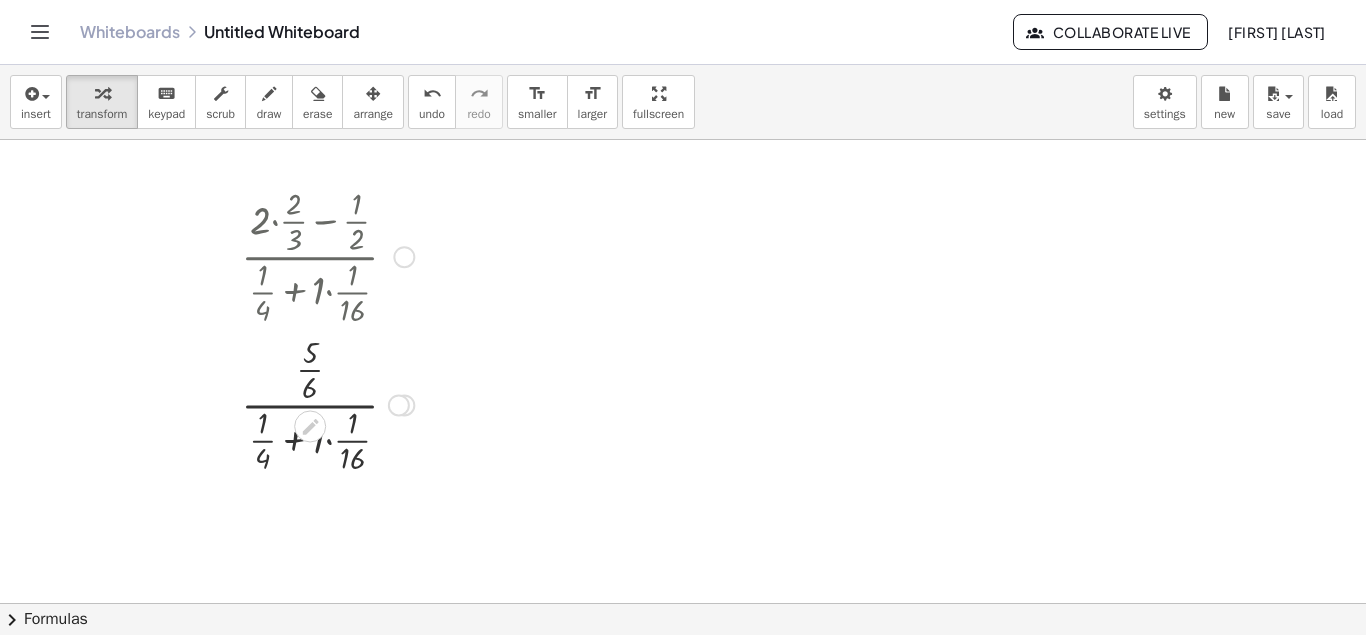 click at bounding box center [327, 403] 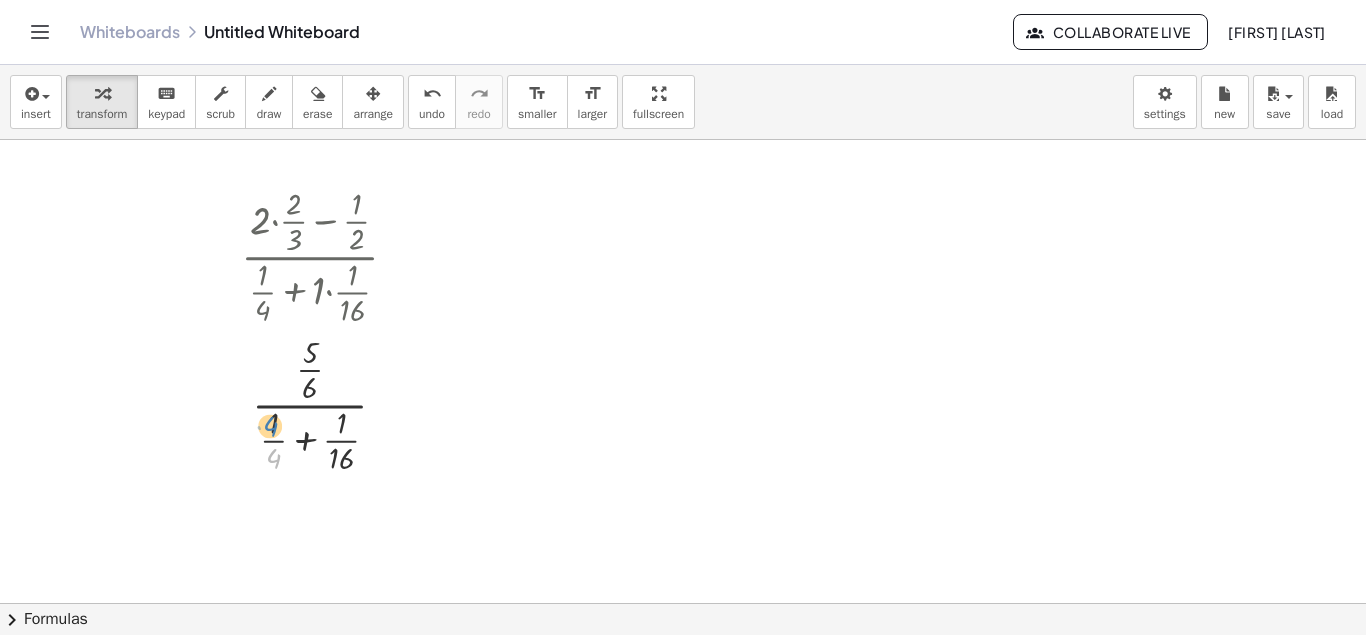 drag, startPoint x: 280, startPoint y: 455, endPoint x: 278, endPoint y: 418, distance: 37.054016 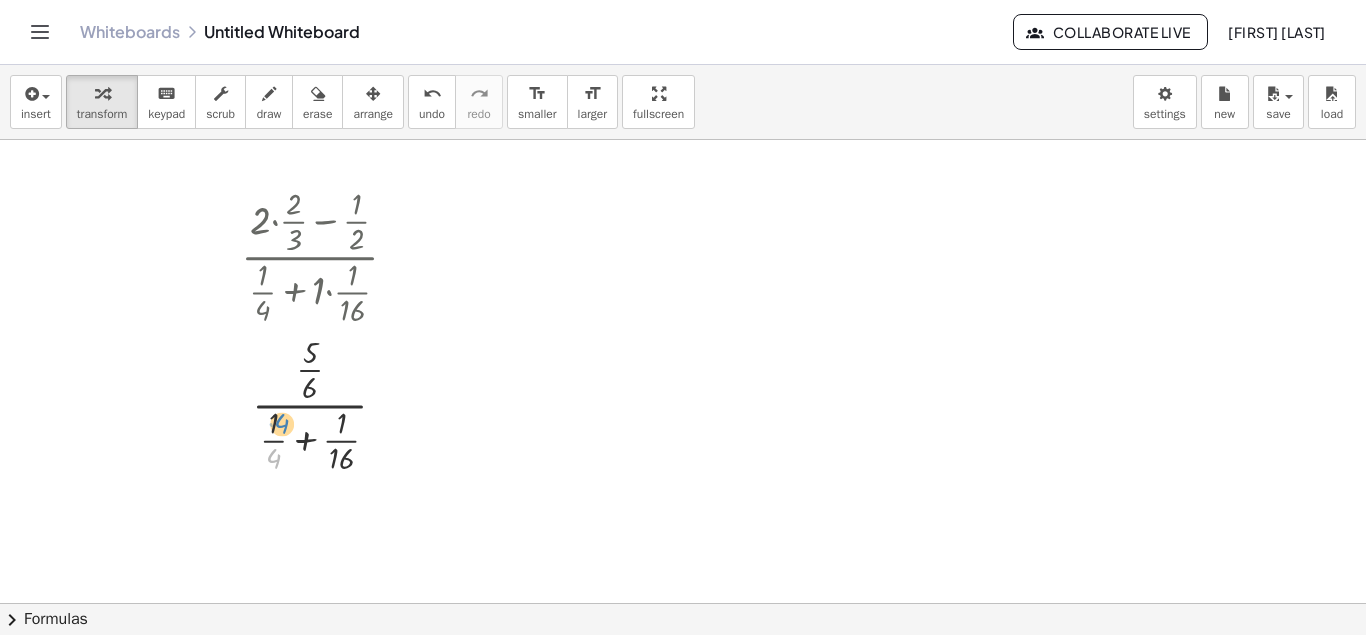 drag, startPoint x: 272, startPoint y: 467, endPoint x: 278, endPoint y: 432, distance: 35.510563 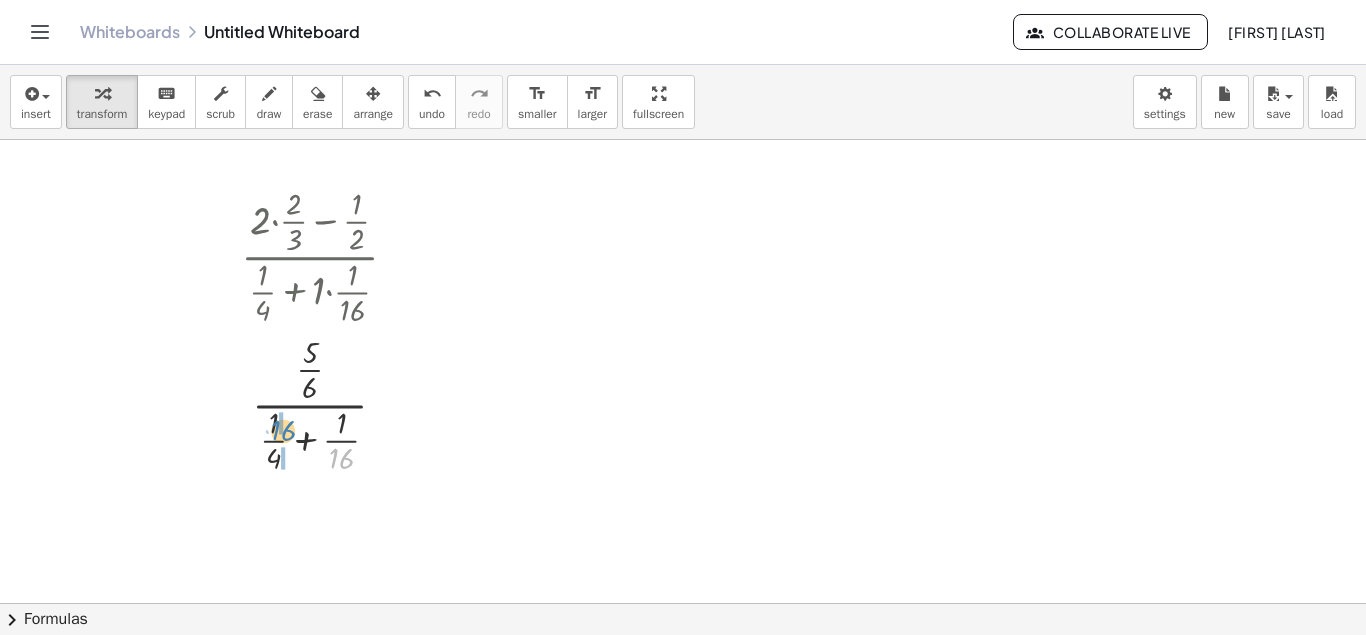 drag, startPoint x: 338, startPoint y: 460, endPoint x: 269, endPoint y: 428, distance: 76.05919 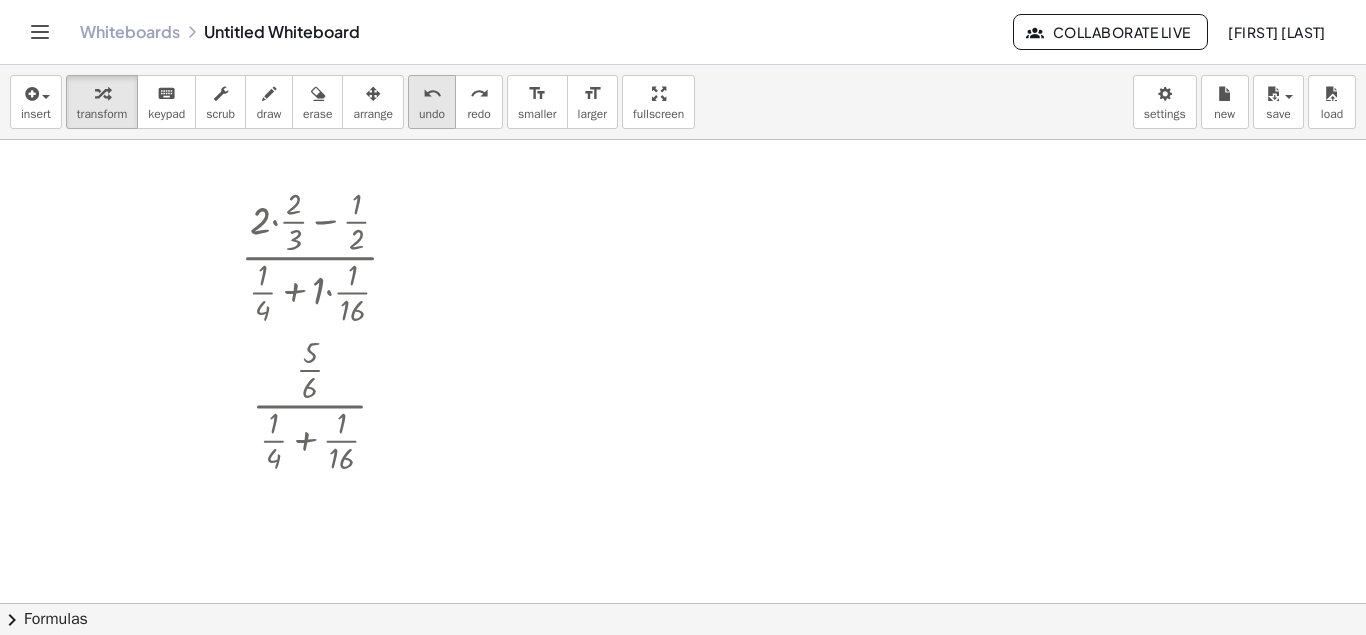 click on "undo" at bounding box center (432, 94) 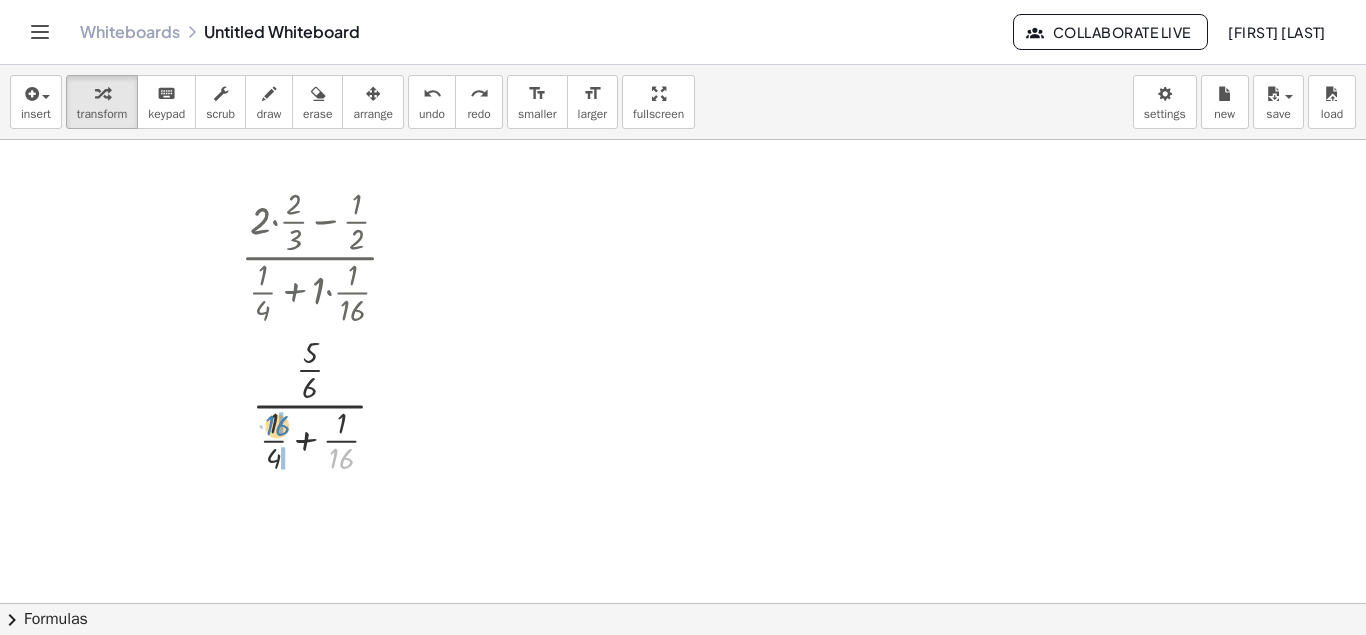 drag, startPoint x: 329, startPoint y: 454, endPoint x: 264, endPoint y: 419, distance: 73.82411 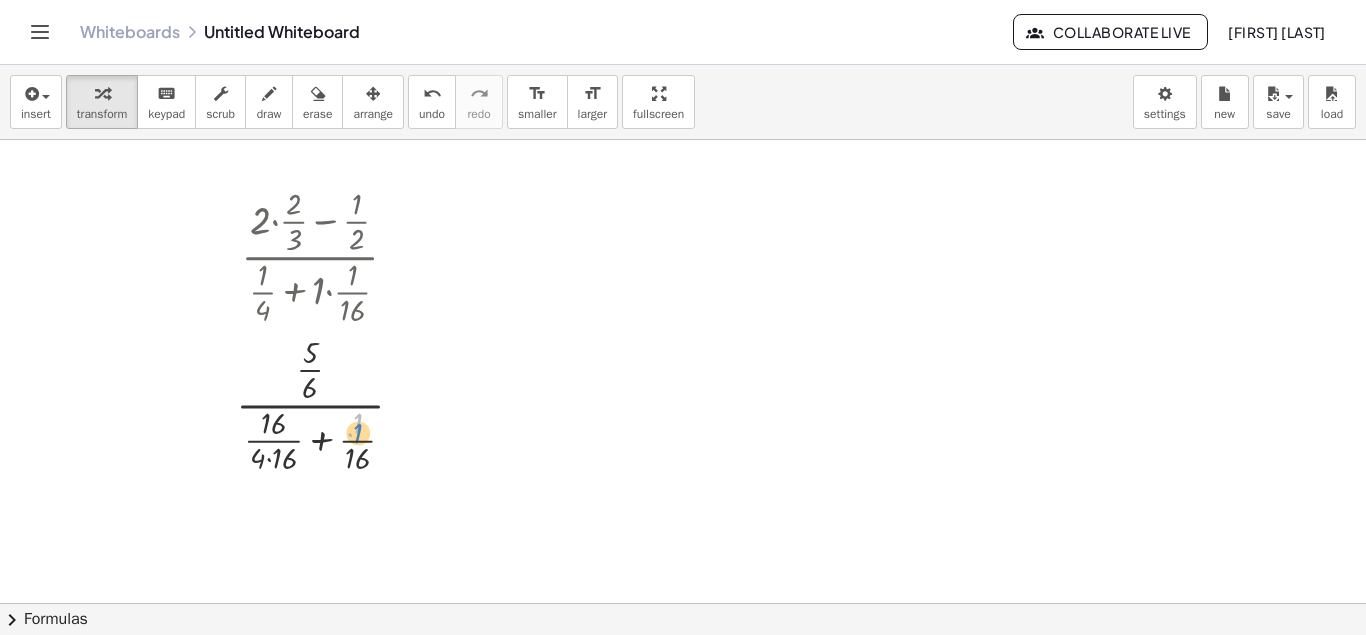 click at bounding box center (328, 403) 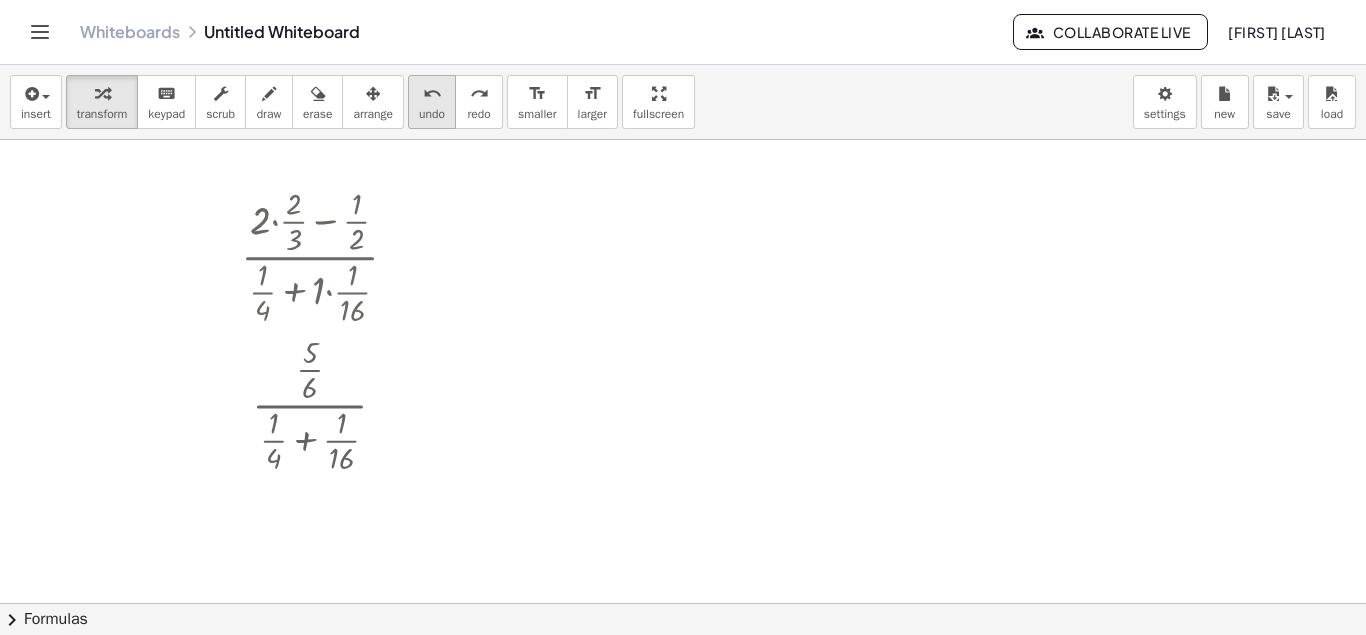 click on "undo" at bounding box center [432, 93] 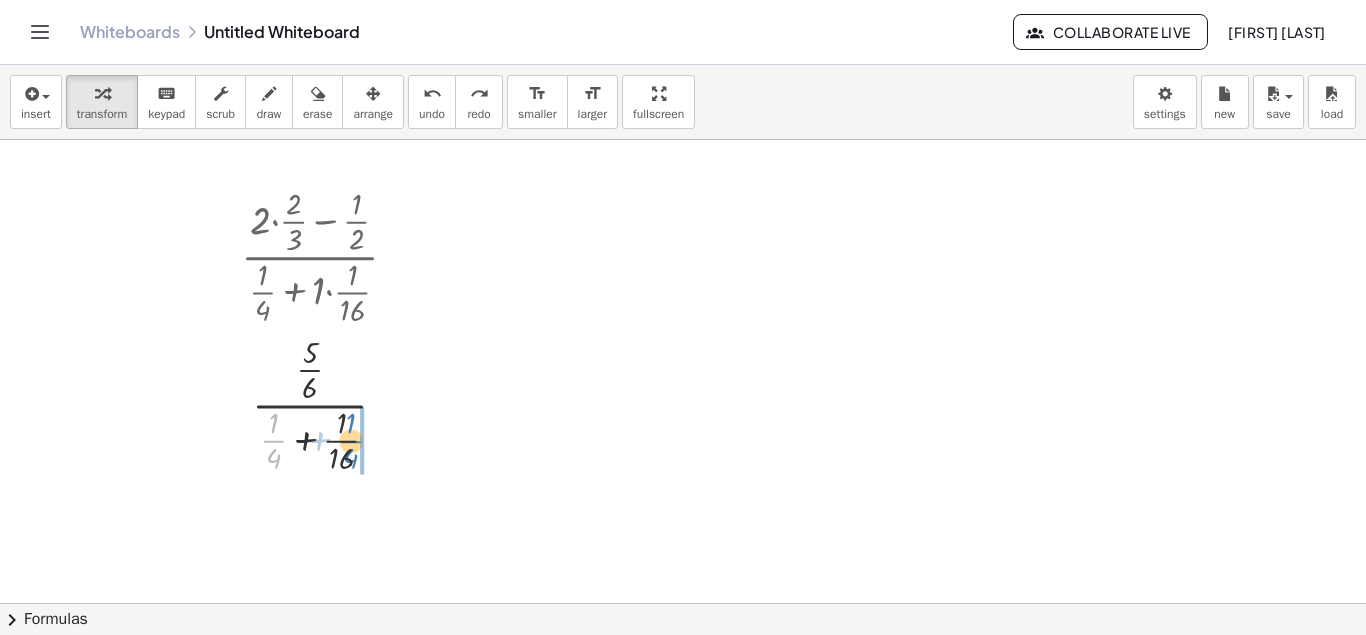 drag, startPoint x: 284, startPoint y: 438, endPoint x: 364, endPoint y: 438, distance: 80 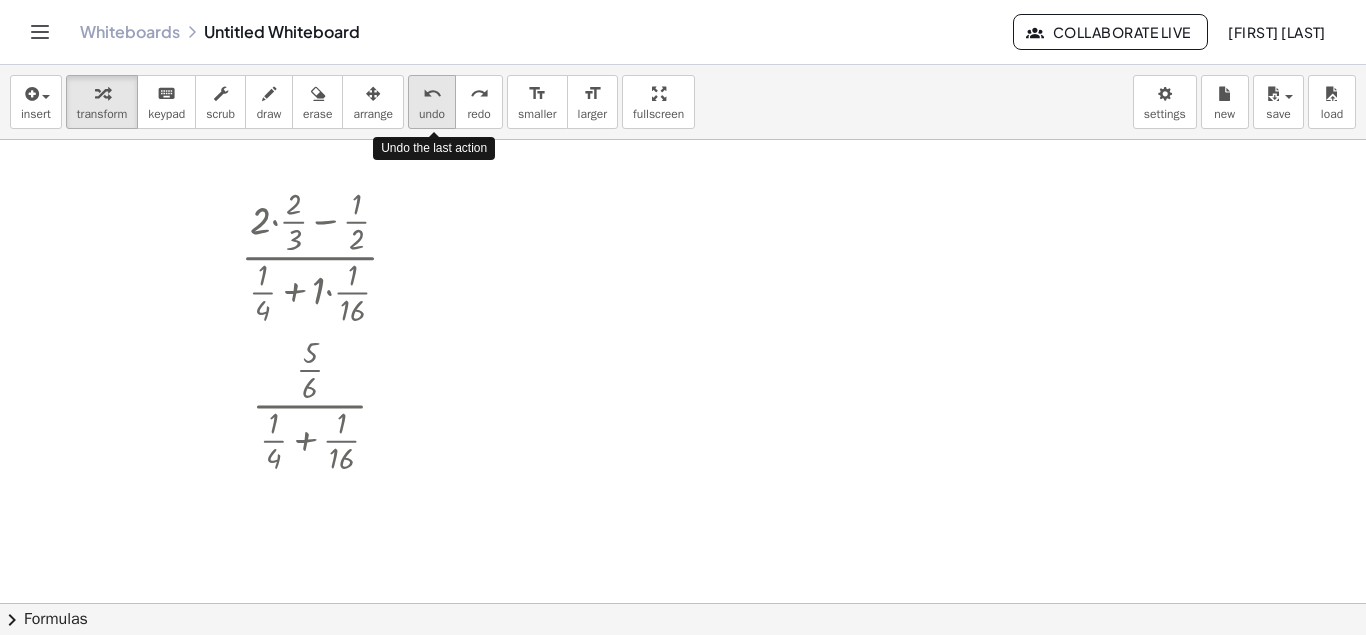 click on "undo" at bounding box center [432, 94] 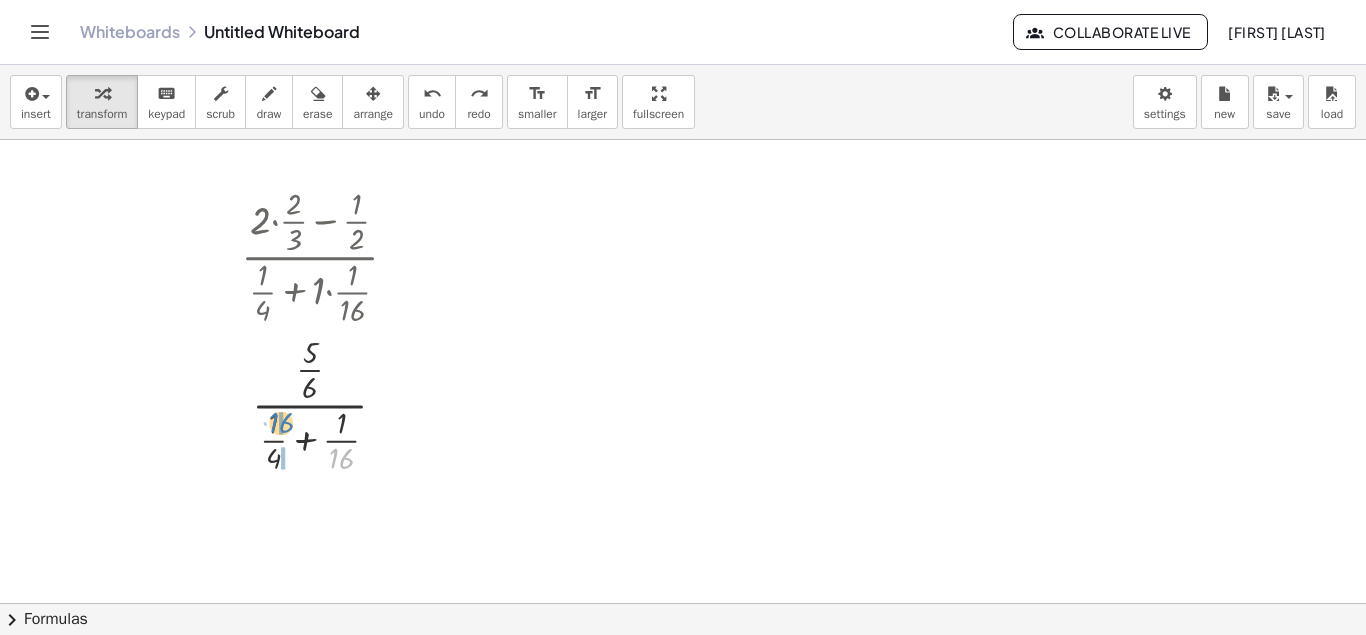 drag, startPoint x: 330, startPoint y: 459, endPoint x: 270, endPoint y: 423, distance: 69.97142 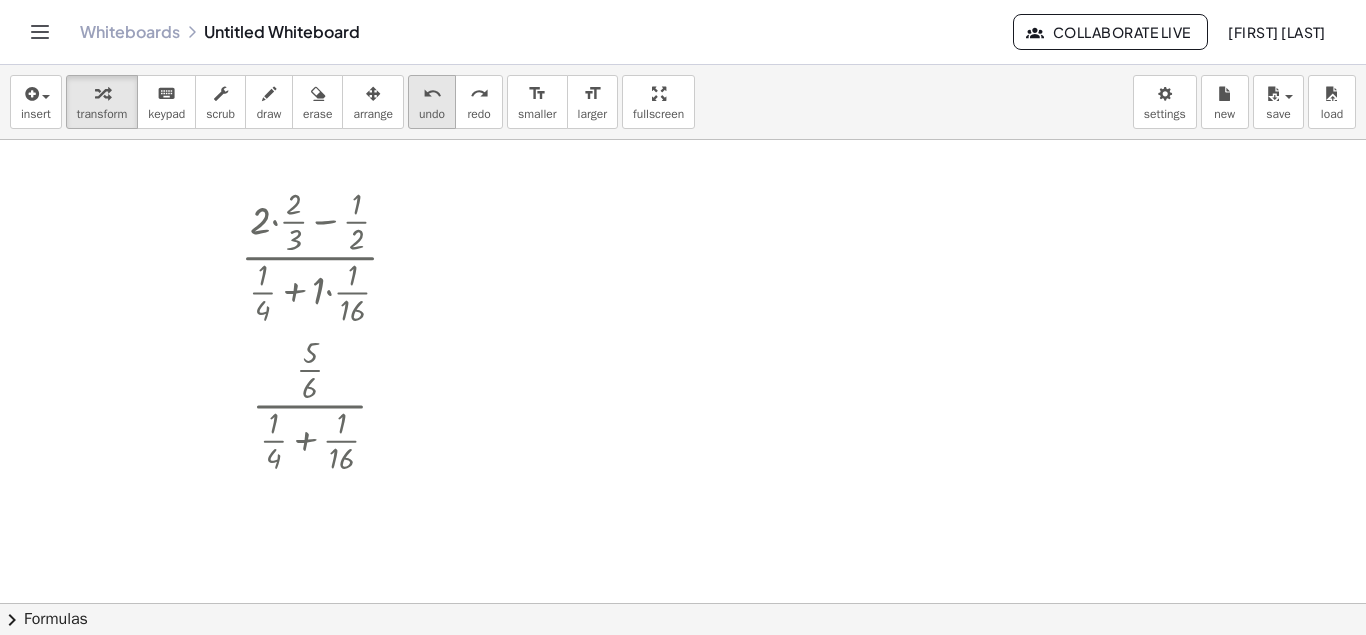click on "undo" at bounding box center [432, 94] 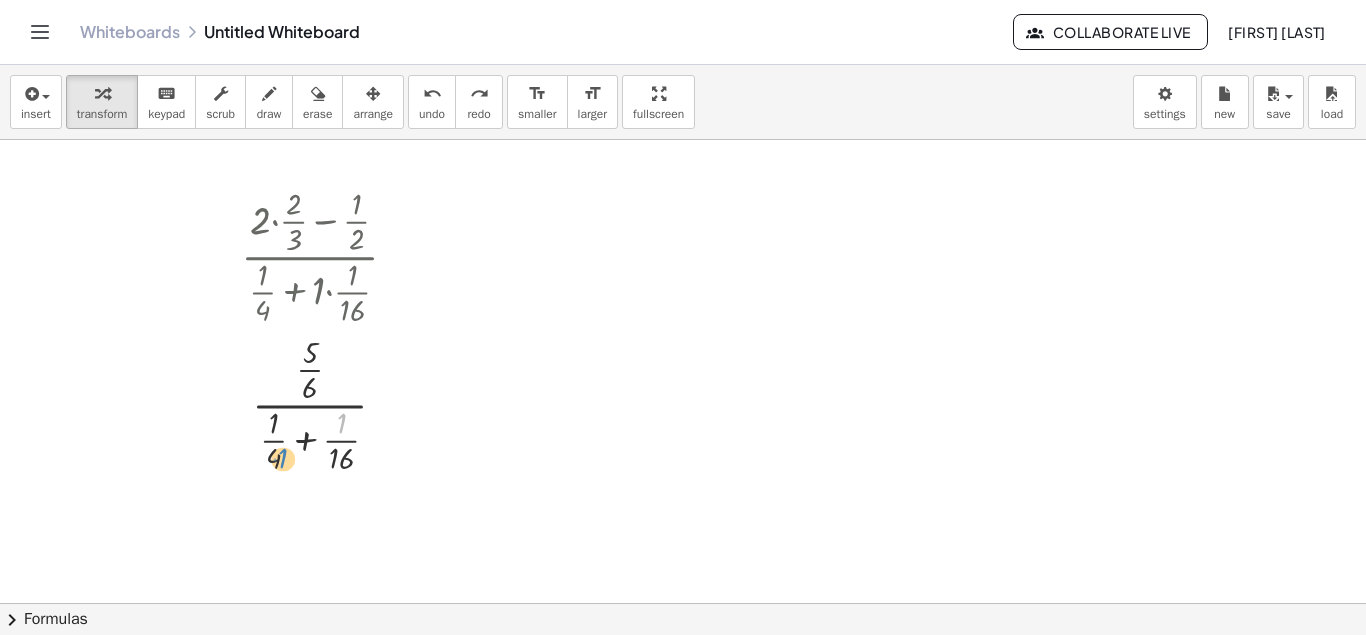 drag, startPoint x: 339, startPoint y: 423, endPoint x: 282, endPoint y: 460, distance: 67.95587 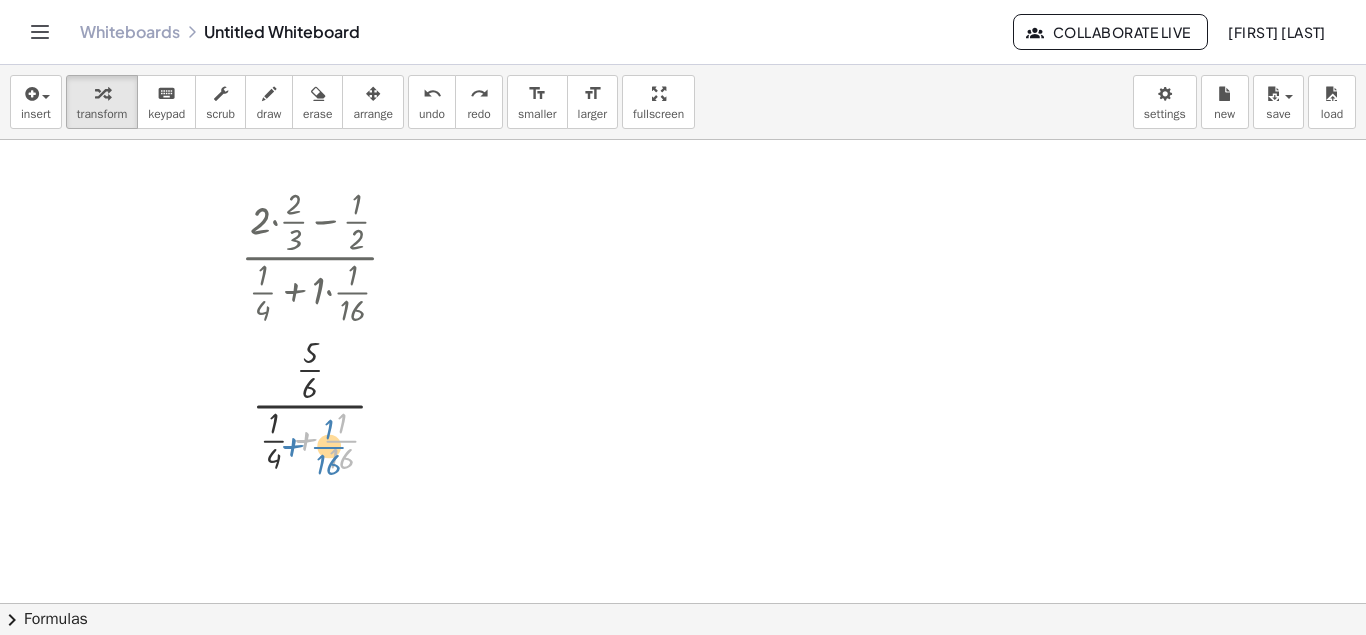 click at bounding box center [327, 403] 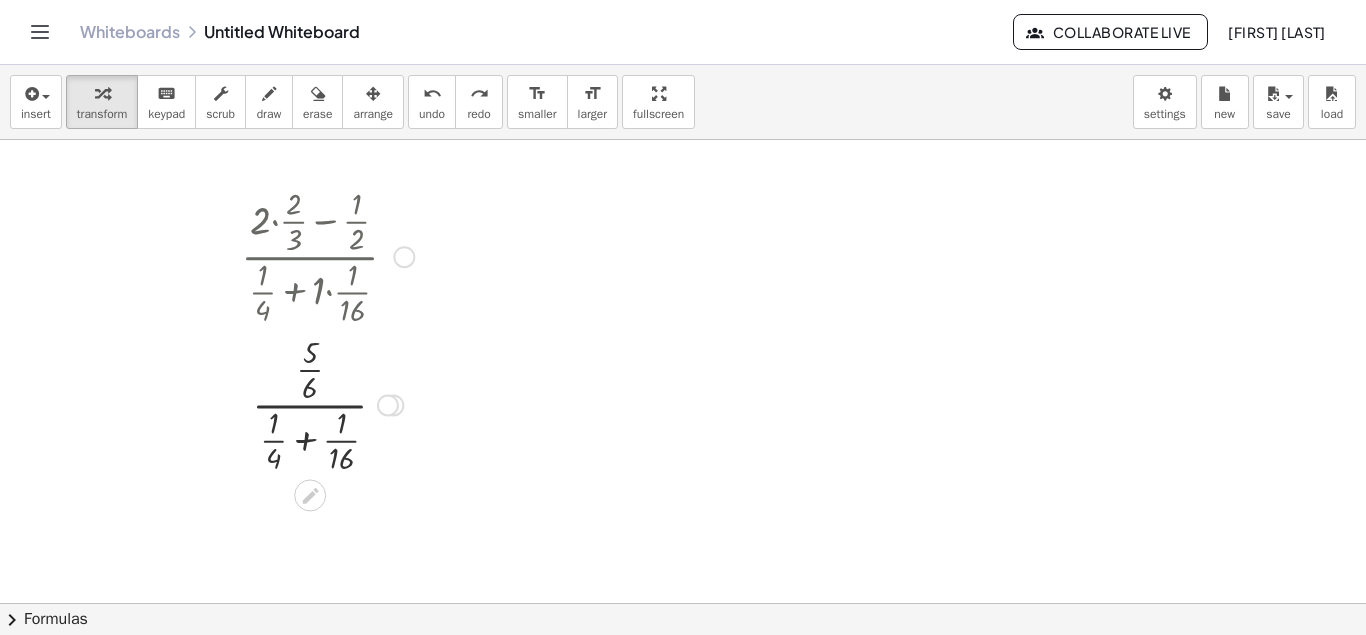 click at bounding box center [327, 403] 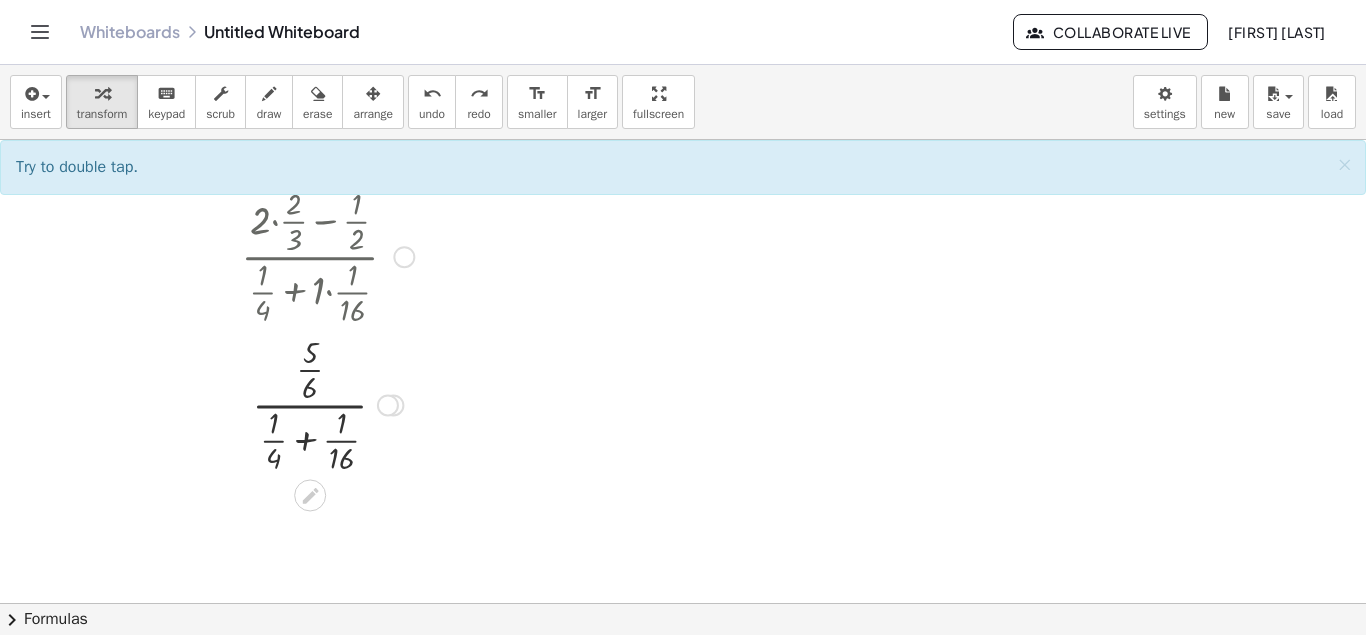 click at bounding box center [327, 403] 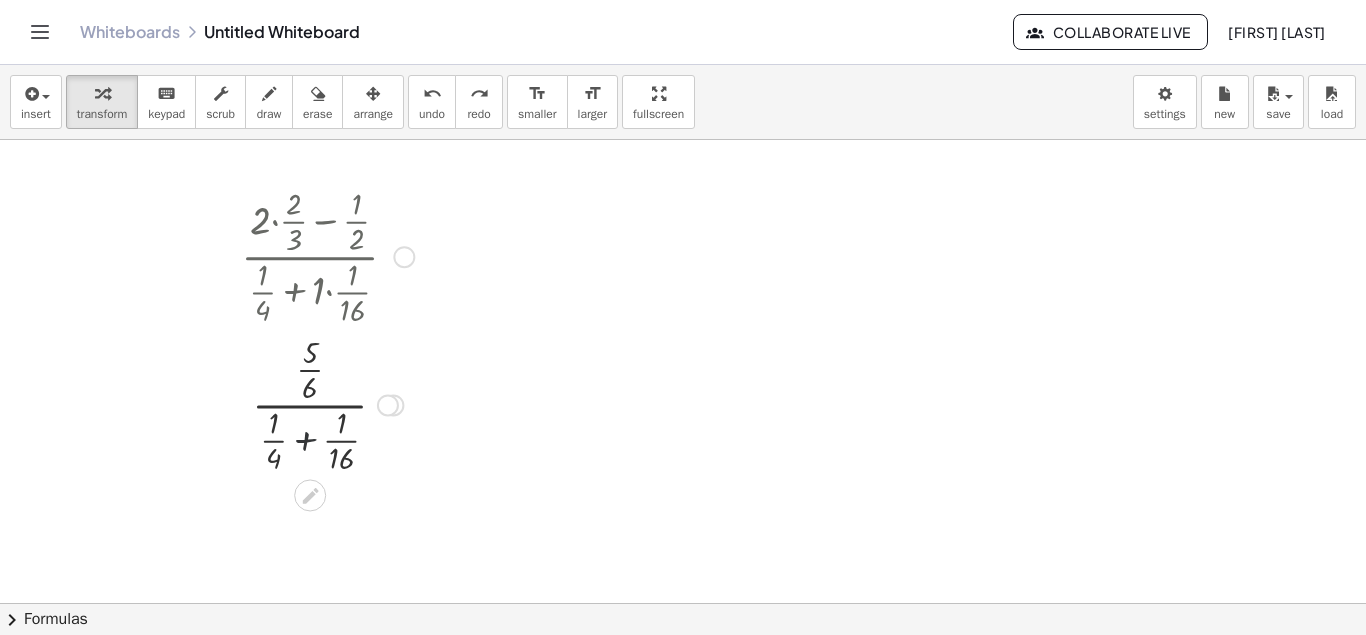 click at bounding box center [327, 403] 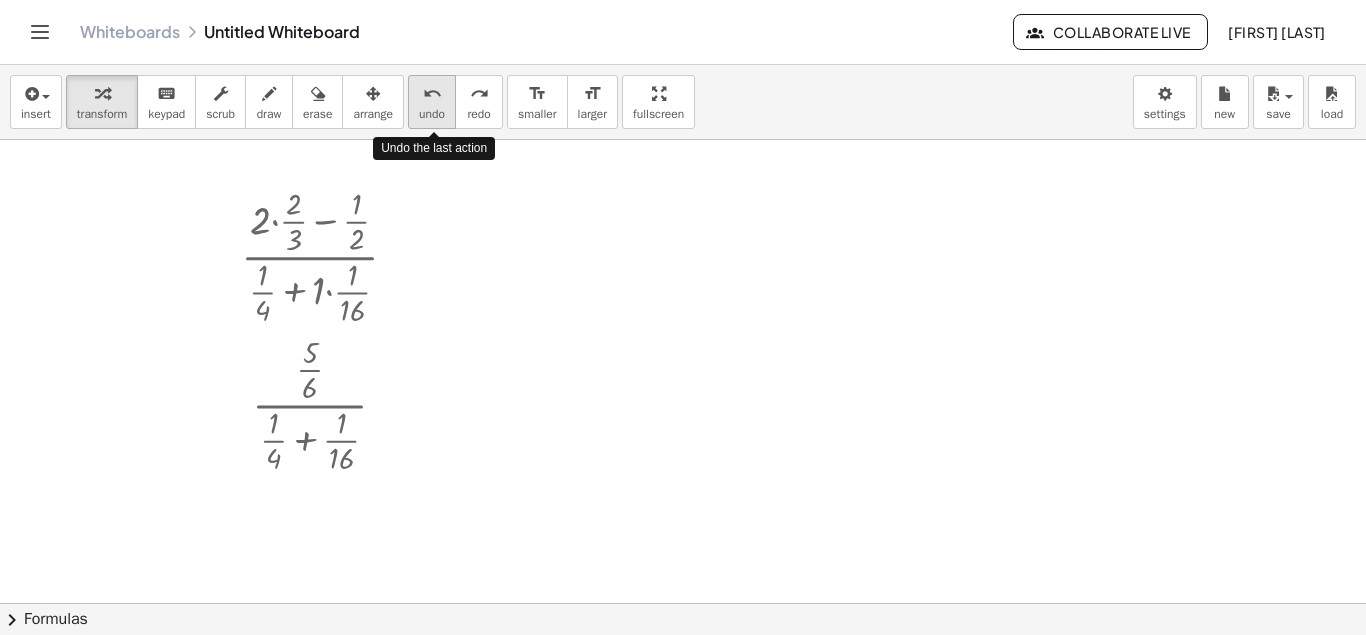 click on "undo" at bounding box center (432, 94) 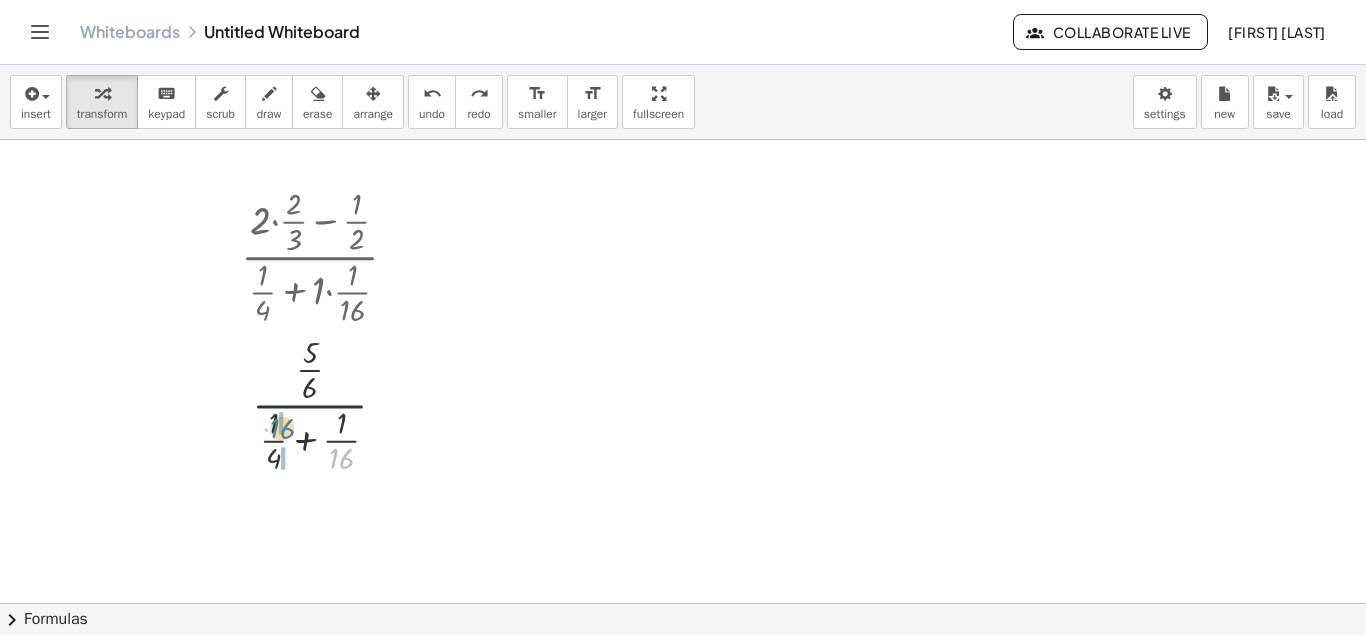 drag, startPoint x: 342, startPoint y: 459, endPoint x: 282, endPoint y: 428, distance: 67.53518 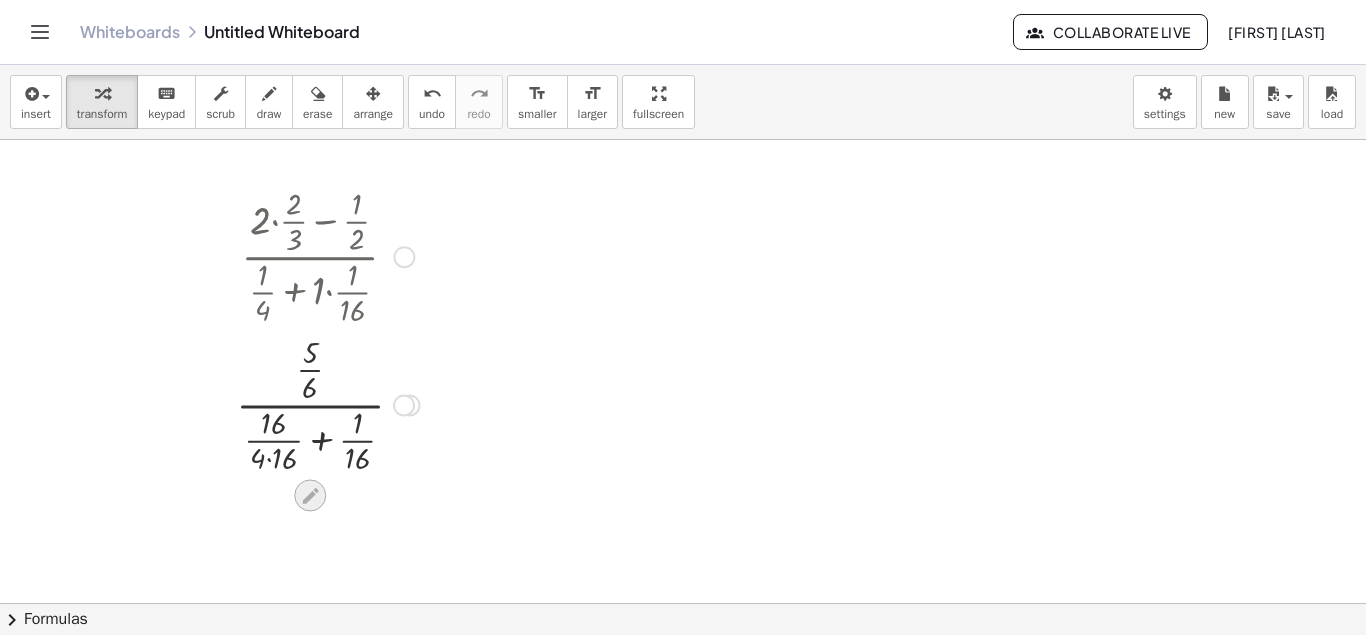 click 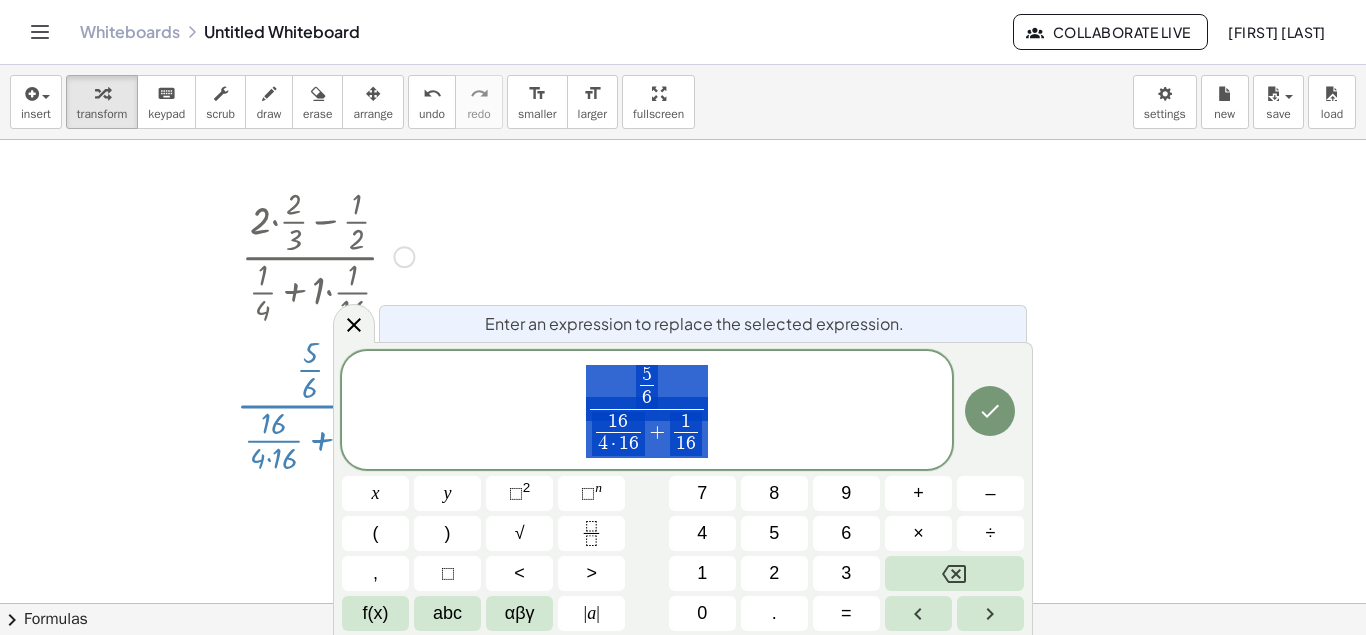scroll, scrollTop: 1248, scrollLeft: 10, axis: both 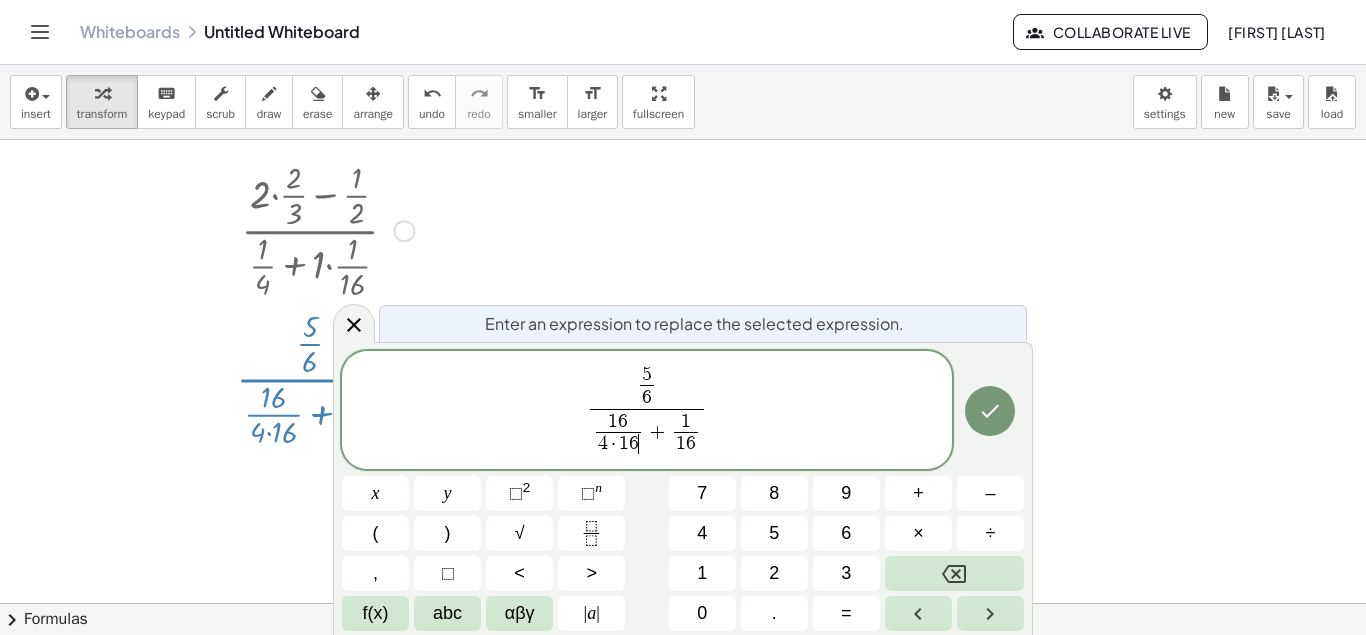 click on "4 · 1 6 ​" at bounding box center (618, 444) 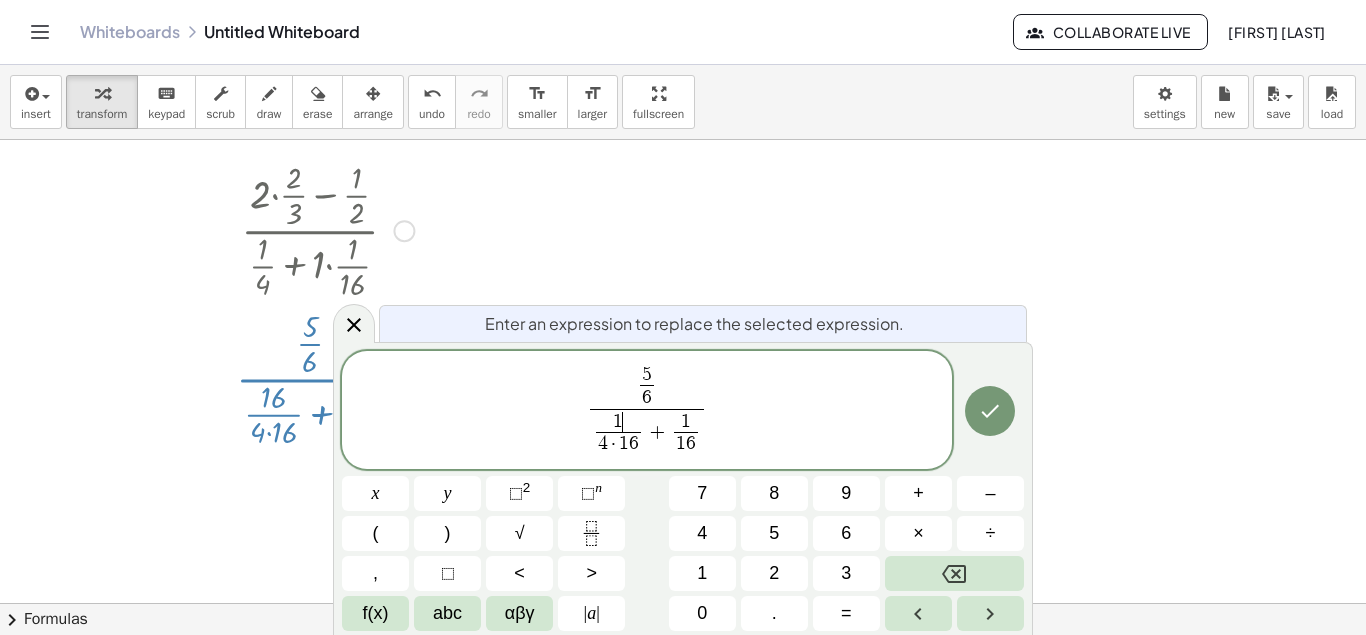 scroll, scrollTop: 19, scrollLeft: 0, axis: vertical 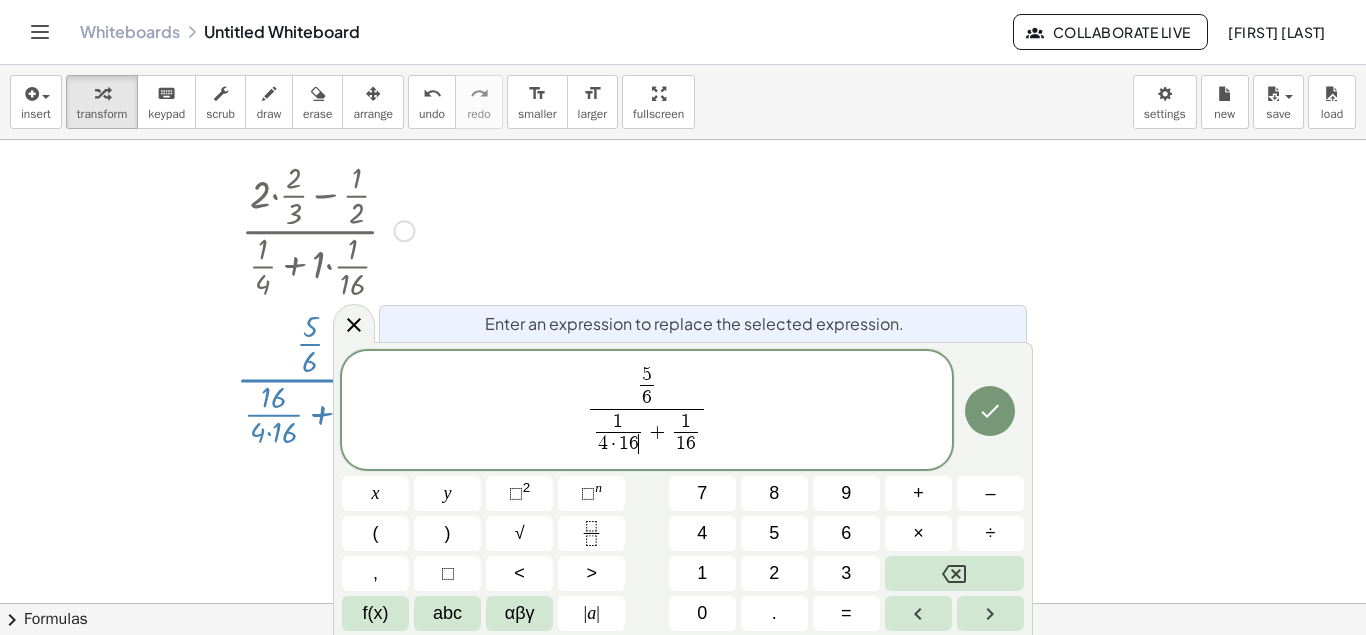 click on "6" at bounding box center (634, 443) 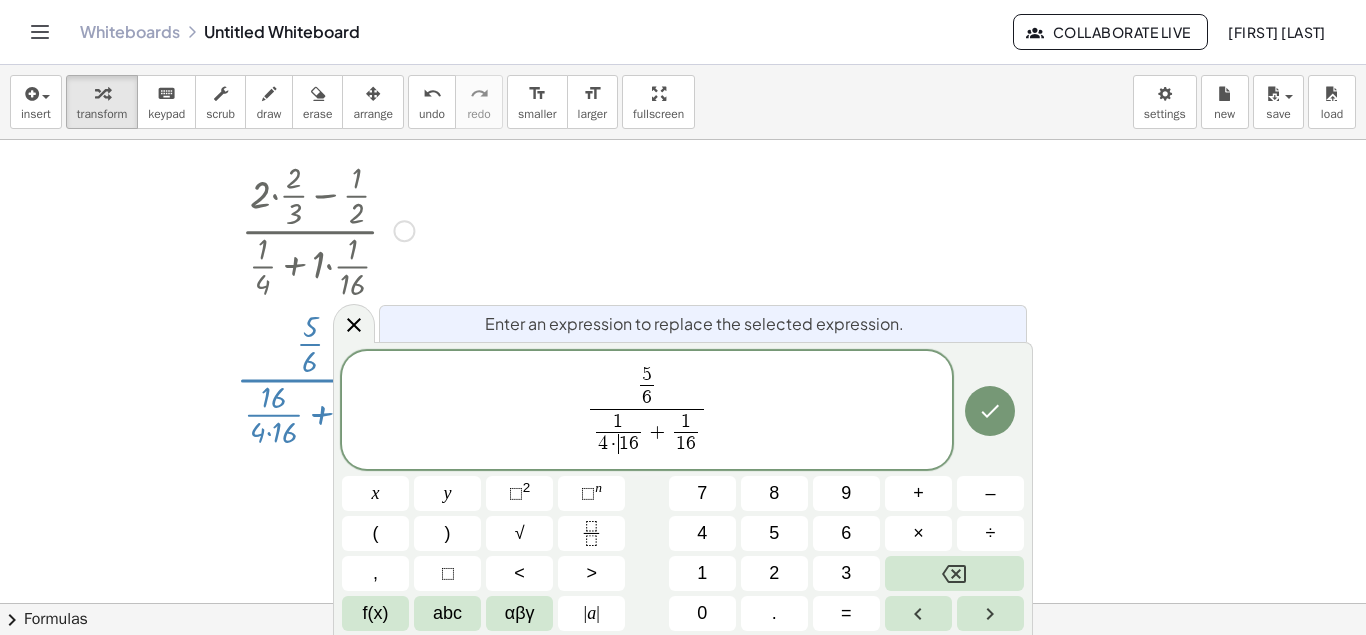 click on "4 · ​ 1 6" at bounding box center (618, 444) 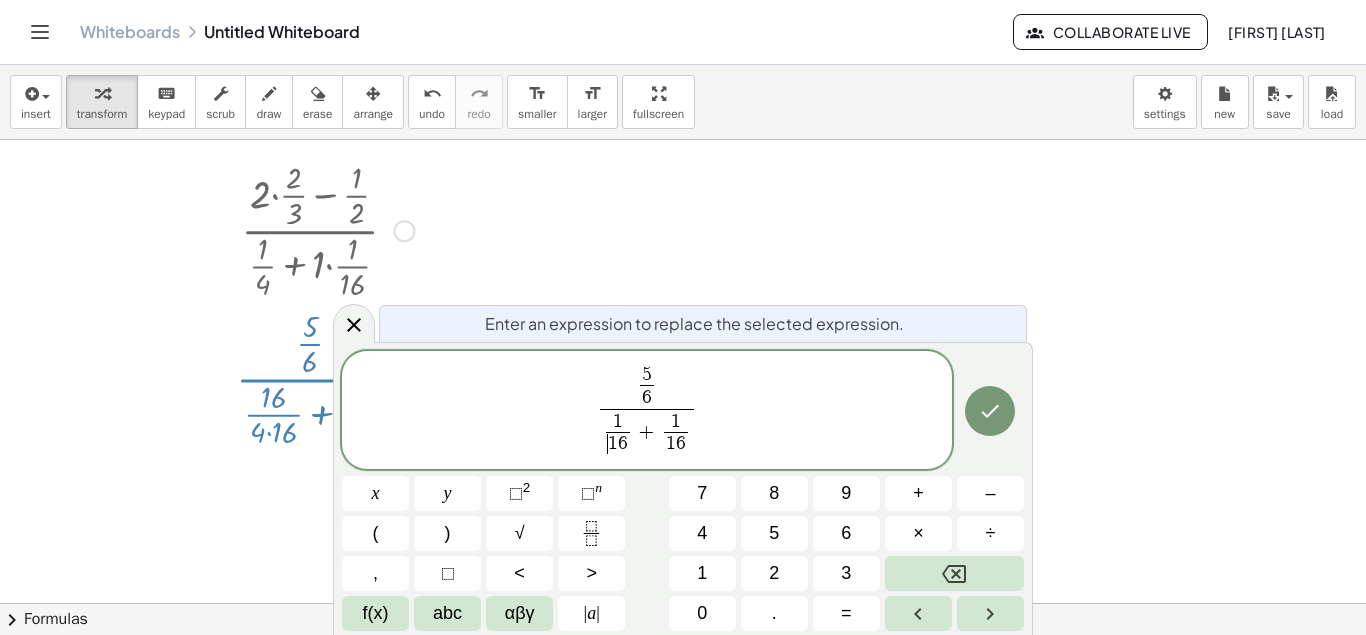 click on "1" at bounding box center (618, 421) 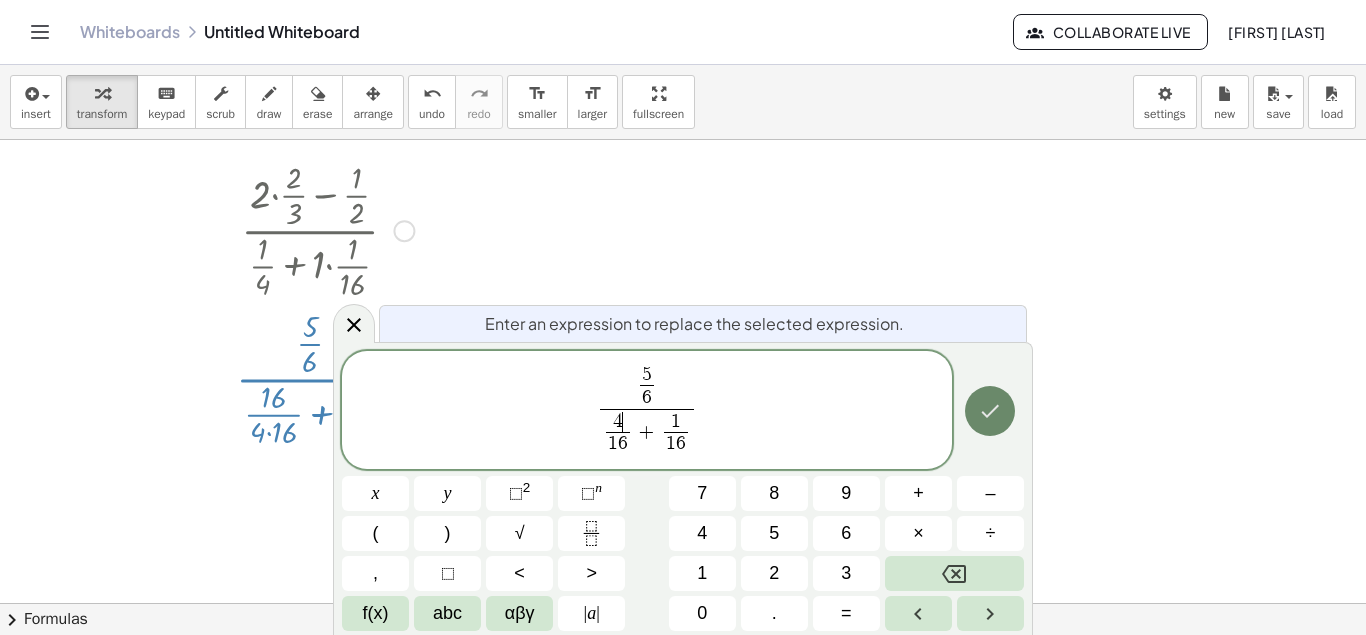 click 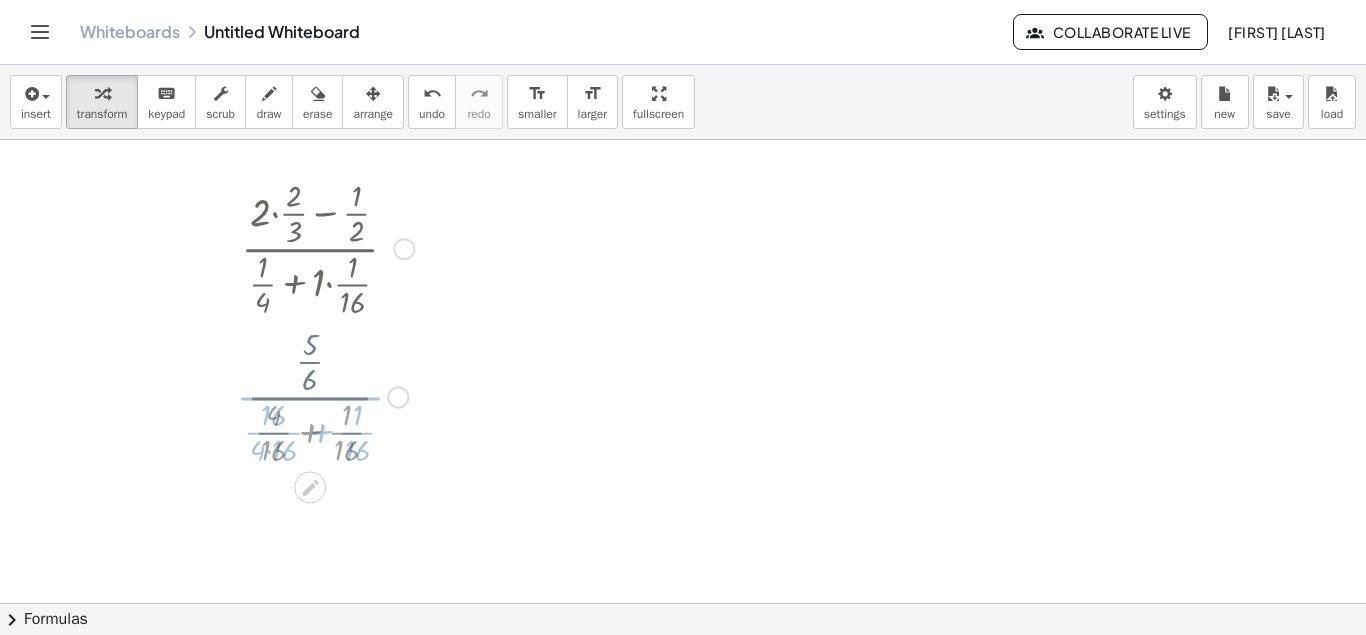 scroll, scrollTop: 451, scrollLeft: 0, axis: vertical 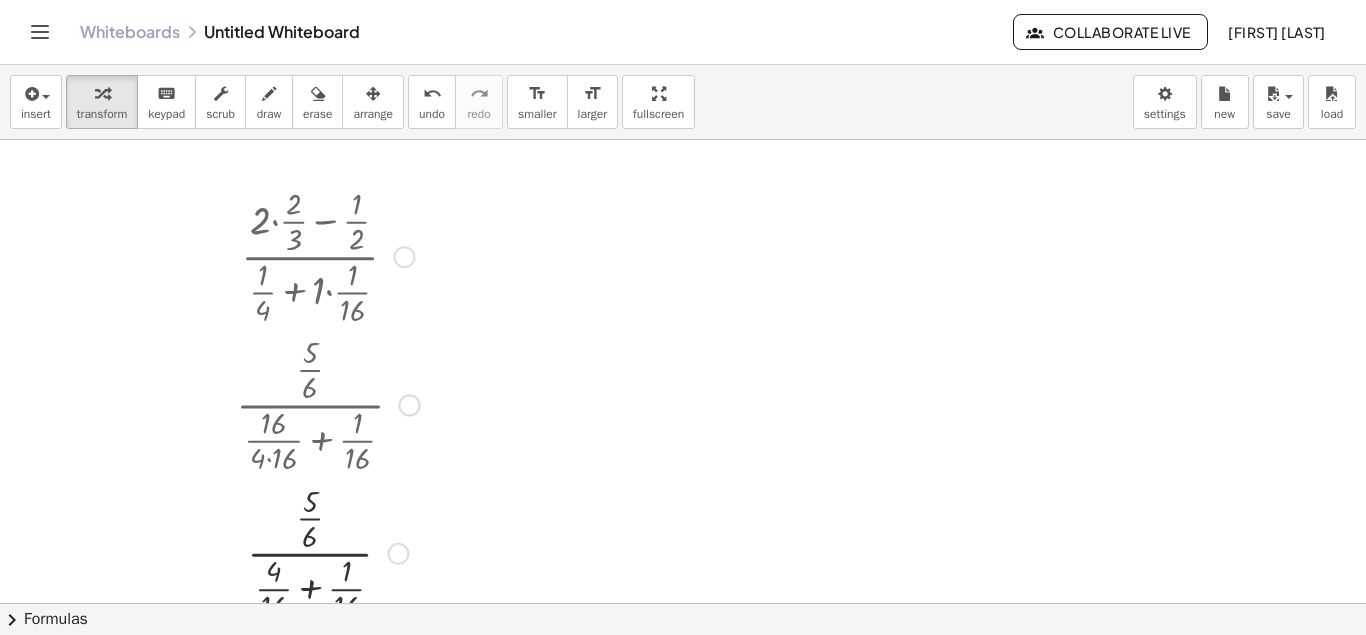 drag, startPoint x: 1351, startPoint y: 380, endPoint x: 1354, endPoint y: 441, distance: 61.073727 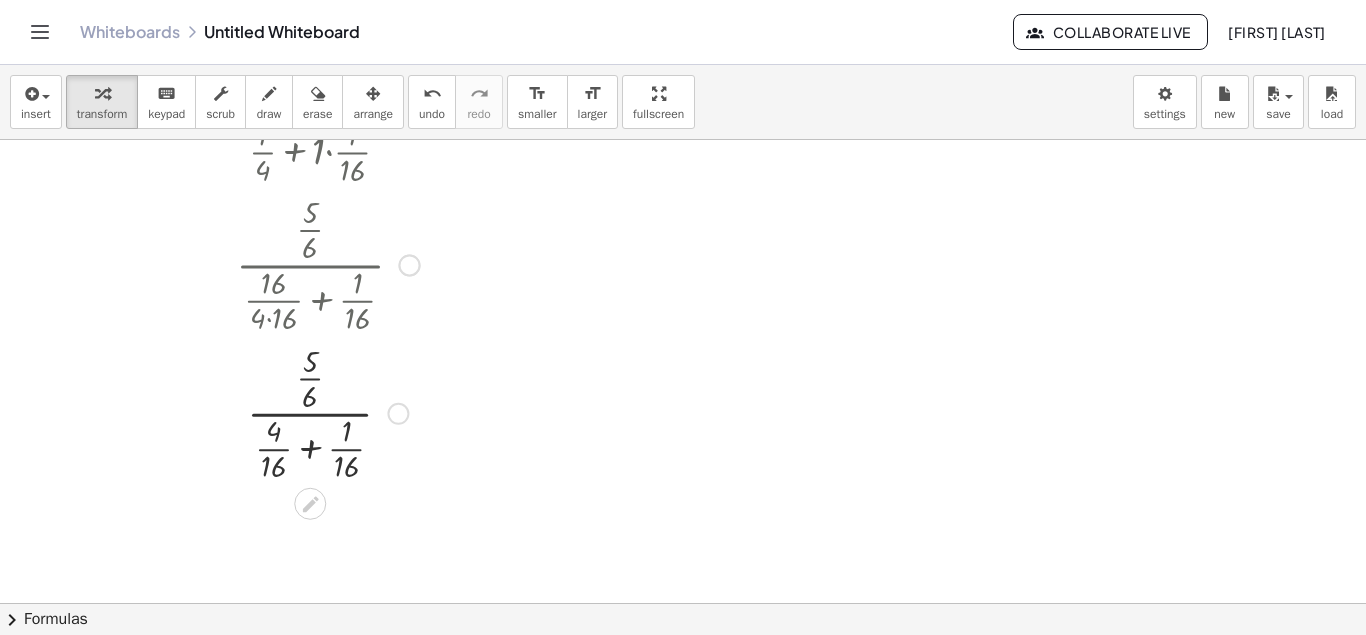 scroll, scrollTop: 593, scrollLeft: 0, axis: vertical 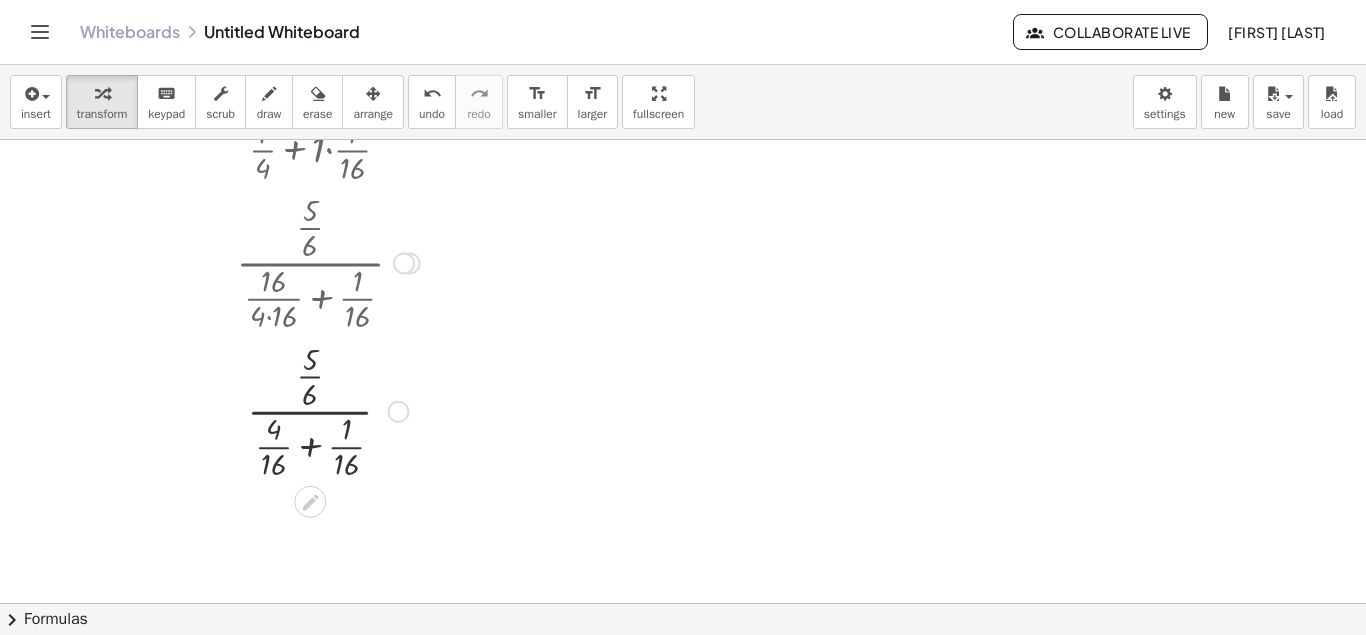 click at bounding box center [328, 410] 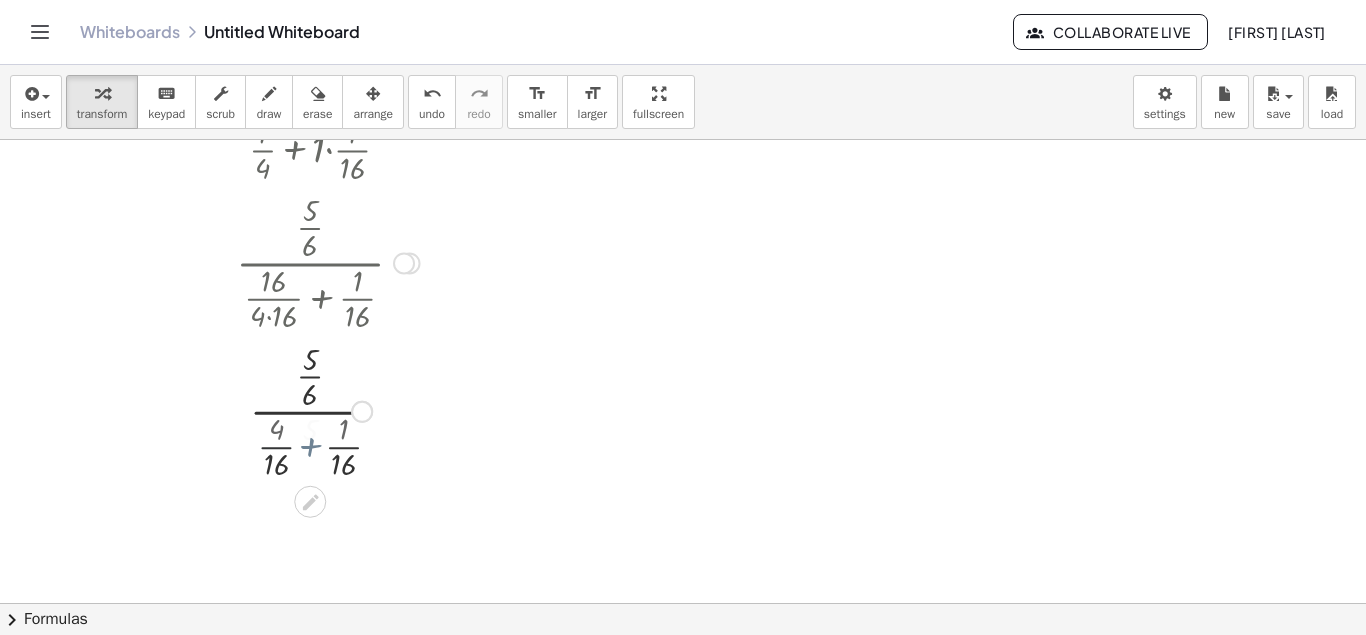 click at bounding box center [328, 410] 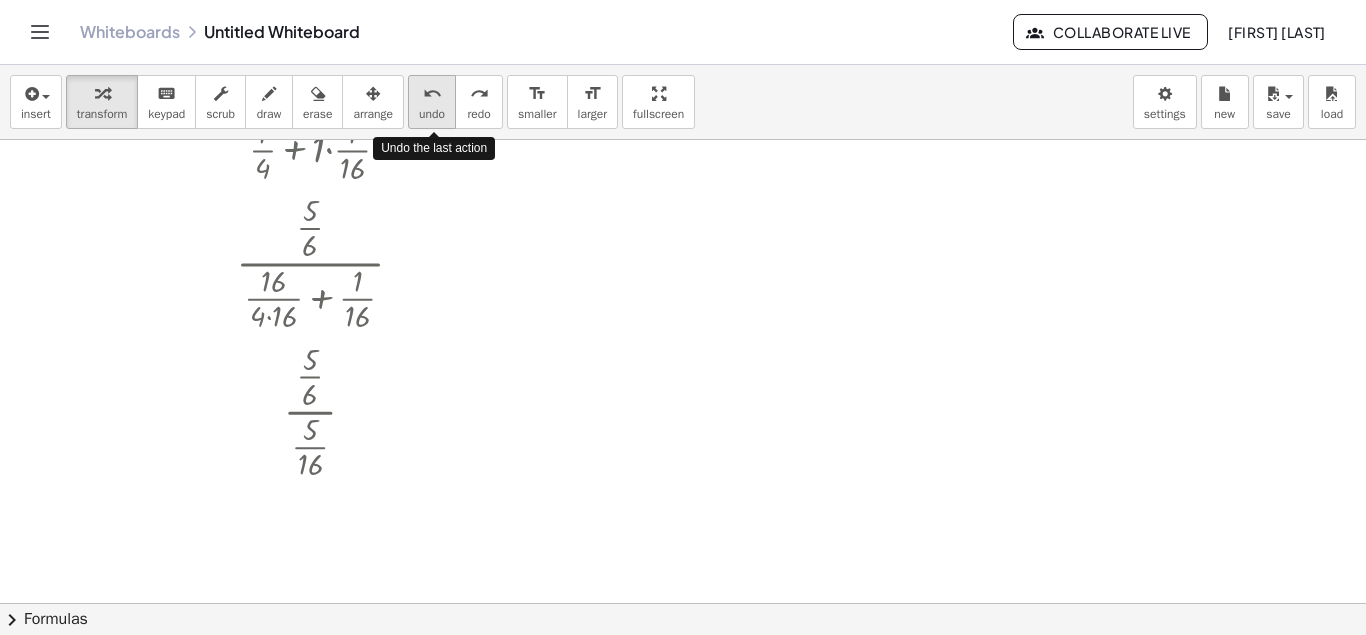 click on "undo" at bounding box center (432, 114) 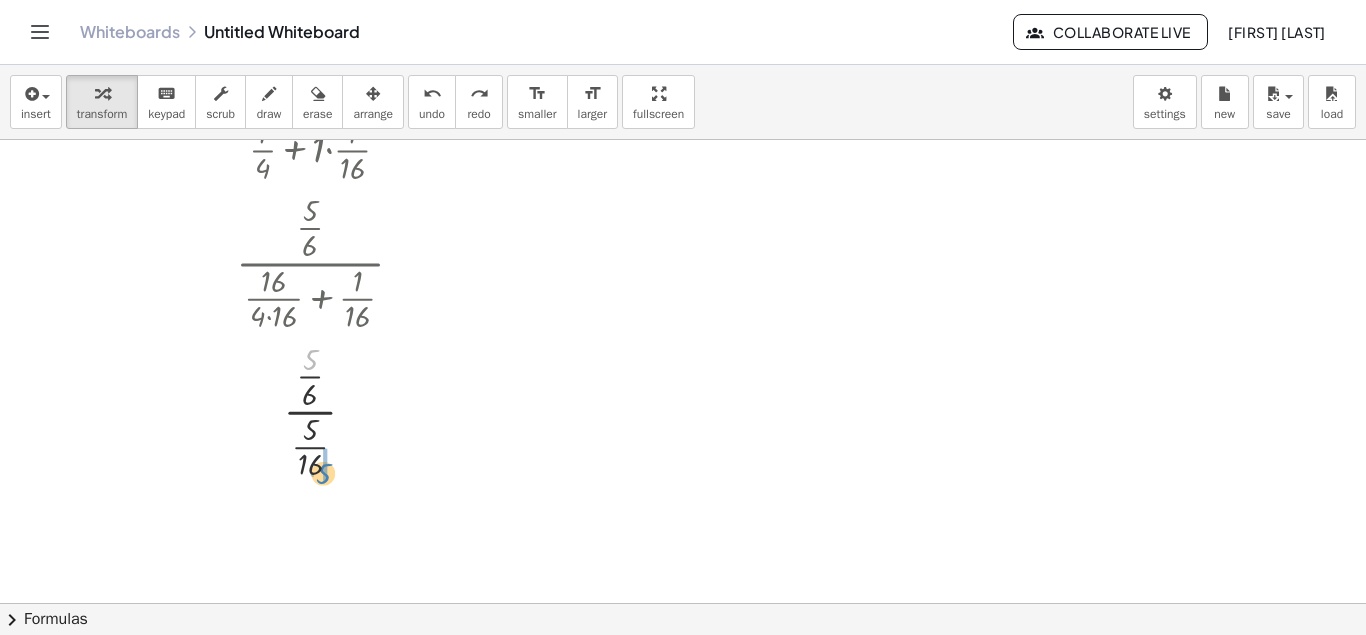 drag, startPoint x: 309, startPoint y: 366, endPoint x: 315, endPoint y: 481, distance: 115.15642 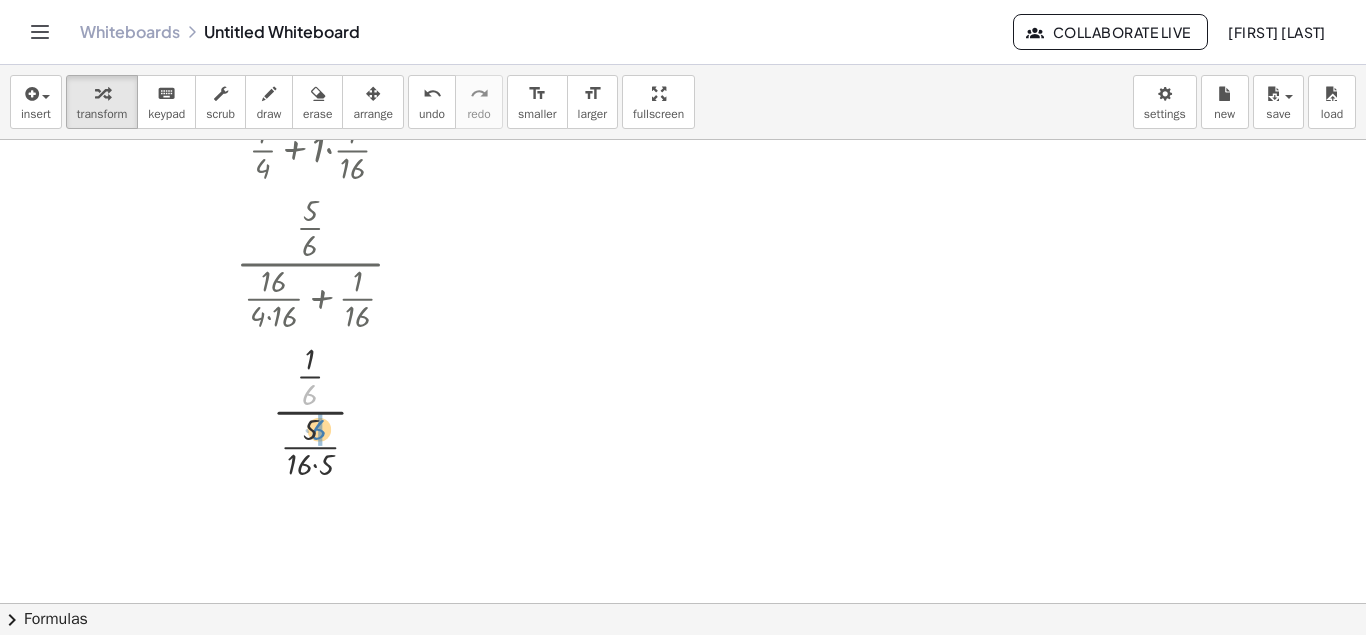 drag, startPoint x: 308, startPoint y: 397, endPoint x: 315, endPoint y: 434, distance: 37.65634 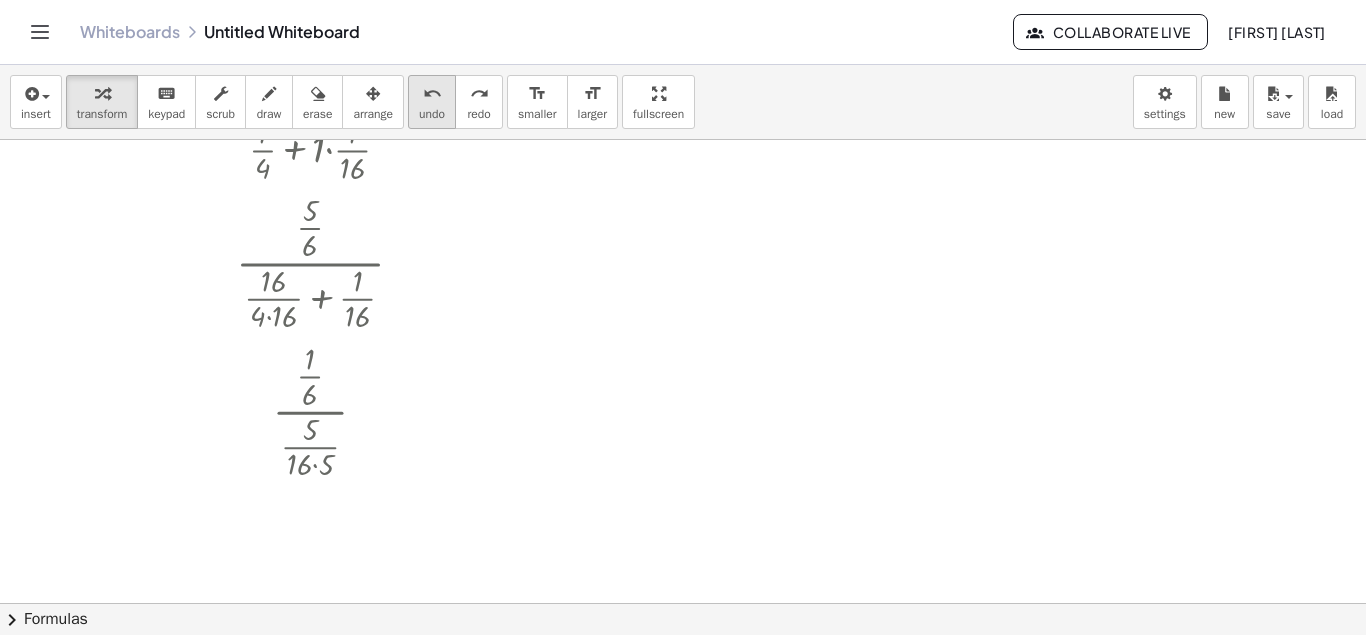 click on "undo" at bounding box center (432, 94) 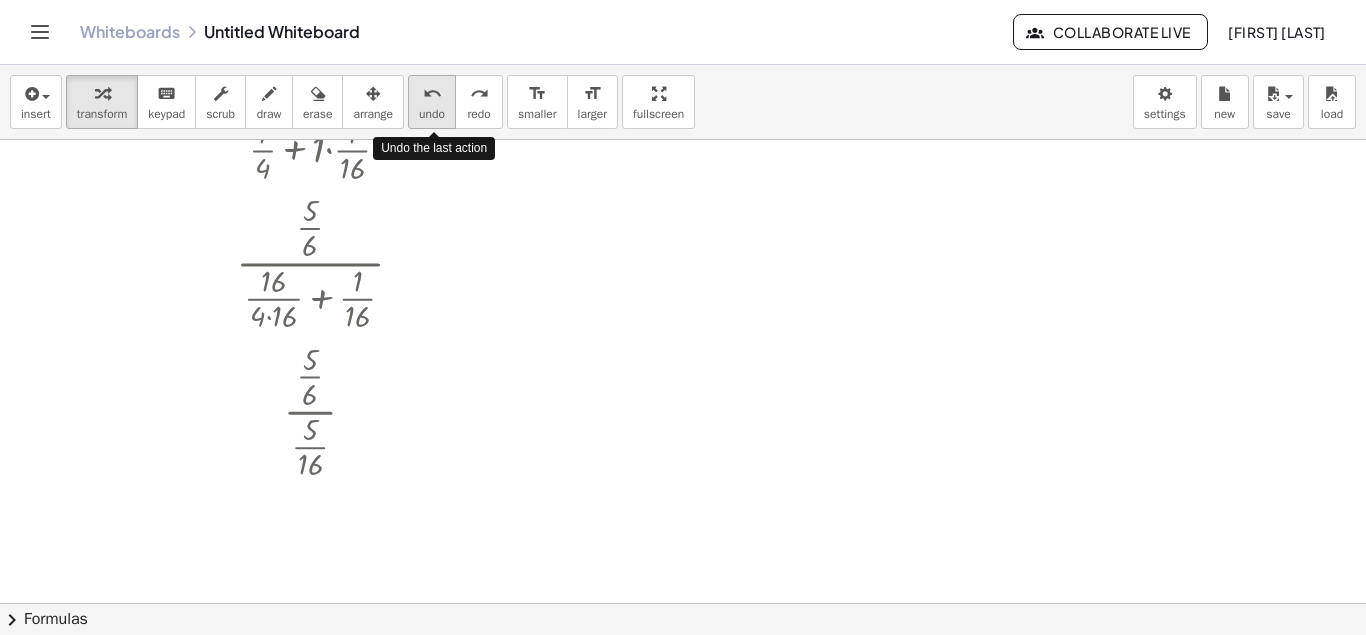 click on "undo" at bounding box center (432, 94) 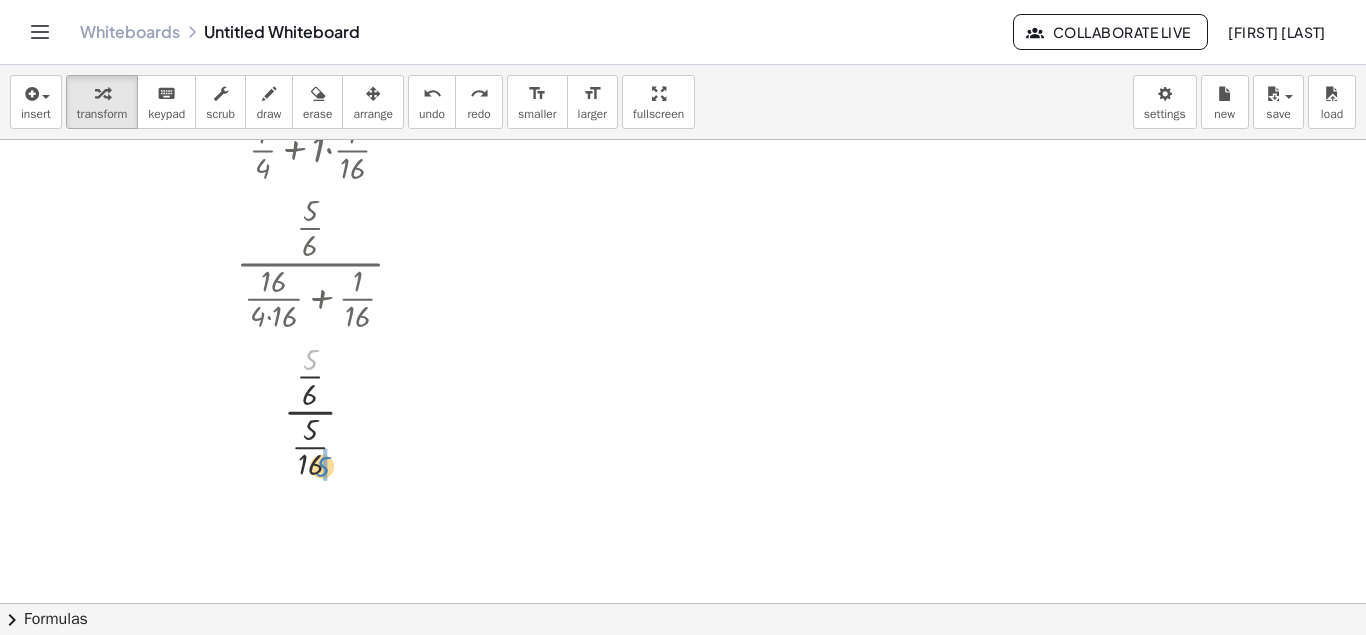 drag, startPoint x: 309, startPoint y: 361, endPoint x: 317, endPoint y: 468, distance: 107.298645 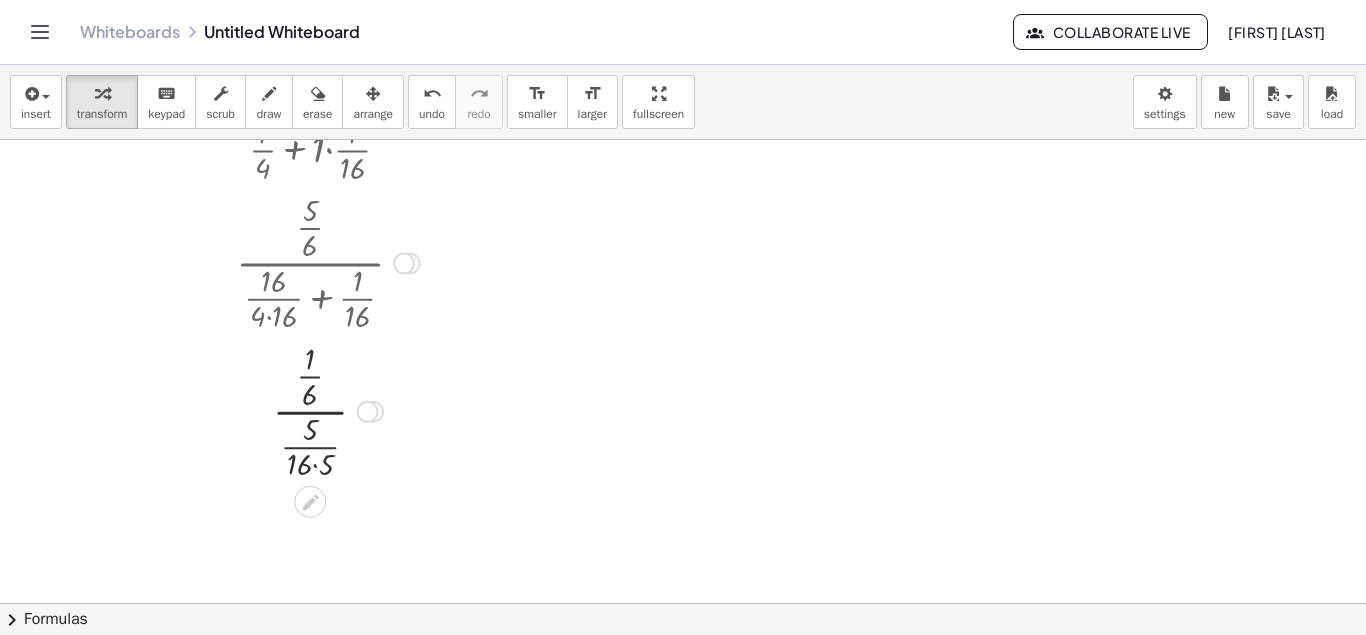 click at bounding box center [328, 410] 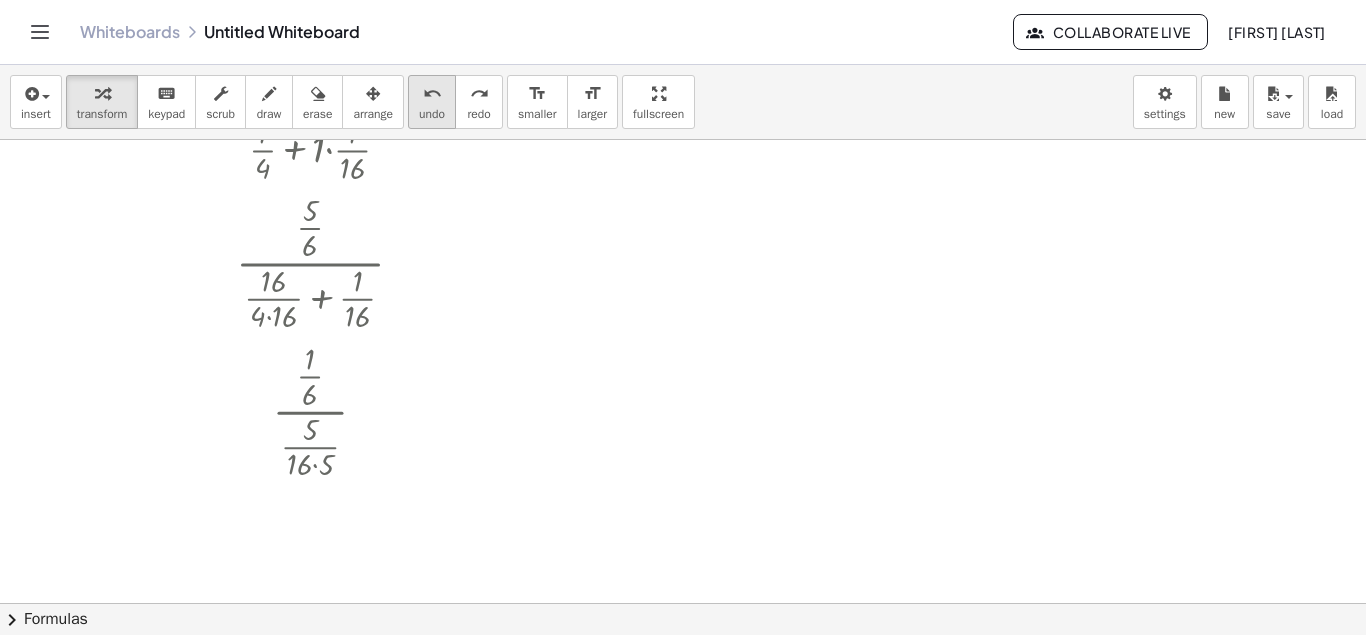 click on "undo" at bounding box center [432, 94] 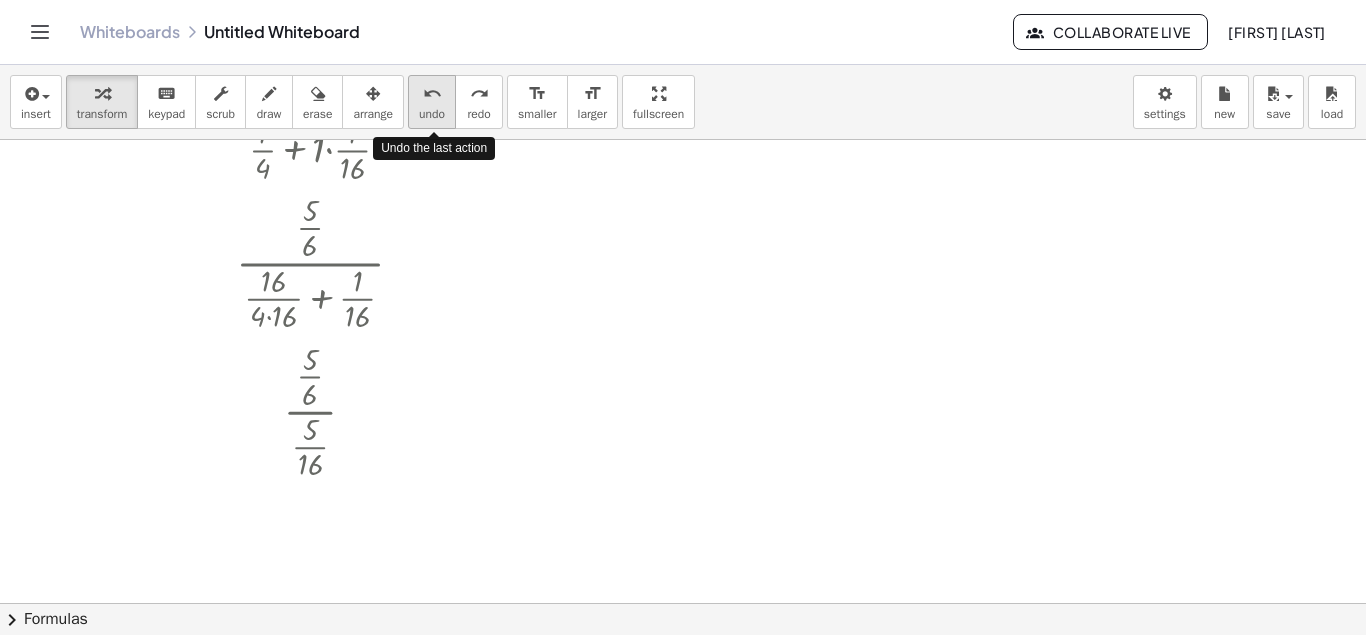 click on "undo" at bounding box center (432, 94) 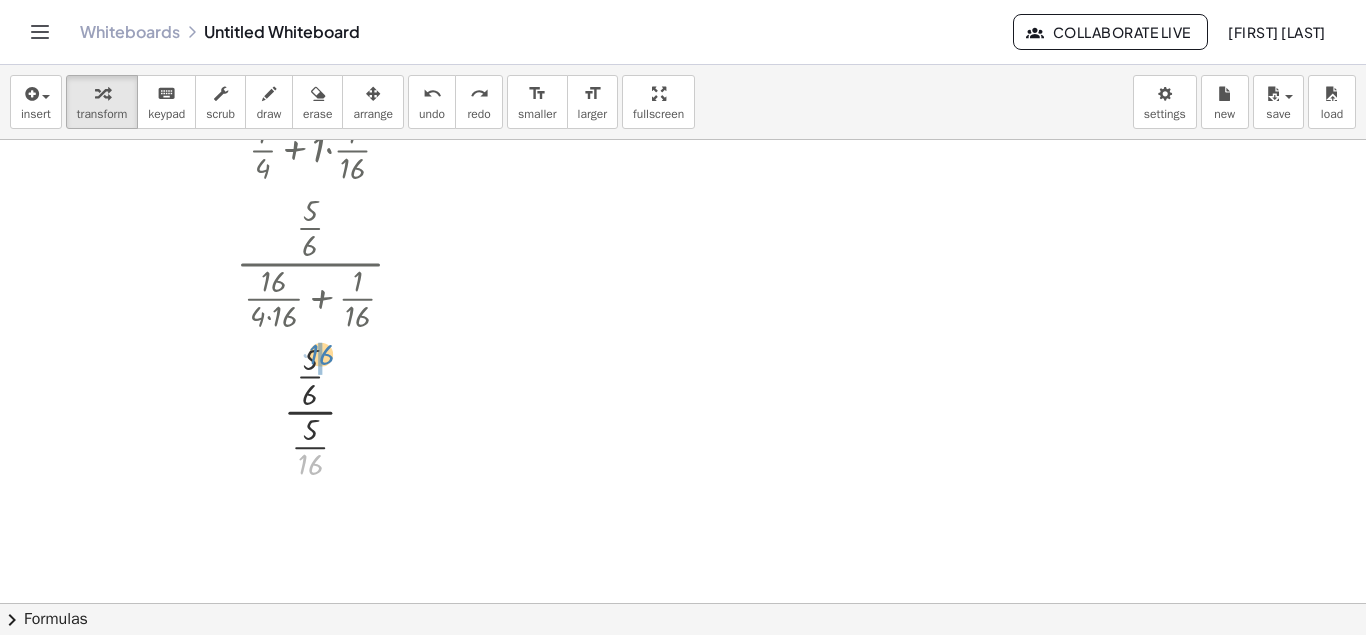 drag, startPoint x: 317, startPoint y: 461, endPoint x: 326, endPoint y: 351, distance: 110.36757 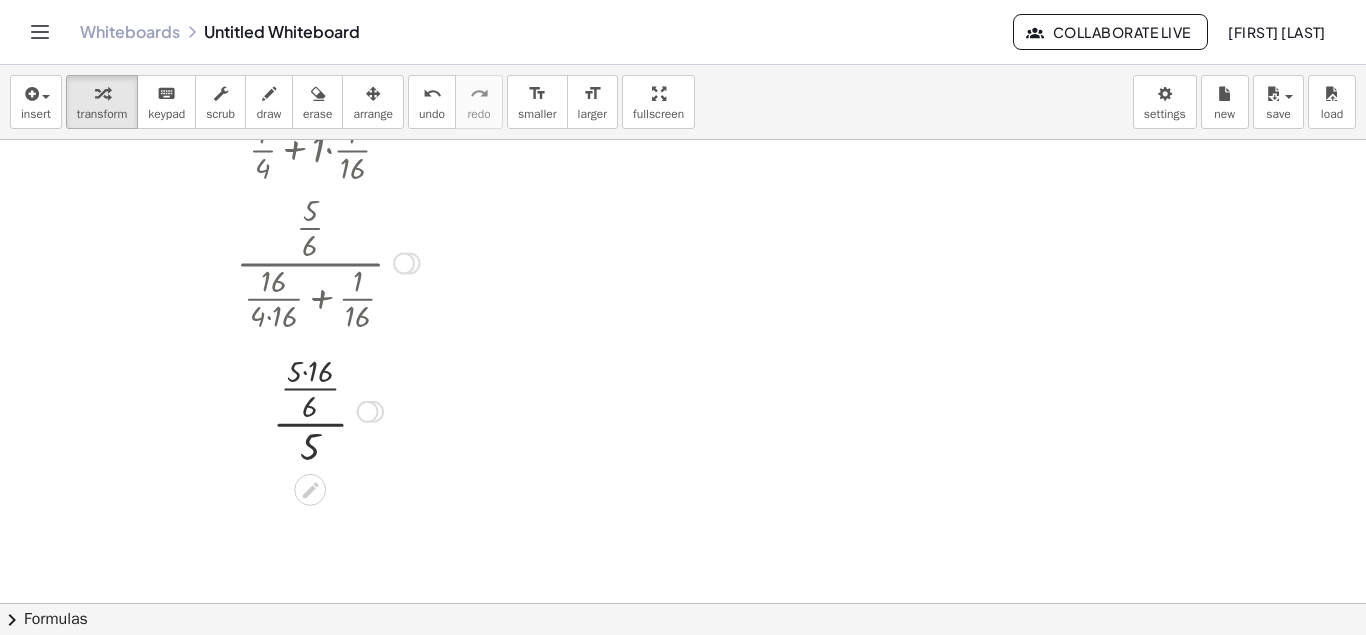 click at bounding box center (328, 410) 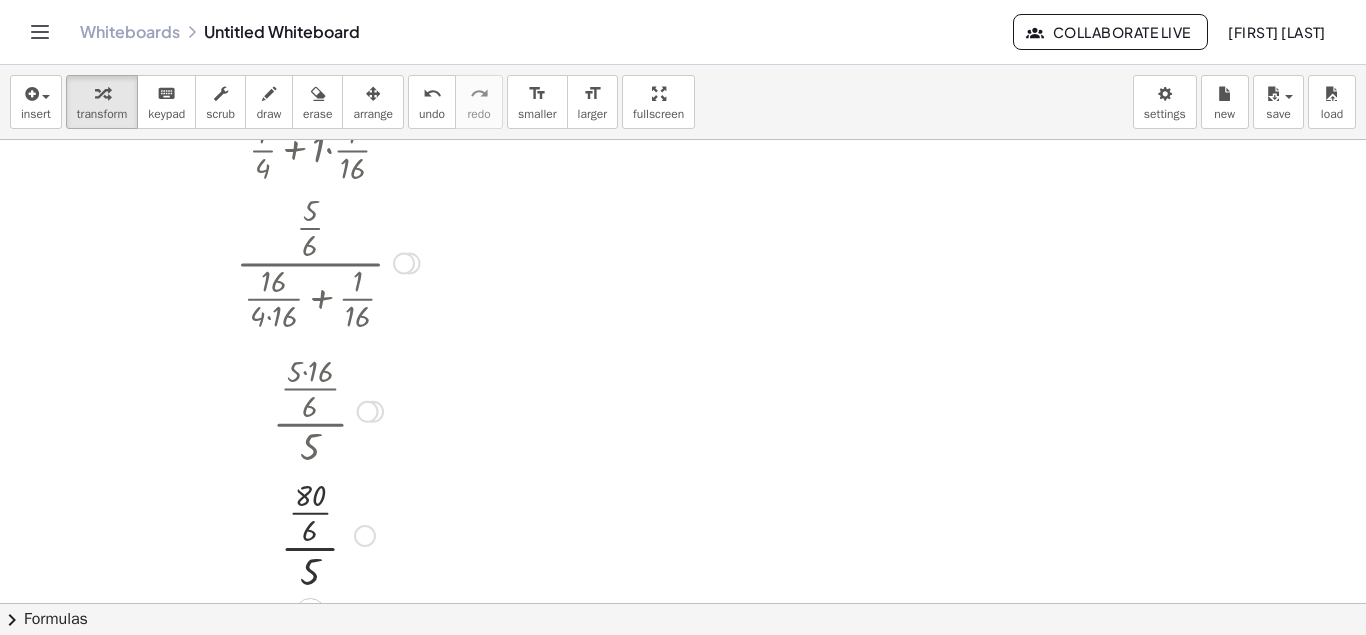 click at bounding box center [328, 534] 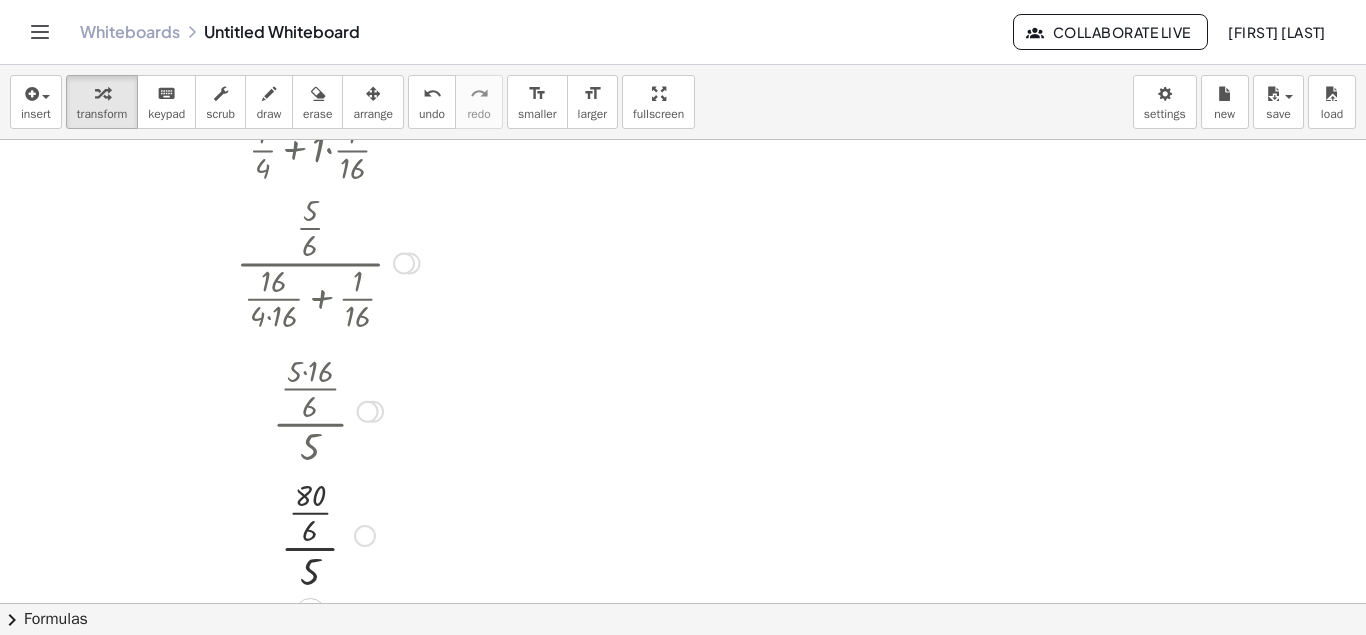 click at bounding box center (328, 534) 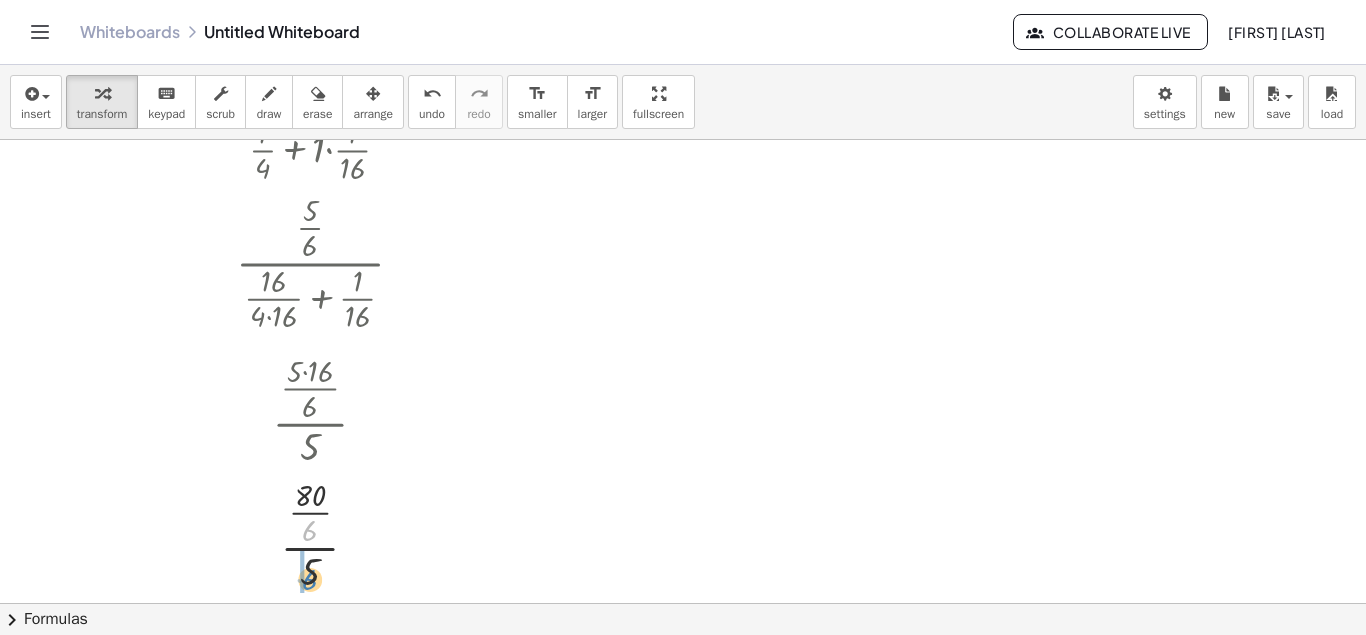drag, startPoint x: 308, startPoint y: 531, endPoint x: 301, endPoint y: 580, distance: 49.497475 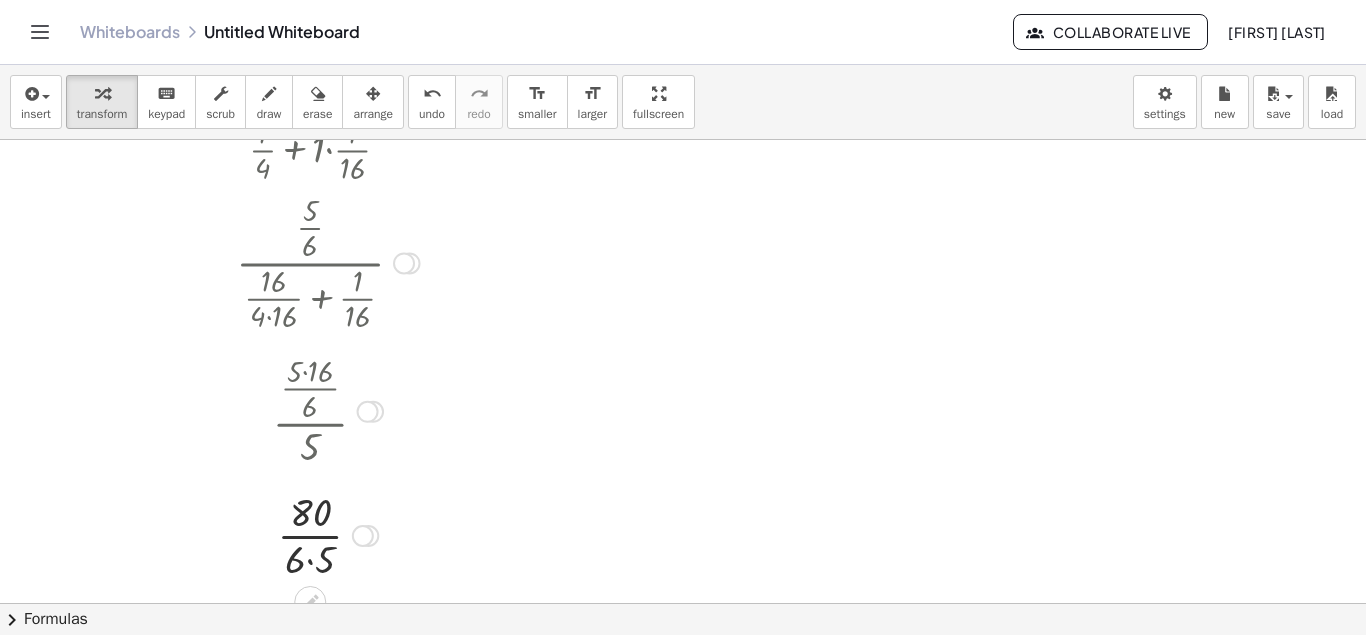 click at bounding box center [328, 534] 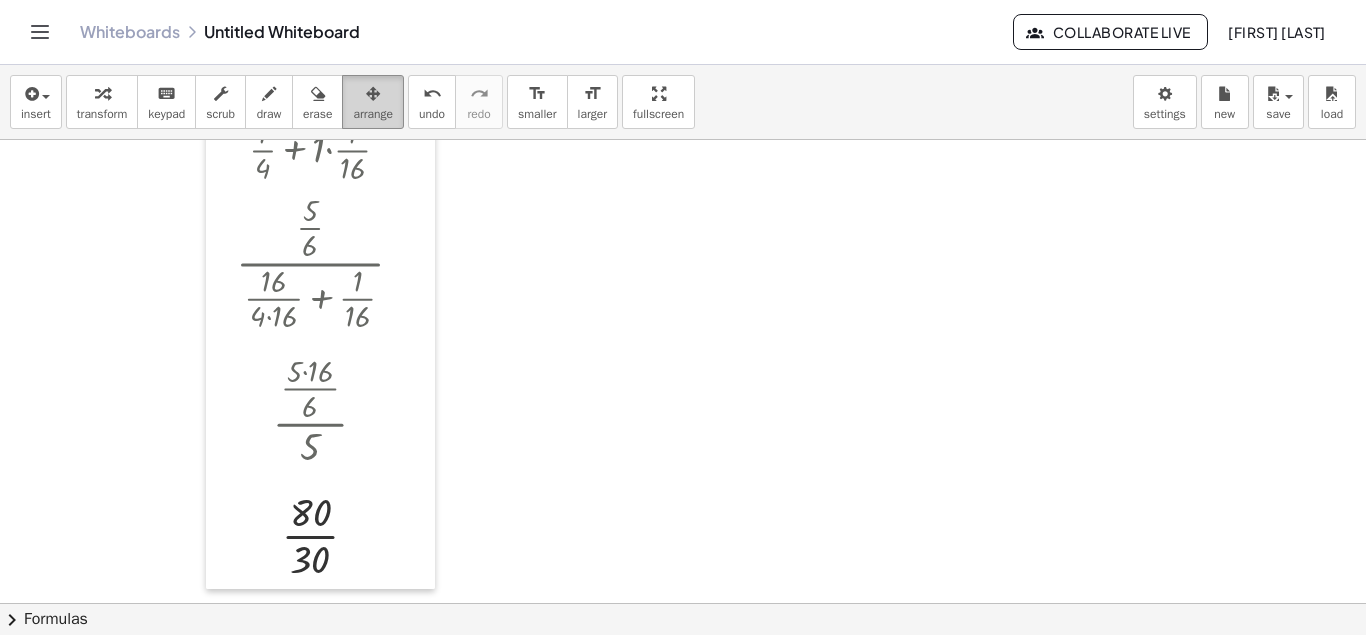 click at bounding box center (373, 93) 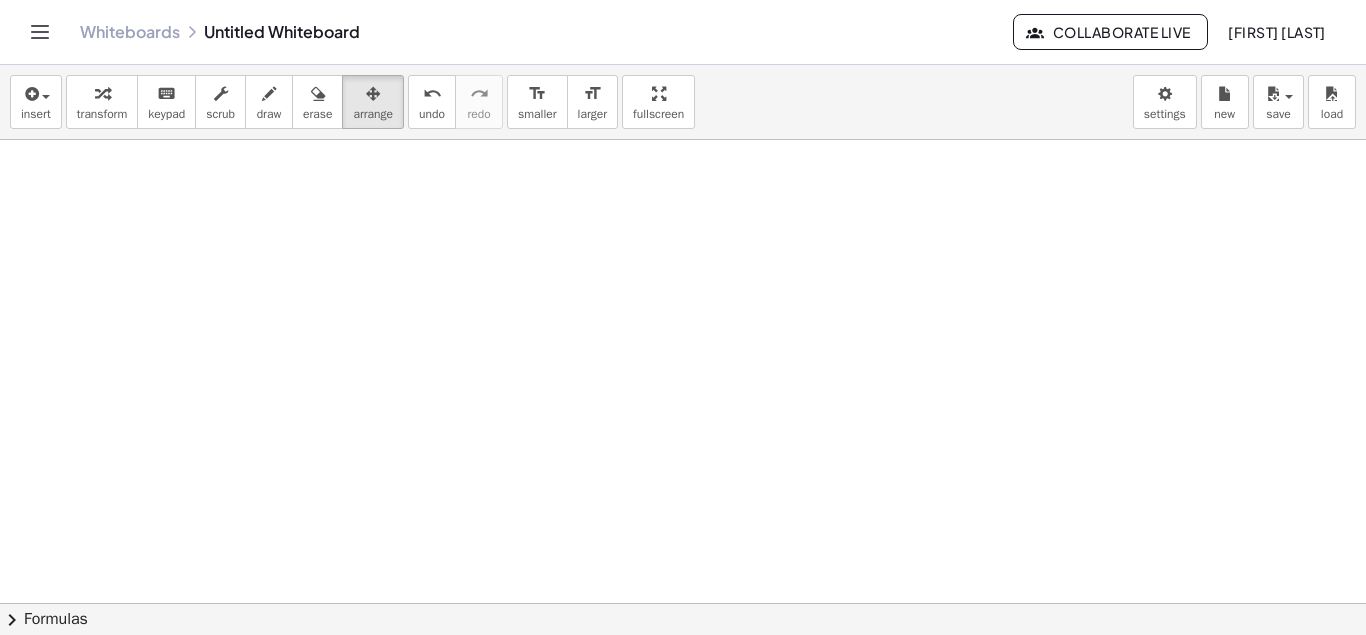 scroll, scrollTop: 0, scrollLeft: 0, axis: both 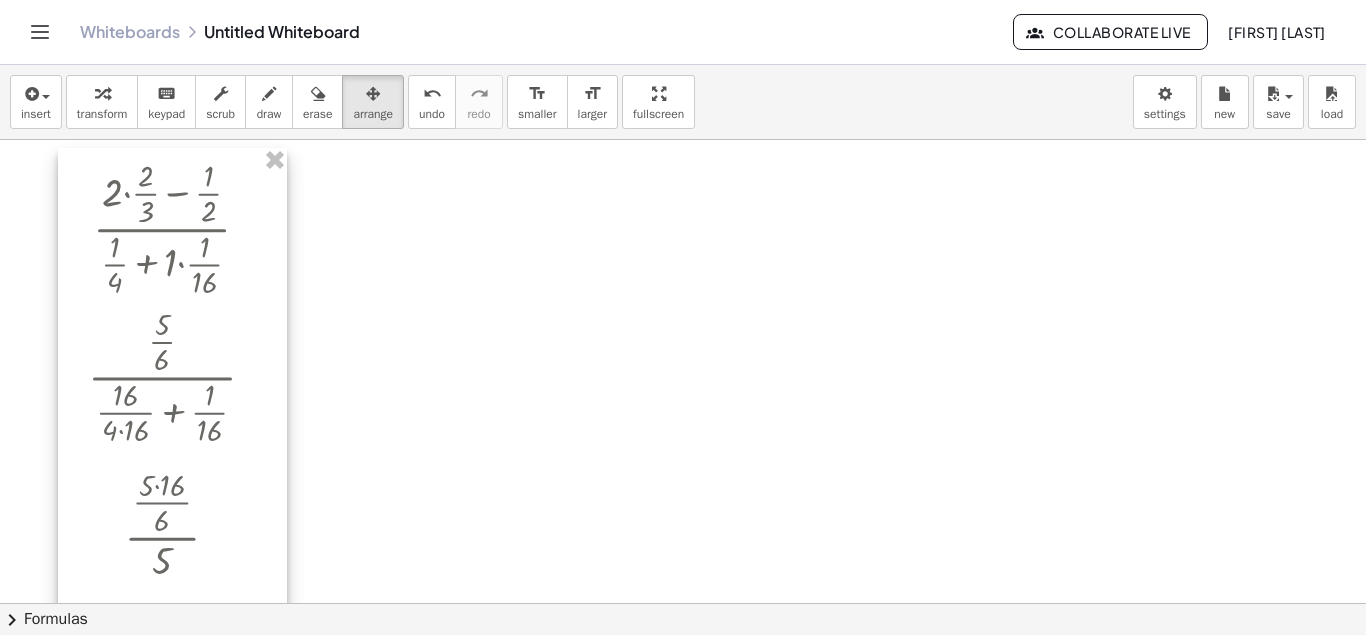 click at bounding box center [172, 425] 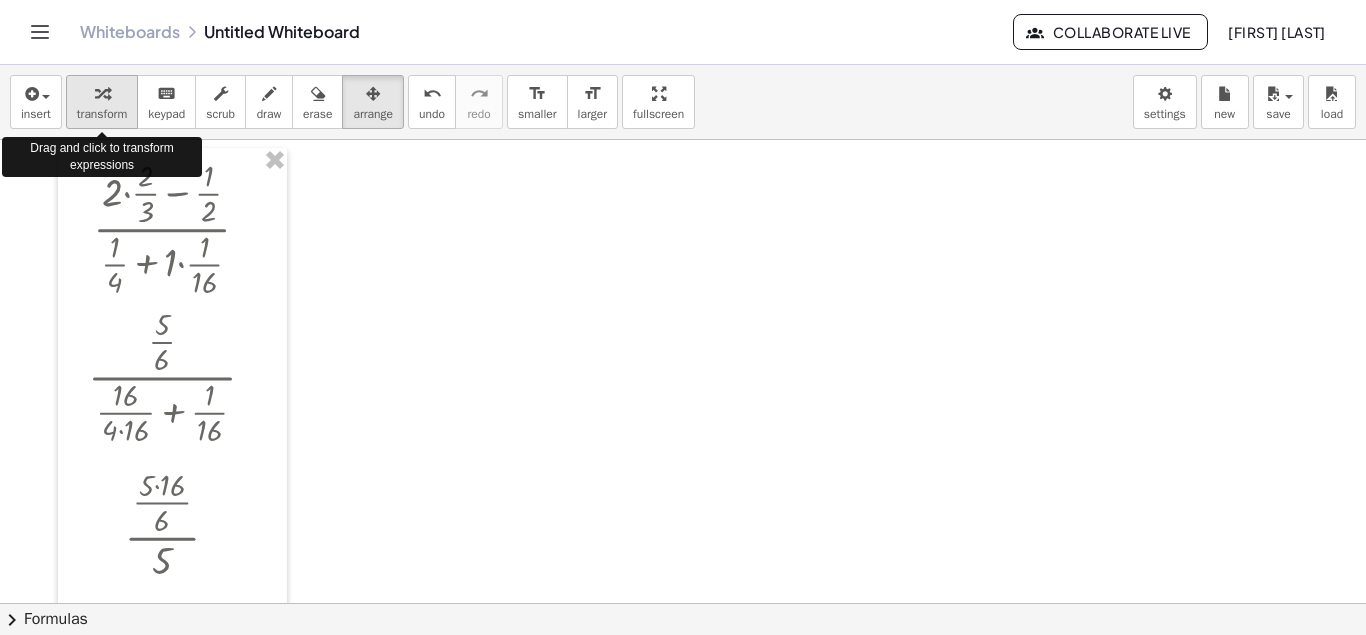 click at bounding box center [102, 93] 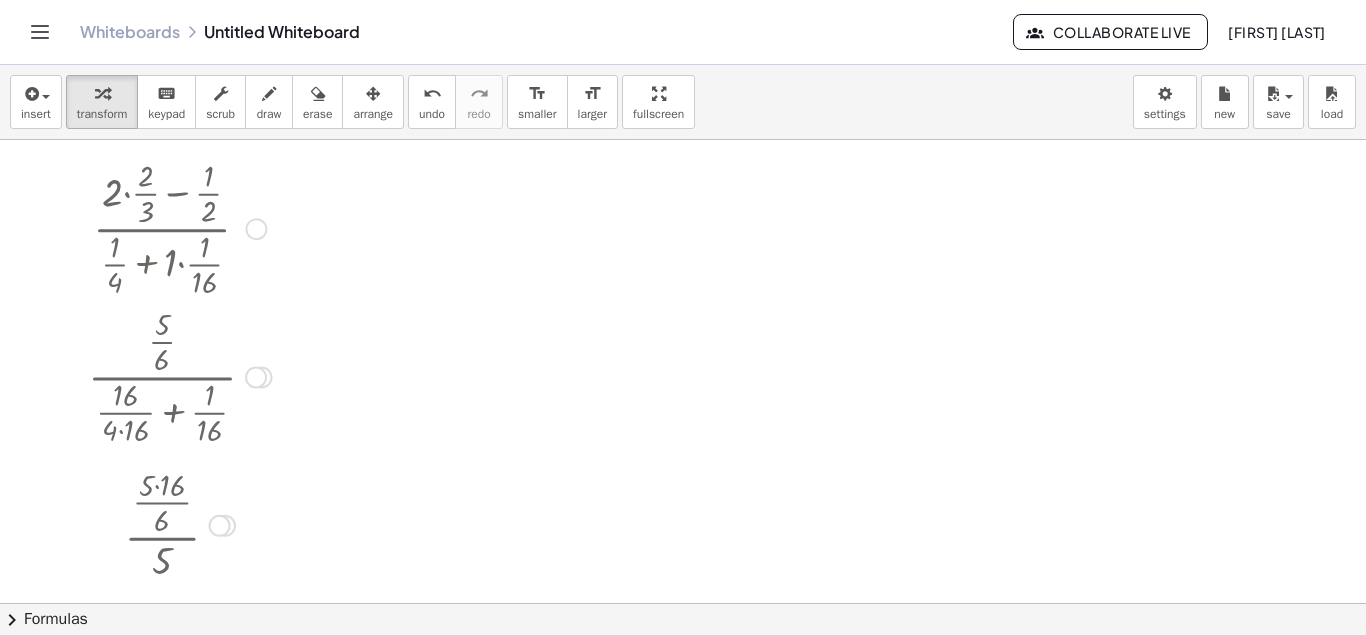 click at bounding box center [180, 375] 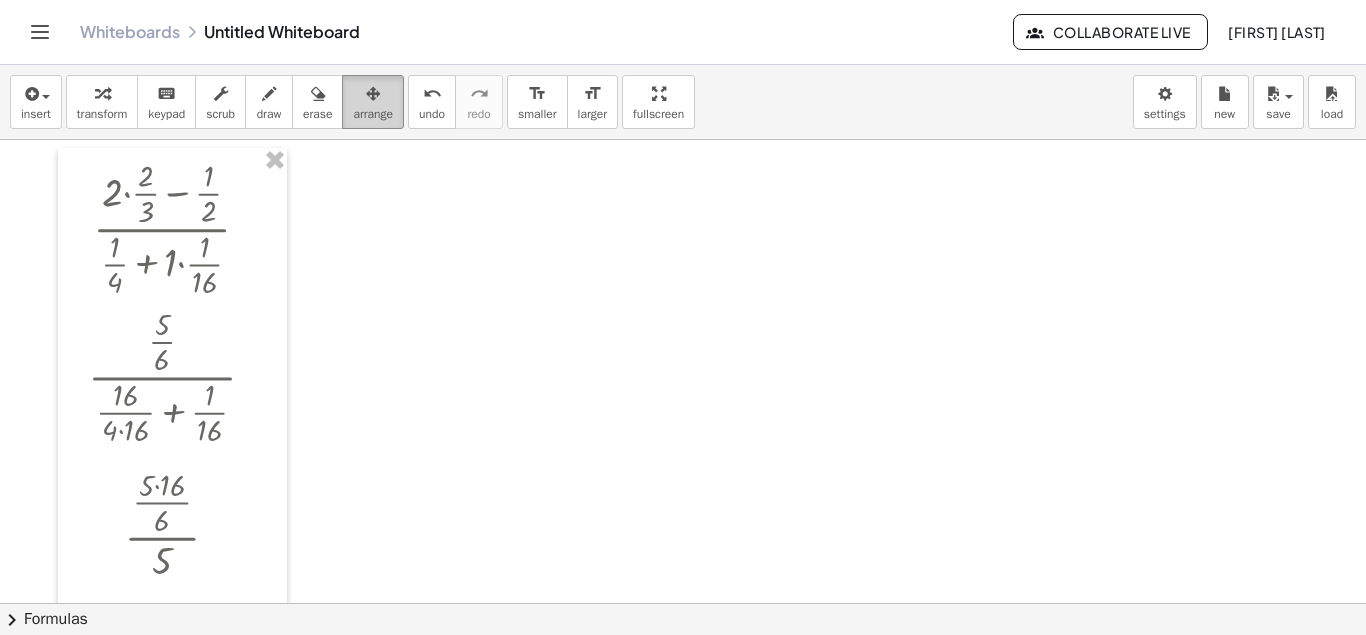 click at bounding box center [373, 93] 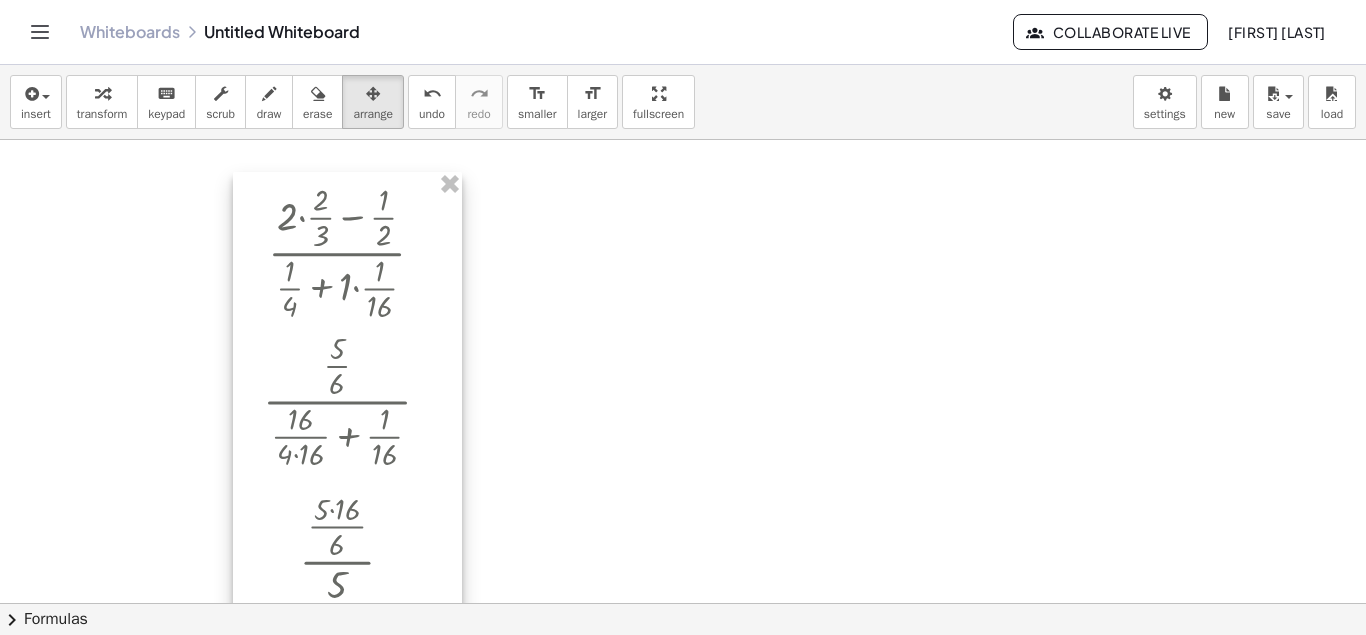 drag, startPoint x: 284, startPoint y: 185, endPoint x: 459, endPoint y: 209, distance: 176.63805 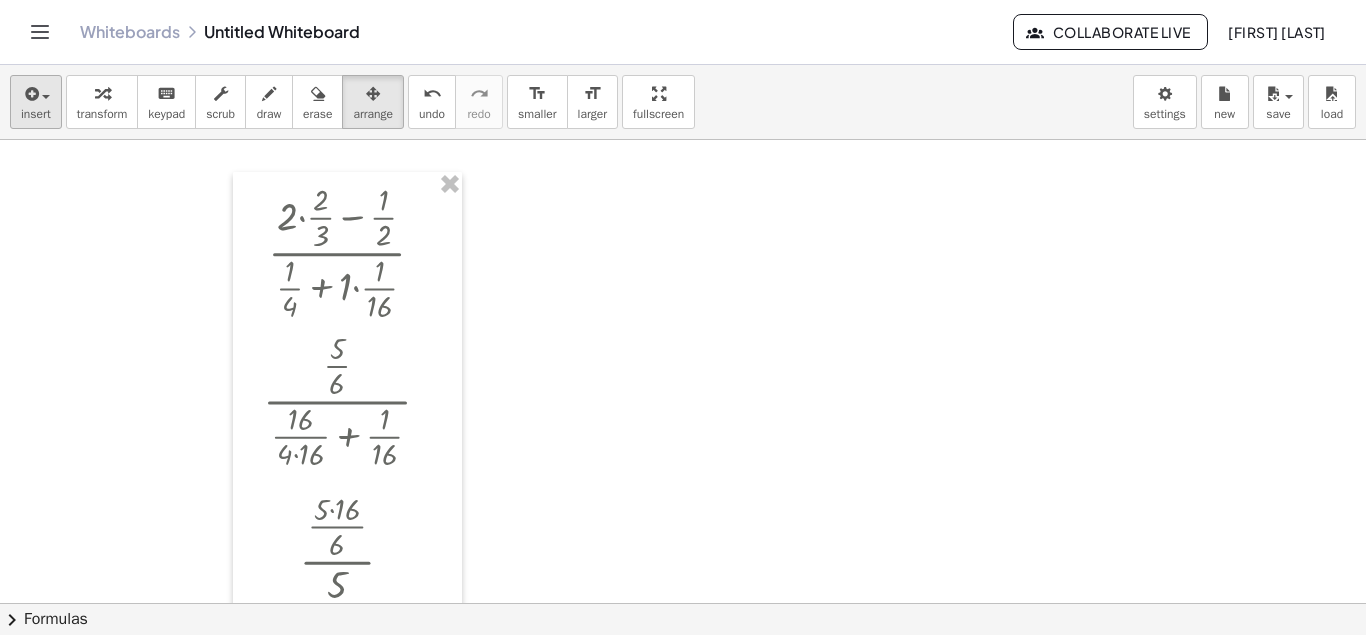 click on "insert" at bounding box center (36, 102) 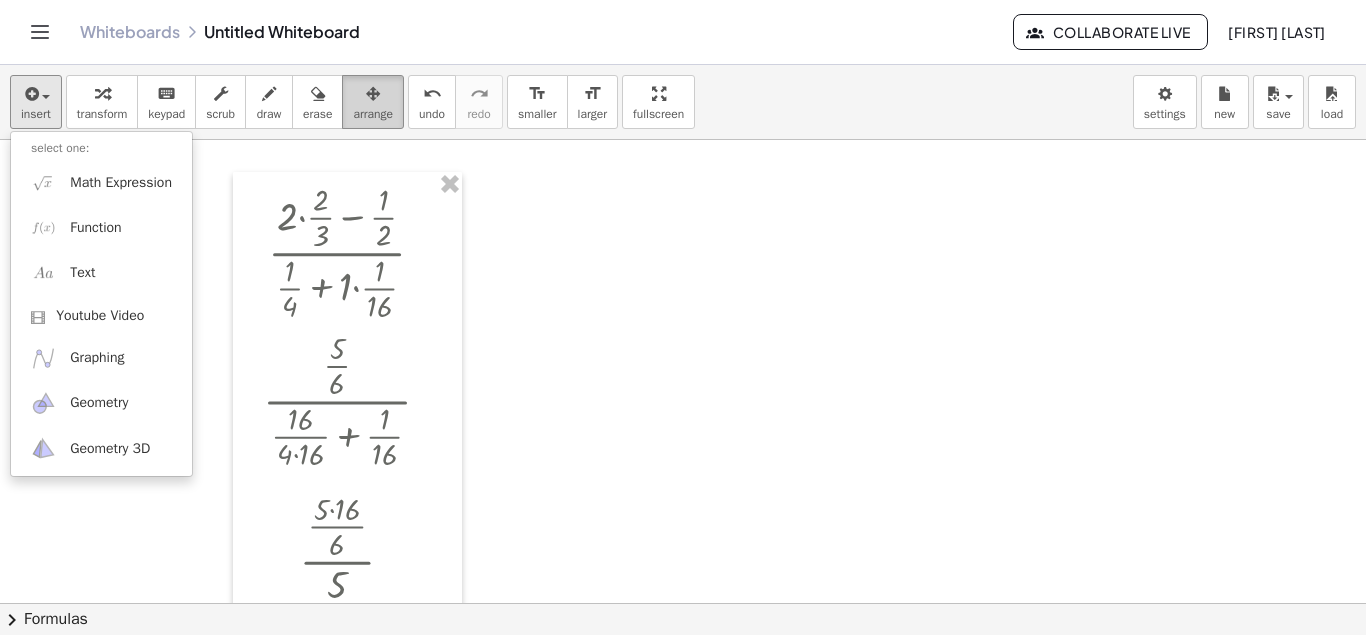 click at bounding box center (373, 94) 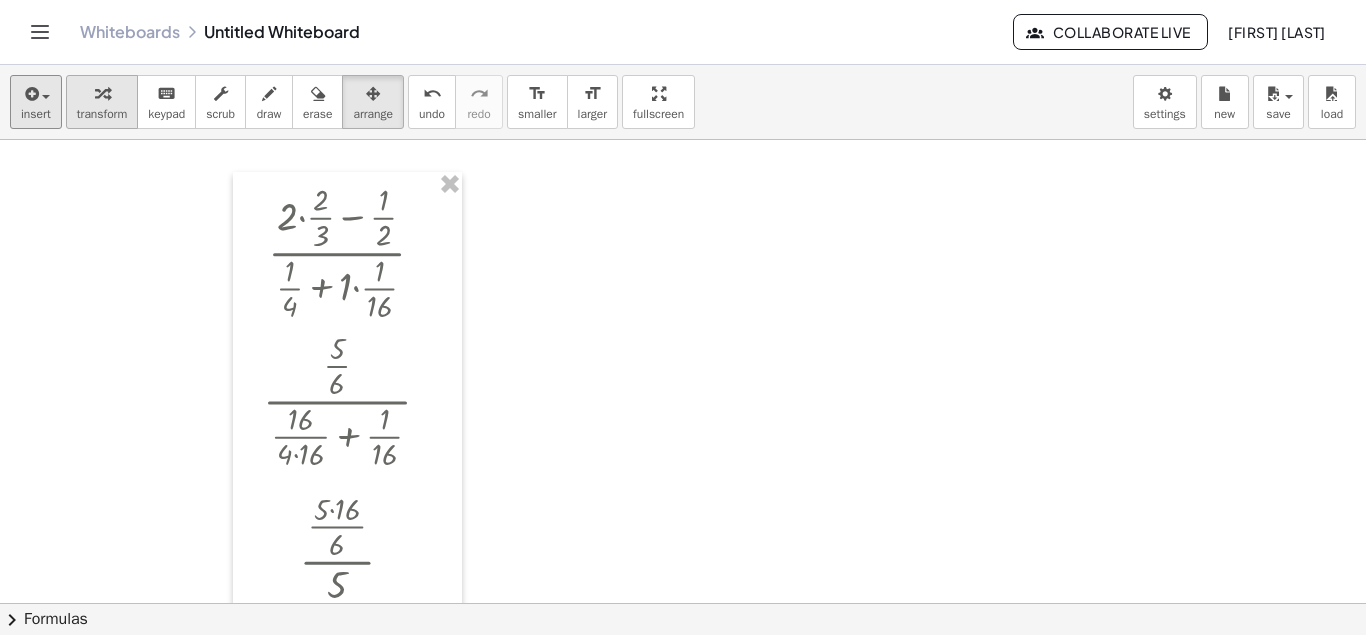 click at bounding box center (102, 93) 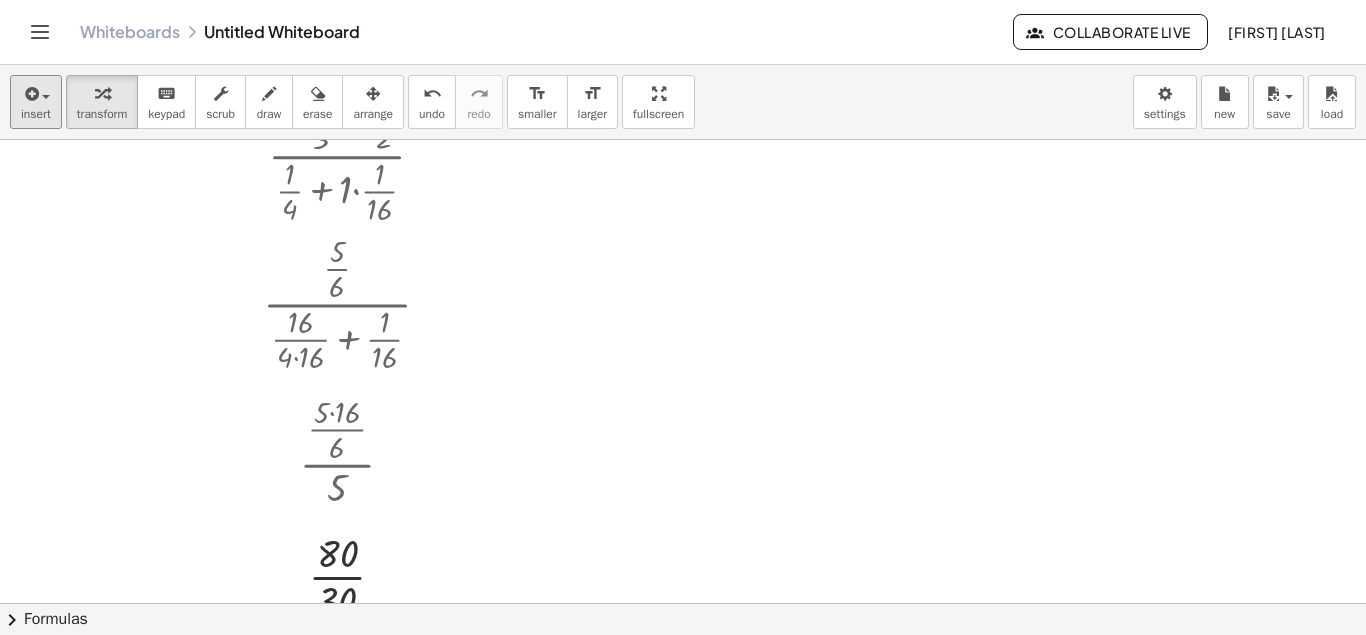 scroll, scrollTop: 722, scrollLeft: 0, axis: vertical 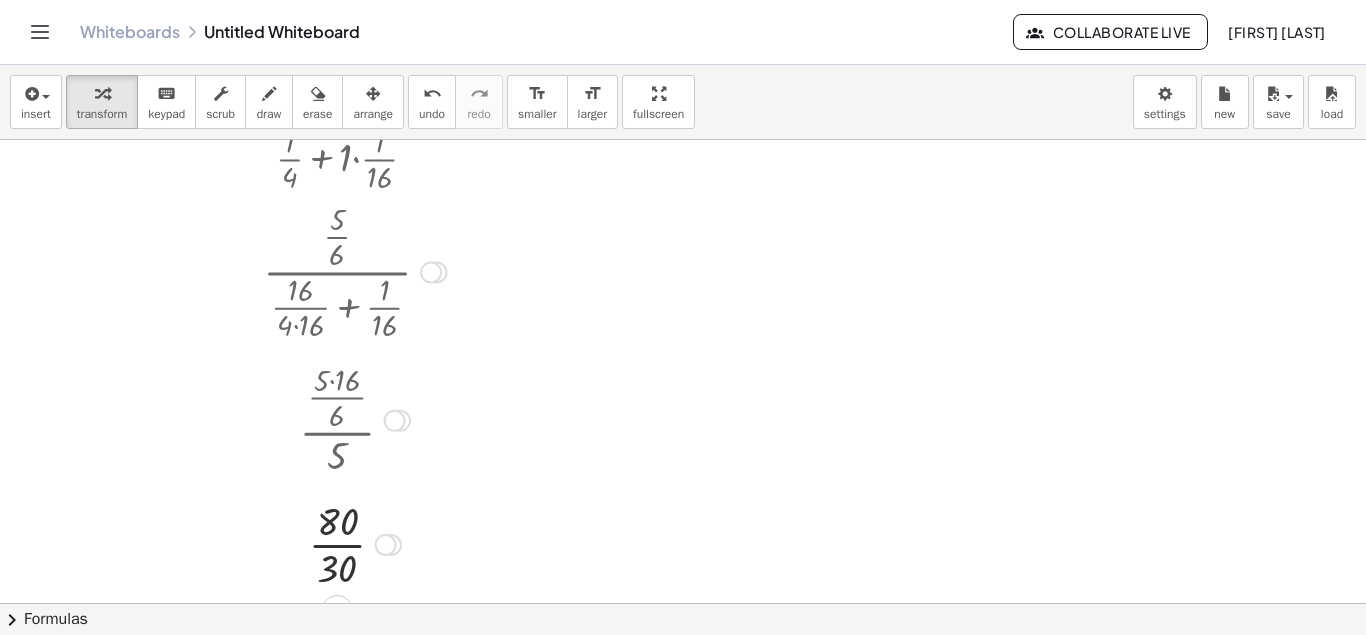 click at bounding box center [355, 419] 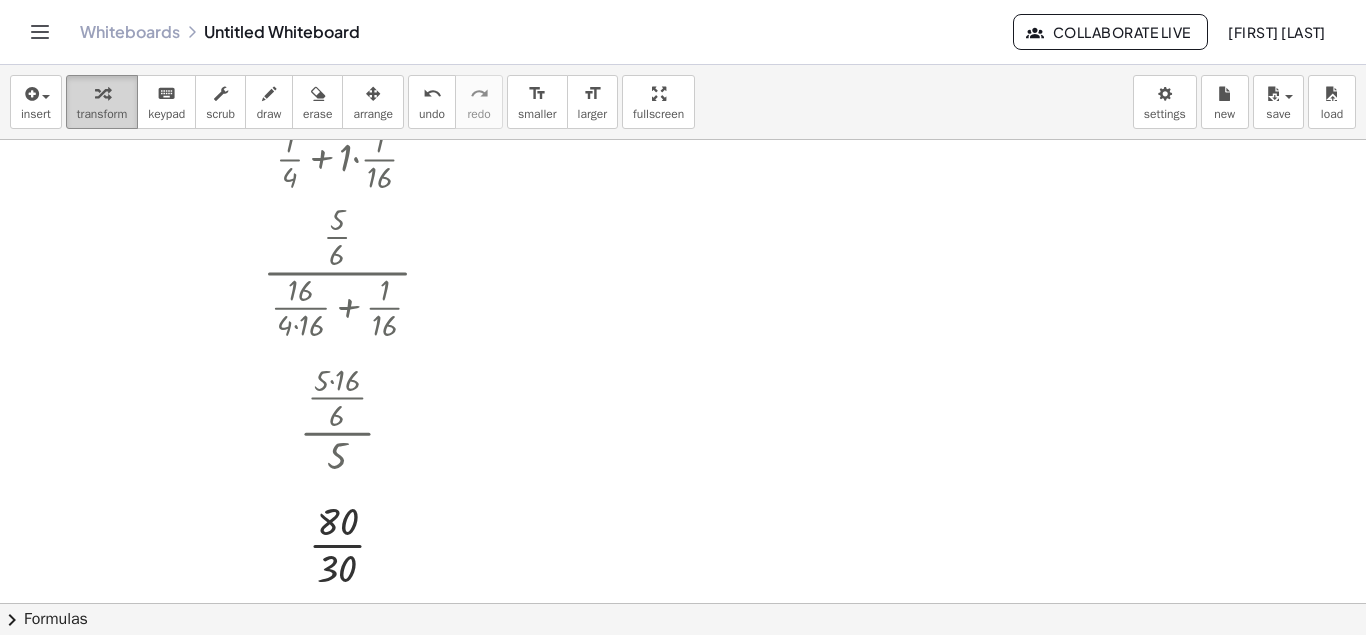 click at bounding box center [102, 93] 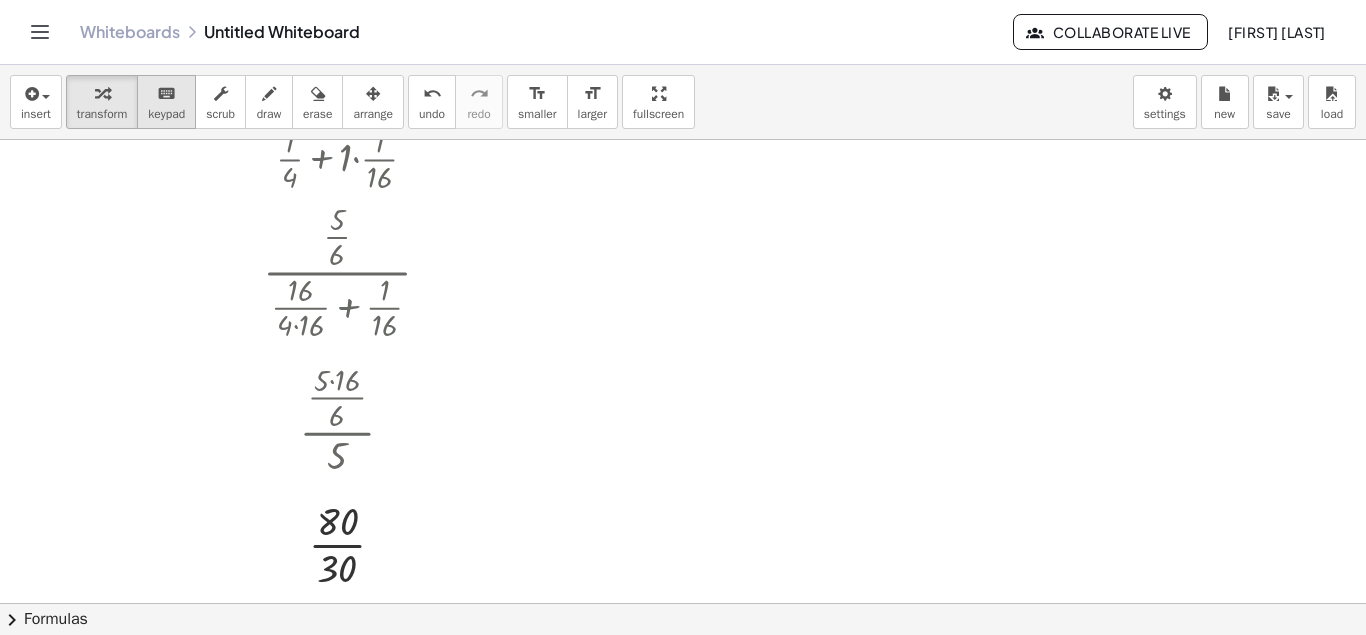 click on "keypad" at bounding box center [166, 114] 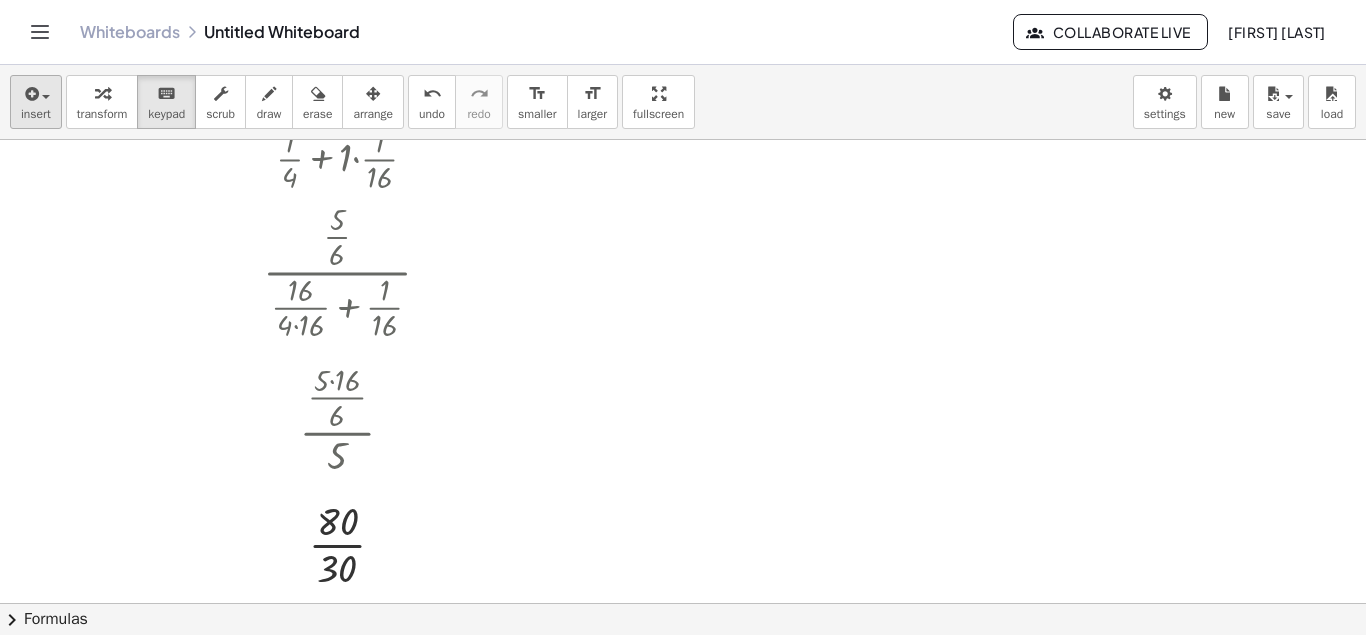click on "insert" at bounding box center [36, 102] 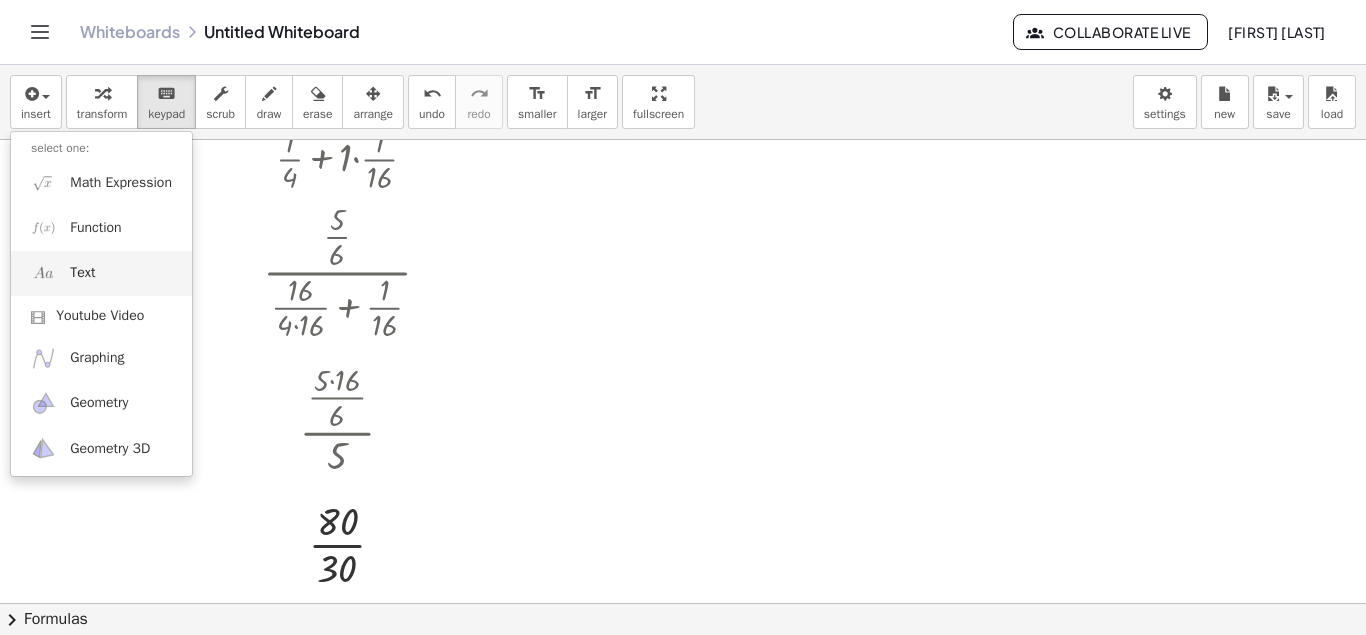 click on "Text" at bounding box center (101, 273) 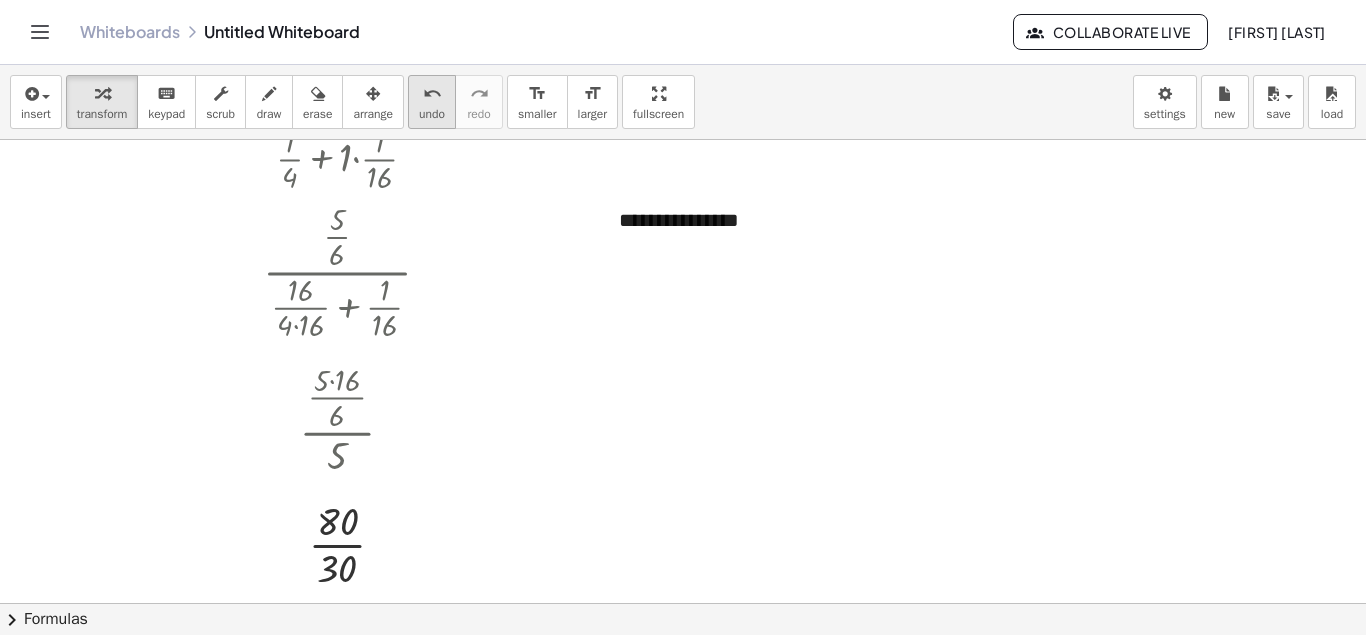 click on "undo undo" at bounding box center (432, 102) 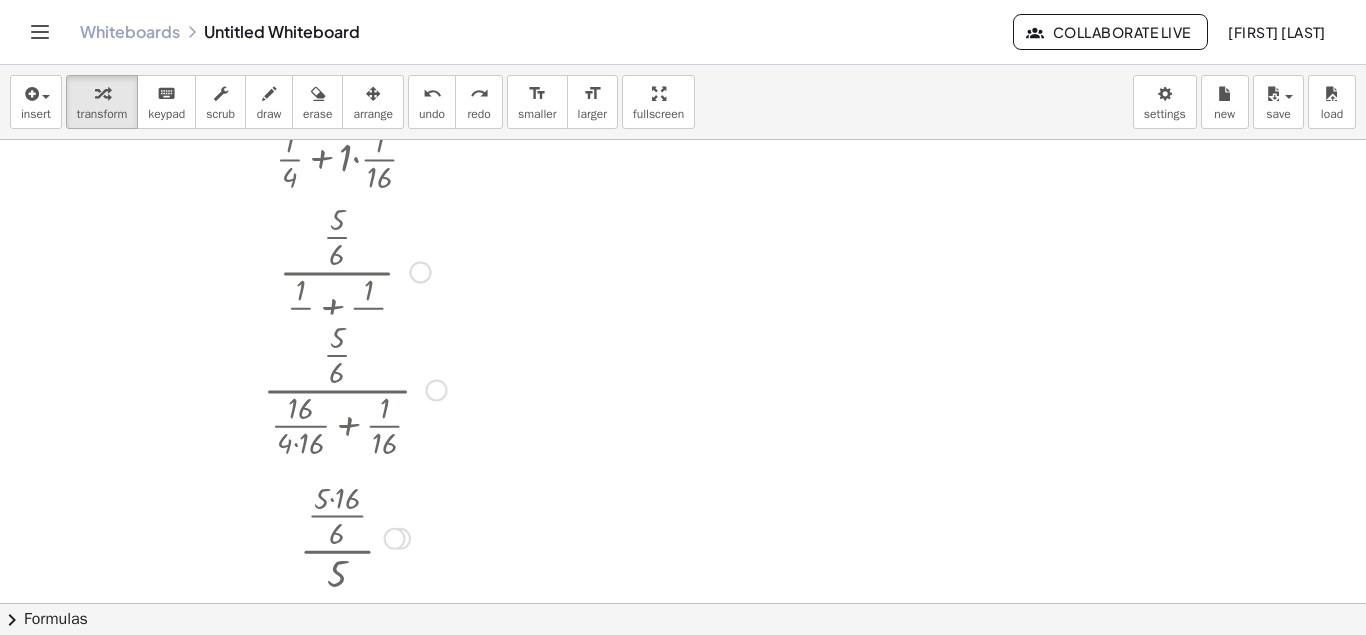 drag, startPoint x: 434, startPoint y: 274, endPoint x: 423, endPoint y: 405, distance: 131.46101 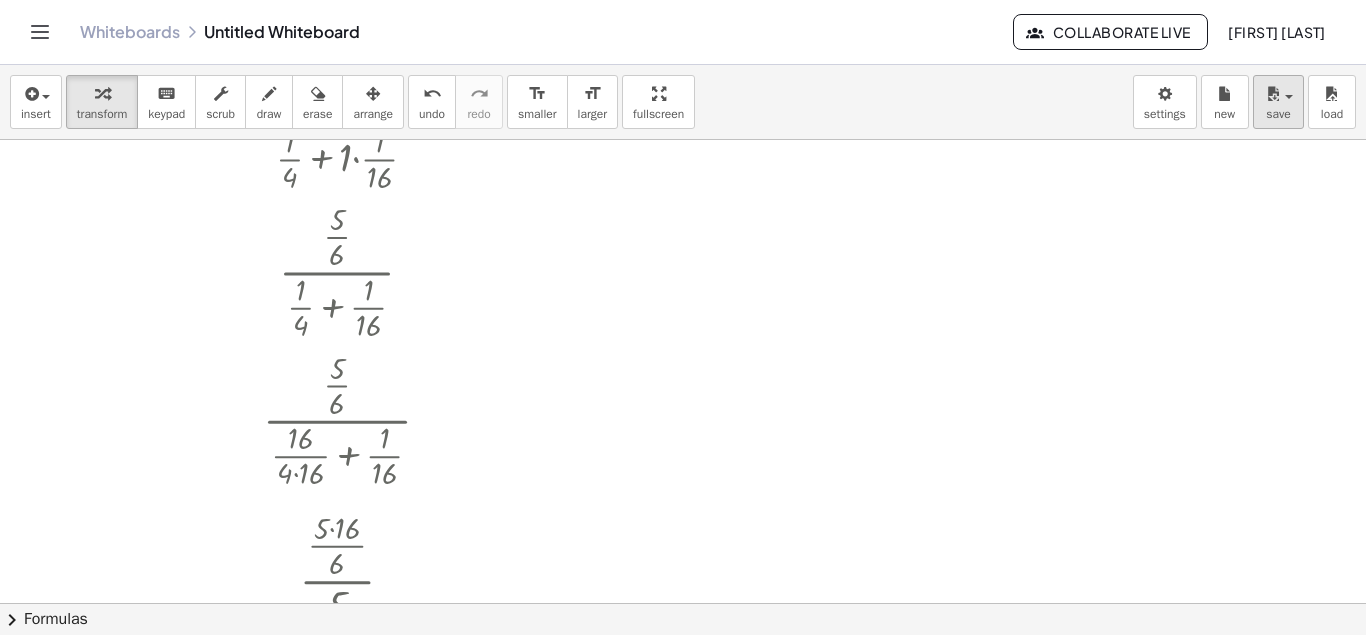 click on "save" at bounding box center (1278, 114) 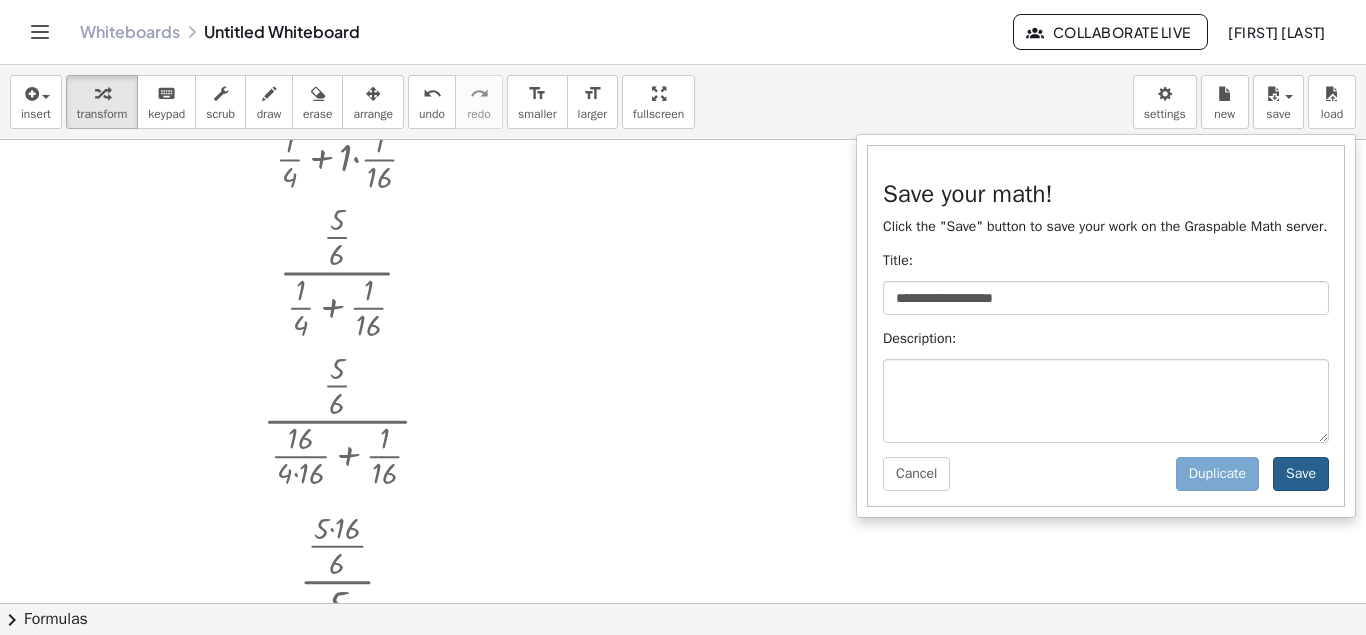 click on "Save" at bounding box center [1301, 474] 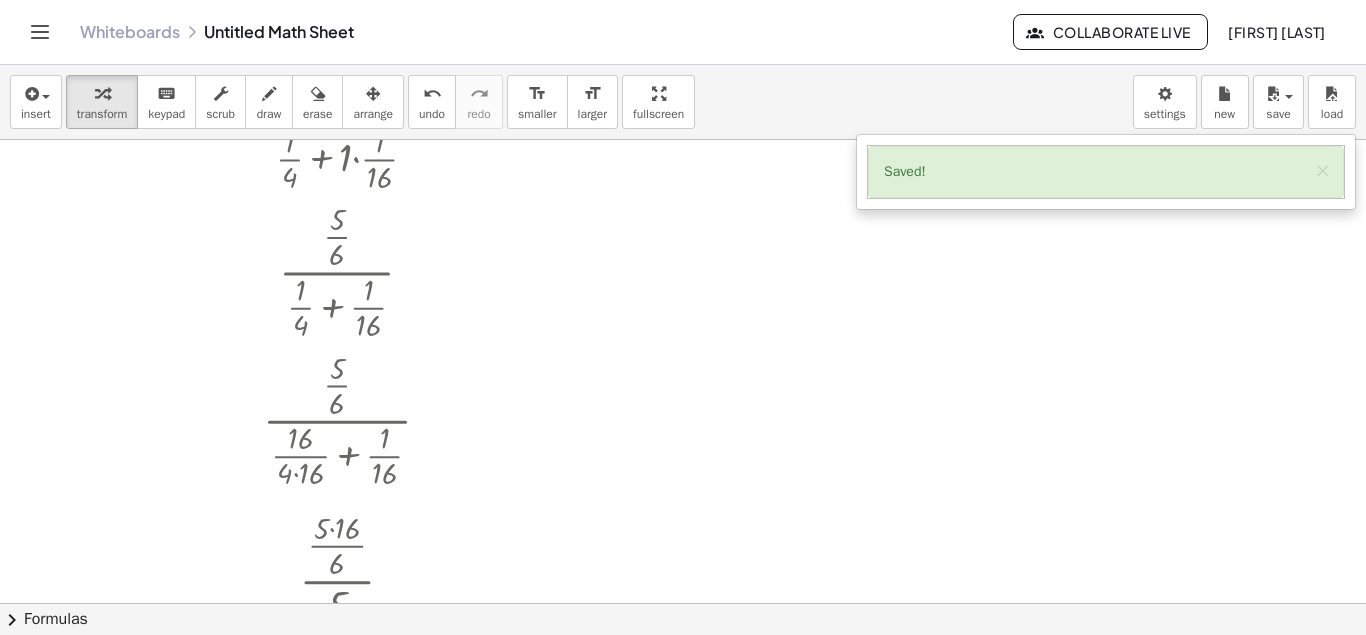 click on "Saved! ×" at bounding box center [1106, 172] 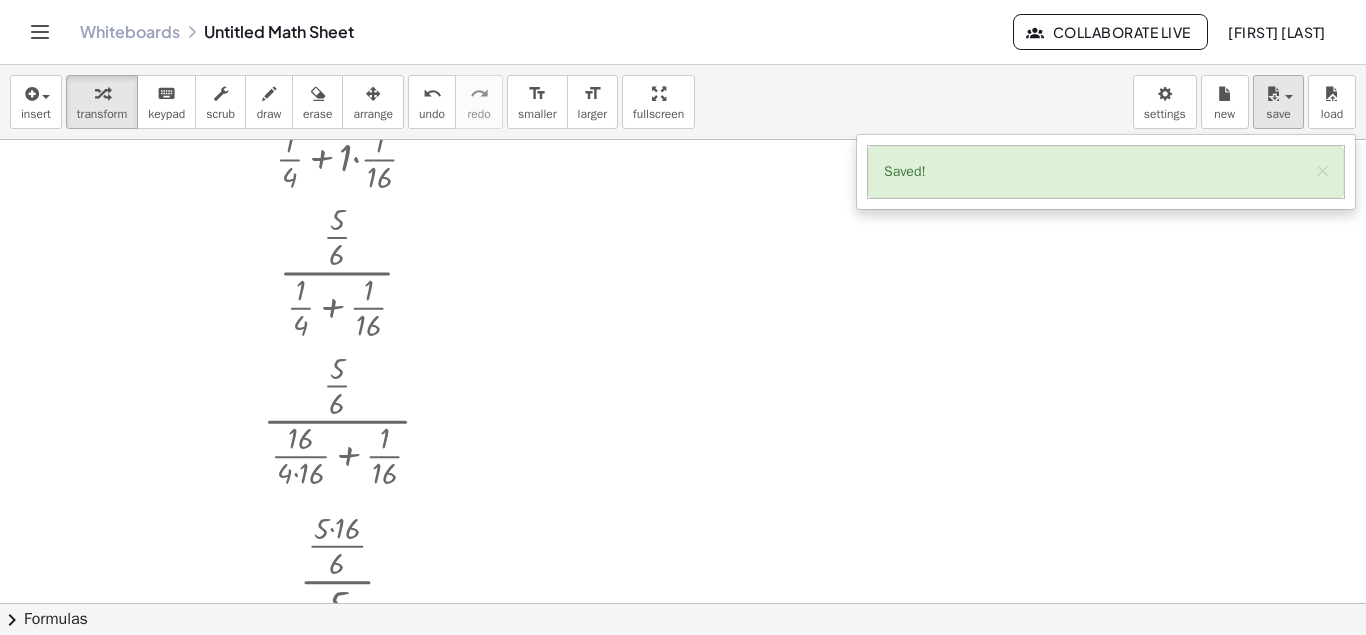 click on "save" at bounding box center [1278, 102] 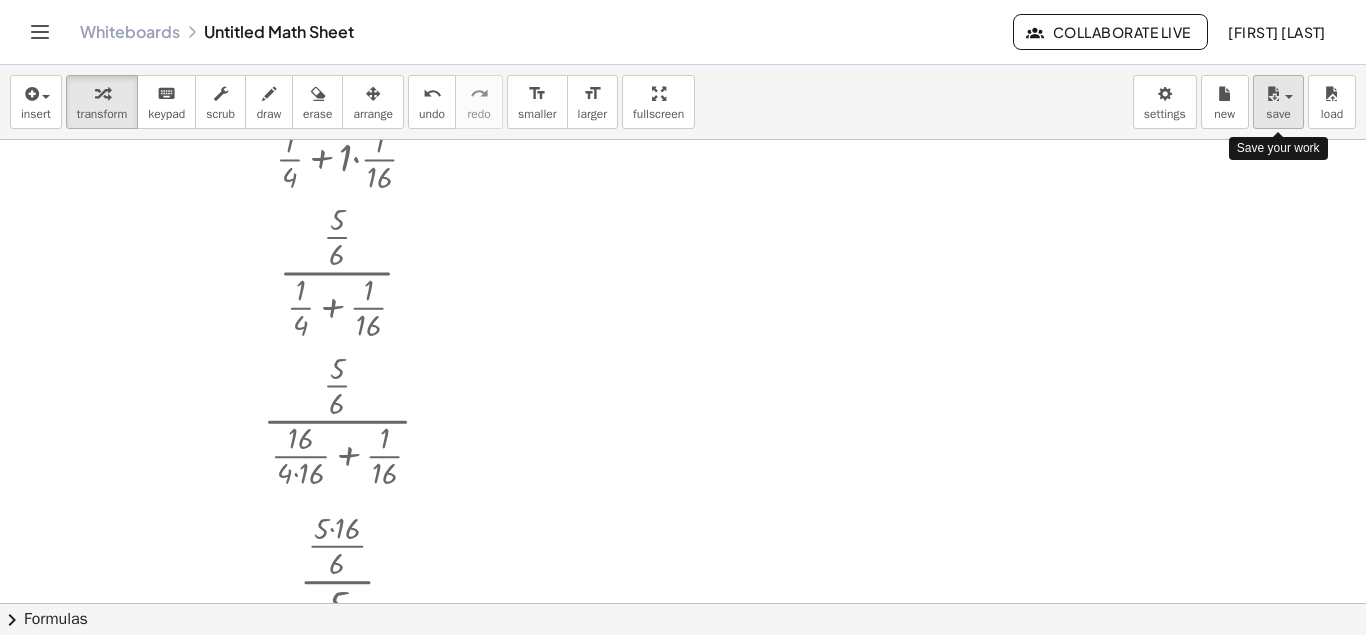 click on "save" at bounding box center (1278, 102) 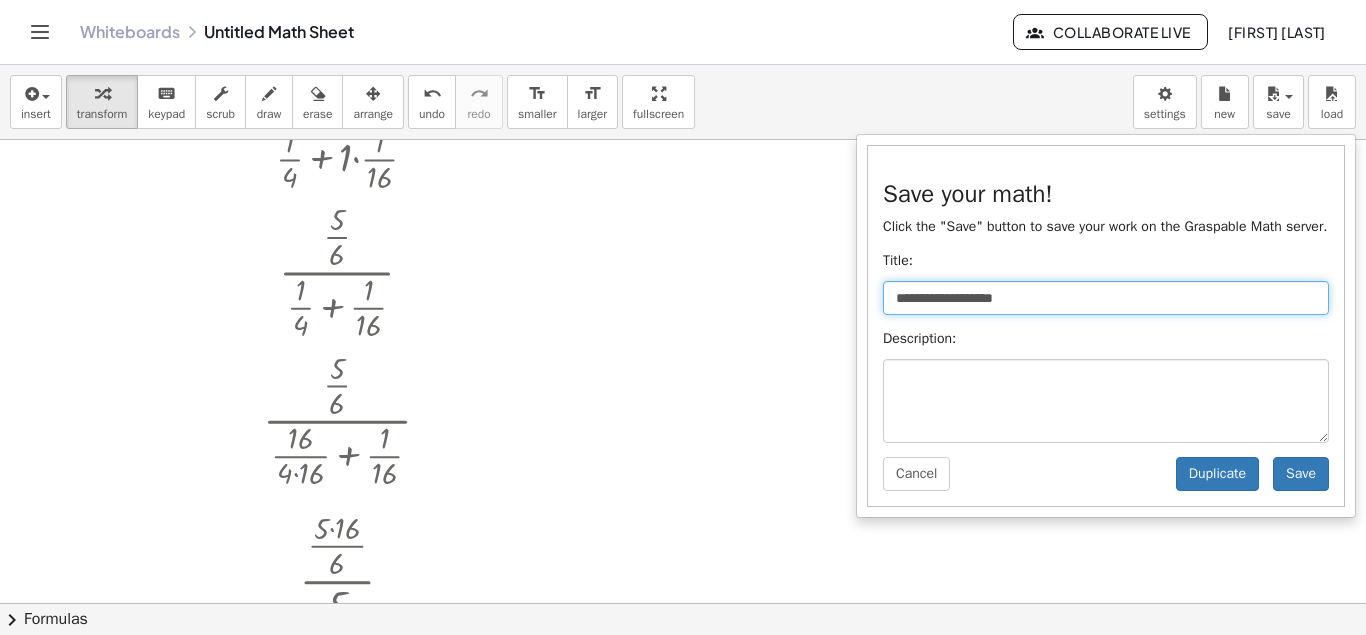 click on "**********" at bounding box center (1106, 298) 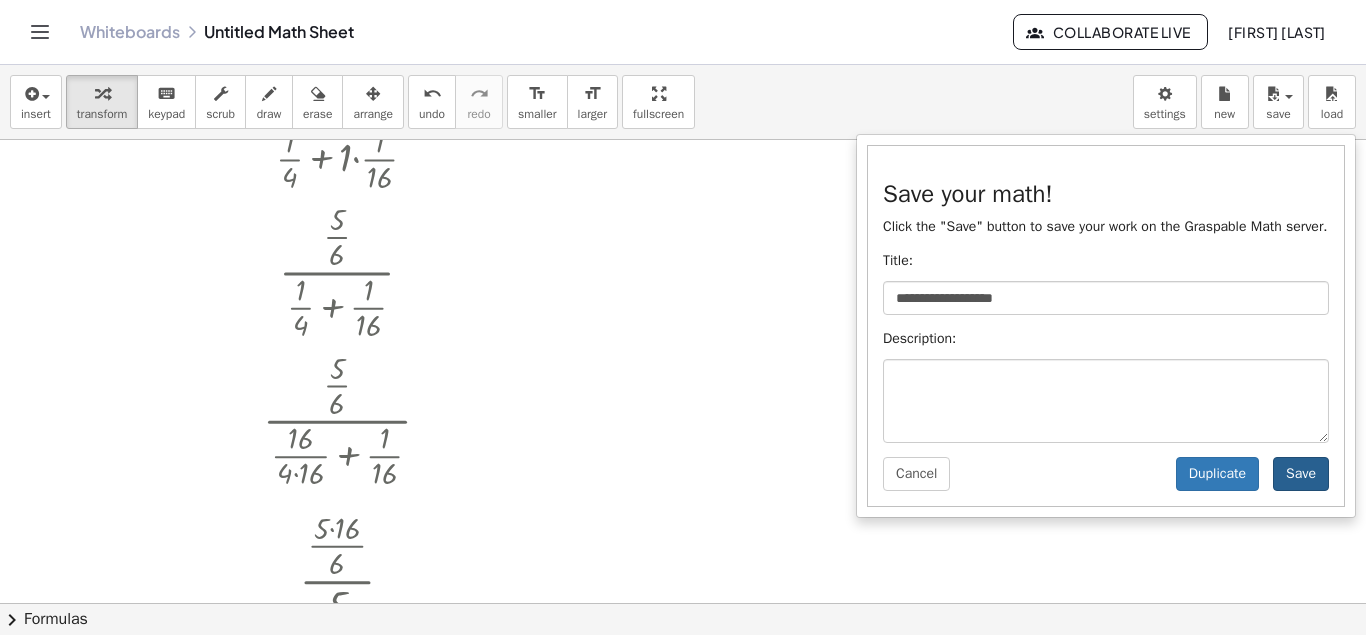 click on "Save" at bounding box center [1301, 474] 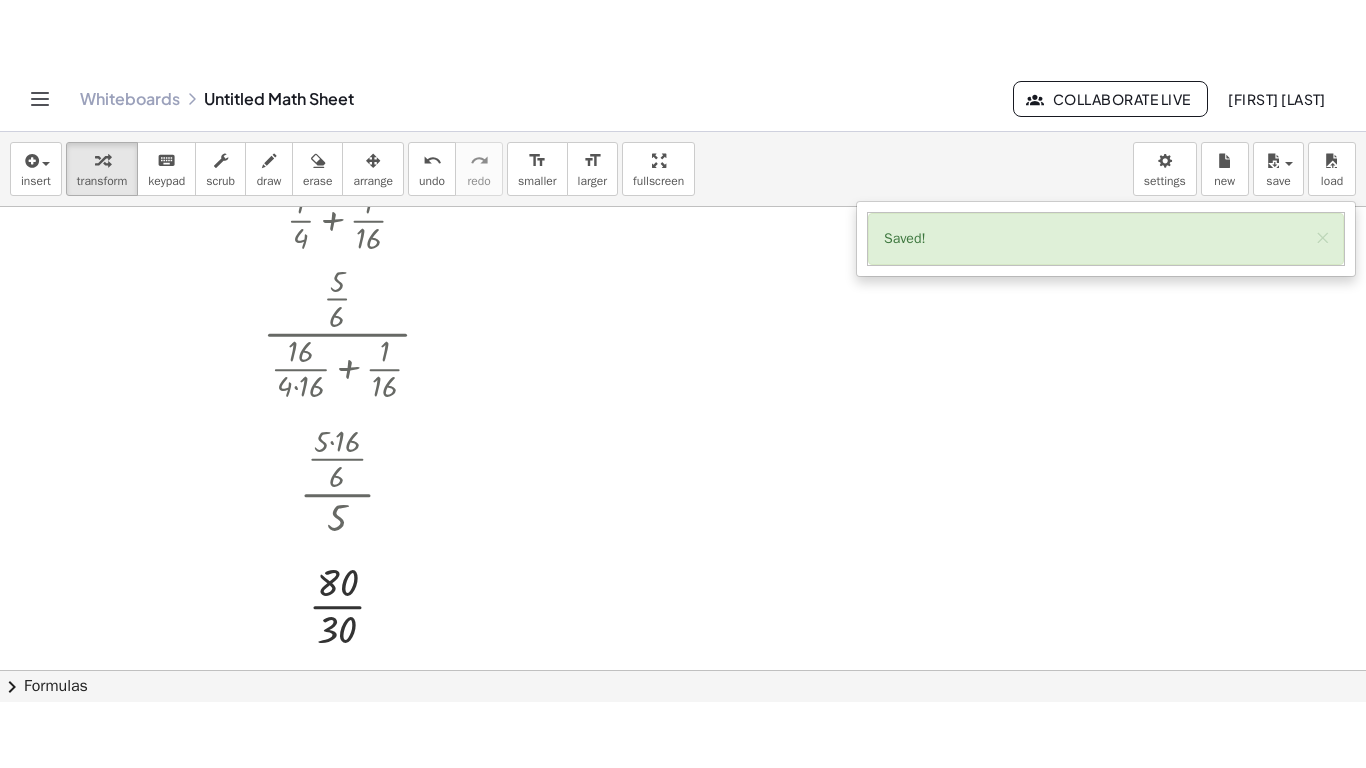 scroll, scrollTop: 926, scrollLeft: 0, axis: vertical 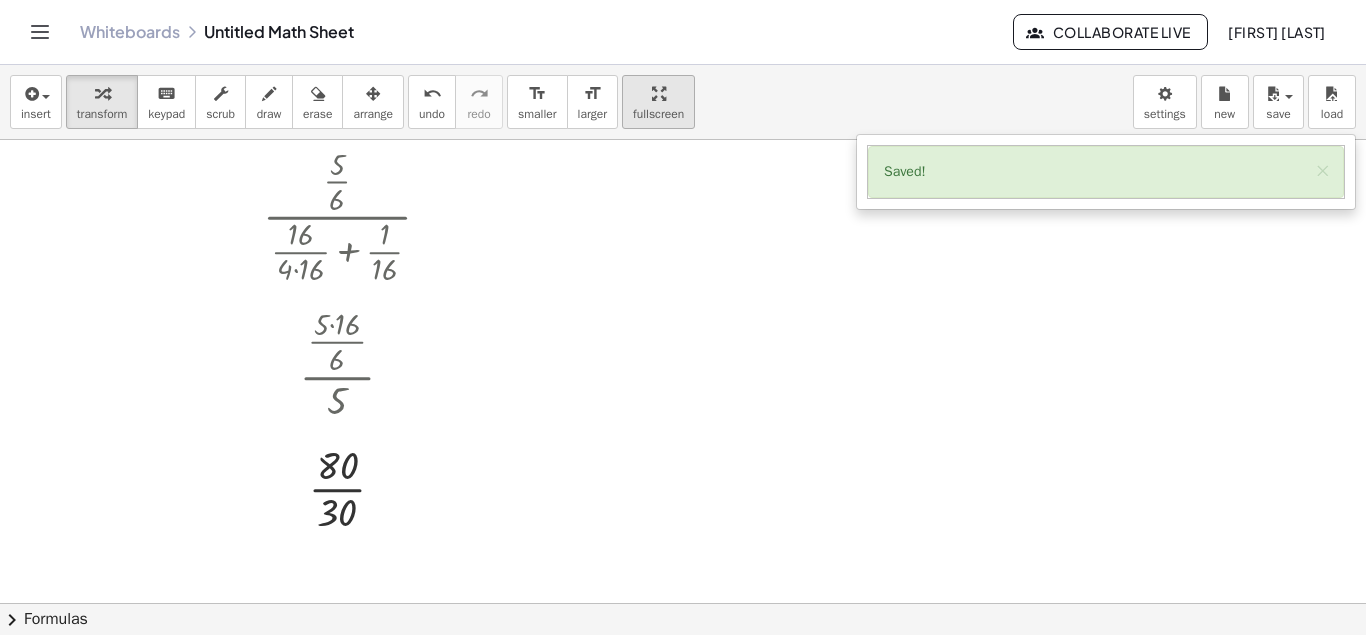 click at bounding box center [658, 93] 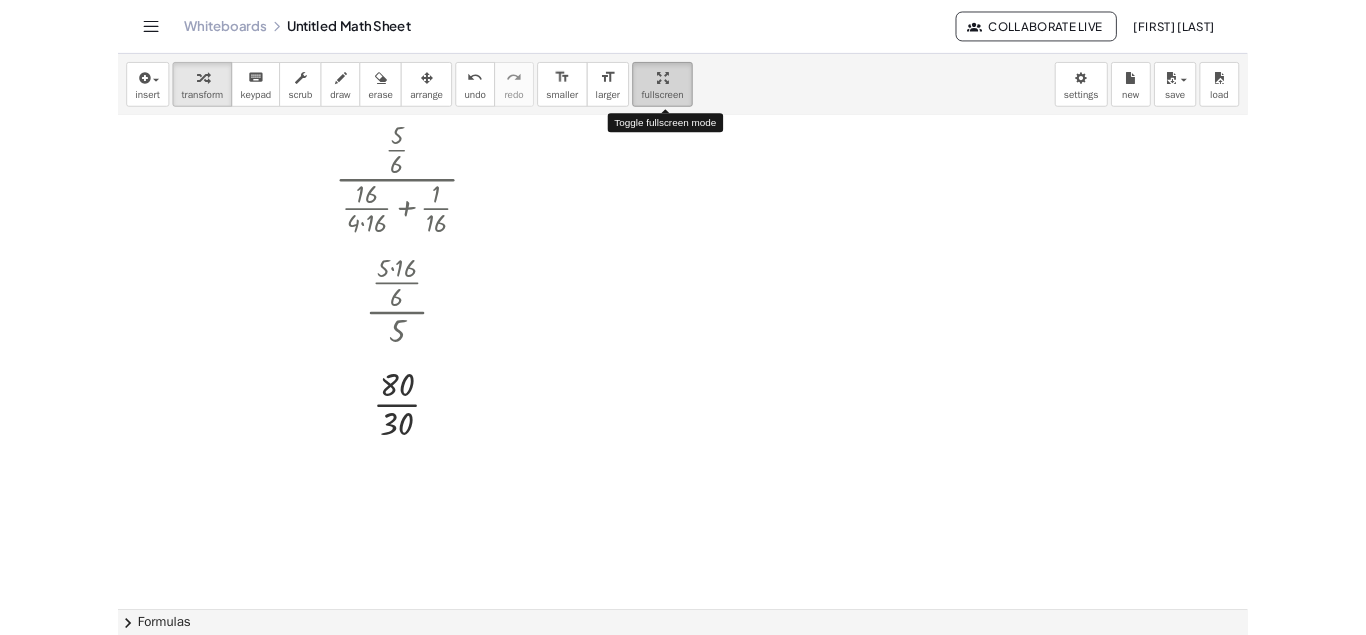 scroll, scrollTop: 926, scrollLeft: 0, axis: vertical 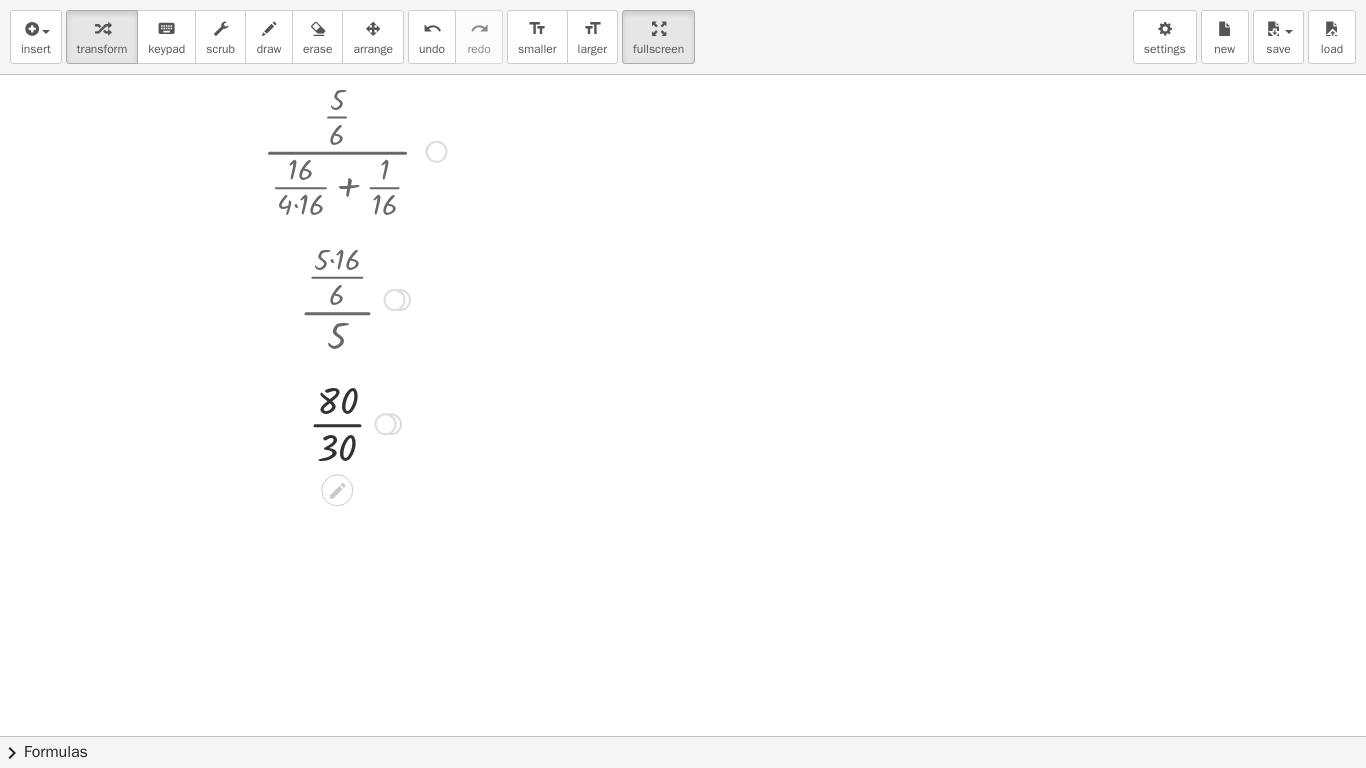 drag, startPoint x: 394, startPoint y: 248, endPoint x: 405, endPoint y: 258, distance: 14.866069 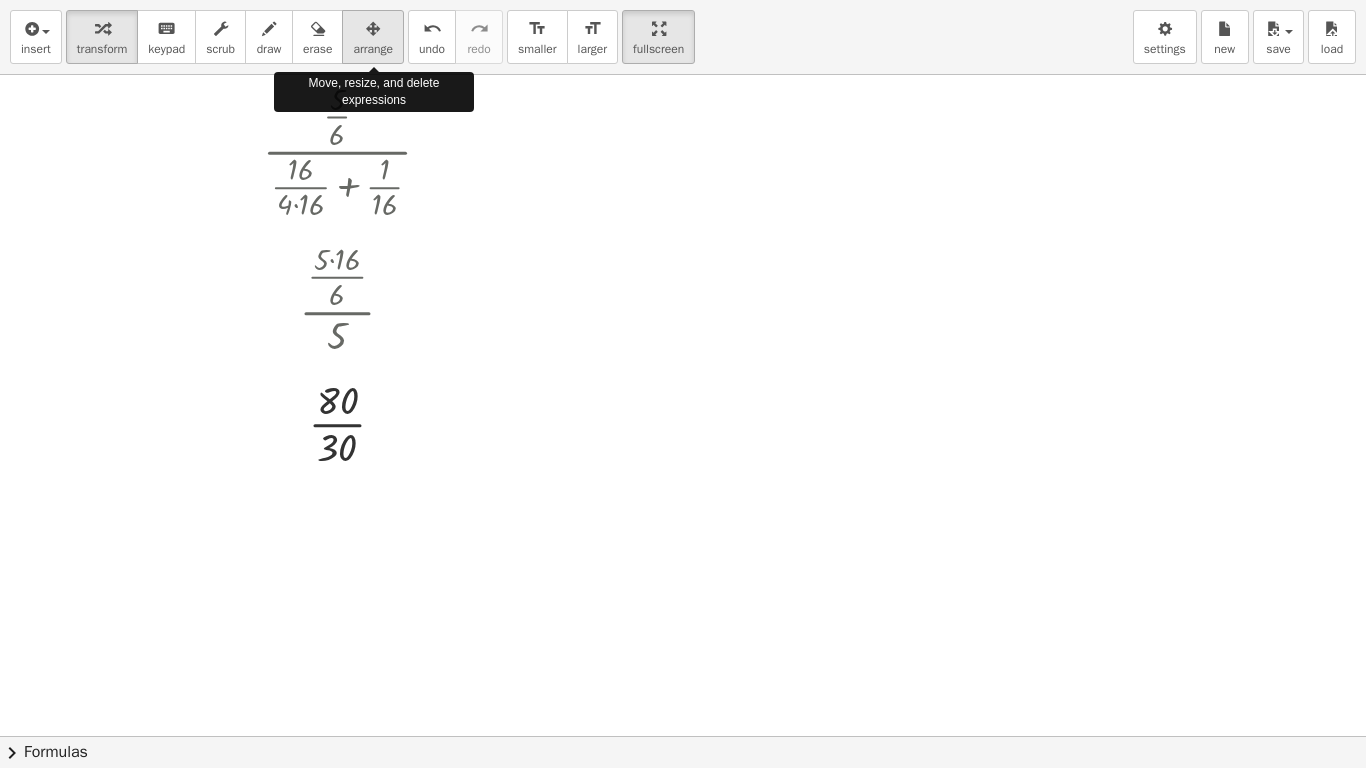 click at bounding box center [373, 28] 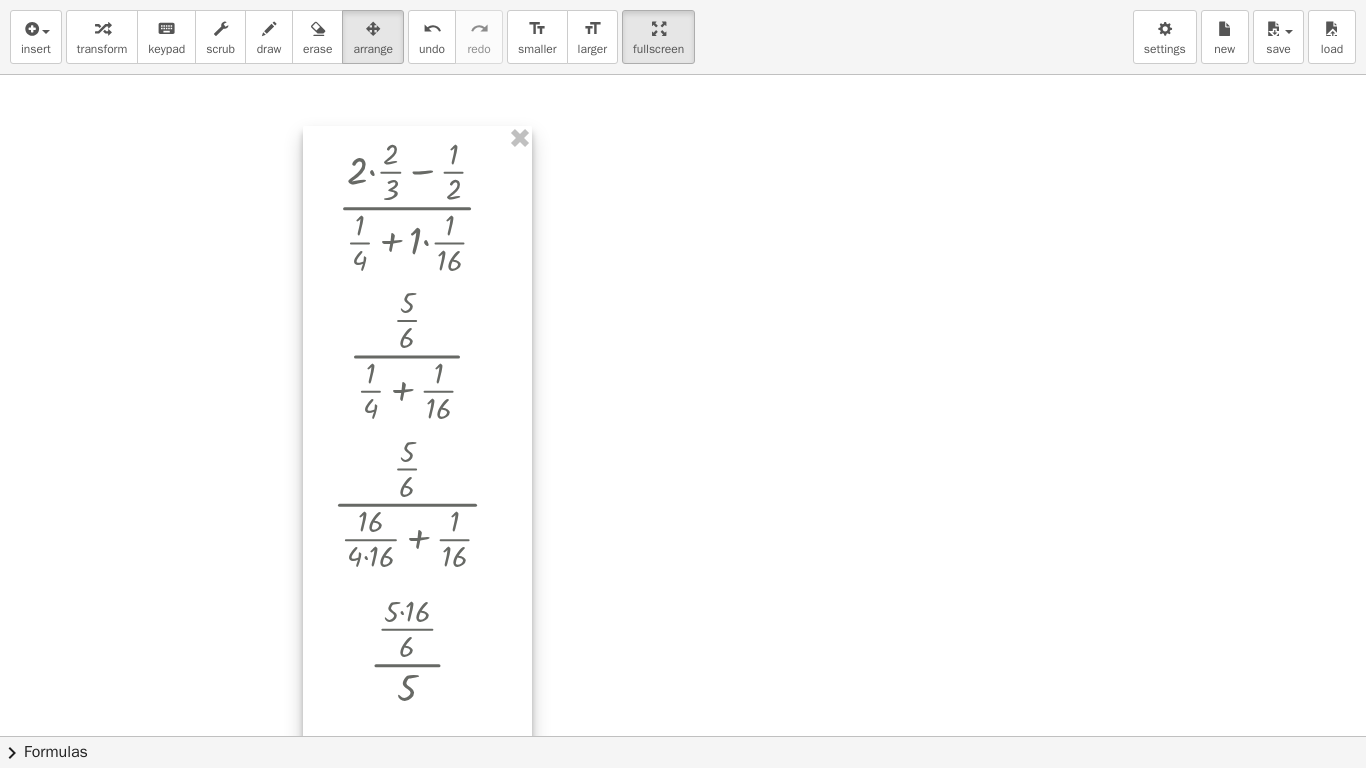 drag, startPoint x: 412, startPoint y: 247, endPoint x: 482, endPoint y: 599, distance: 358.89273 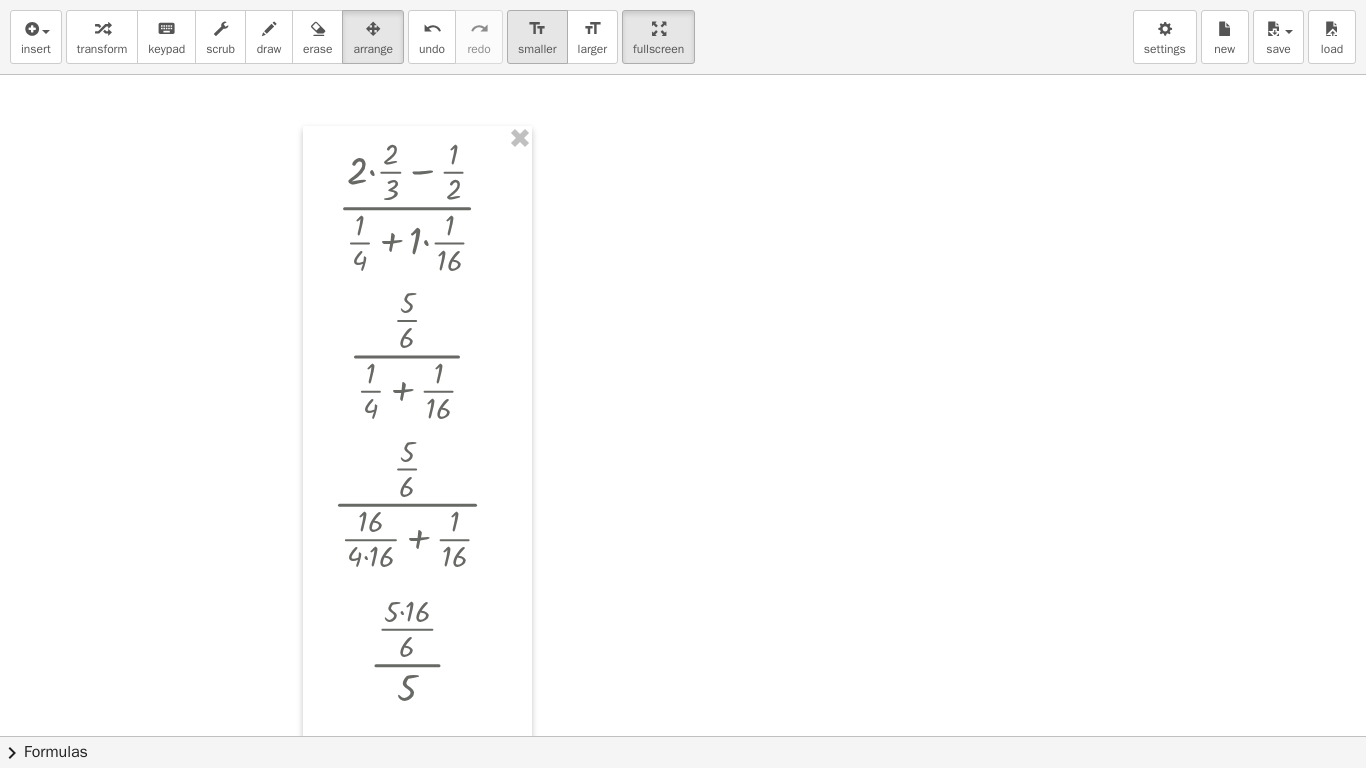 click on "format_size smaller" at bounding box center [537, 37] 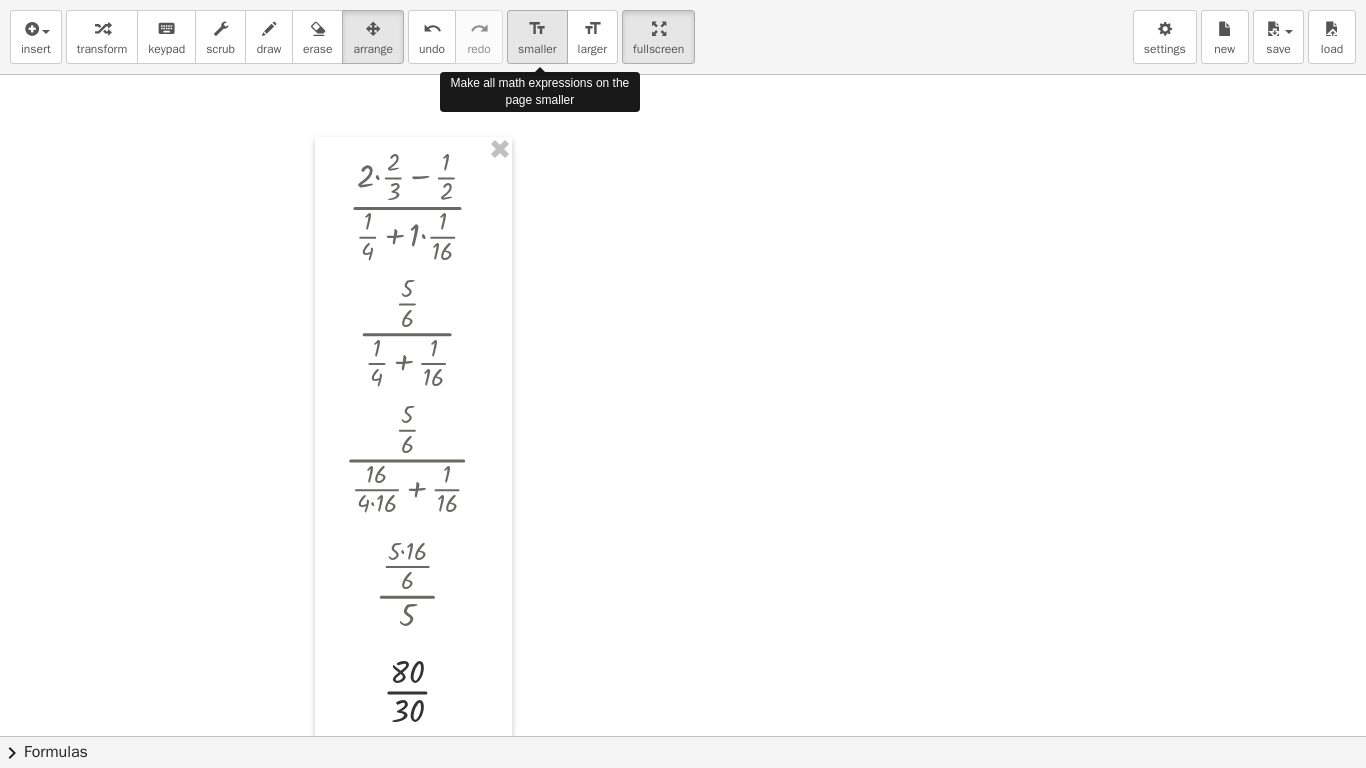 click on "format_size smaller" at bounding box center [537, 37] 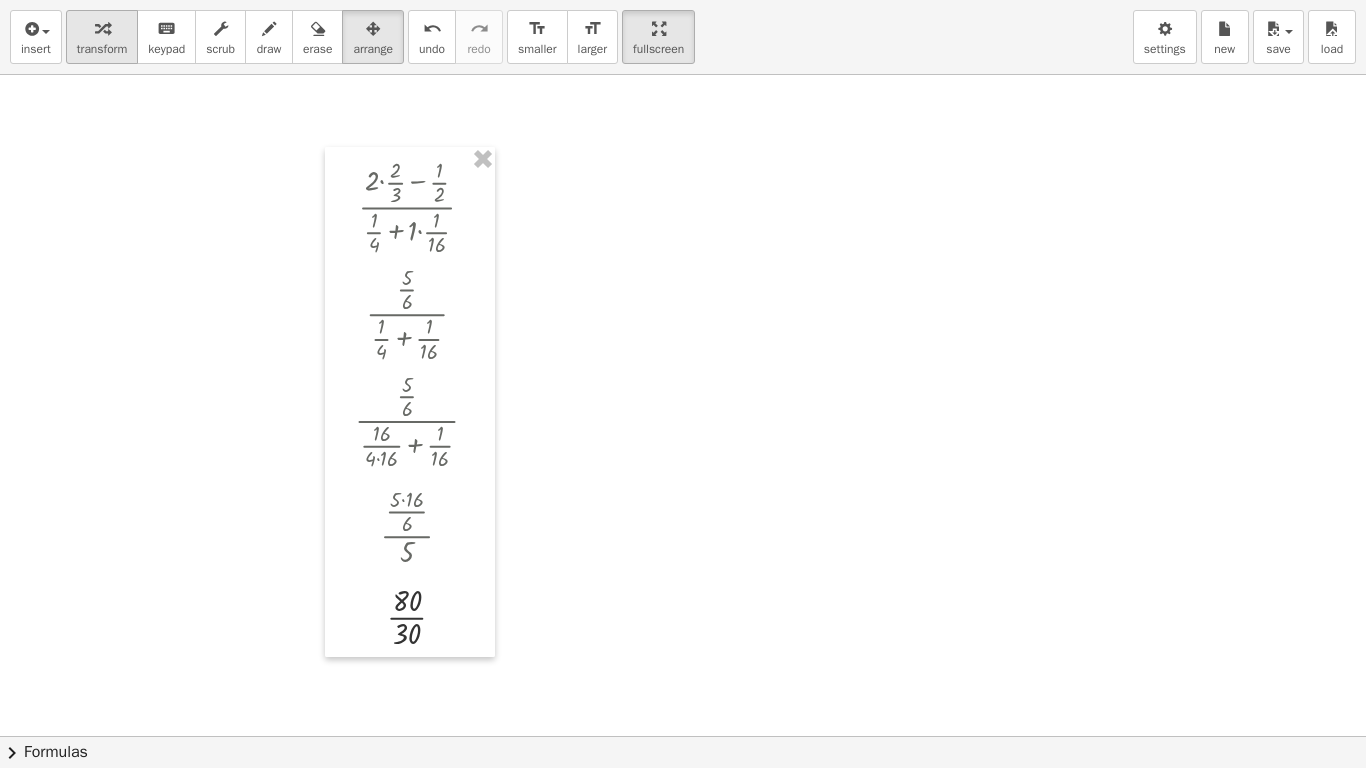 click at bounding box center [102, 29] 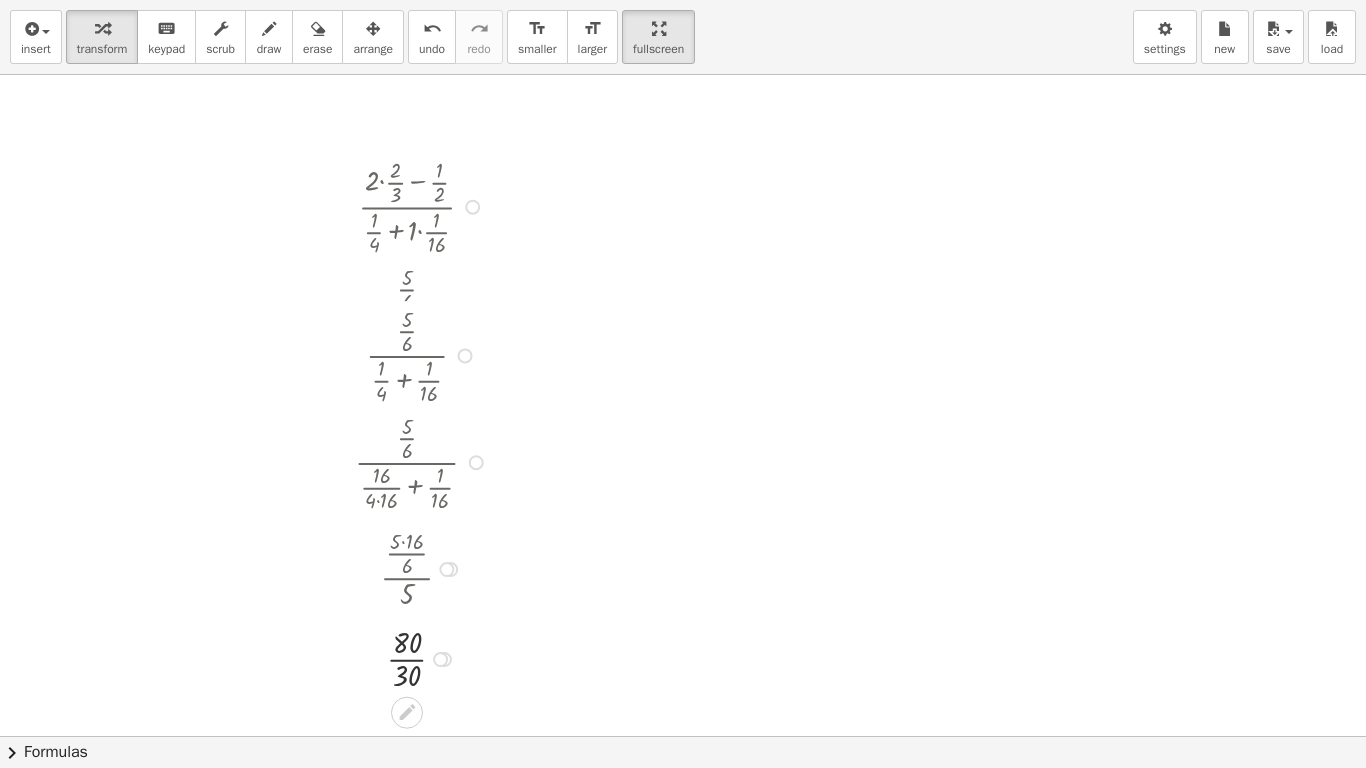drag, startPoint x: 464, startPoint y: 311, endPoint x: 463, endPoint y: 375, distance: 64.00781 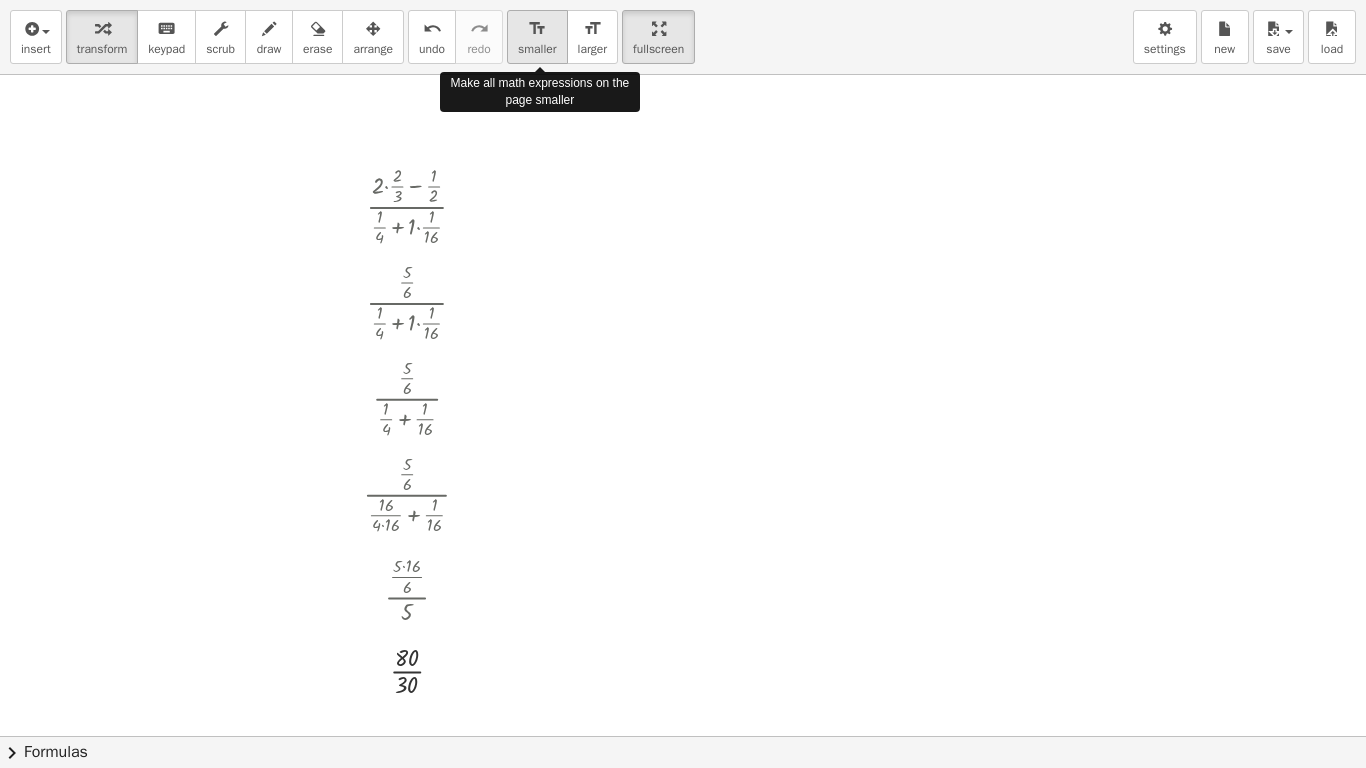 click on "smaller" at bounding box center [537, 49] 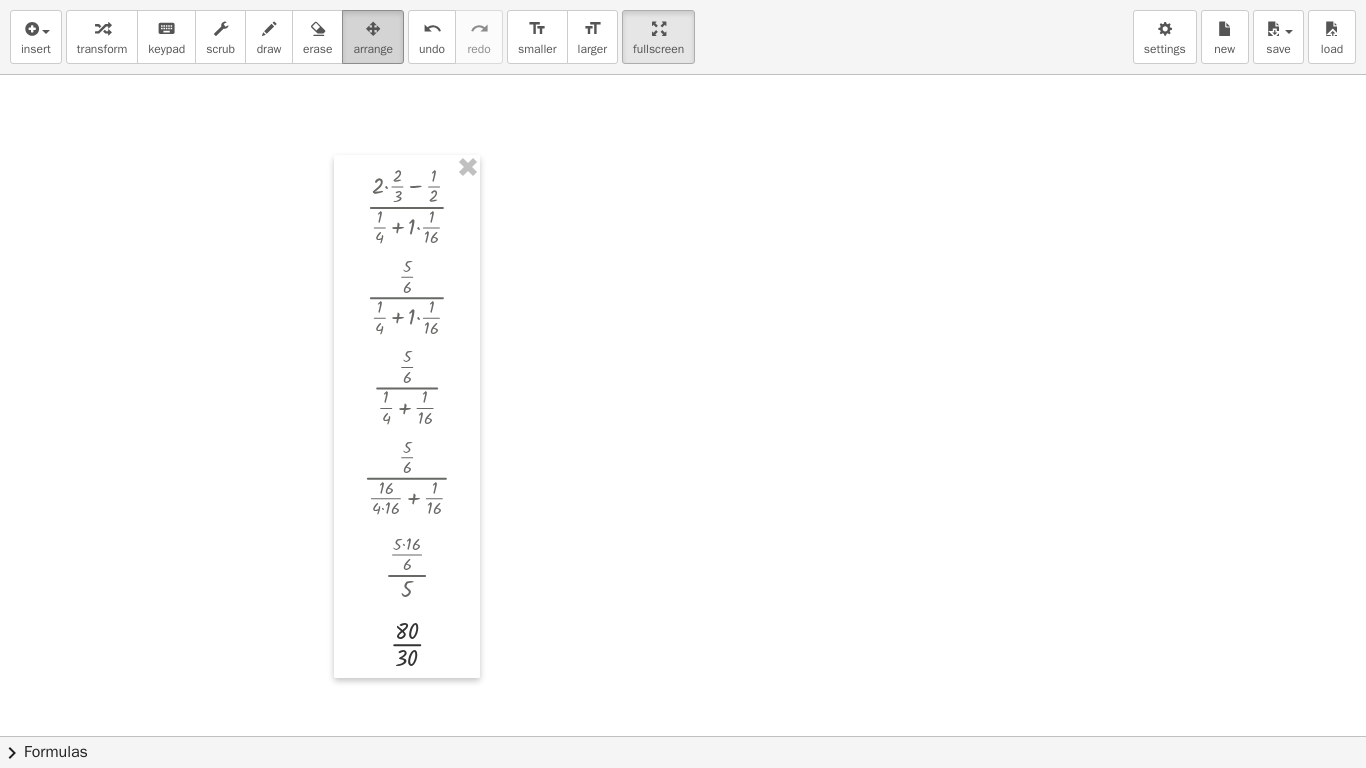 click on "arrange" at bounding box center (373, 37) 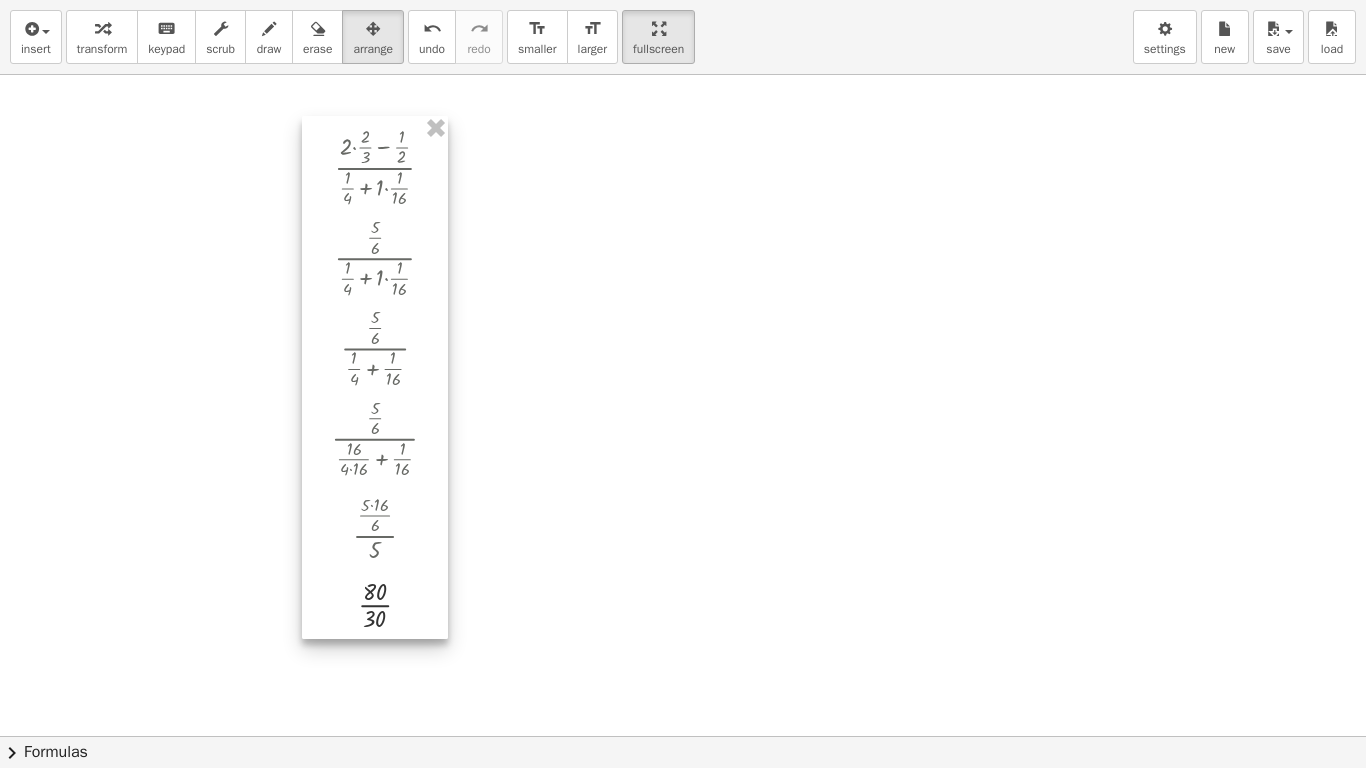 drag, startPoint x: 469, startPoint y: 242, endPoint x: 435, endPoint y: 204, distance: 50.990196 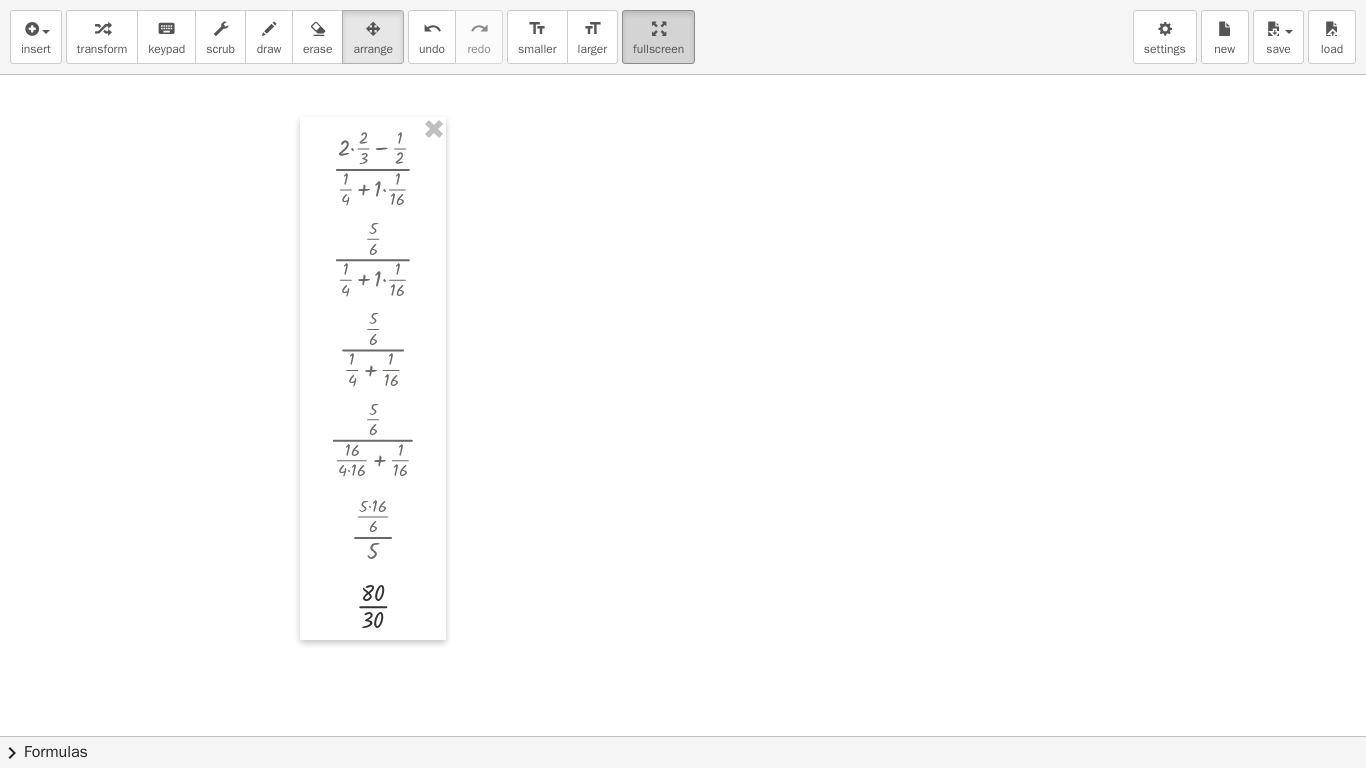 click at bounding box center [659, 29] 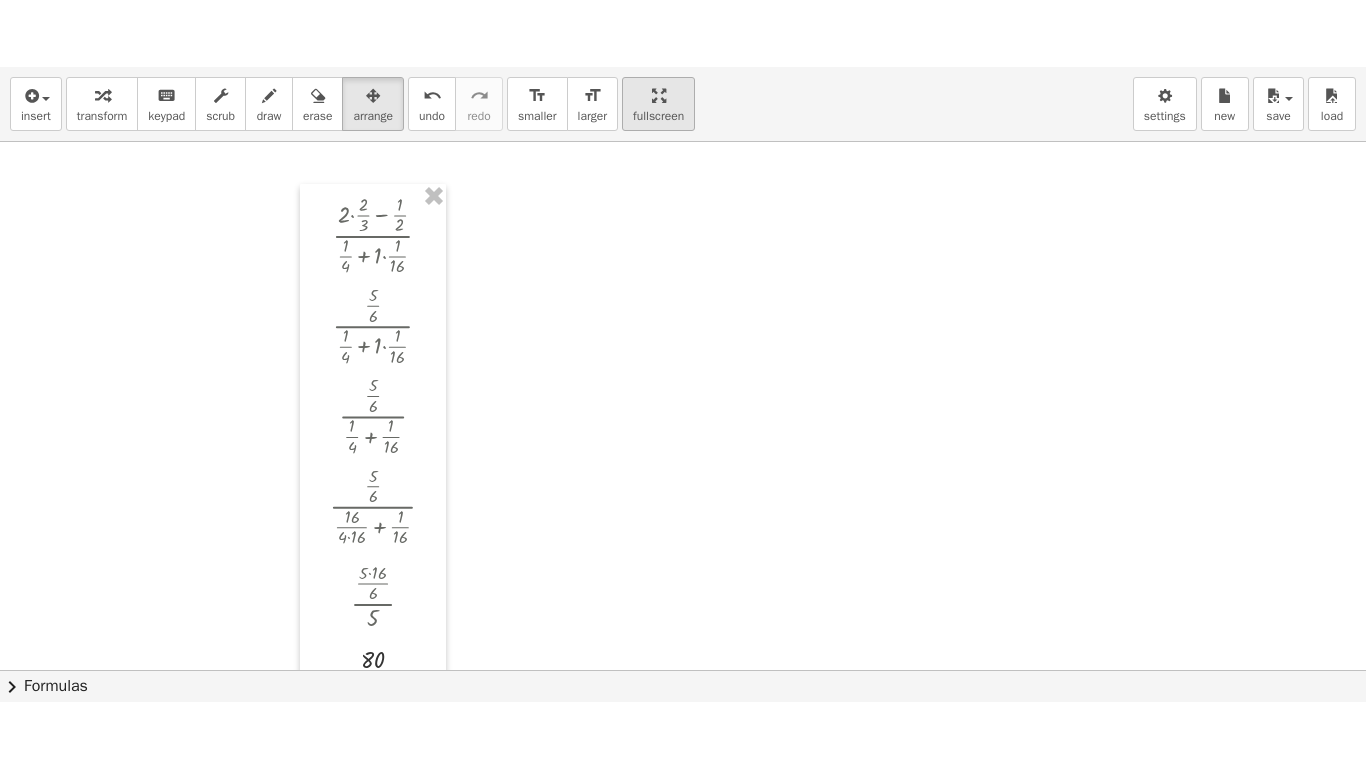 scroll, scrollTop: 926, scrollLeft: 0, axis: vertical 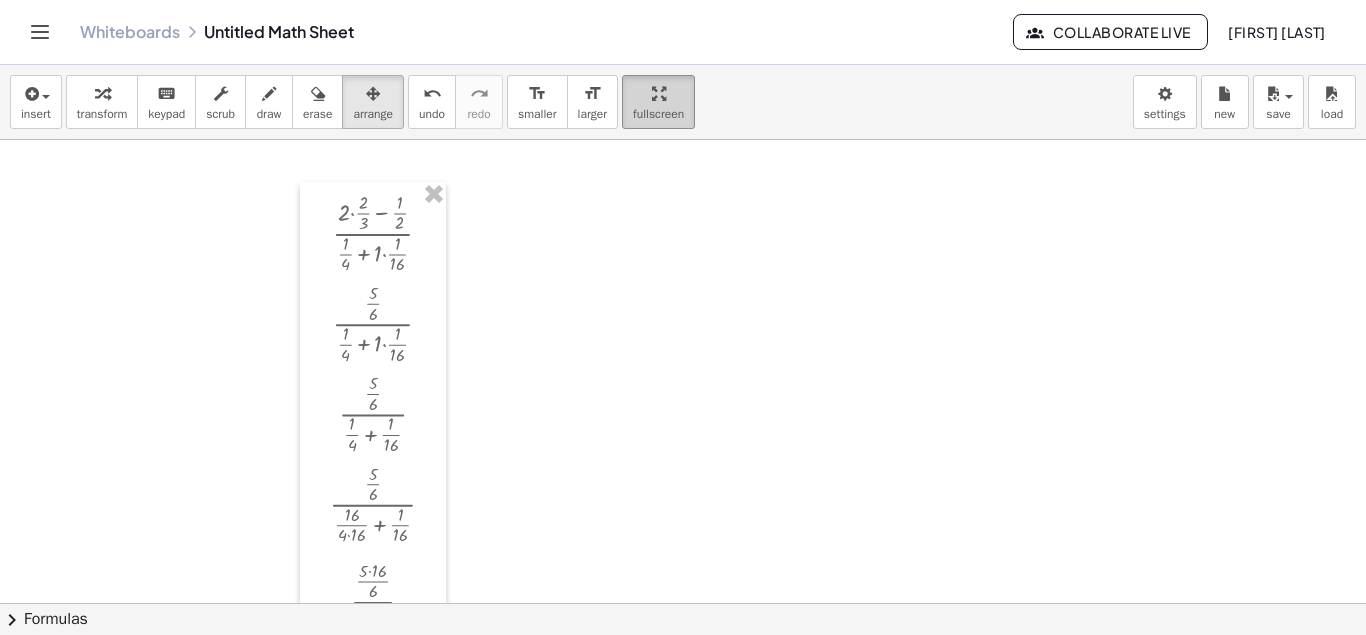 click at bounding box center (658, 93) 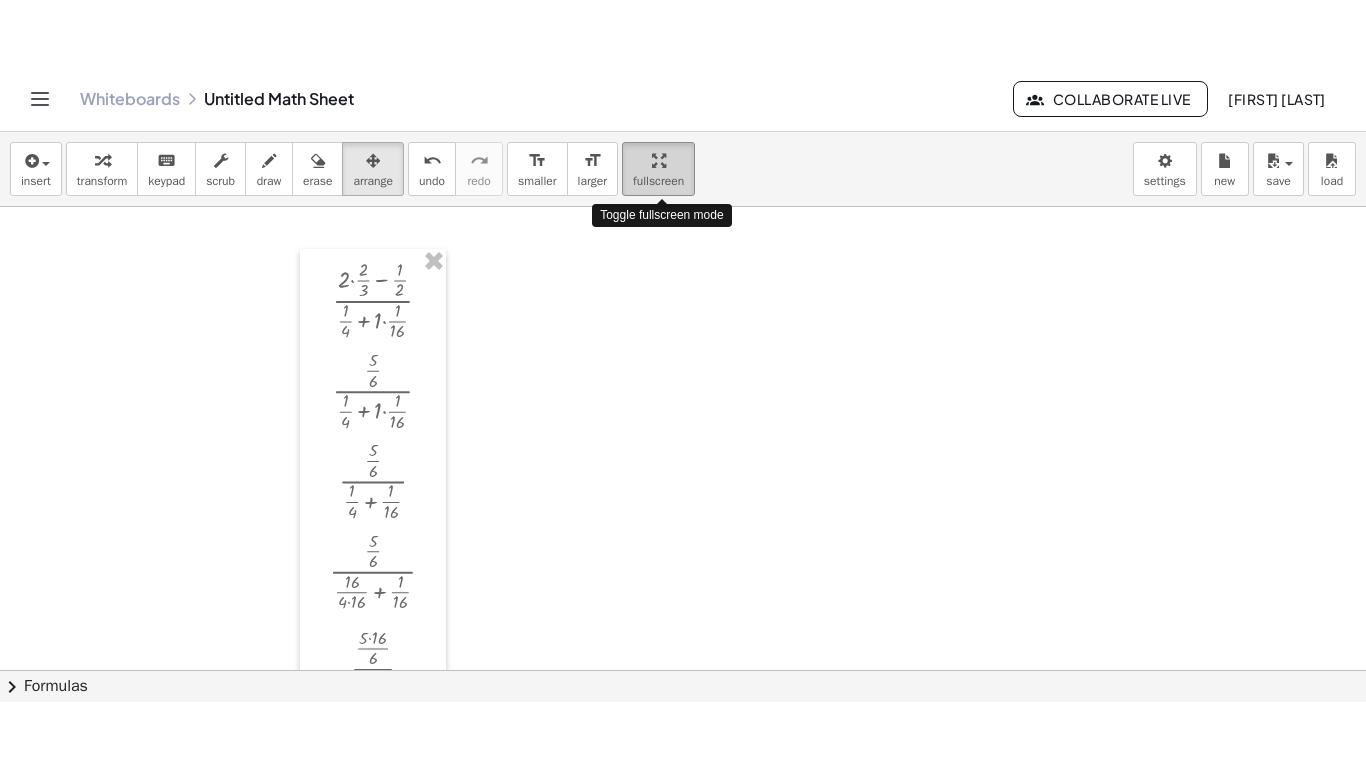 scroll, scrollTop: 926, scrollLeft: 0, axis: vertical 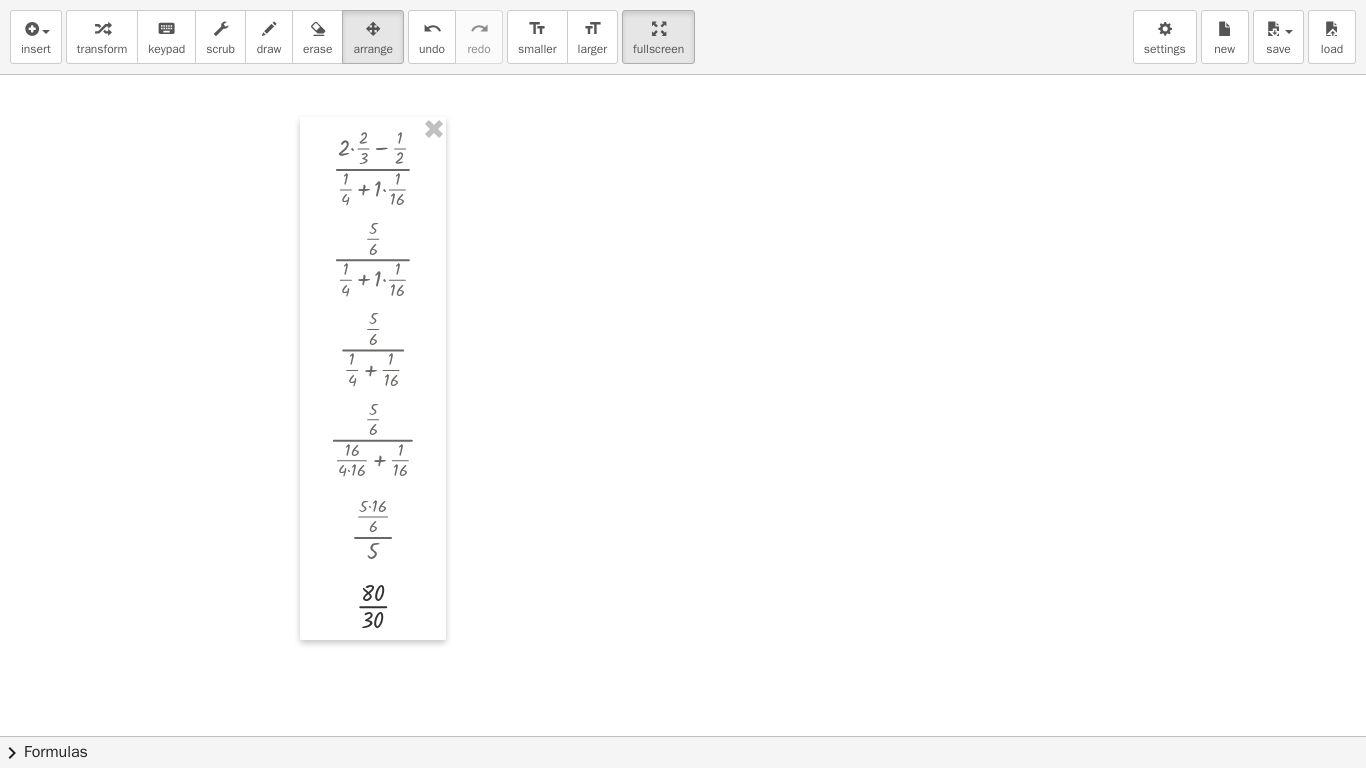 click at bounding box center [683, 75] 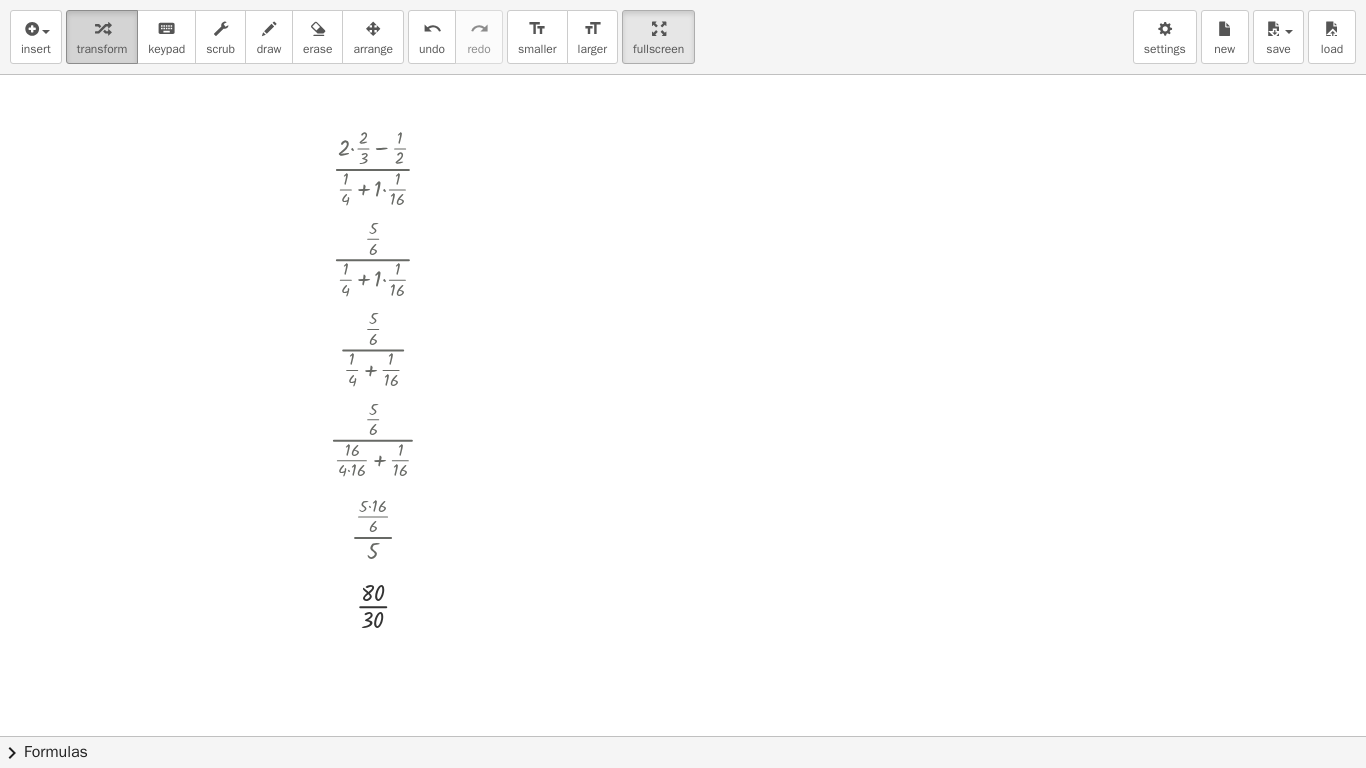 click on "transform" at bounding box center (102, 37) 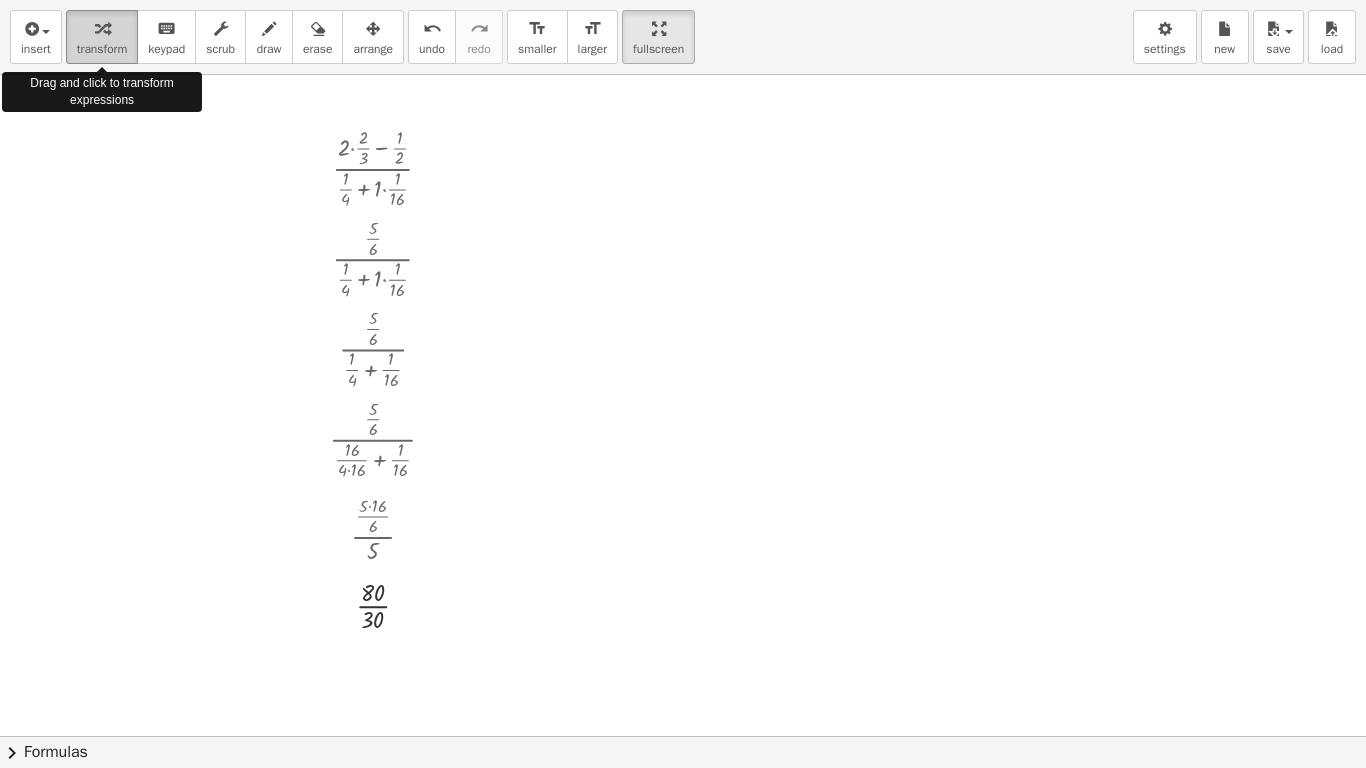 click on "transform" at bounding box center [102, 37] 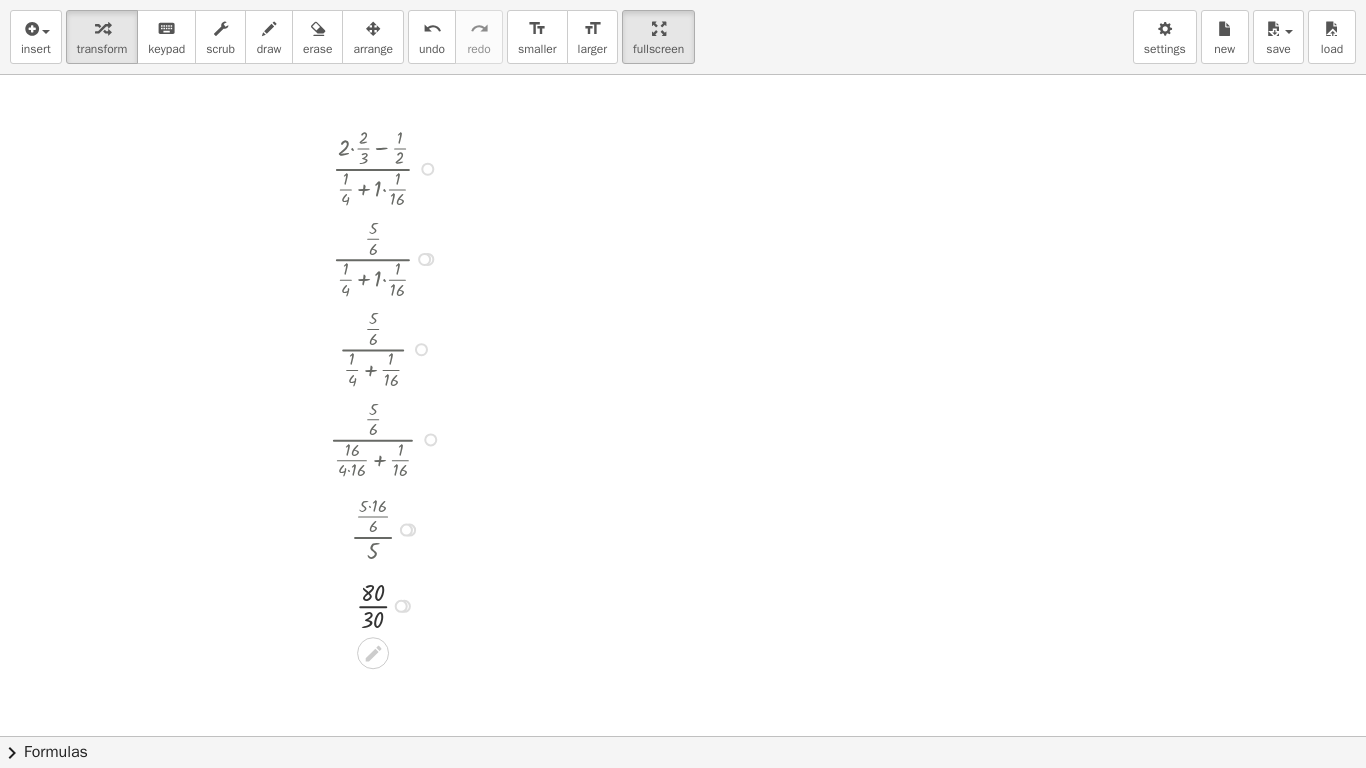 click at bounding box center [390, 167] 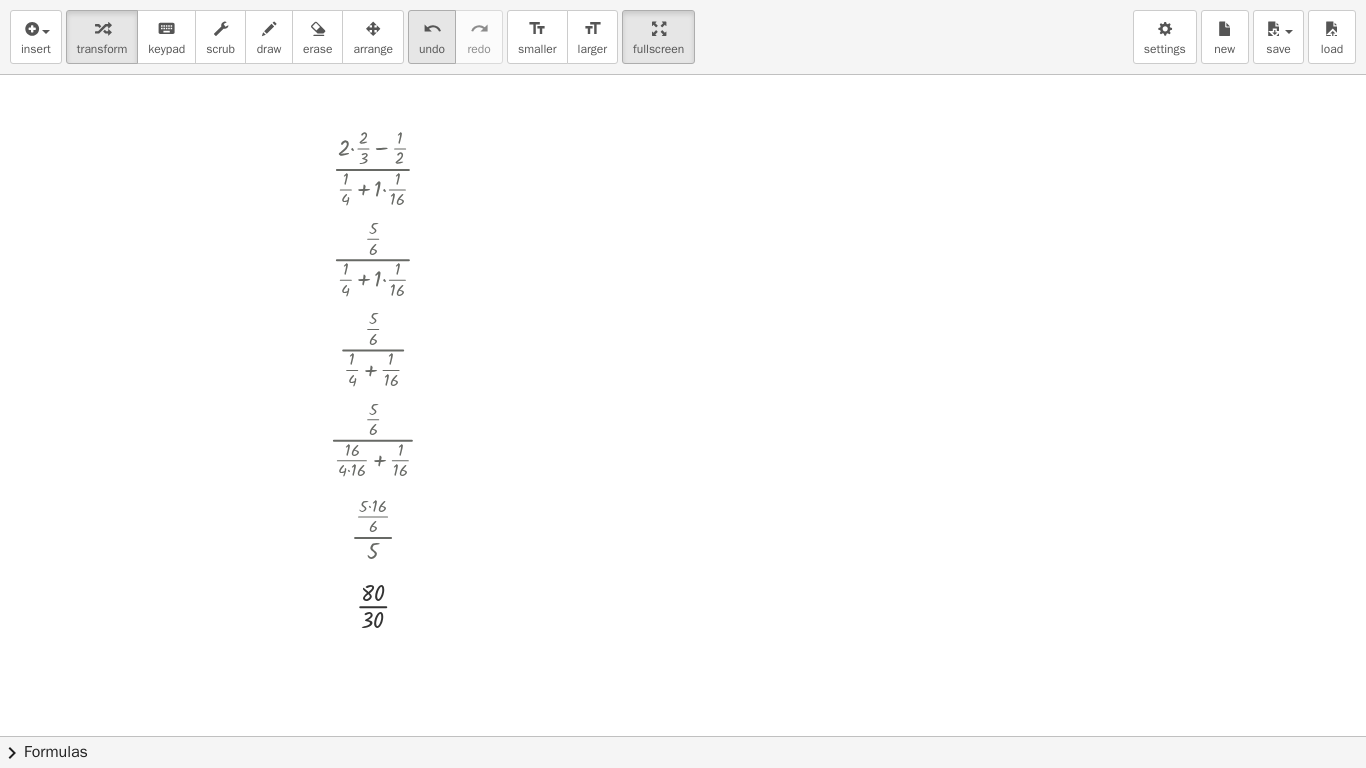 click on "undo undo" at bounding box center [432, 37] 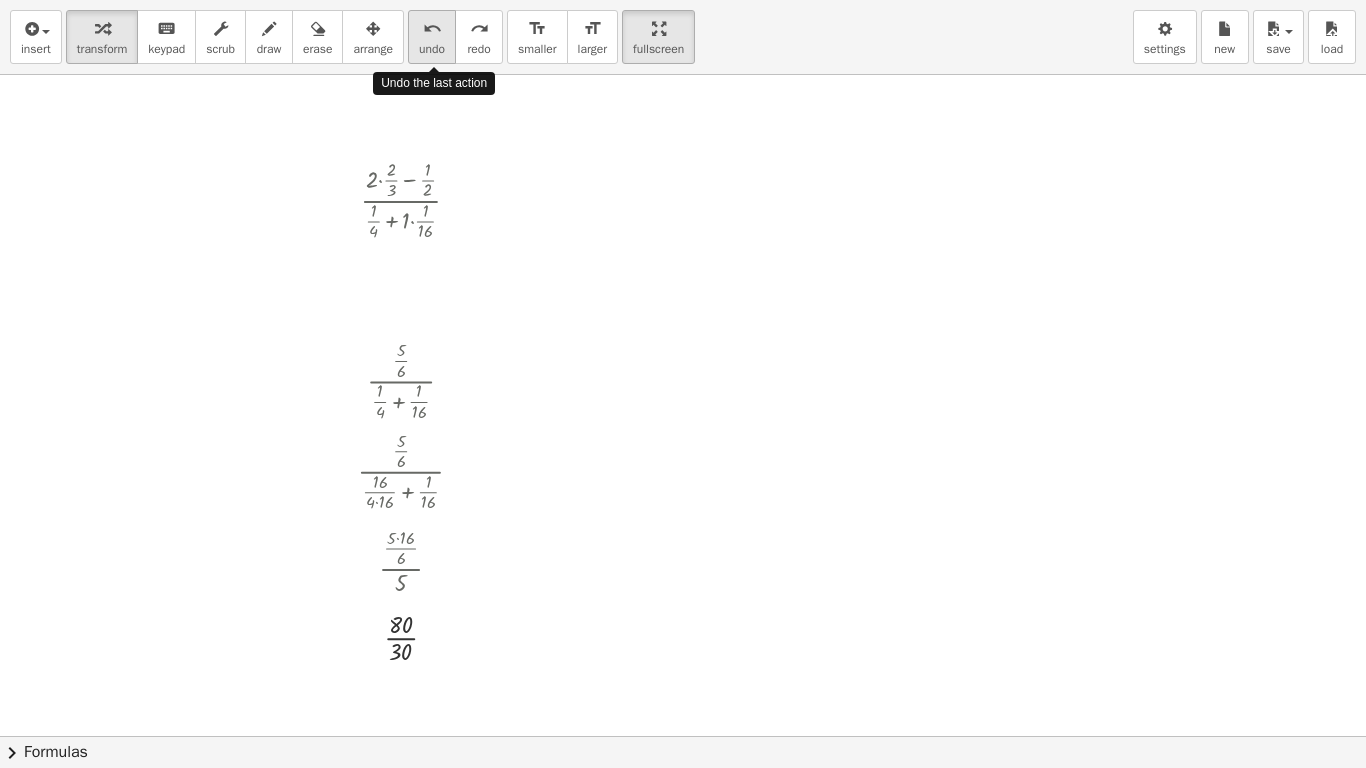 click on "undo undo" at bounding box center (432, 37) 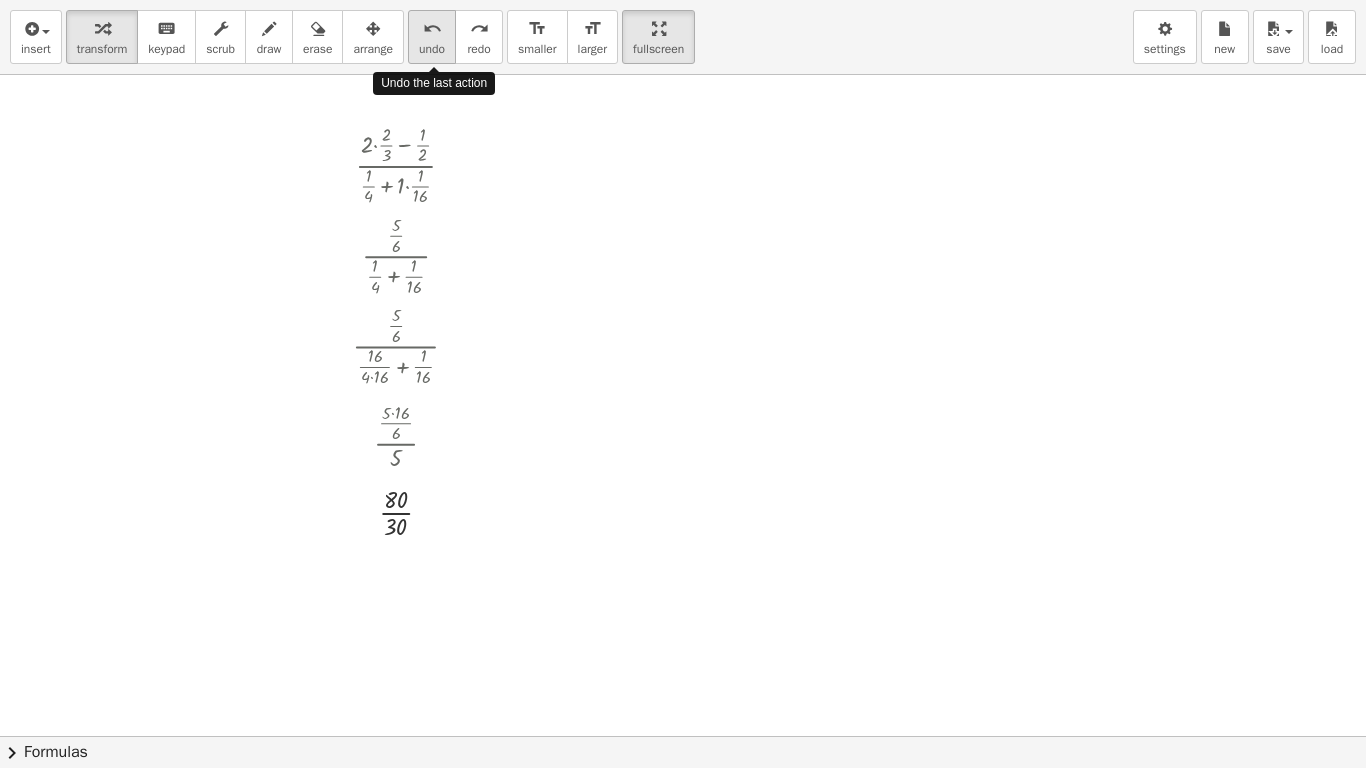 click on "undo undo" at bounding box center (432, 37) 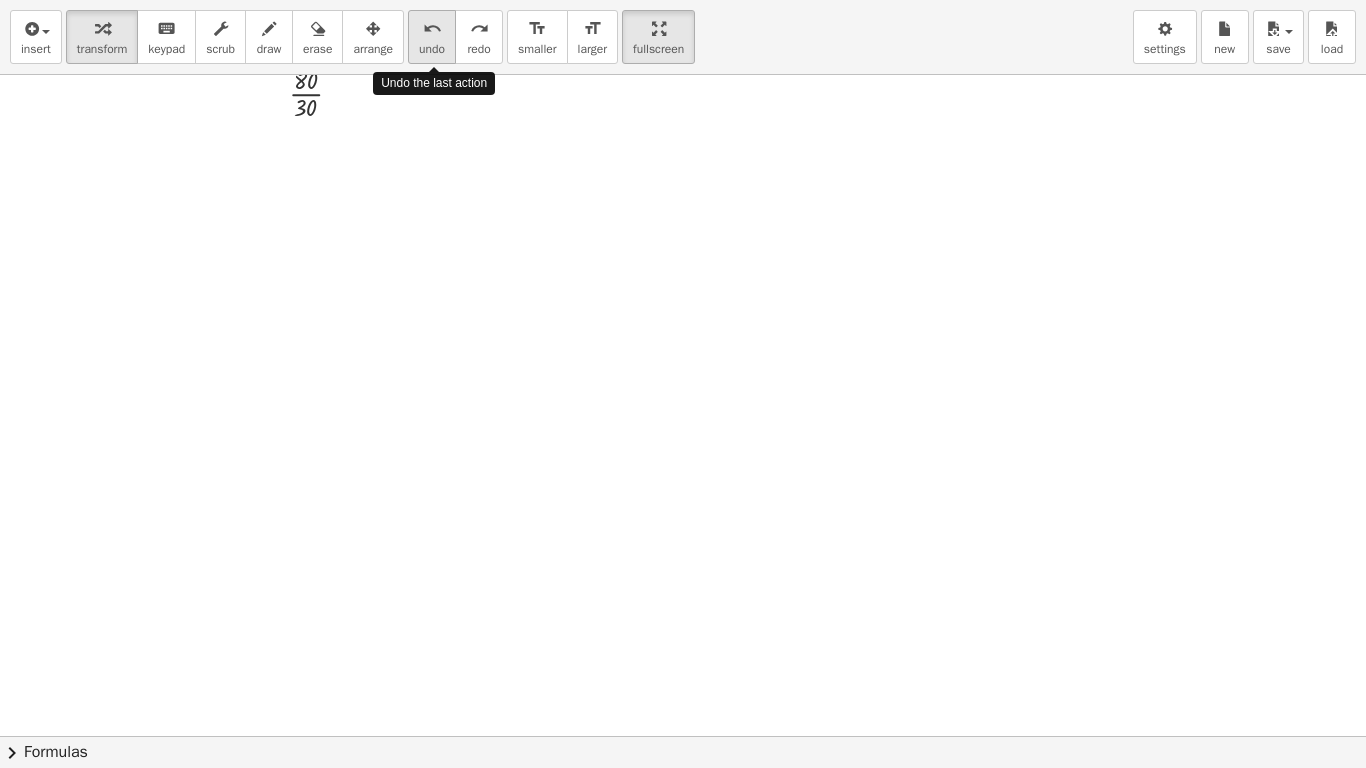 click on "undo undo" at bounding box center [432, 37] 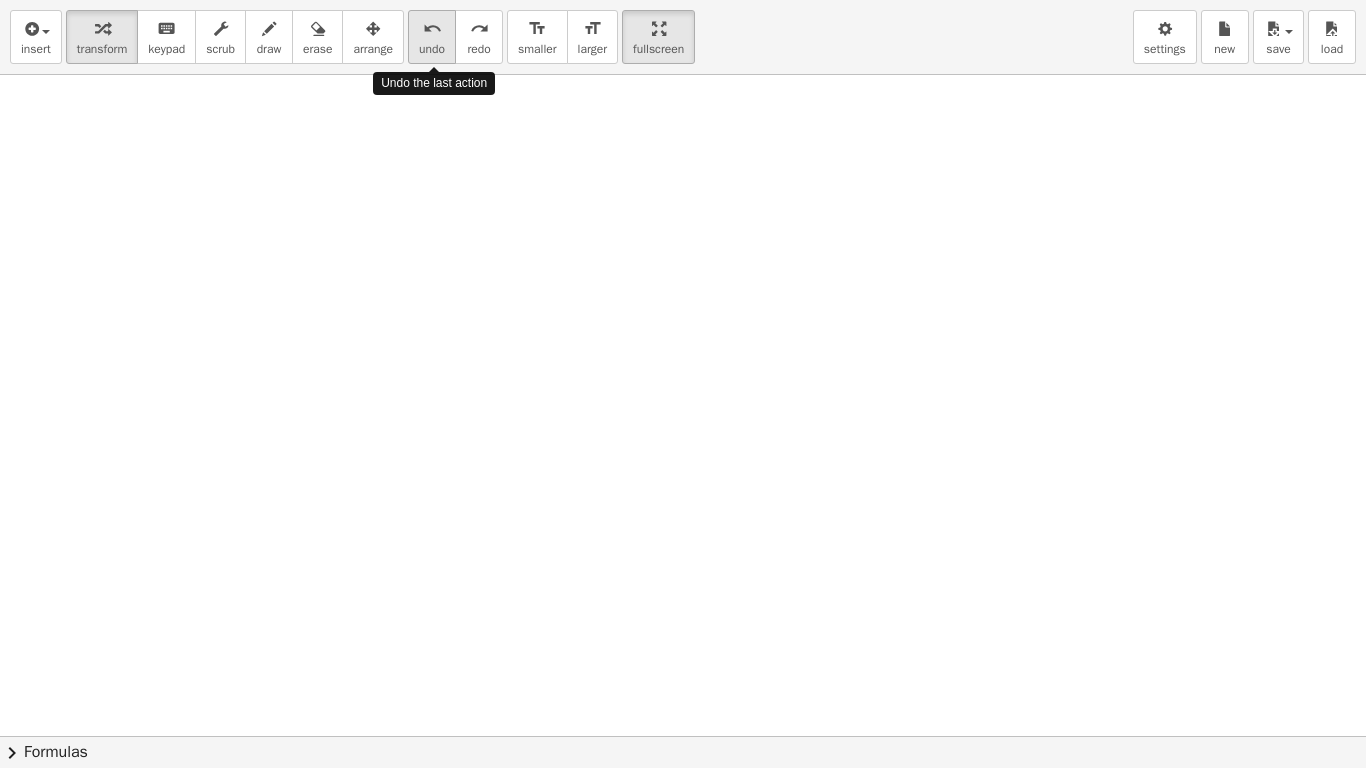click on "undo undo" at bounding box center [432, 37] 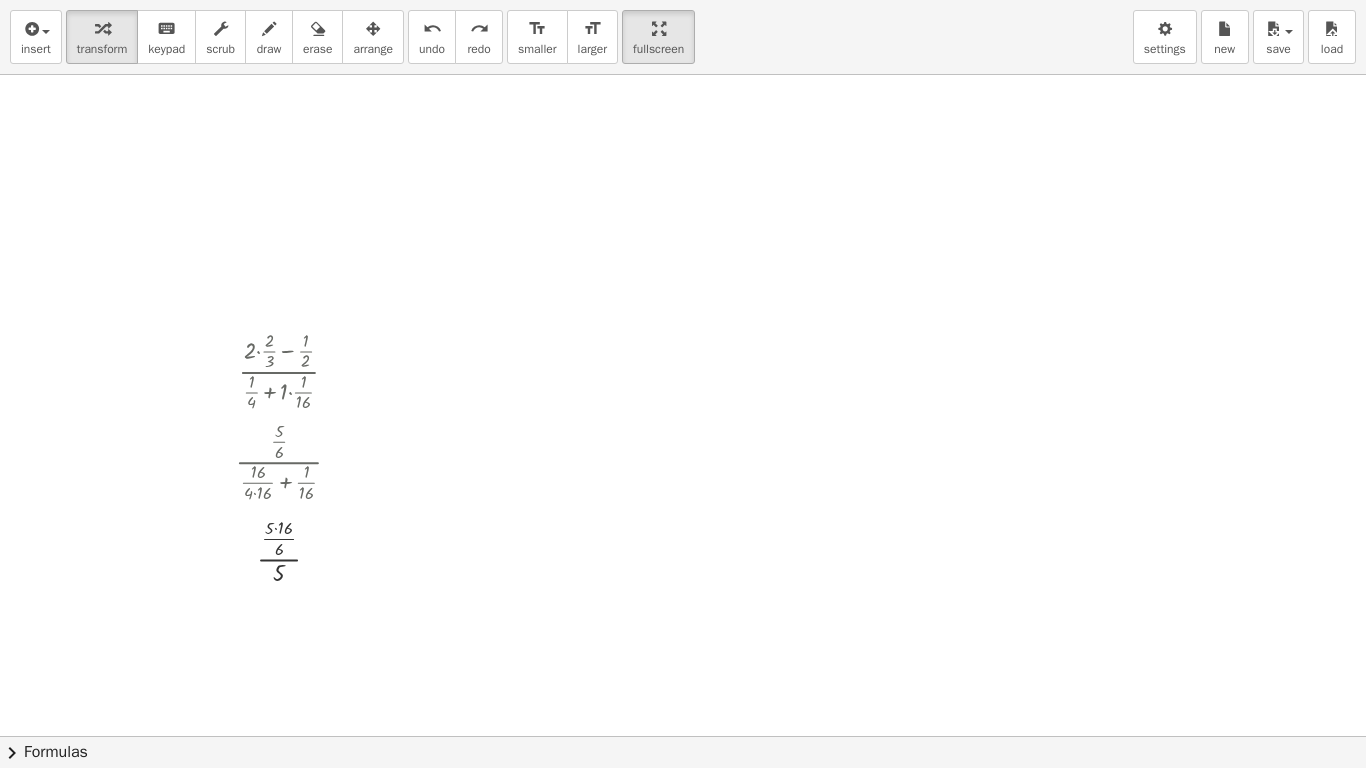 scroll, scrollTop: 168, scrollLeft: 0, axis: vertical 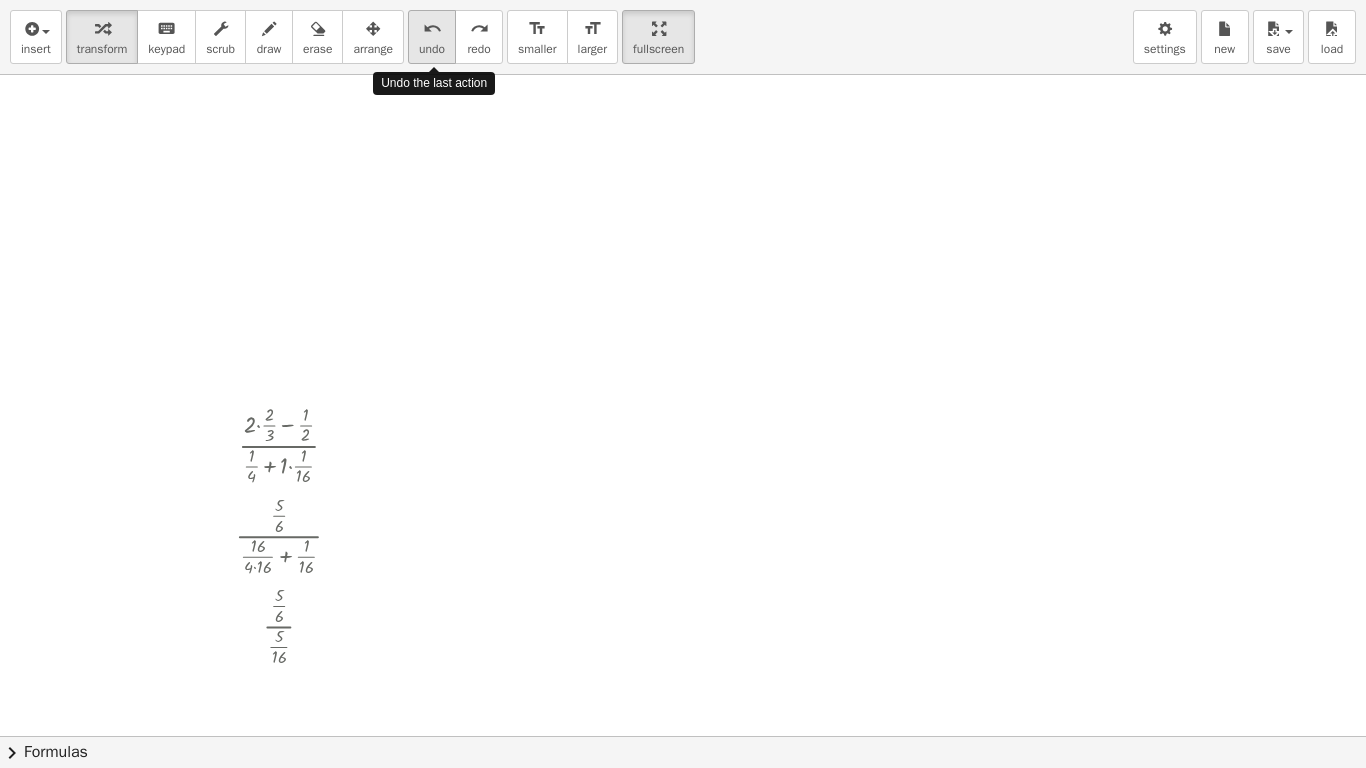 click on "undo" at bounding box center [432, 29] 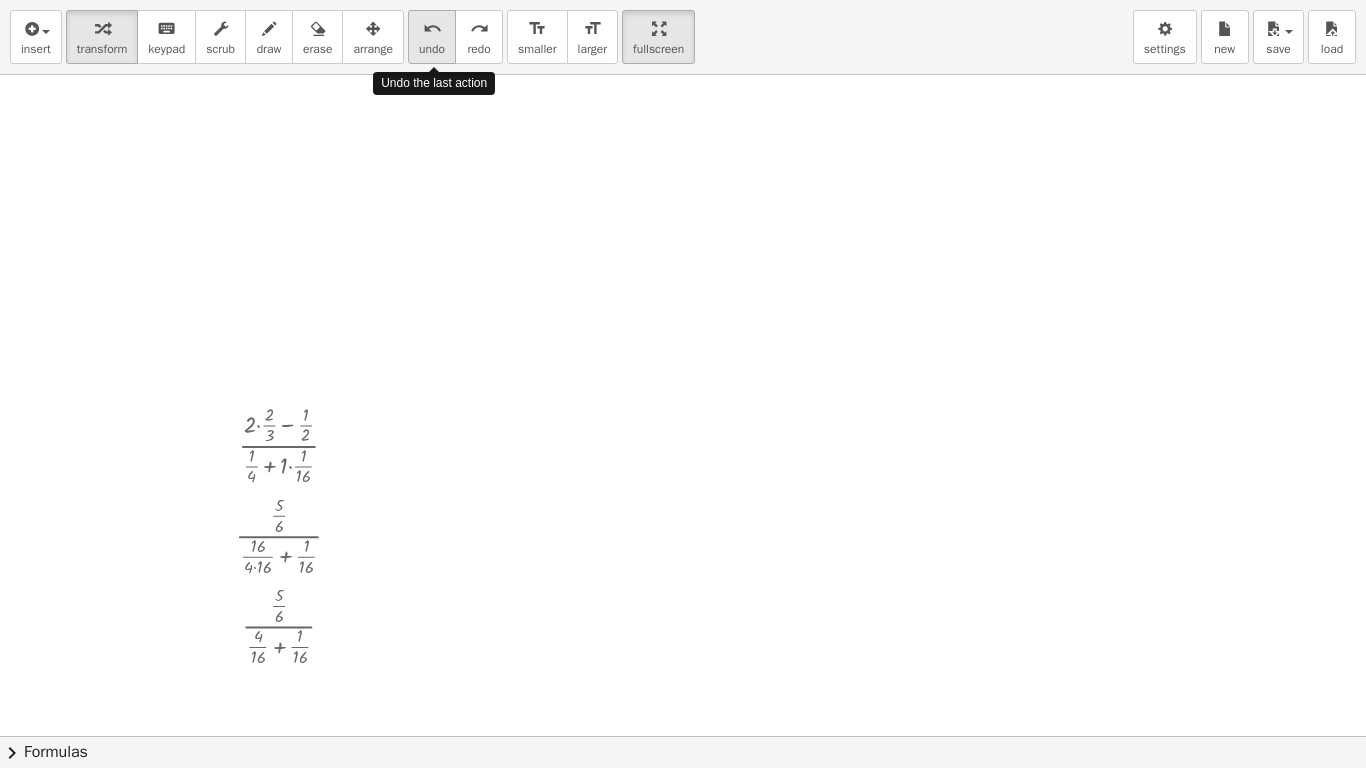 click on "undo" at bounding box center (432, 29) 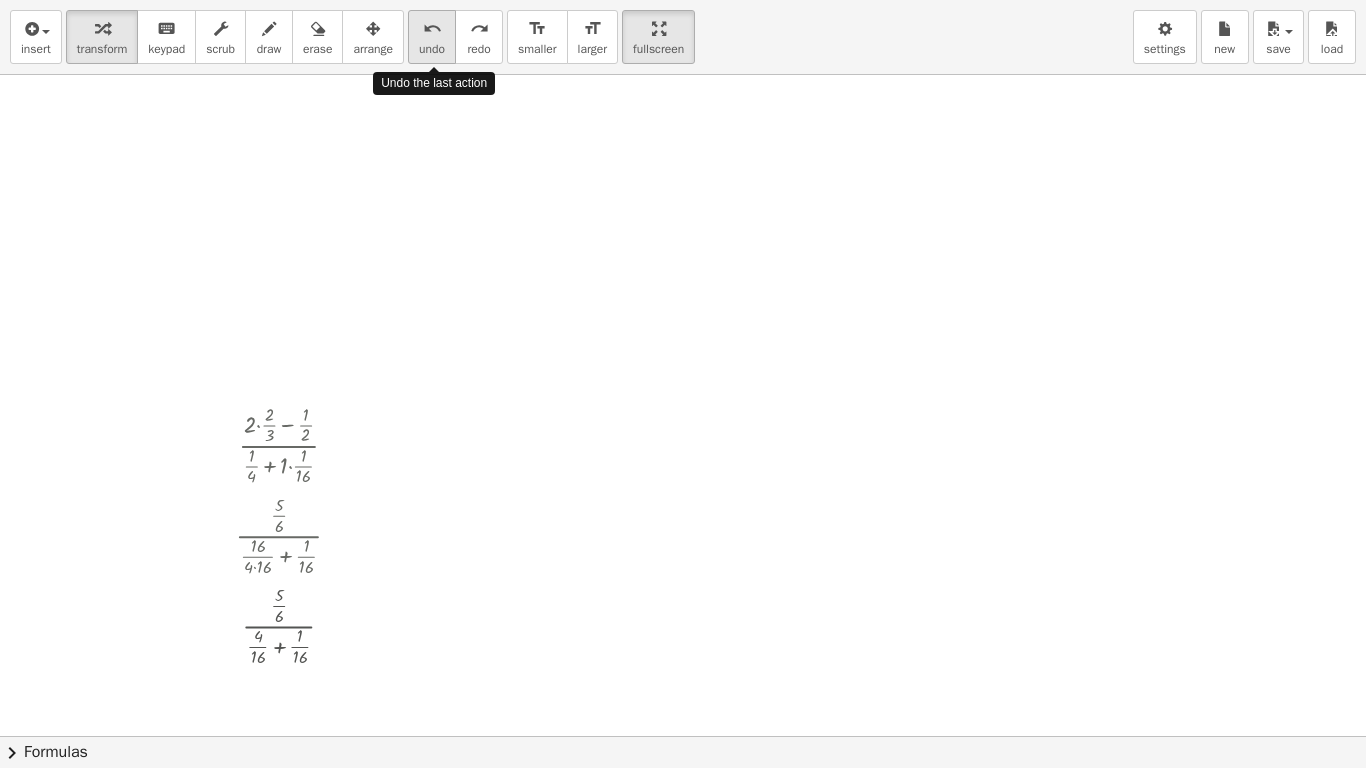 click on "undo" at bounding box center (432, 29) 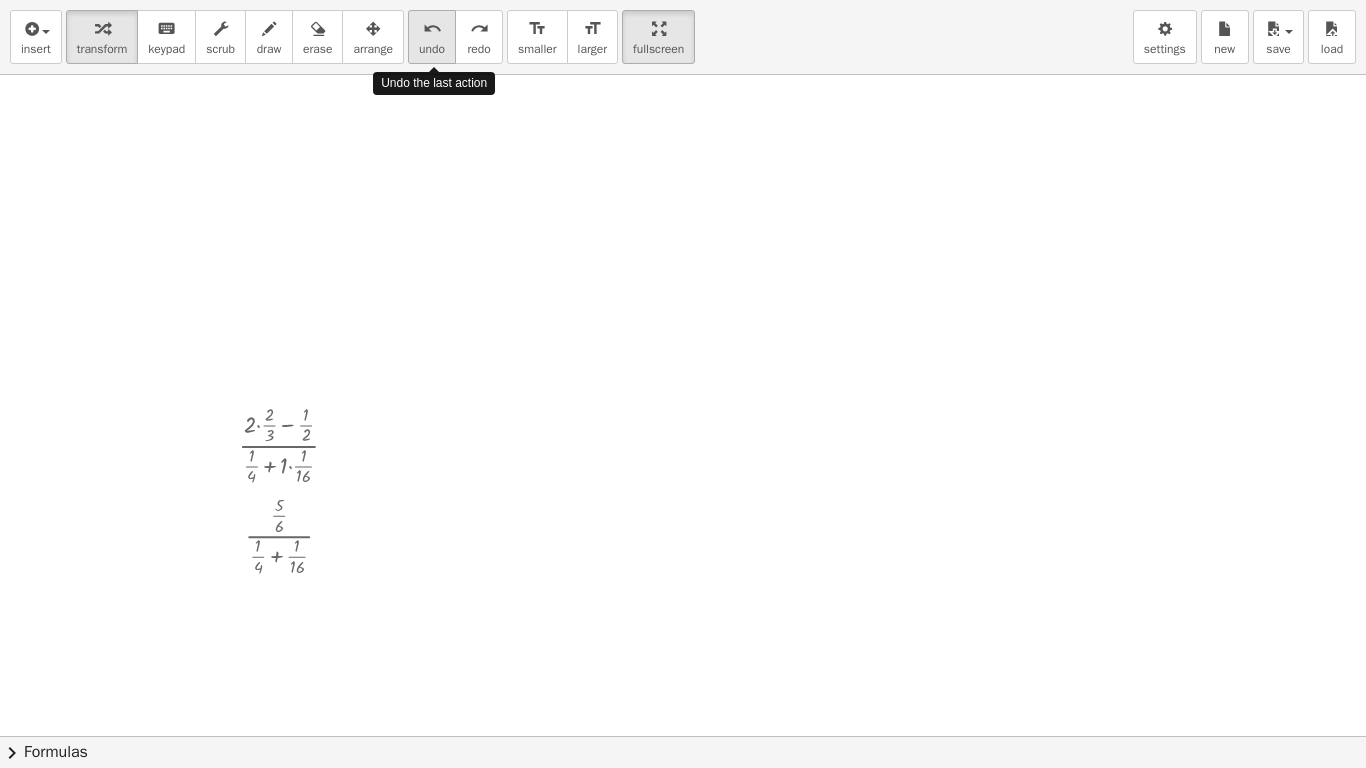 click on "undo" at bounding box center [432, 29] 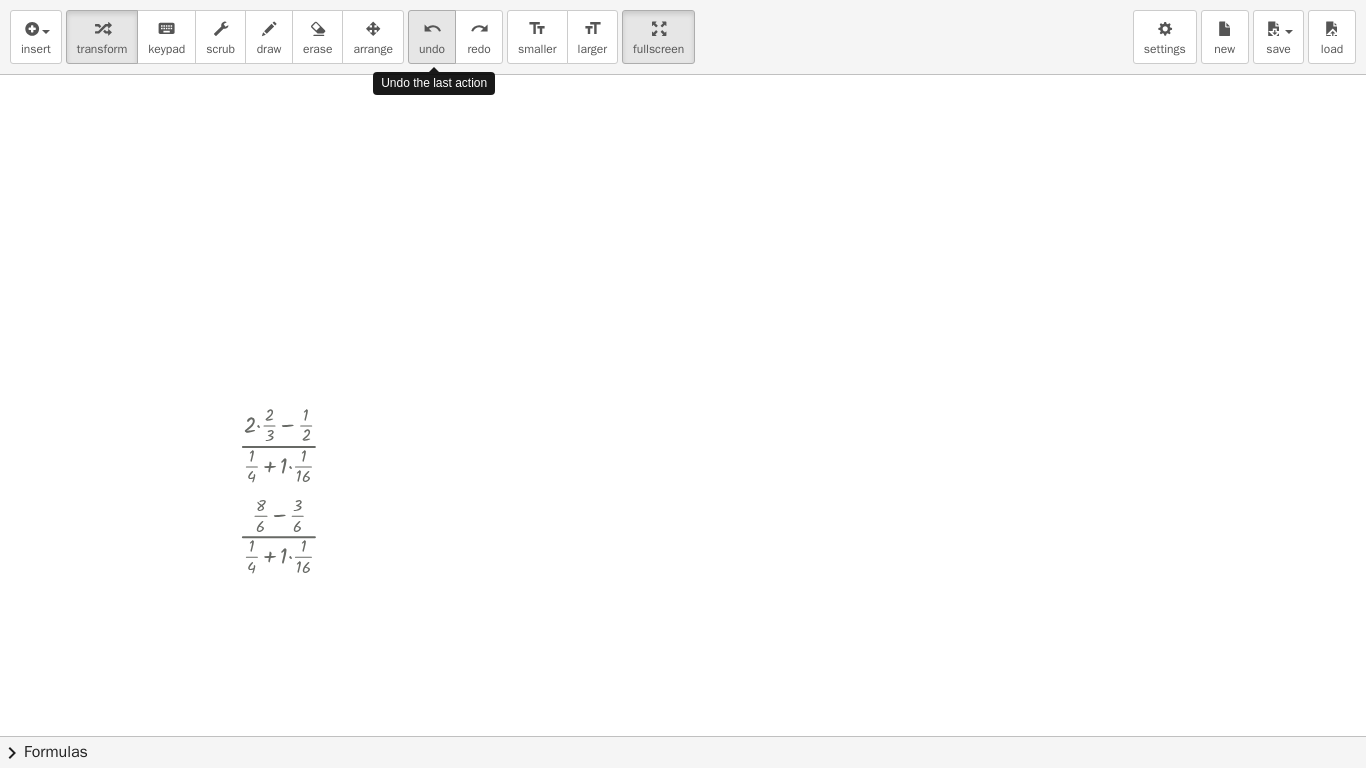 click on "undo" at bounding box center [432, 29] 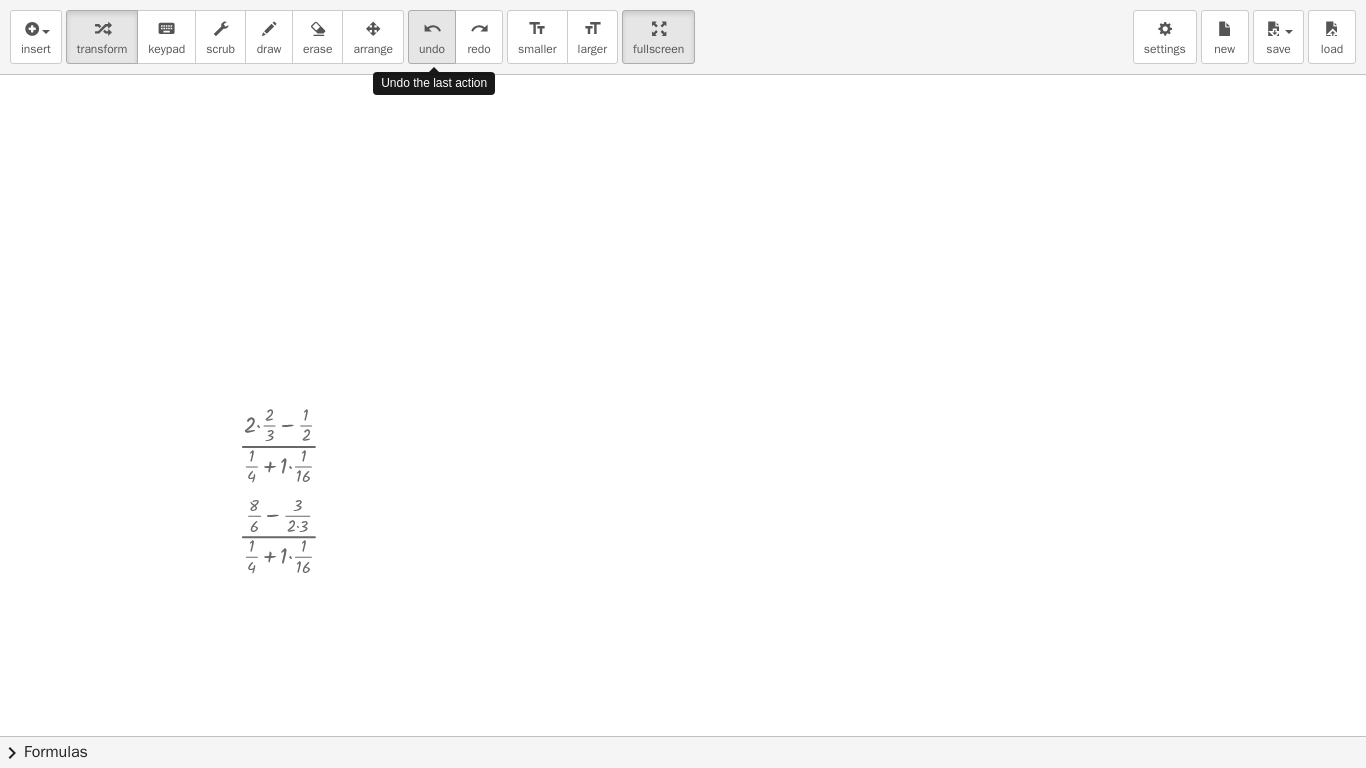 click on "undo" at bounding box center [432, 29] 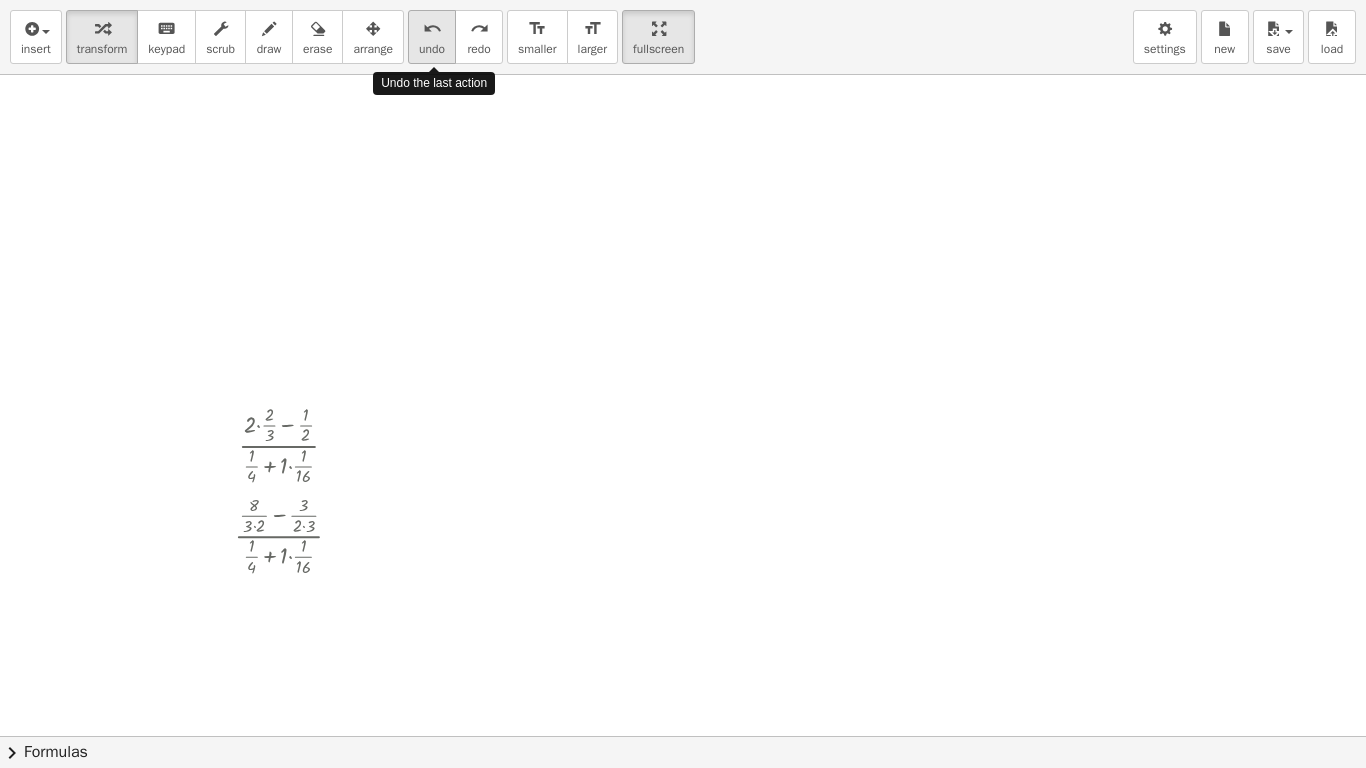 click on "undo" at bounding box center (432, 29) 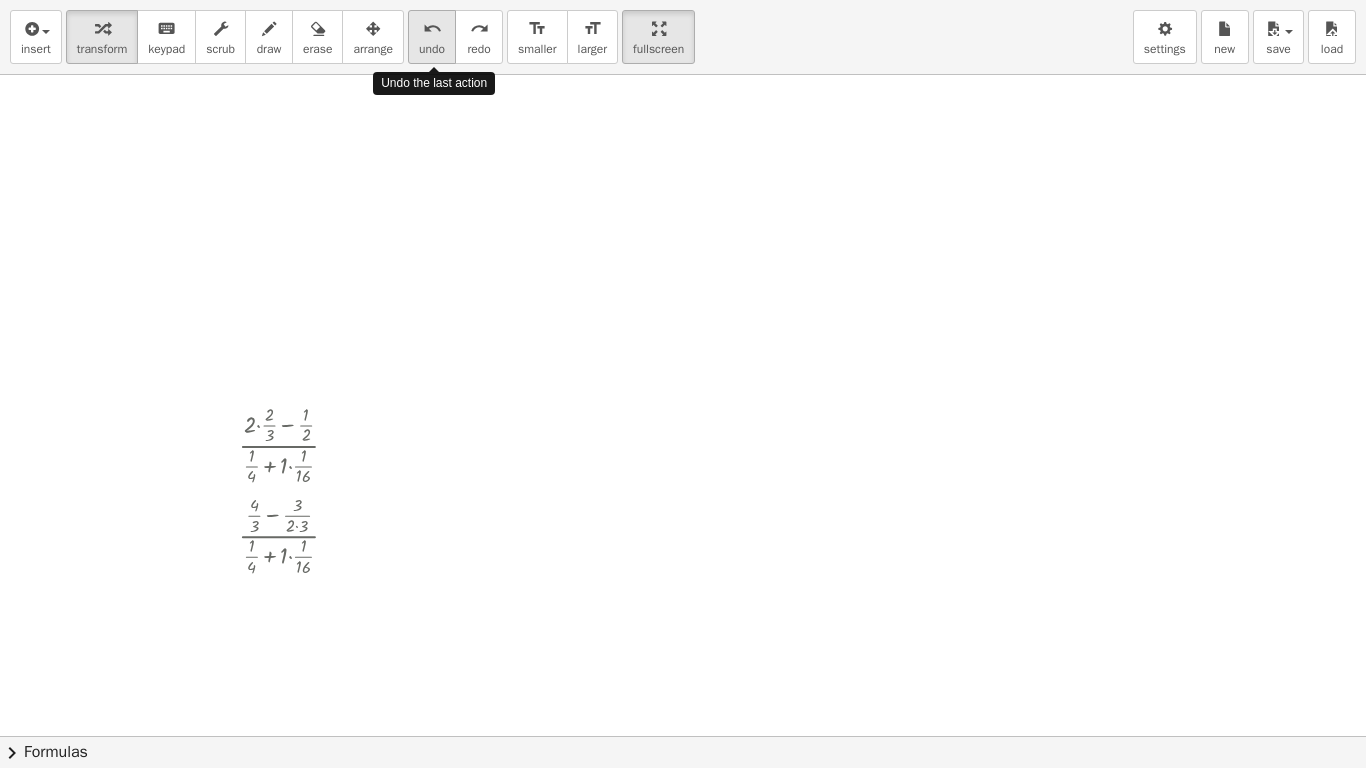click on "undo" at bounding box center (432, 29) 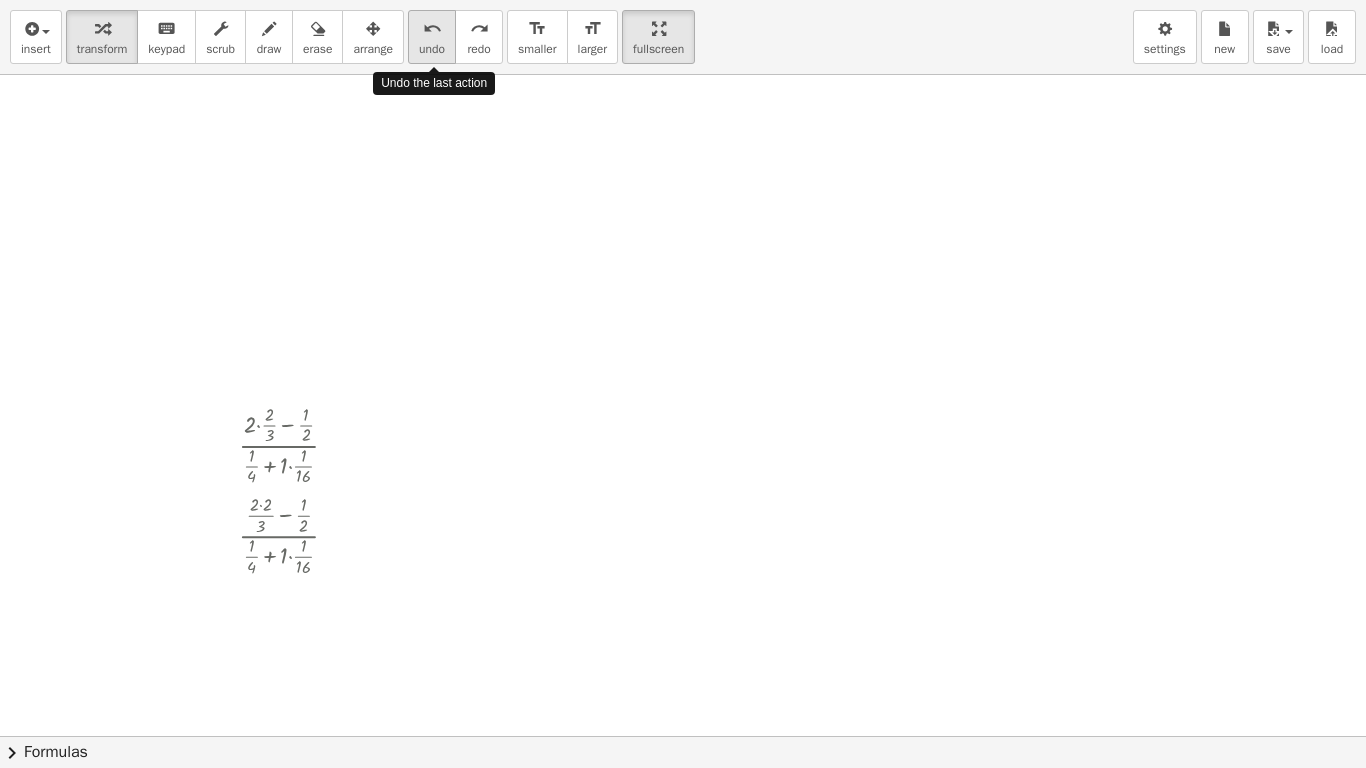 click on "undo" at bounding box center (432, 29) 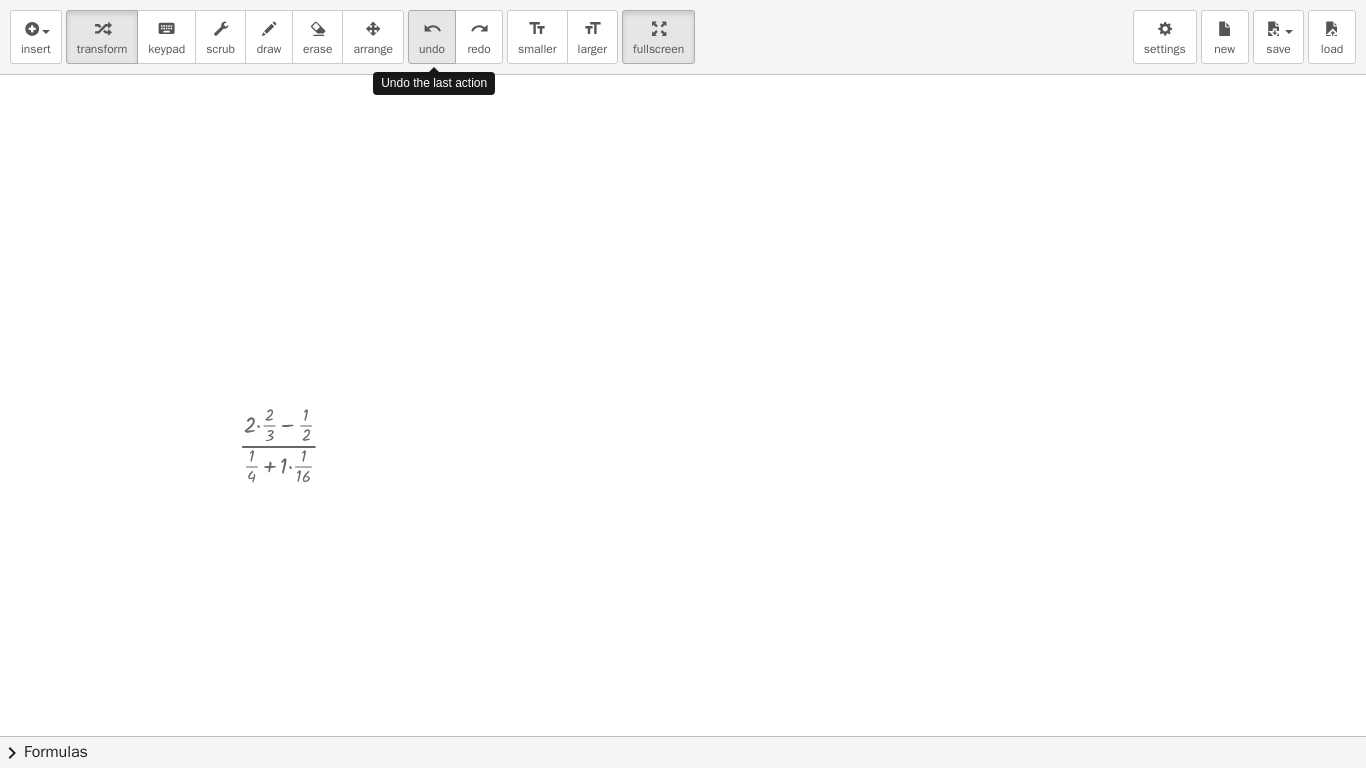 click on "undo" at bounding box center (432, 29) 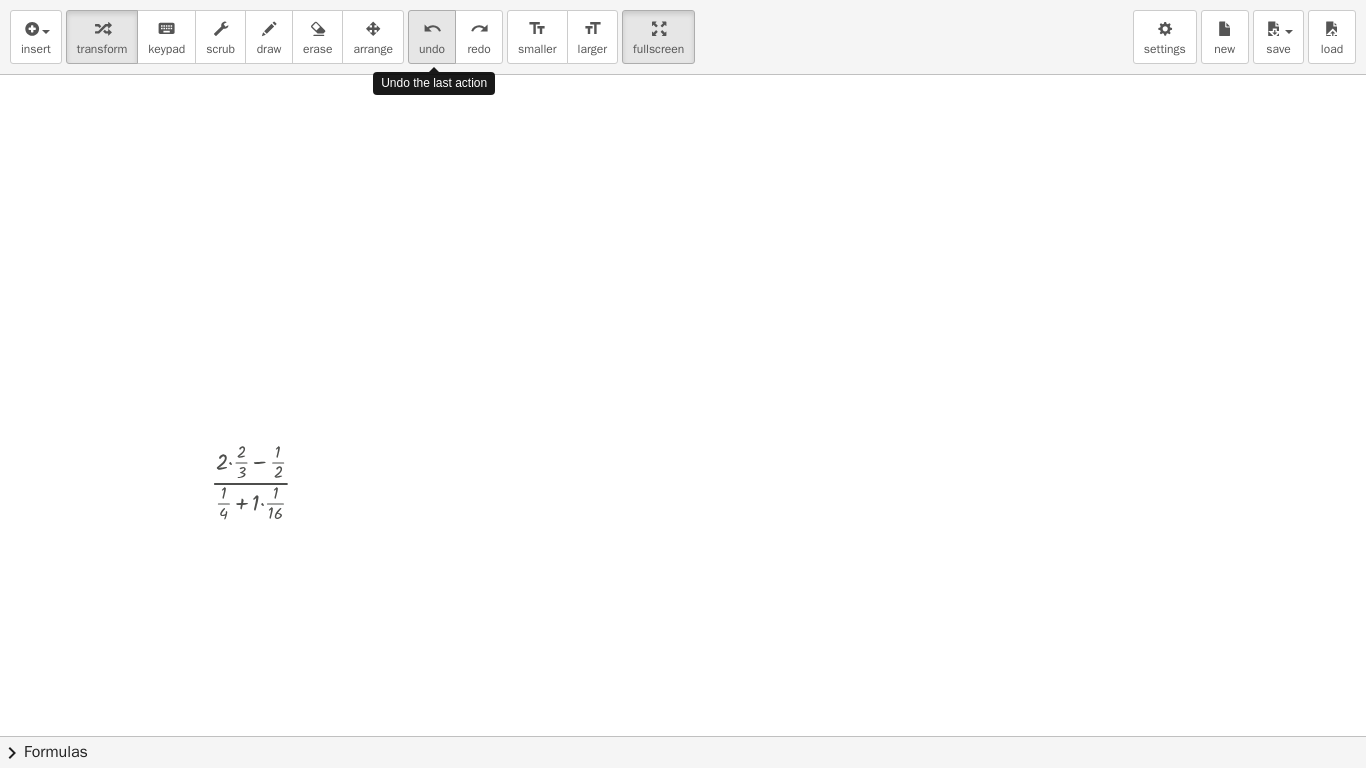 click on "undo" at bounding box center (432, 29) 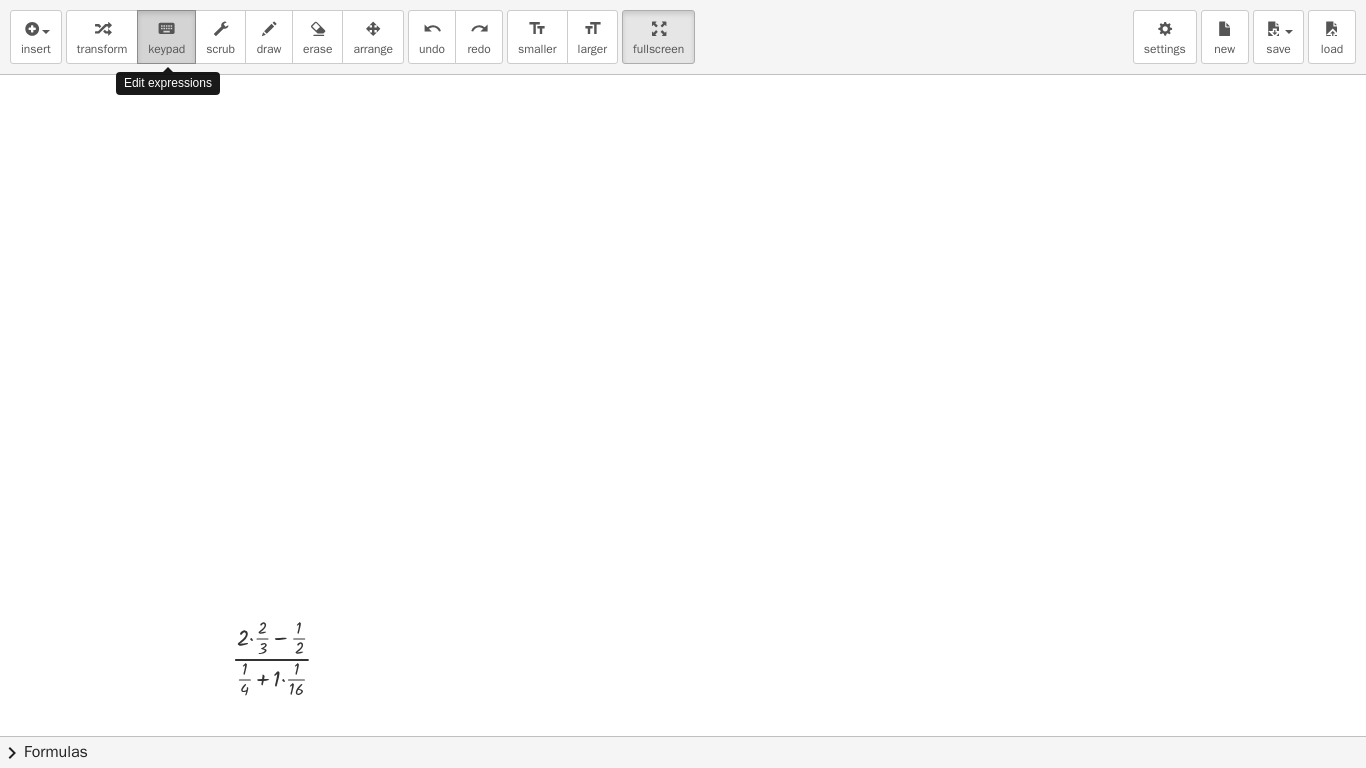 click on "keyboard" at bounding box center [166, 29] 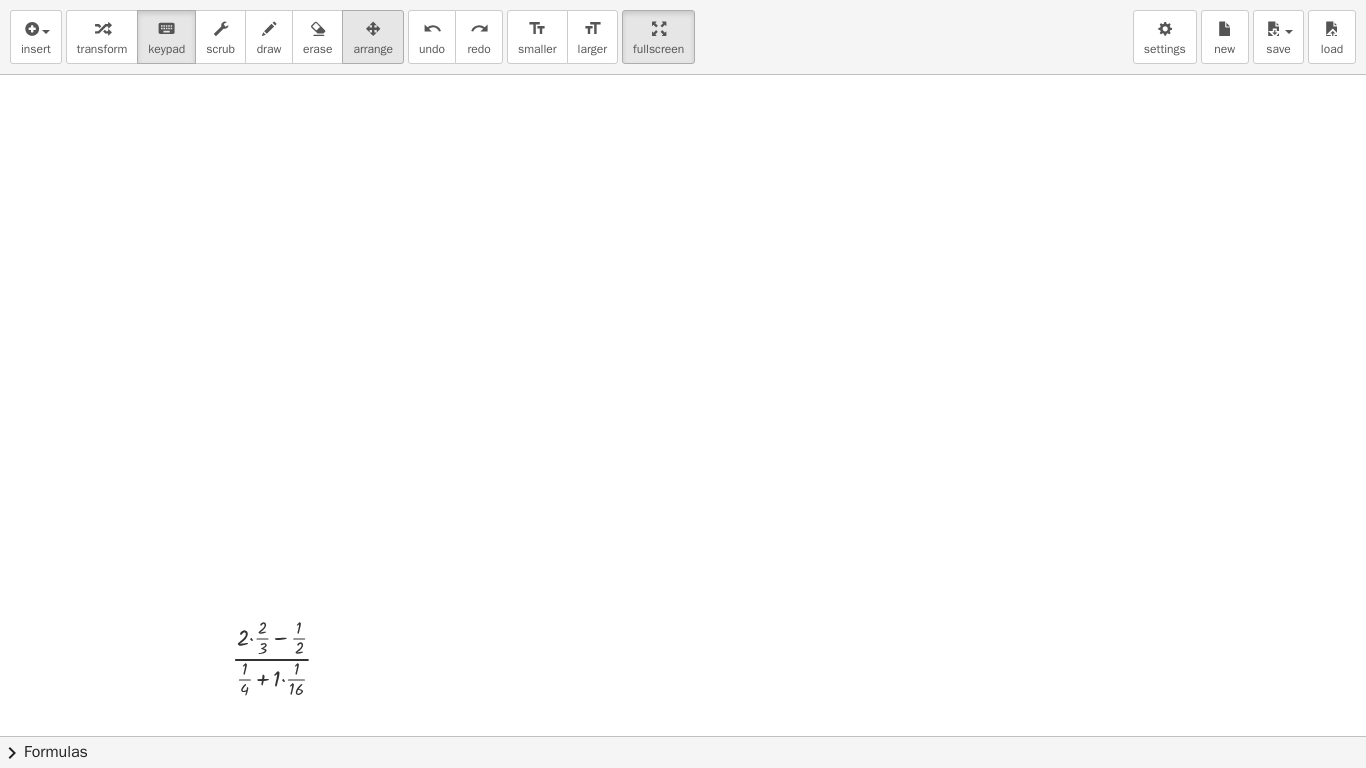 drag, startPoint x: 381, startPoint y: 4, endPoint x: 381, endPoint y: 35, distance: 31 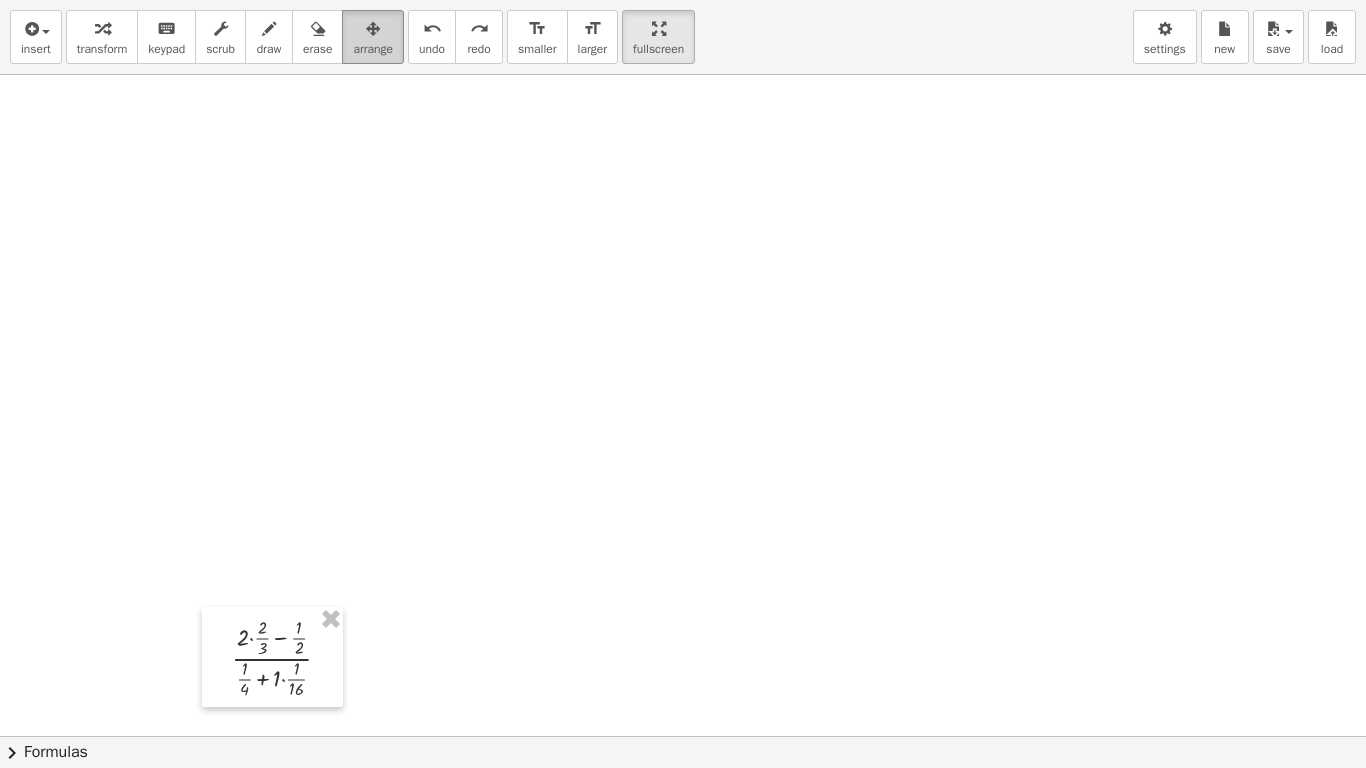 click at bounding box center [373, 29] 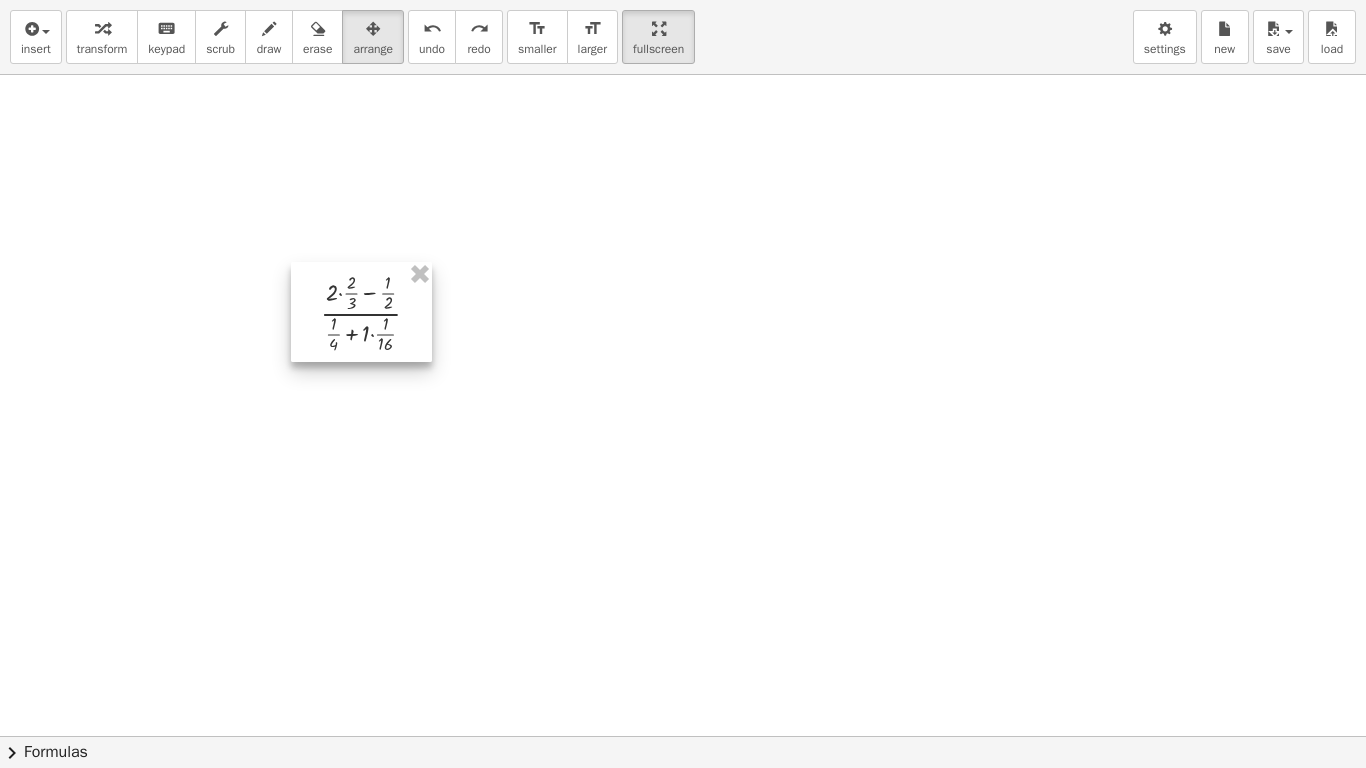 drag, startPoint x: 330, startPoint y: 666, endPoint x: 401, endPoint y: 273, distance: 399.362 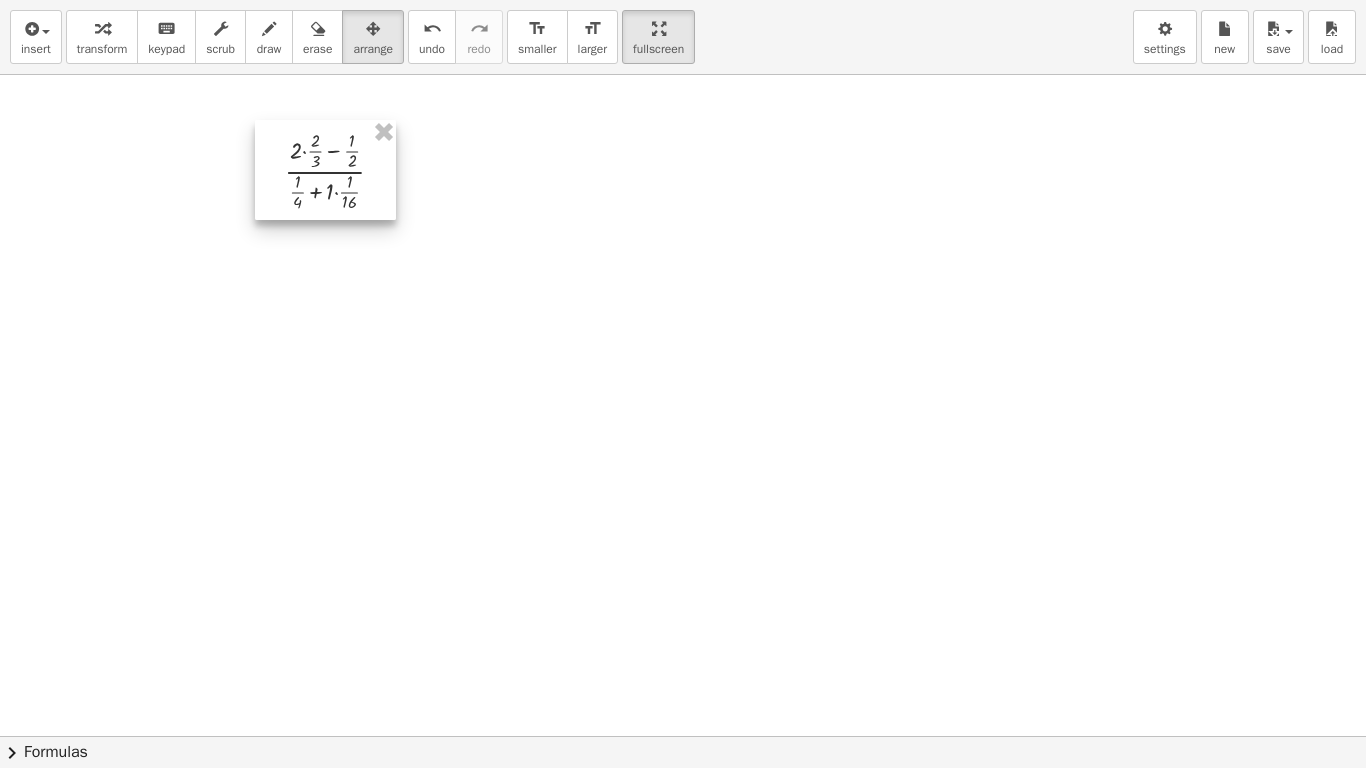 drag, startPoint x: 401, startPoint y: 273, endPoint x: 382, endPoint y: 173, distance: 101.788994 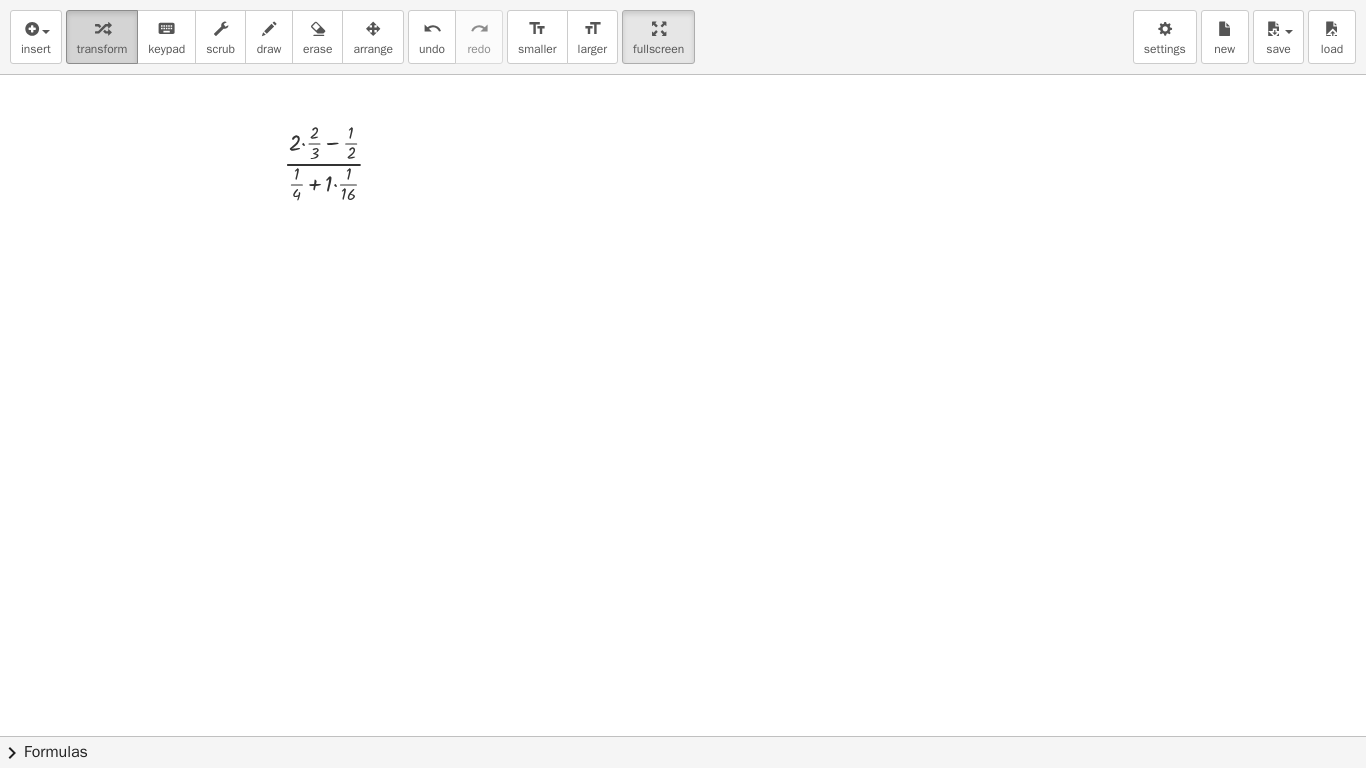 click at bounding box center (102, 29) 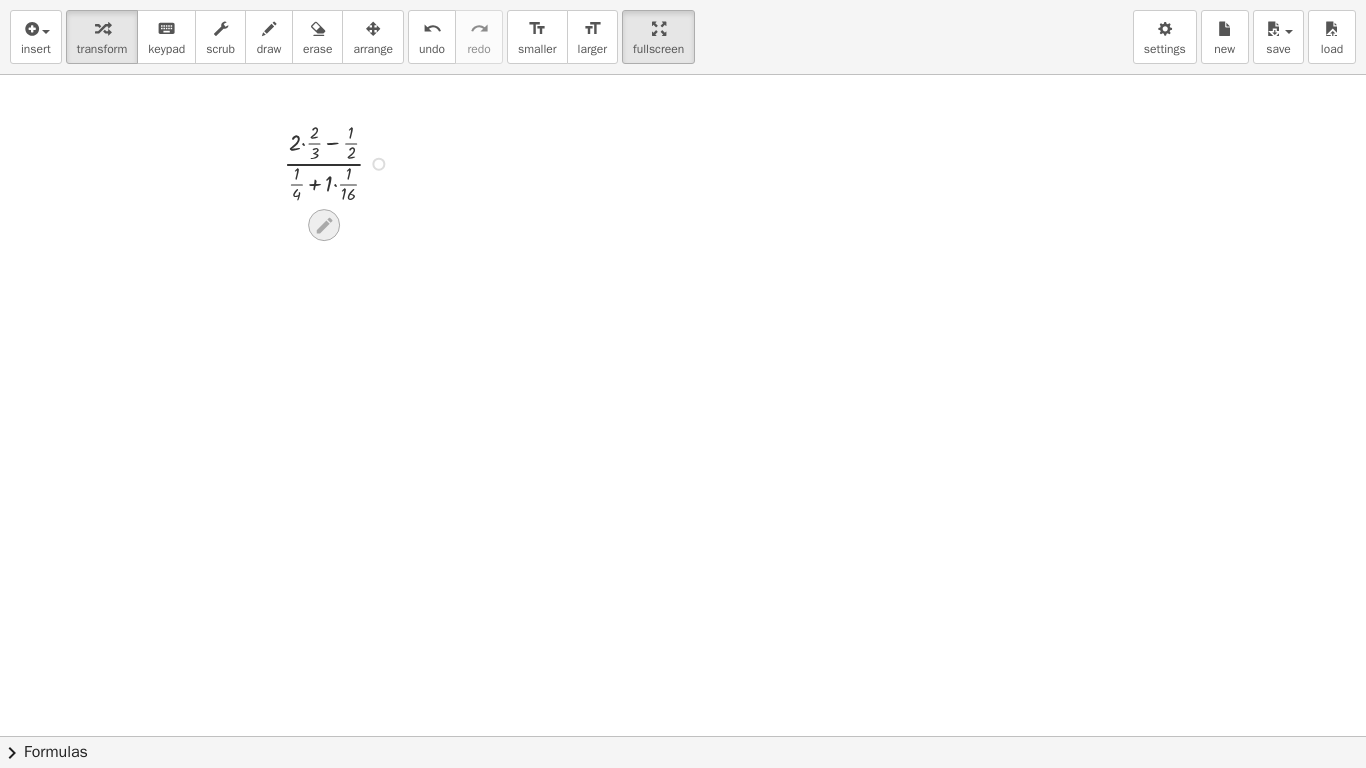 click 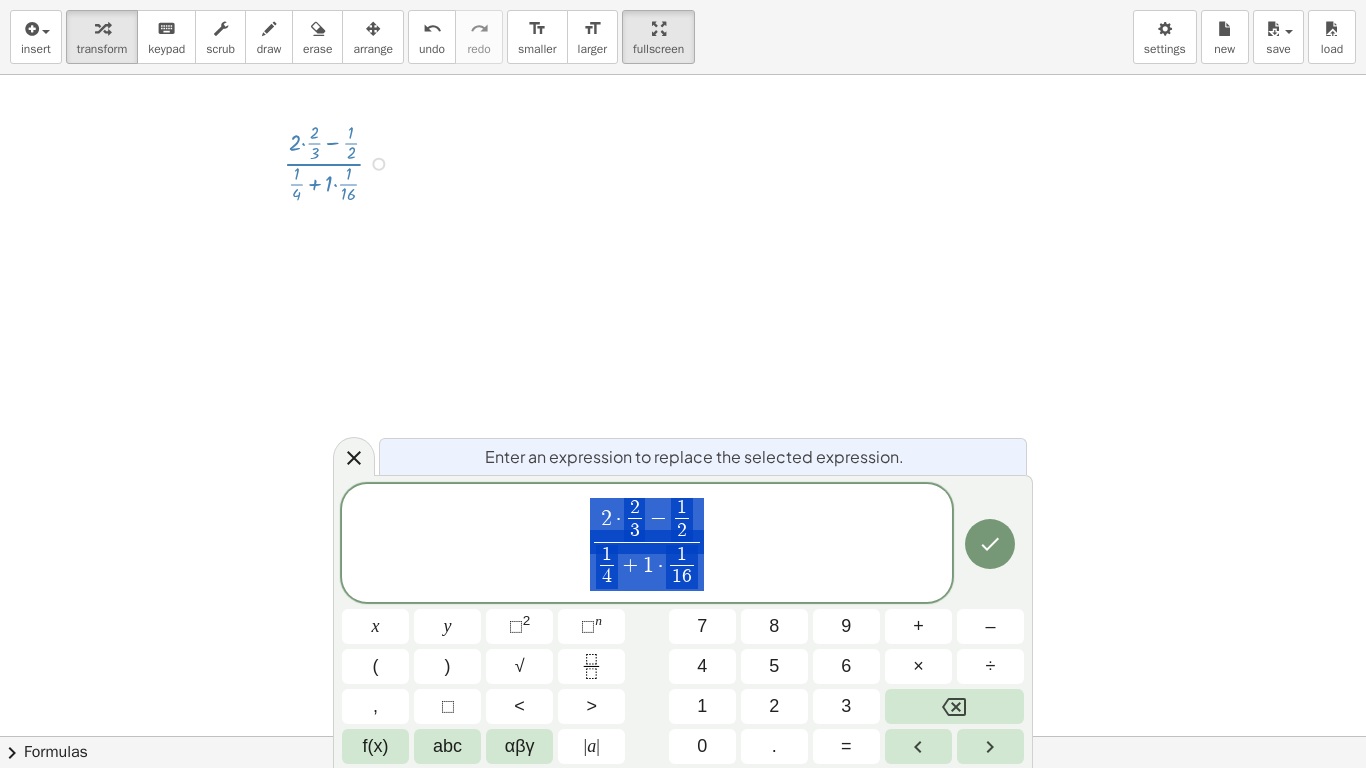 scroll, scrollTop: 1656, scrollLeft: 10, axis: both 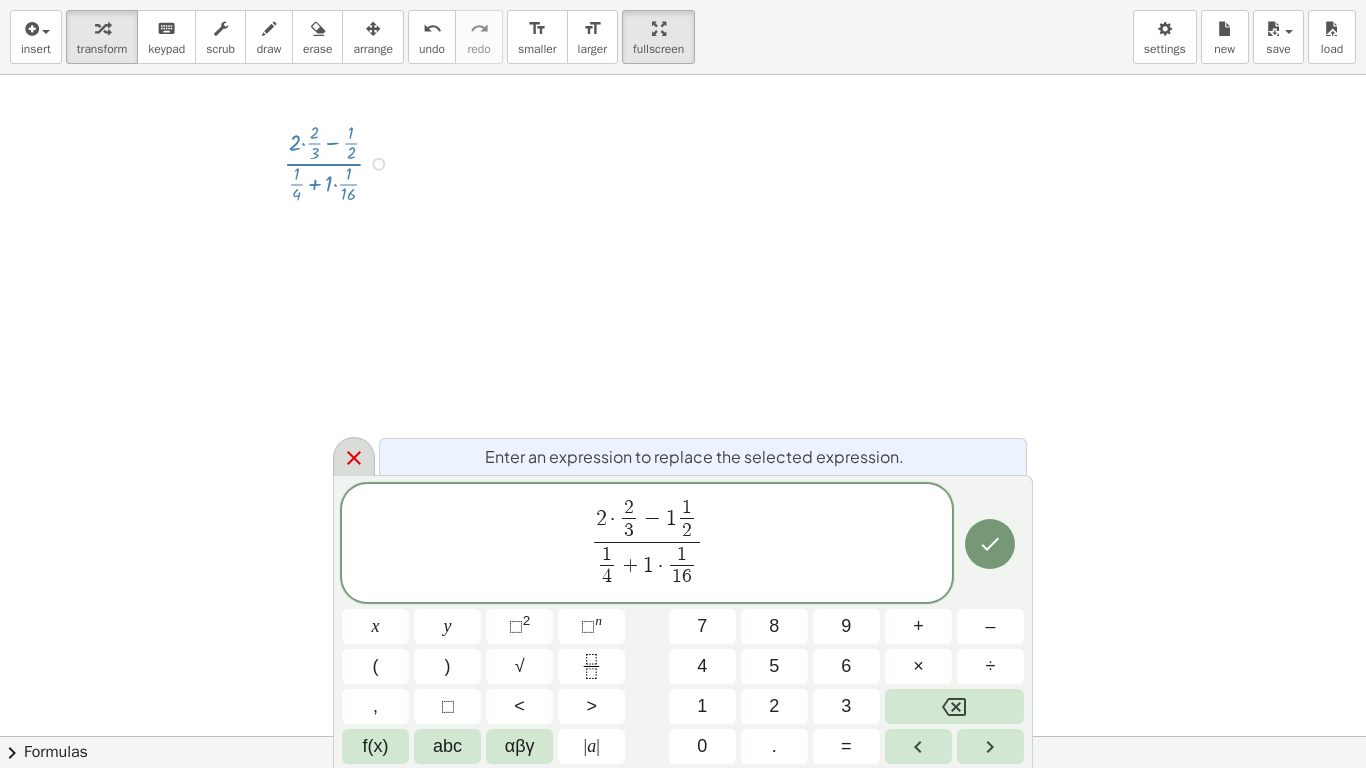 click 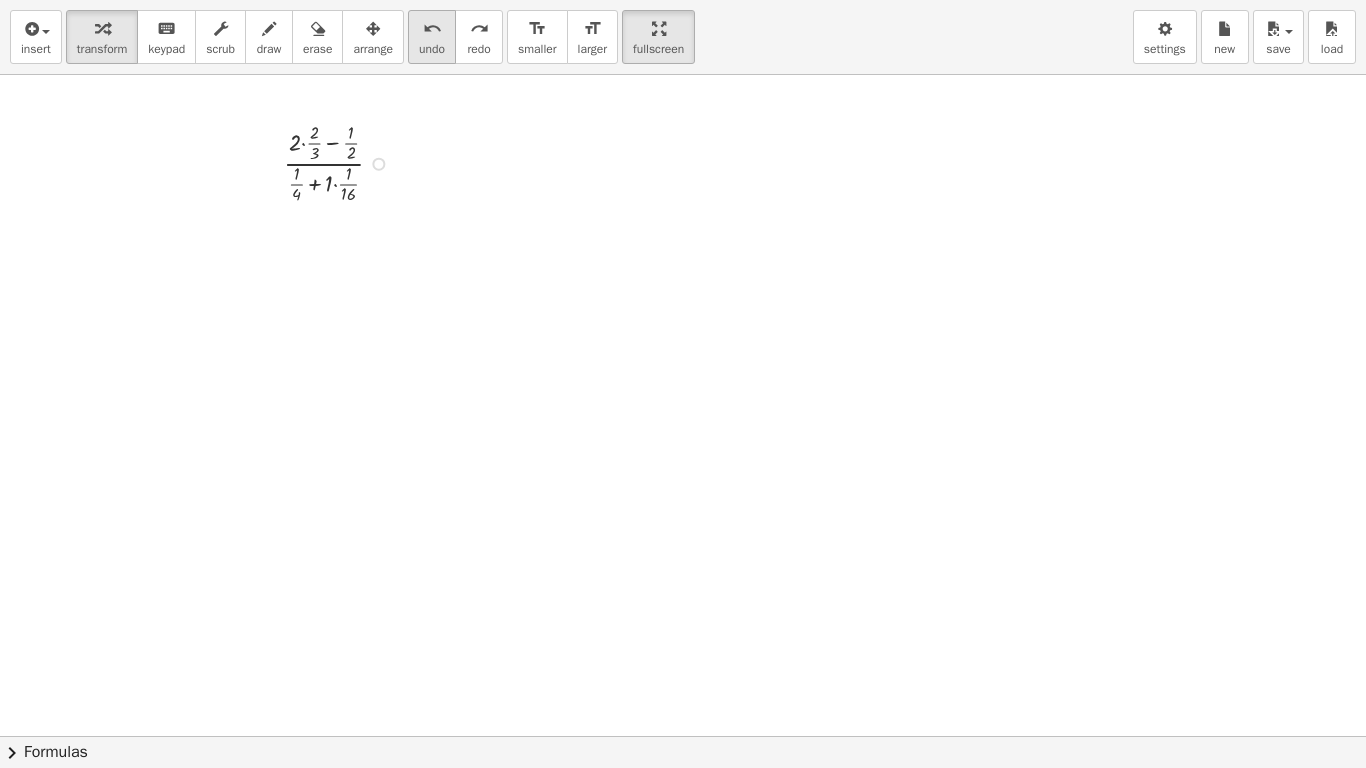 click on "undo" at bounding box center [432, 28] 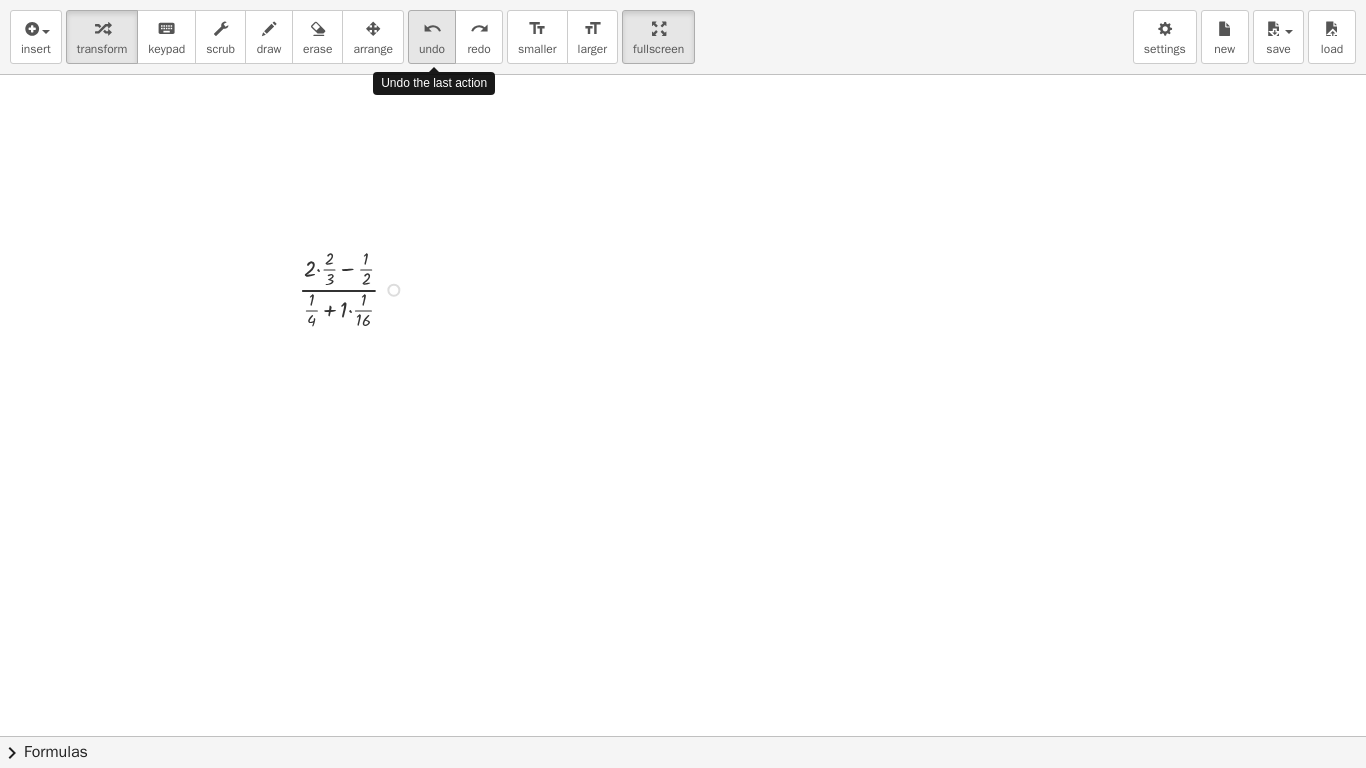 click on "undo" at bounding box center (432, 28) 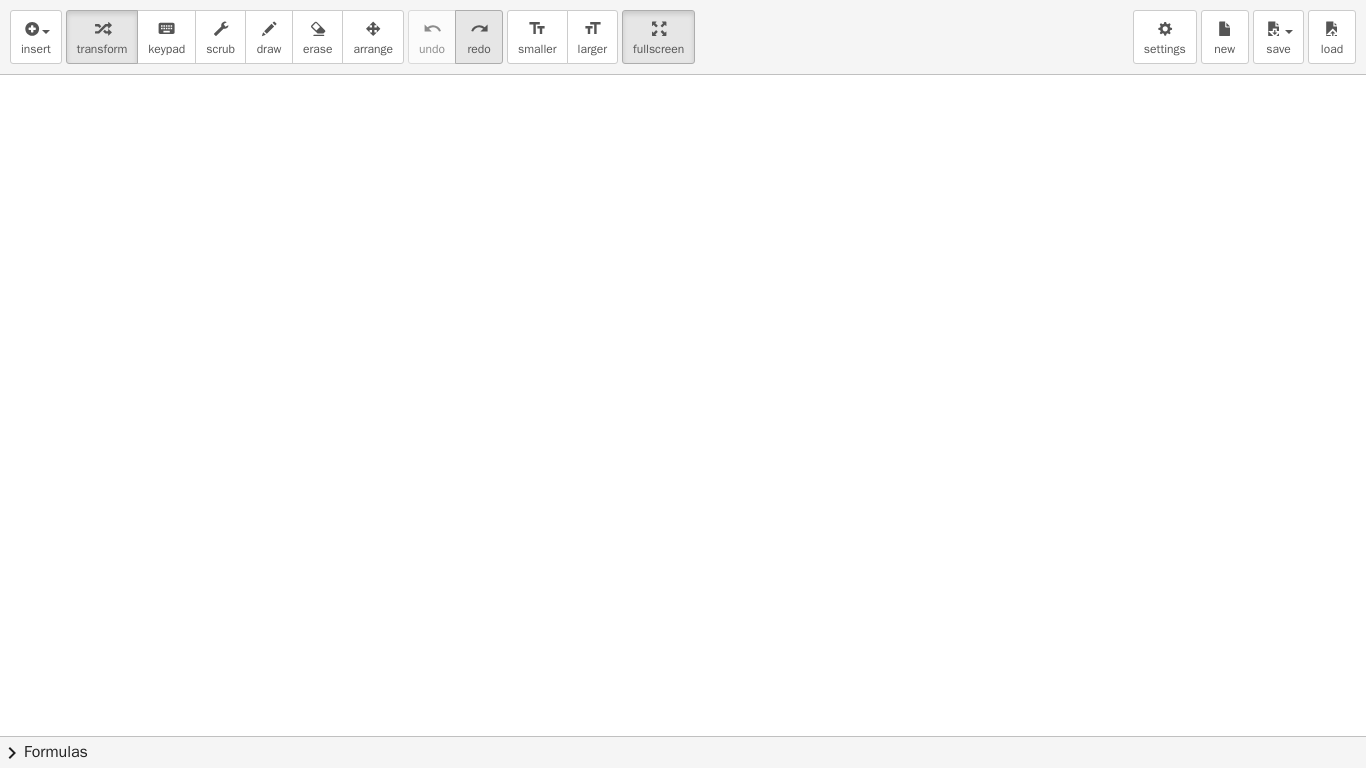 click on "redo" at bounding box center [478, 49] 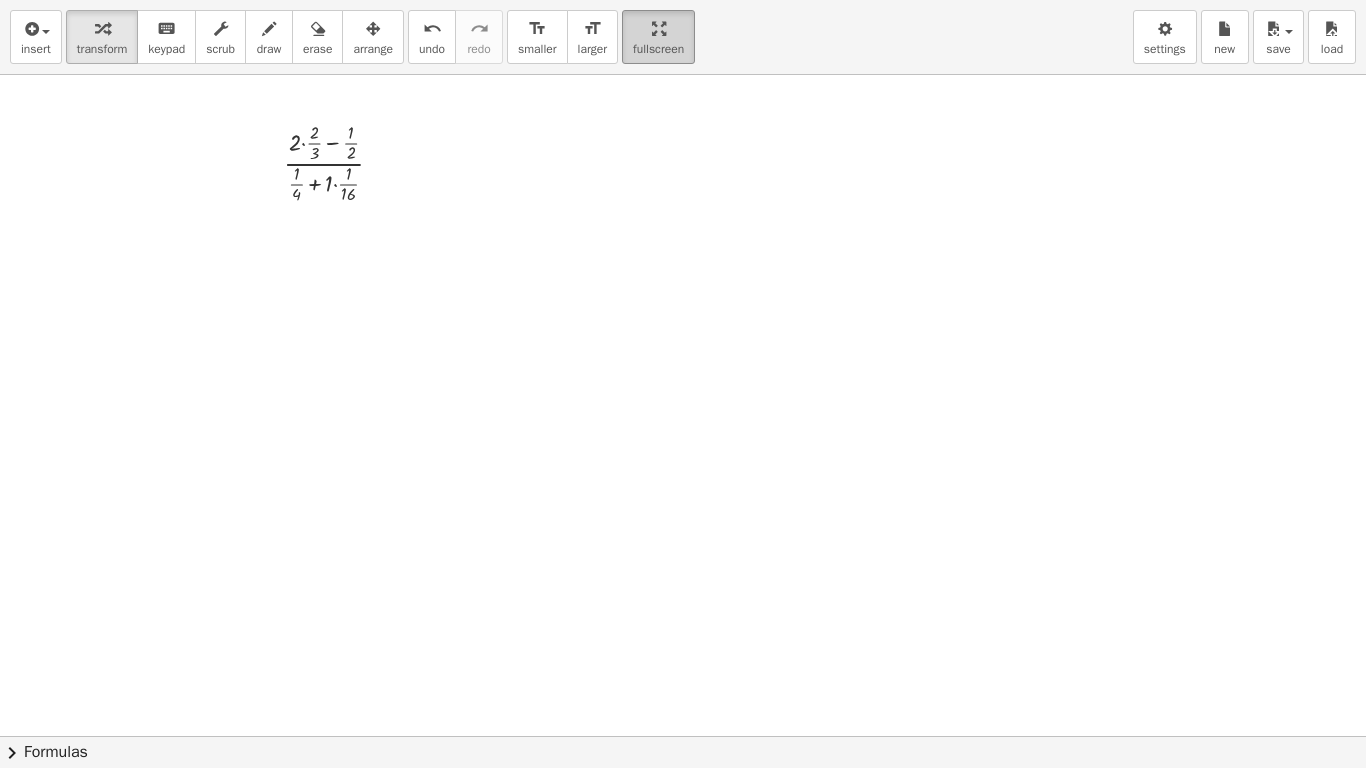 click on "fullscreen" at bounding box center (658, 37) 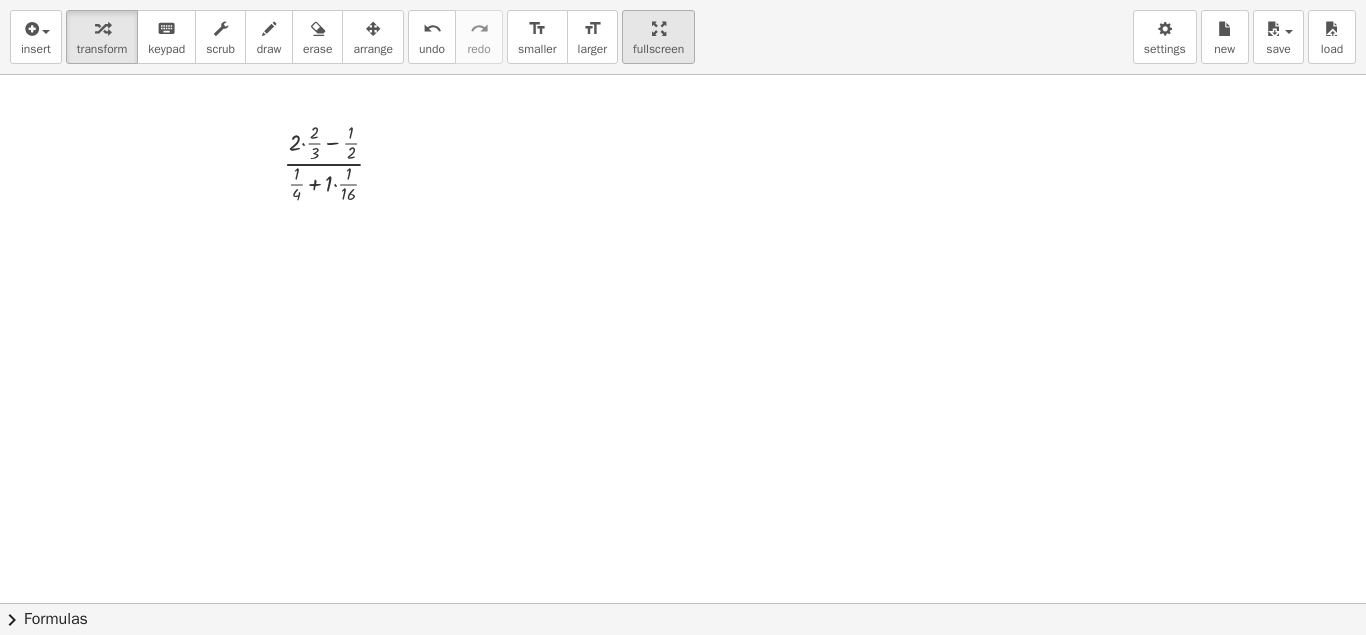scroll, scrollTop: 168, scrollLeft: 0, axis: vertical 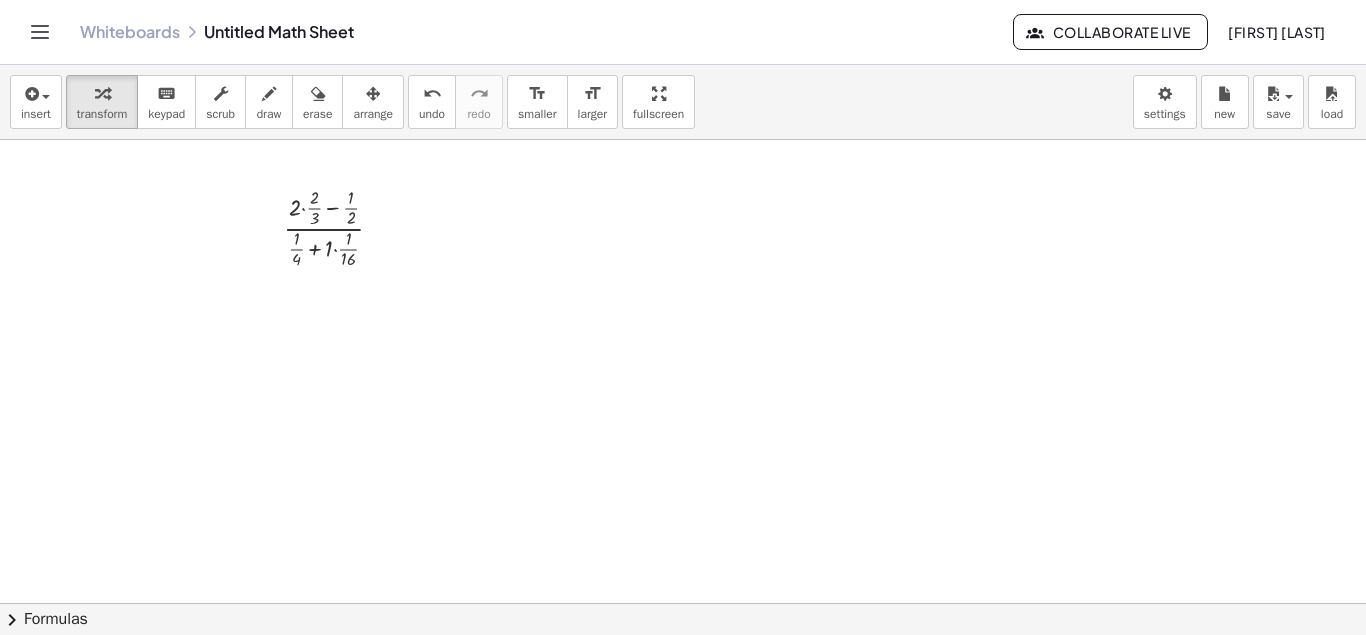 click on "[FIRST] [LAST]" 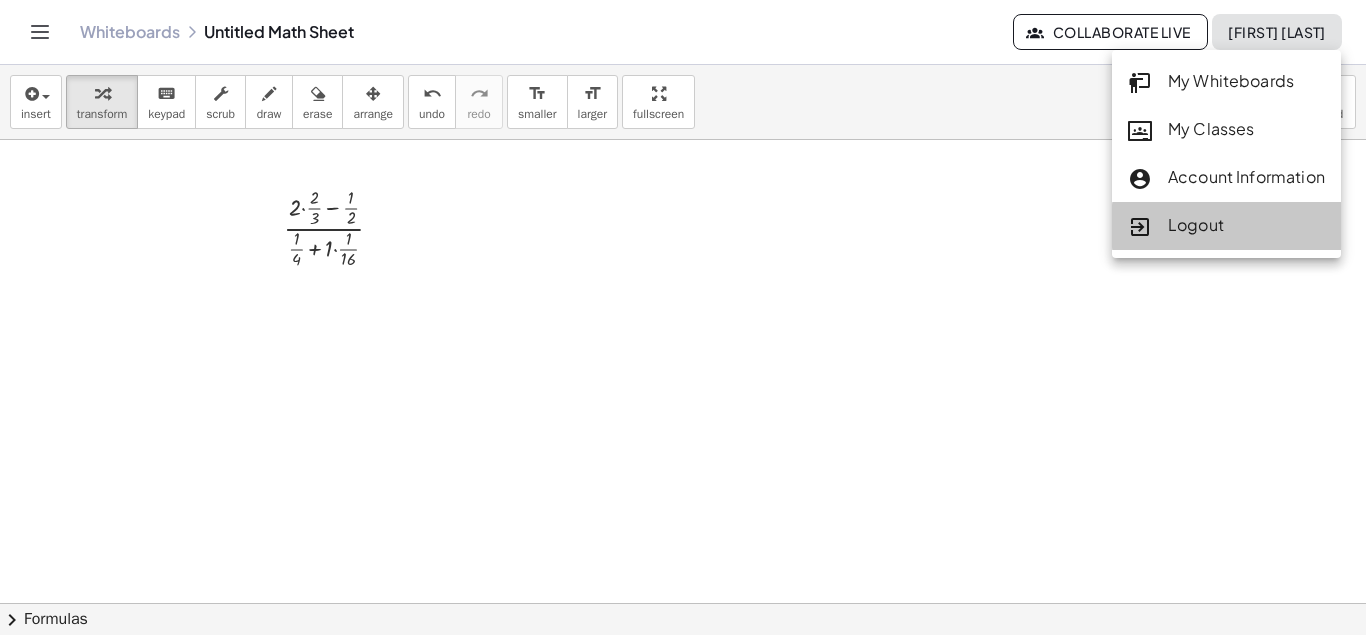 click on "Logout" 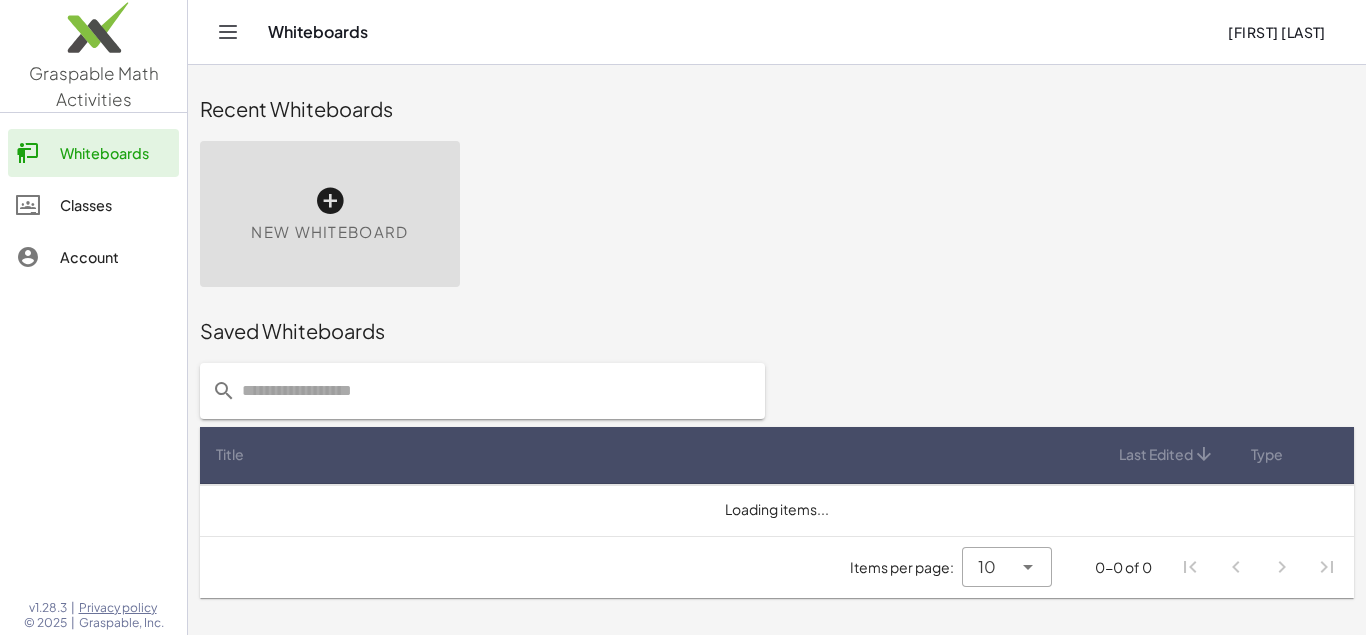 scroll, scrollTop: 0, scrollLeft: 0, axis: both 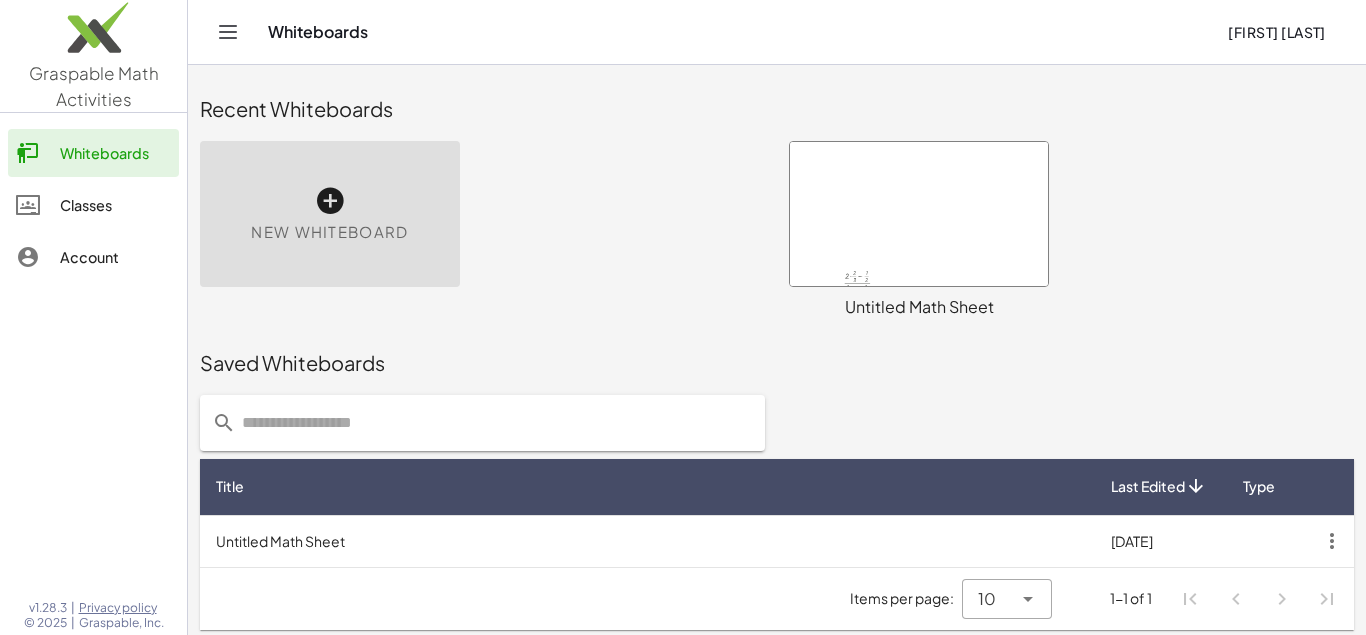 click at bounding box center [919, 214] 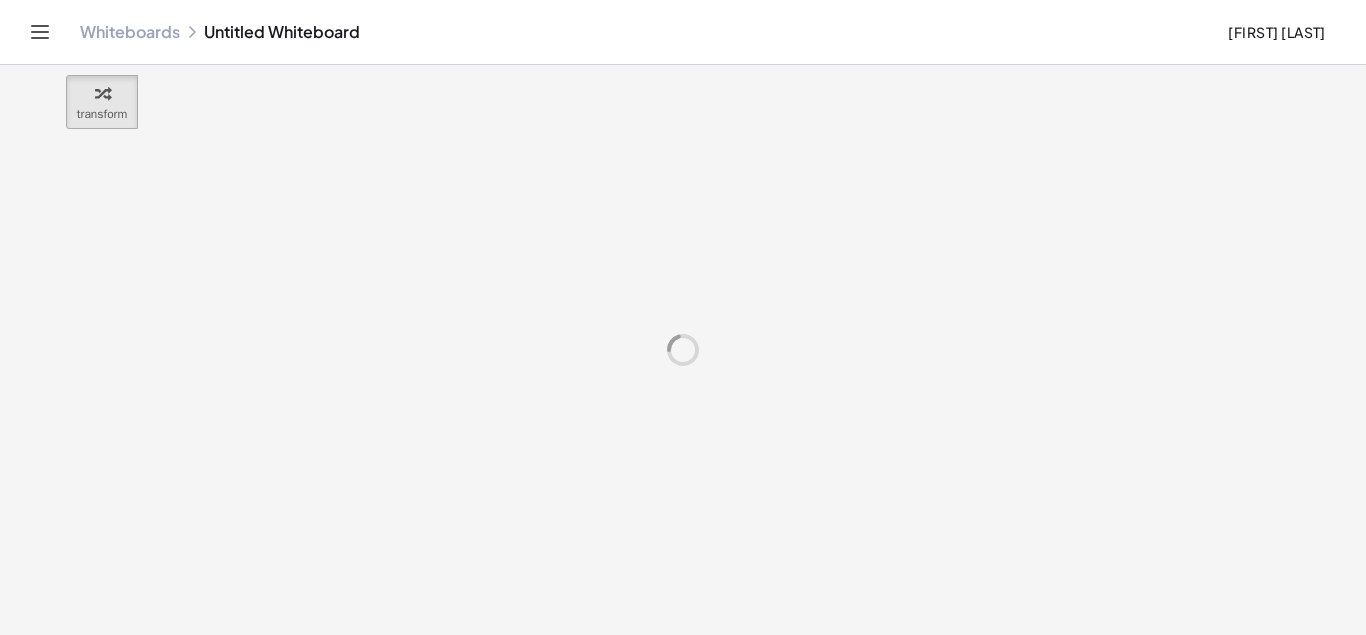 click at bounding box center [683, 603] 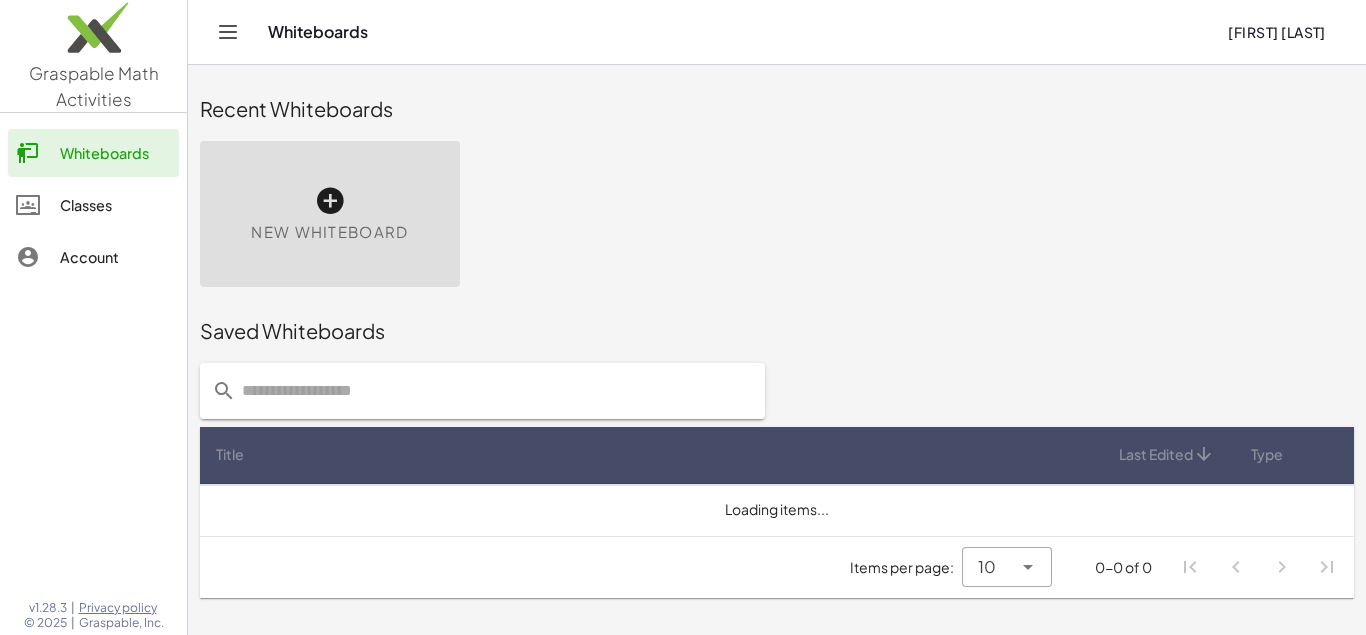 scroll, scrollTop: 0, scrollLeft: 0, axis: both 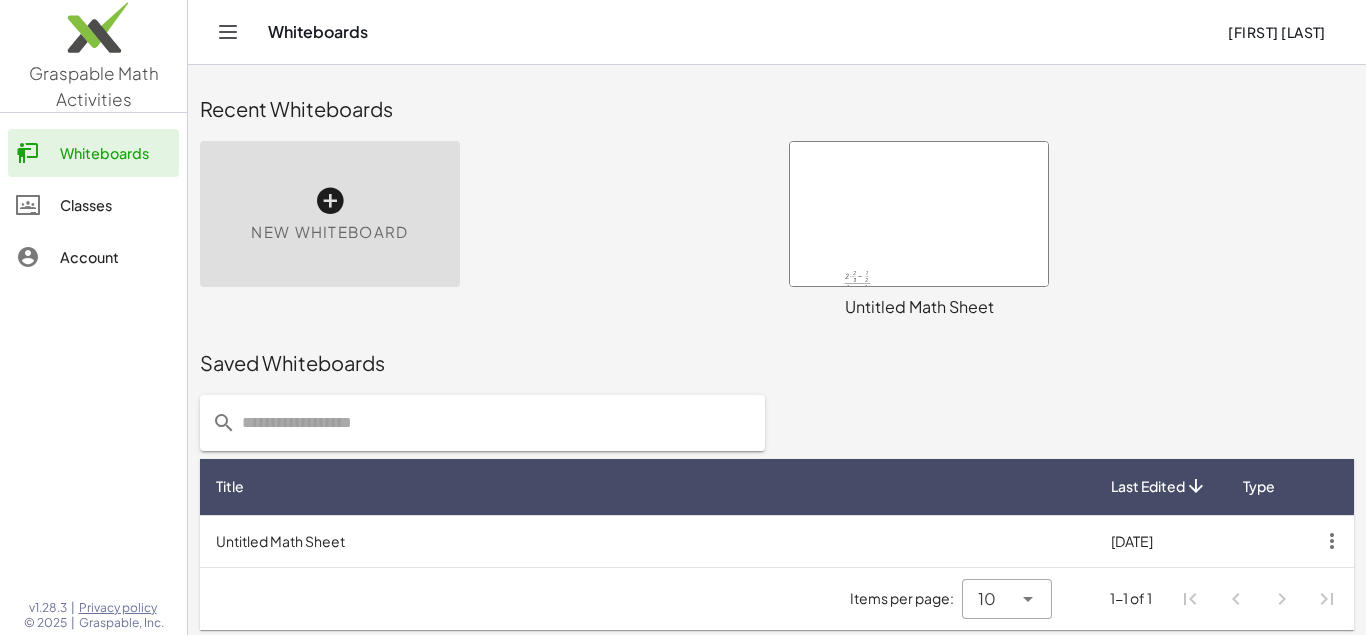 click at bounding box center [919, 214] 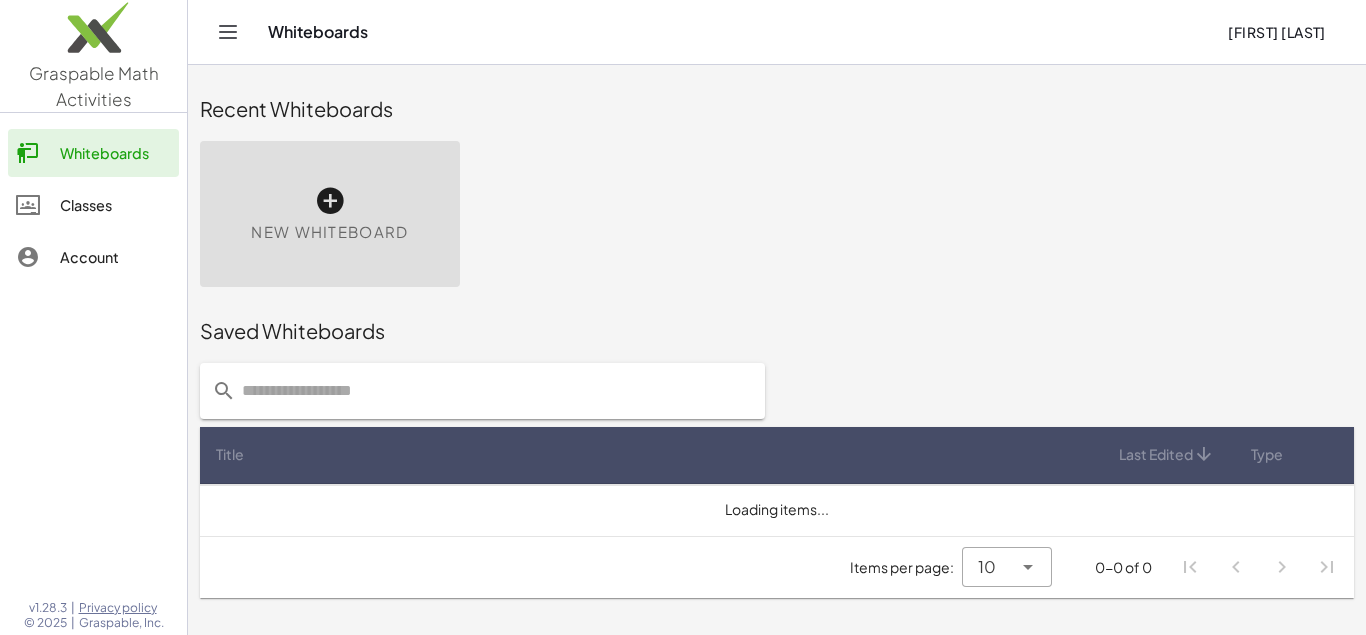 scroll, scrollTop: 0, scrollLeft: 0, axis: both 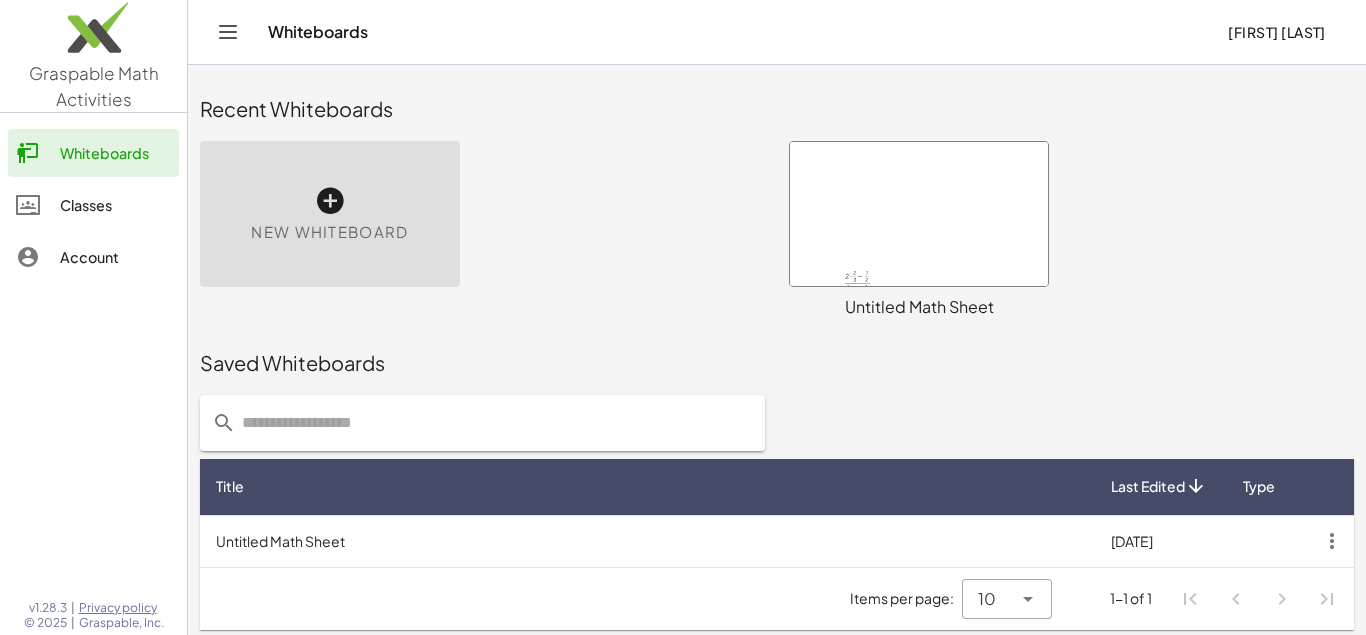 click on "Title" 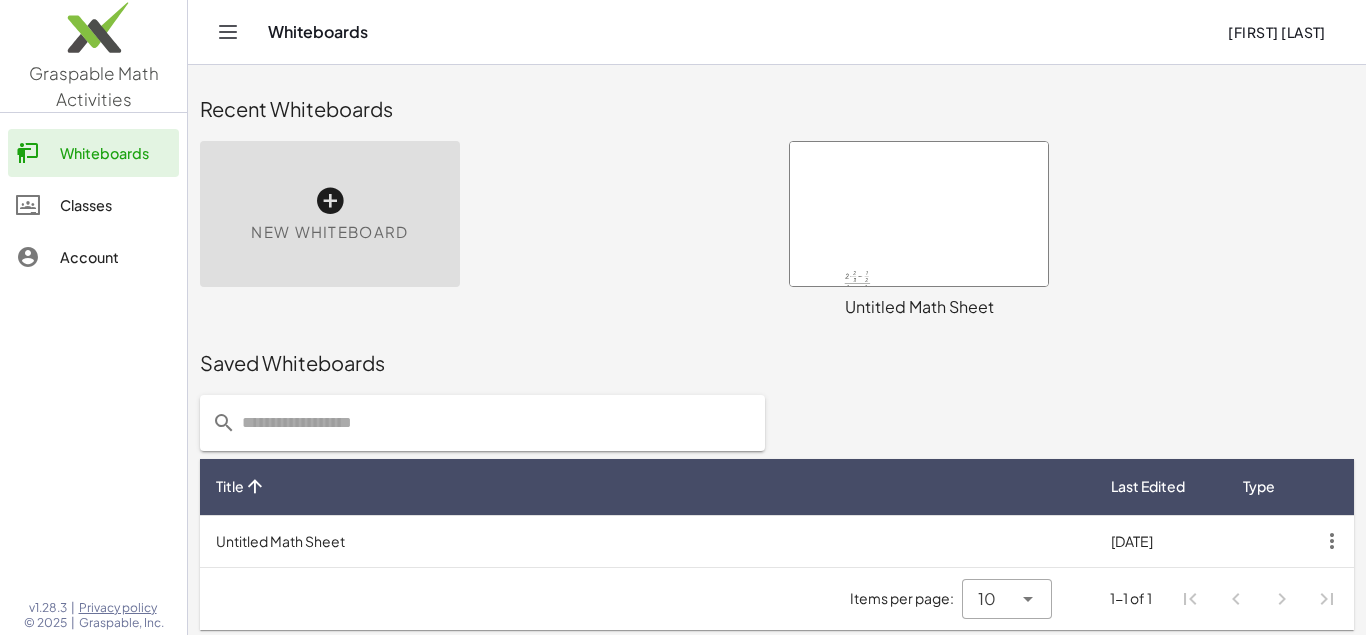 click on "Untitled Math Sheet" at bounding box center (647, 541) 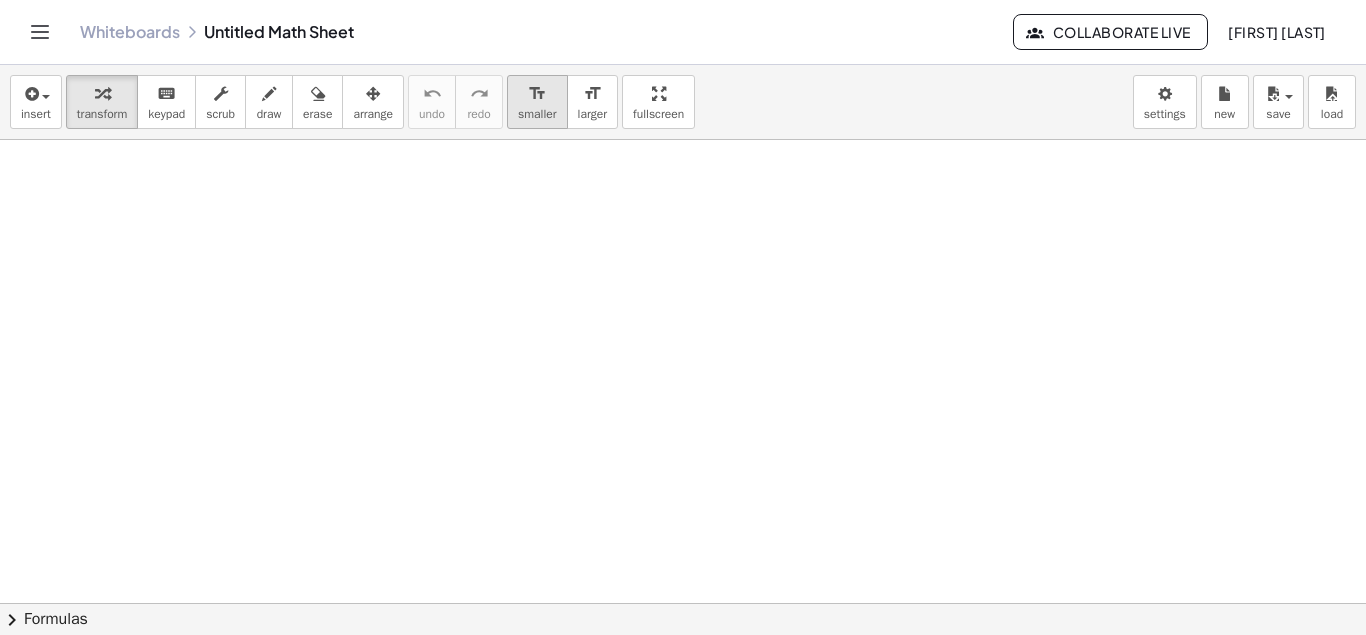 scroll, scrollTop: 0, scrollLeft: 0, axis: both 